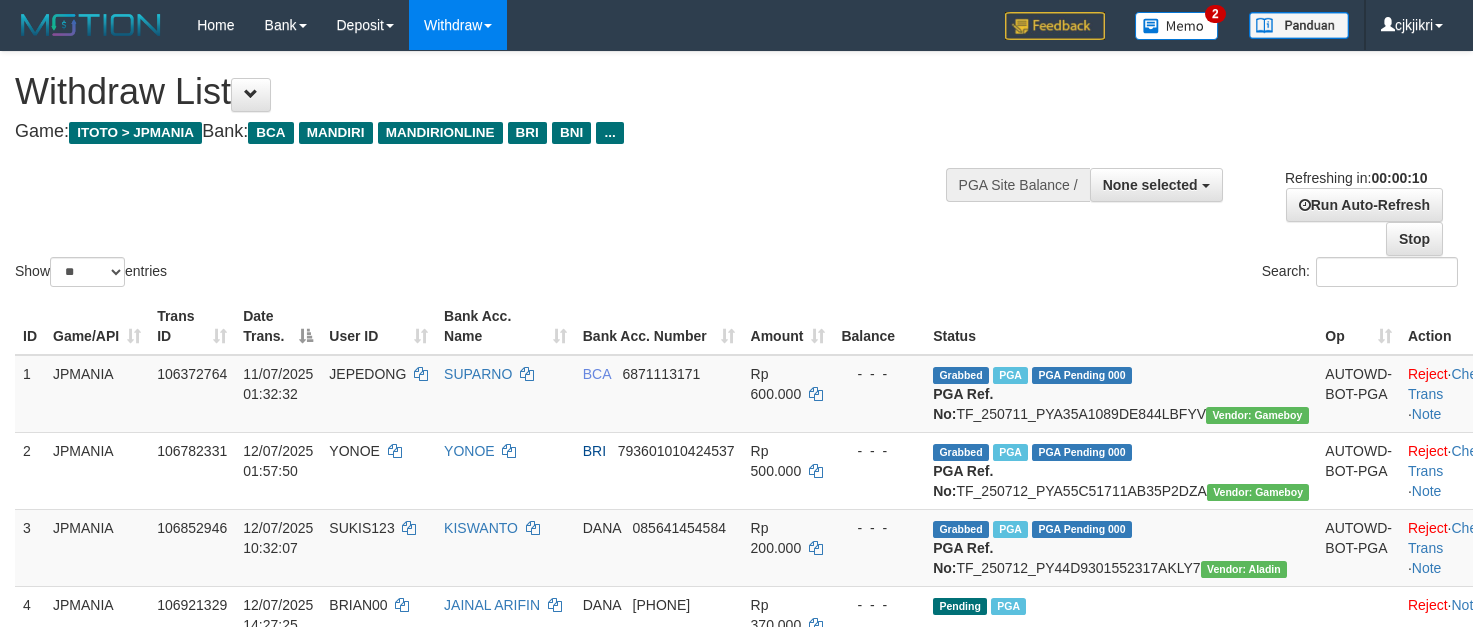 select 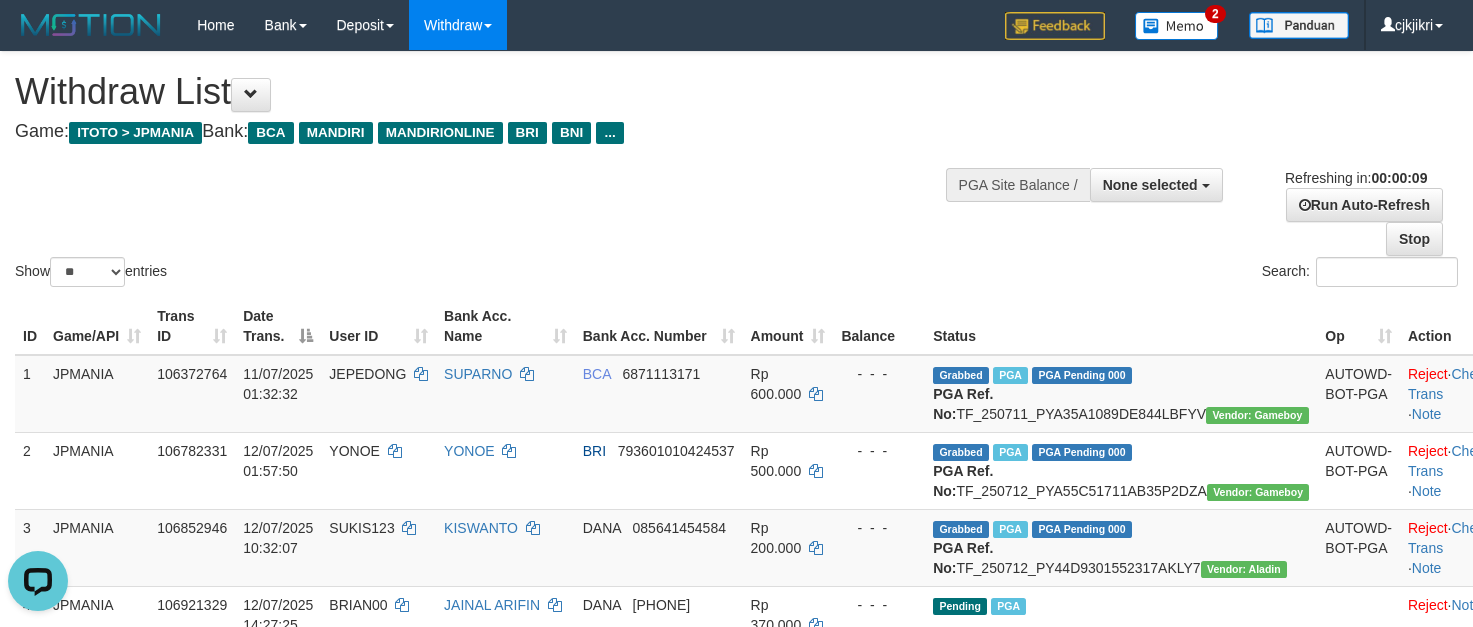 scroll, scrollTop: 0, scrollLeft: 0, axis: both 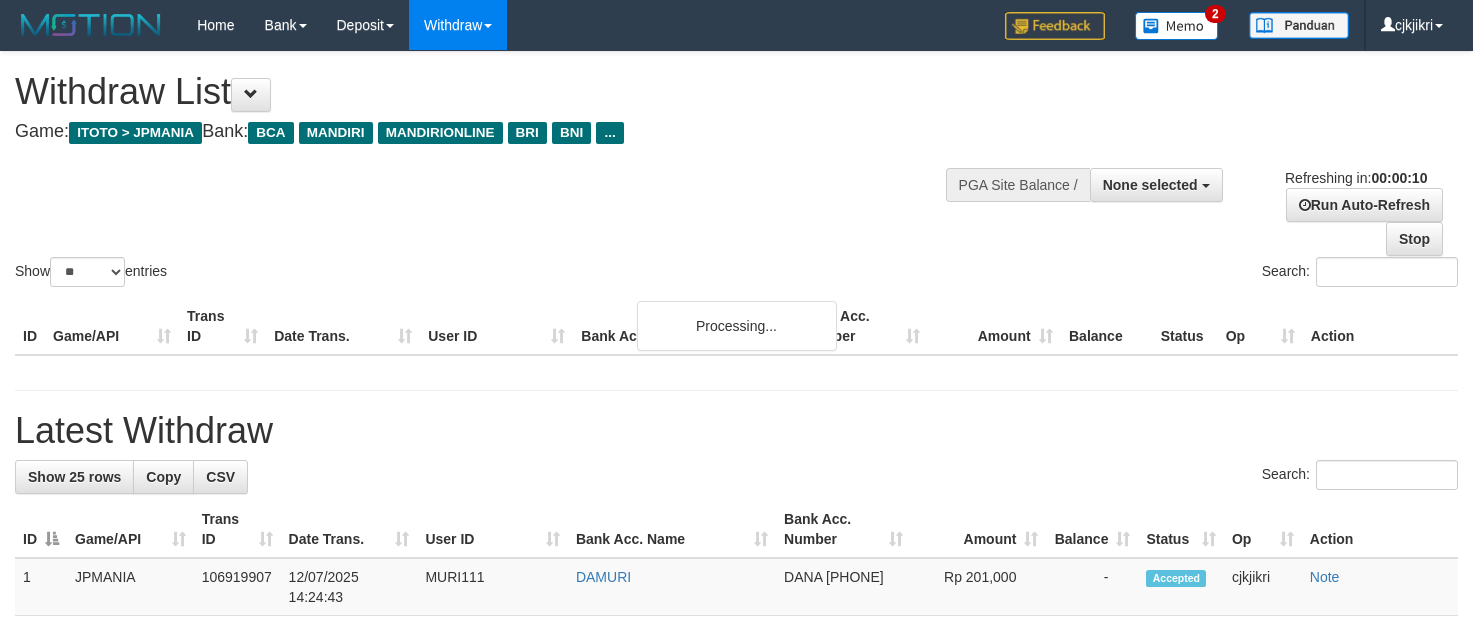 select 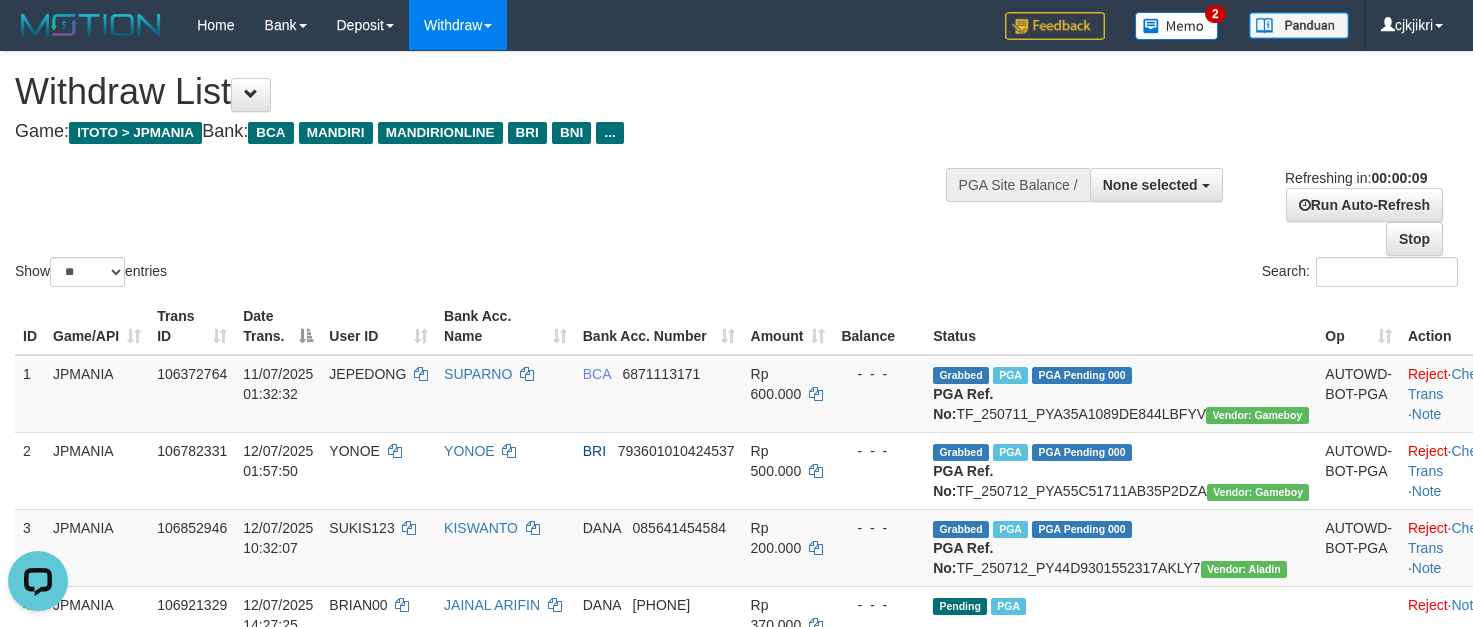 scroll, scrollTop: 0, scrollLeft: 0, axis: both 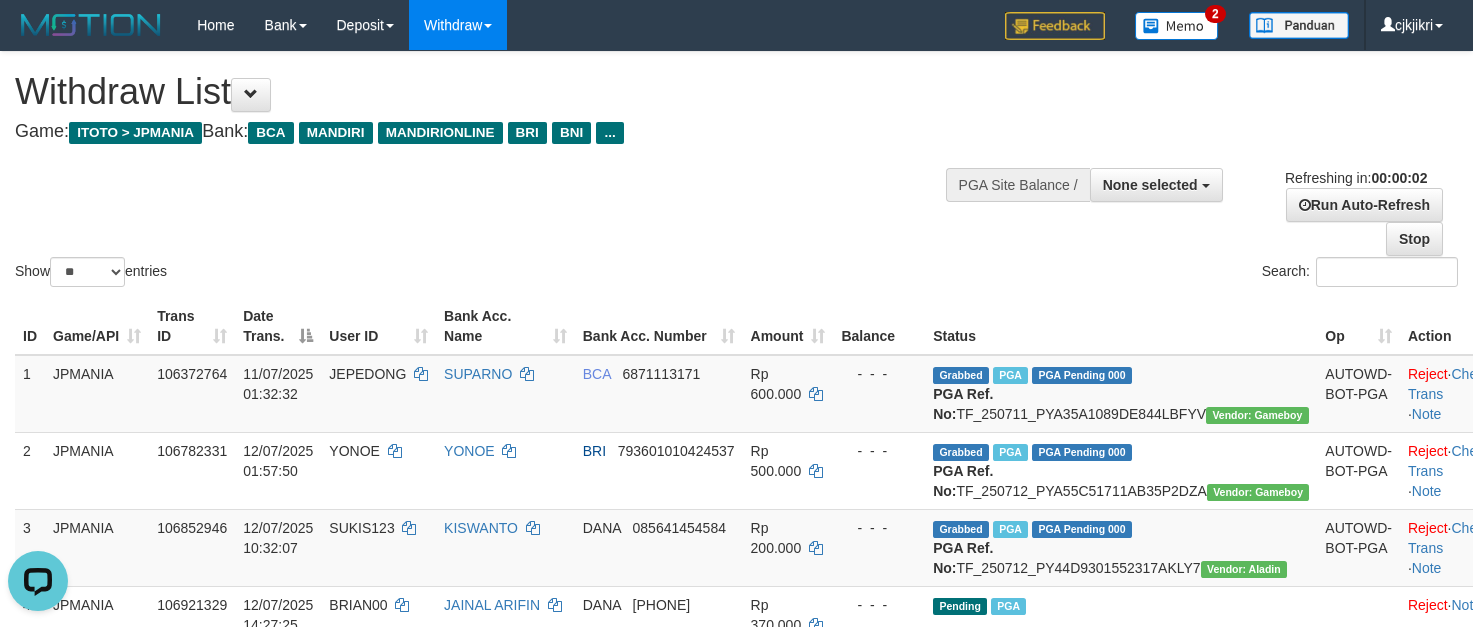 click on "Show  ** ** ** ***  entries Search:" at bounding box center [736, 171] 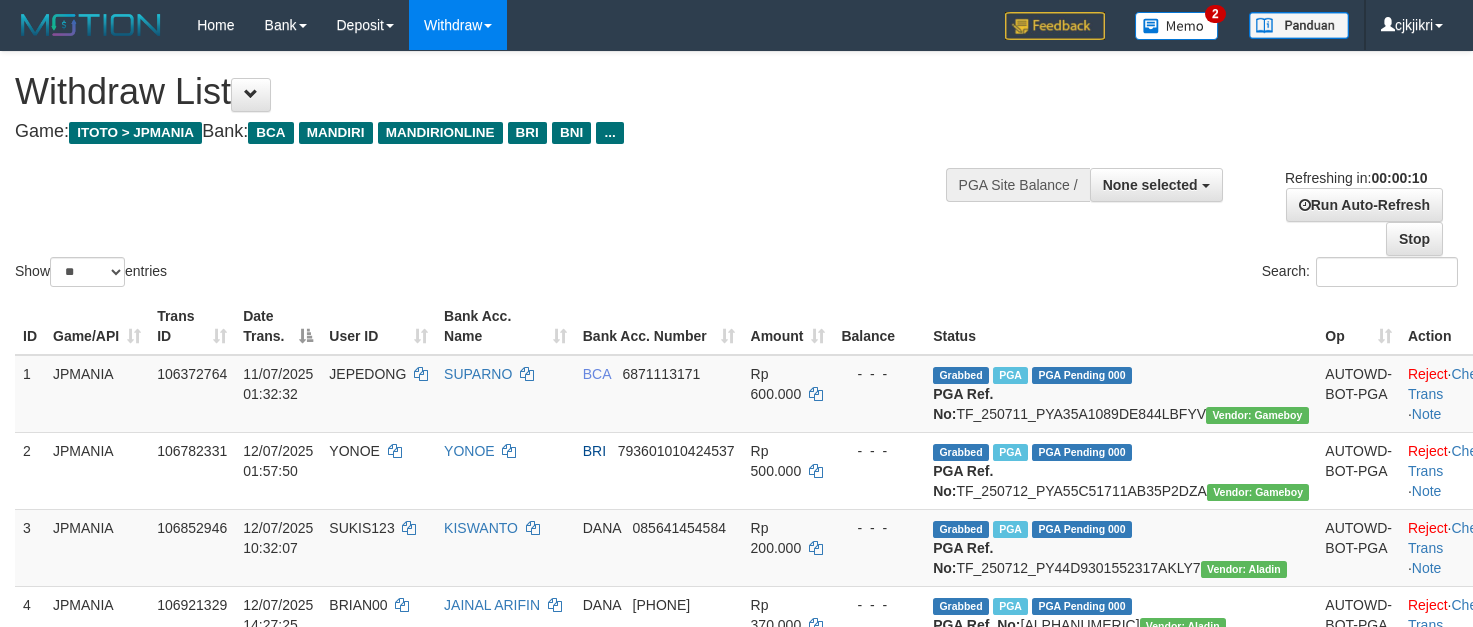 select 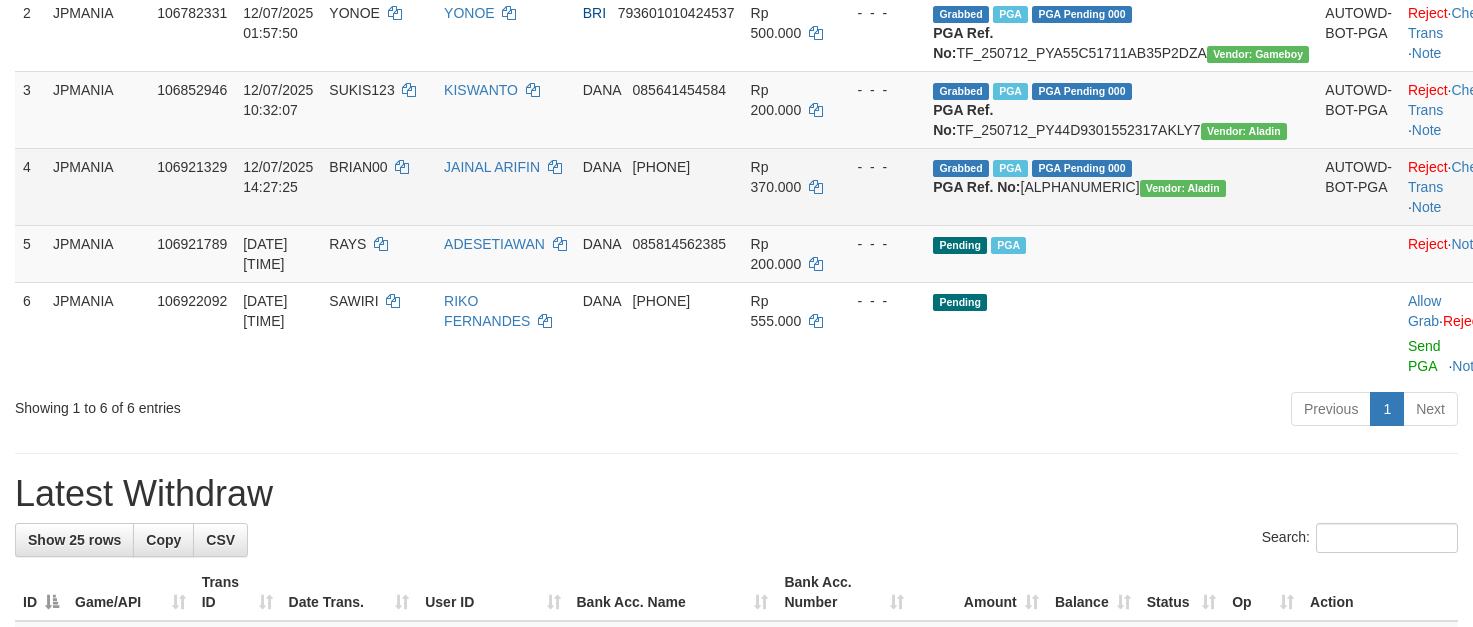 scroll, scrollTop: 450, scrollLeft: 0, axis: vertical 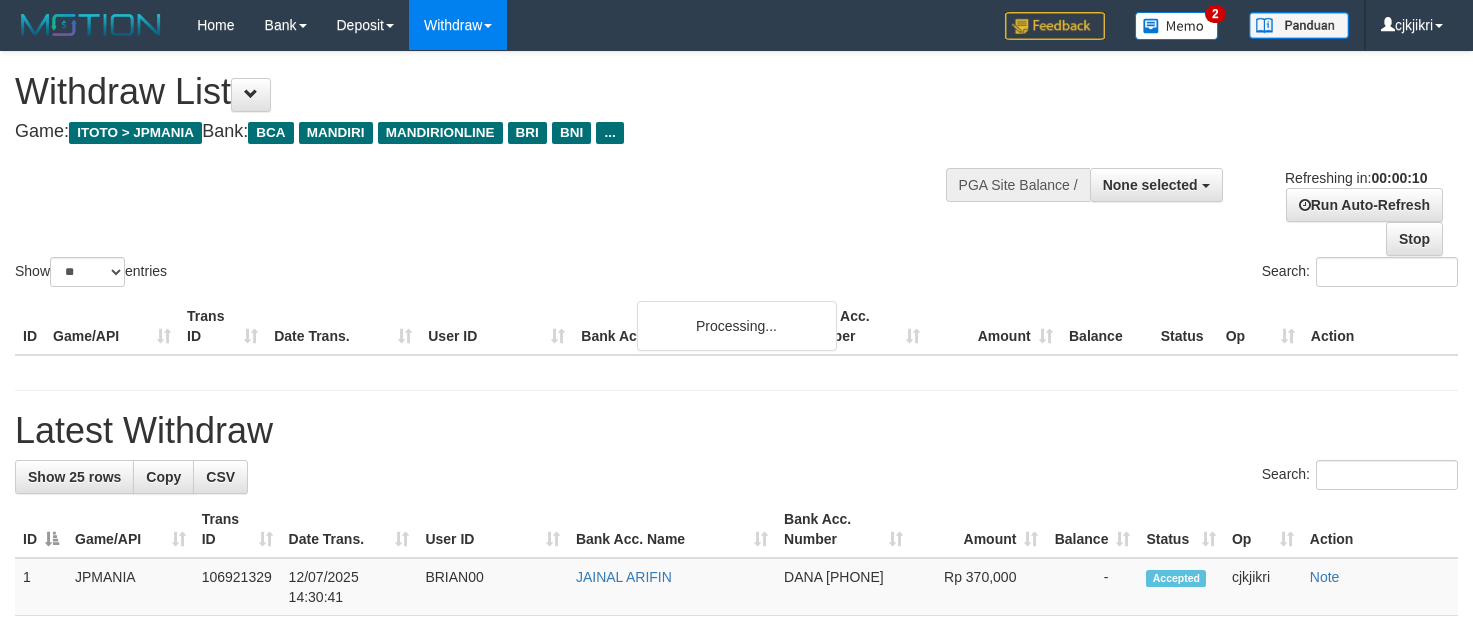 select 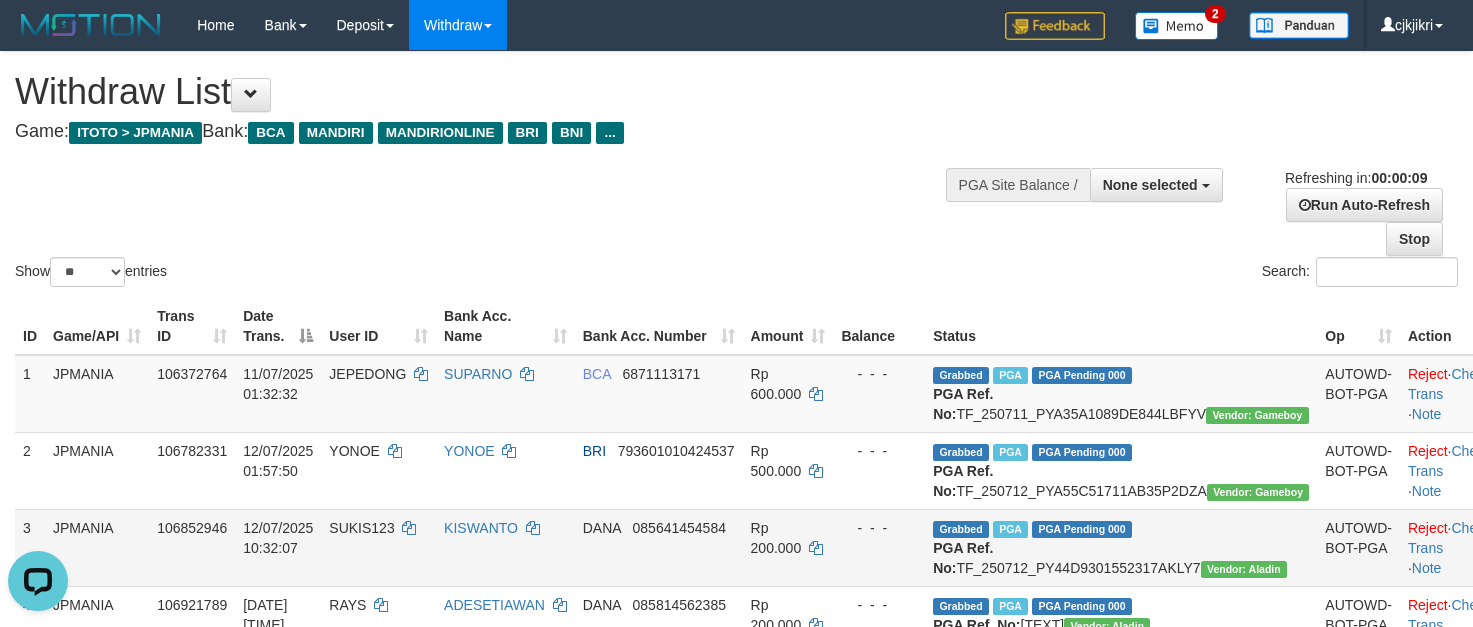 scroll, scrollTop: 0, scrollLeft: 0, axis: both 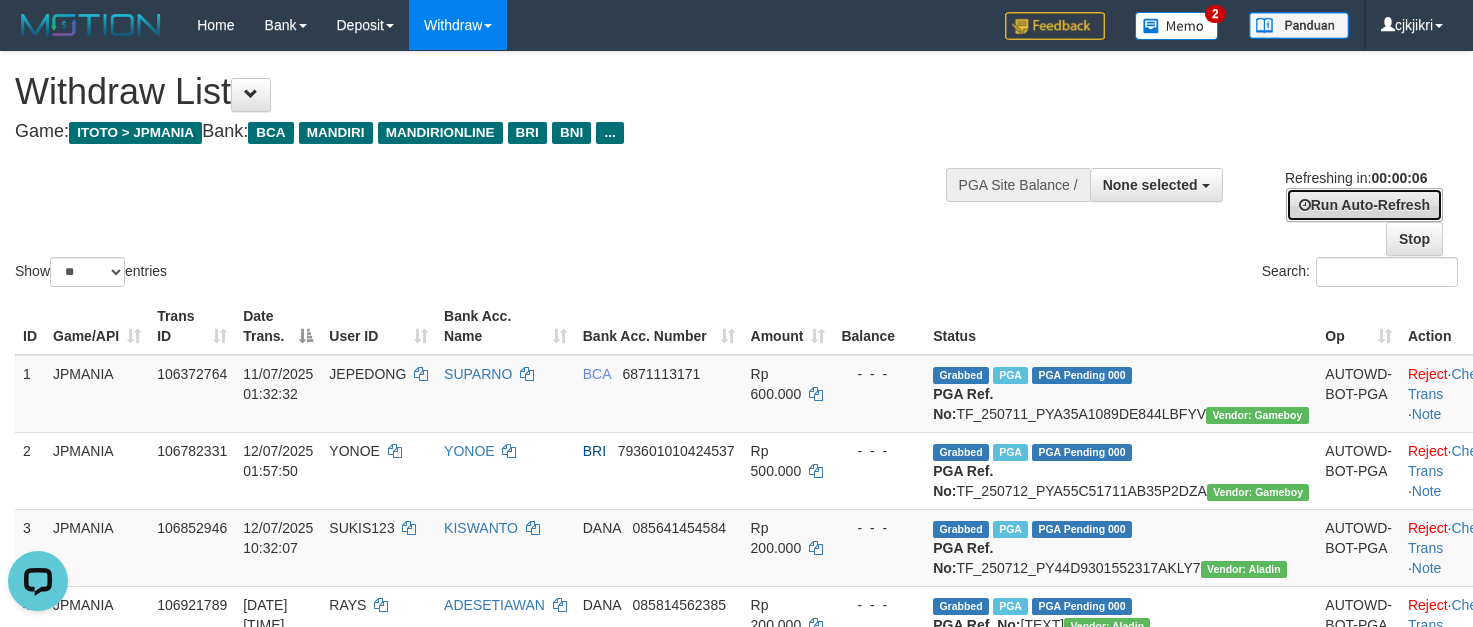 click on "Run Auto-Refresh" at bounding box center (1364, 205) 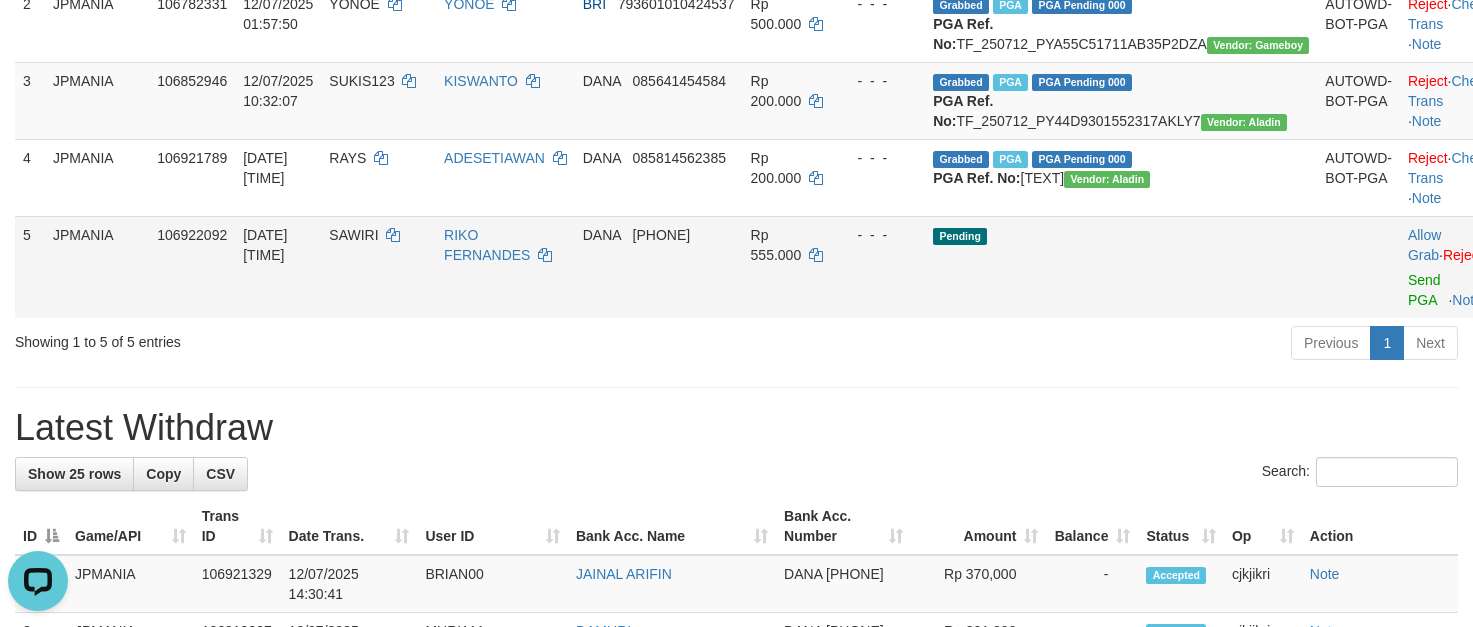 scroll, scrollTop: 450, scrollLeft: 0, axis: vertical 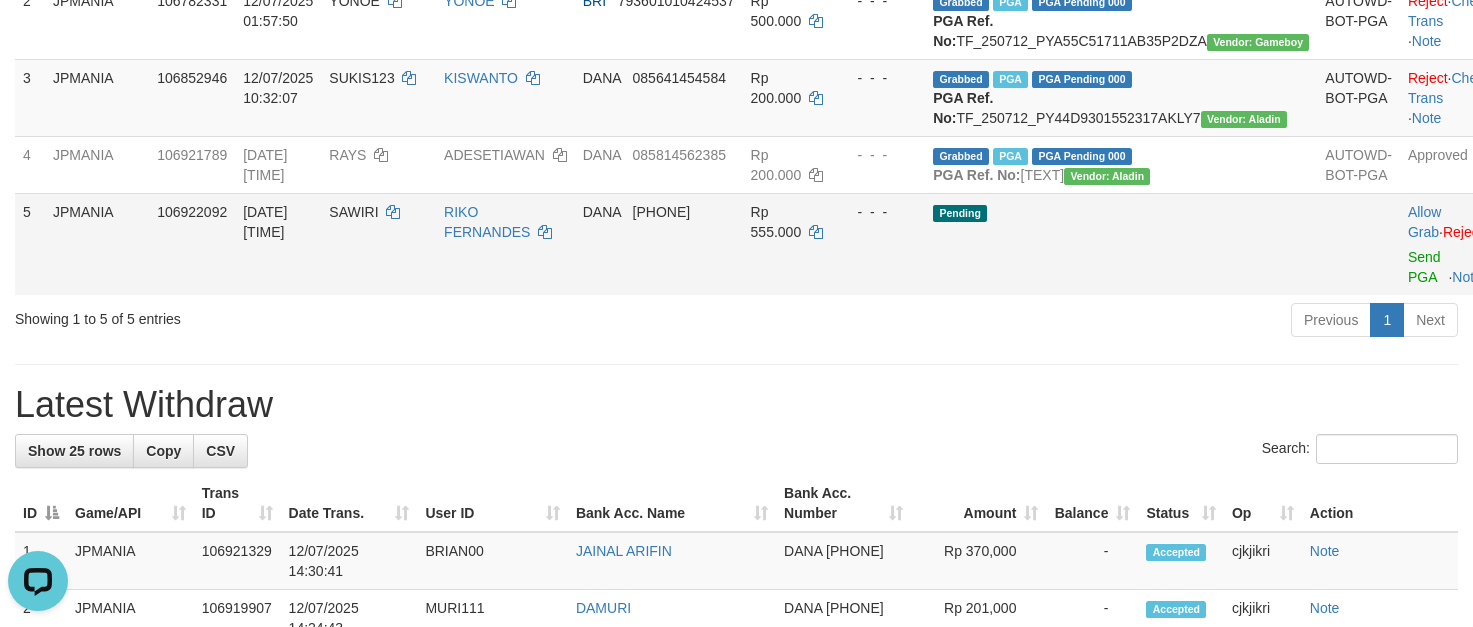 click on "Allow Grab   ·    Reject Send PGA     ·    Note" at bounding box center [1449, 244] 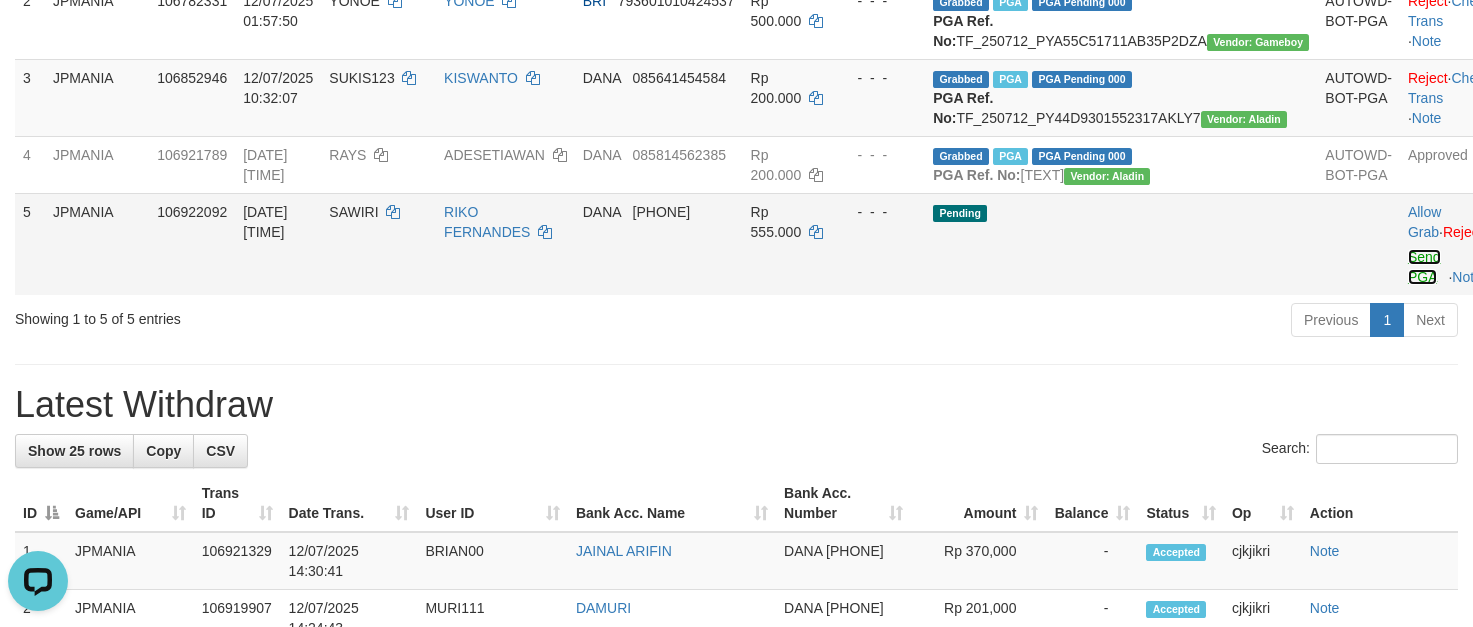 click on "Send PGA" at bounding box center [1424, 267] 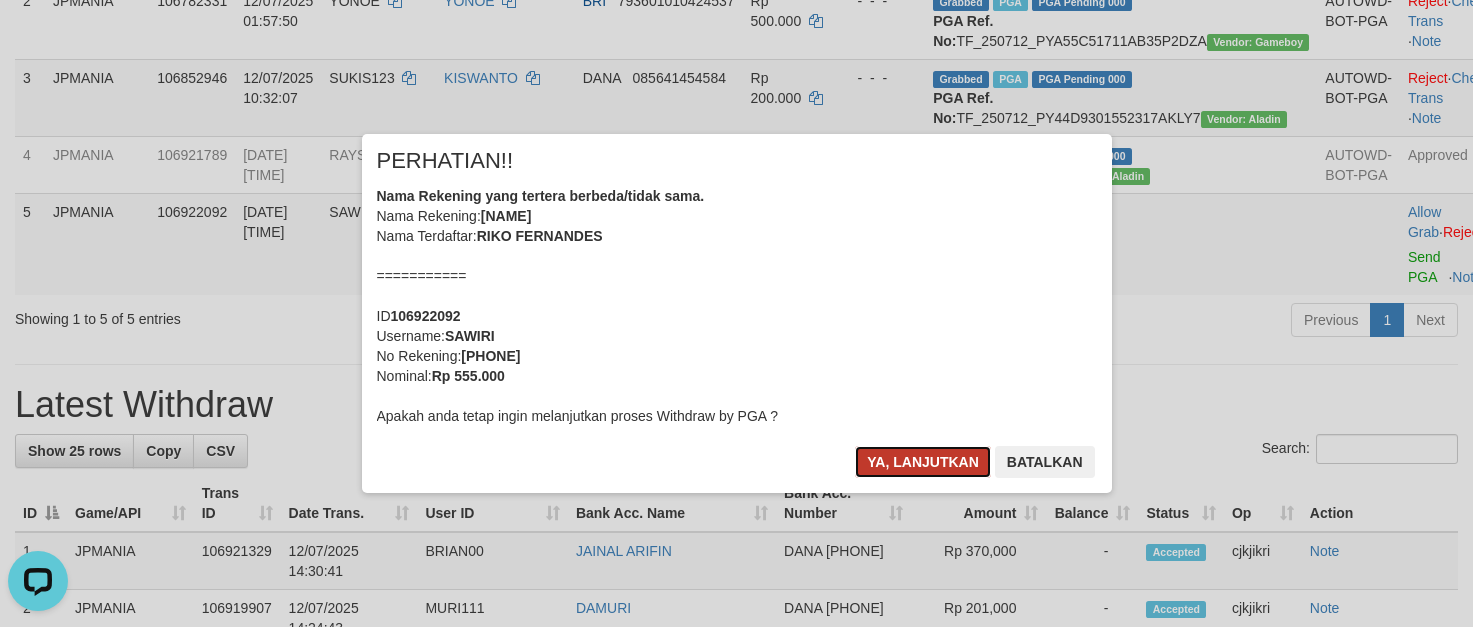 click on "Ya, lanjutkan" at bounding box center (923, 462) 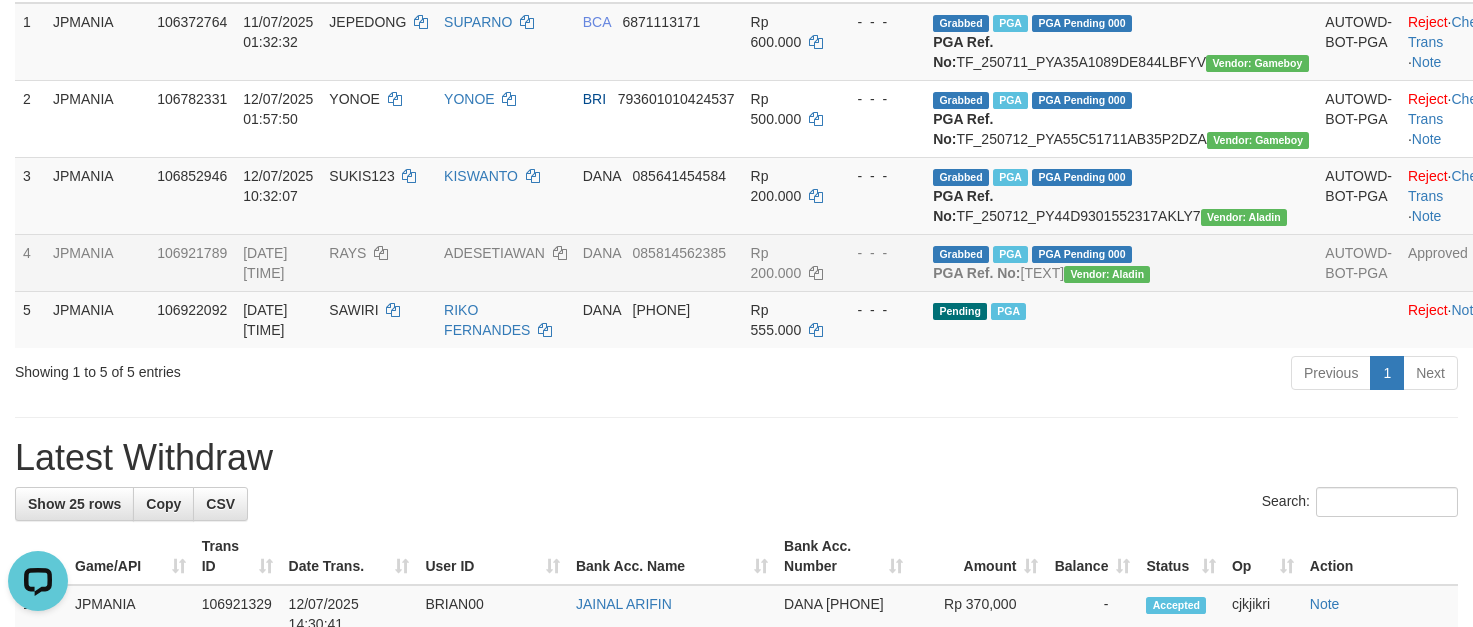 scroll, scrollTop: 300, scrollLeft: 0, axis: vertical 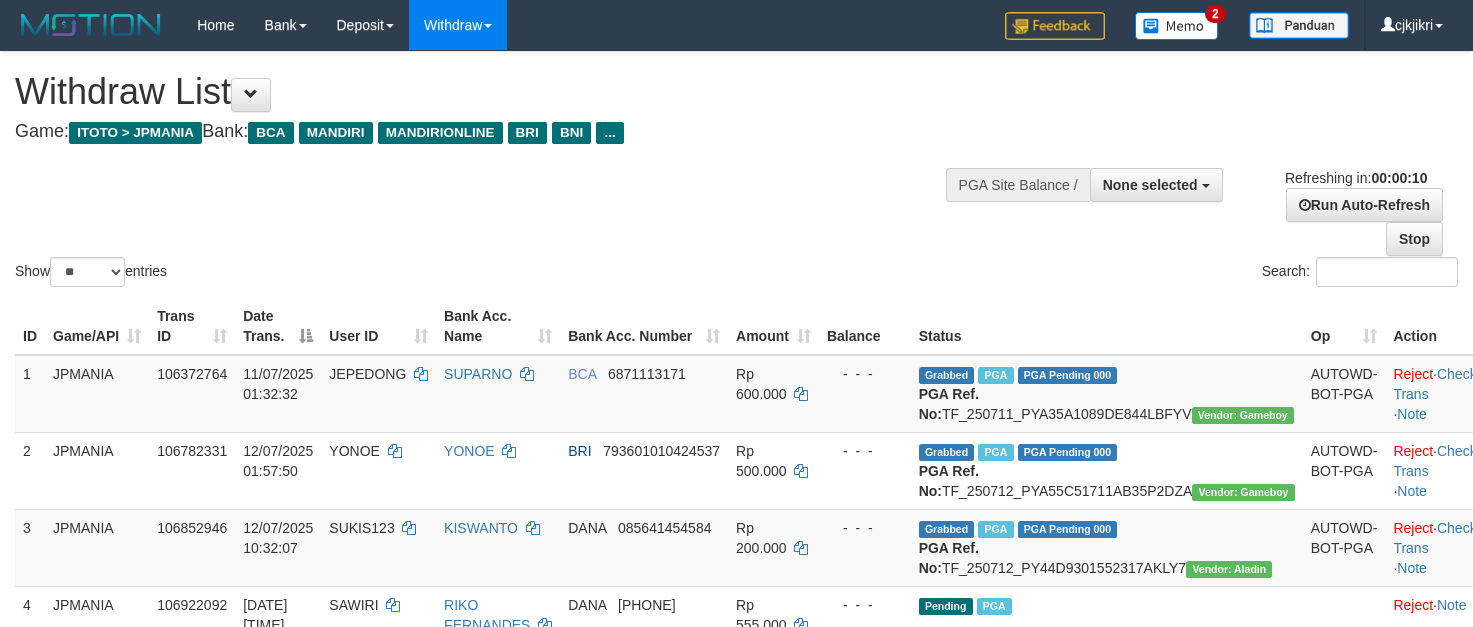 select 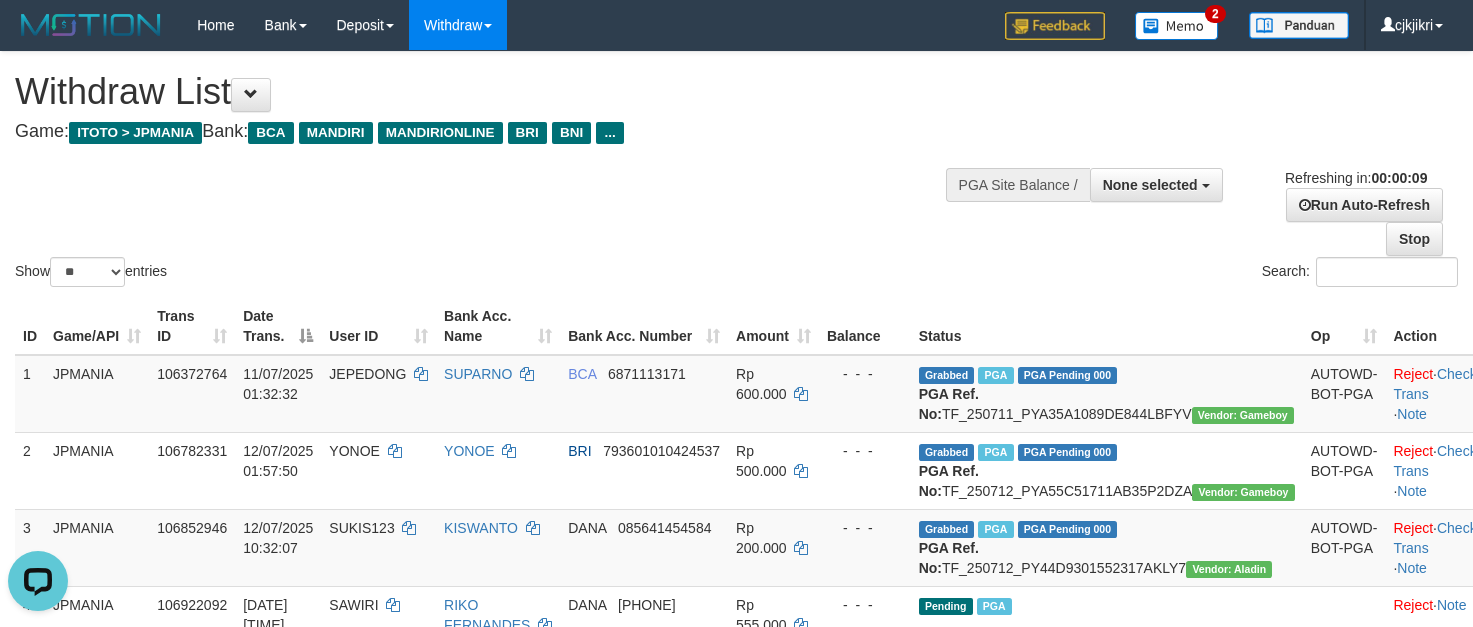 scroll, scrollTop: 0, scrollLeft: 0, axis: both 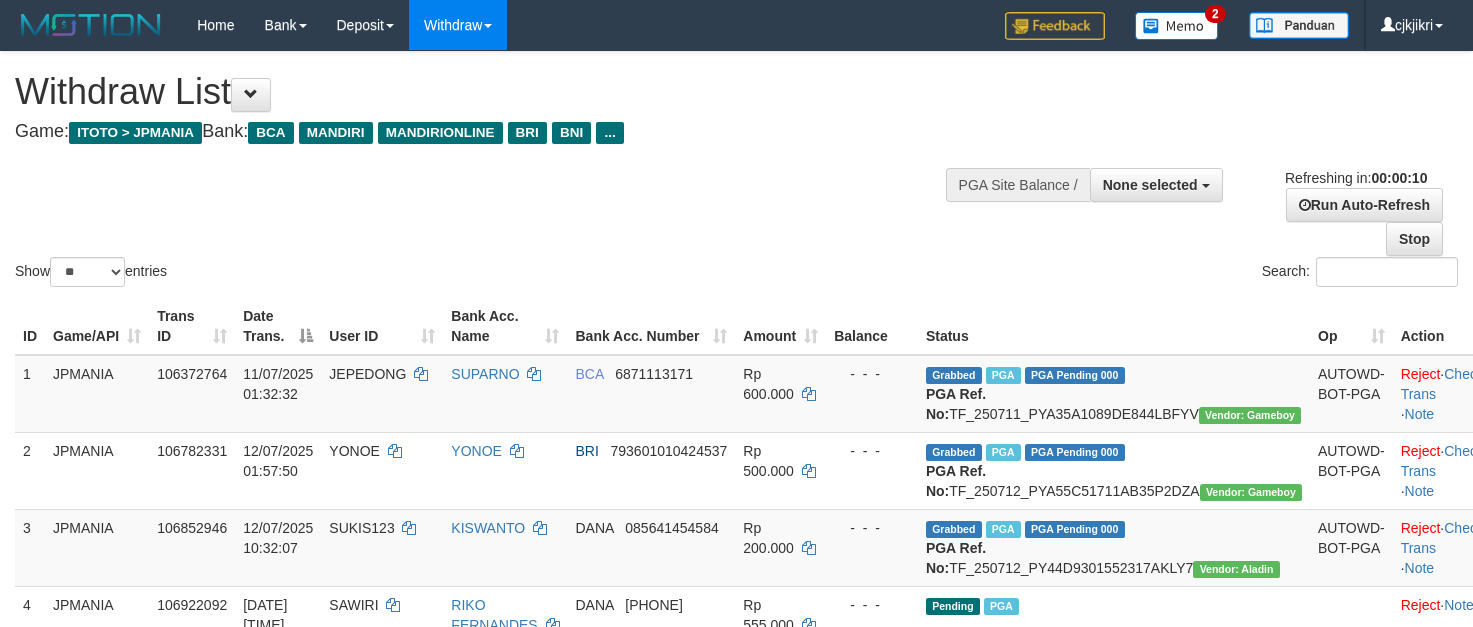 select 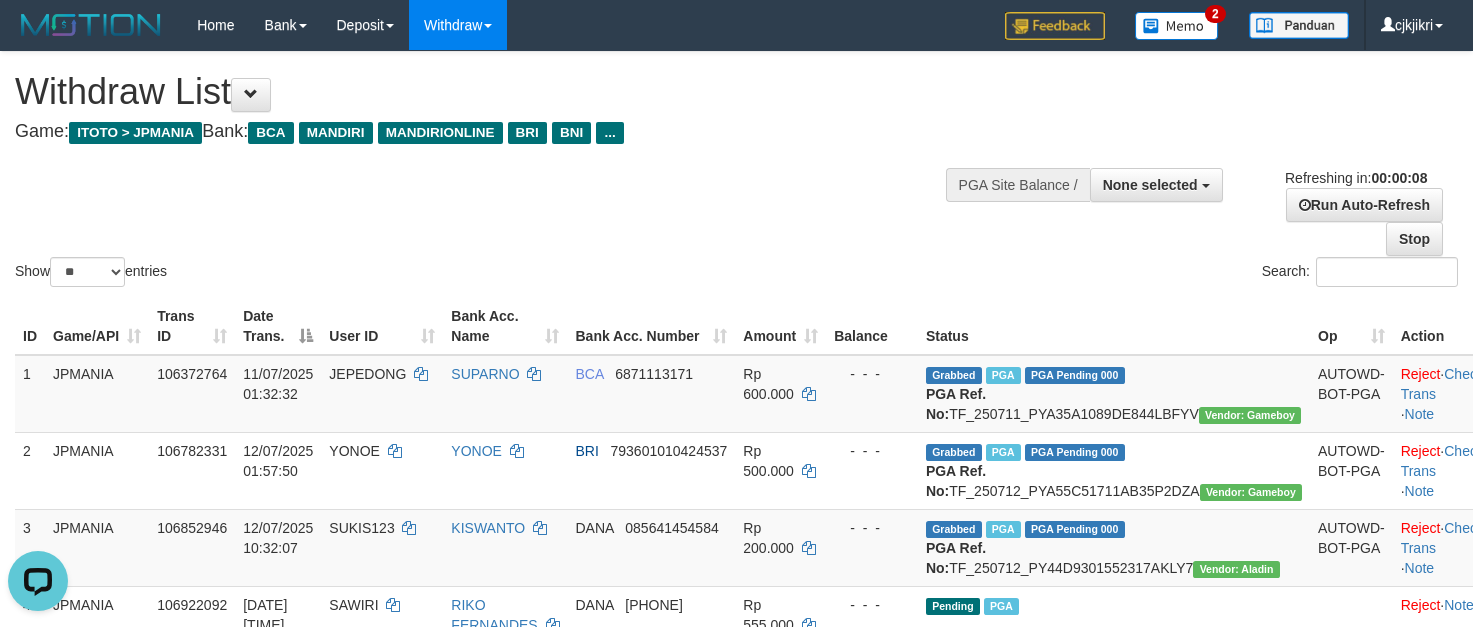 scroll, scrollTop: 0, scrollLeft: 0, axis: both 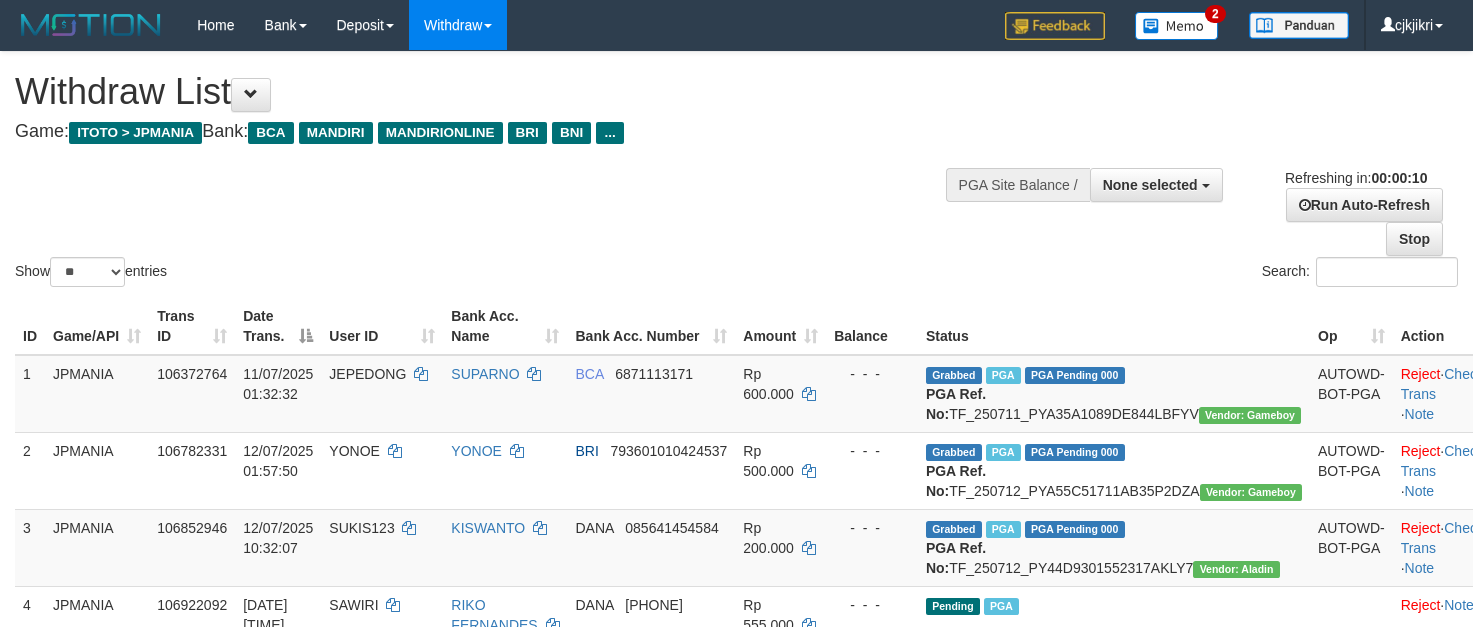 select 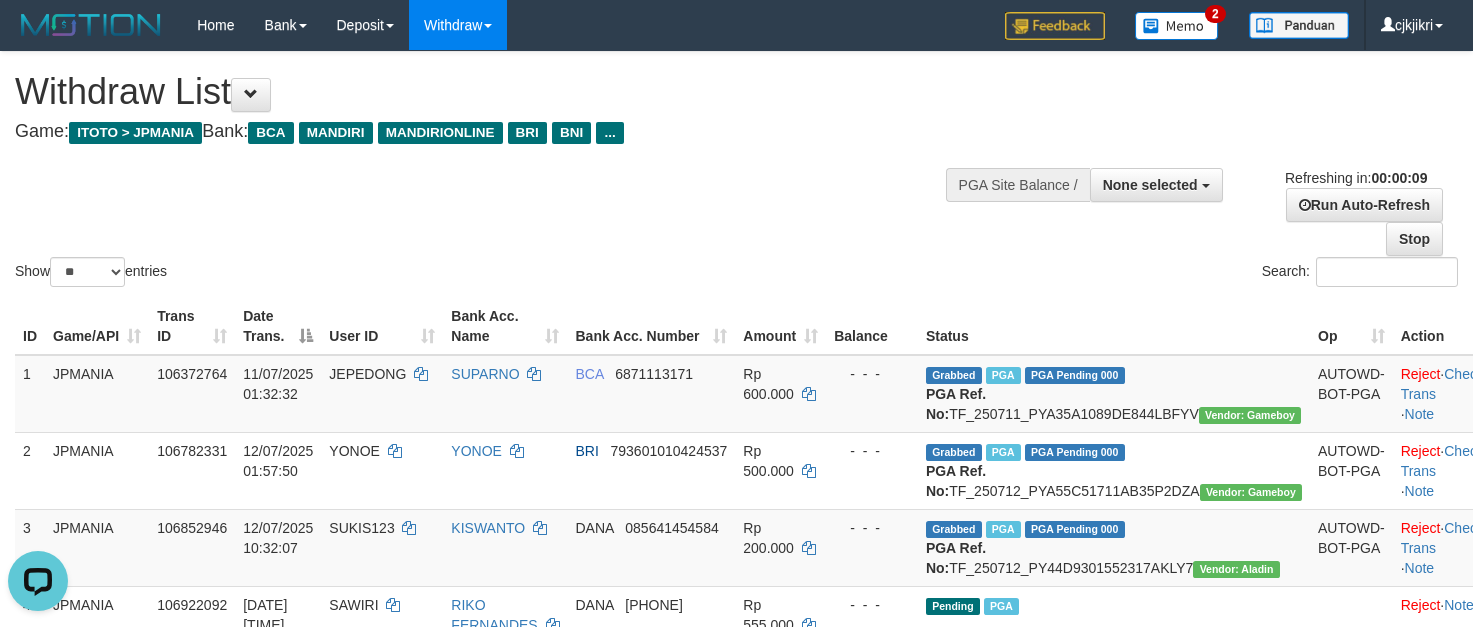 scroll, scrollTop: 0, scrollLeft: 0, axis: both 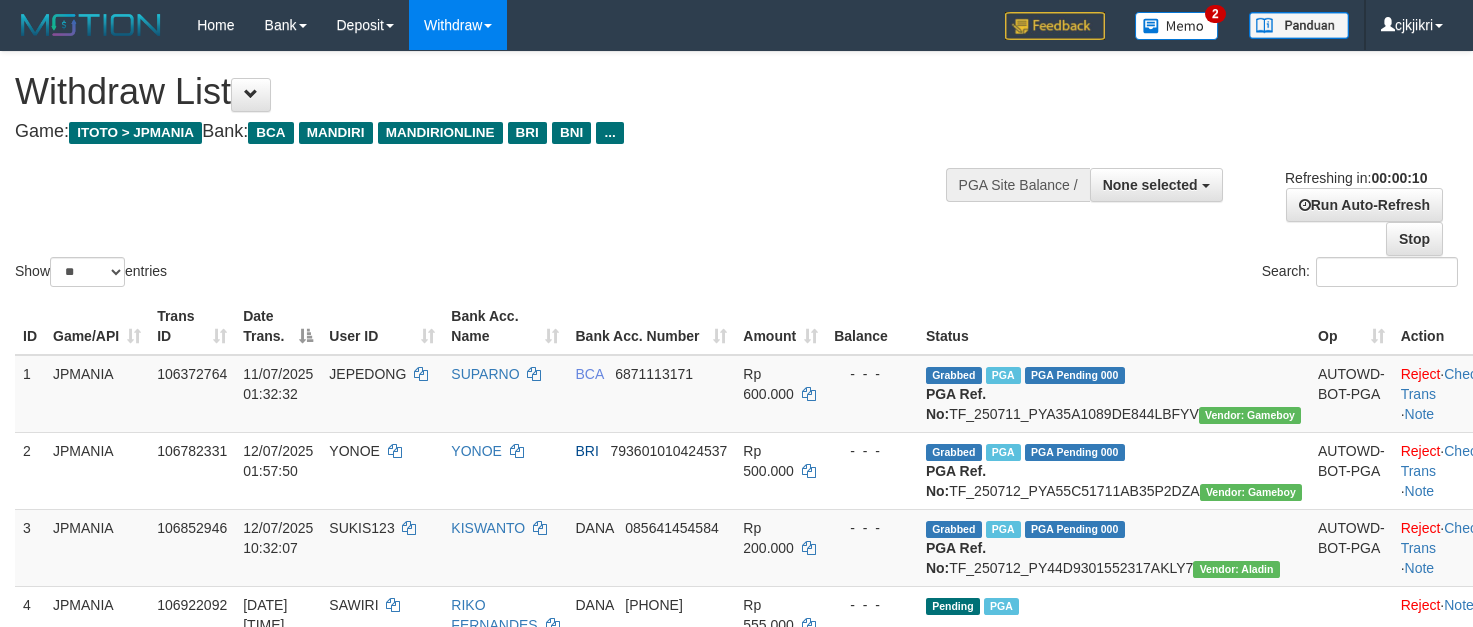 select 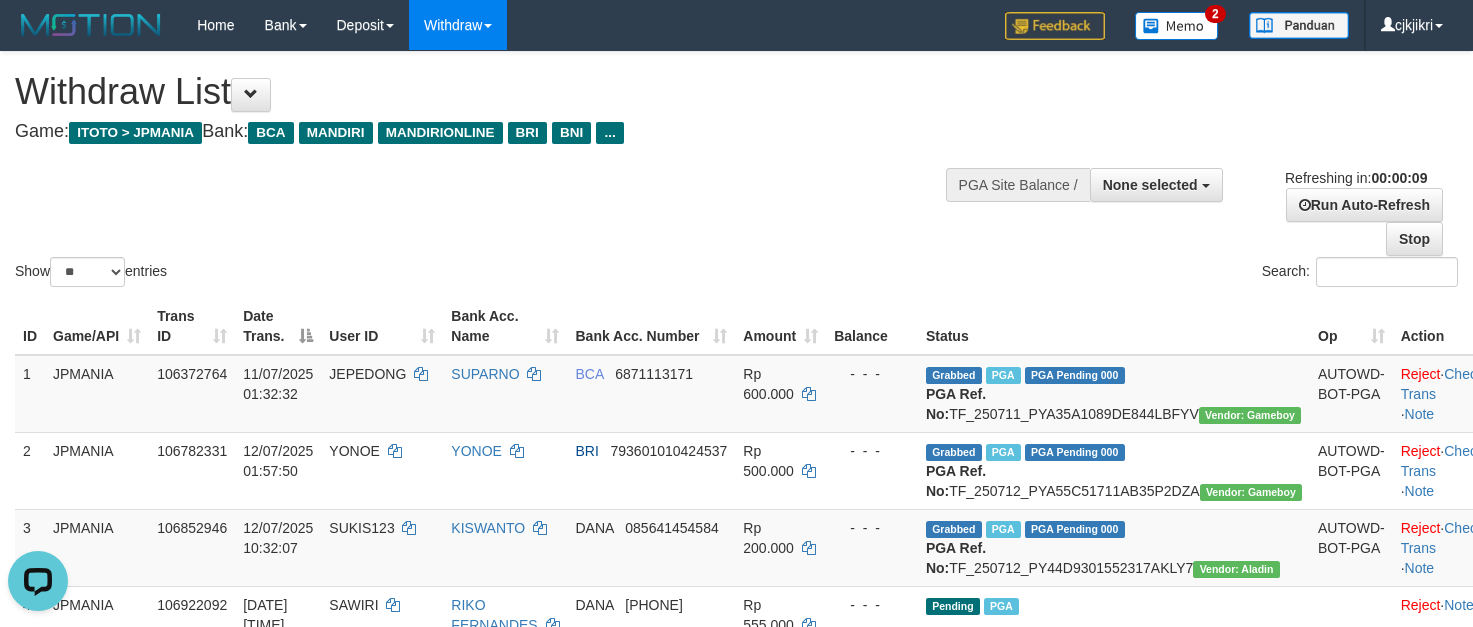 scroll, scrollTop: 0, scrollLeft: 0, axis: both 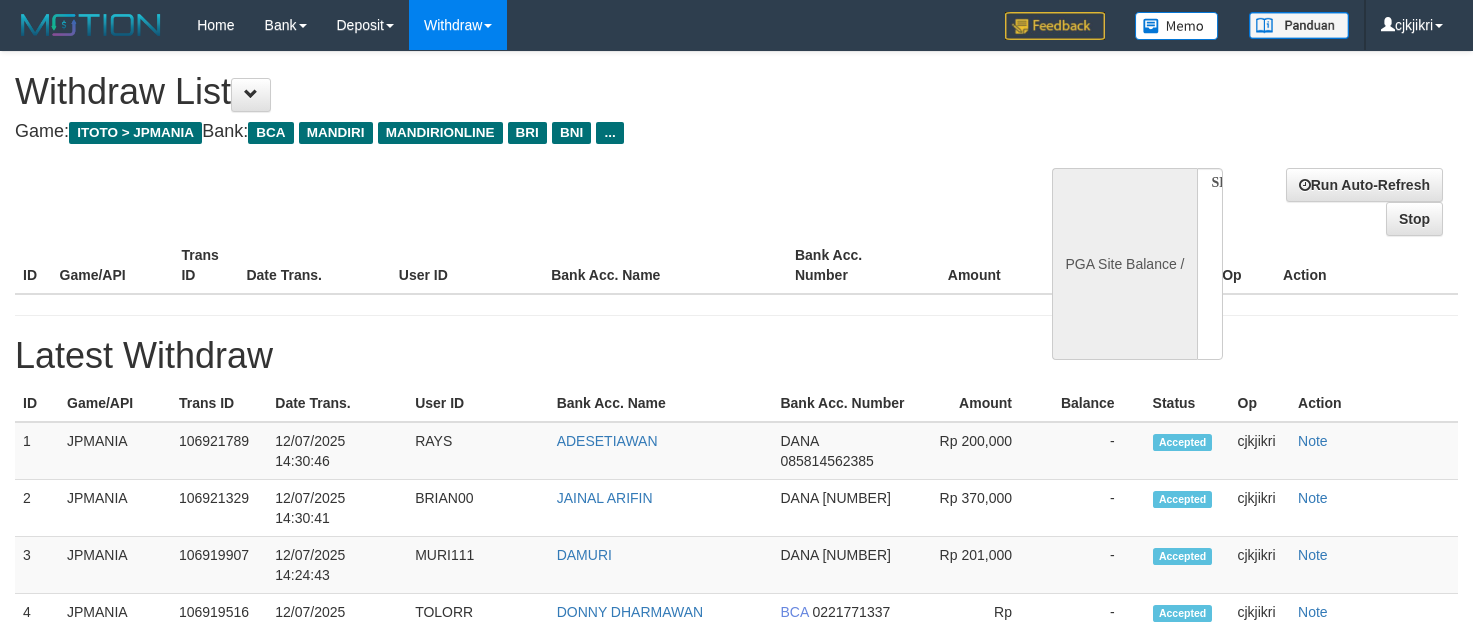 select 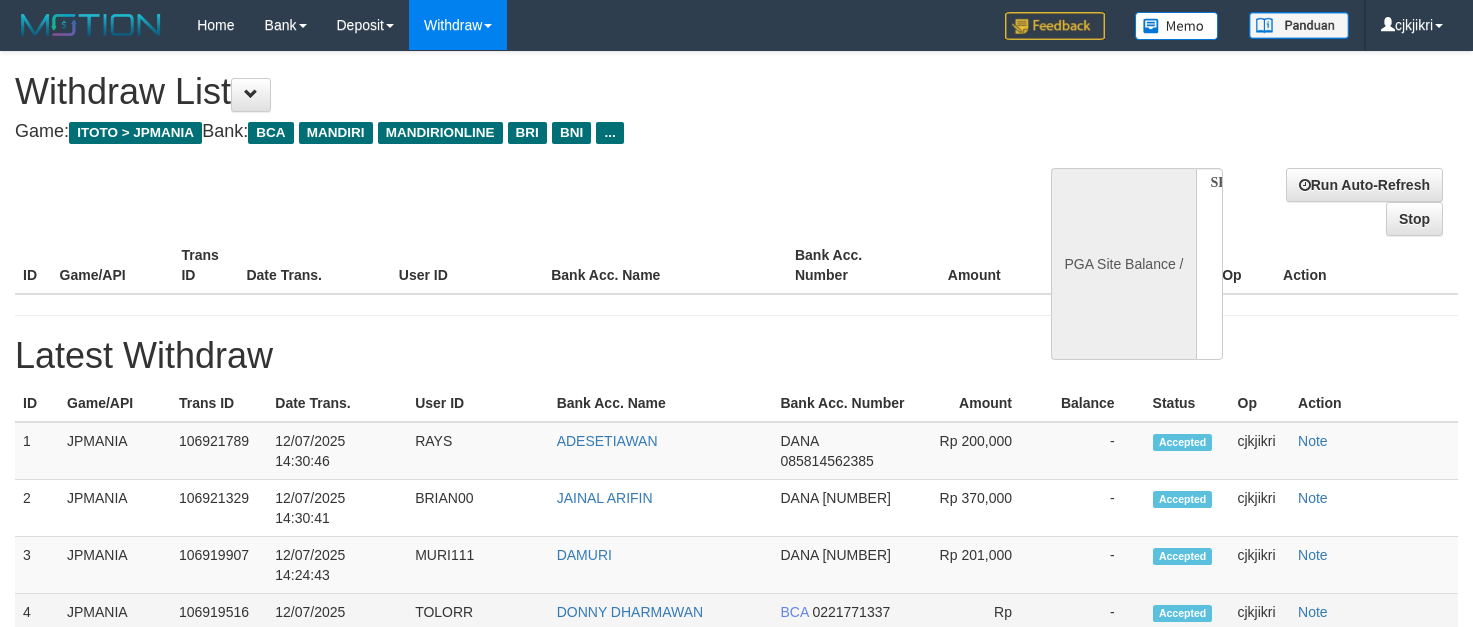 scroll, scrollTop: 0, scrollLeft: 0, axis: both 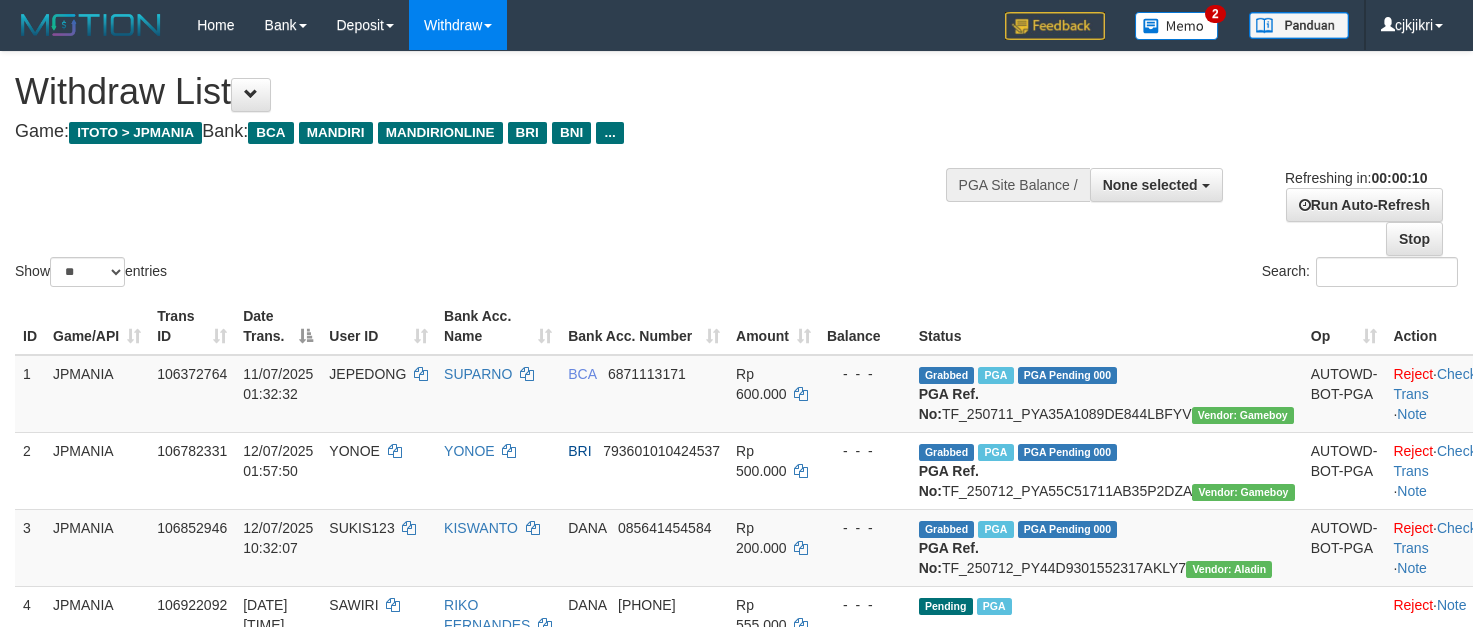 select 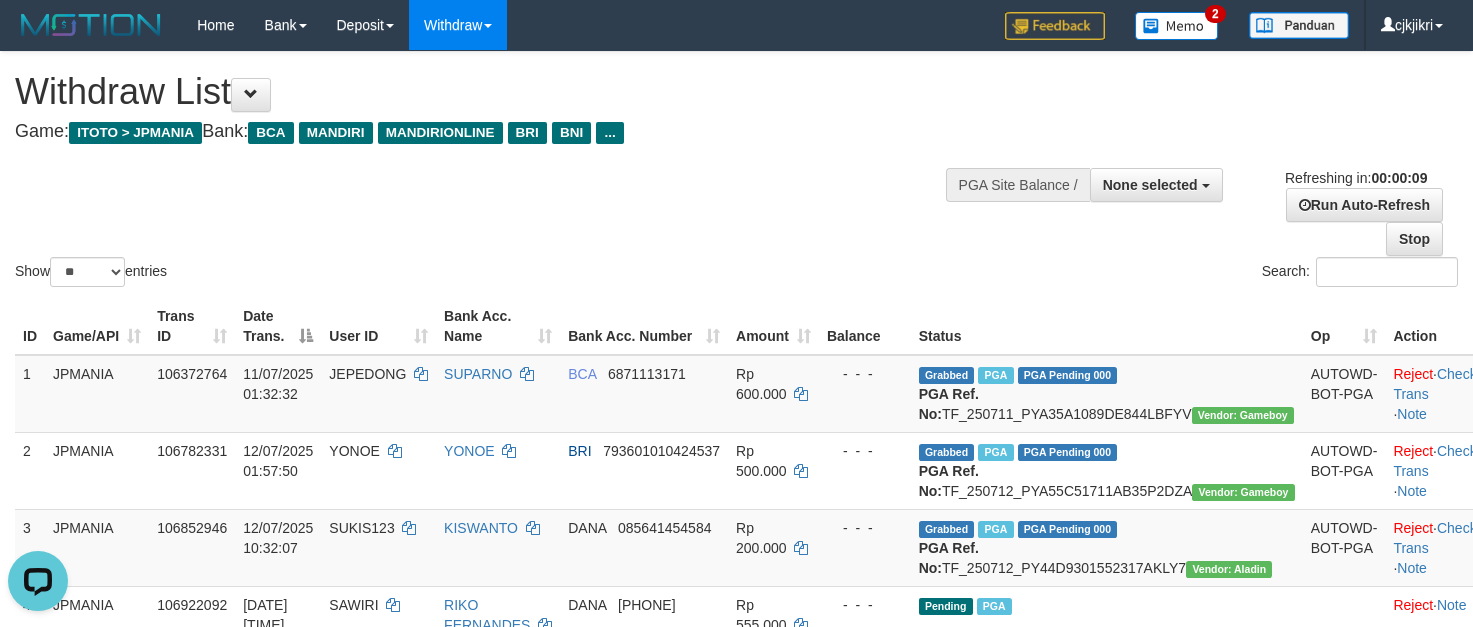 scroll, scrollTop: 0, scrollLeft: 0, axis: both 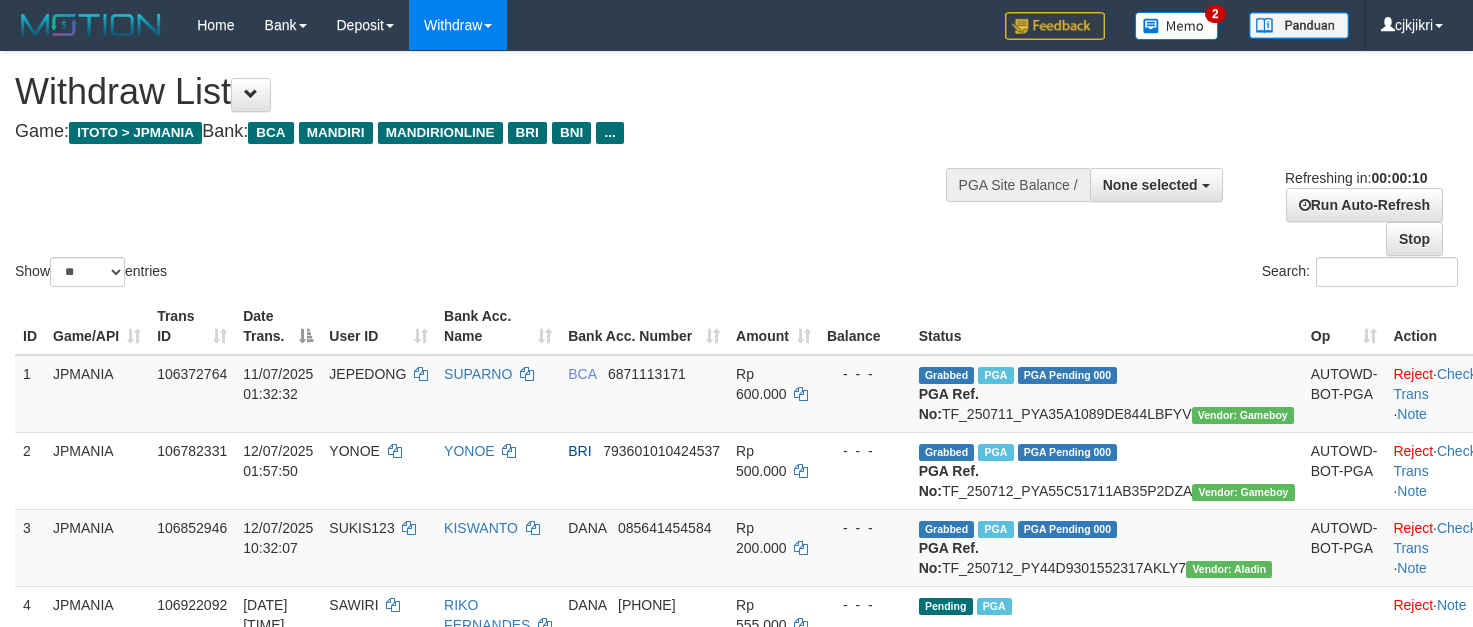 select 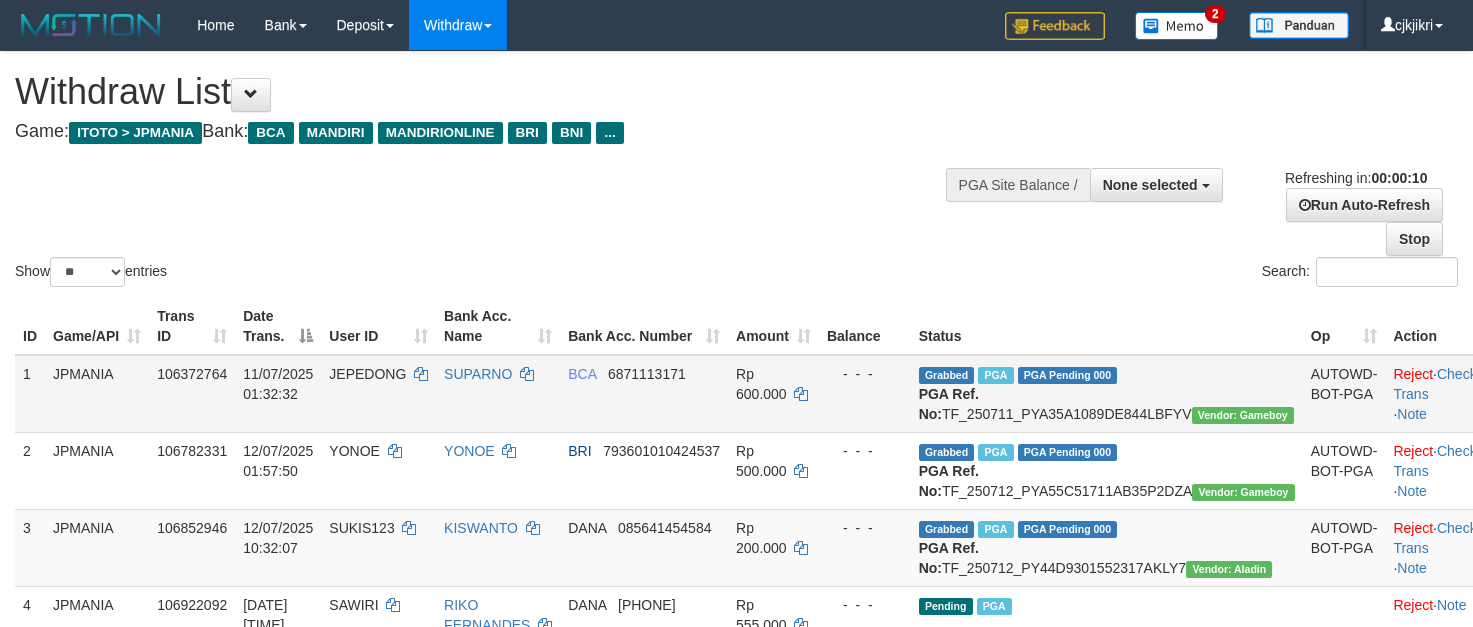 scroll, scrollTop: 0, scrollLeft: 0, axis: both 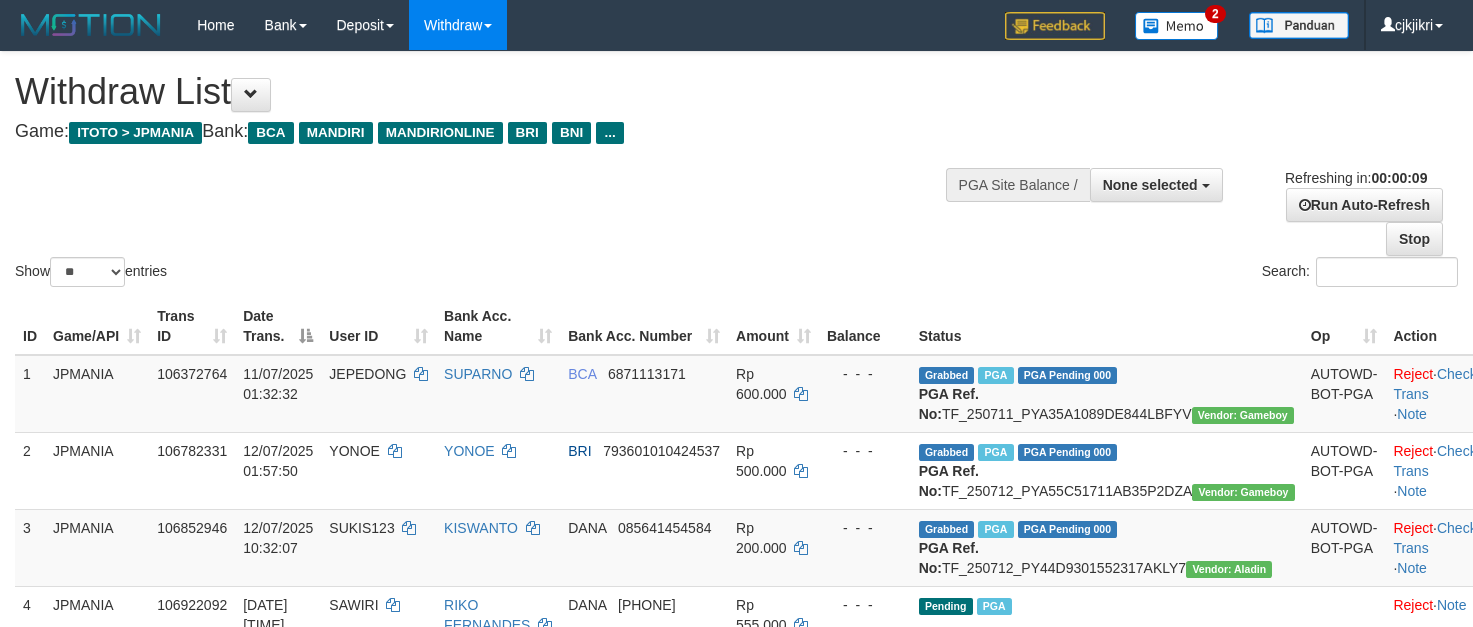 click on "Show  ** ** ** ***  entries Search:" at bounding box center [736, 171] 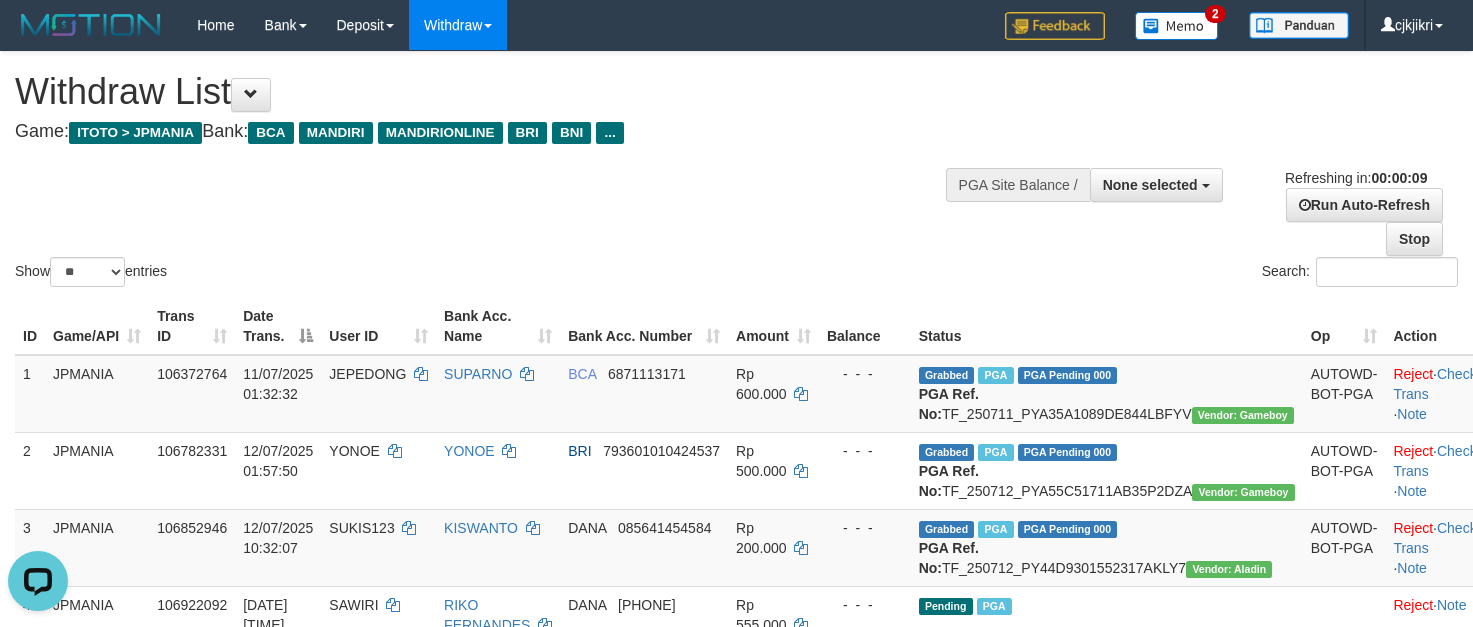 scroll, scrollTop: 0, scrollLeft: 0, axis: both 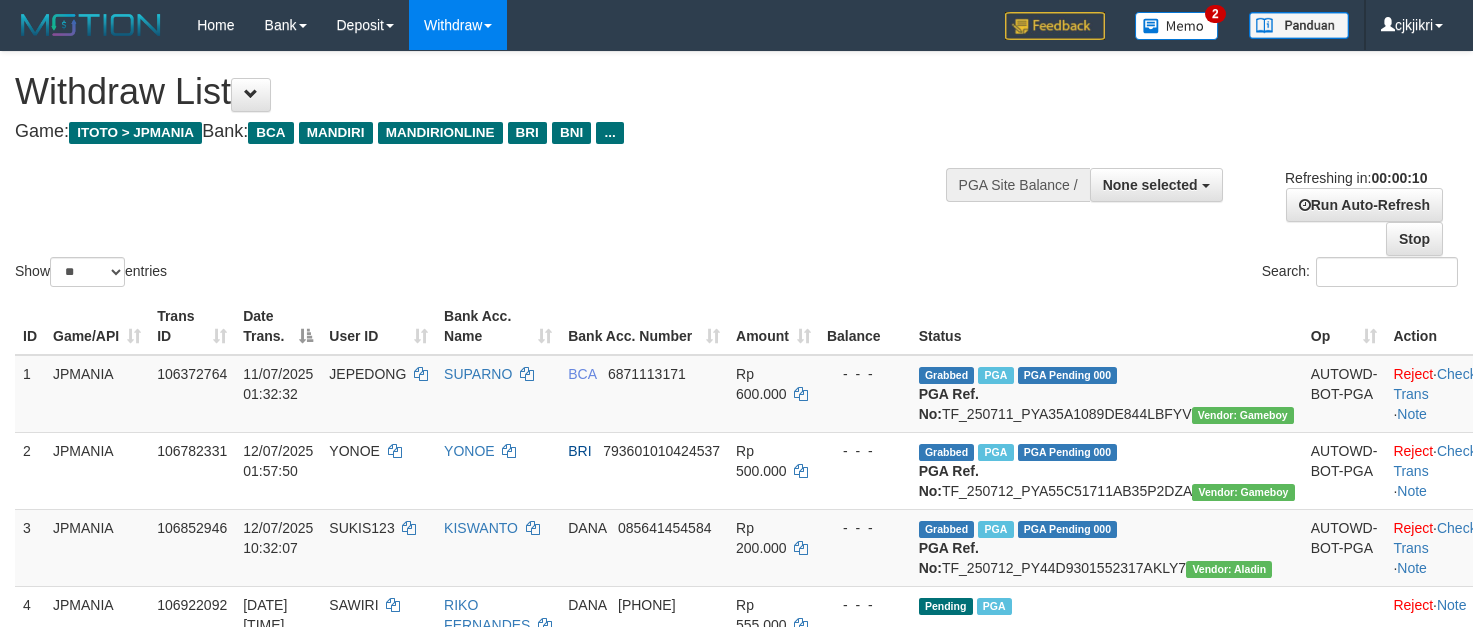 select 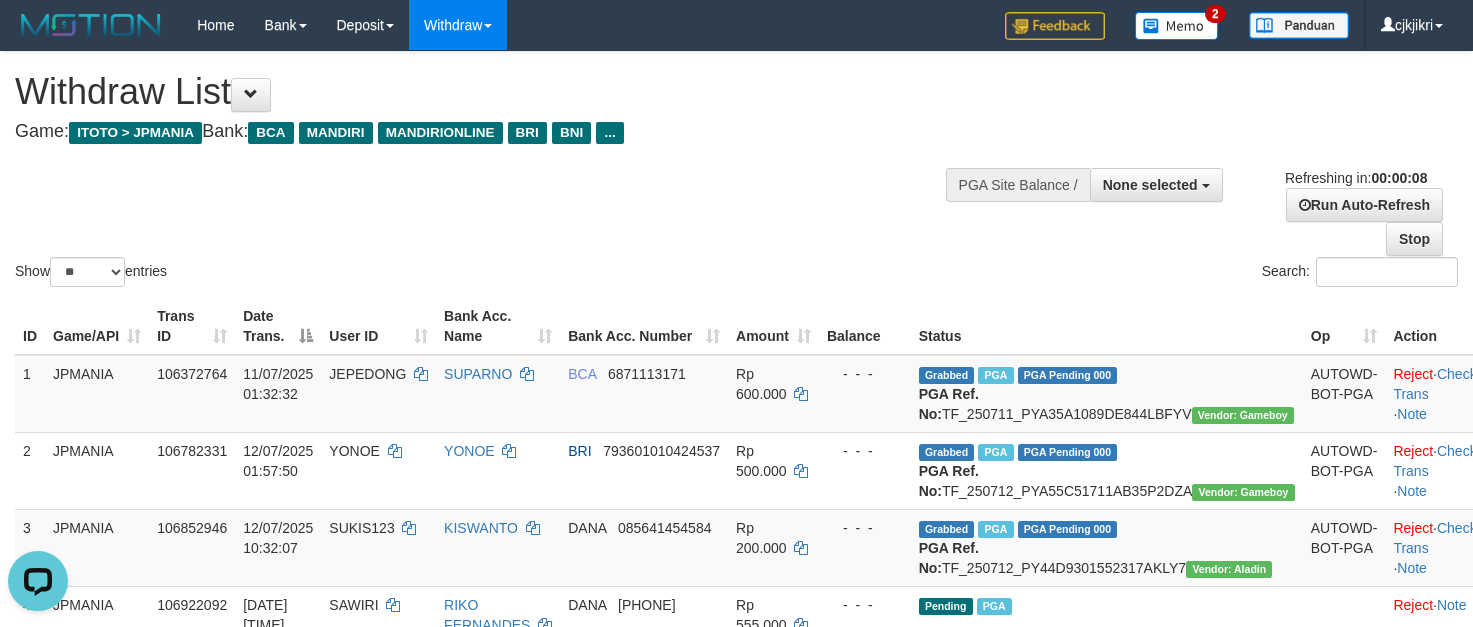scroll, scrollTop: 0, scrollLeft: 0, axis: both 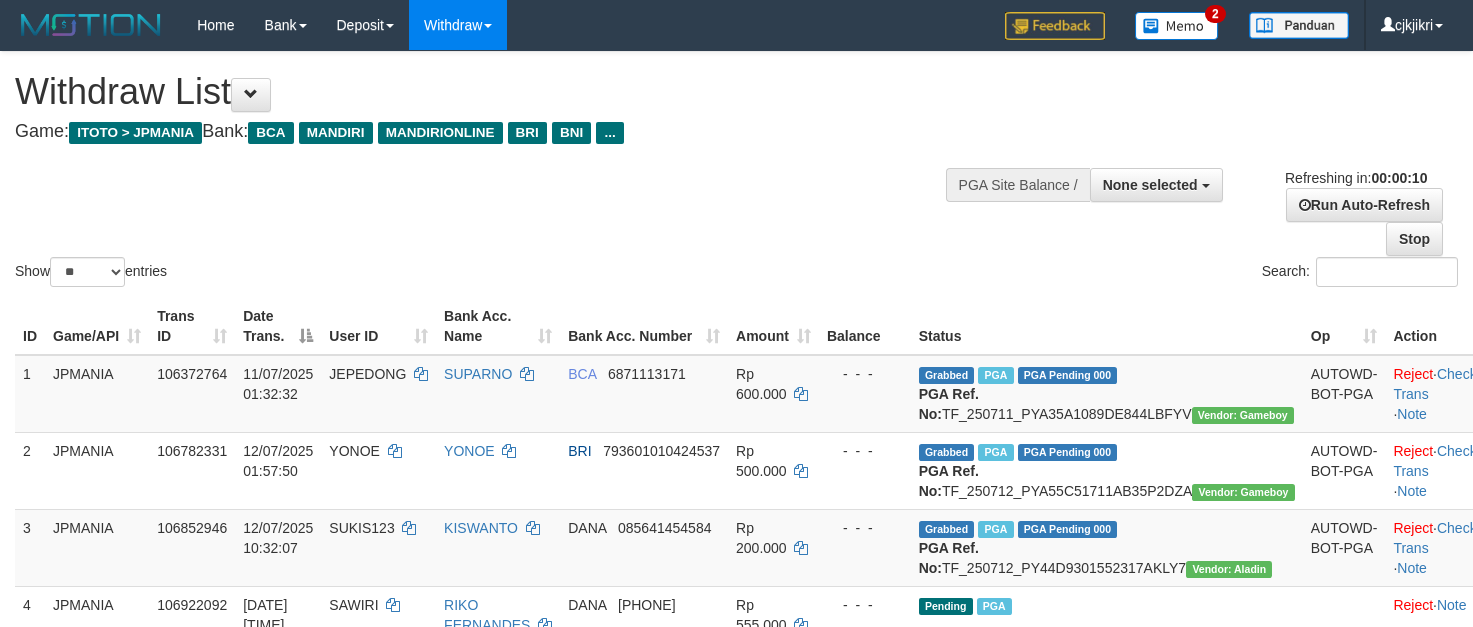 select 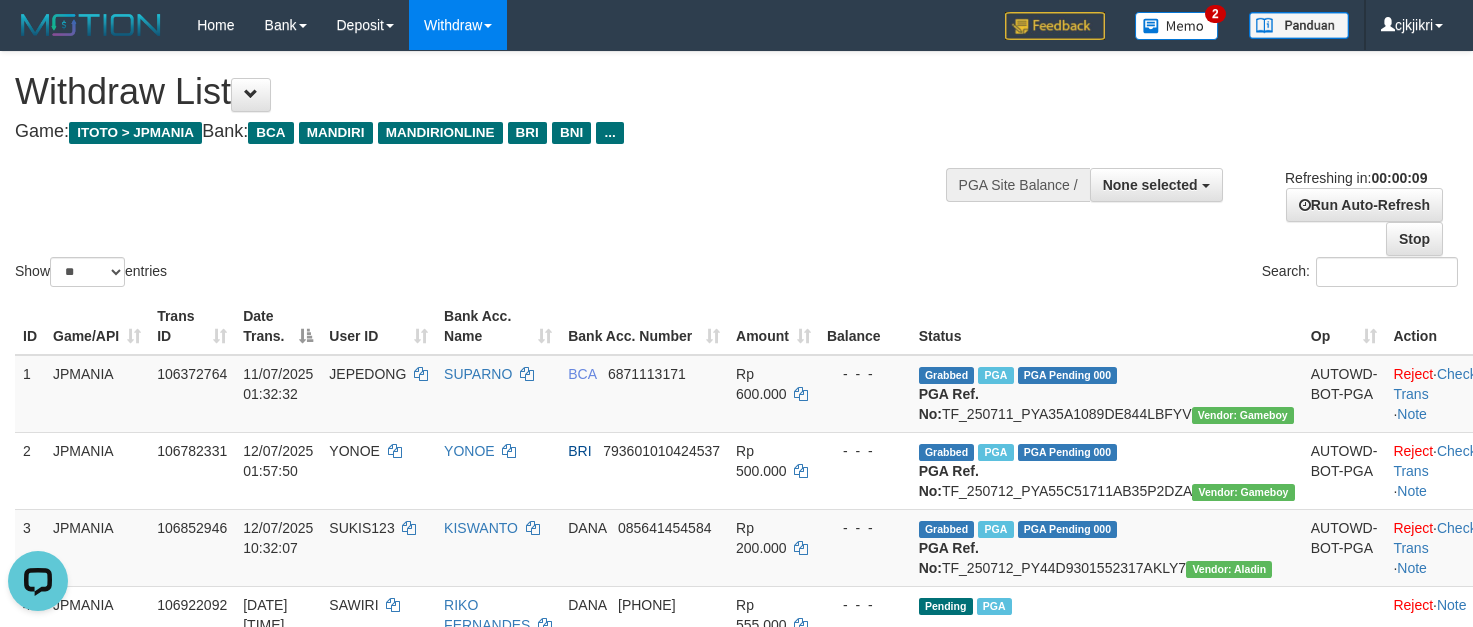scroll, scrollTop: 0, scrollLeft: 0, axis: both 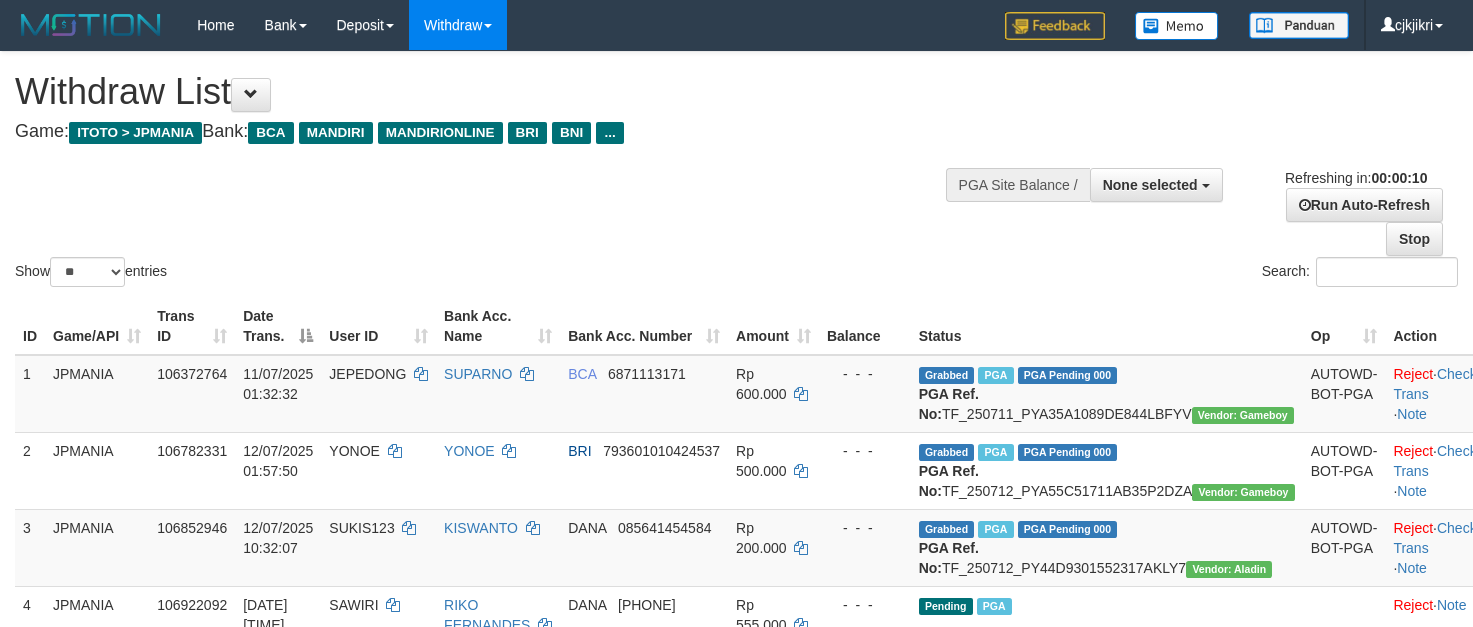 select 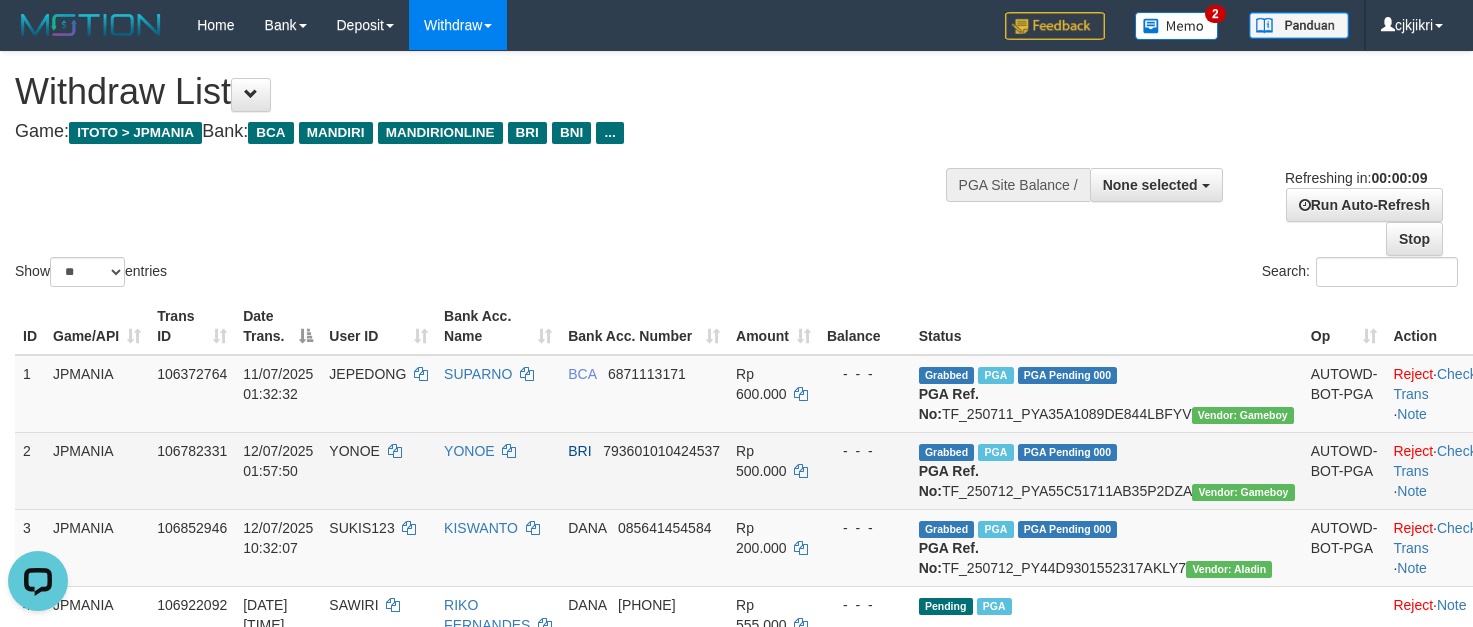 scroll, scrollTop: 0, scrollLeft: 0, axis: both 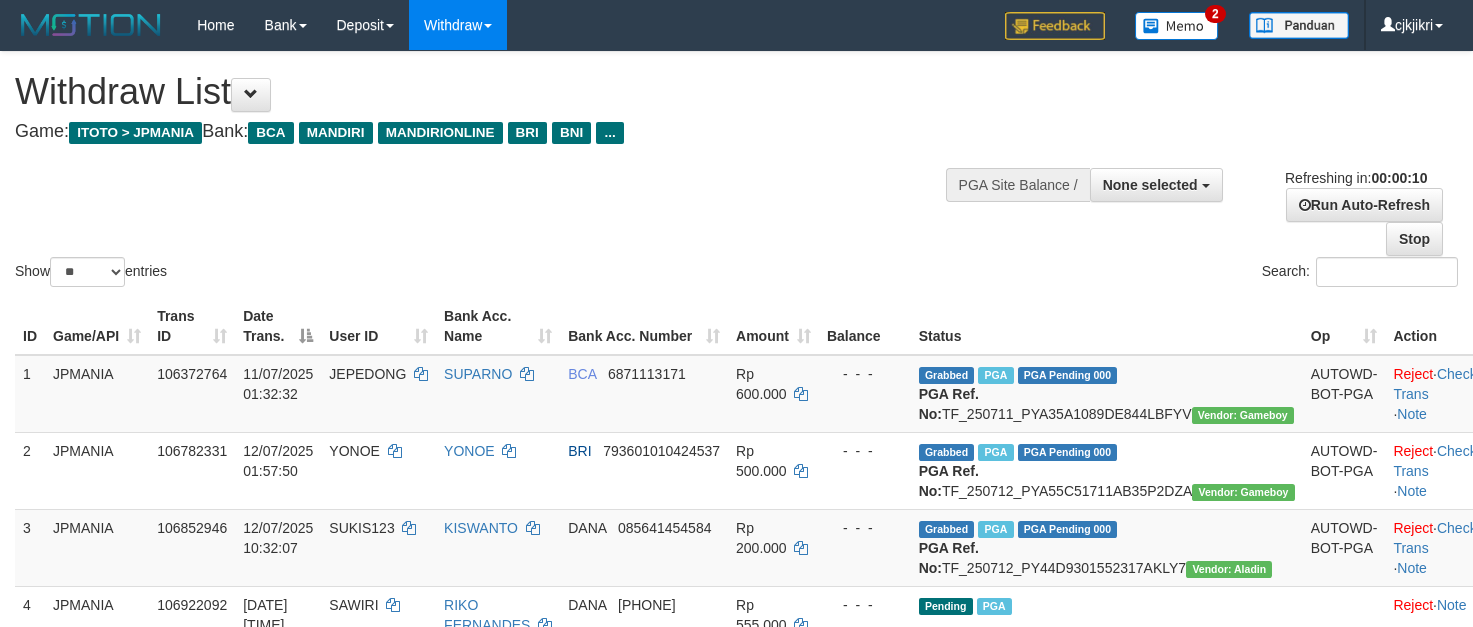 select 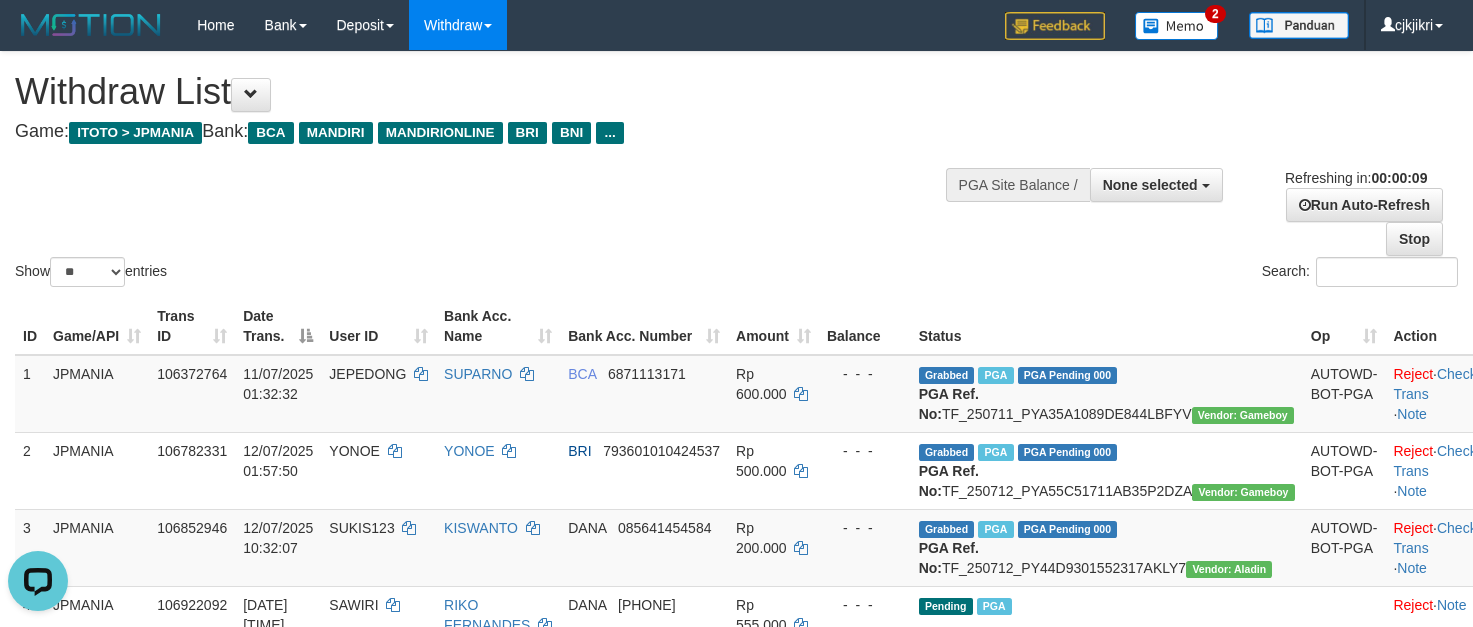 scroll, scrollTop: 0, scrollLeft: 0, axis: both 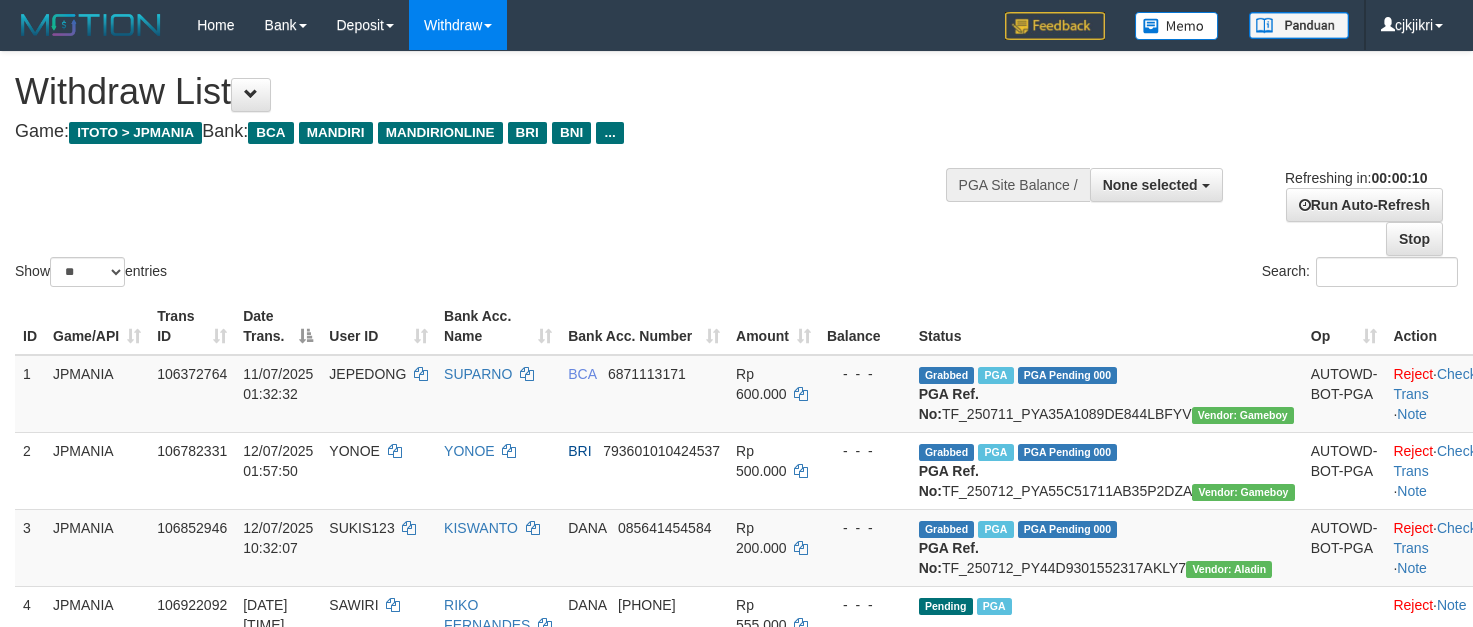 select 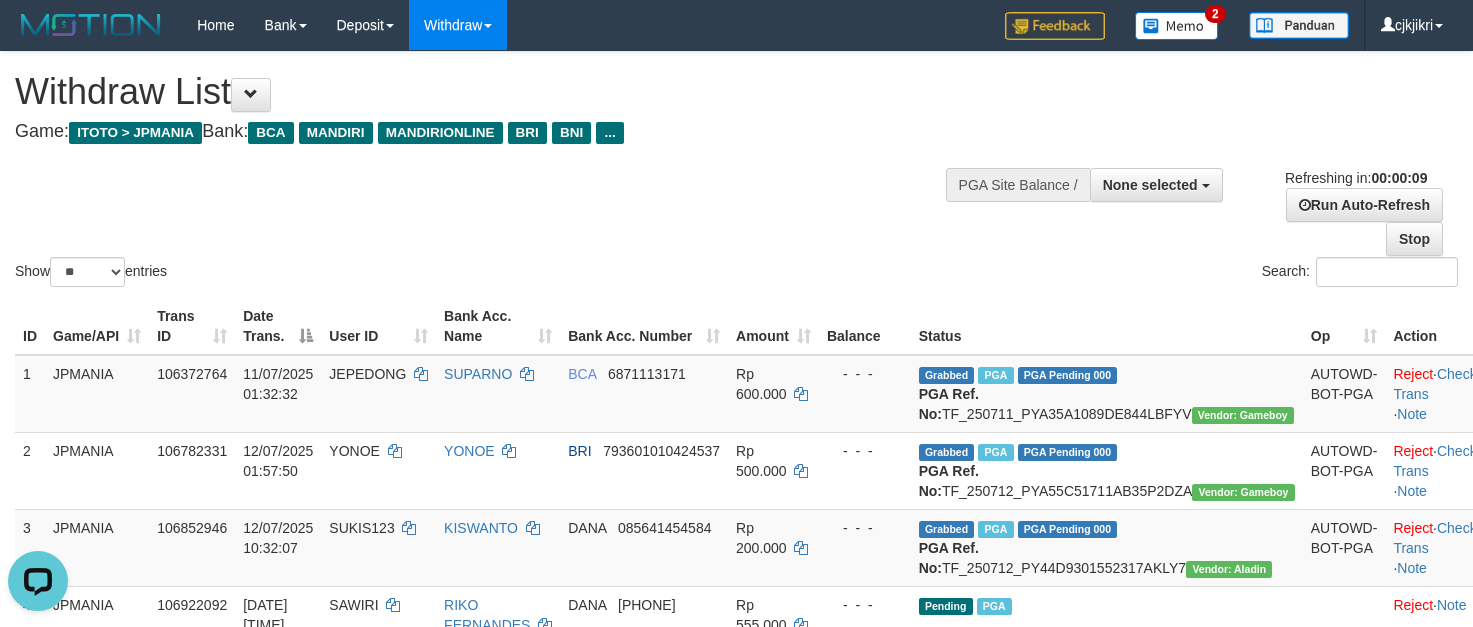scroll, scrollTop: 0, scrollLeft: 0, axis: both 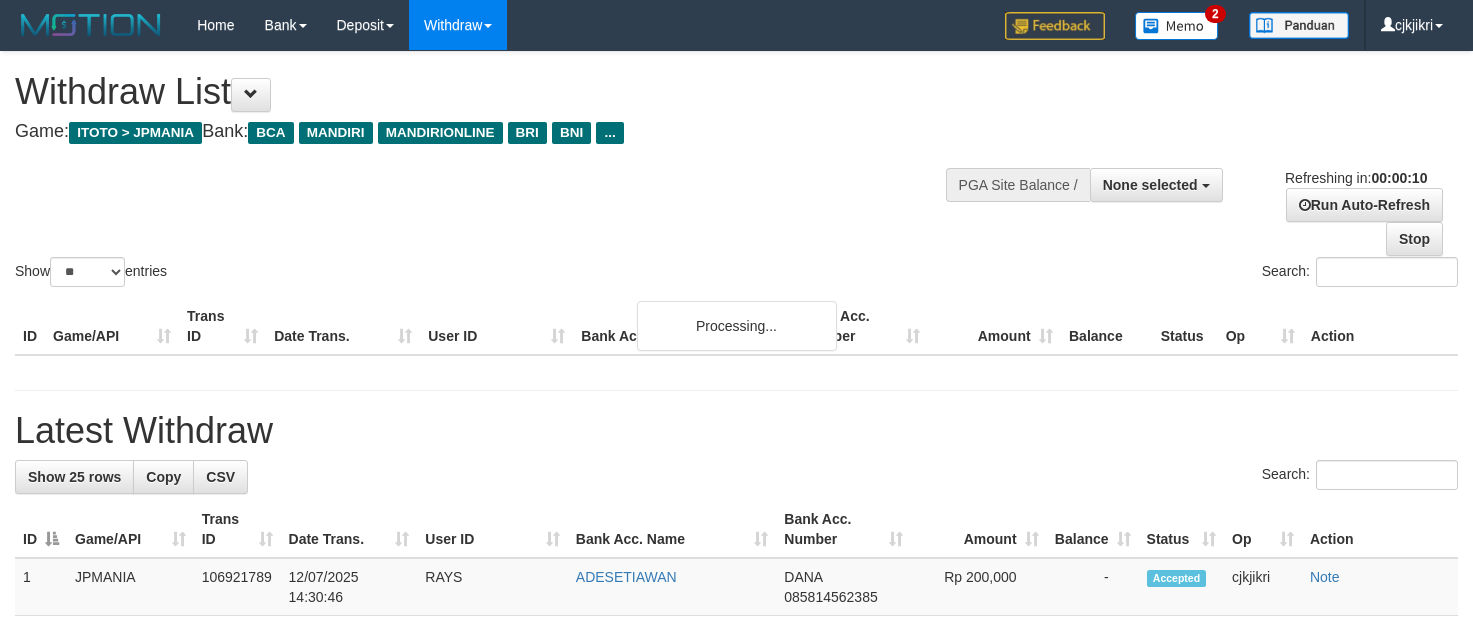 select 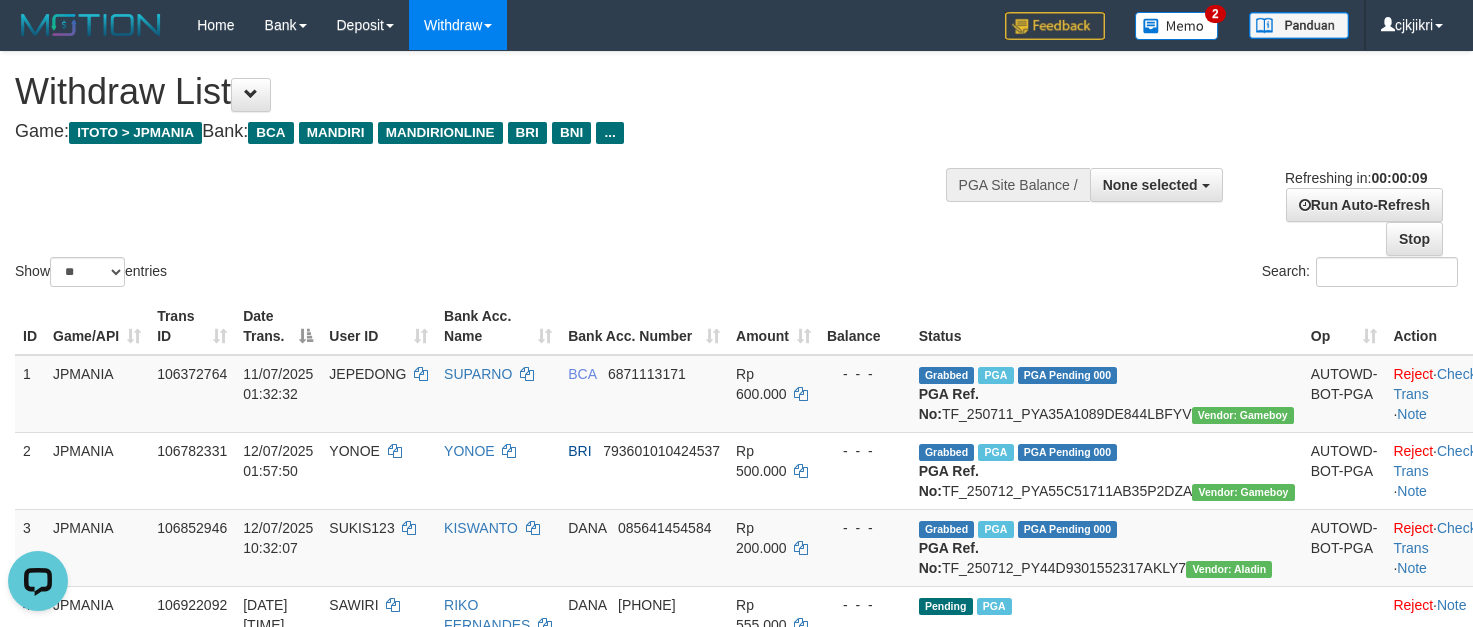 scroll, scrollTop: 0, scrollLeft: 0, axis: both 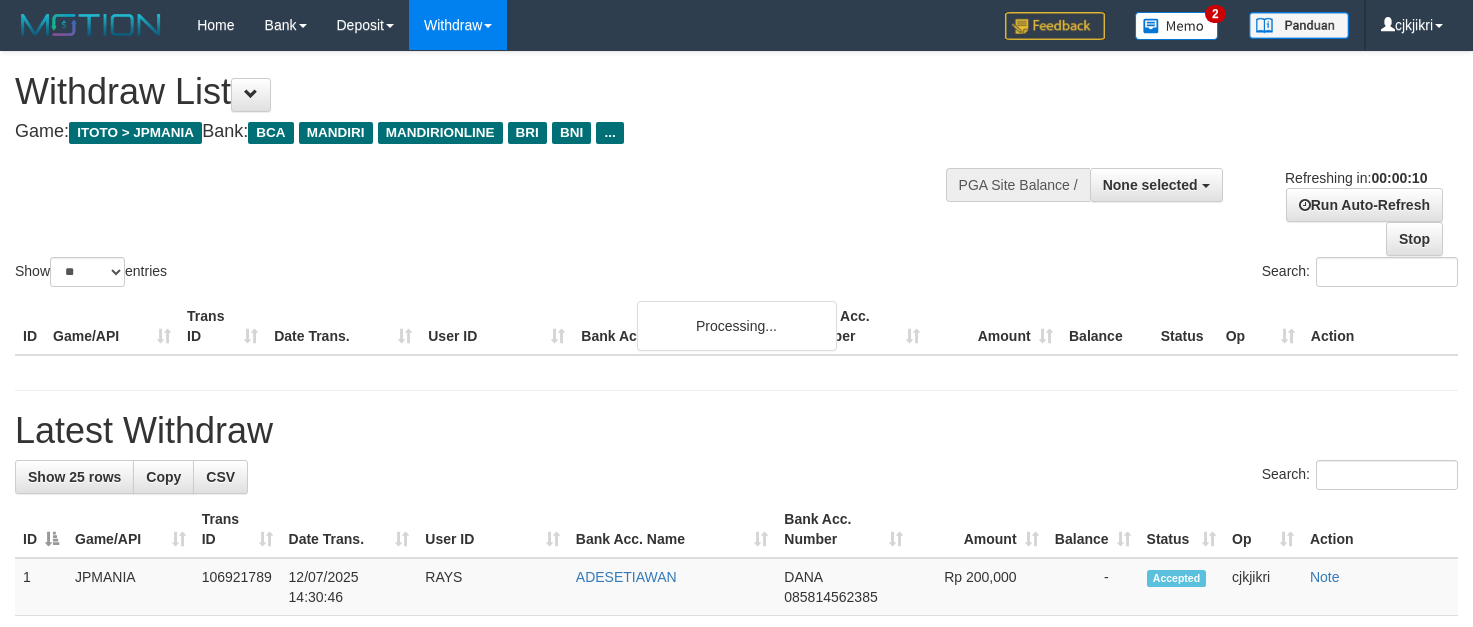 select 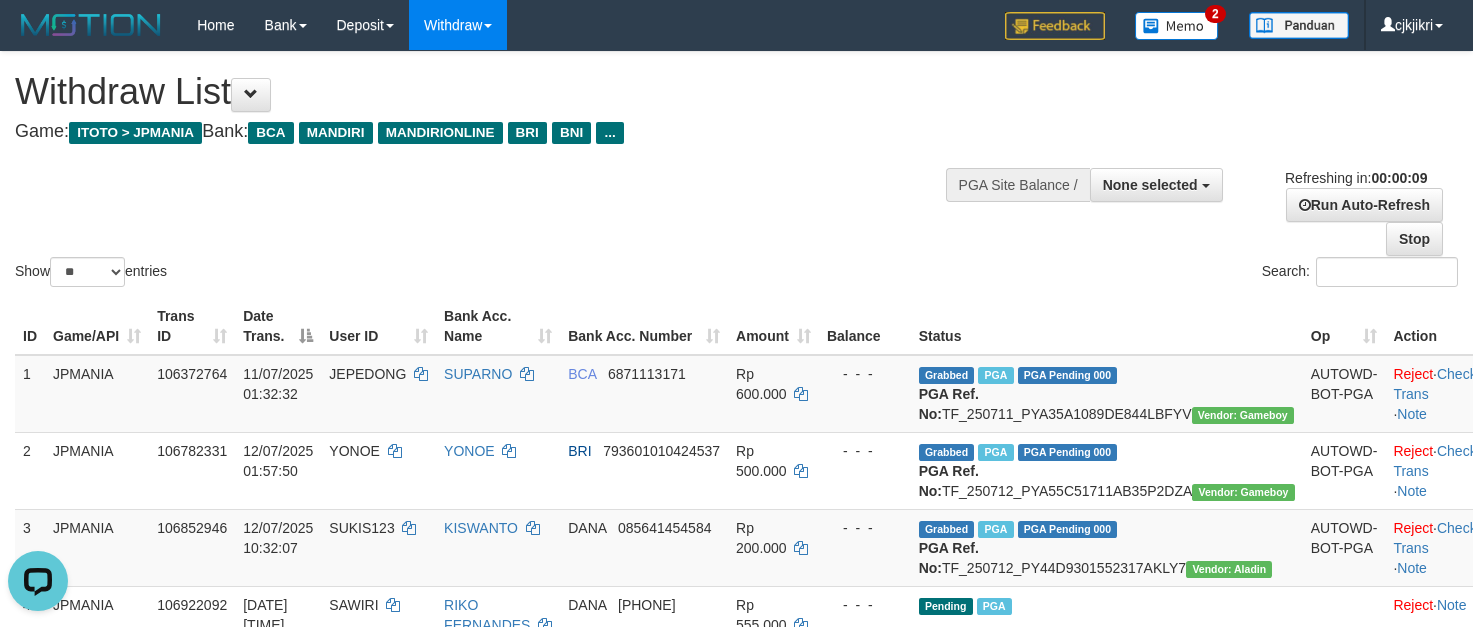 scroll, scrollTop: 0, scrollLeft: 0, axis: both 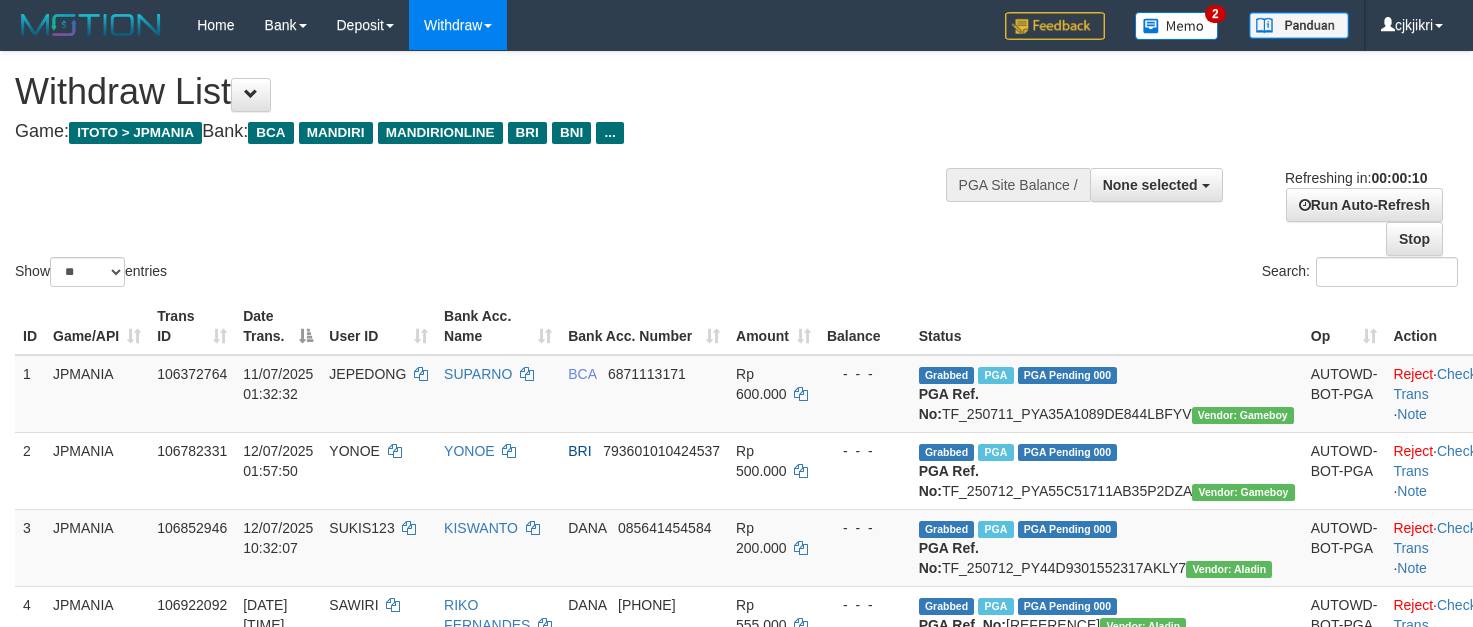 select 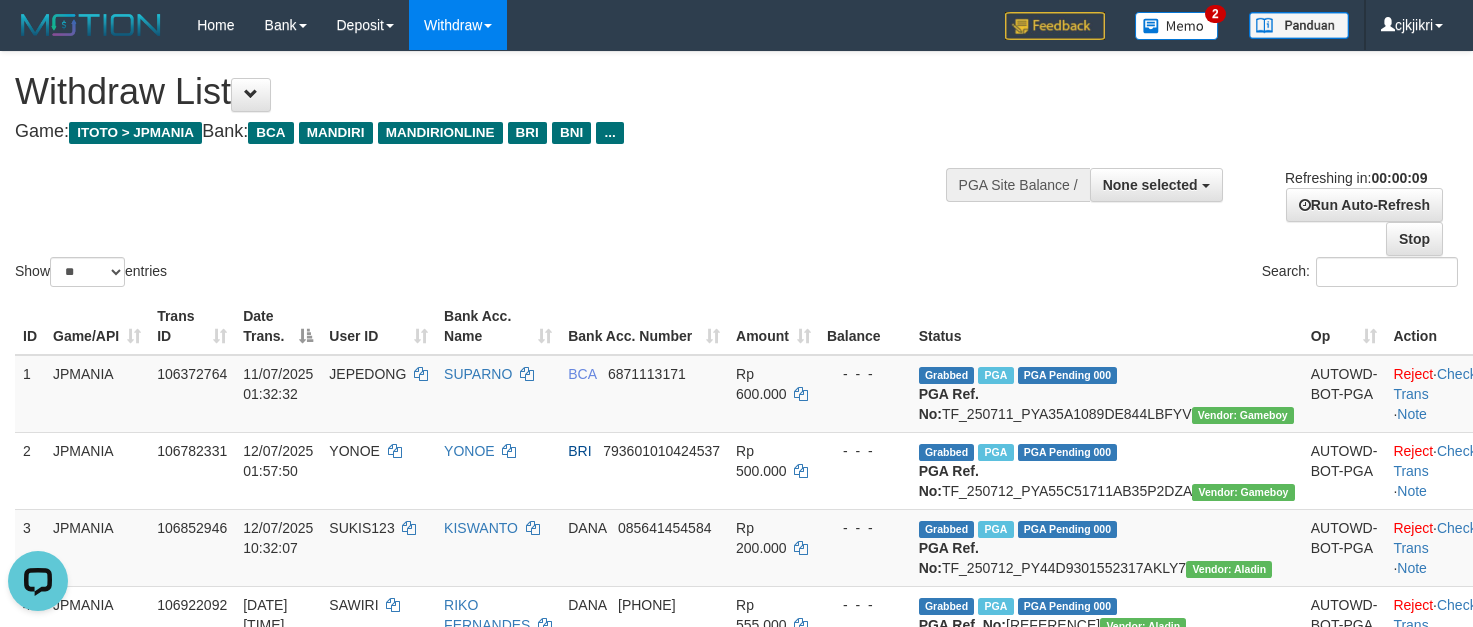 scroll, scrollTop: 0, scrollLeft: 0, axis: both 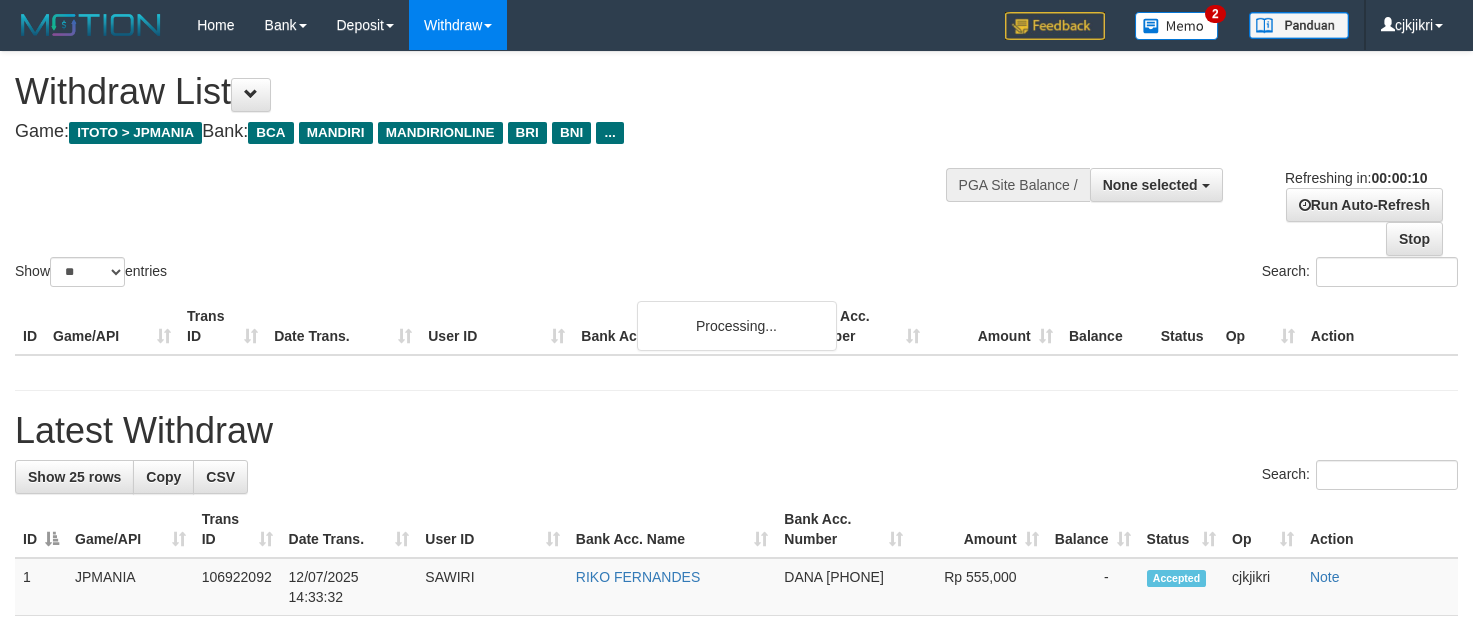 select 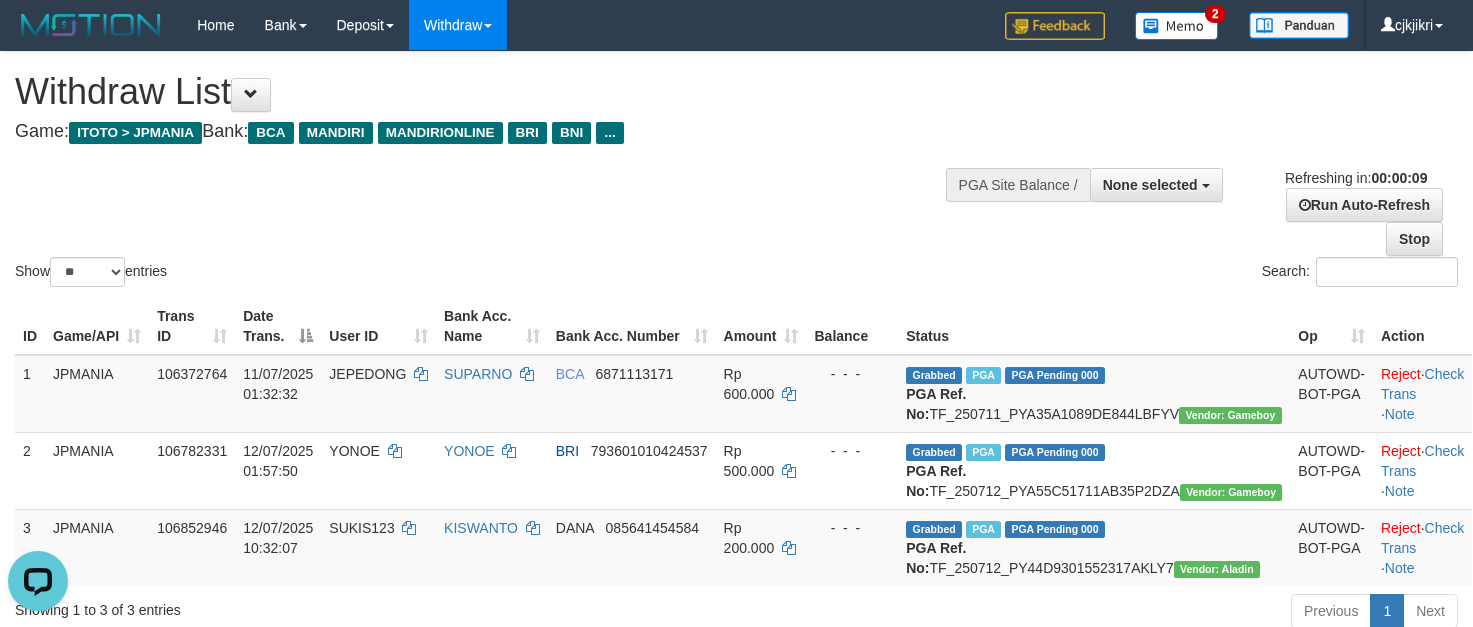 scroll, scrollTop: 0, scrollLeft: 0, axis: both 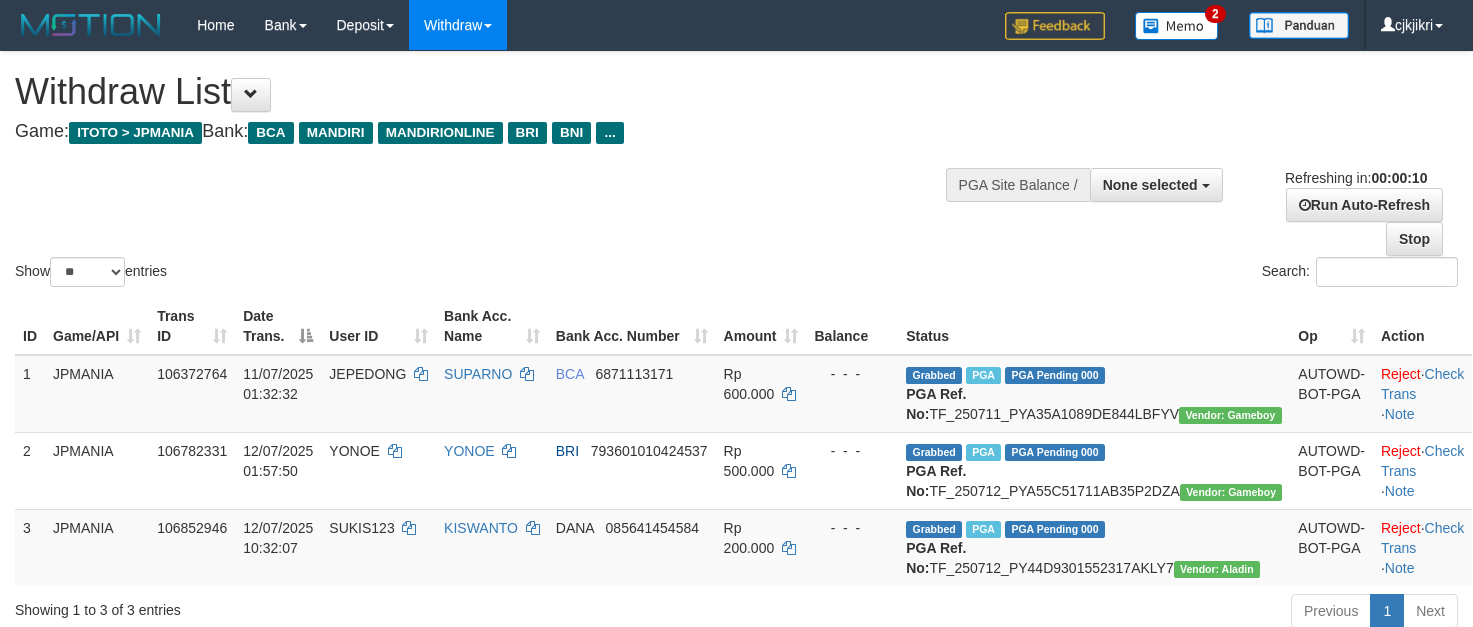 select 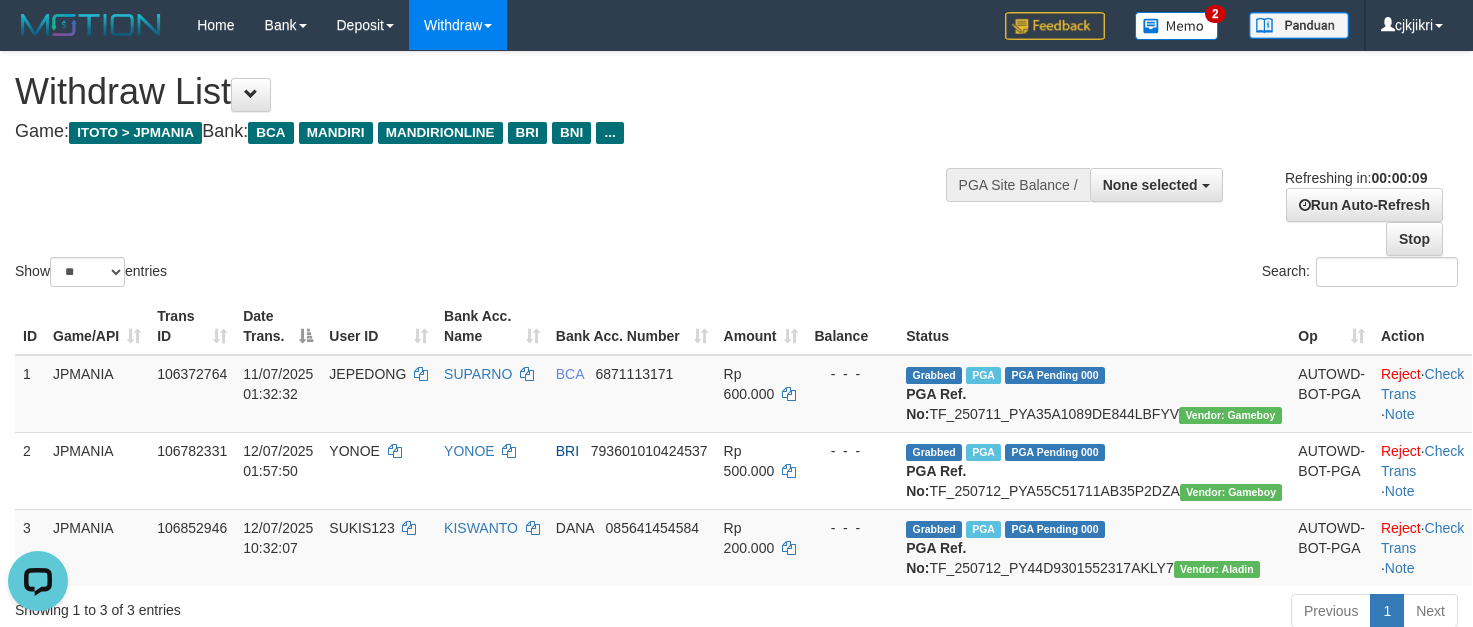 scroll, scrollTop: 0, scrollLeft: 0, axis: both 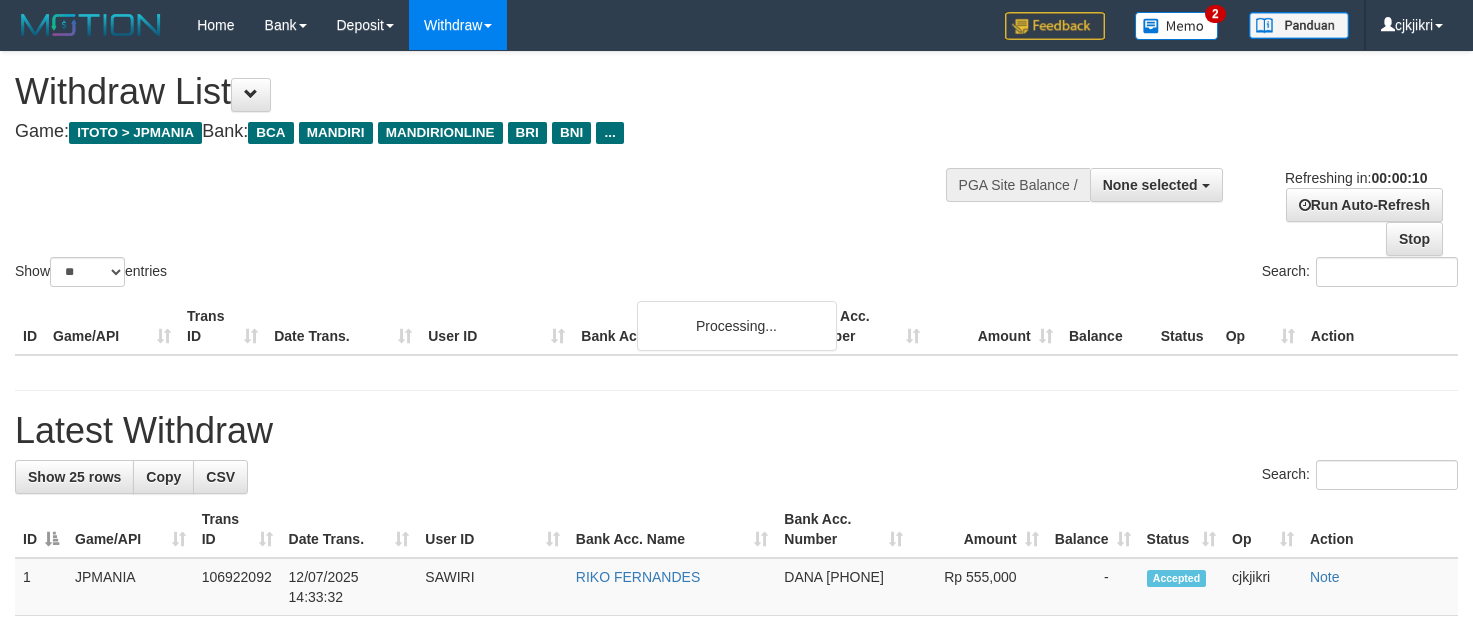 select 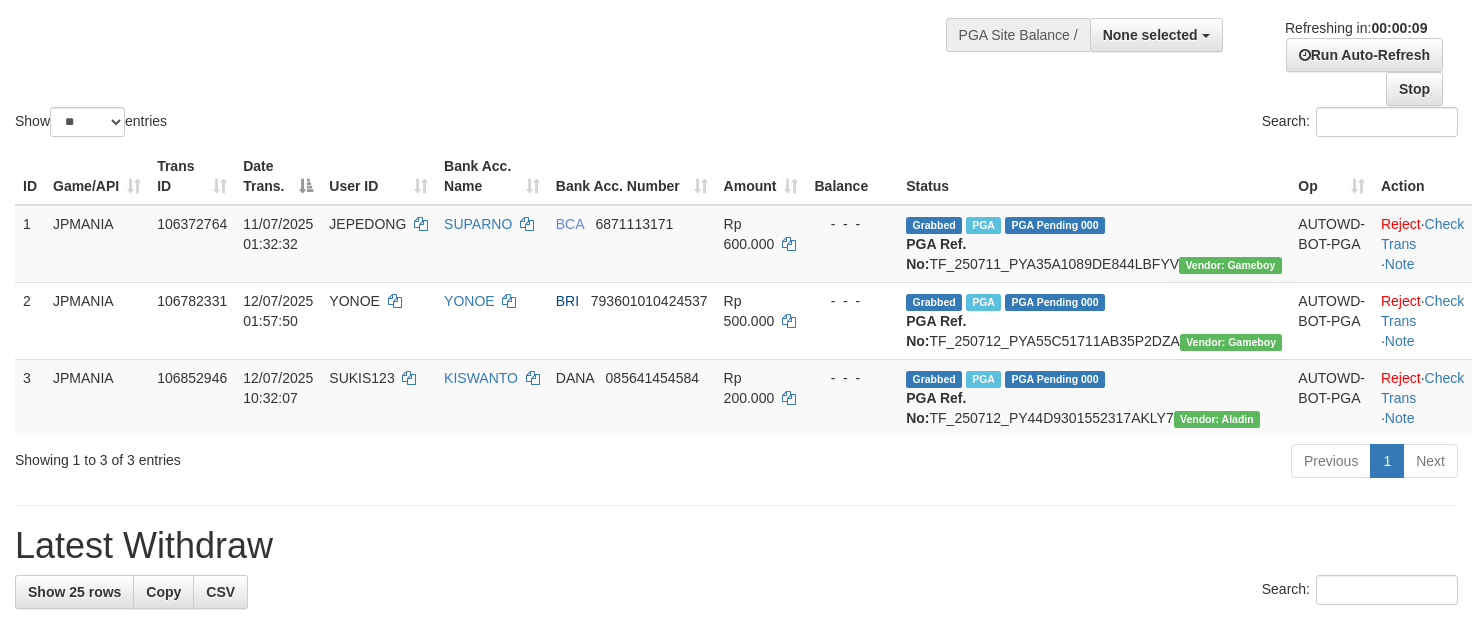 scroll, scrollTop: 267, scrollLeft: 0, axis: vertical 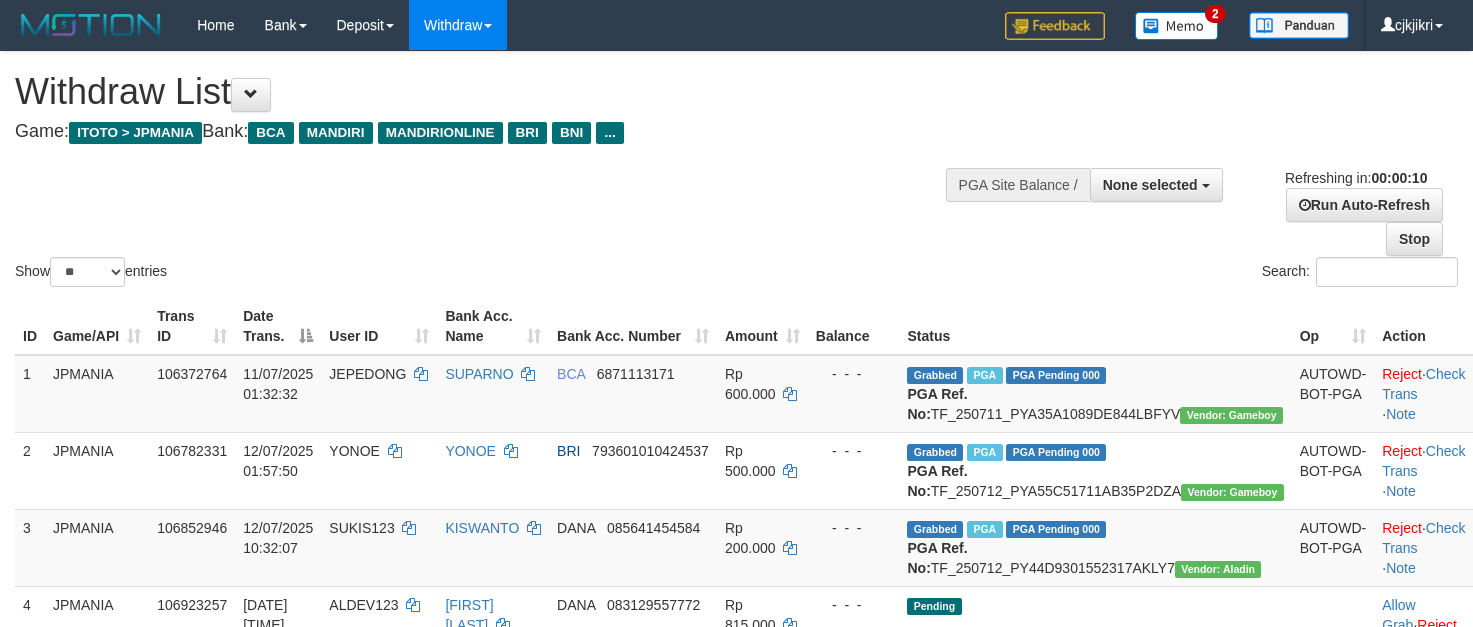 select 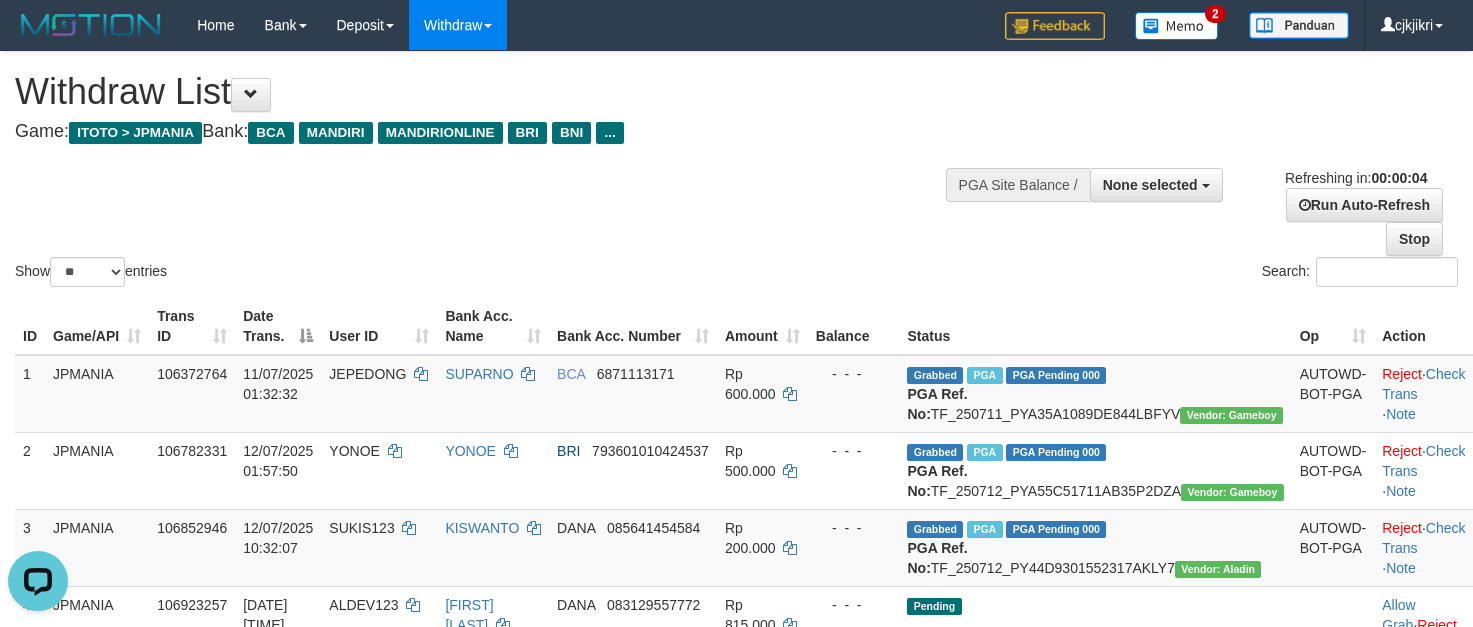 scroll, scrollTop: 0, scrollLeft: 0, axis: both 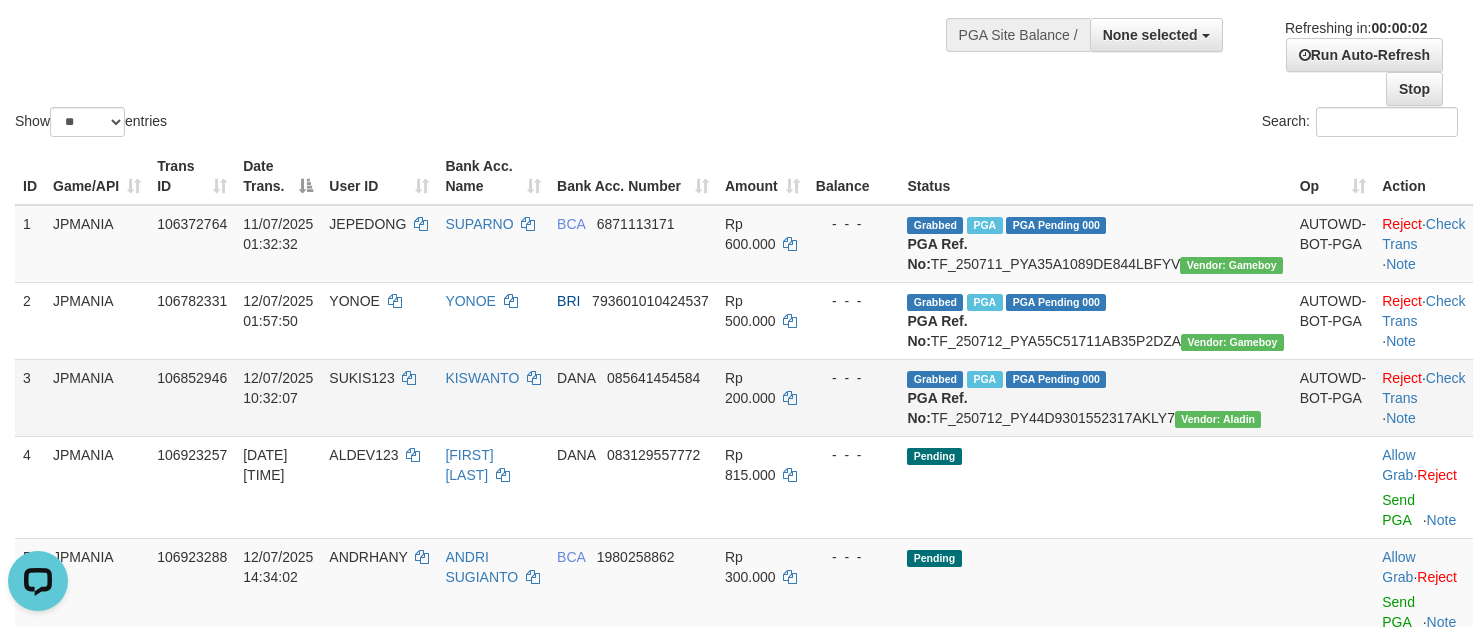 click on "SUKIS123" at bounding box center (361, 378) 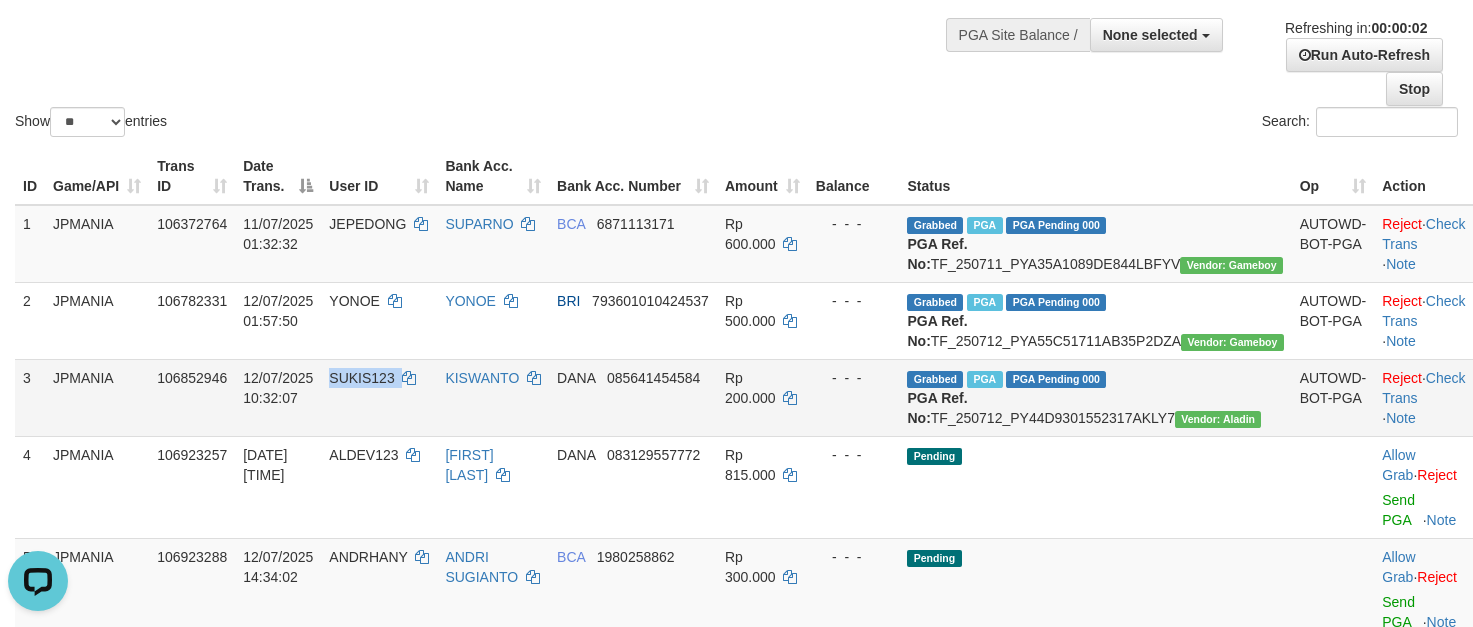 click on "SUKIS123" at bounding box center (361, 378) 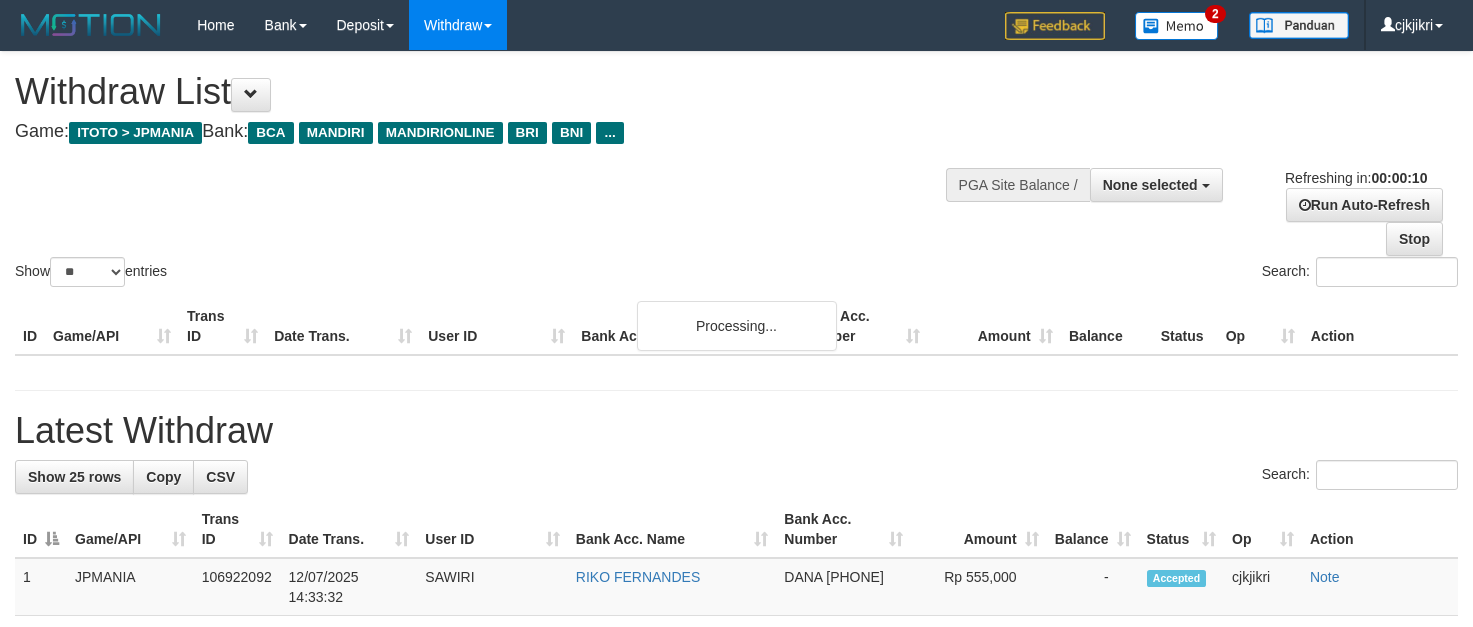 select 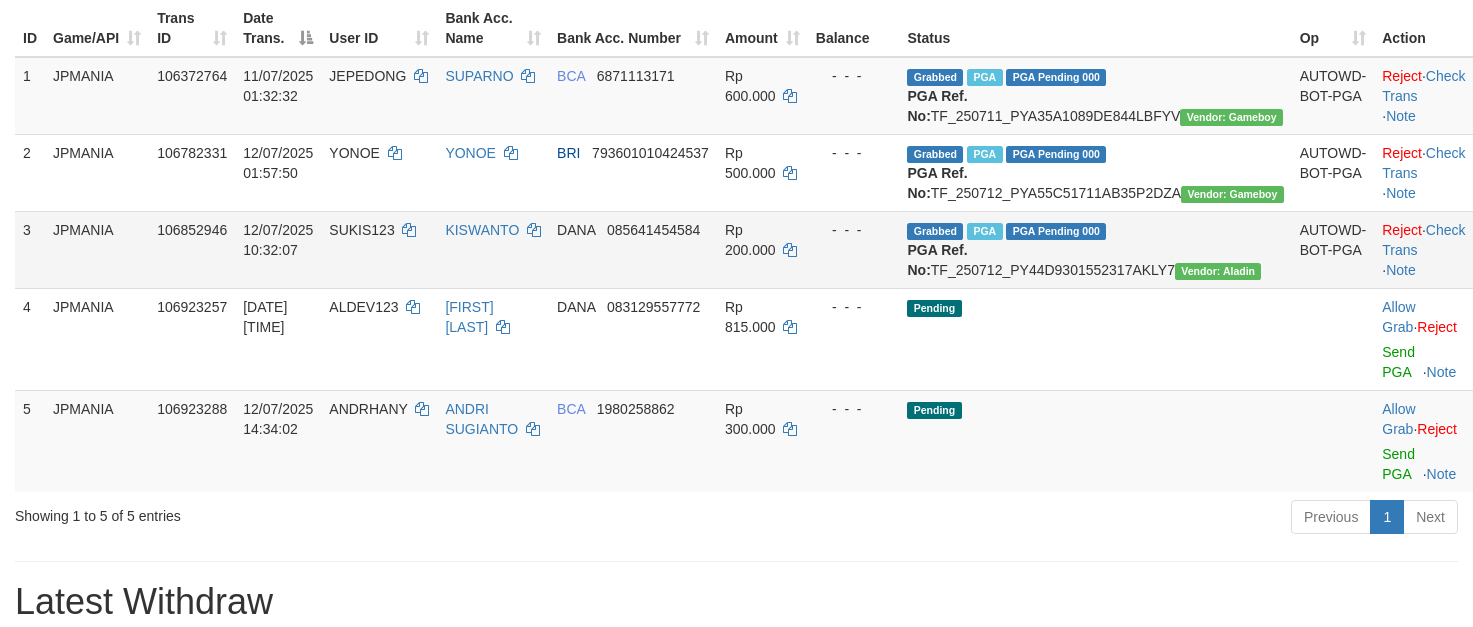 scroll, scrollTop: 300, scrollLeft: 0, axis: vertical 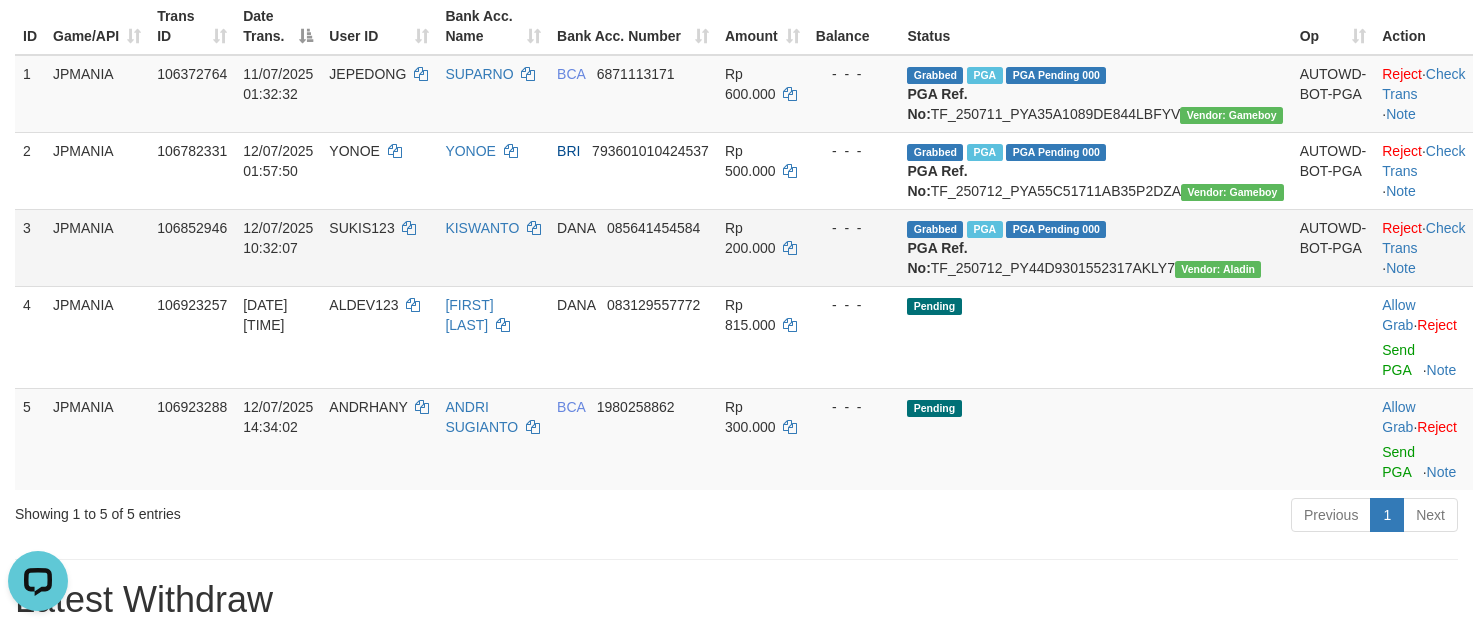 click on "Grabbed   PGA   PGA Pending 000 {"status":"000","data":{"unique_id":"1964-106852946-20250712","reference_no":"TF_250712_PY44D9301552317AKLY7","amount":"200000.00","fee":"0.00","merchant_surcharge_rate":"0.00","charge_to":"MERC","payout_amount":"200000.00","disbursement_status":0,"disbursement_description":"ON PROCESS","created_at":"2025-07-12 10:36:17","executed_at":"2025-07-12 10:36:17","bank":{"code":"dana","name":"DANA","account_number":"085641454584","account_name":"KISWANTO"},"note":"cjkjikri","merchant_balance":{"balance_effective":198294438,"balance_pending":157837799,"balance_disbursement":9773000,"balance_collection":550947305}}} PGA Ref. No:  TF_250712_PY44D9301552317AKLY7  Vendor: Aladin" at bounding box center [1095, 247] 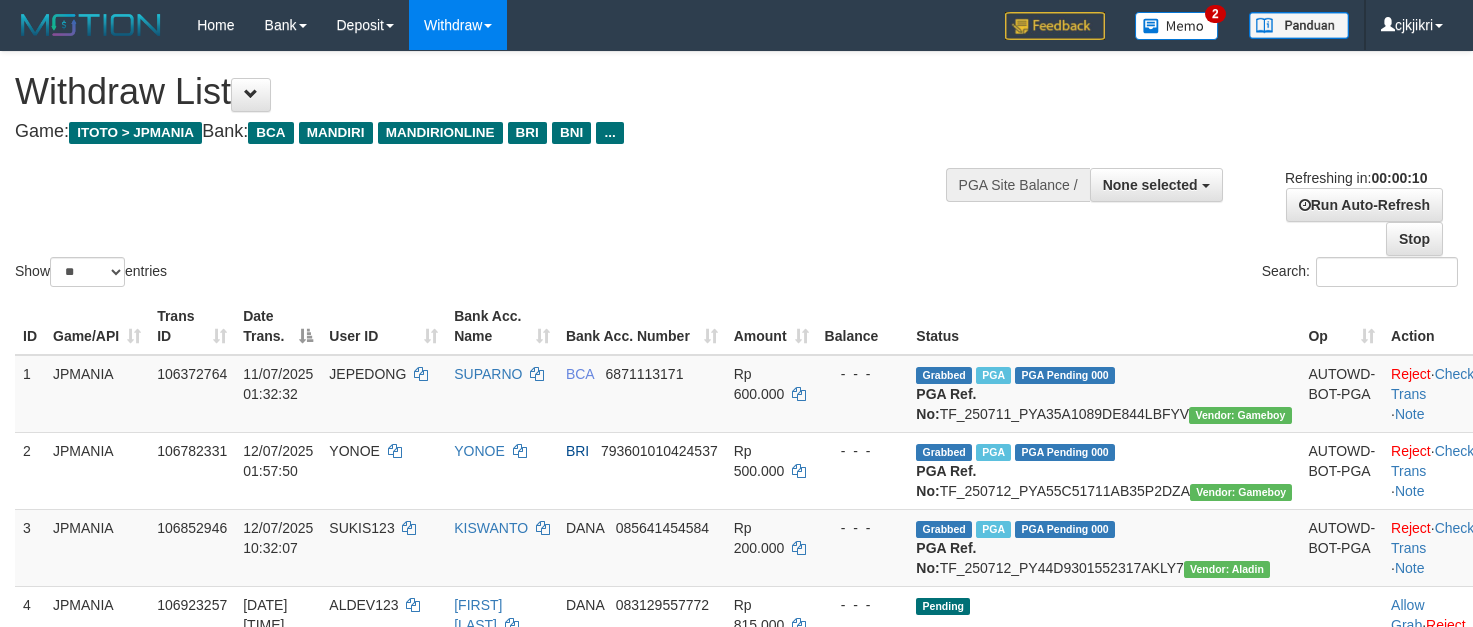 select 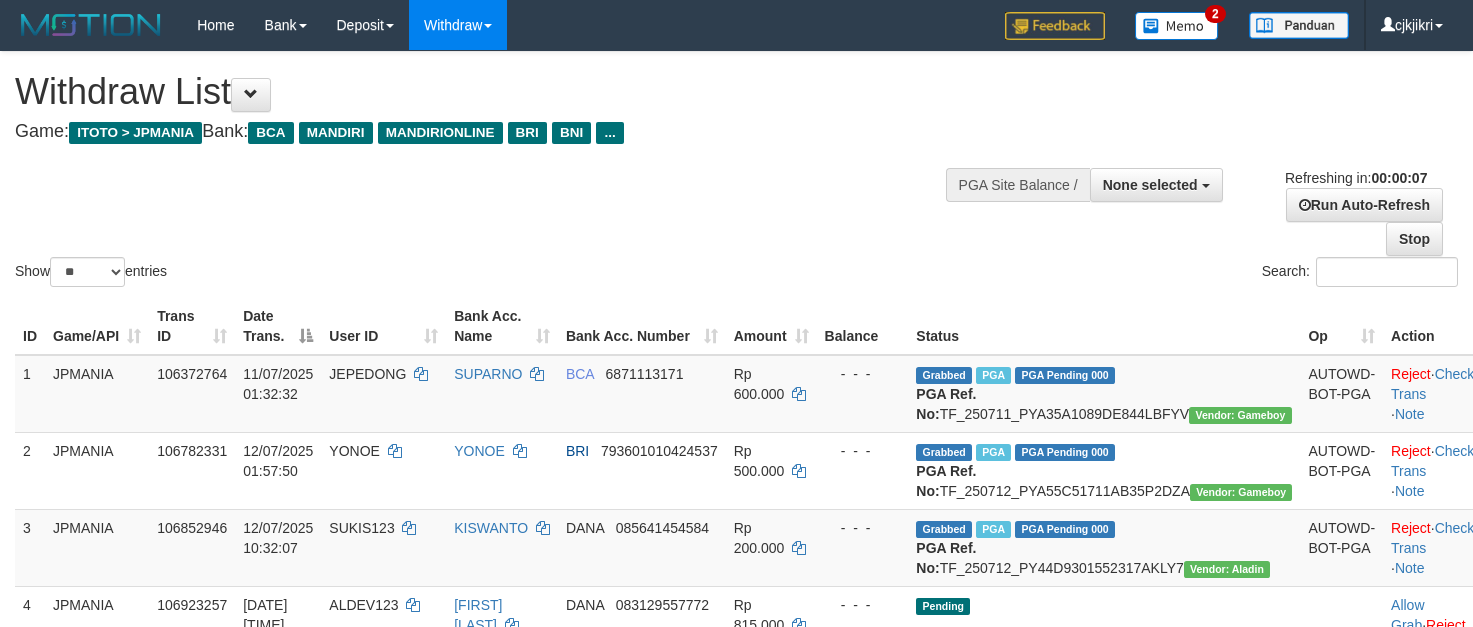 scroll, scrollTop: 0, scrollLeft: 0, axis: both 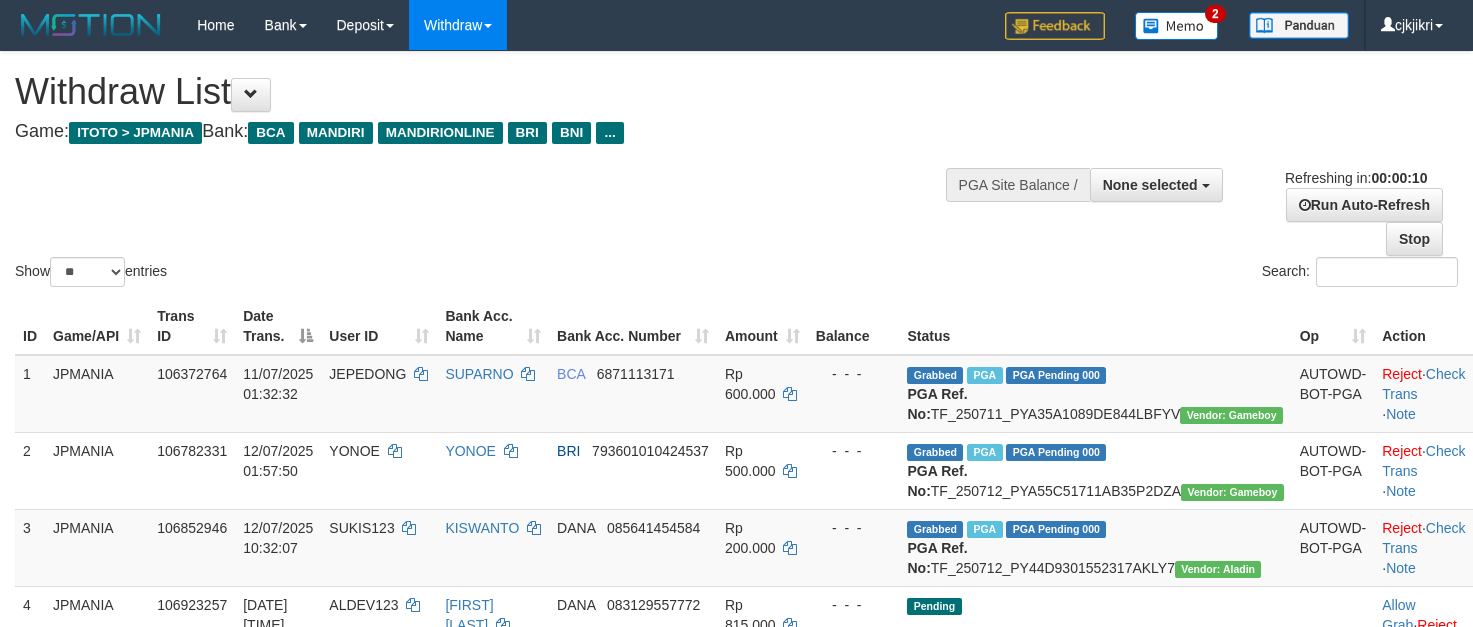 select 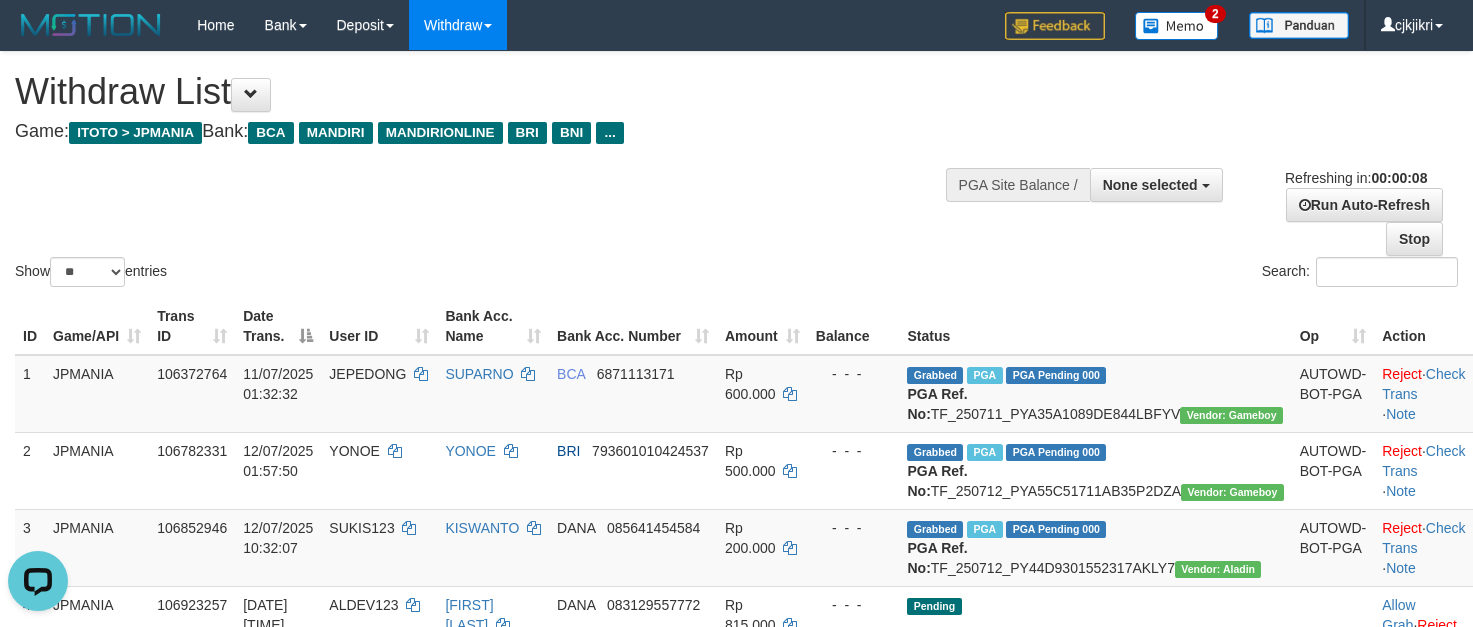 scroll, scrollTop: 0, scrollLeft: 0, axis: both 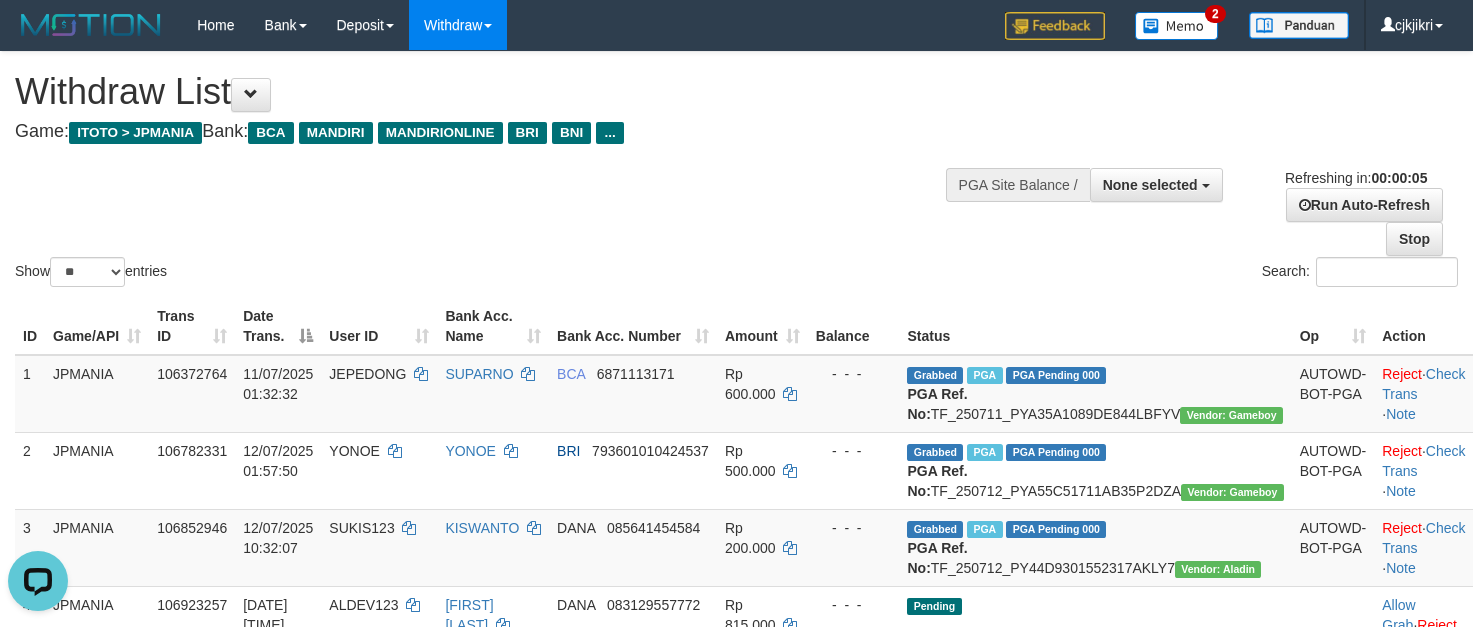 drag, startPoint x: 726, startPoint y: 163, endPoint x: 1140, endPoint y: 283, distance: 431.0406 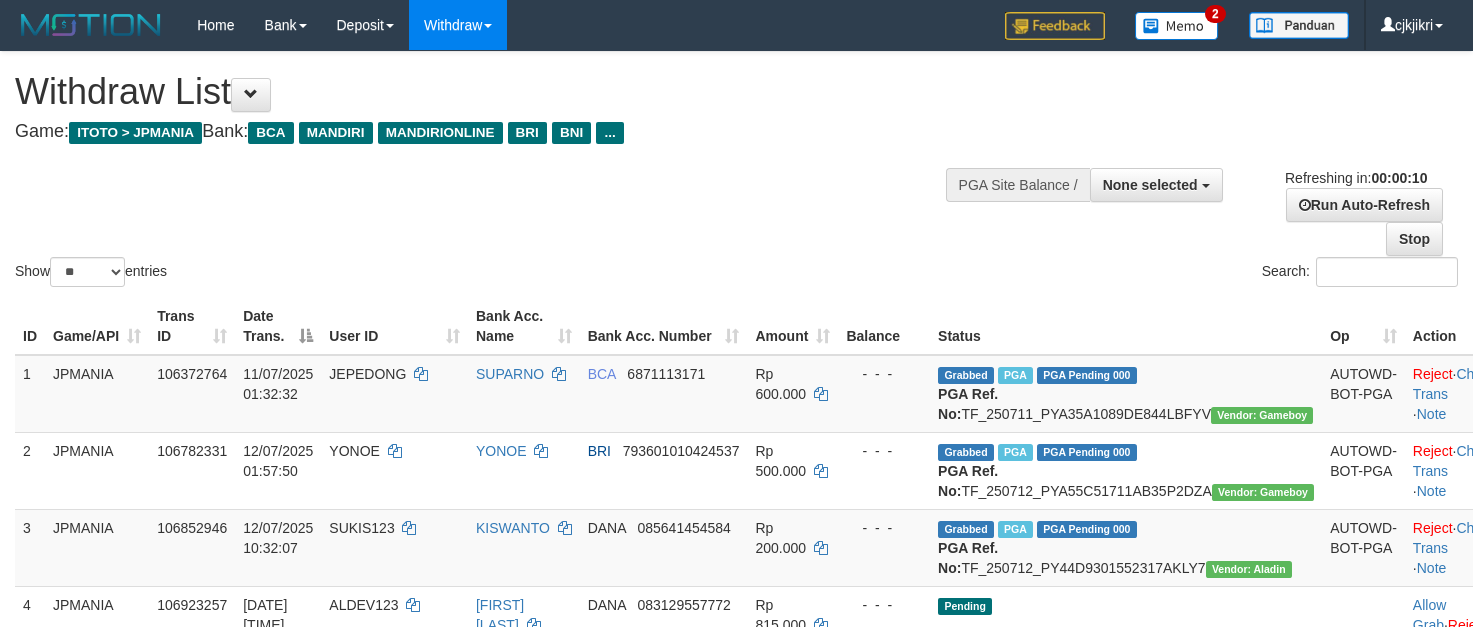 select 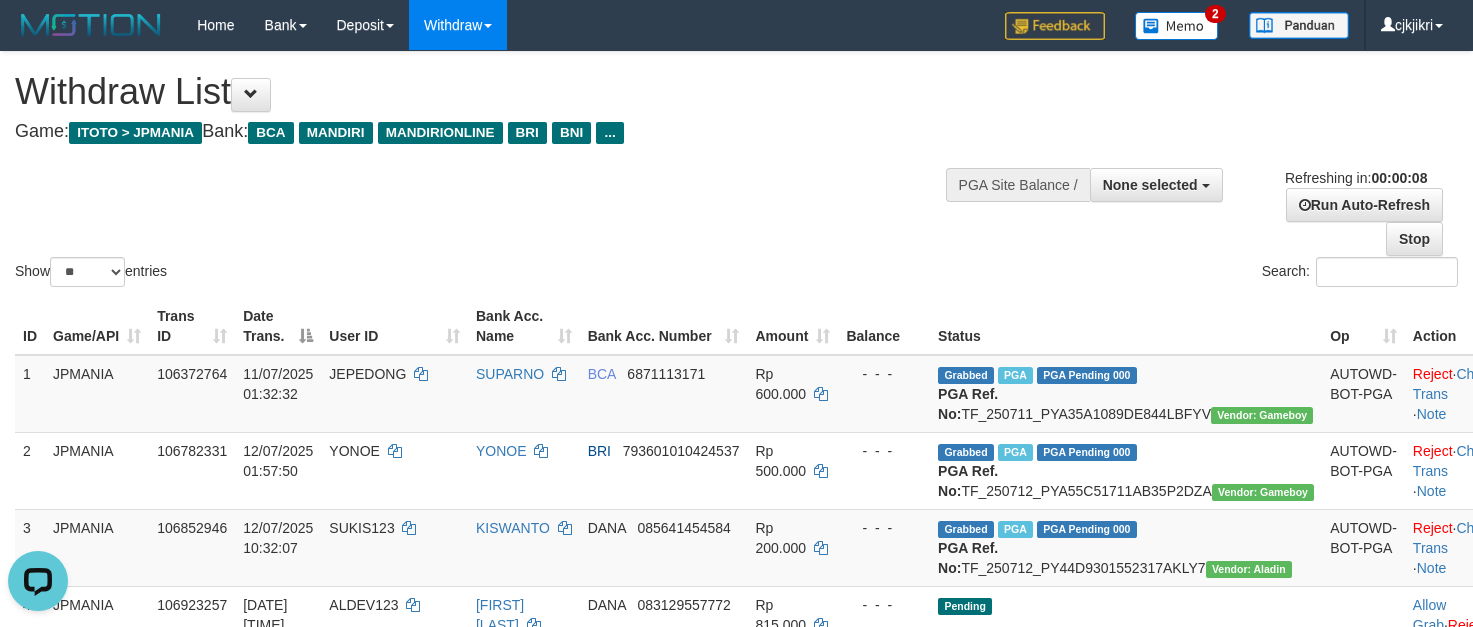 scroll, scrollTop: 0, scrollLeft: 0, axis: both 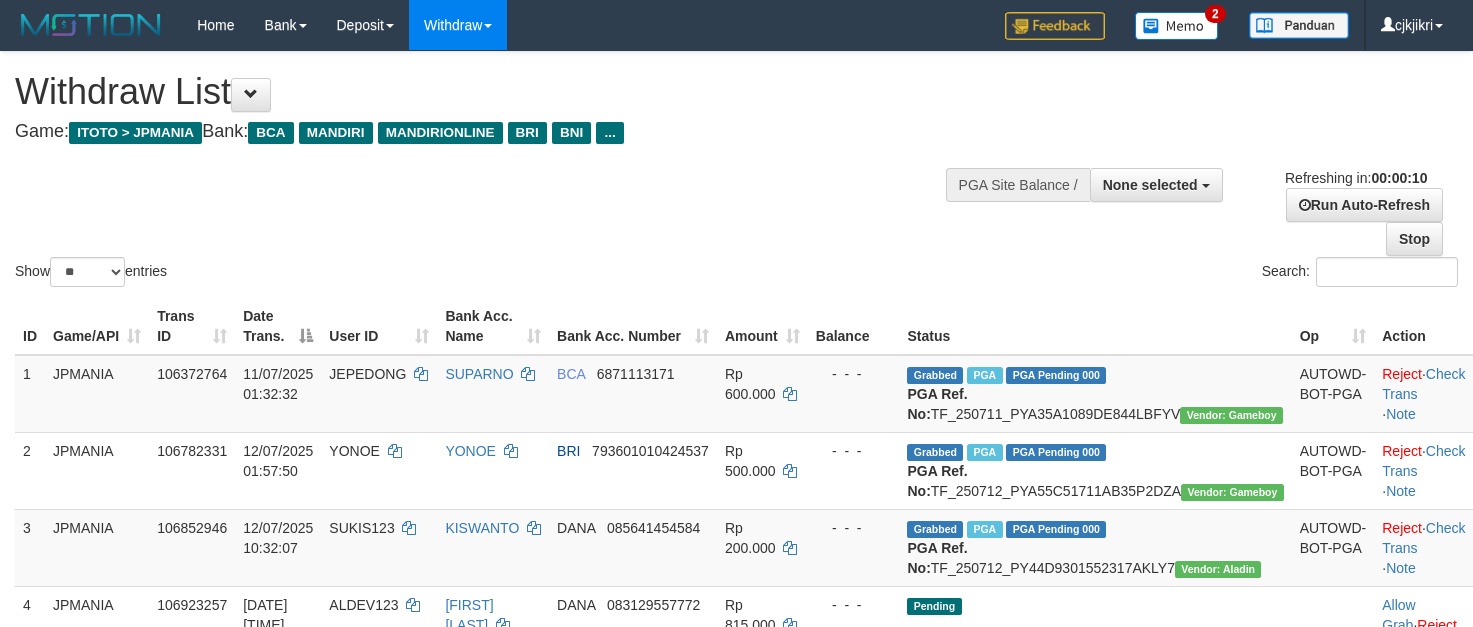select 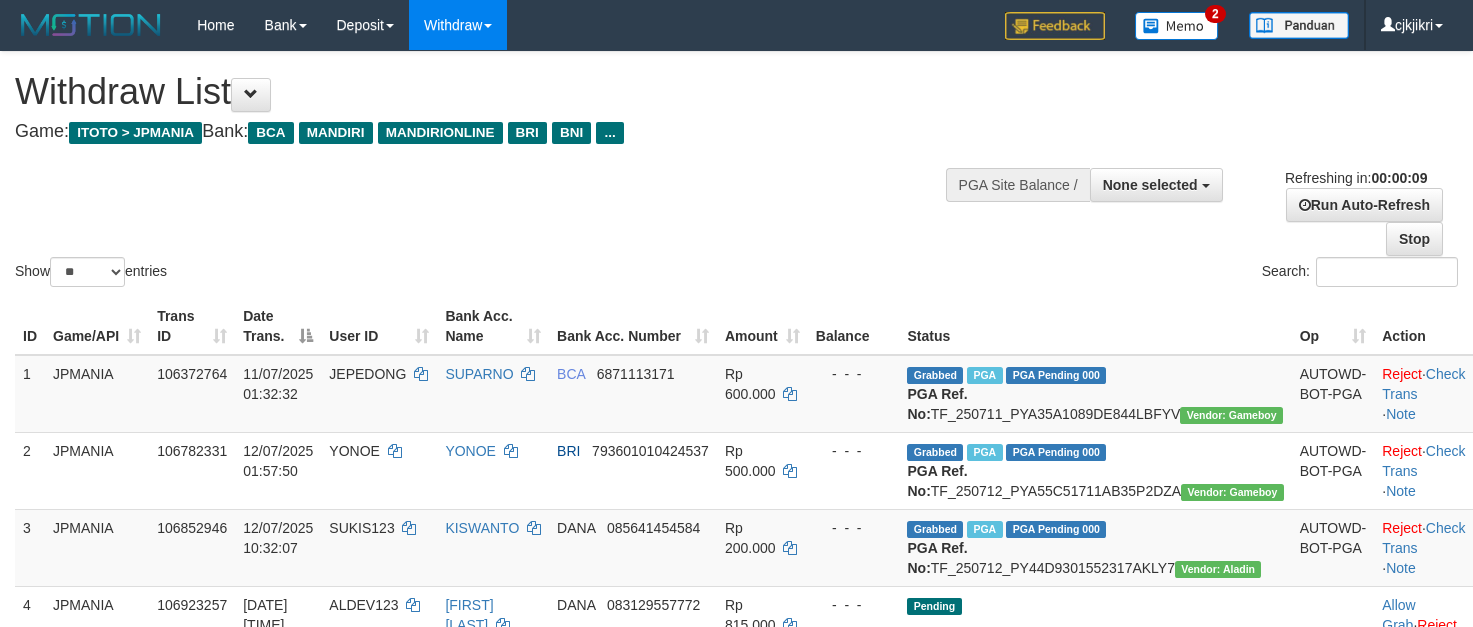 scroll, scrollTop: 0, scrollLeft: 0, axis: both 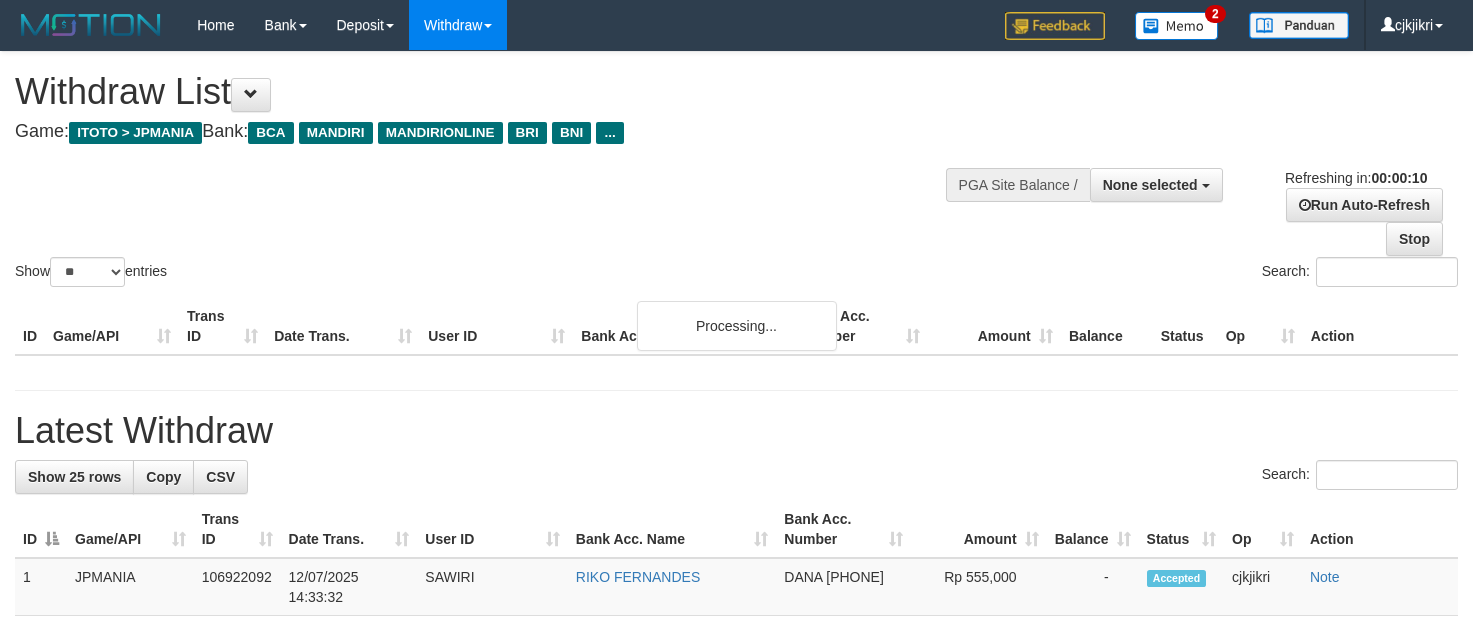select 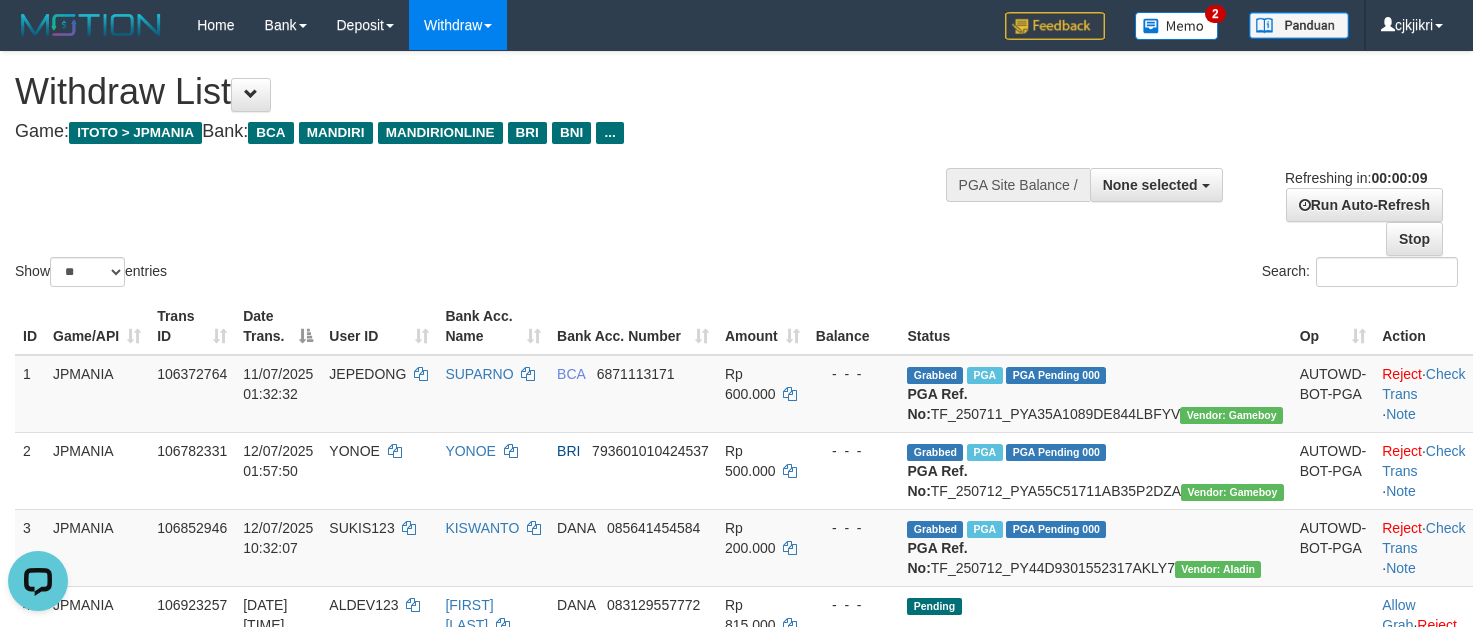 scroll, scrollTop: 0, scrollLeft: 0, axis: both 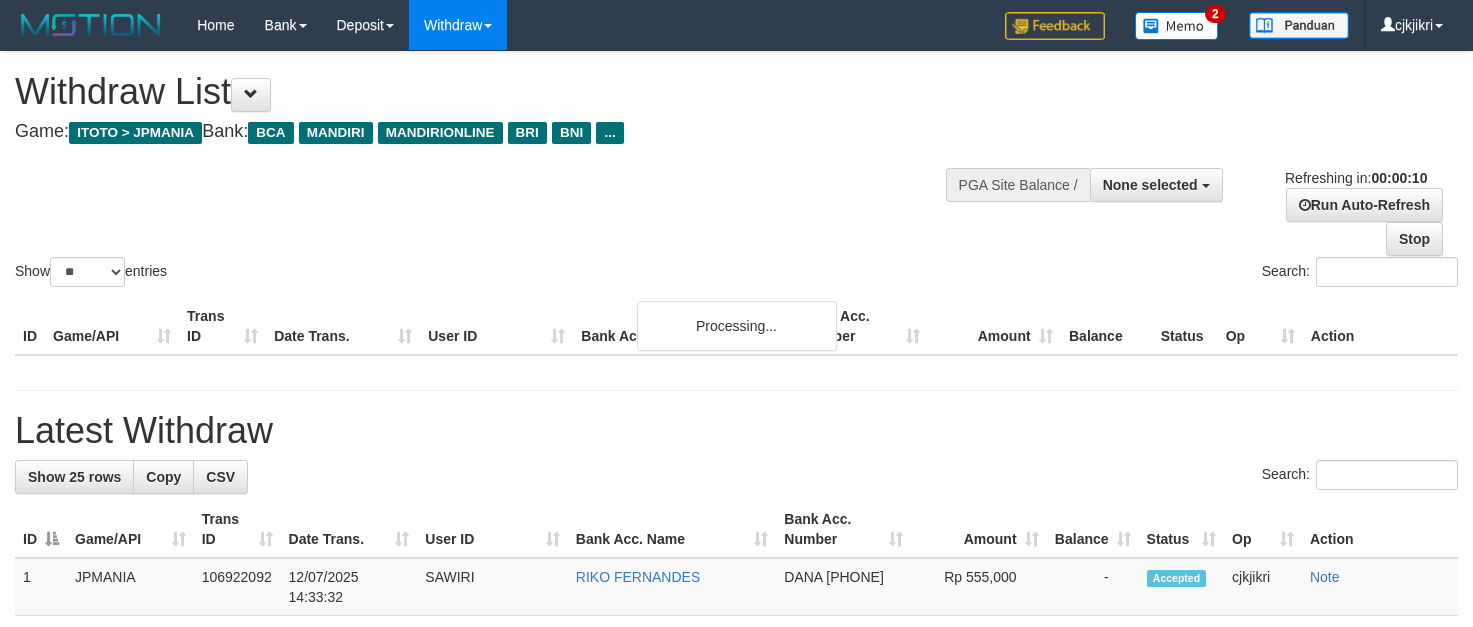 select 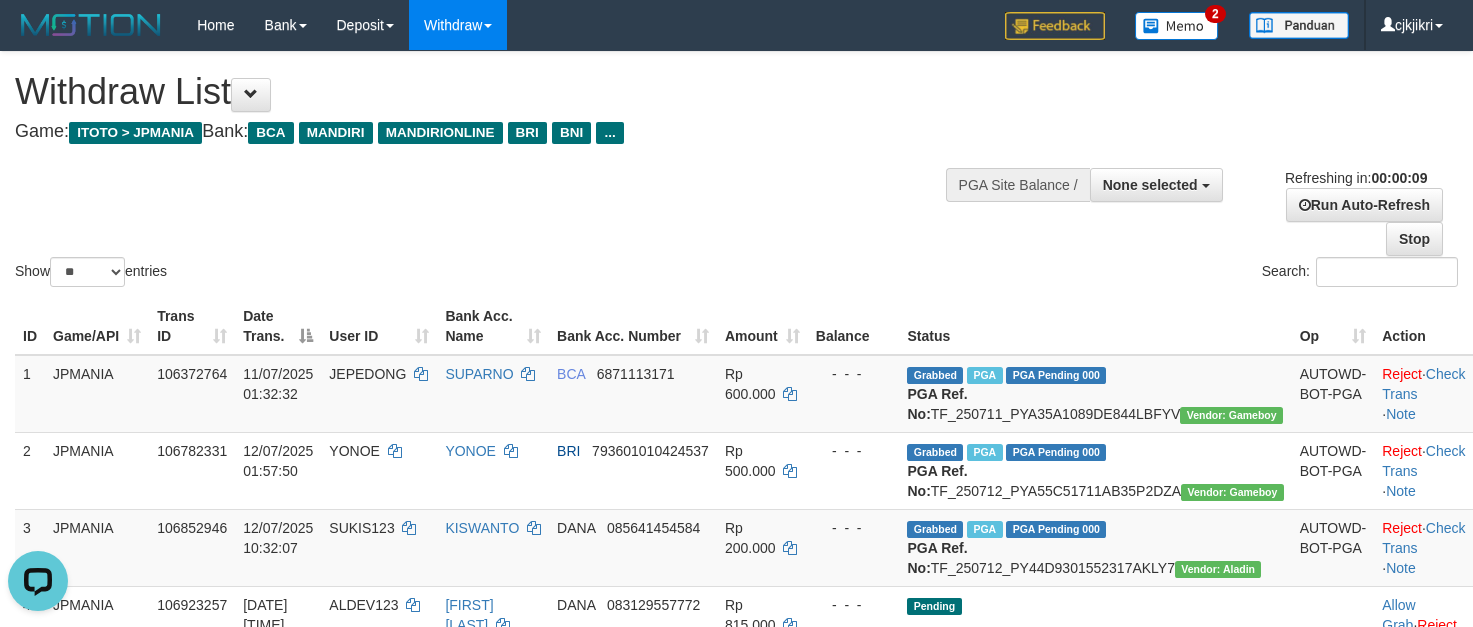 scroll, scrollTop: 0, scrollLeft: 0, axis: both 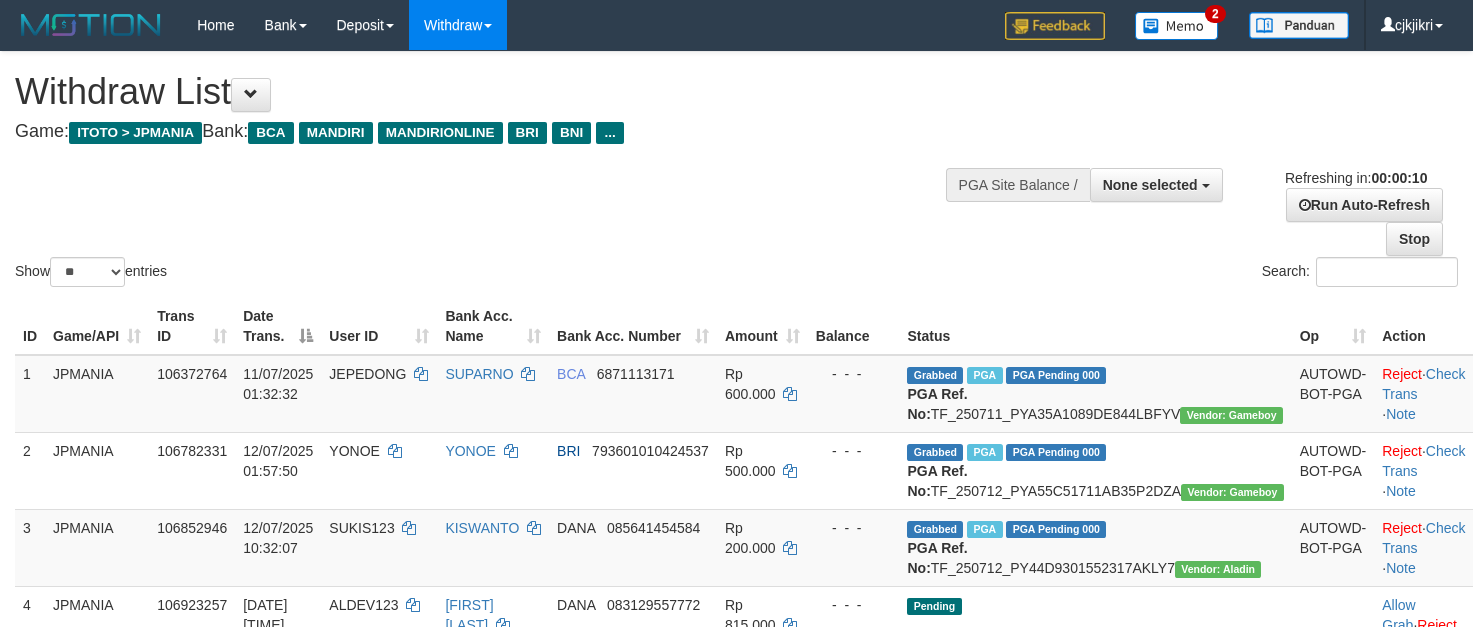 select 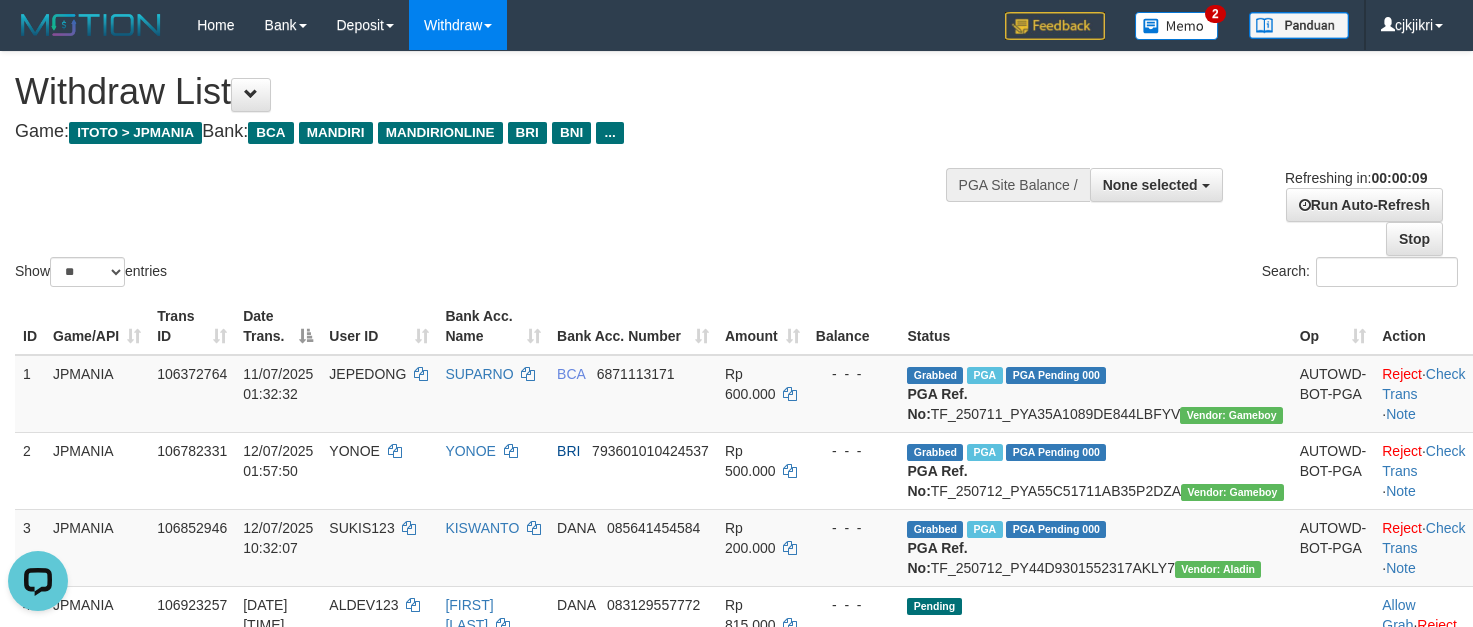 scroll, scrollTop: 0, scrollLeft: 0, axis: both 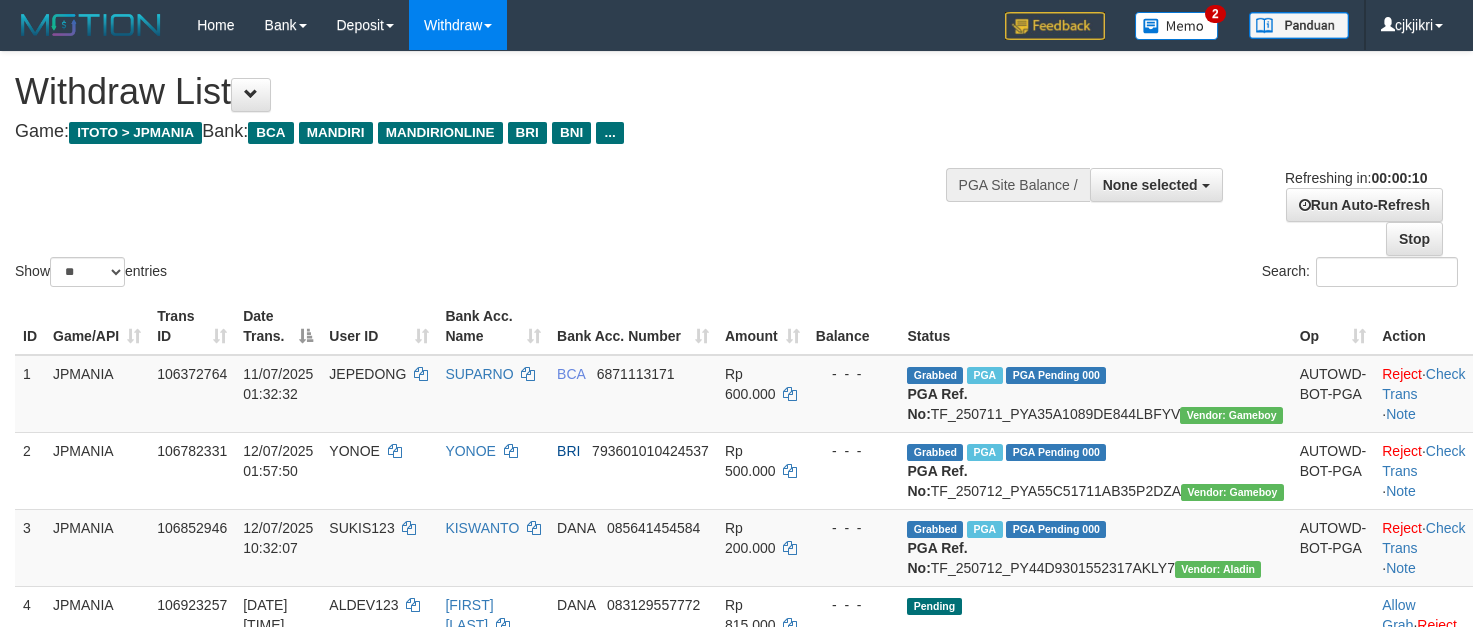 select 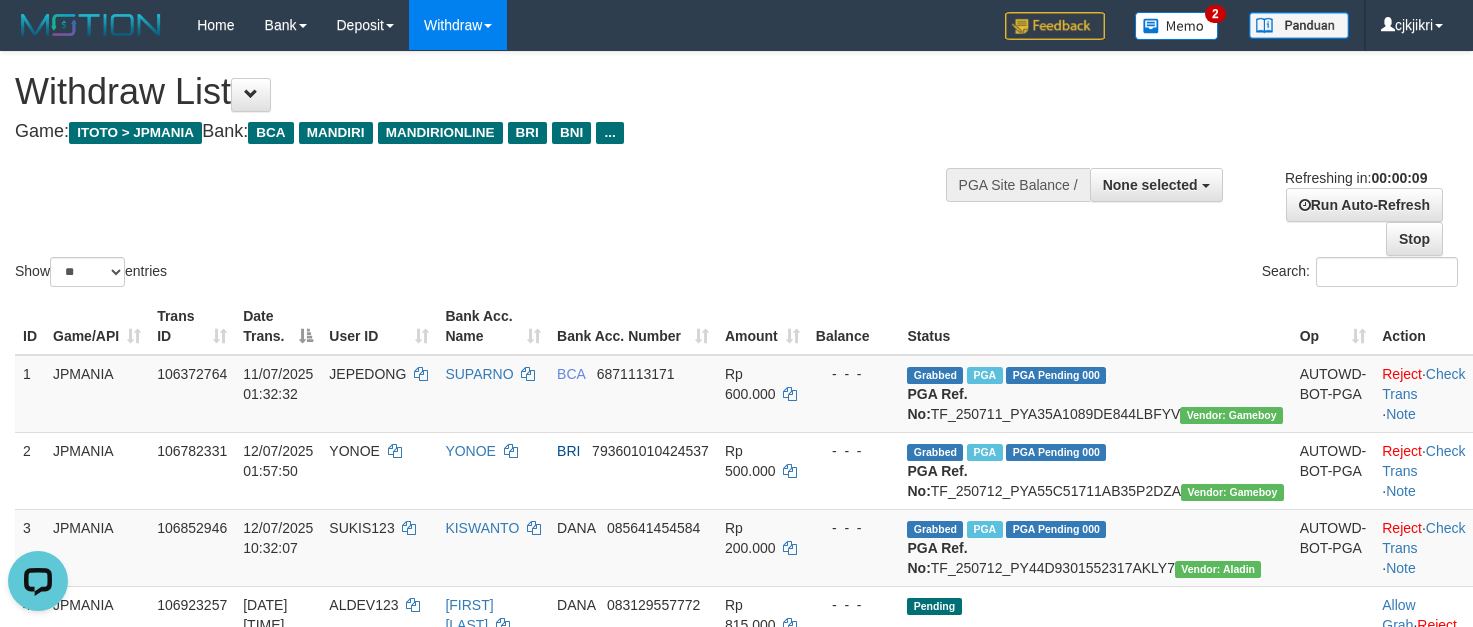 scroll, scrollTop: 0, scrollLeft: 0, axis: both 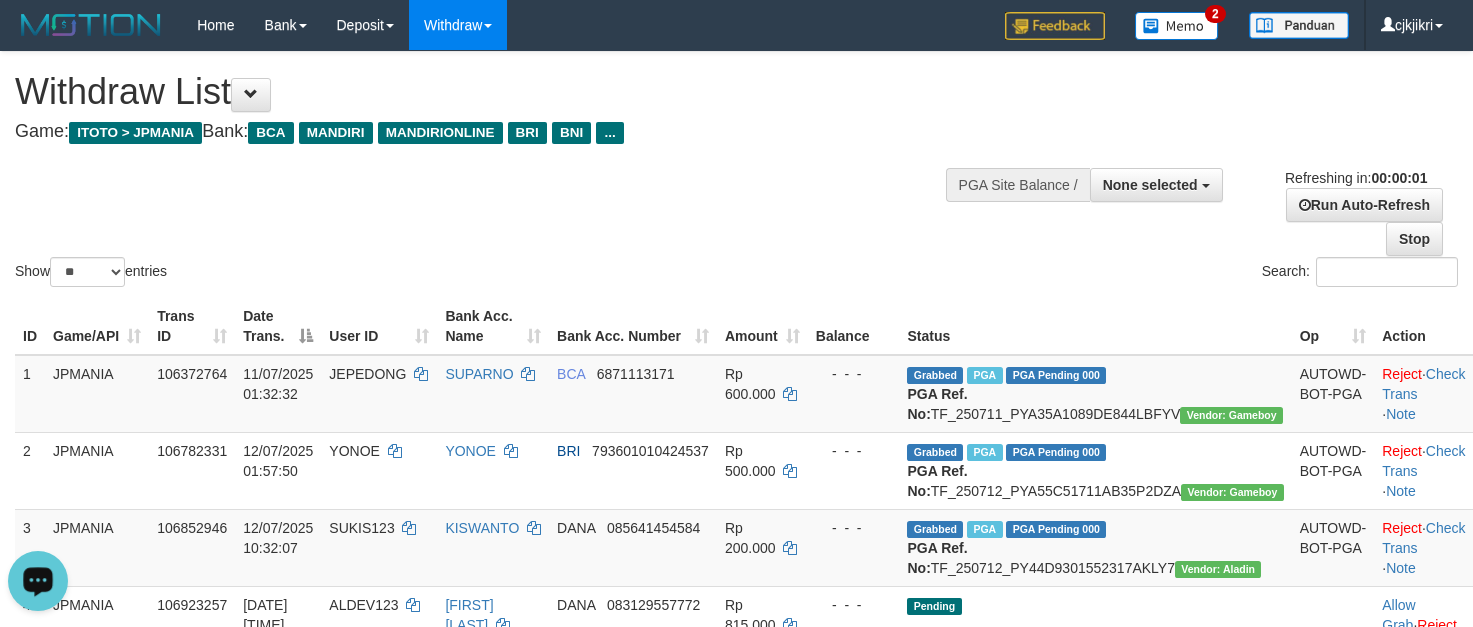 click on "Show  ** ** ** ***  entries" at bounding box center (368, 274) 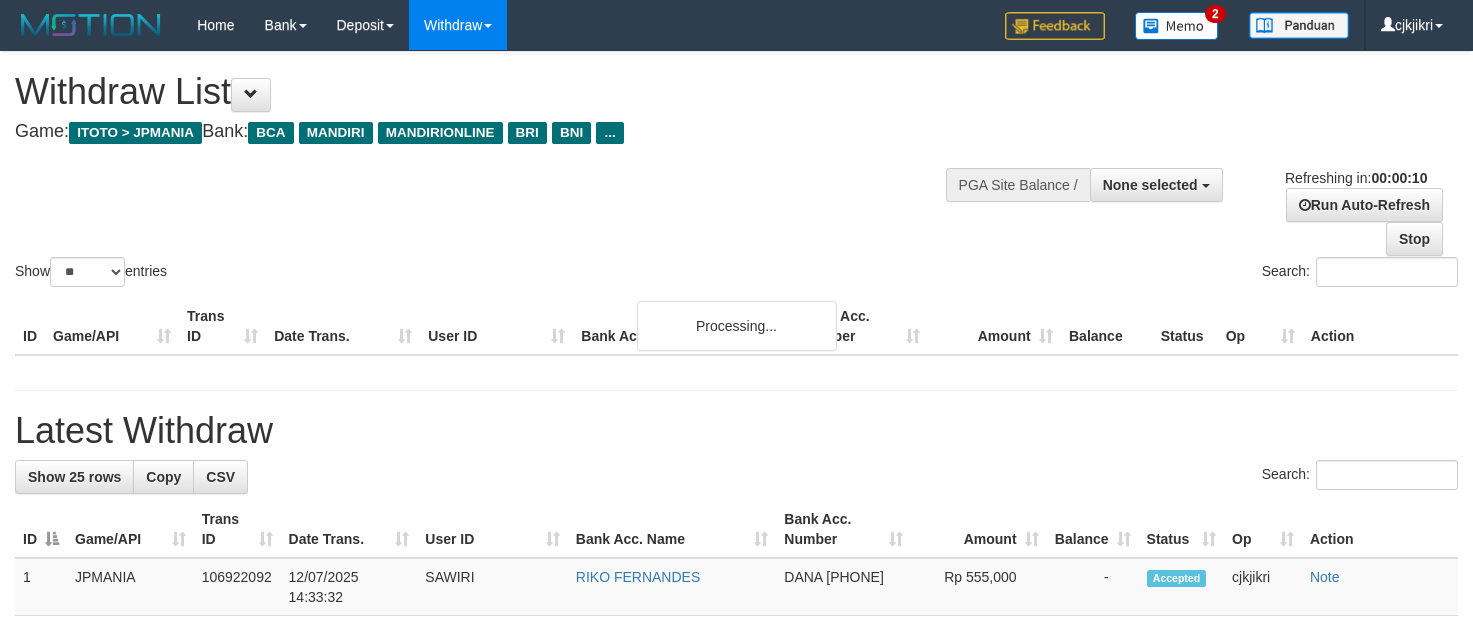select 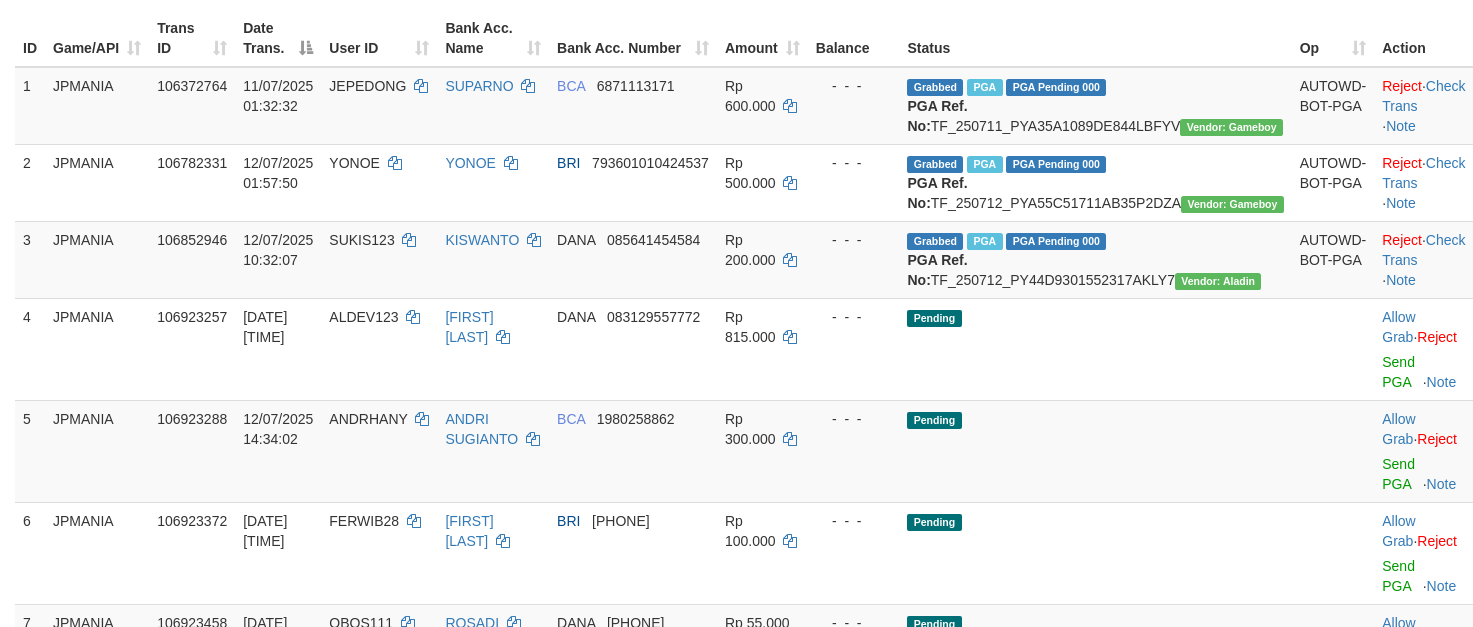 scroll, scrollTop: 300, scrollLeft: 0, axis: vertical 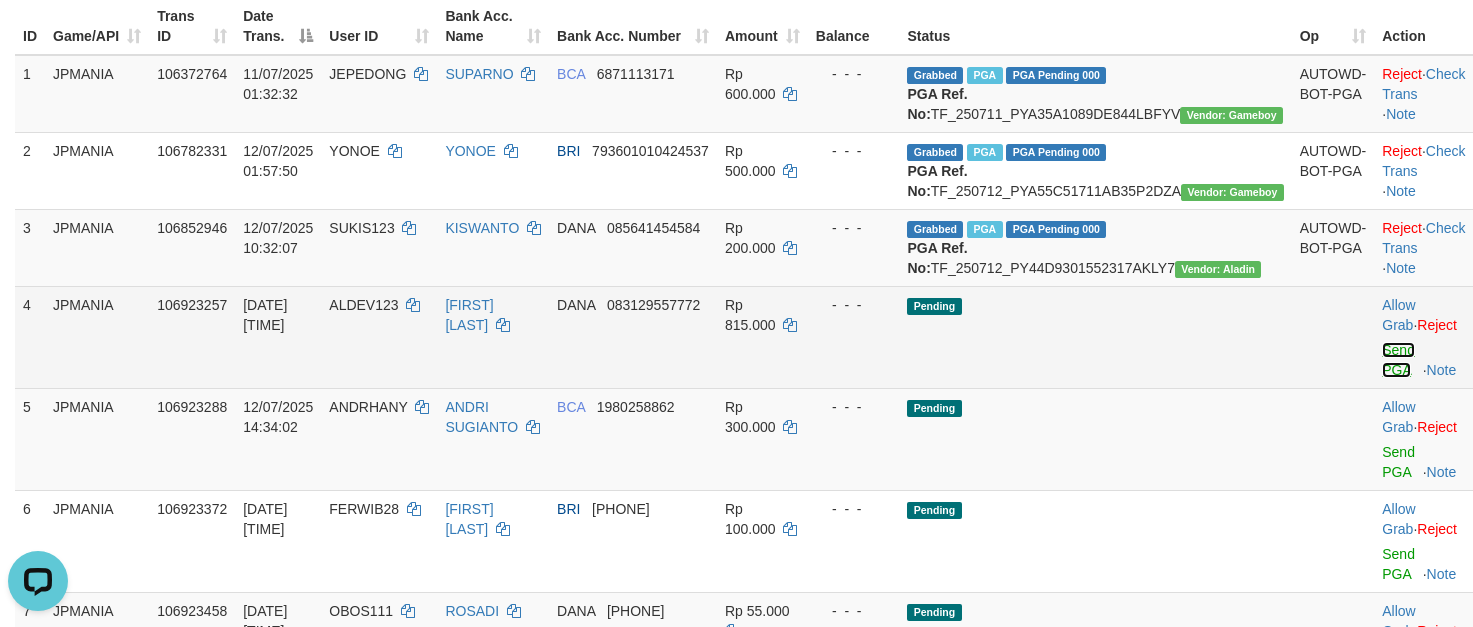 click on "Send PGA" at bounding box center (1398, 360) 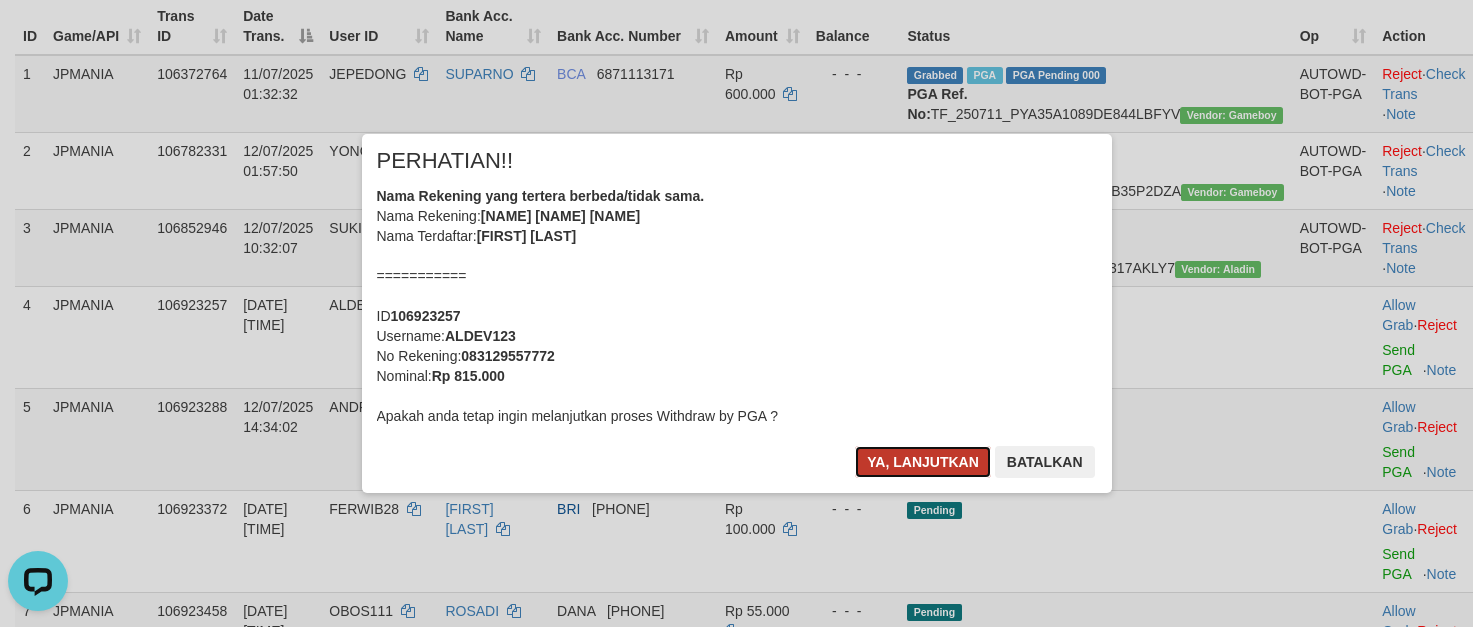 drag, startPoint x: 921, startPoint y: 471, endPoint x: 979, endPoint y: 453, distance: 60.728905 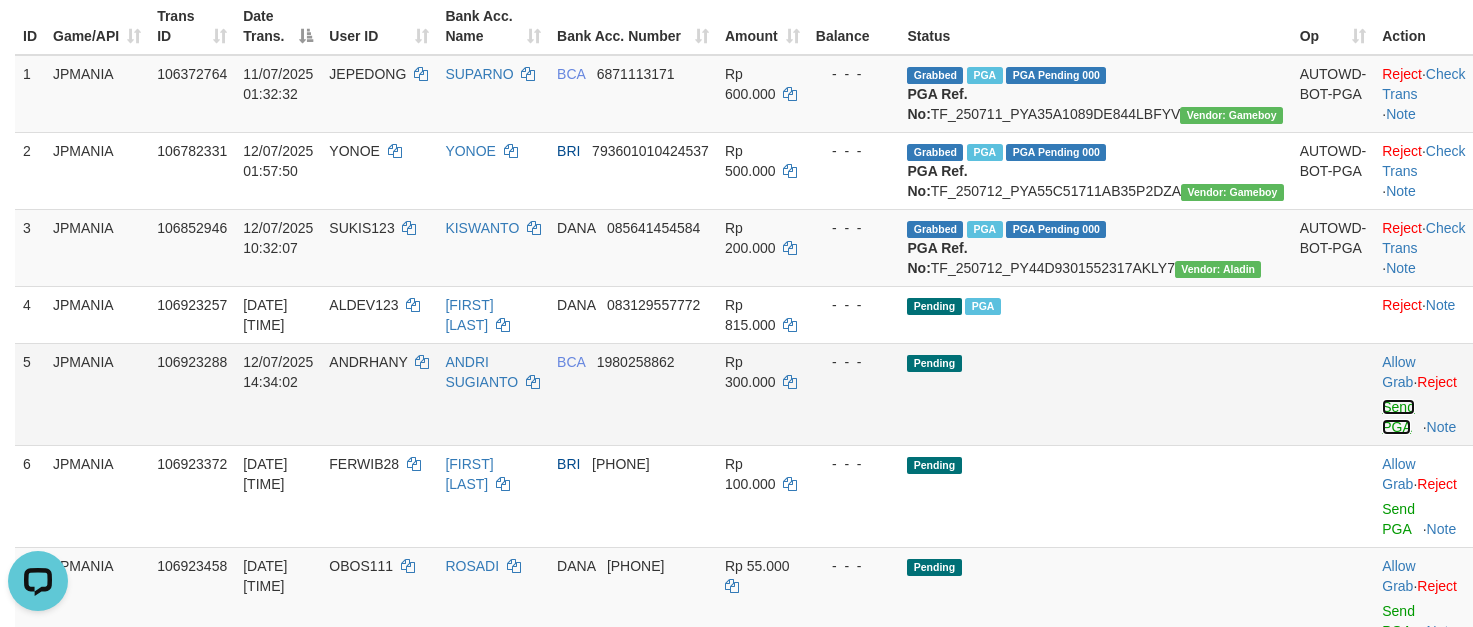 click on "Send PGA" at bounding box center [1398, 417] 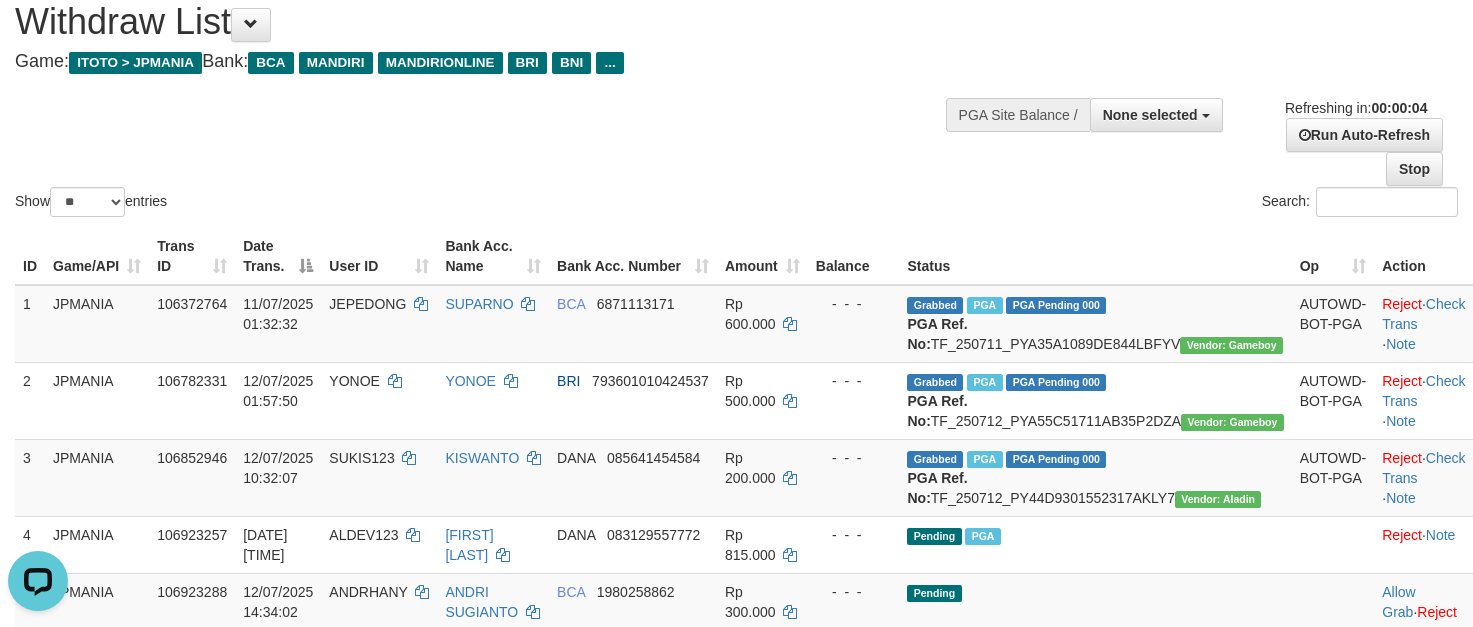 scroll, scrollTop: 0, scrollLeft: 0, axis: both 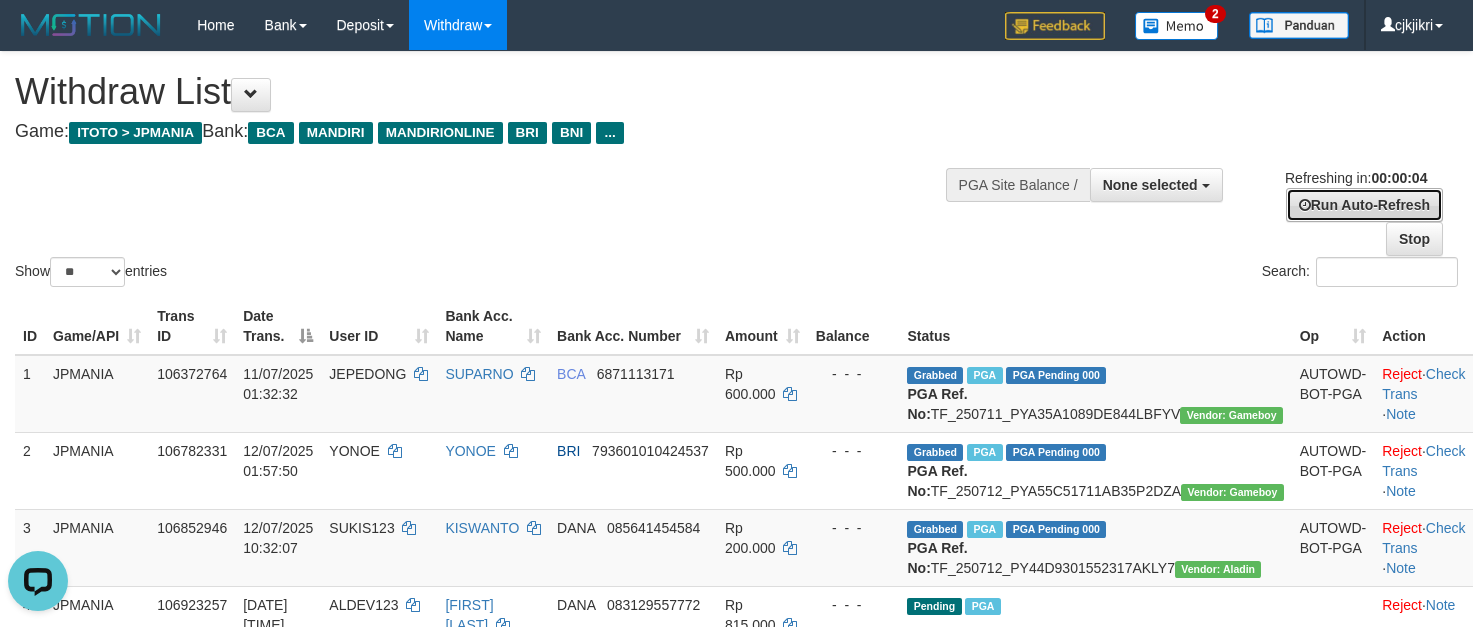 click on "Run Auto-Refresh" at bounding box center (1364, 205) 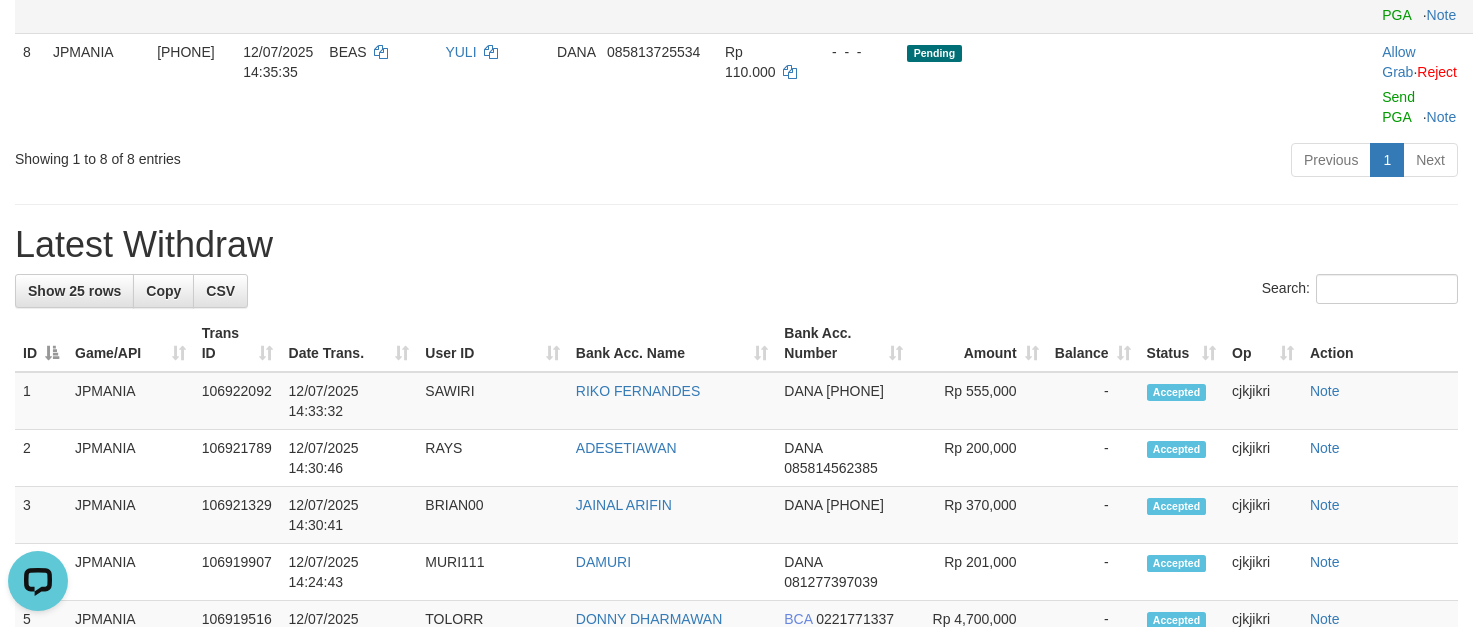 scroll, scrollTop: 900, scrollLeft: 0, axis: vertical 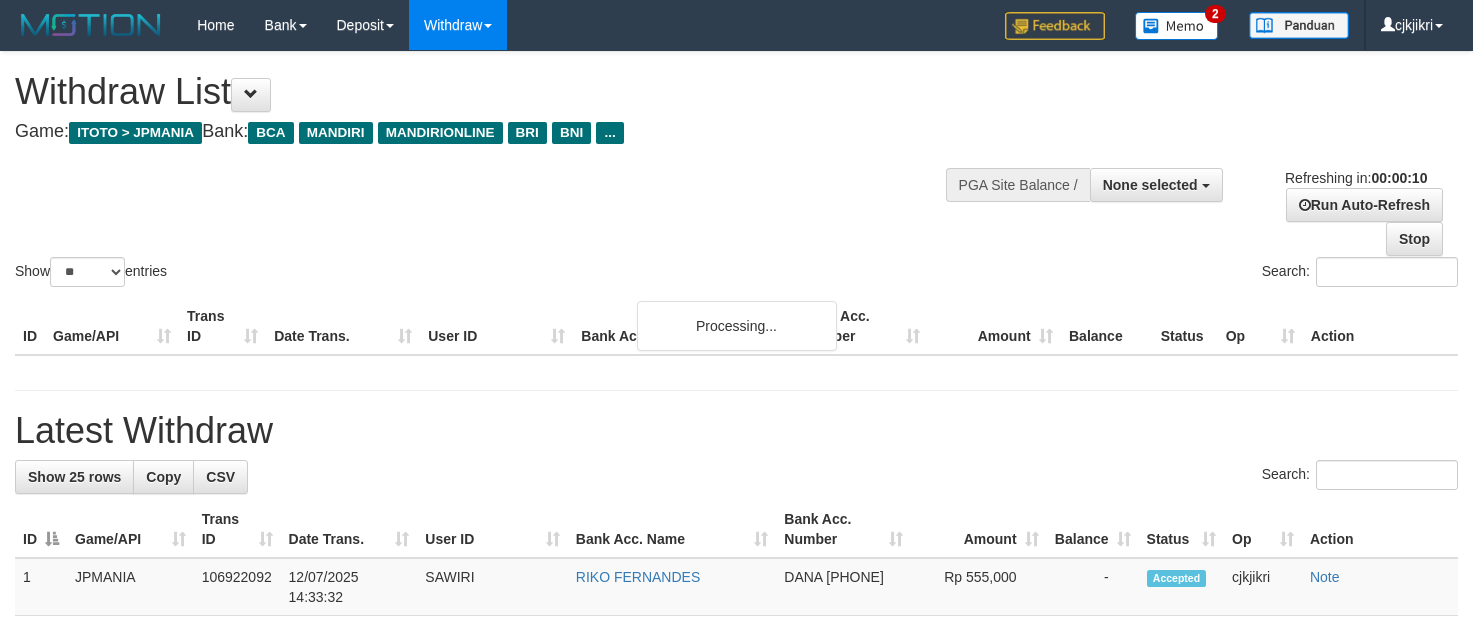 select 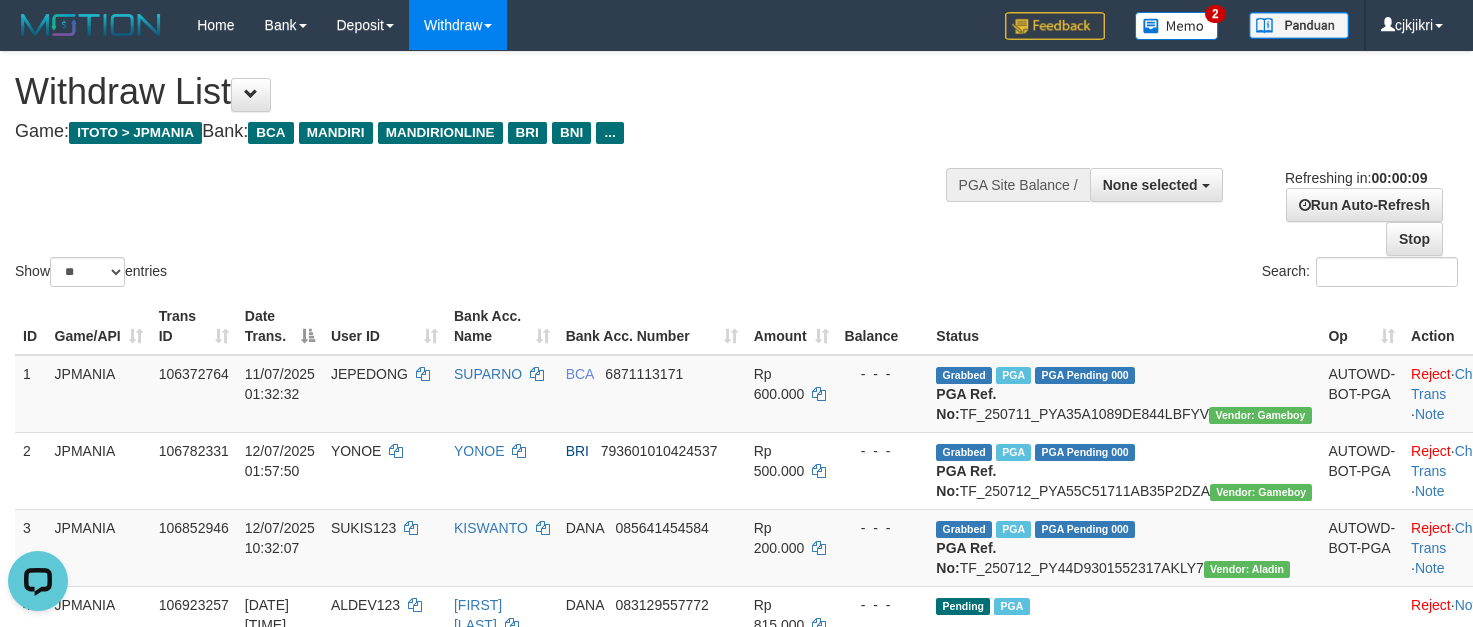 scroll, scrollTop: 0, scrollLeft: 0, axis: both 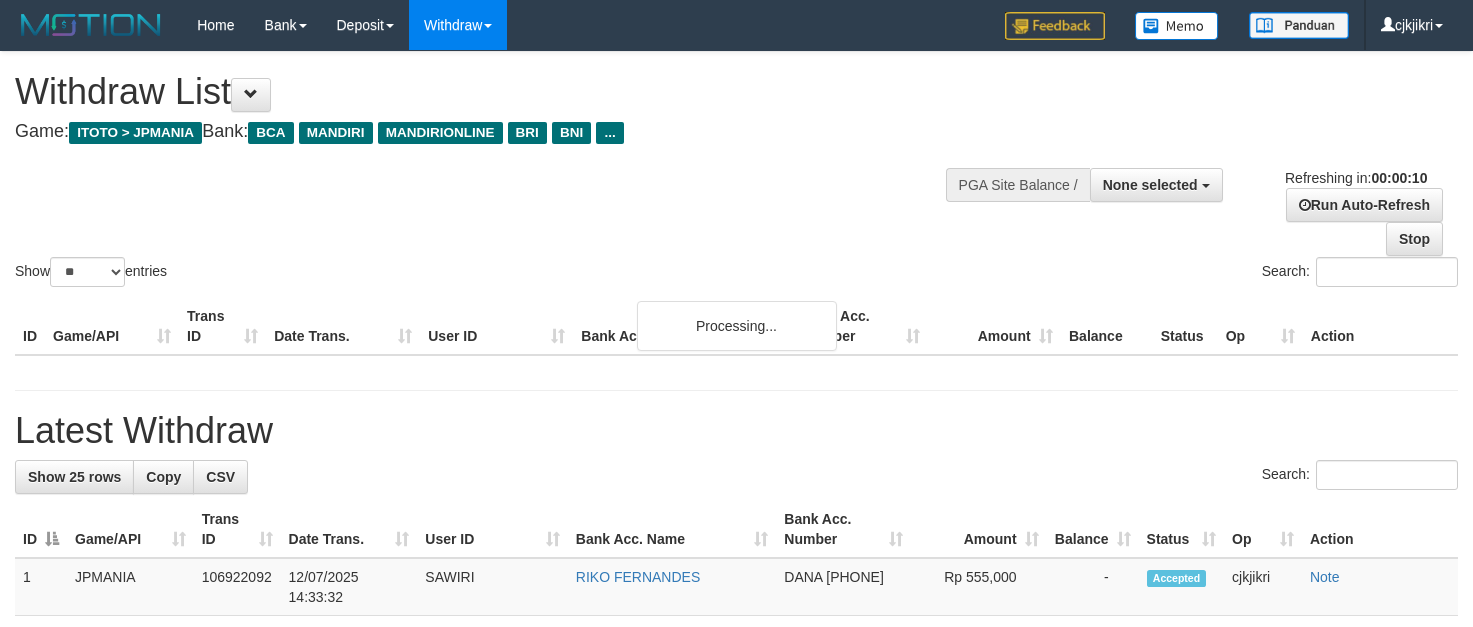 select 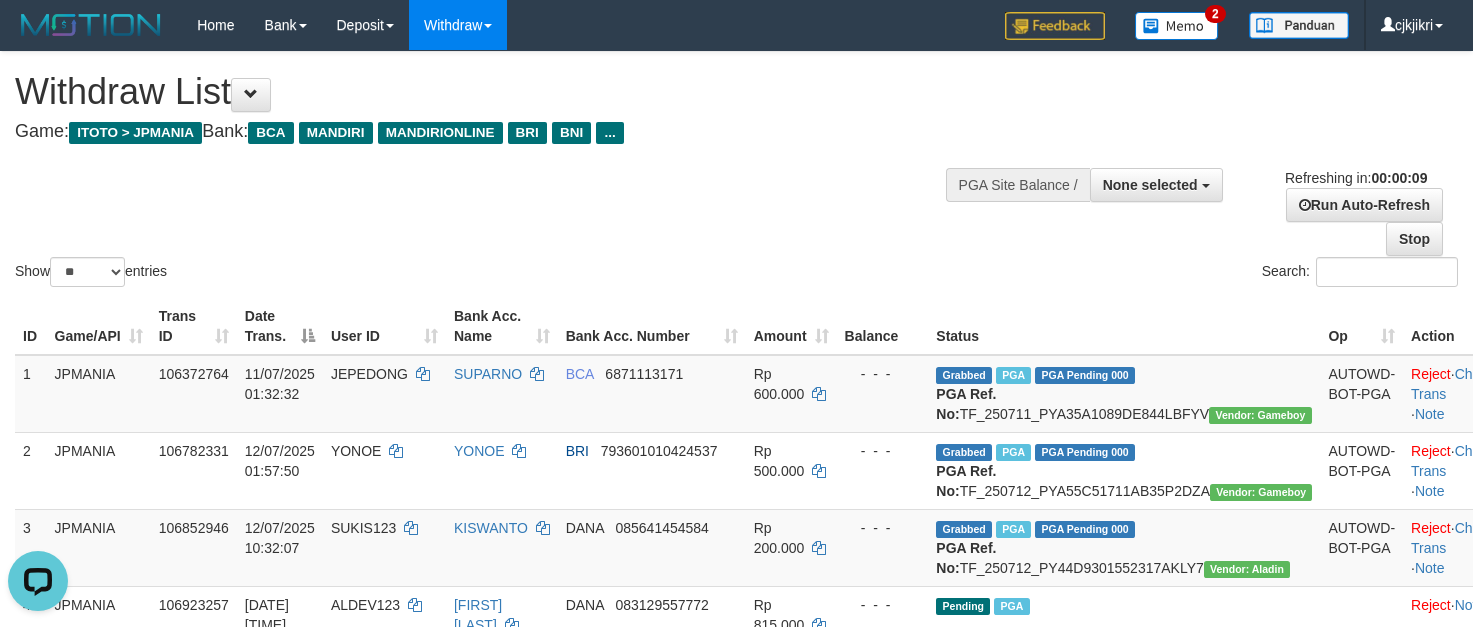 scroll, scrollTop: 0, scrollLeft: 0, axis: both 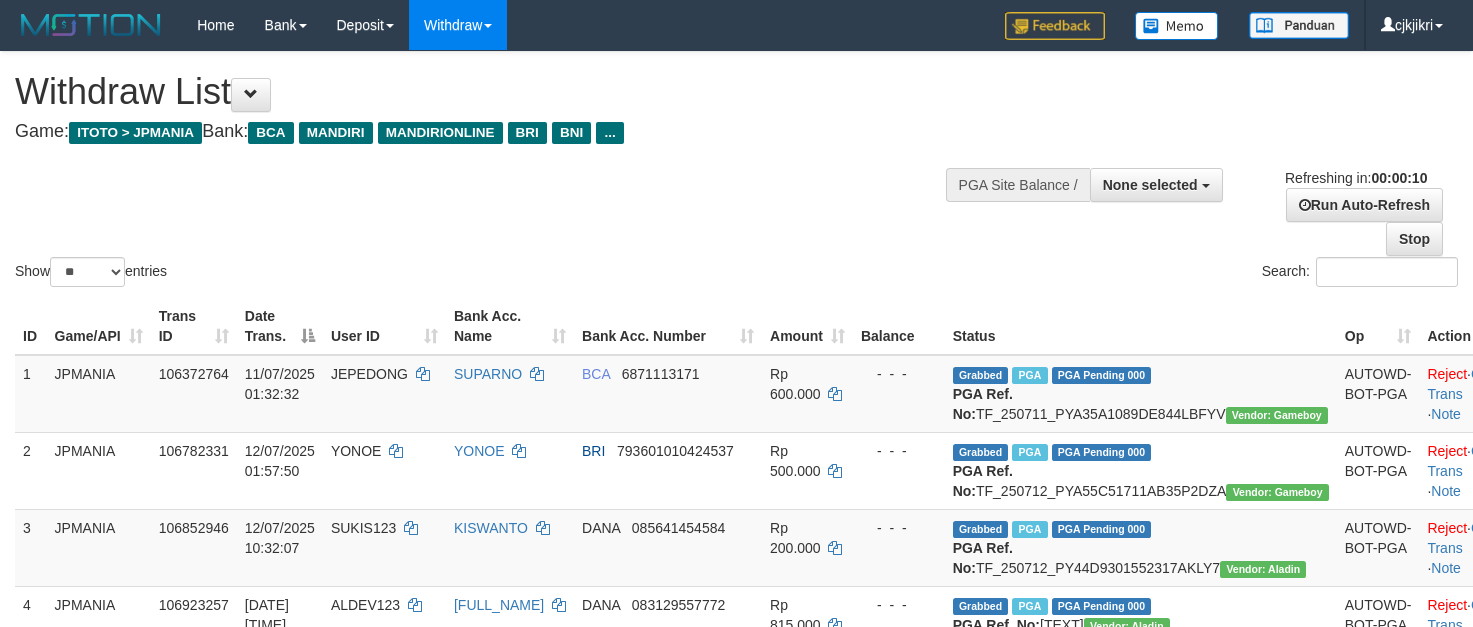 select 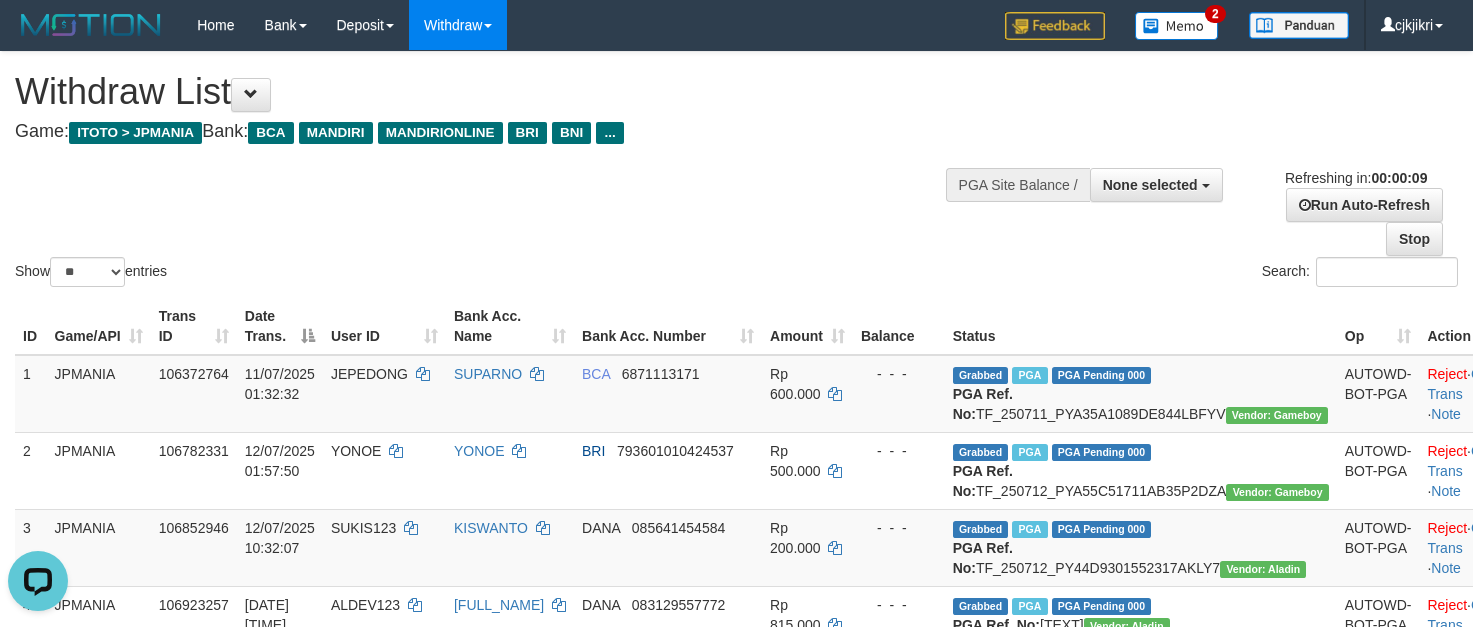 scroll, scrollTop: 0, scrollLeft: 0, axis: both 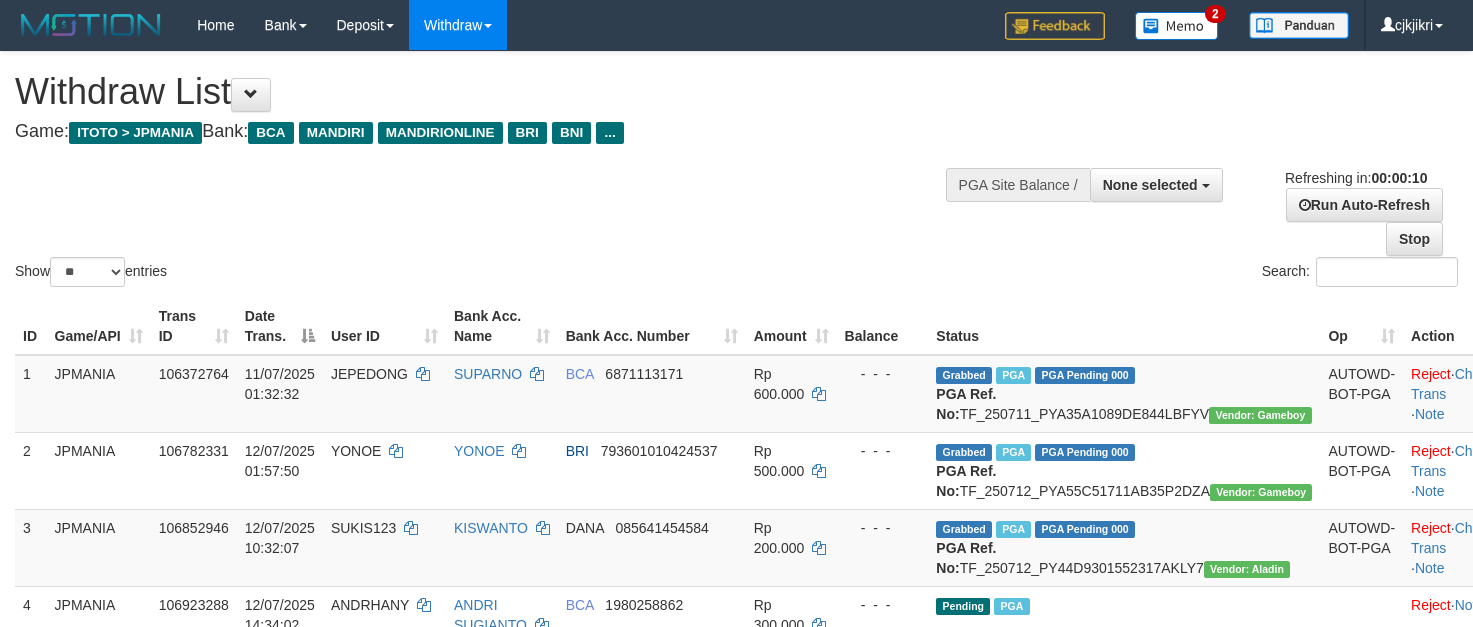 select 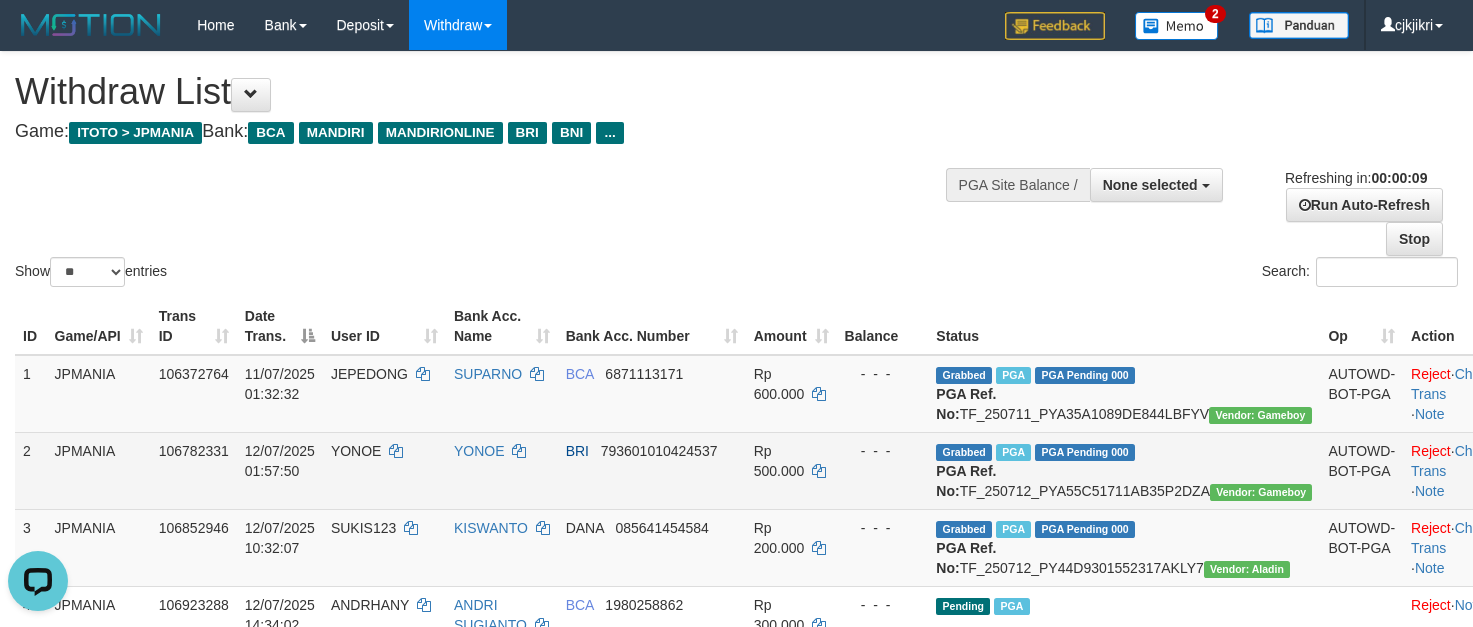 scroll, scrollTop: 0, scrollLeft: 0, axis: both 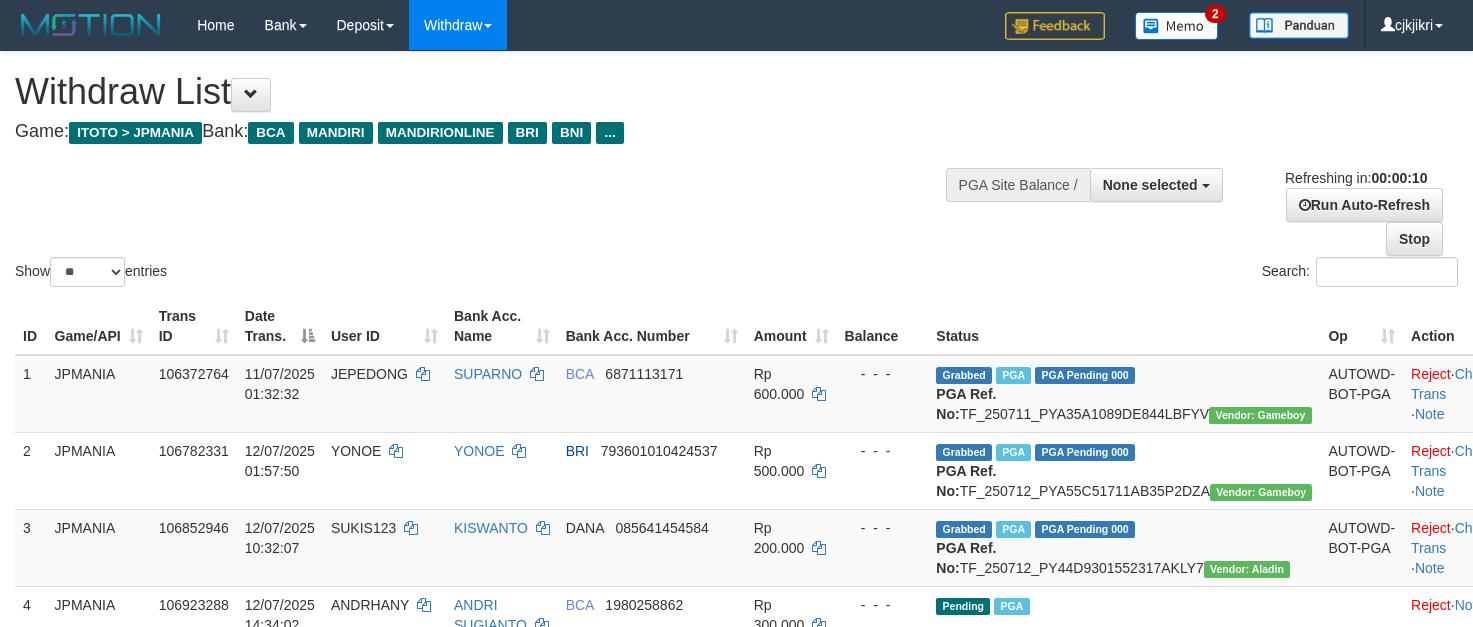 select 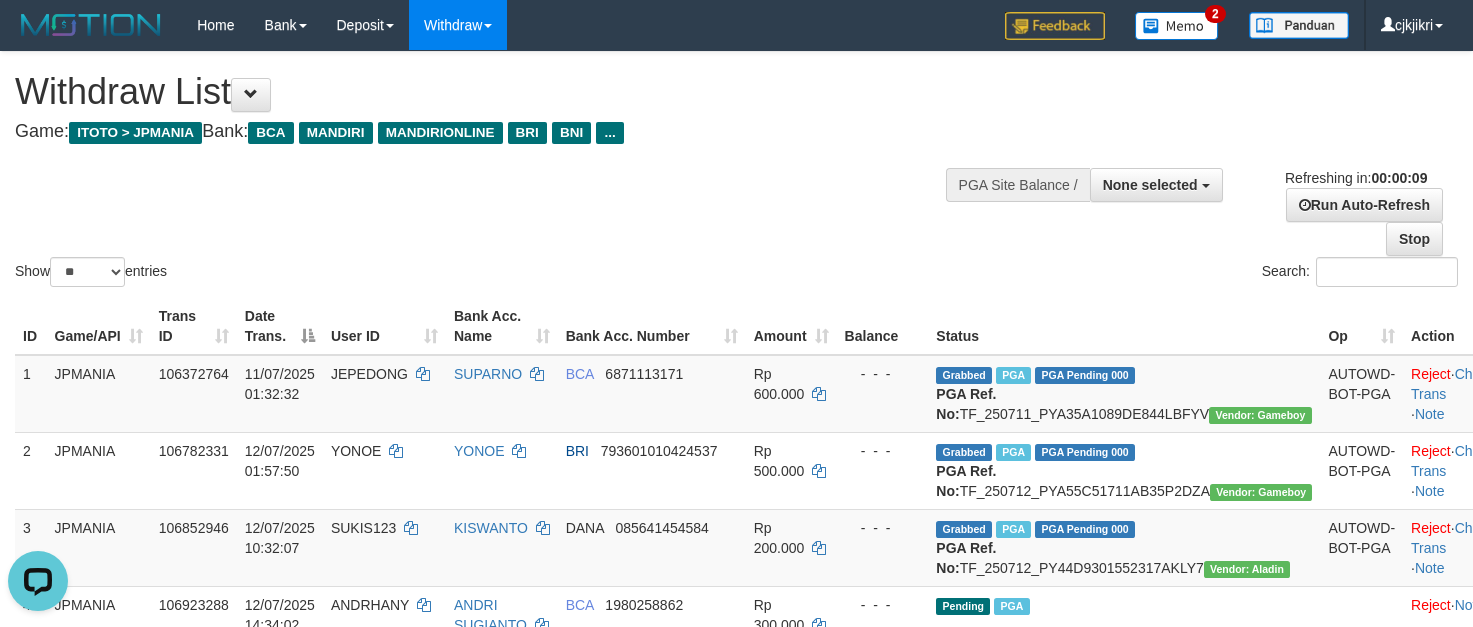 scroll, scrollTop: 0, scrollLeft: 0, axis: both 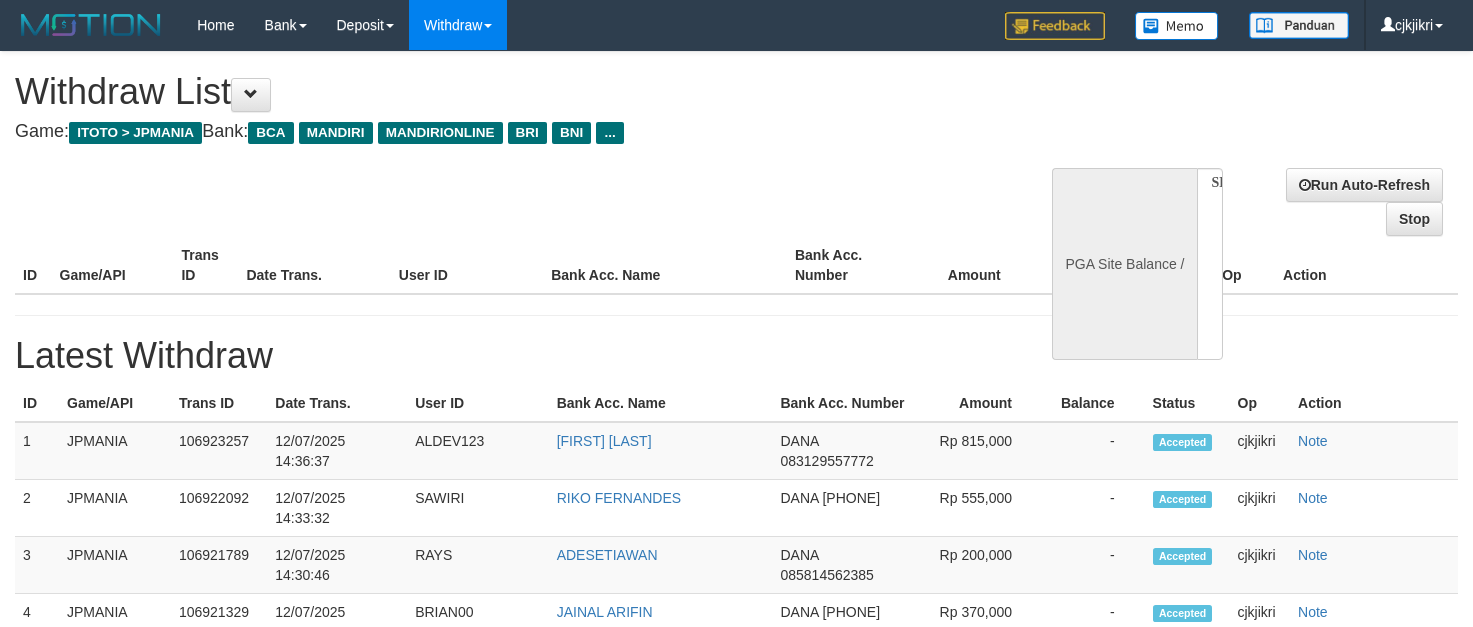 select 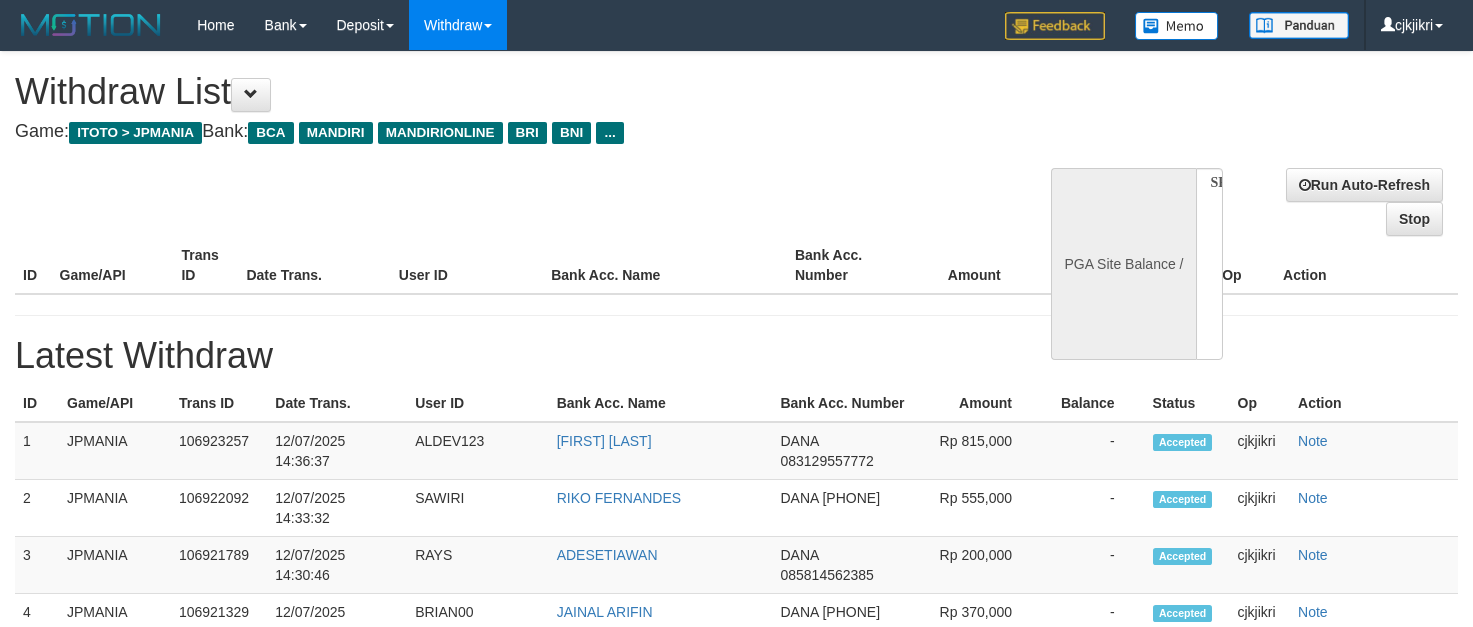scroll, scrollTop: 0, scrollLeft: 0, axis: both 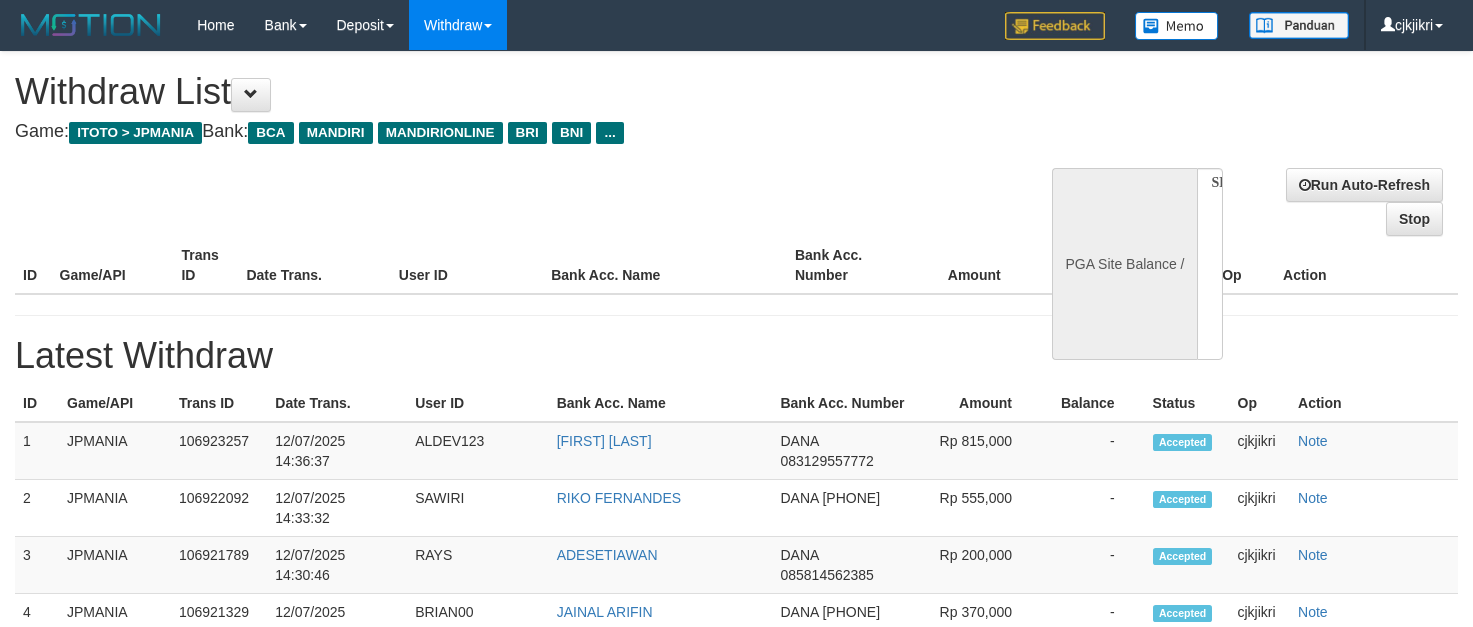 select 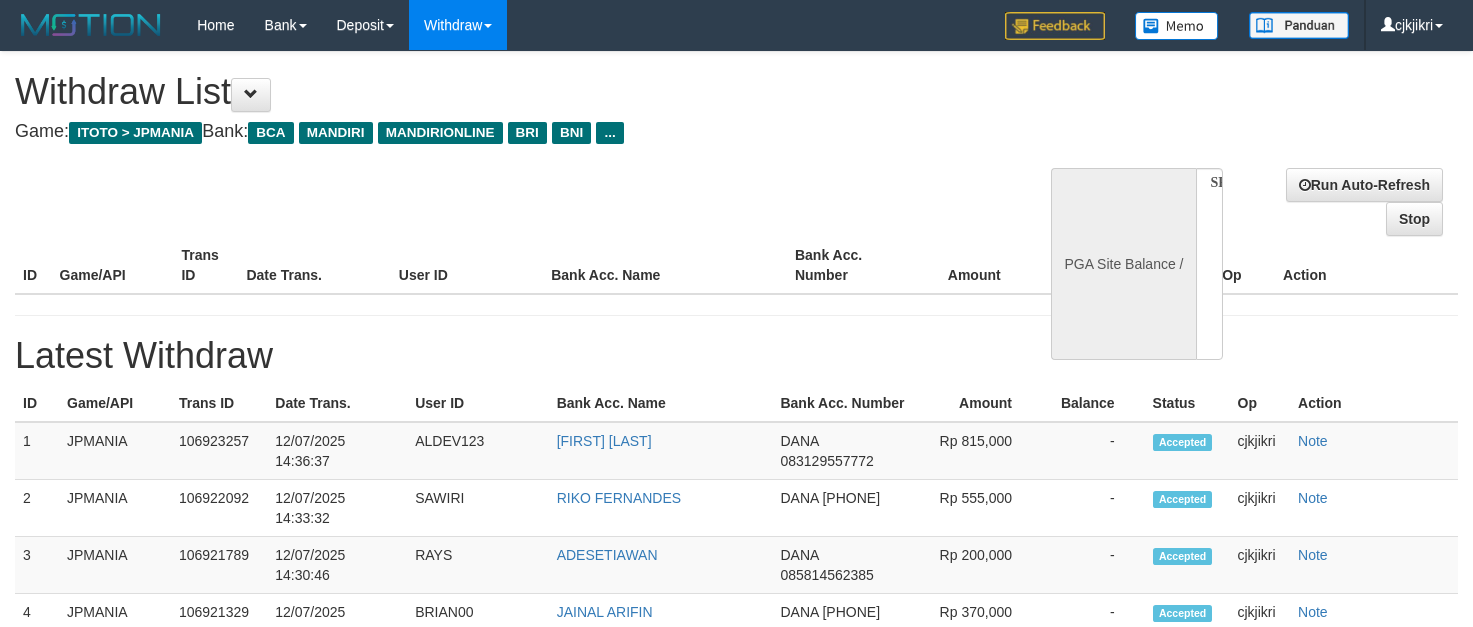 scroll, scrollTop: 0, scrollLeft: 0, axis: both 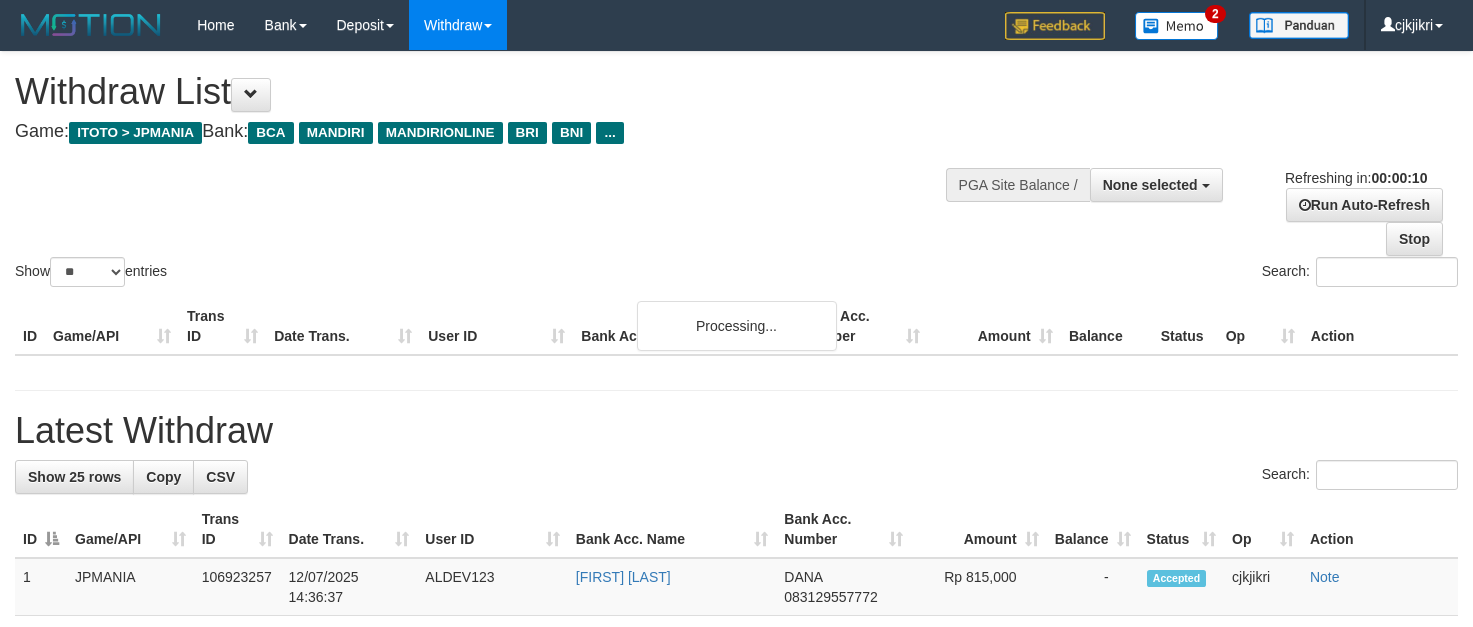 select 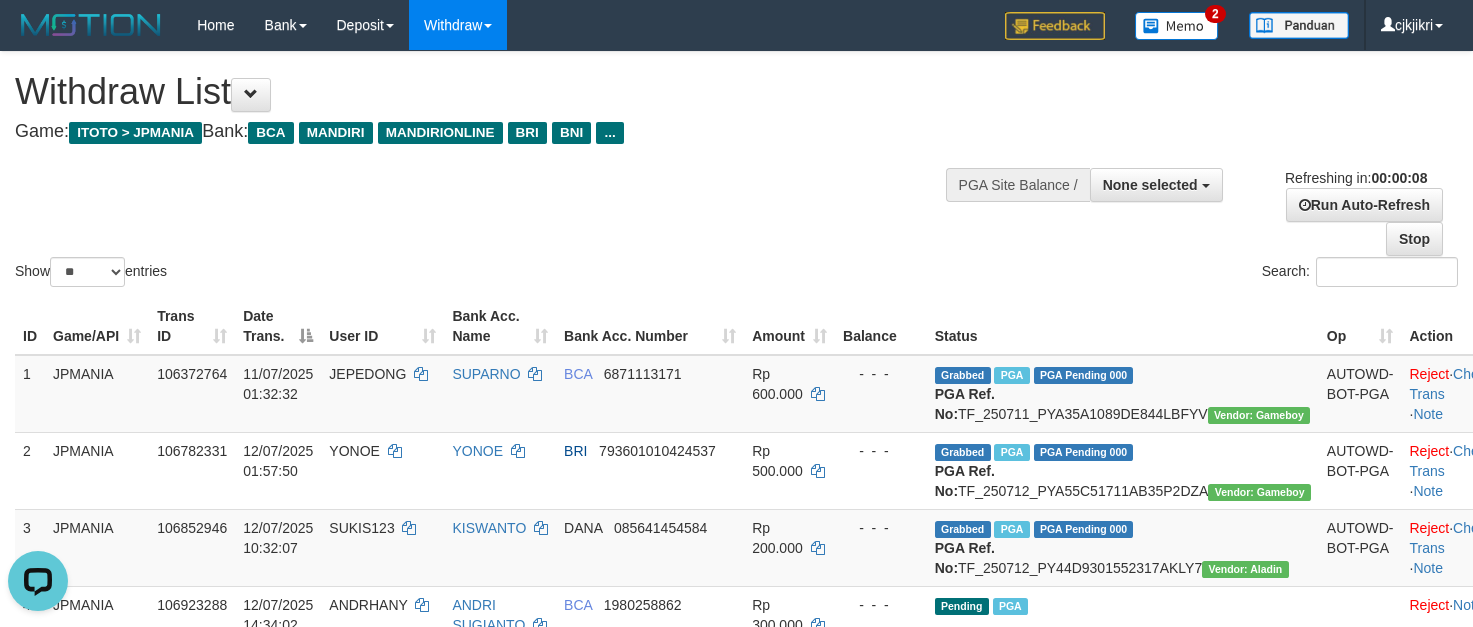 scroll, scrollTop: 0, scrollLeft: 0, axis: both 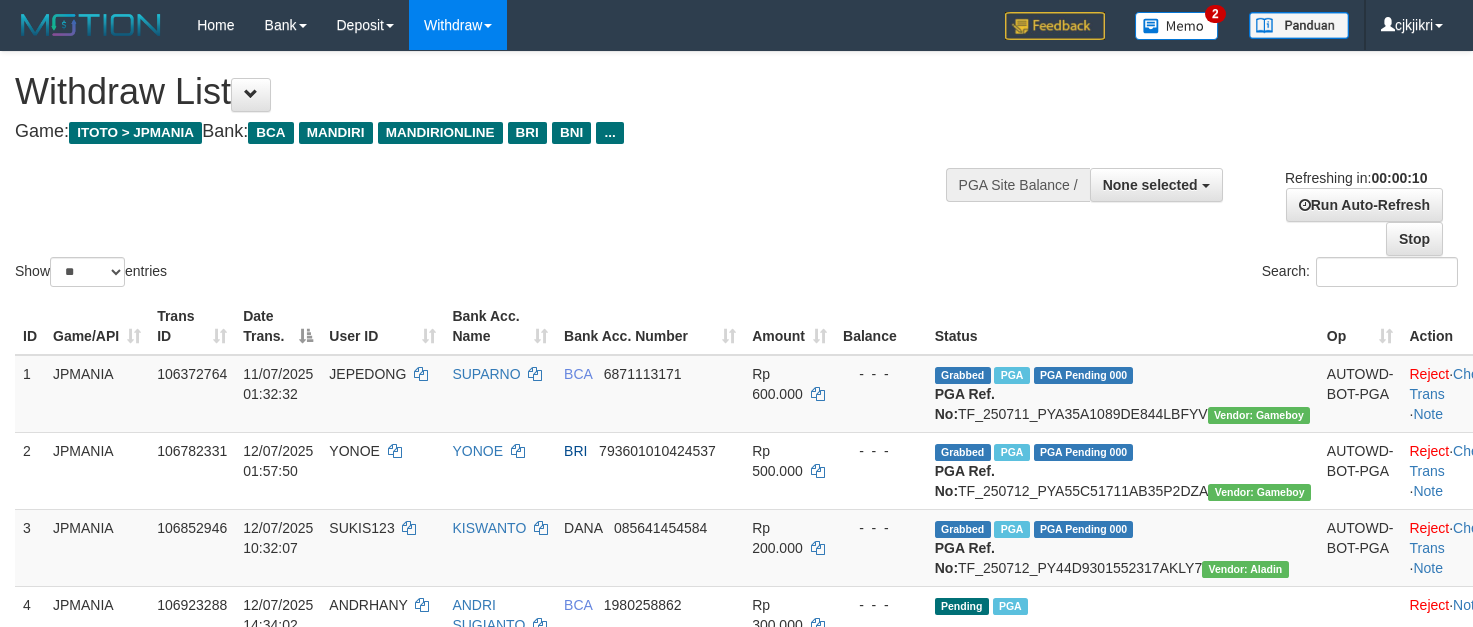 select 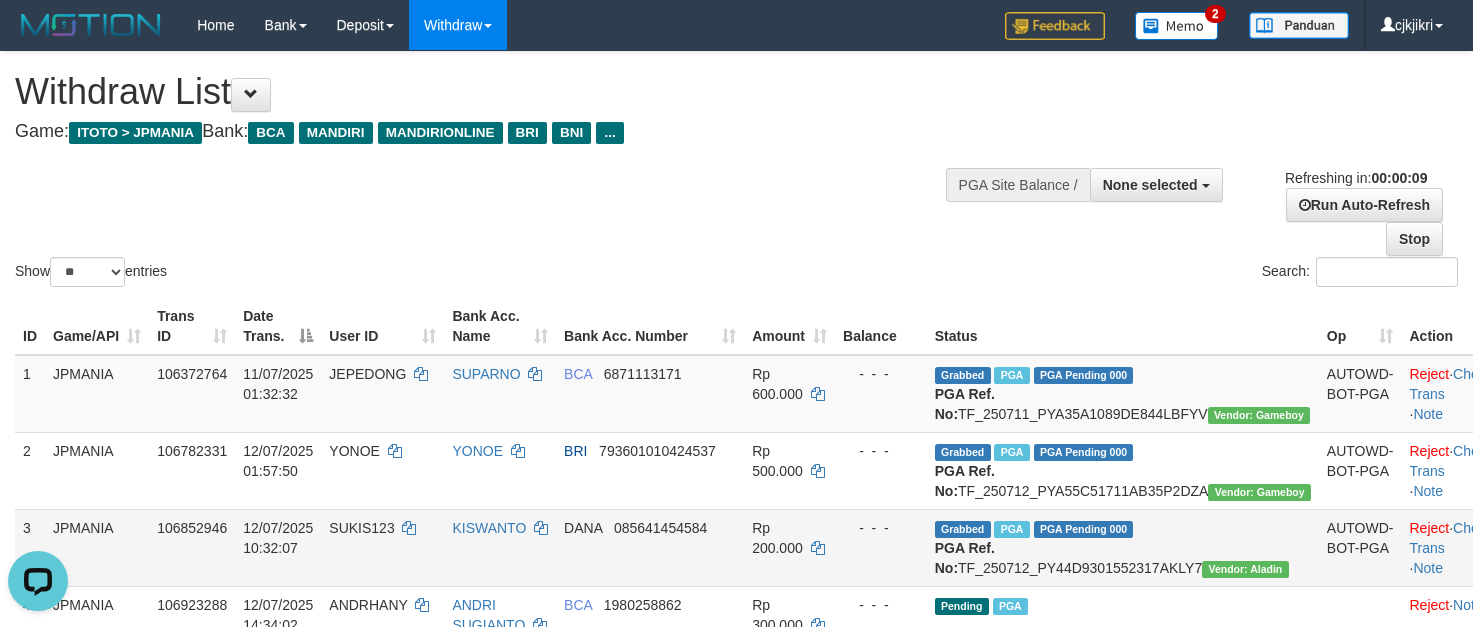 scroll, scrollTop: 0, scrollLeft: 0, axis: both 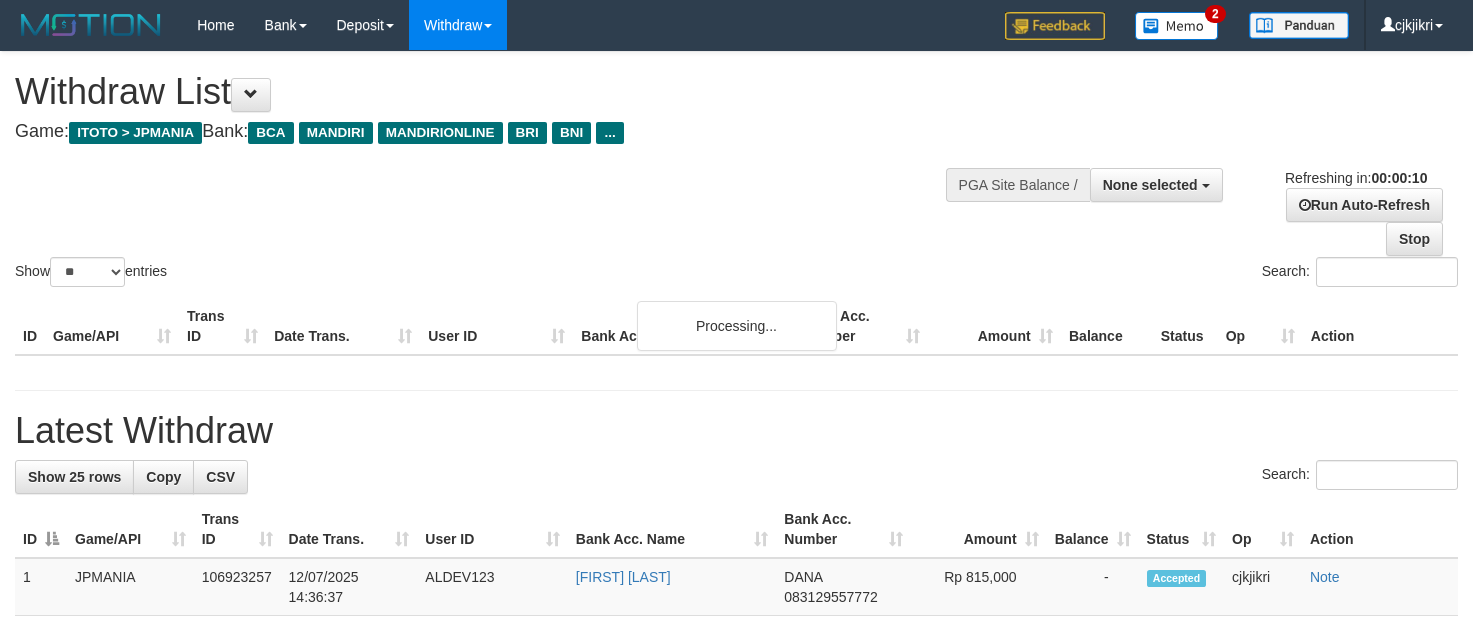 select 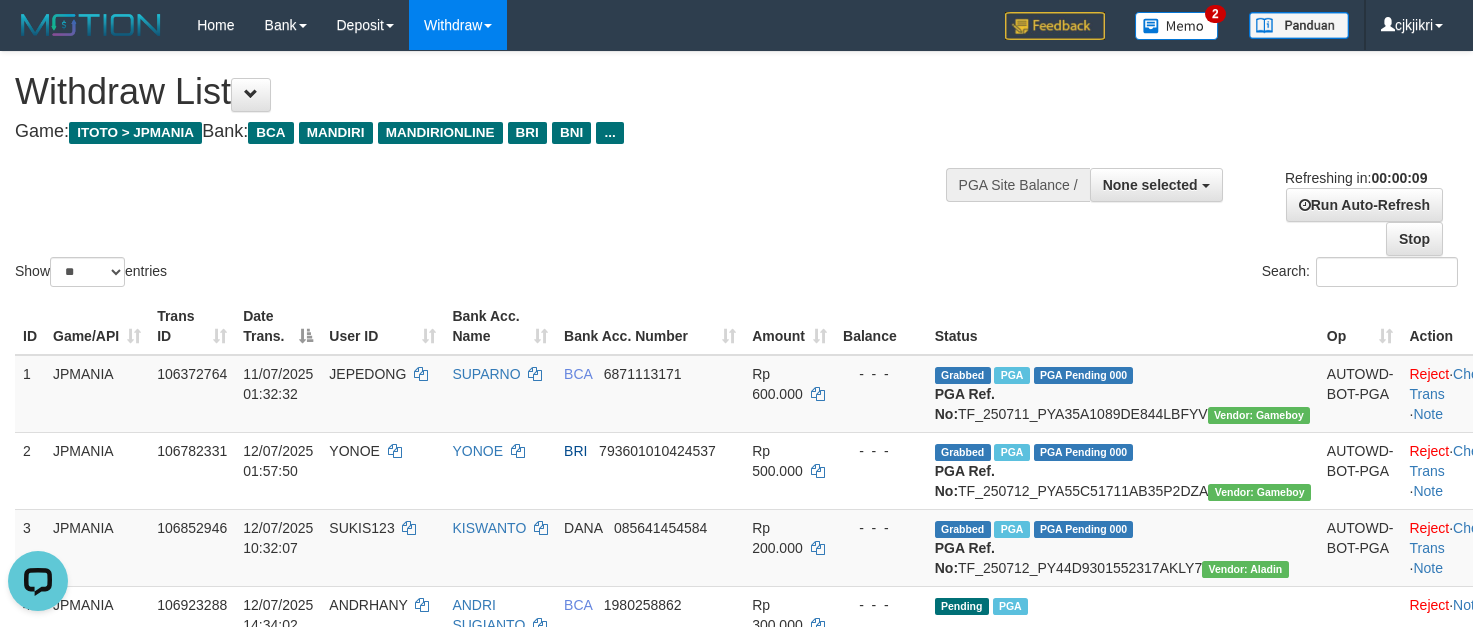 scroll, scrollTop: 0, scrollLeft: 0, axis: both 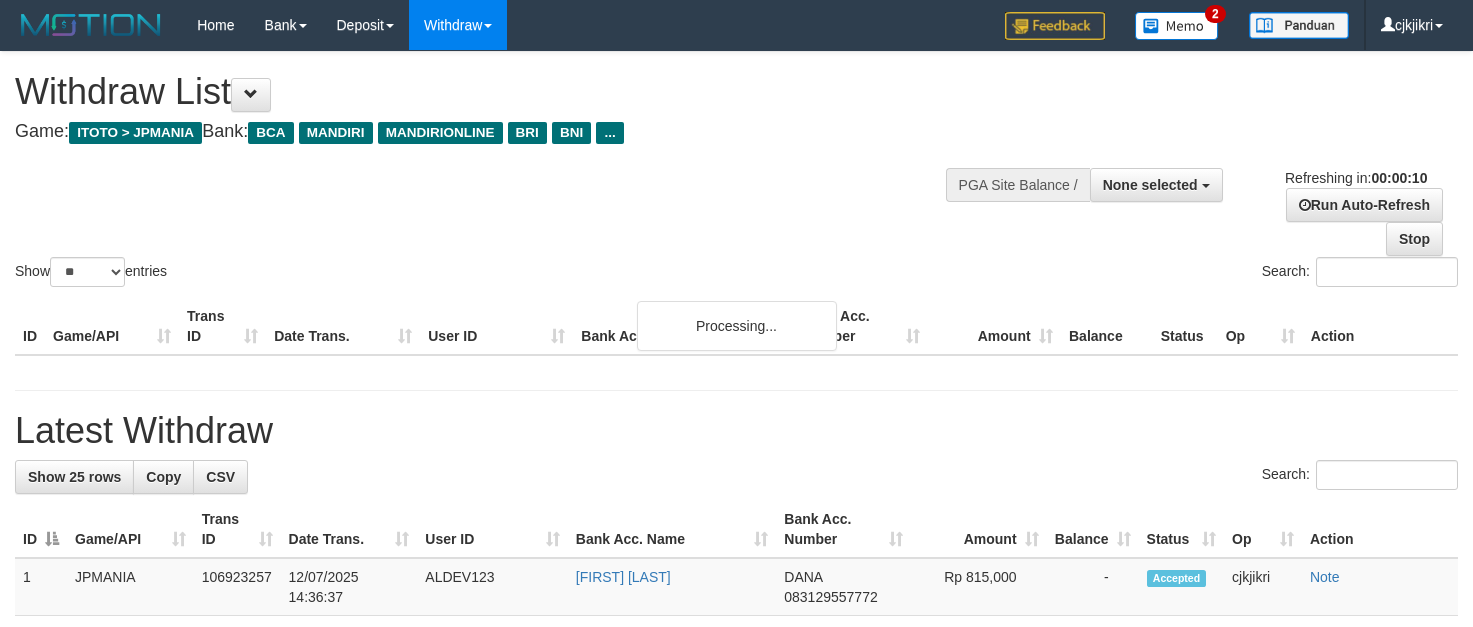 select 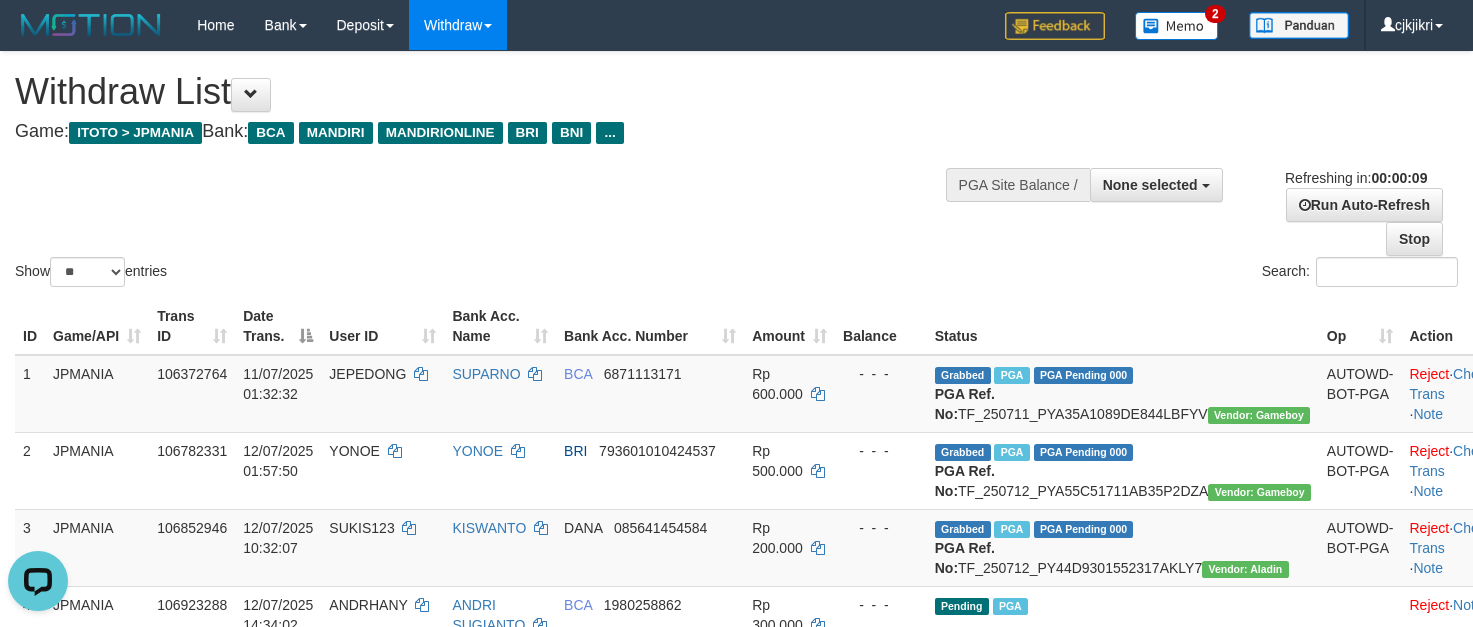 scroll, scrollTop: 0, scrollLeft: 0, axis: both 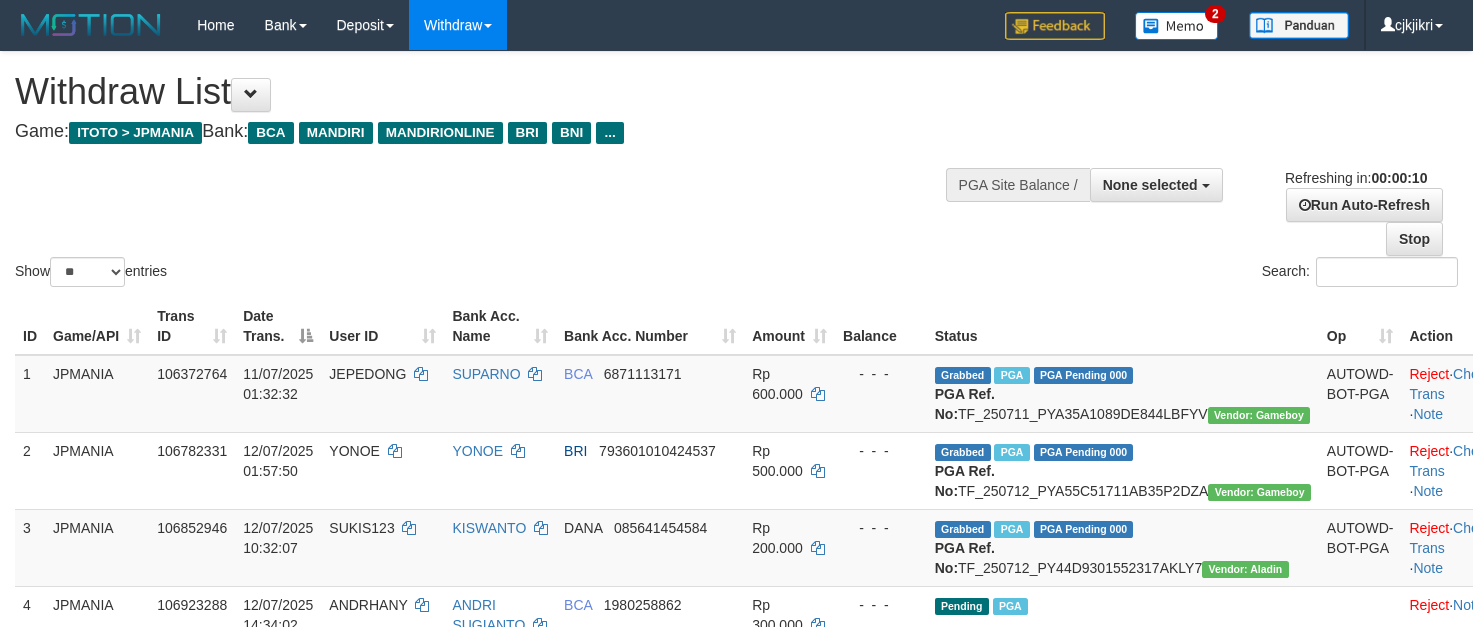 select 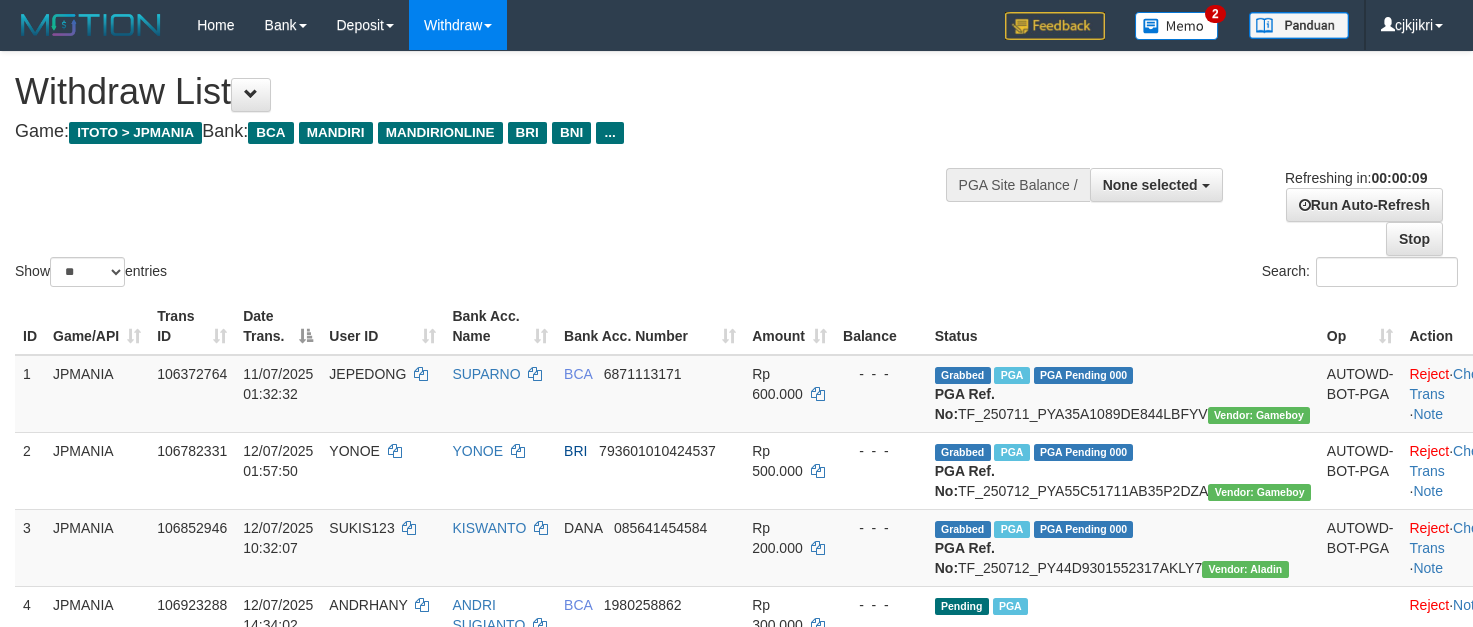 click on "Show  ** ** ** ***  entries Search:" at bounding box center (736, 171) 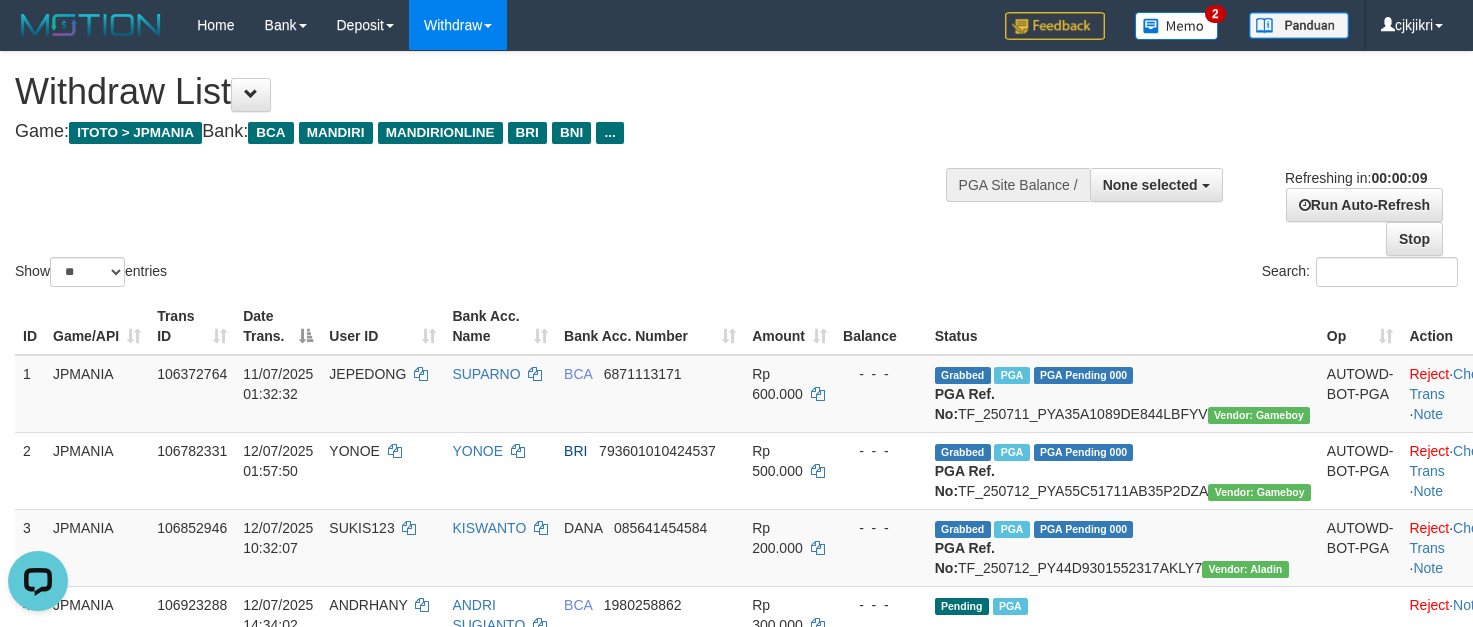 scroll, scrollTop: 0, scrollLeft: 0, axis: both 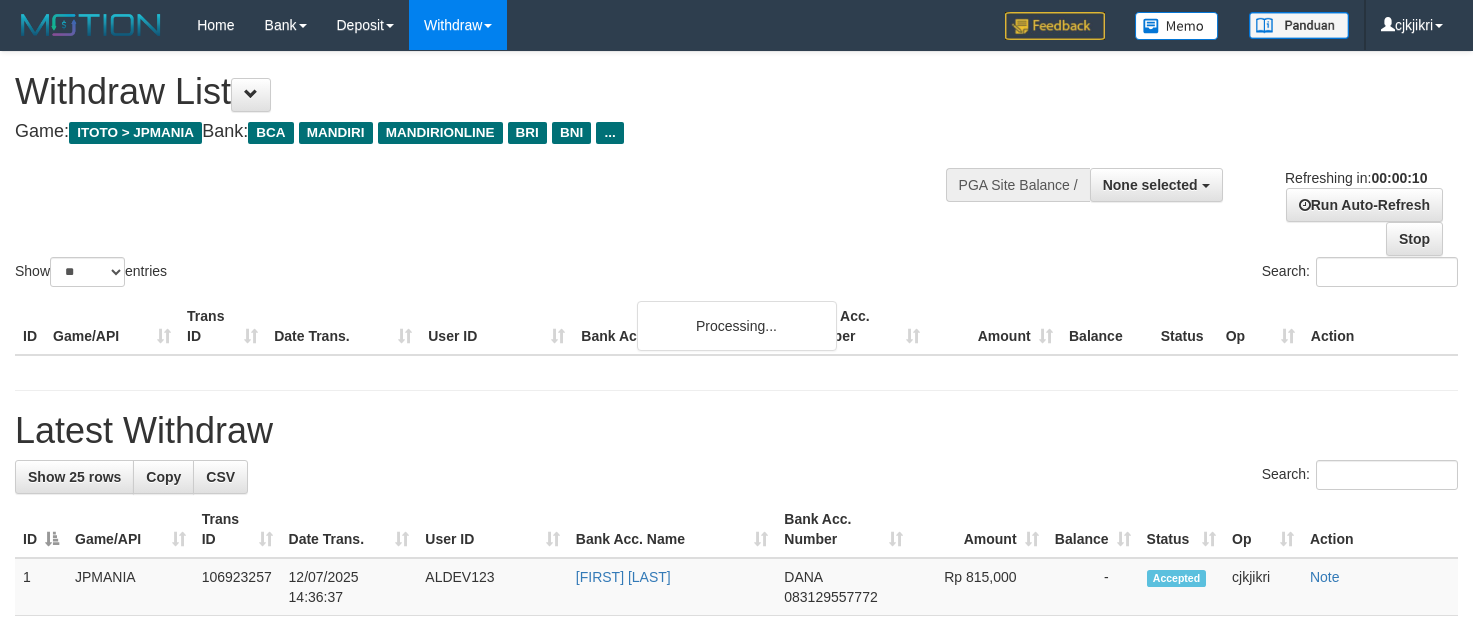 select 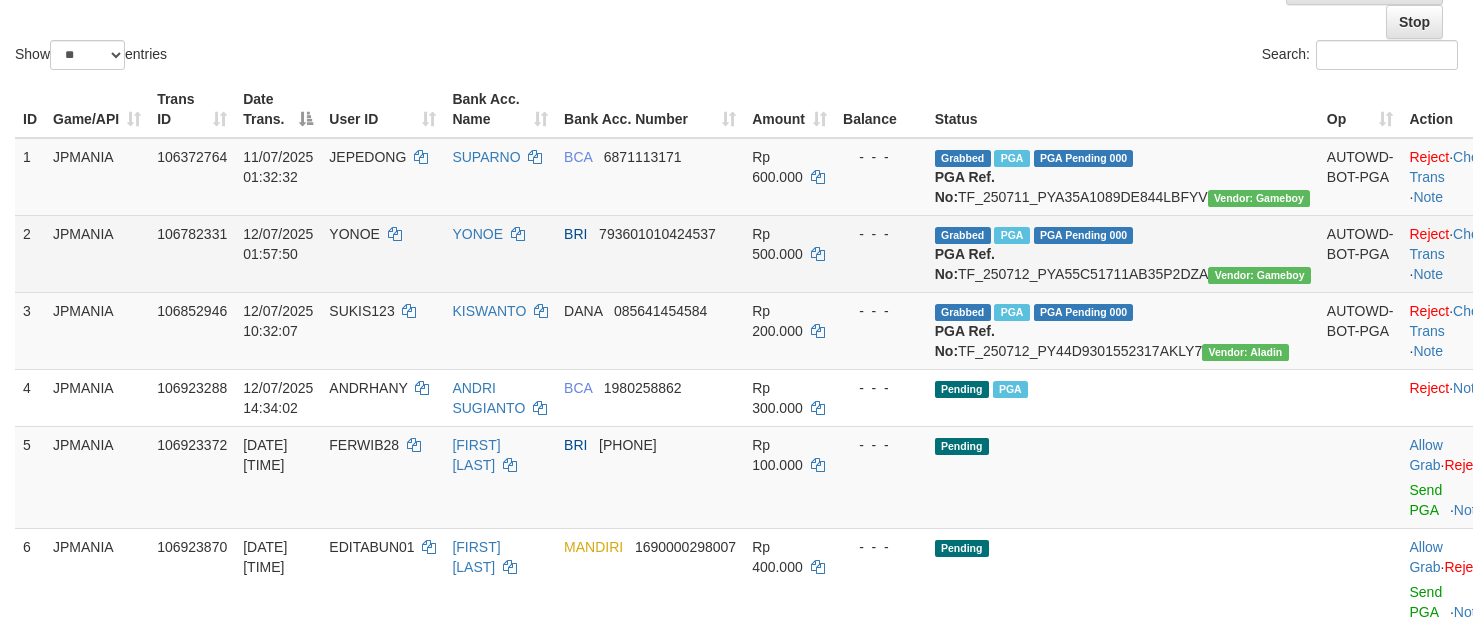 scroll, scrollTop: 450, scrollLeft: 0, axis: vertical 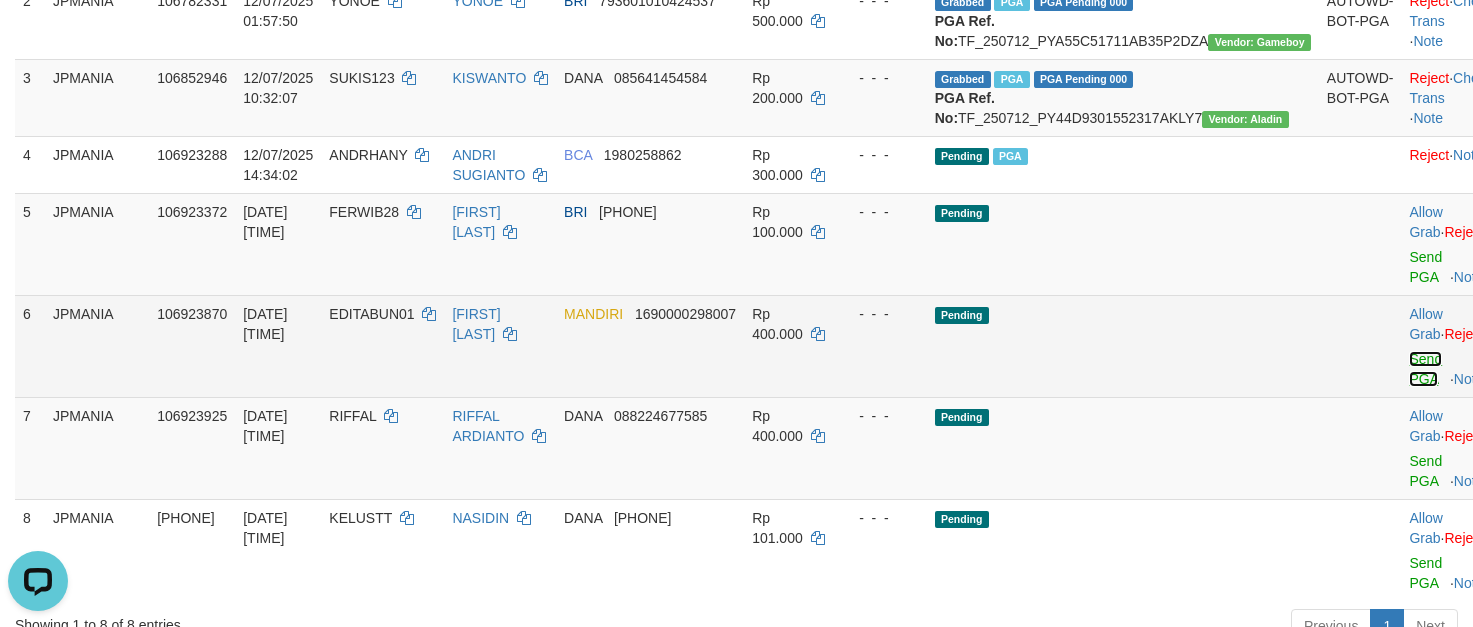 click on "Send PGA" at bounding box center [1425, 369] 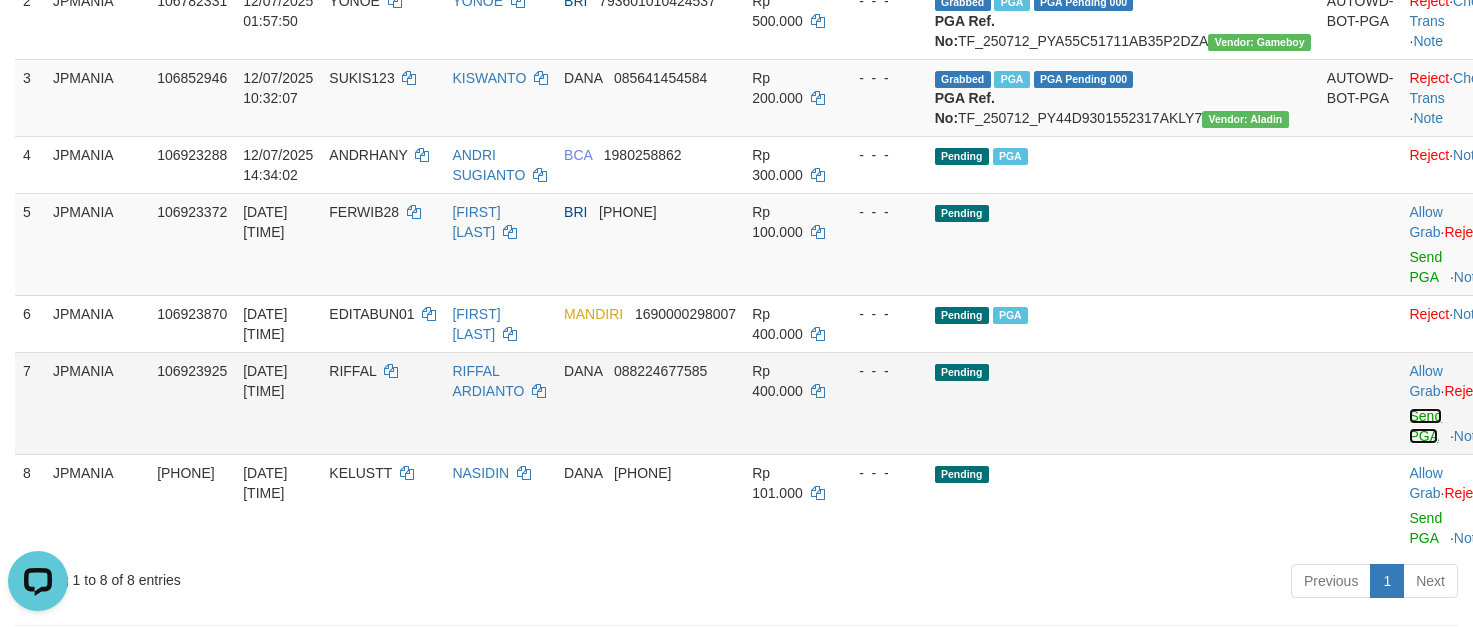 click on "Send PGA" at bounding box center [1425, 426] 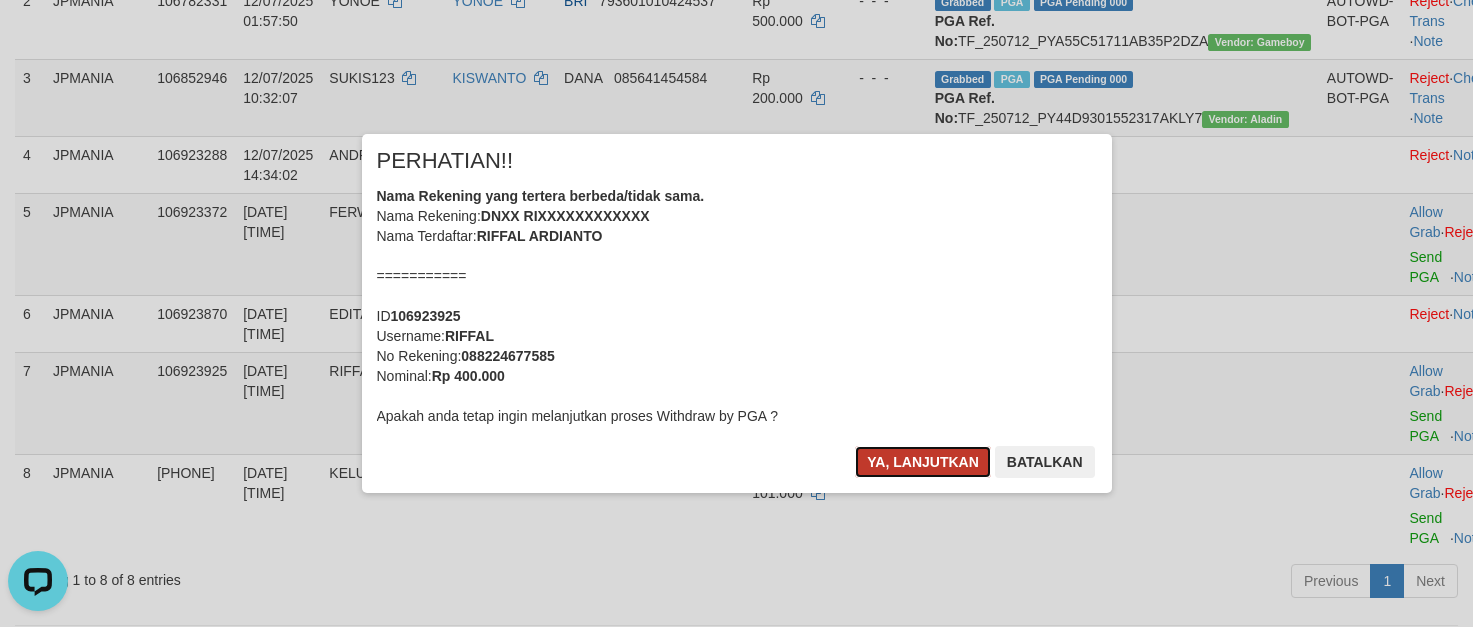 click on "Ya, lanjutkan" at bounding box center [923, 462] 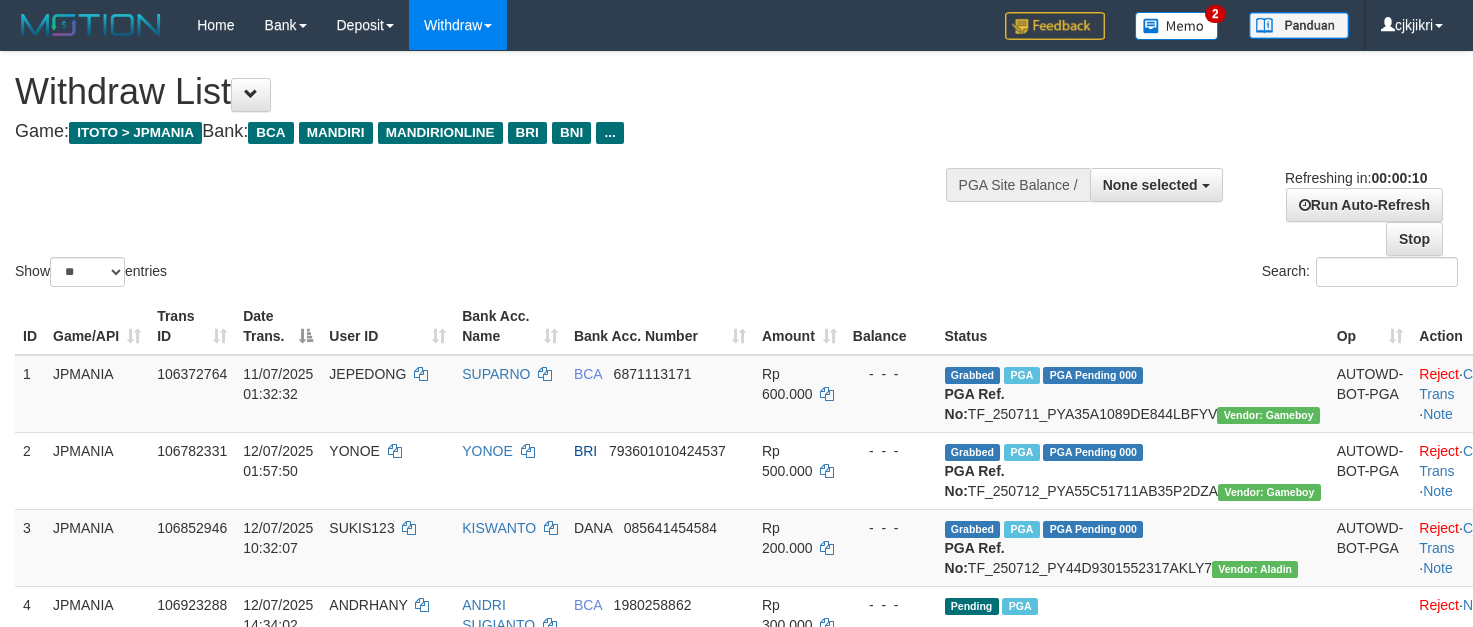 select 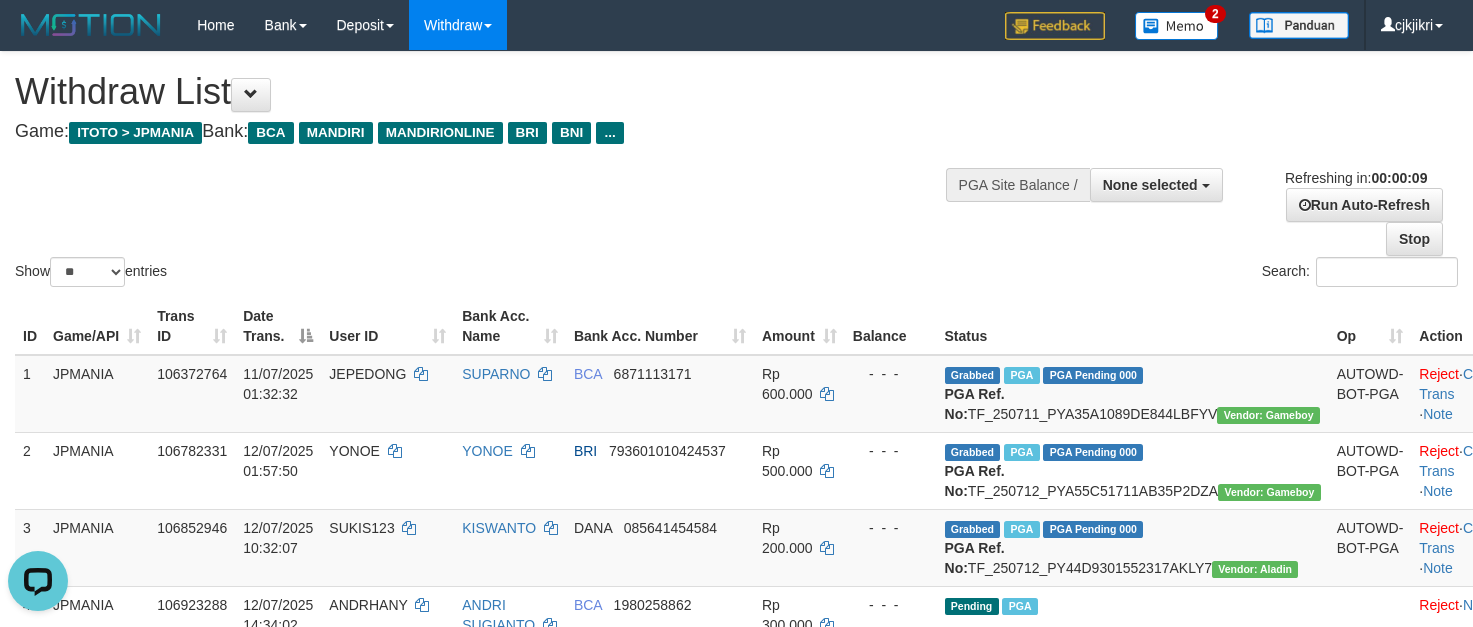 scroll, scrollTop: 0, scrollLeft: 0, axis: both 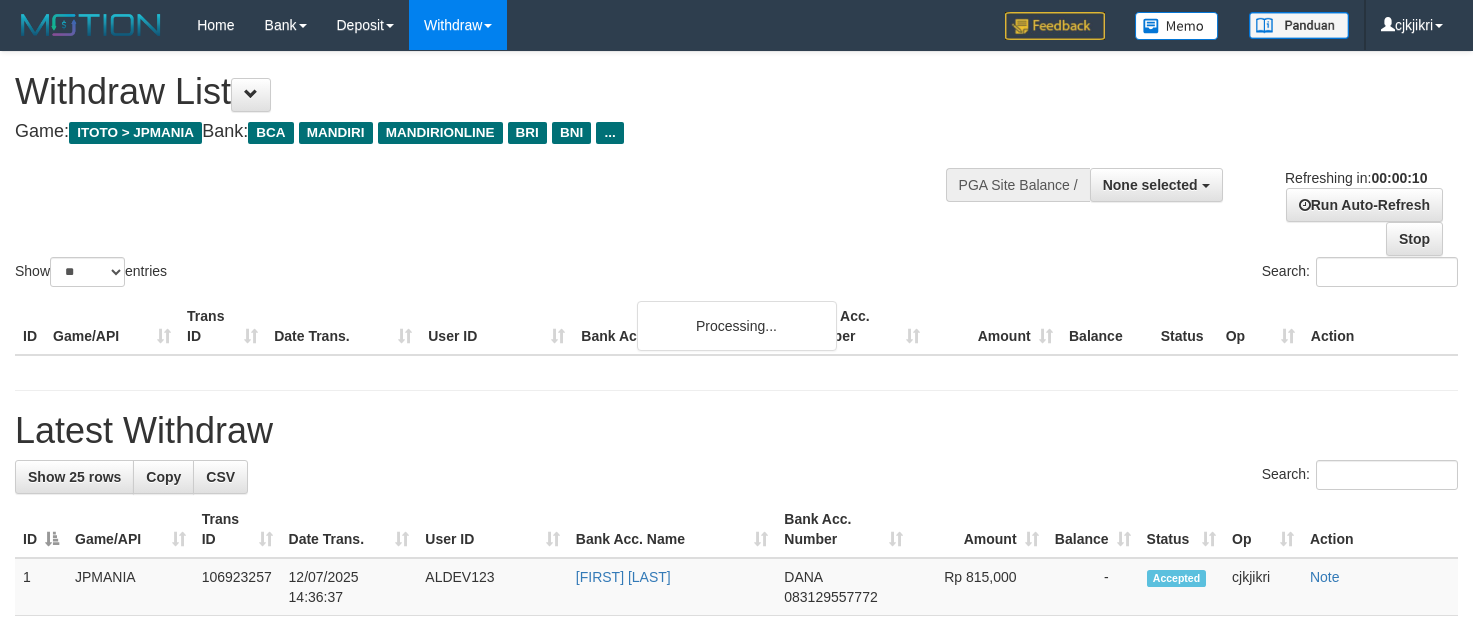 select 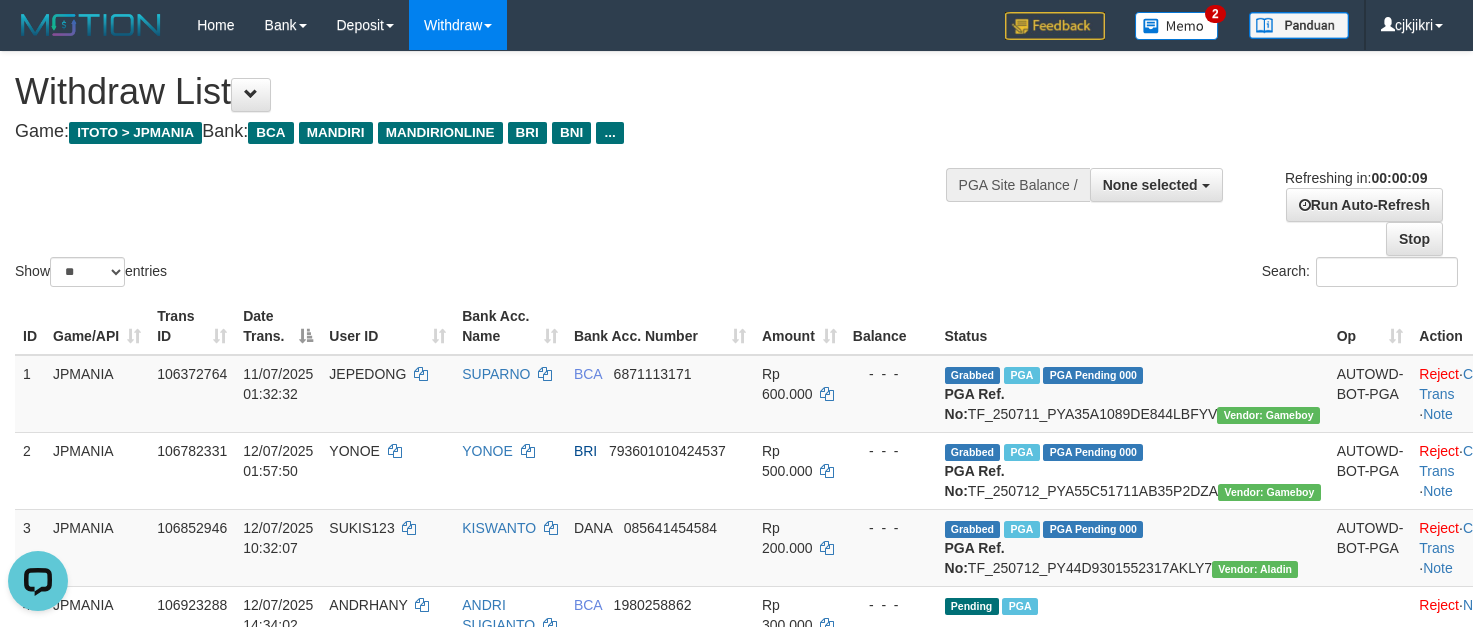 scroll, scrollTop: 0, scrollLeft: 0, axis: both 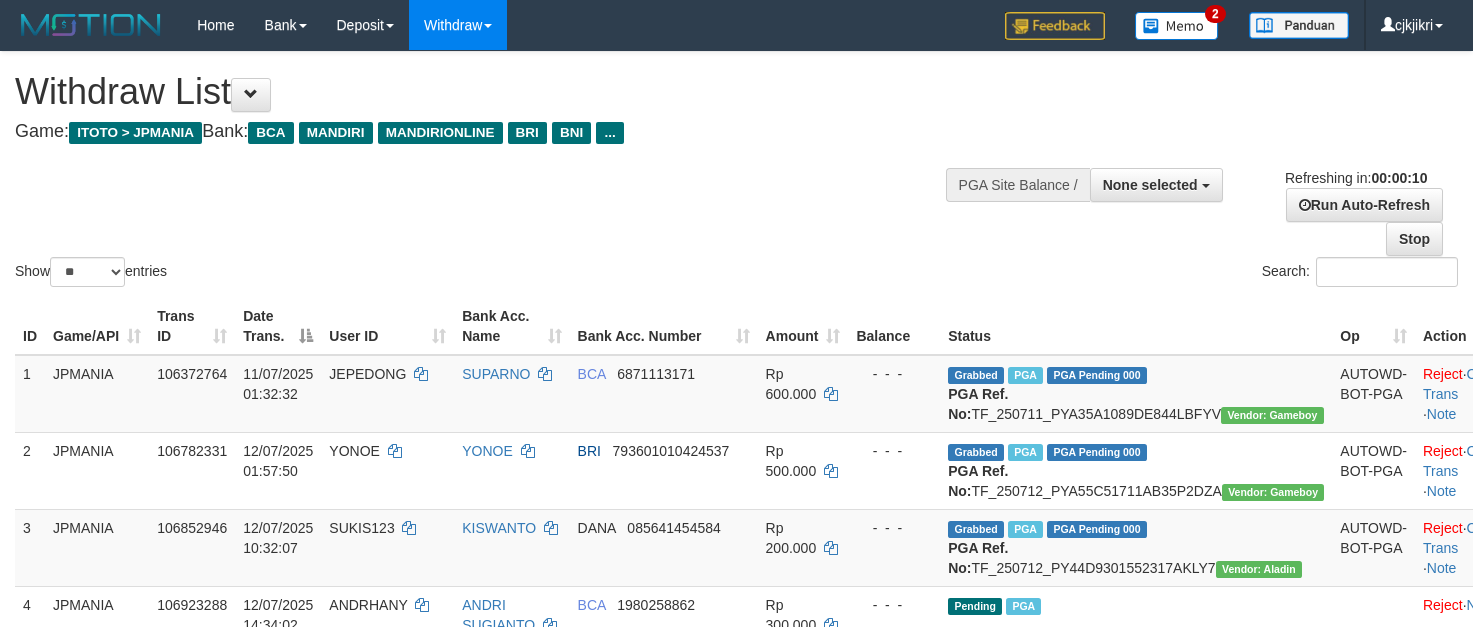 select 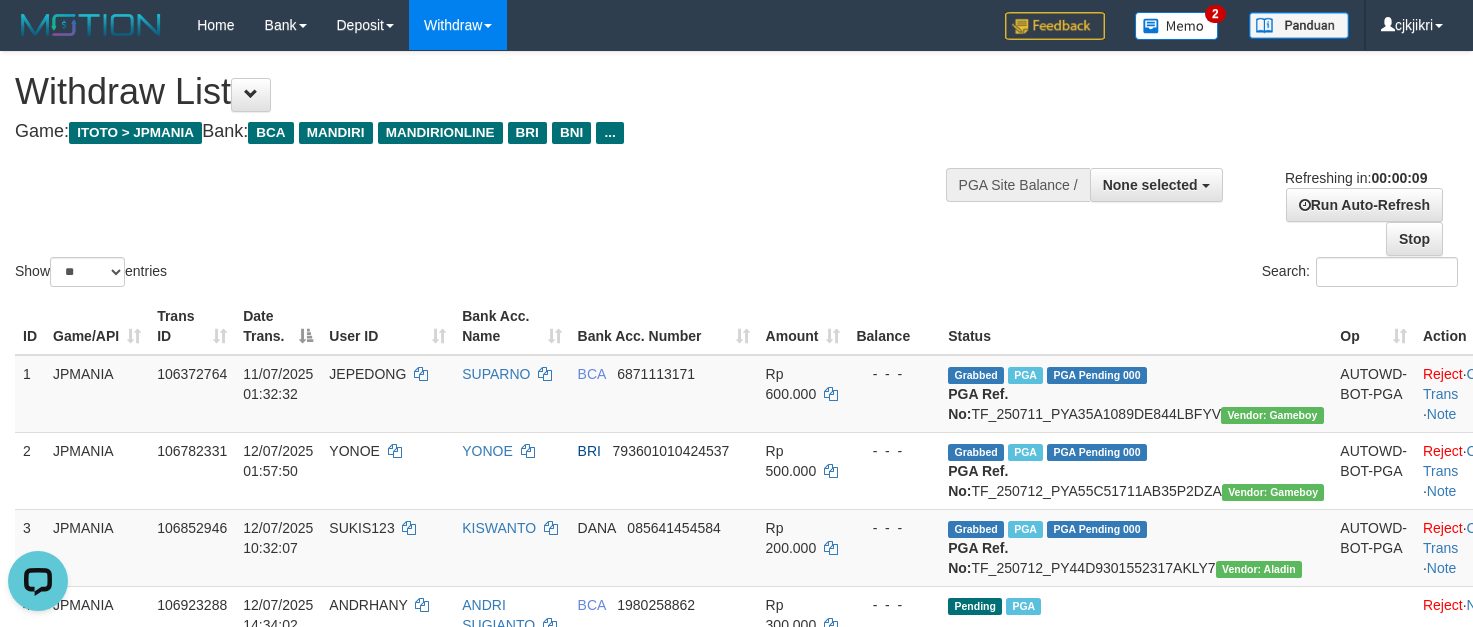 scroll, scrollTop: 0, scrollLeft: 0, axis: both 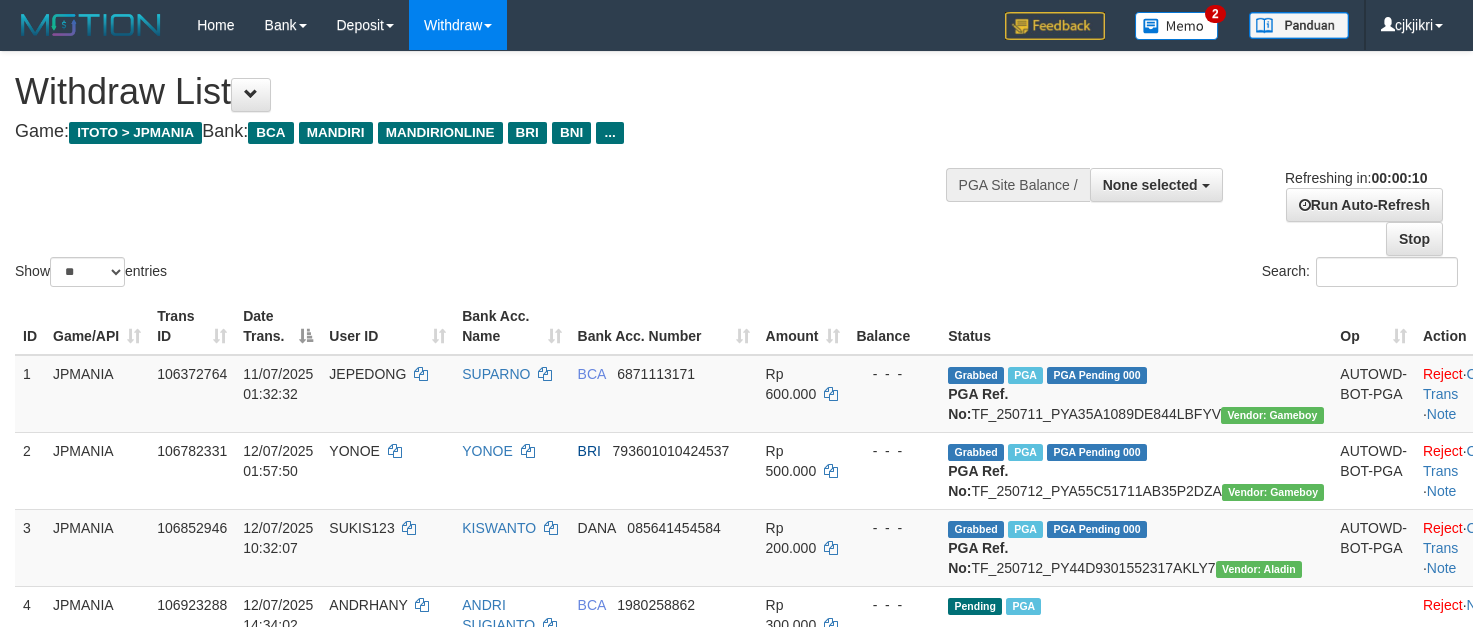 select 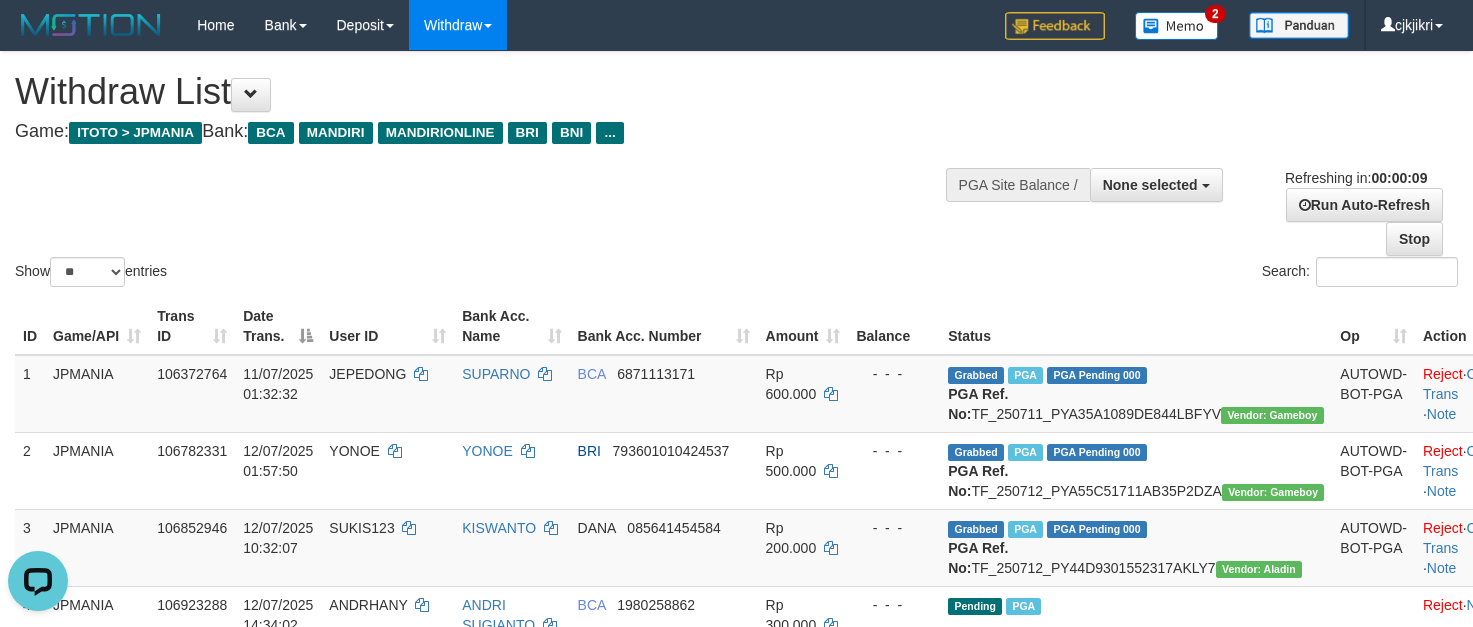 scroll, scrollTop: 0, scrollLeft: 0, axis: both 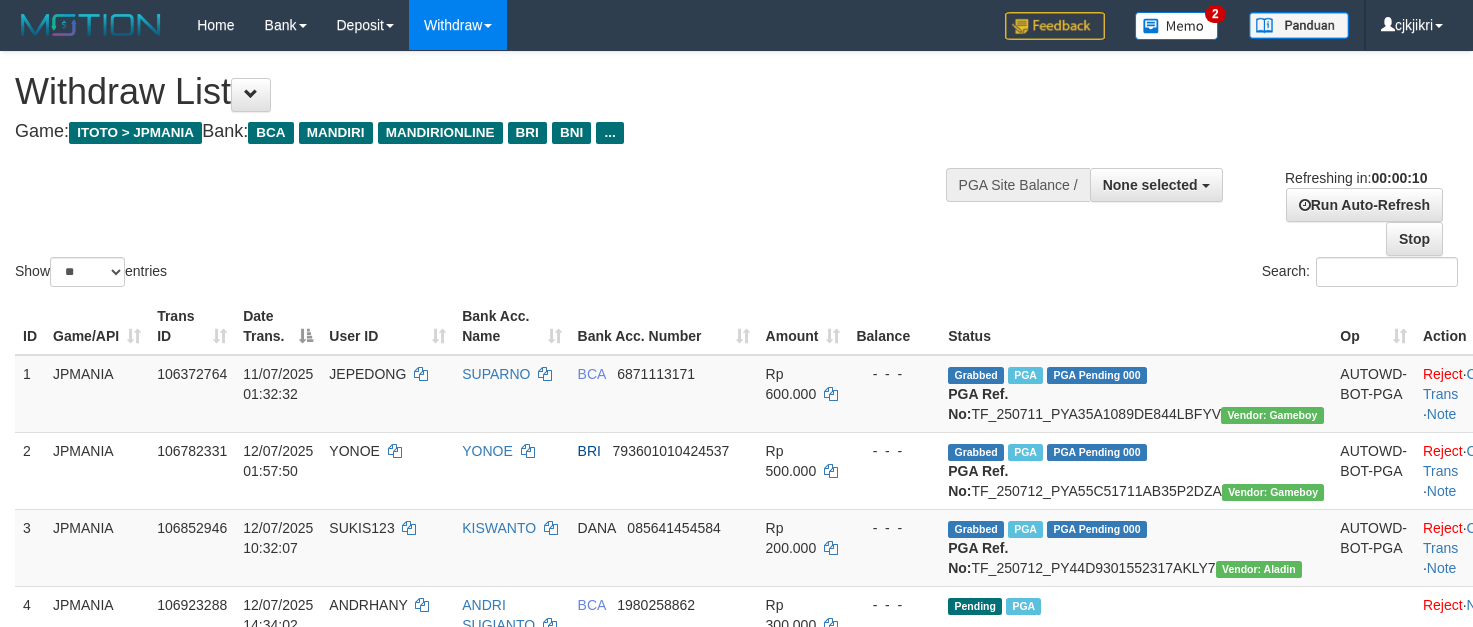 select 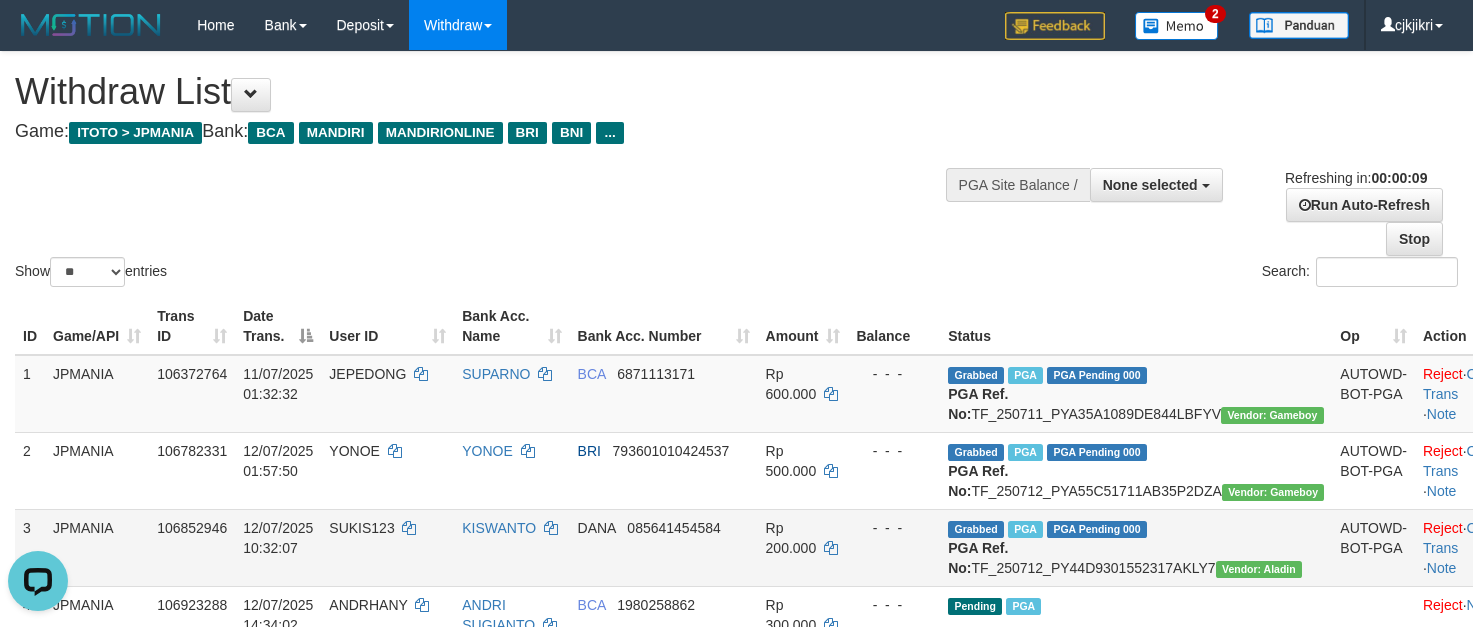 scroll, scrollTop: 0, scrollLeft: 0, axis: both 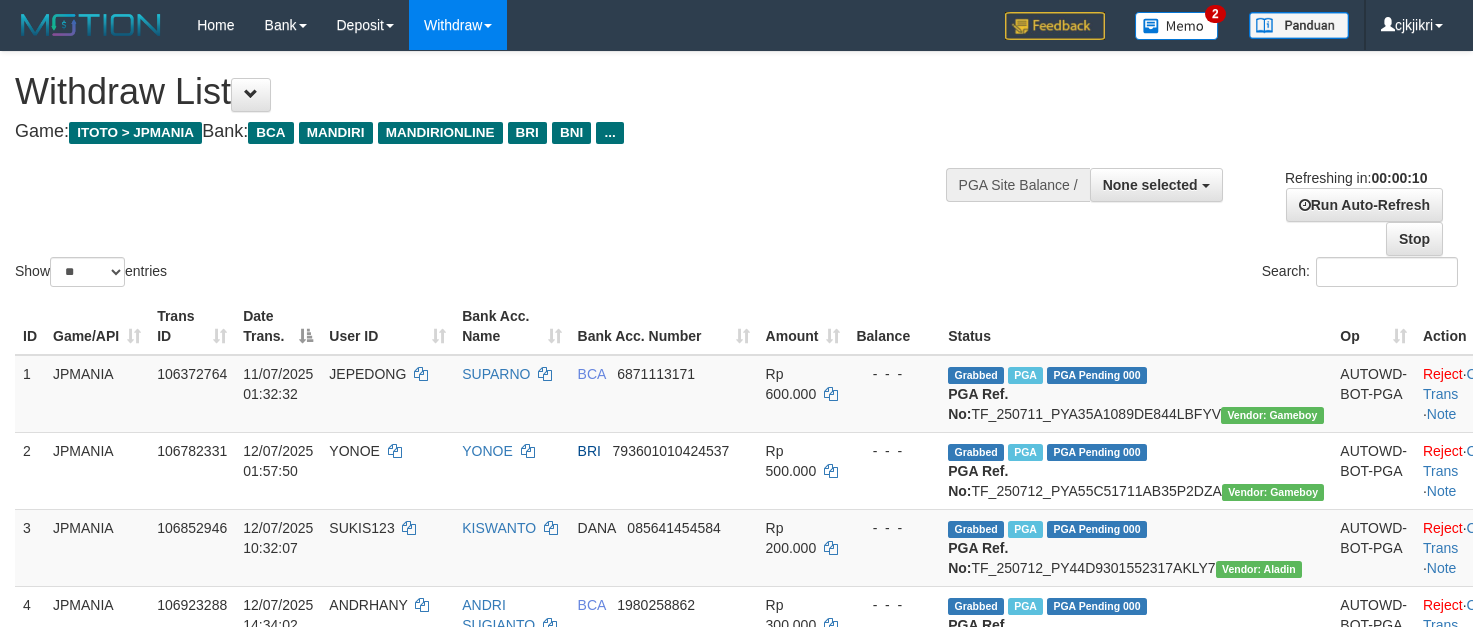 select 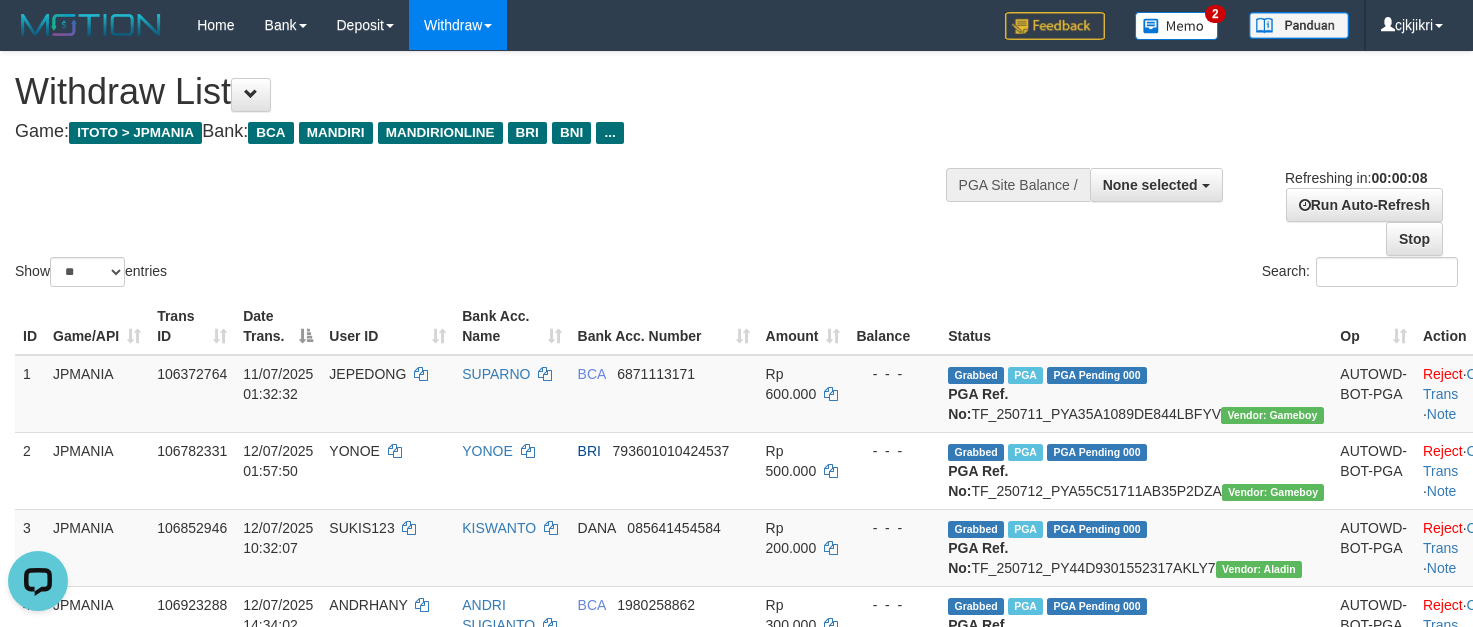 scroll, scrollTop: 0, scrollLeft: 0, axis: both 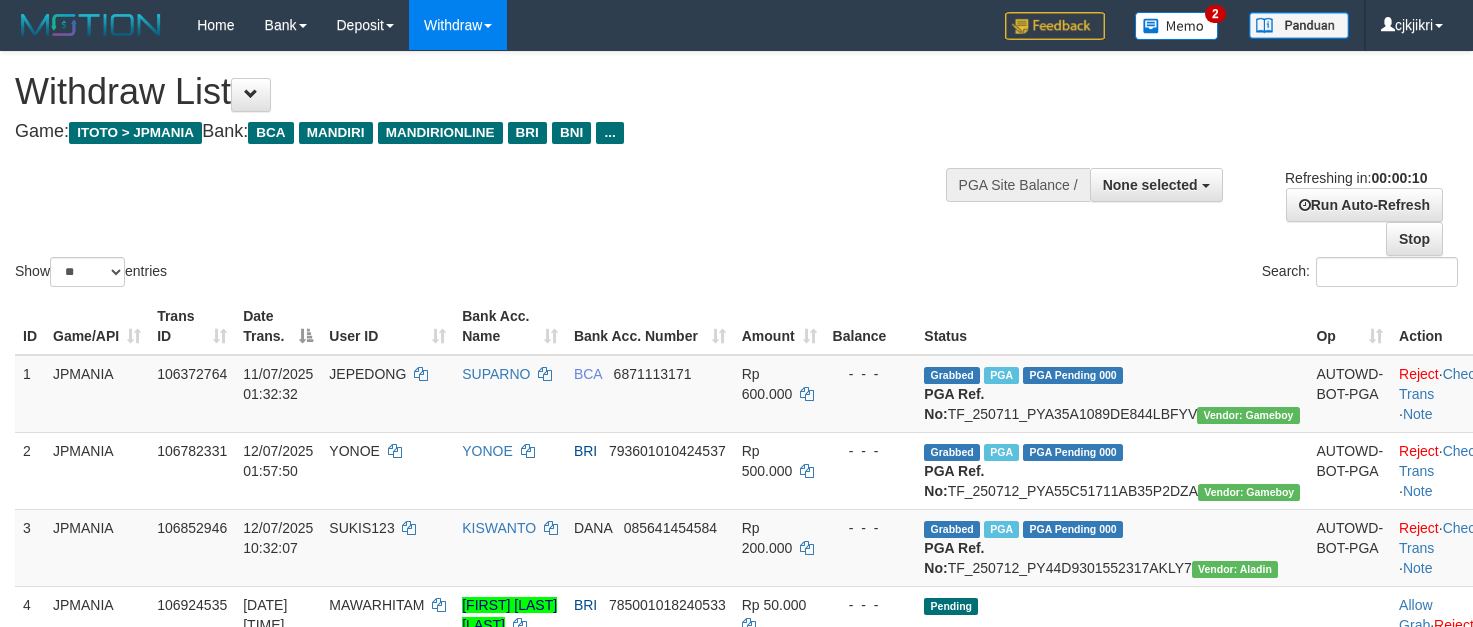select 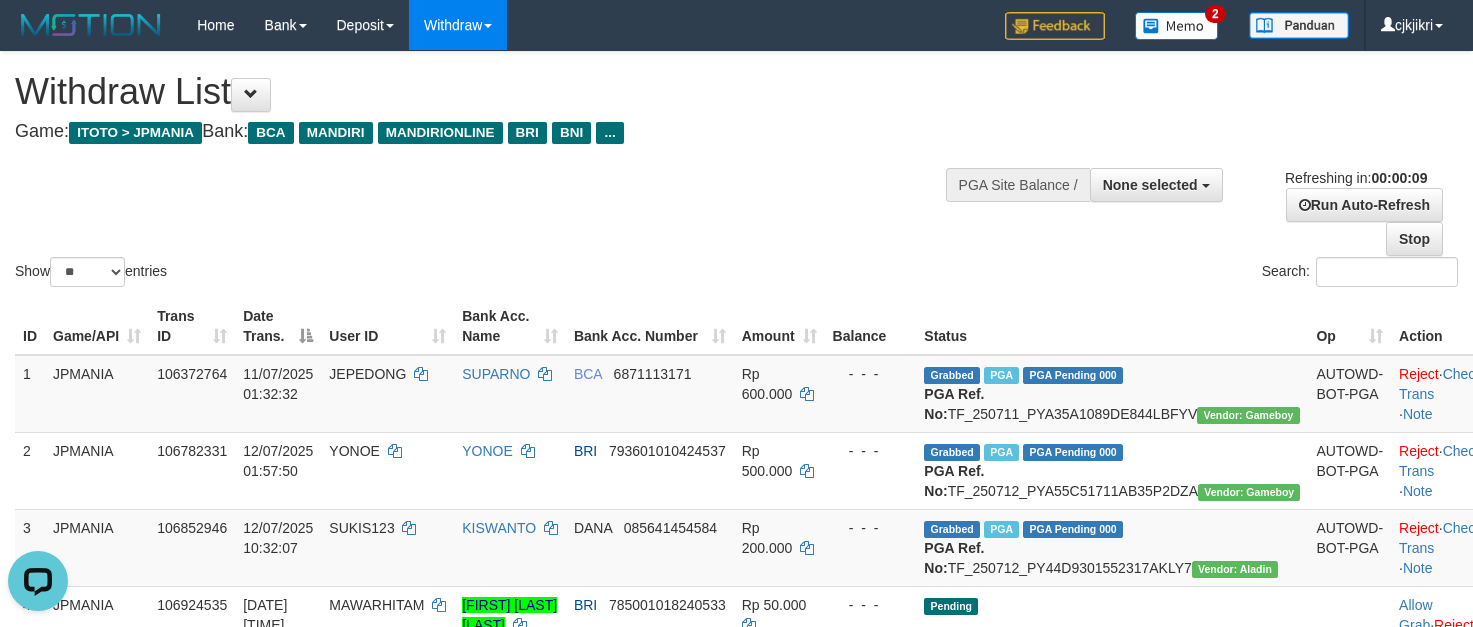scroll, scrollTop: 0, scrollLeft: 0, axis: both 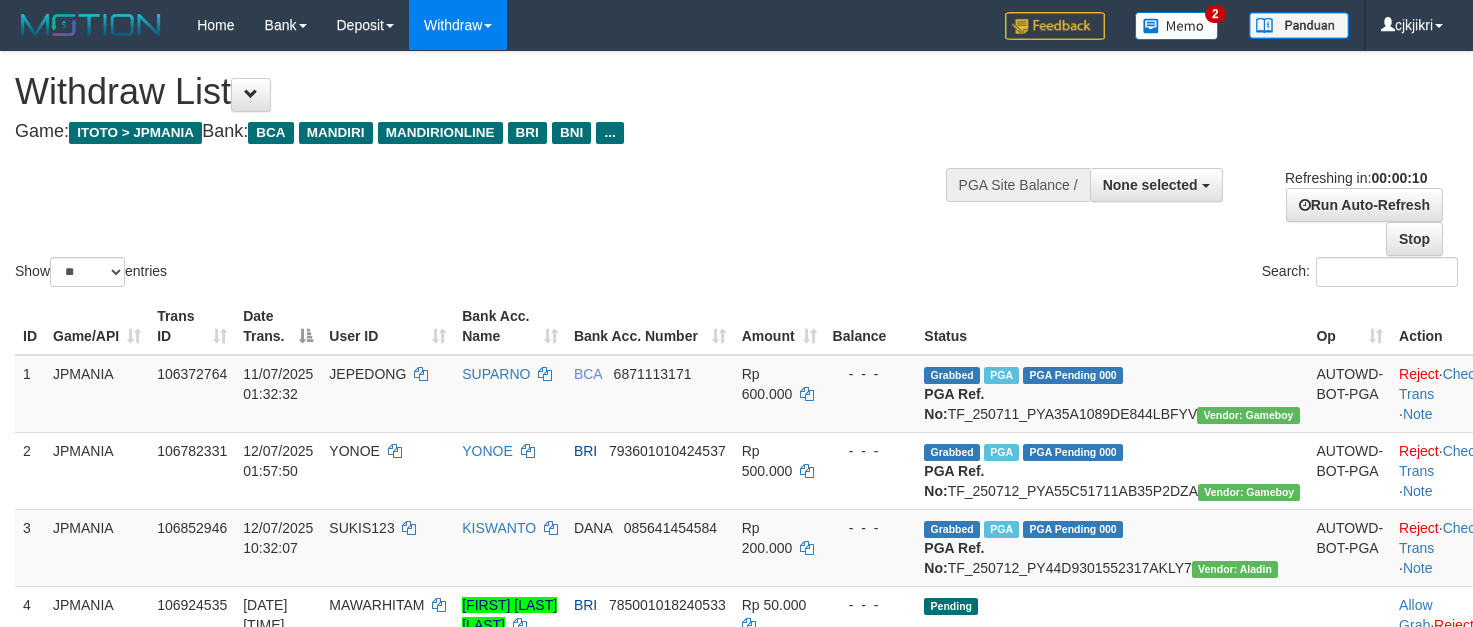 select 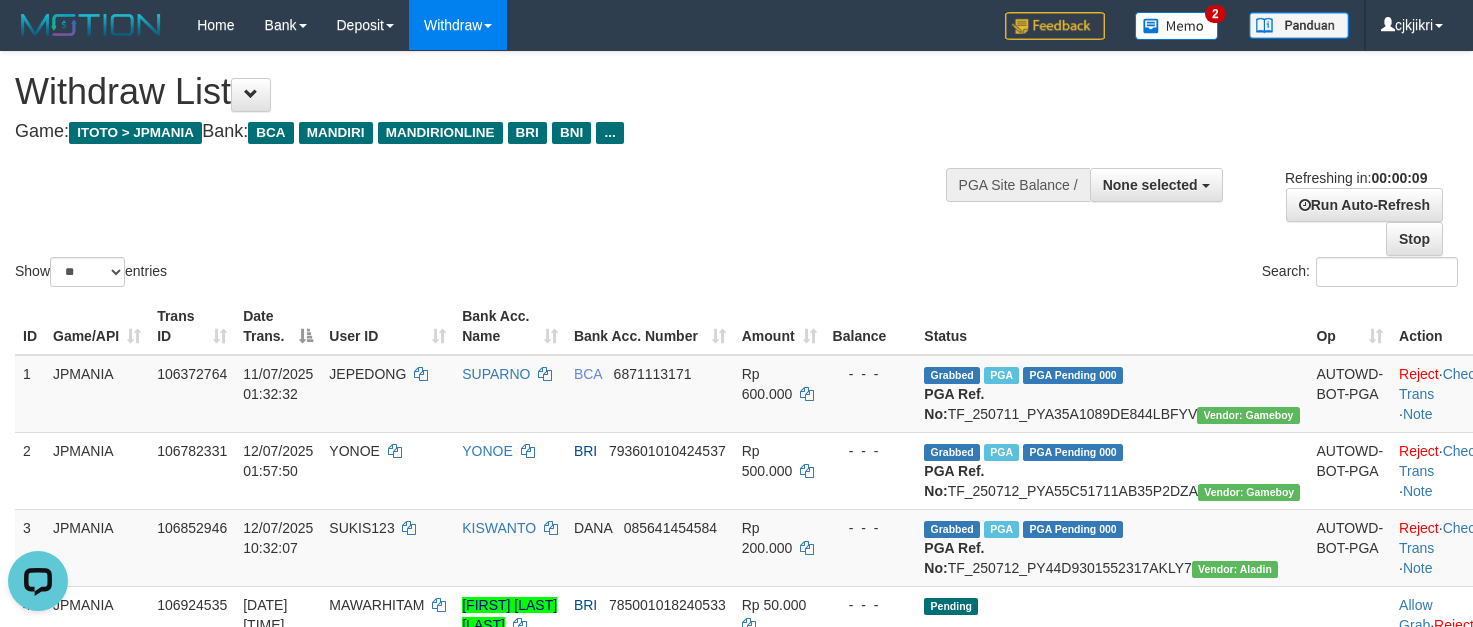 scroll, scrollTop: 0, scrollLeft: 0, axis: both 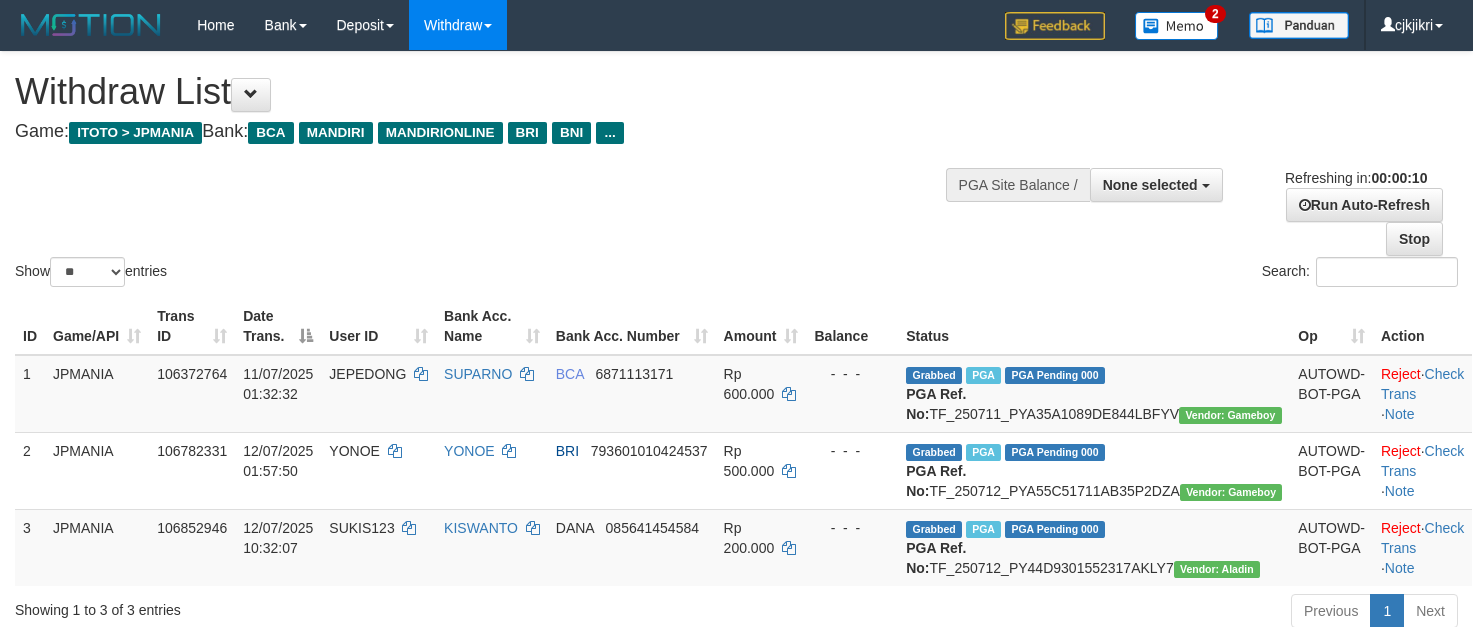 select 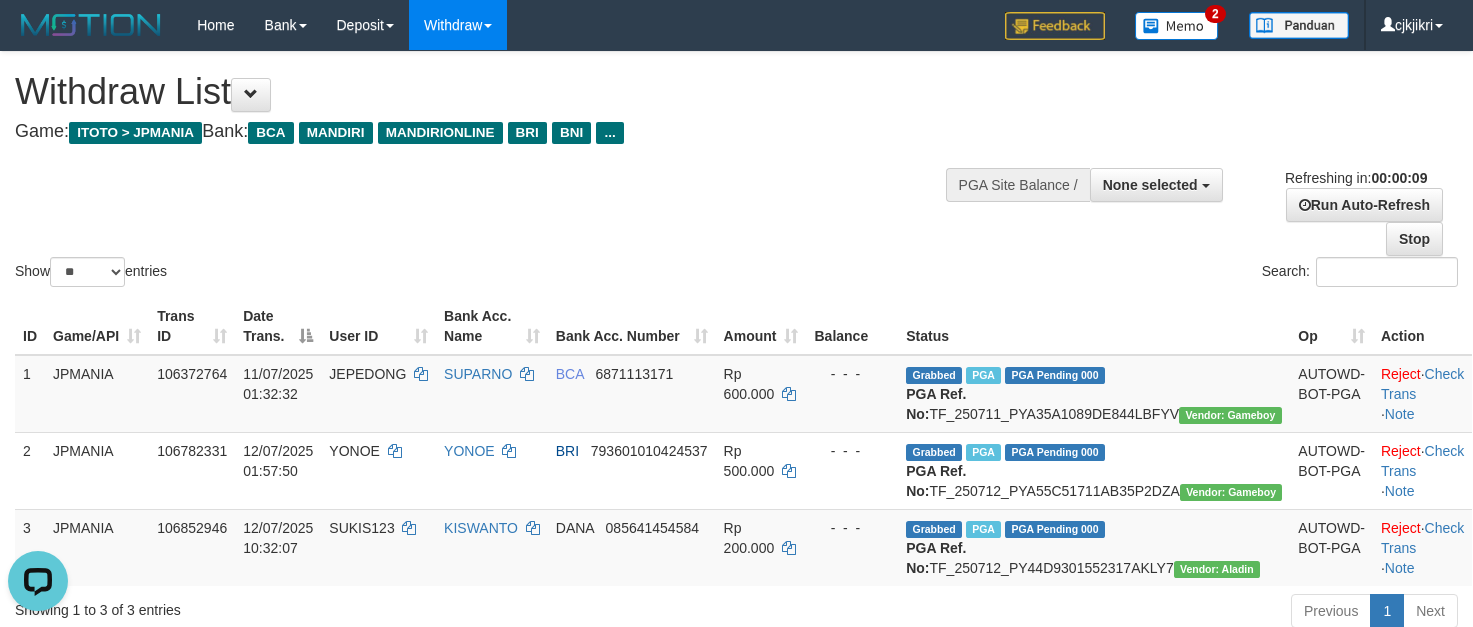 scroll, scrollTop: 0, scrollLeft: 0, axis: both 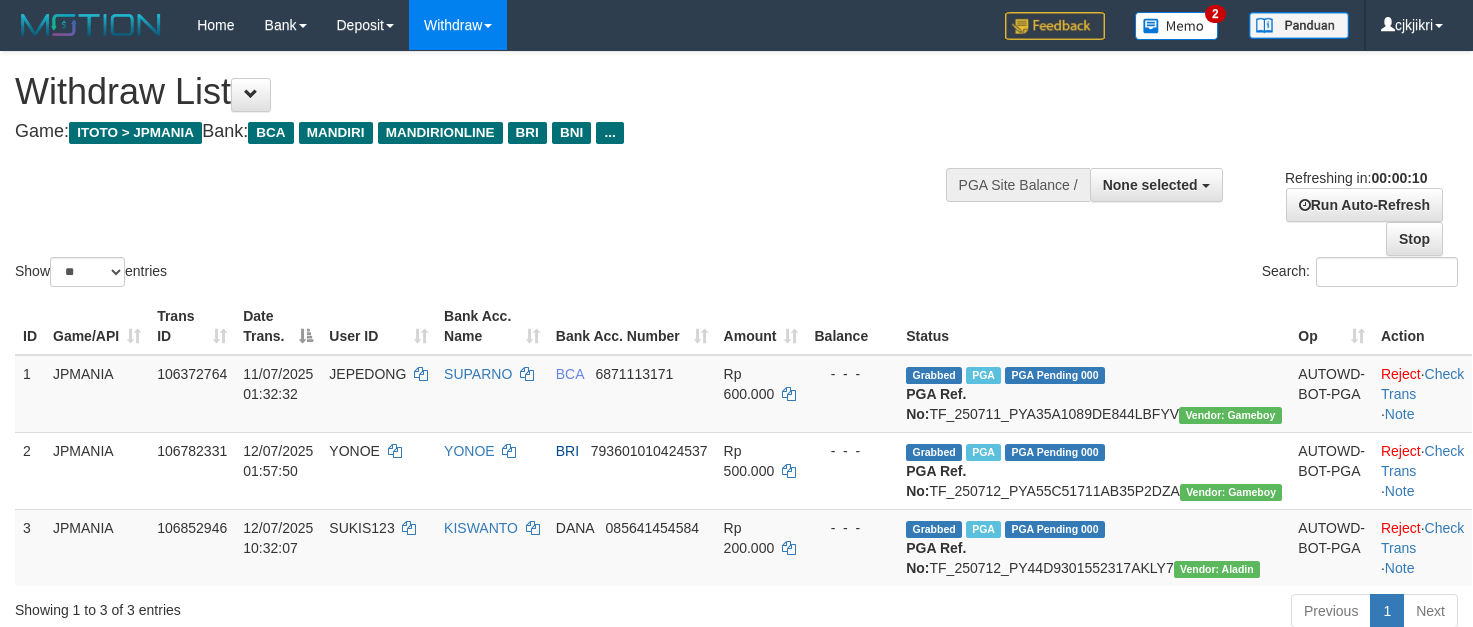select 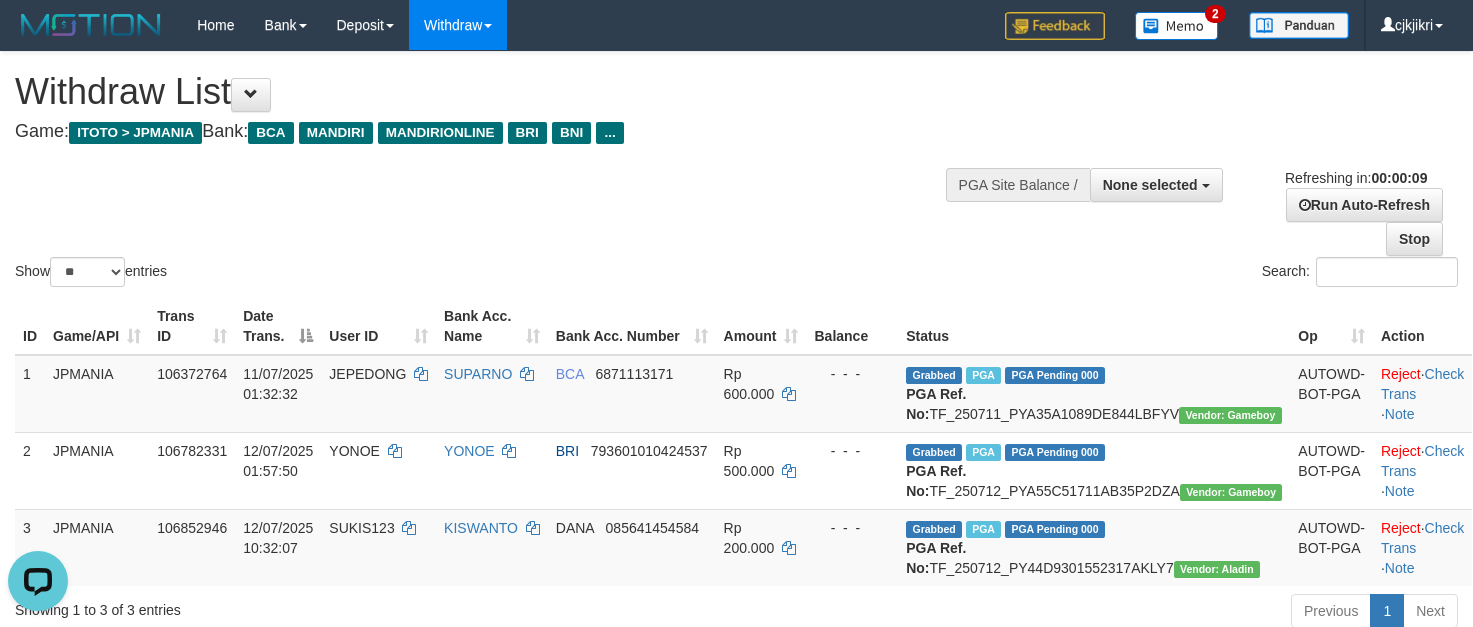 scroll, scrollTop: 0, scrollLeft: 0, axis: both 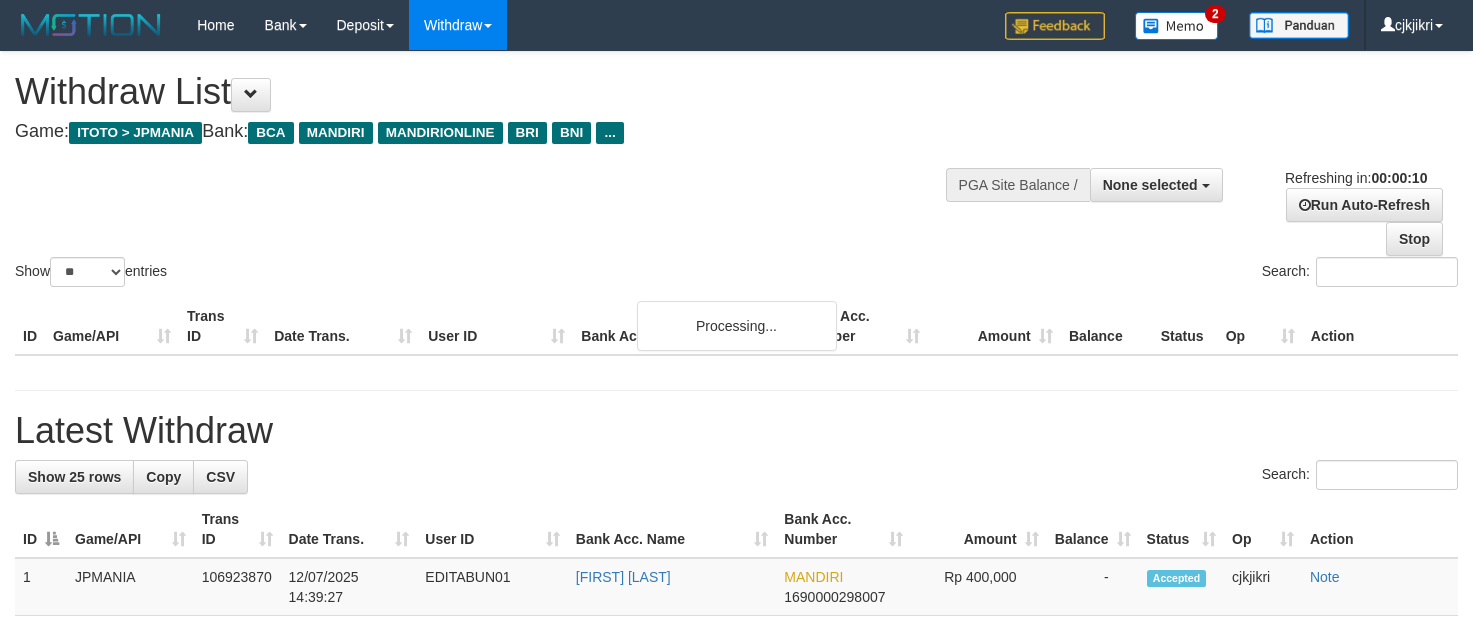 select 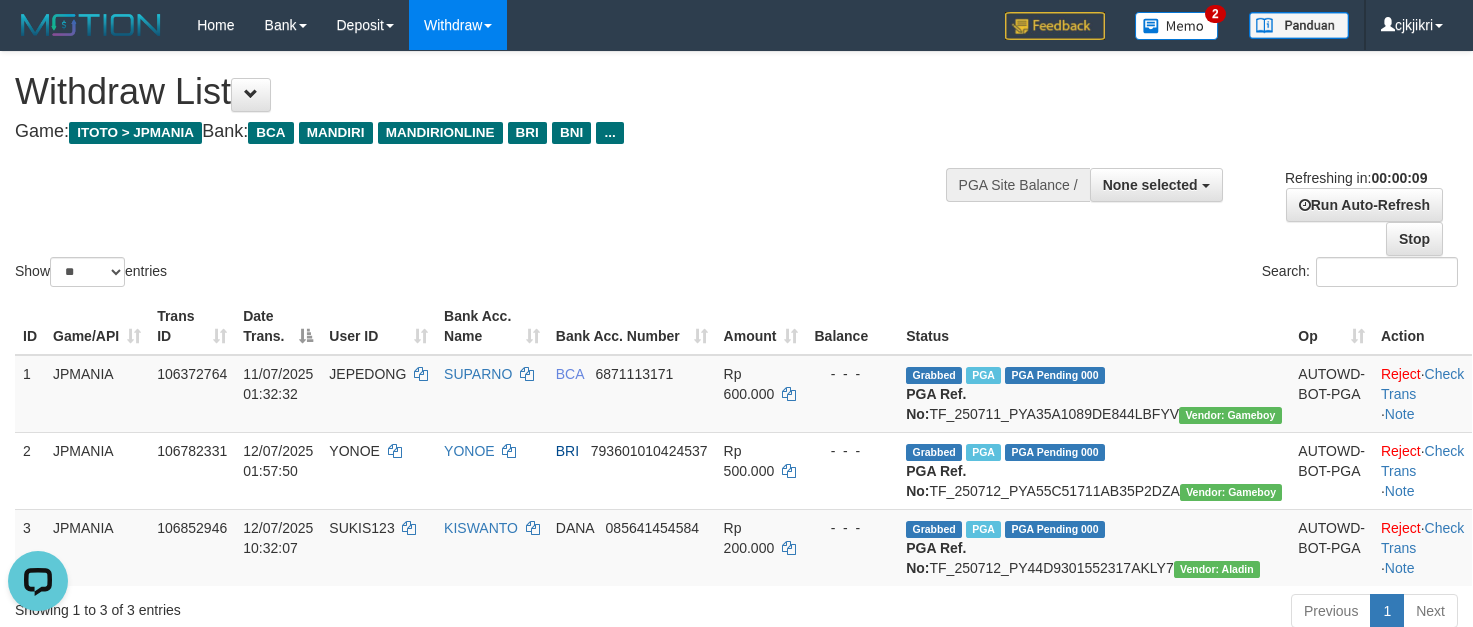 scroll, scrollTop: 0, scrollLeft: 0, axis: both 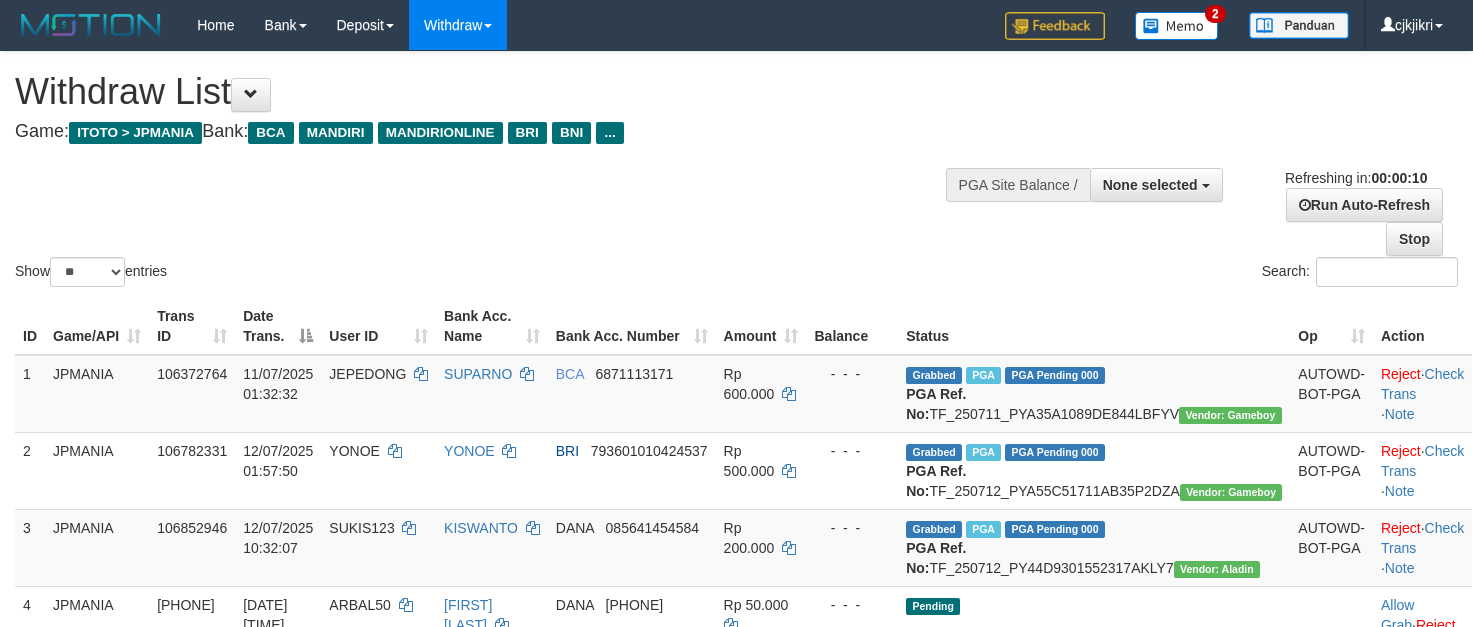 select 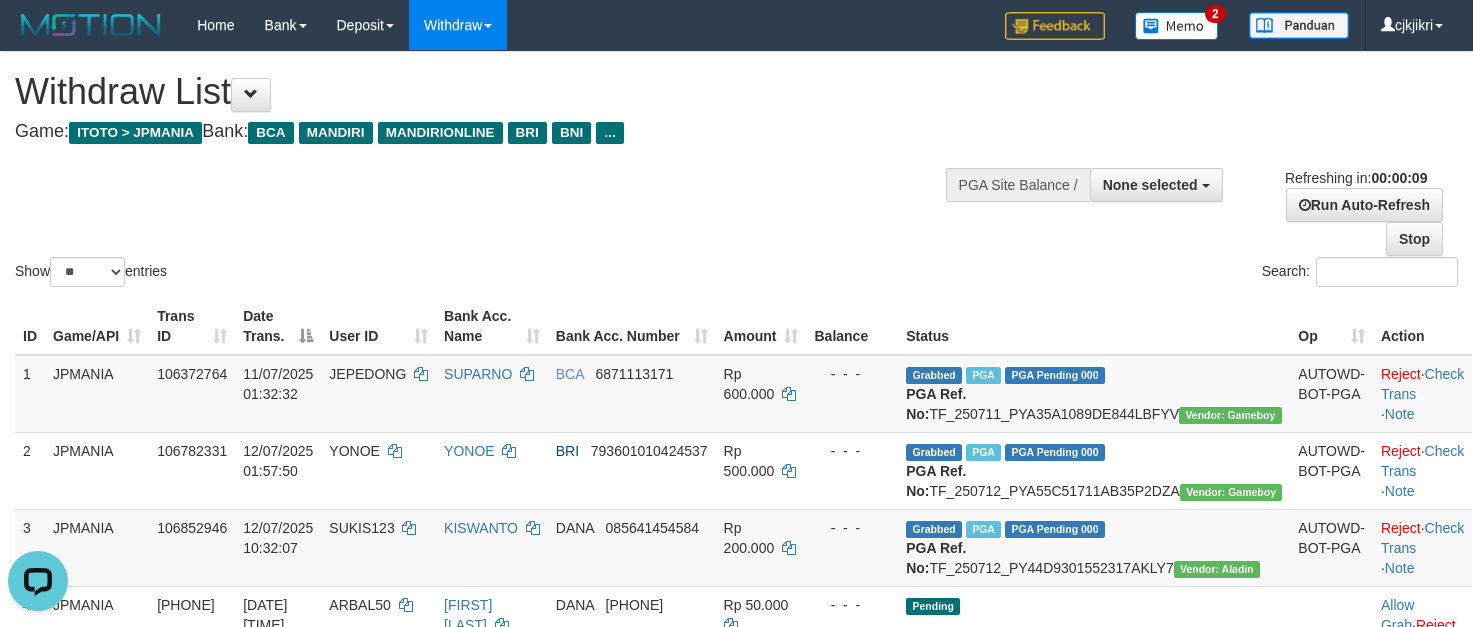 scroll, scrollTop: 0, scrollLeft: 0, axis: both 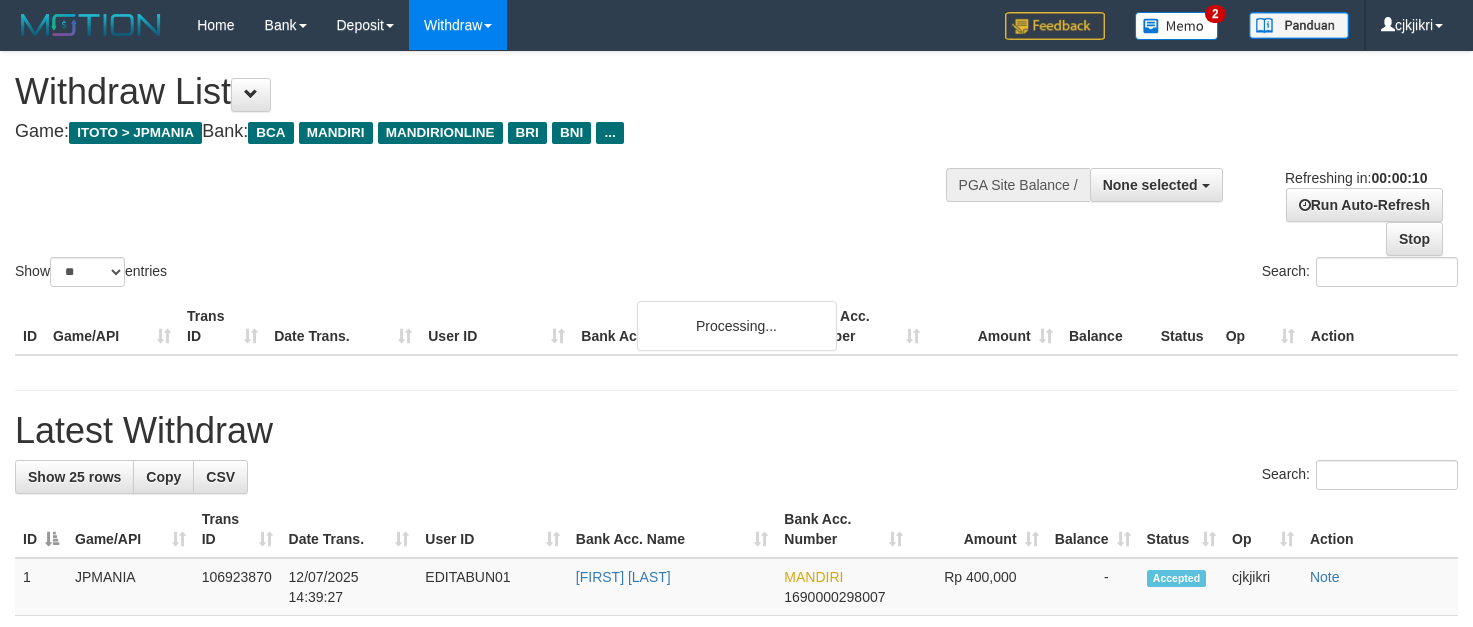 select 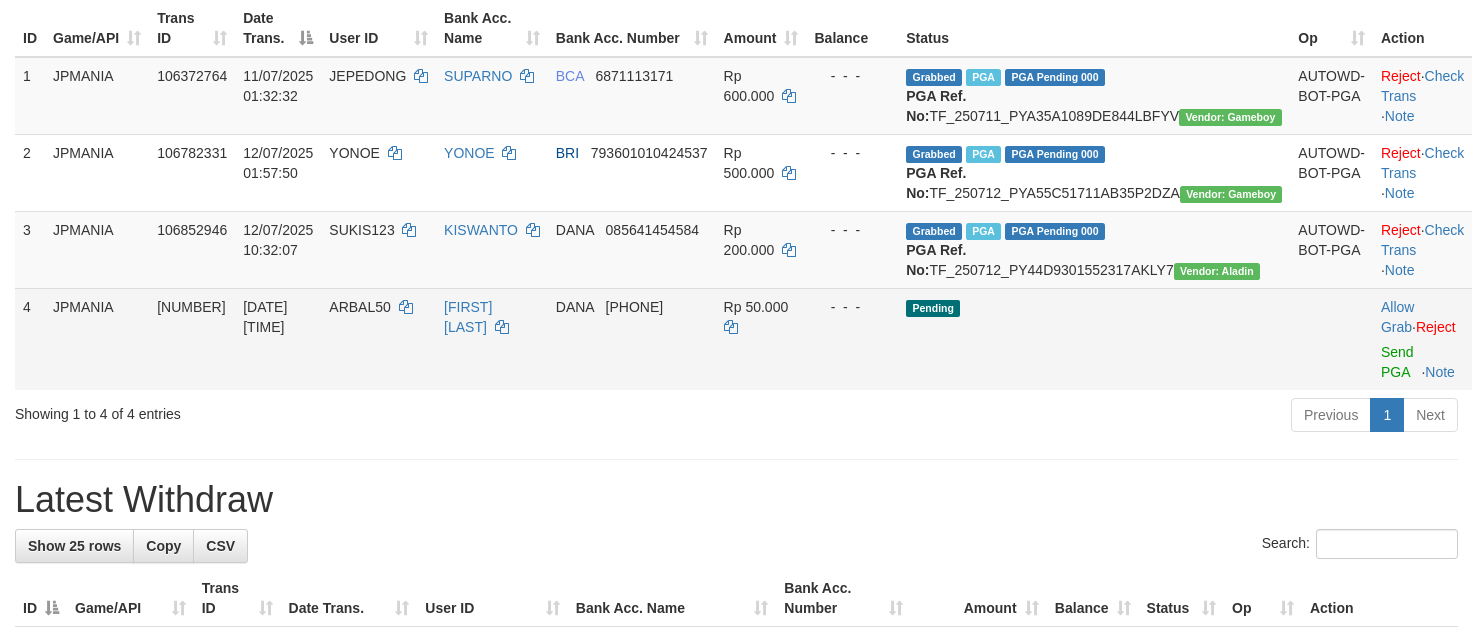 scroll, scrollTop: 300, scrollLeft: 0, axis: vertical 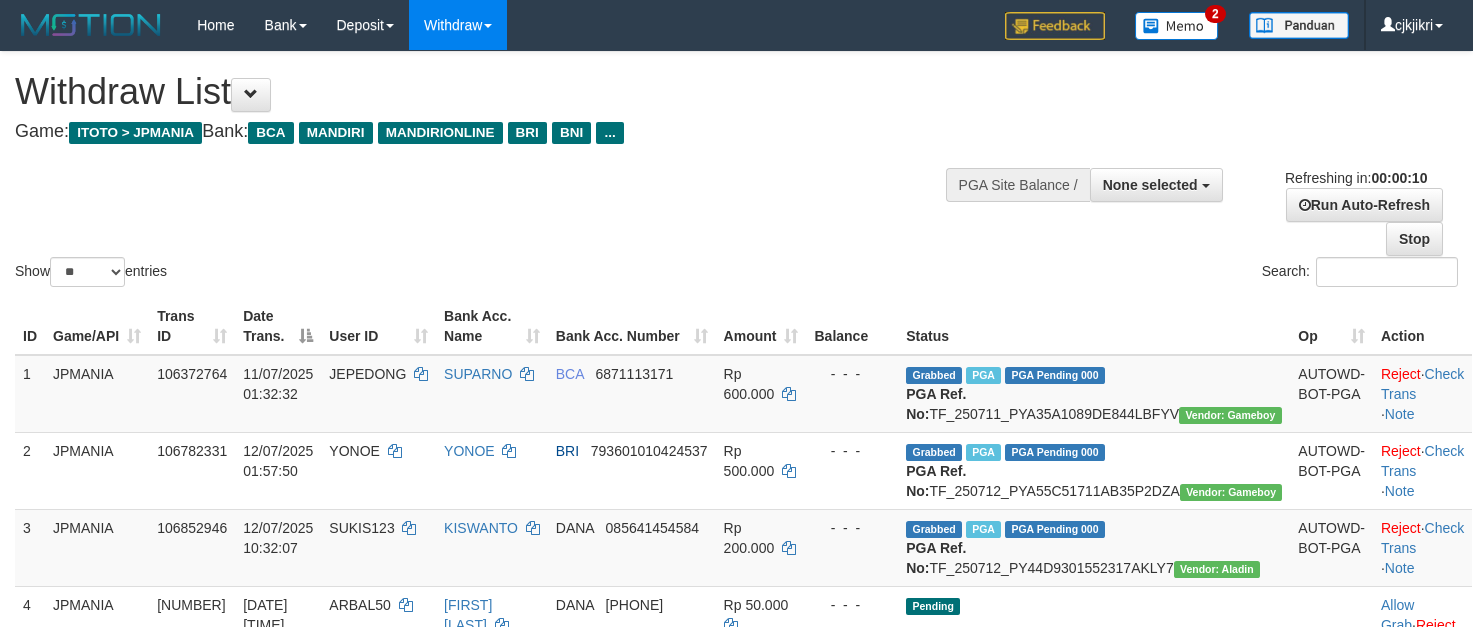 select 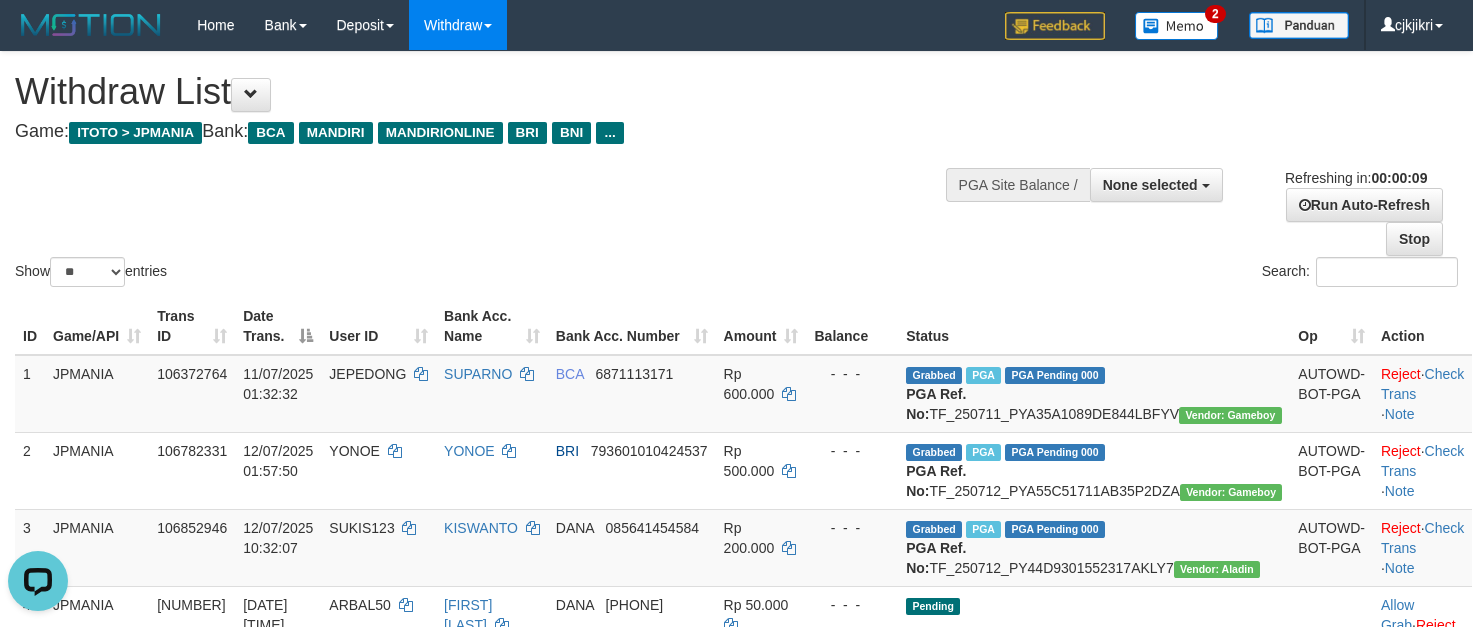 scroll, scrollTop: 0, scrollLeft: 0, axis: both 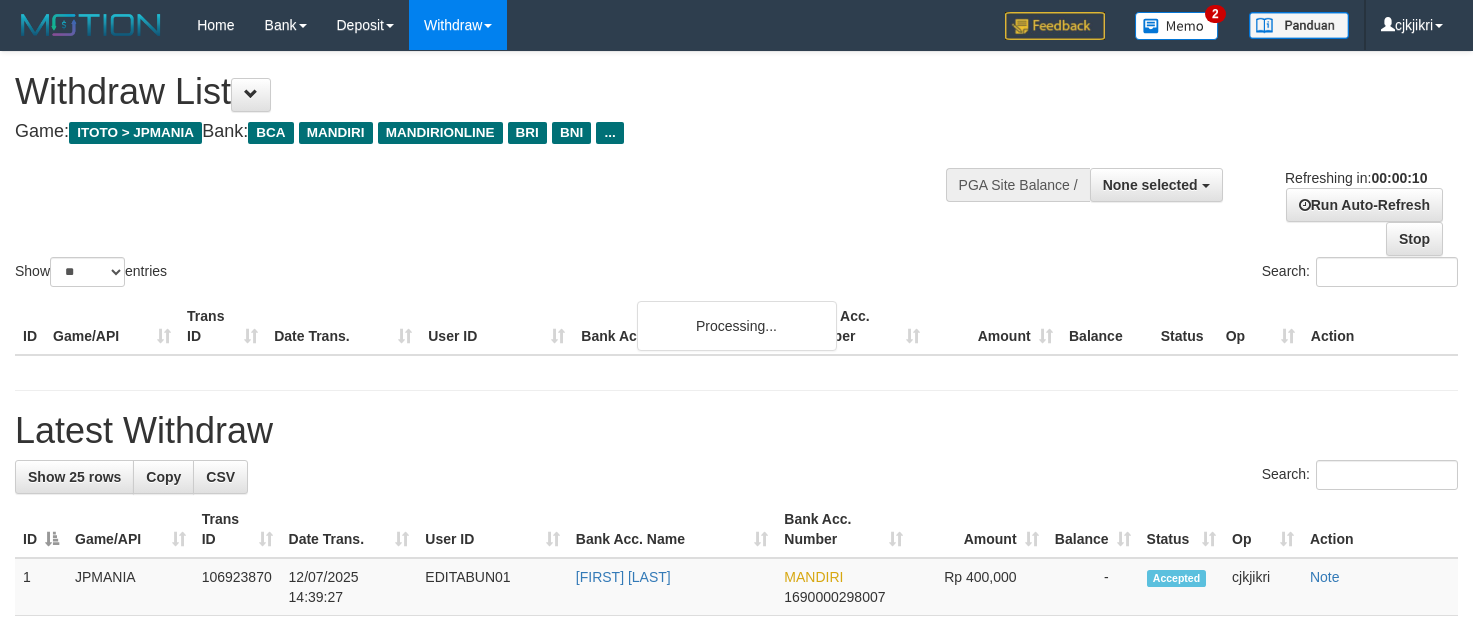 select 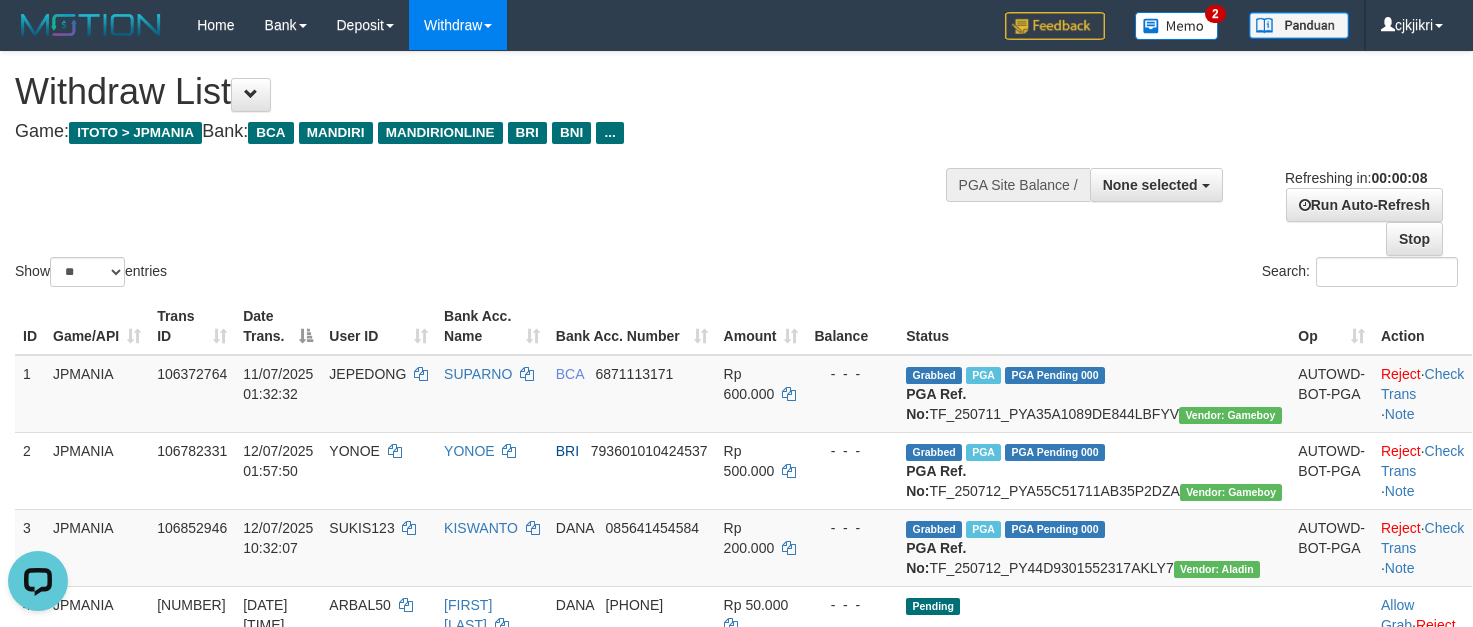 scroll, scrollTop: 0, scrollLeft: 0, axis: both 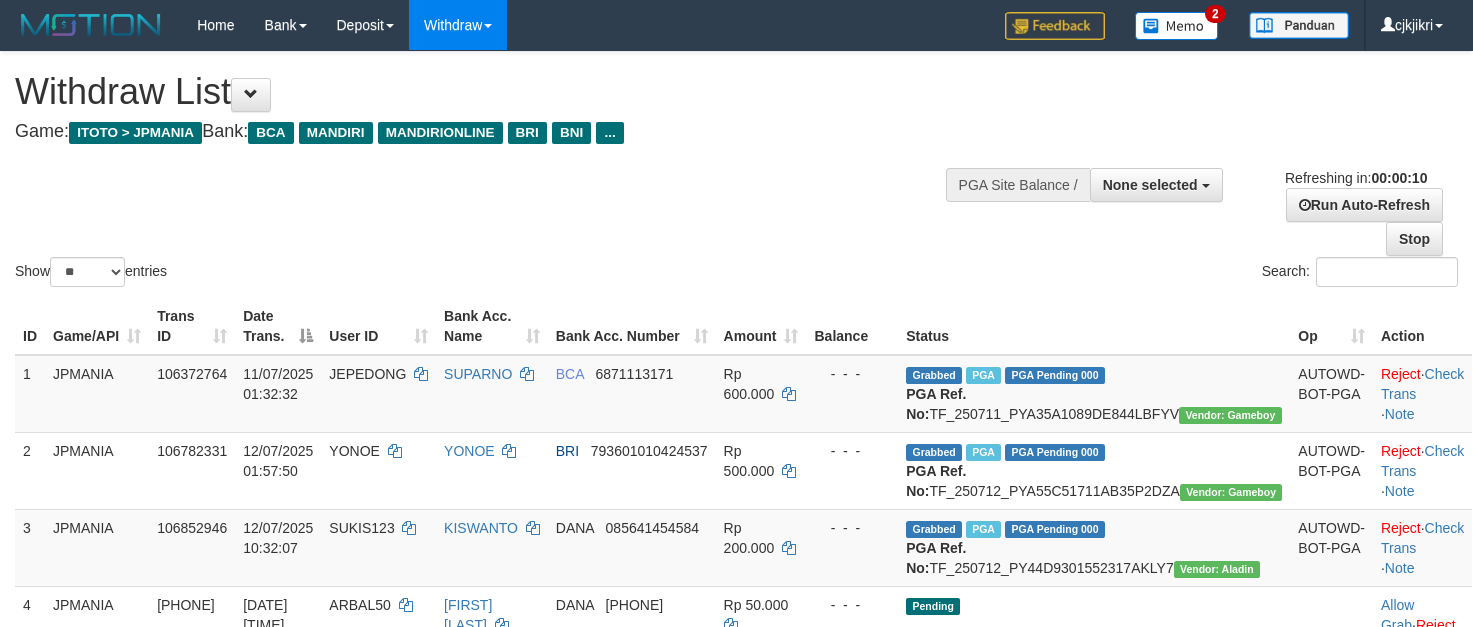 select 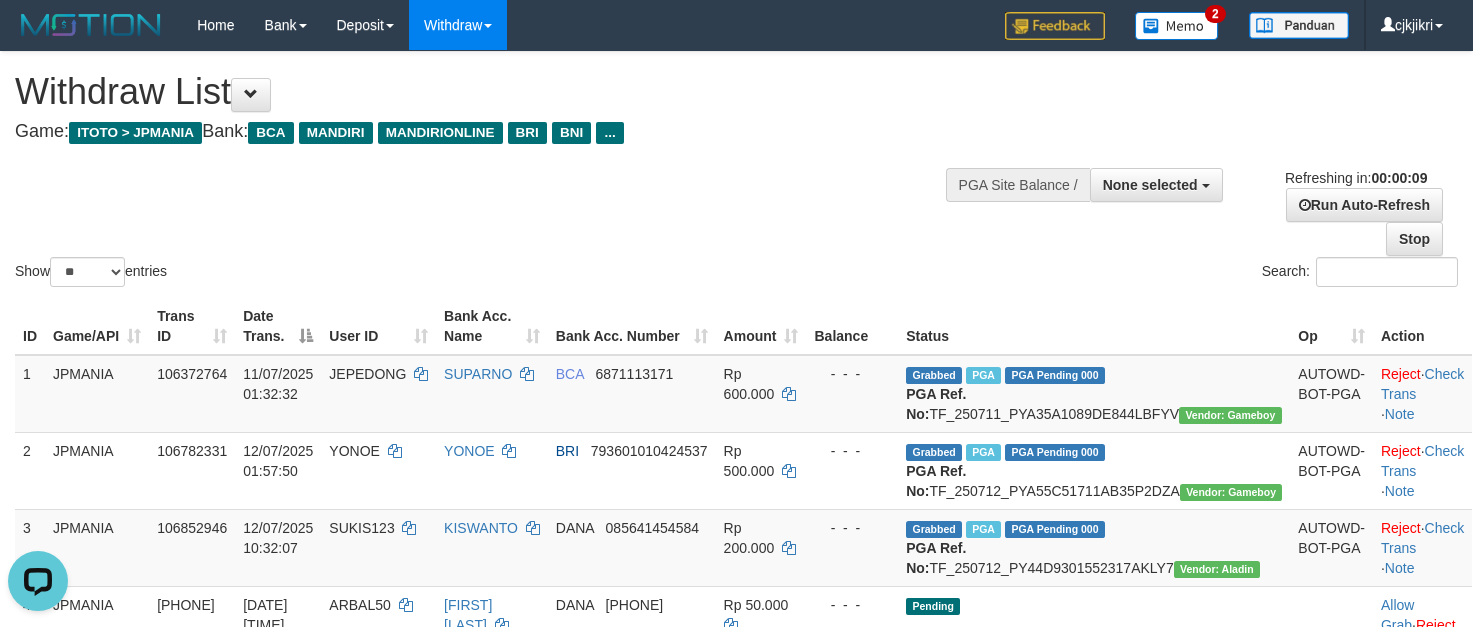scroll, scrollTop: 0, scrollLeft: 0, axis: both 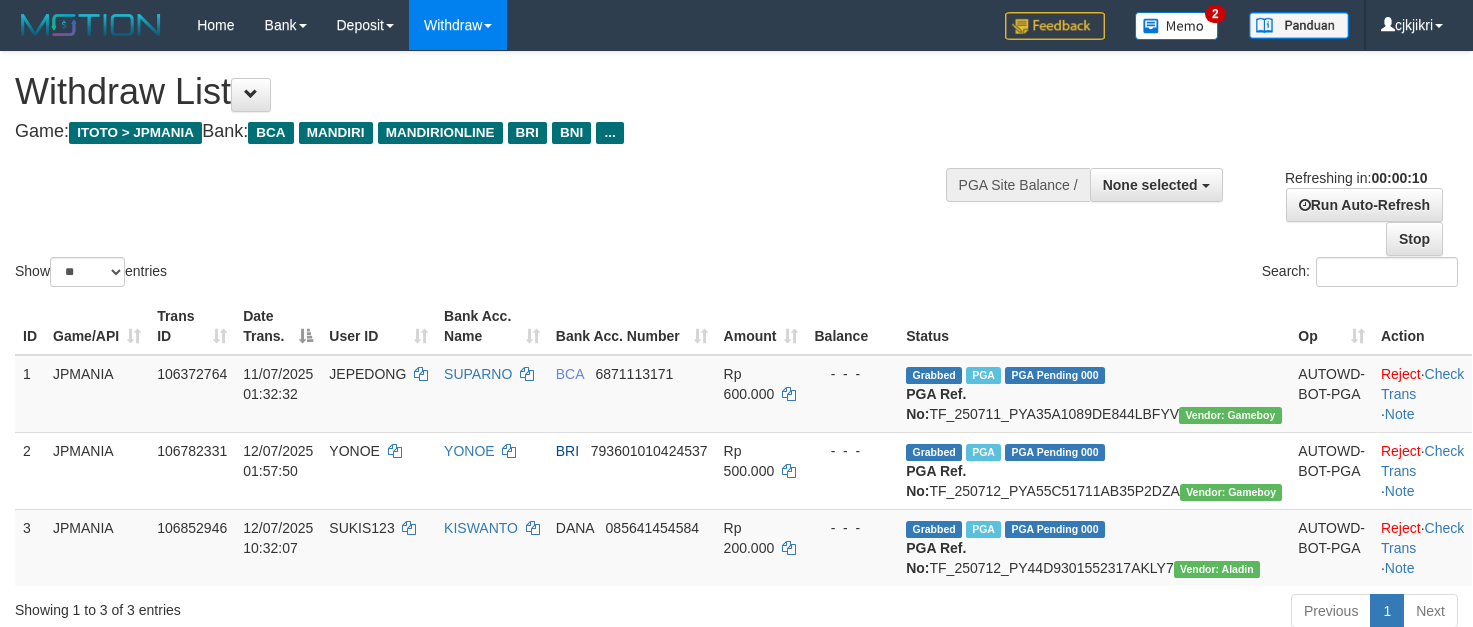 select 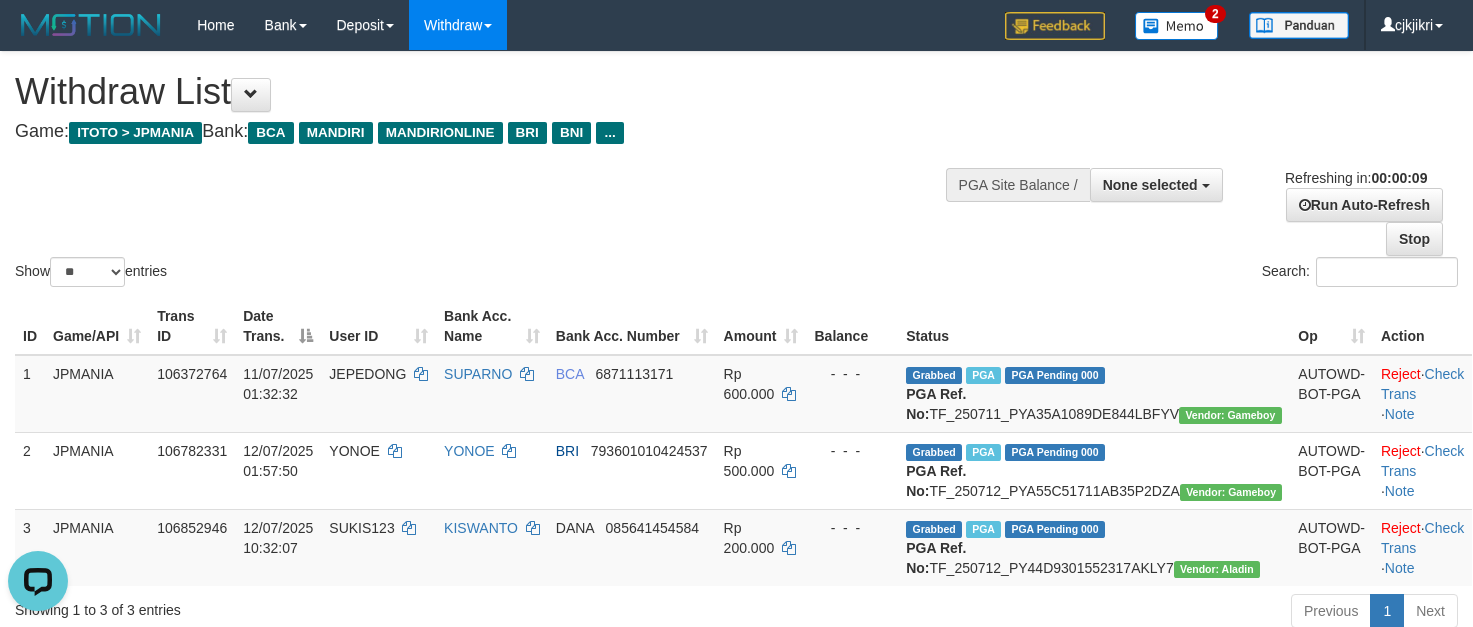 scroll, scrollTop: 0, scrollLeft: 0, axis: both 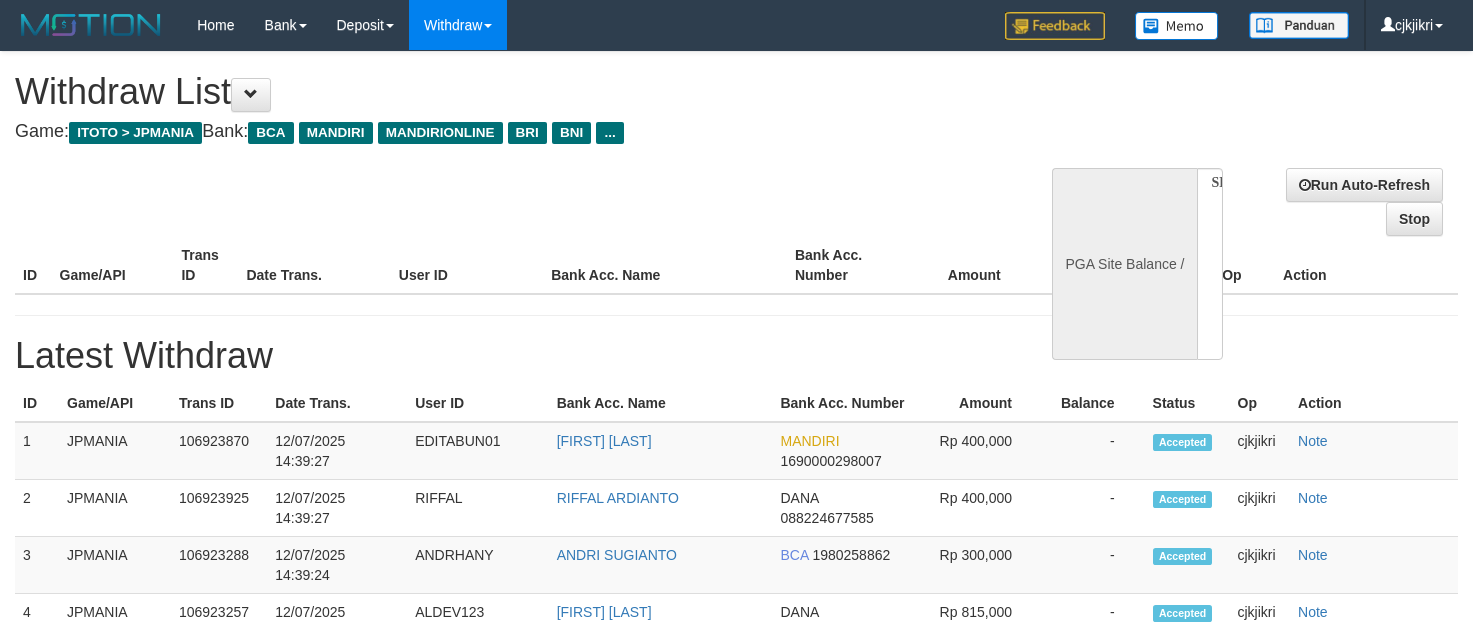 select 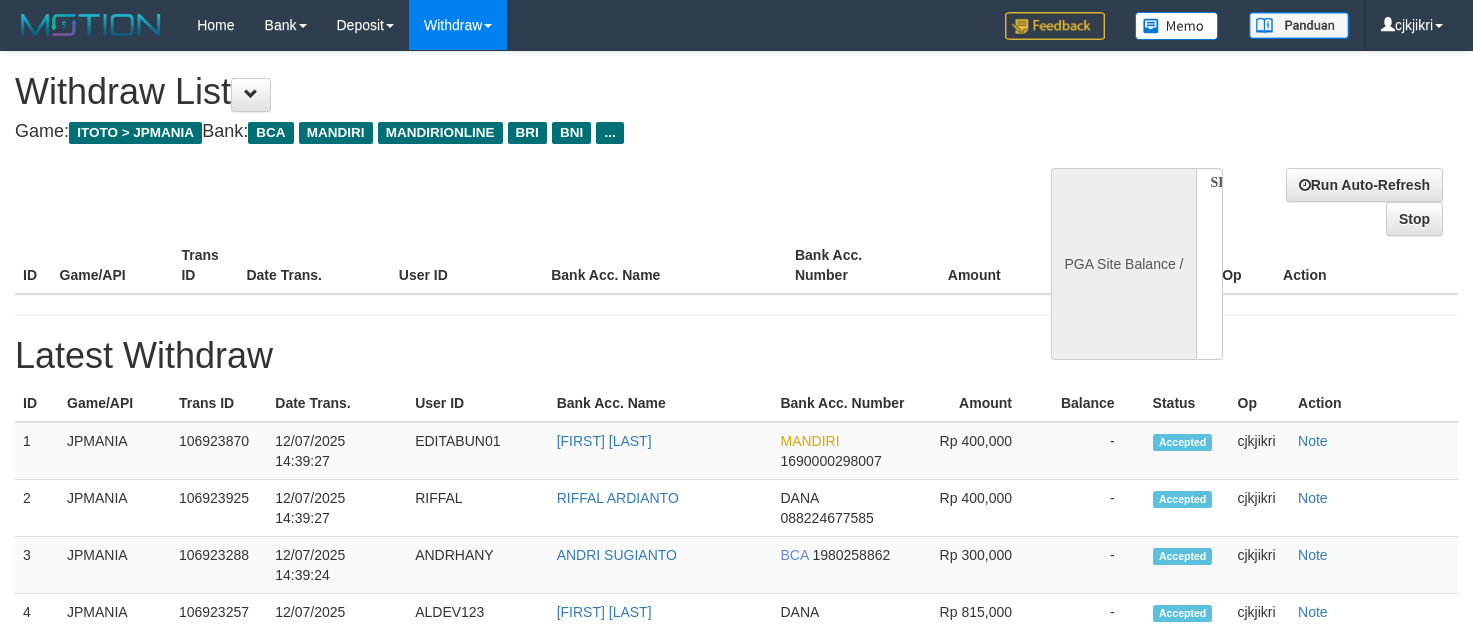 scroll, scrollTop: 0, scrollLeft: 0, axis: both 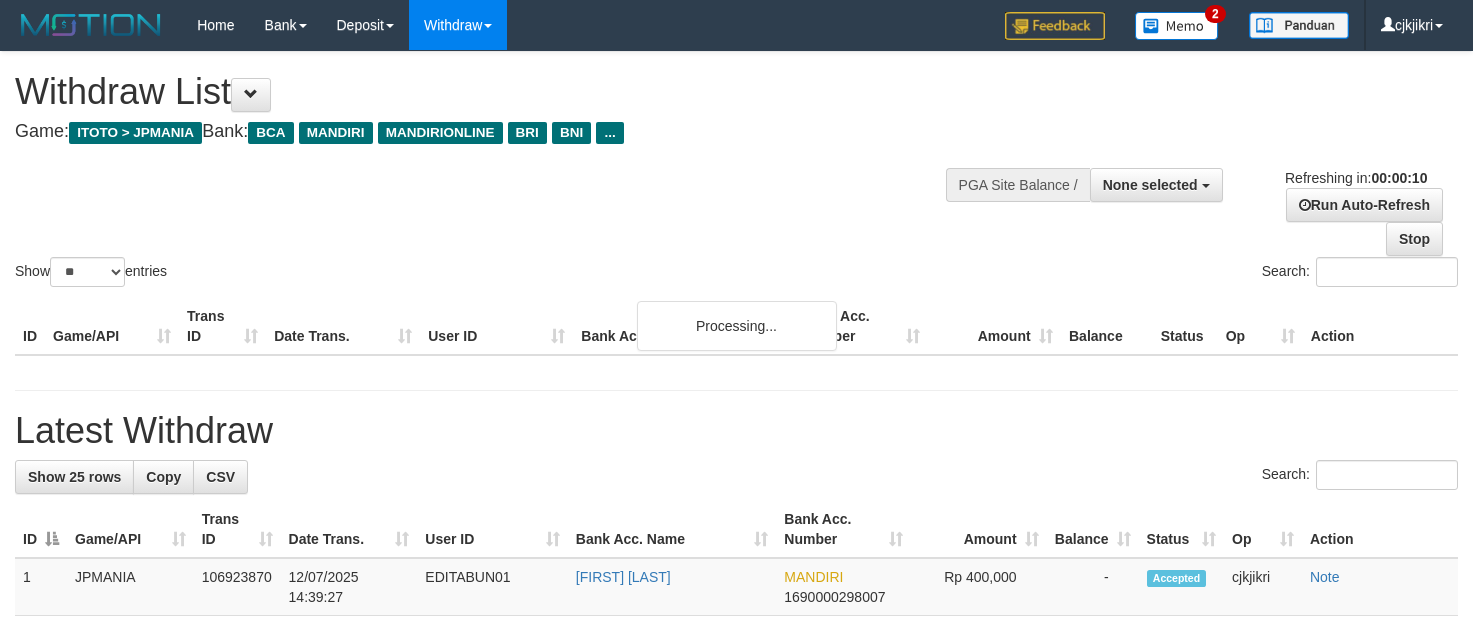 select 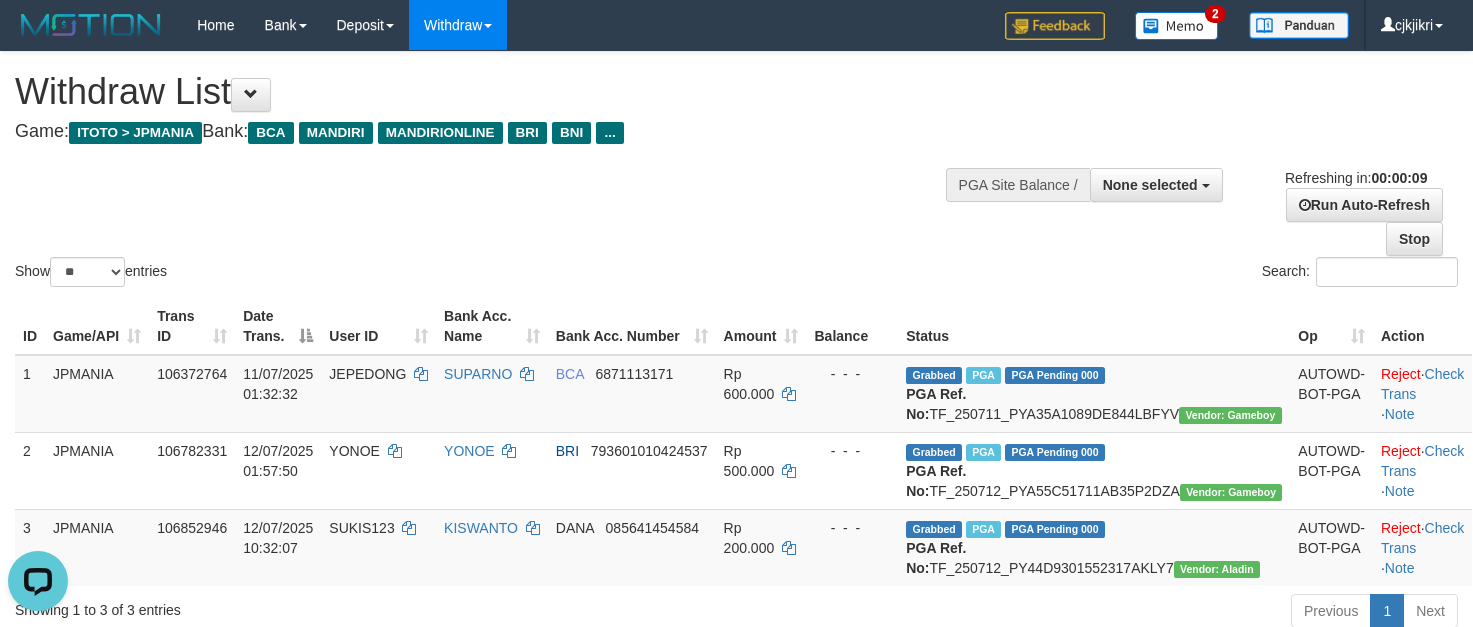 scroll, scrollTop: 0, scrollLeft: 0, axis: both 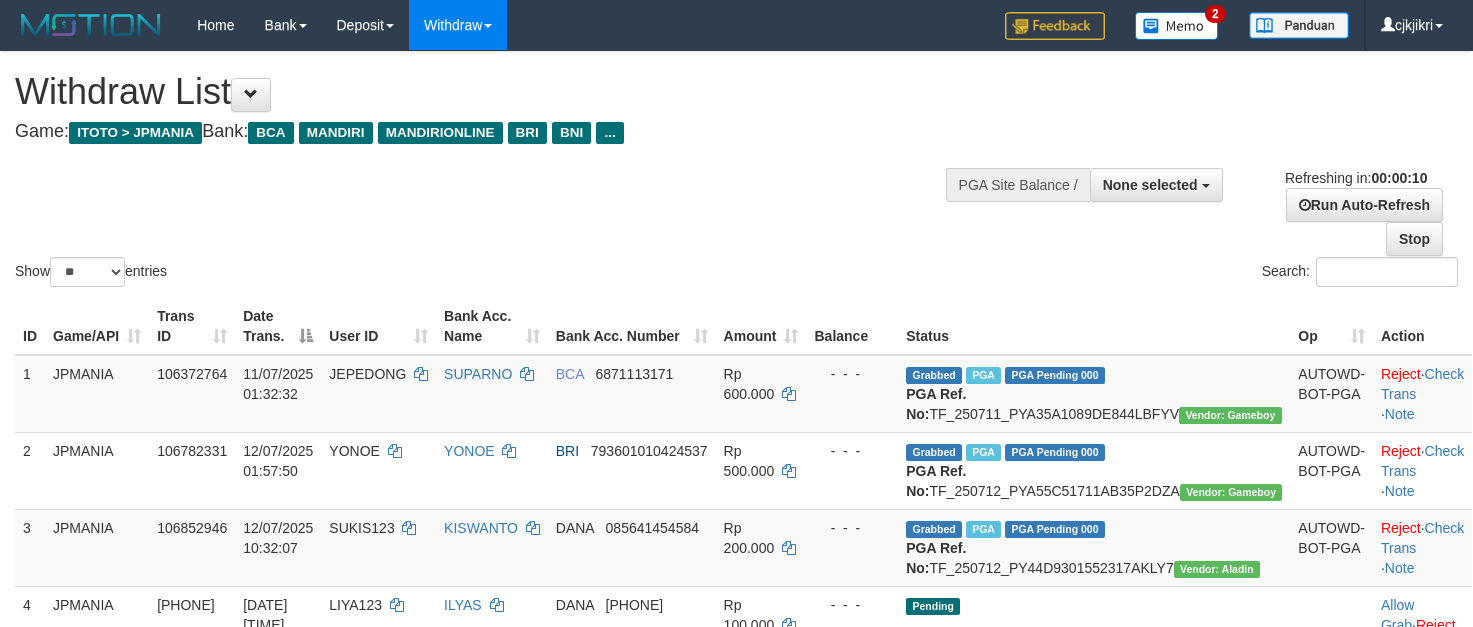 select 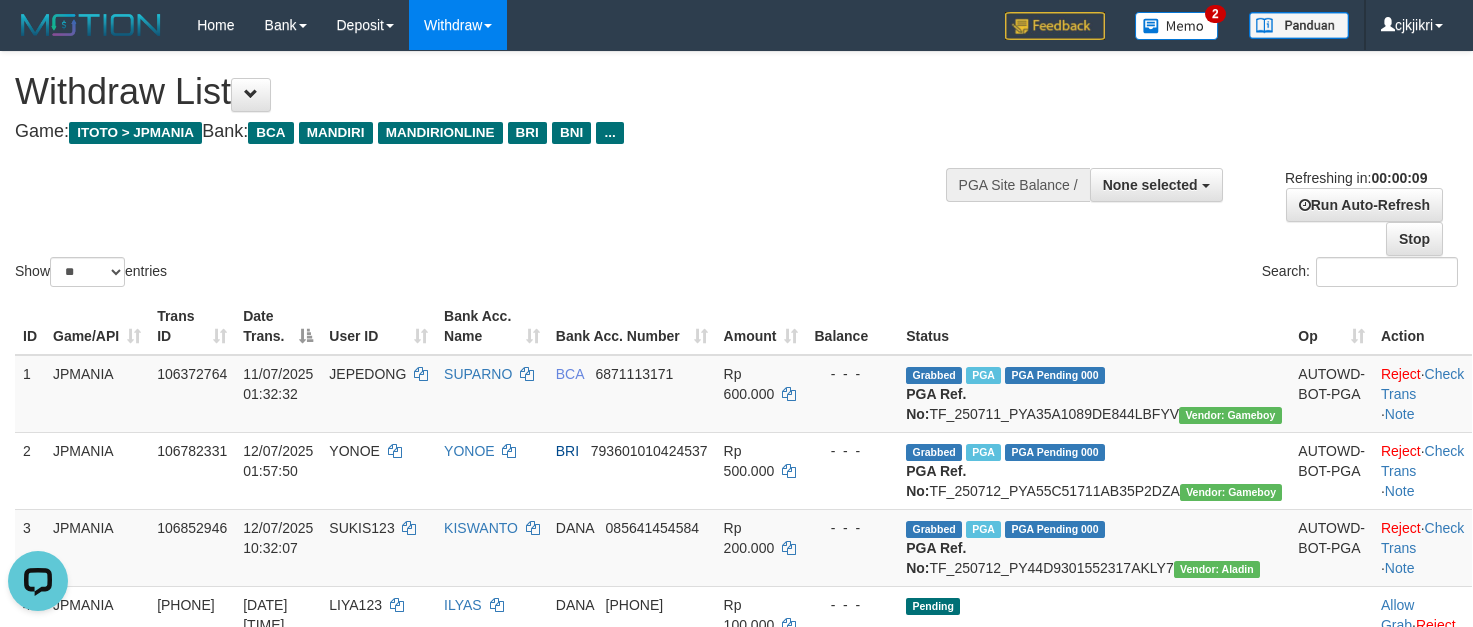 scroll, scrollTop: 0, scrollLeft: 0, axis: both 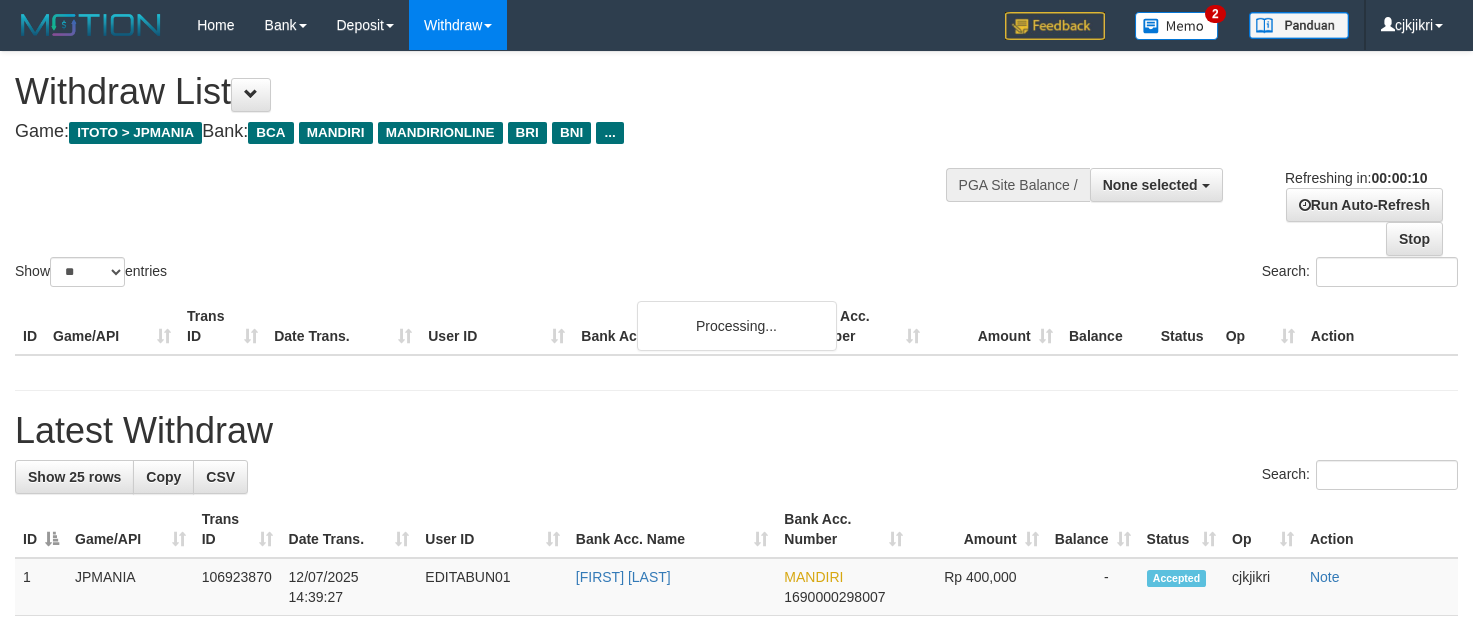 select 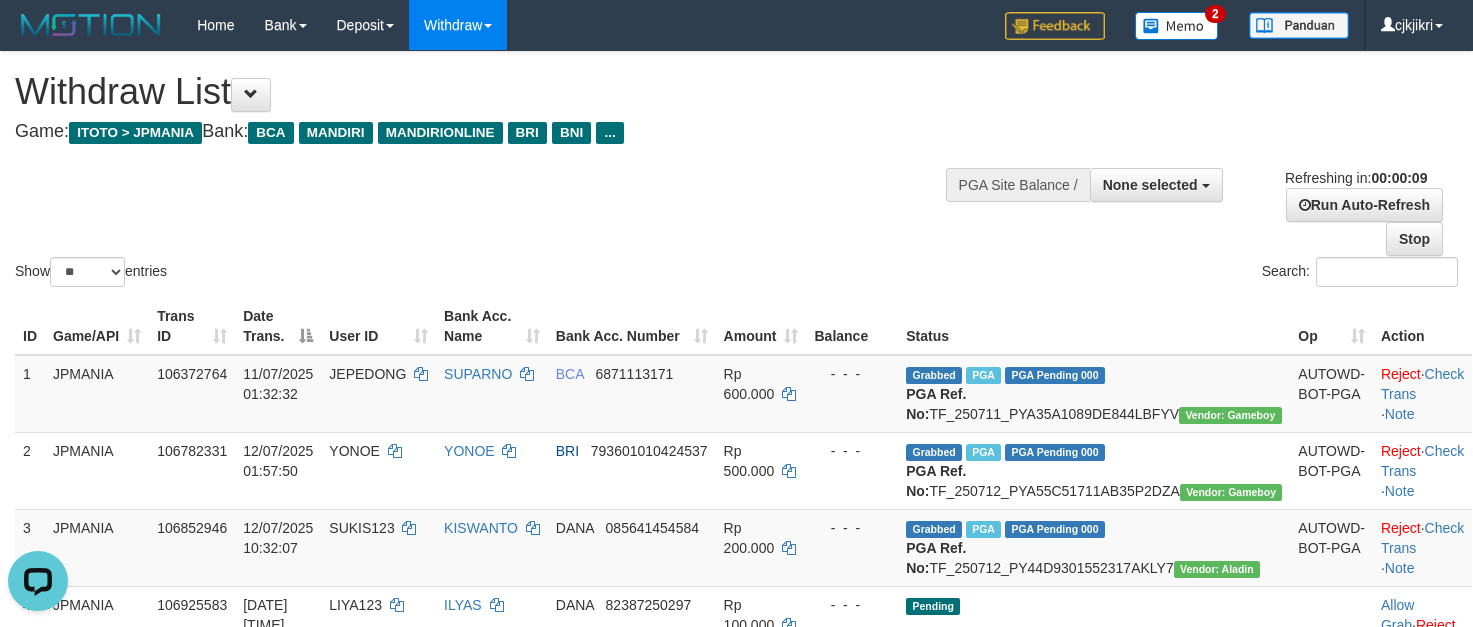 scroll, scrollTop: 0, scrollLeft: 0, axis: both 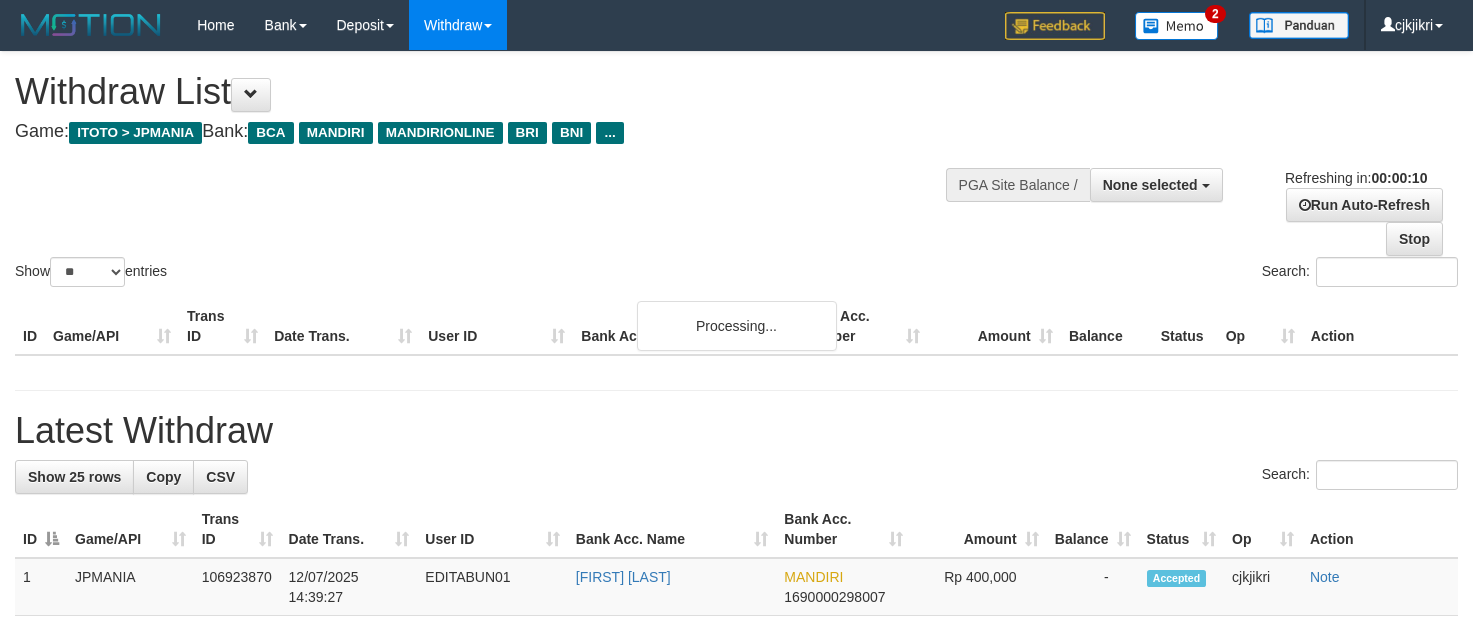select 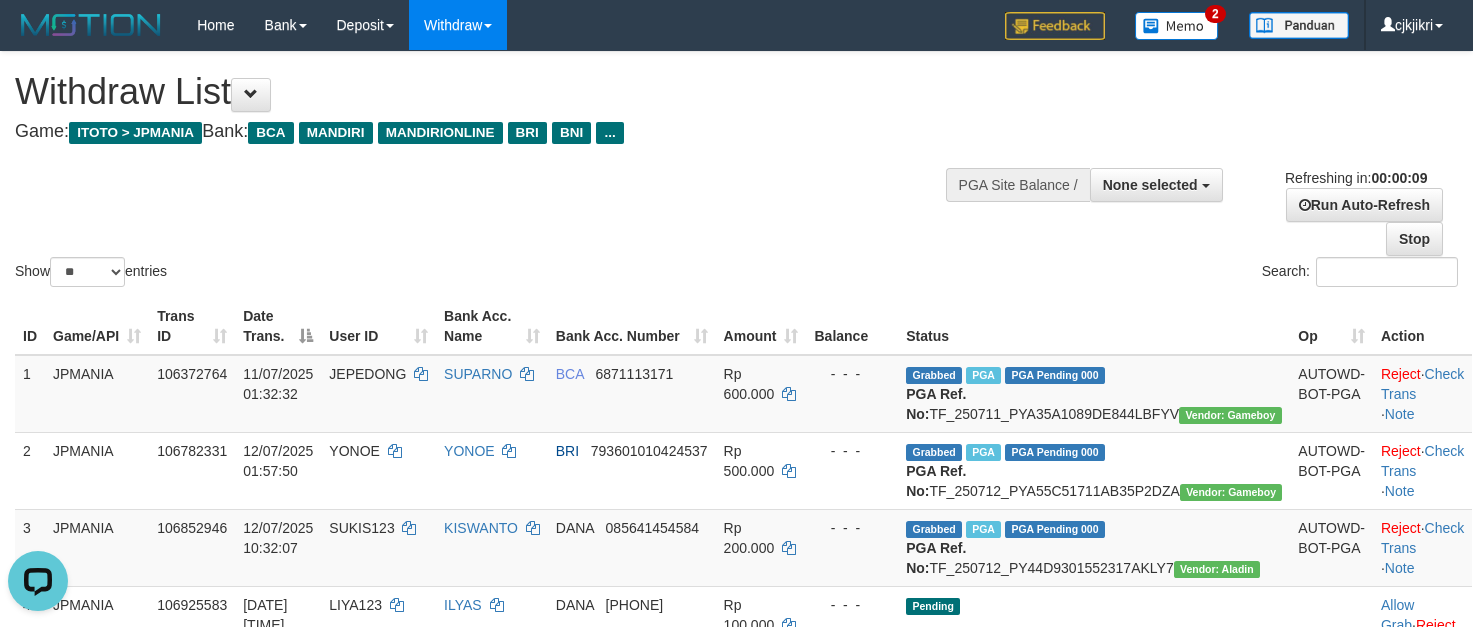 scroll, scrollTop: 0, scrollLeft: 0, axis: both 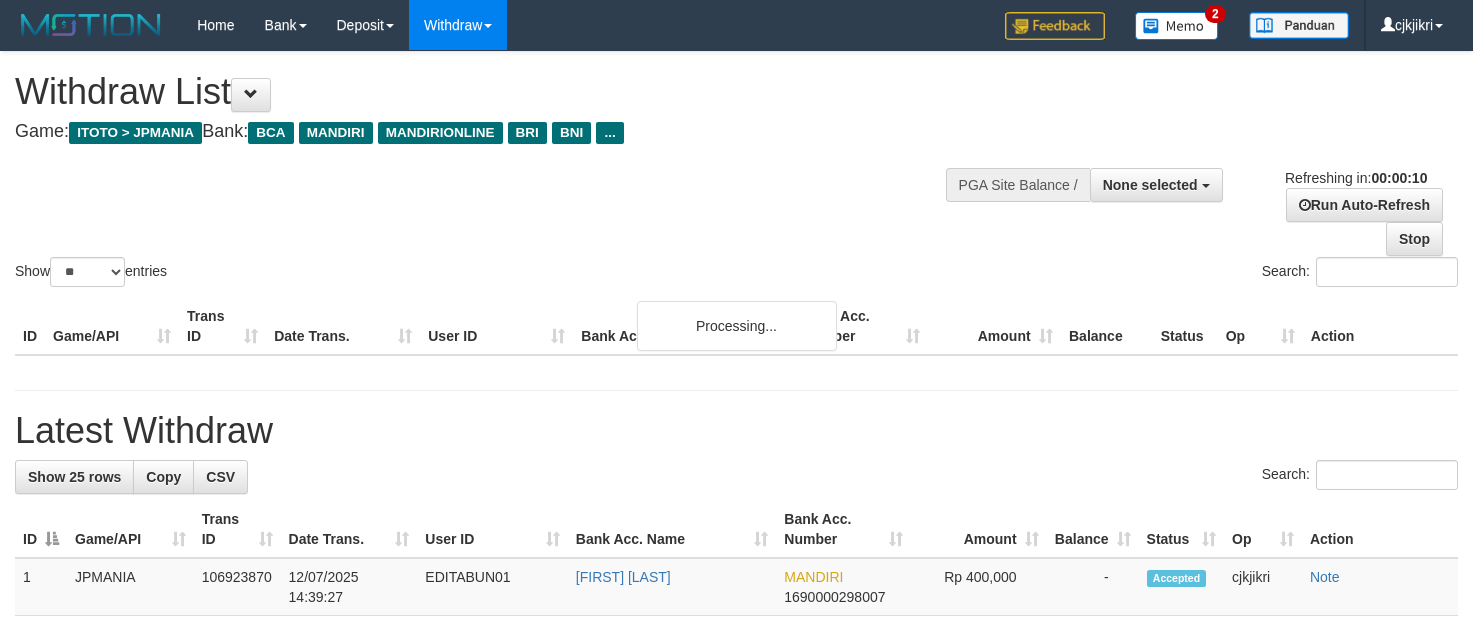 select 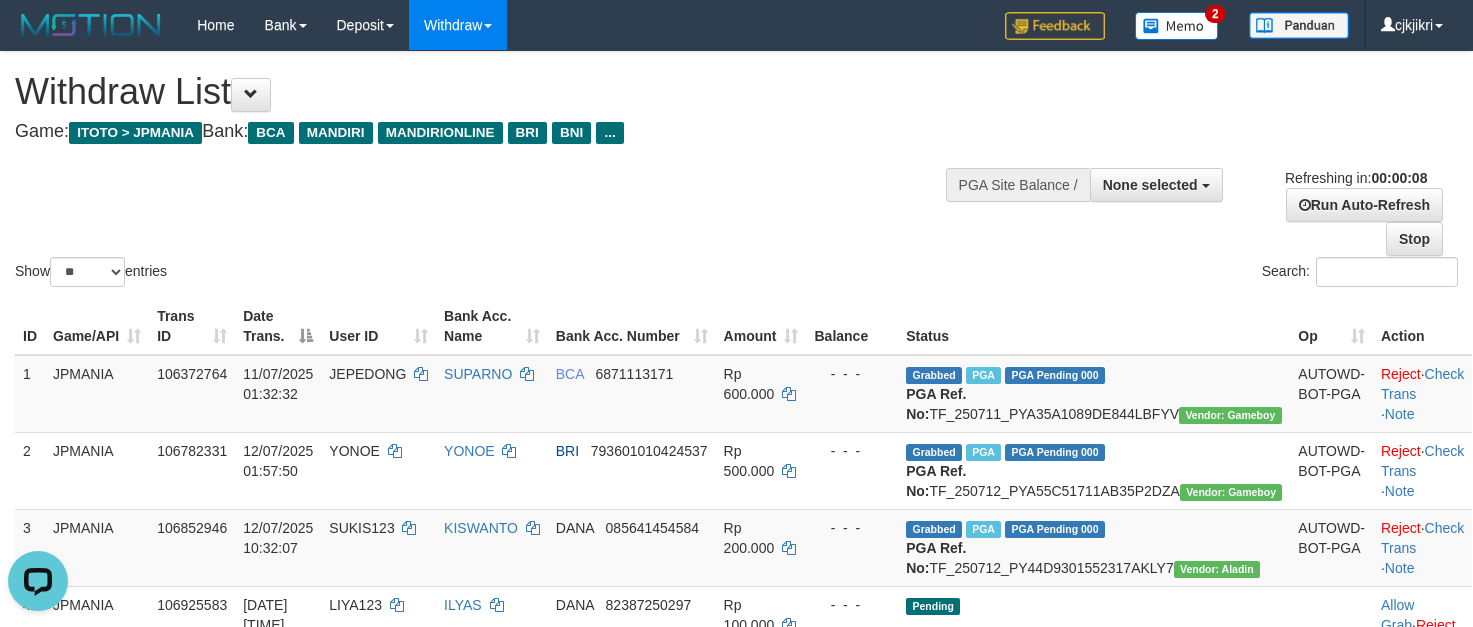 scroll, scrollTop: 0, scrollLeft: 0, axis: both 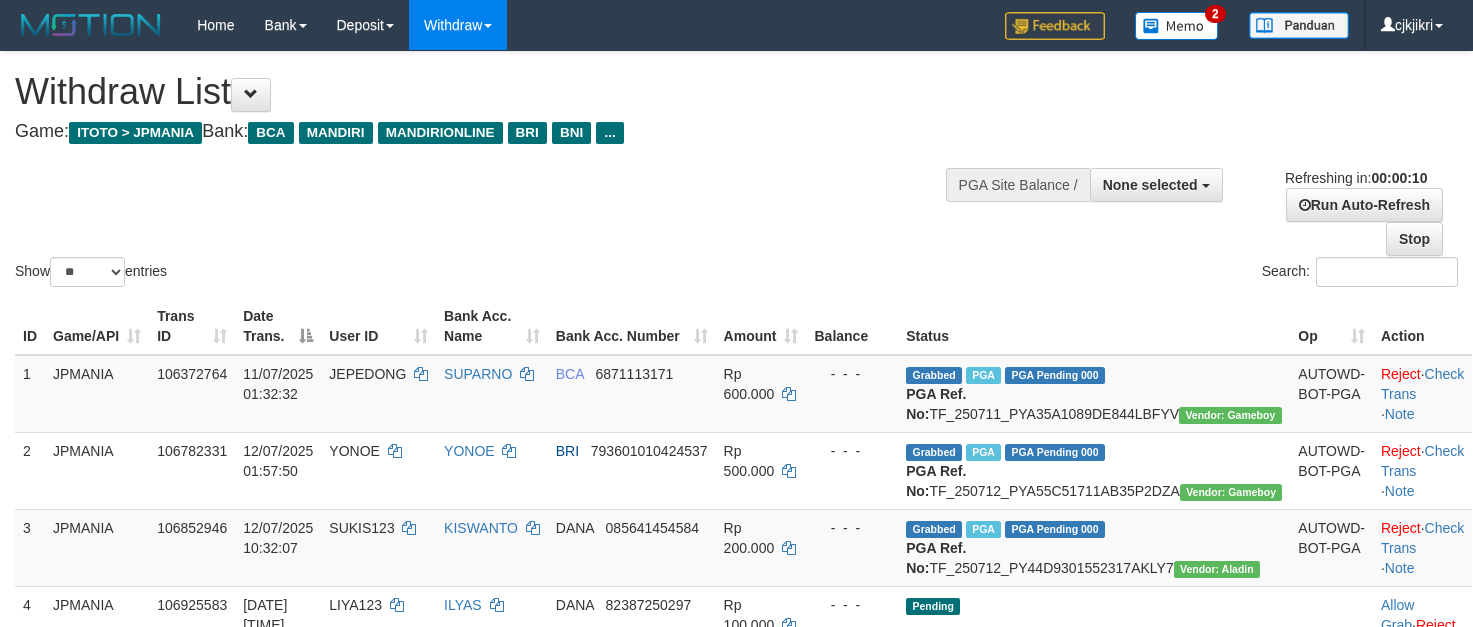 select 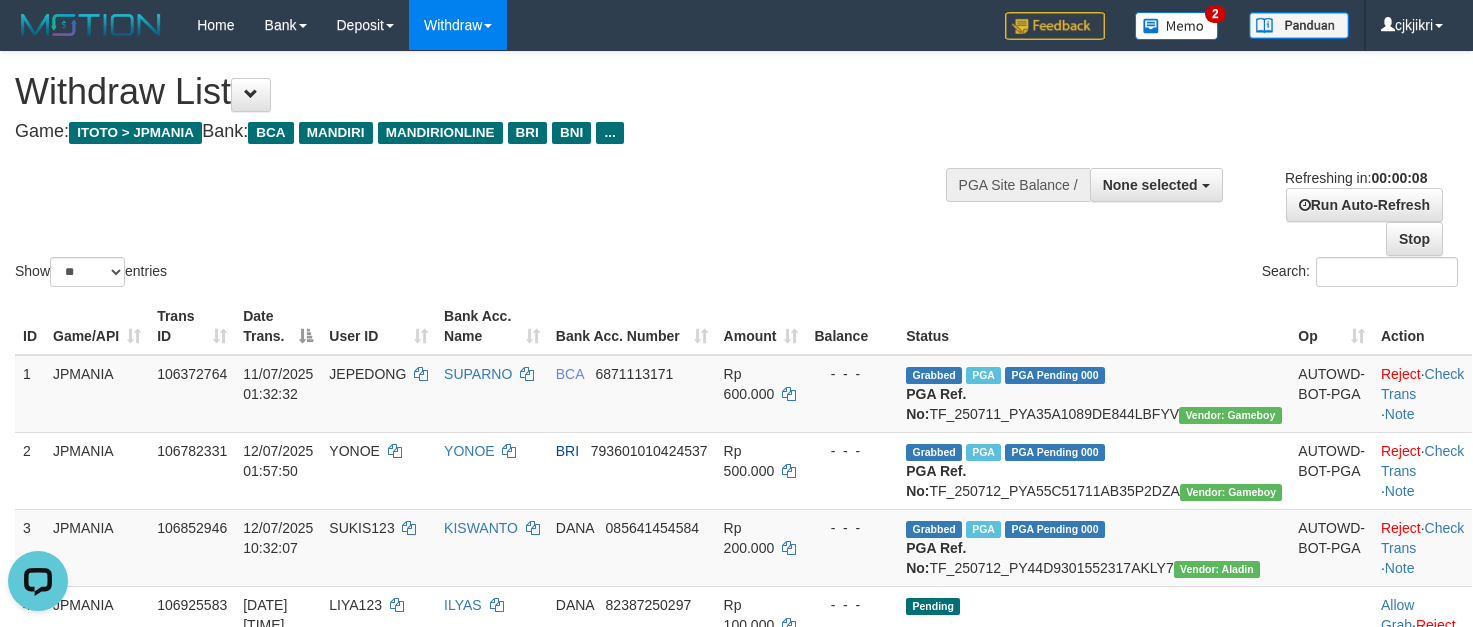 scroll, scrollTop: 0, scrollLeft: 0, axis: both 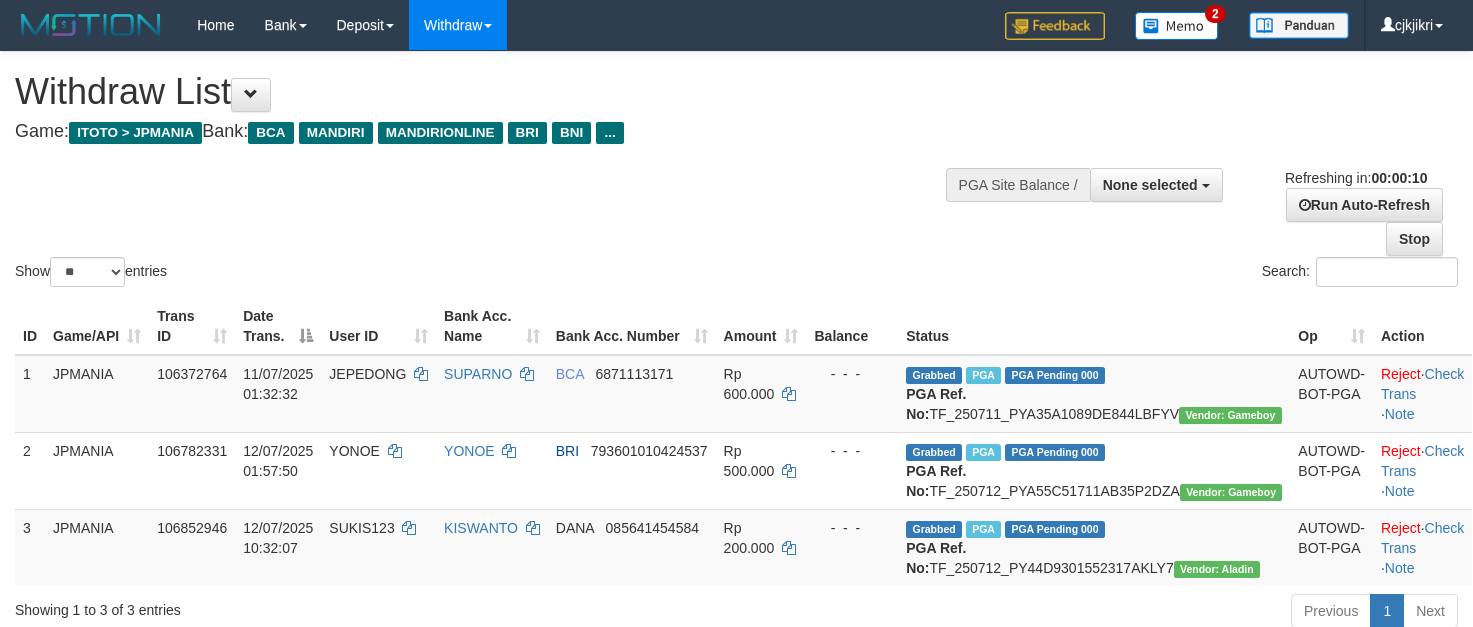 select 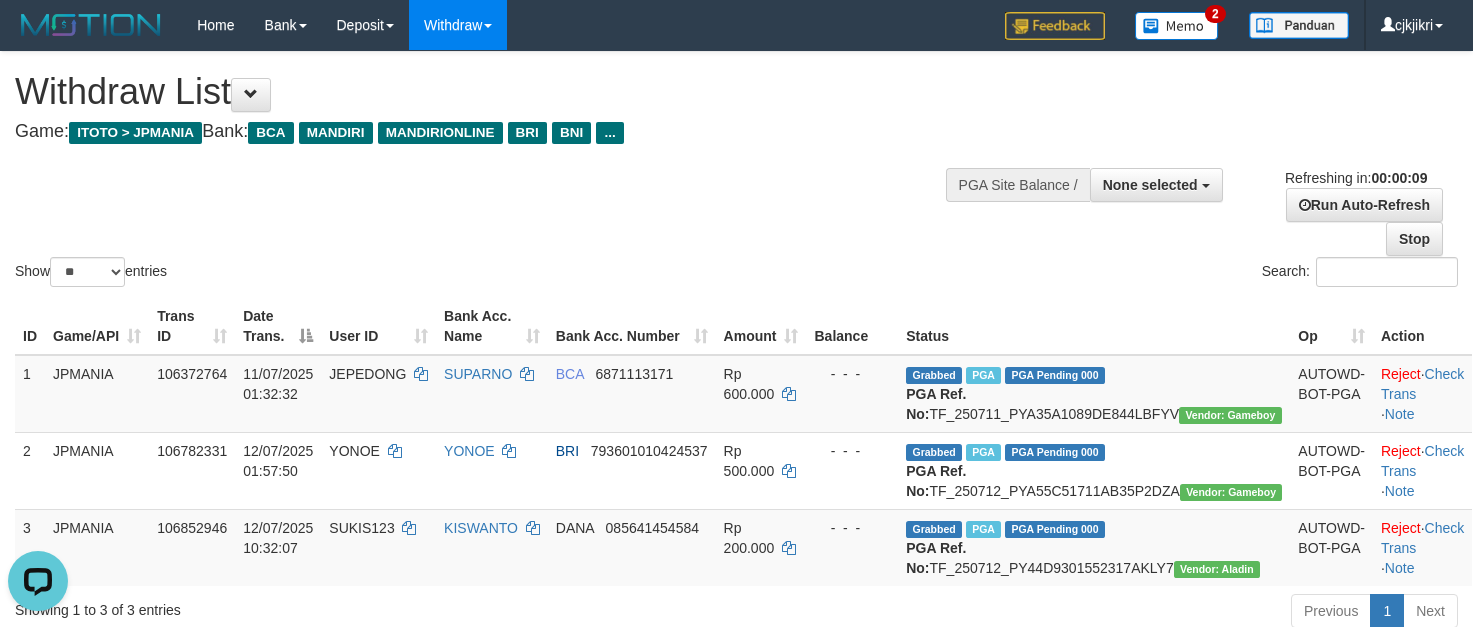 scroll, scrollTop: 0, scrollLeft: 0, axis: both 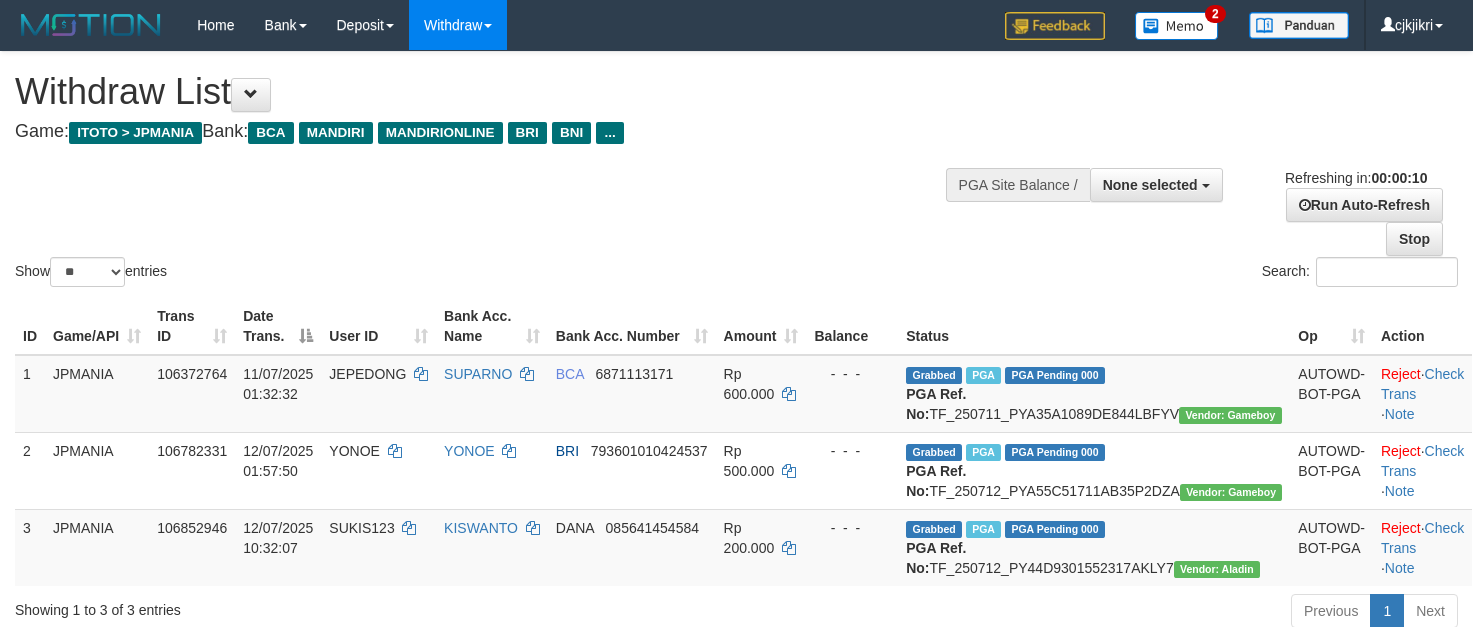select 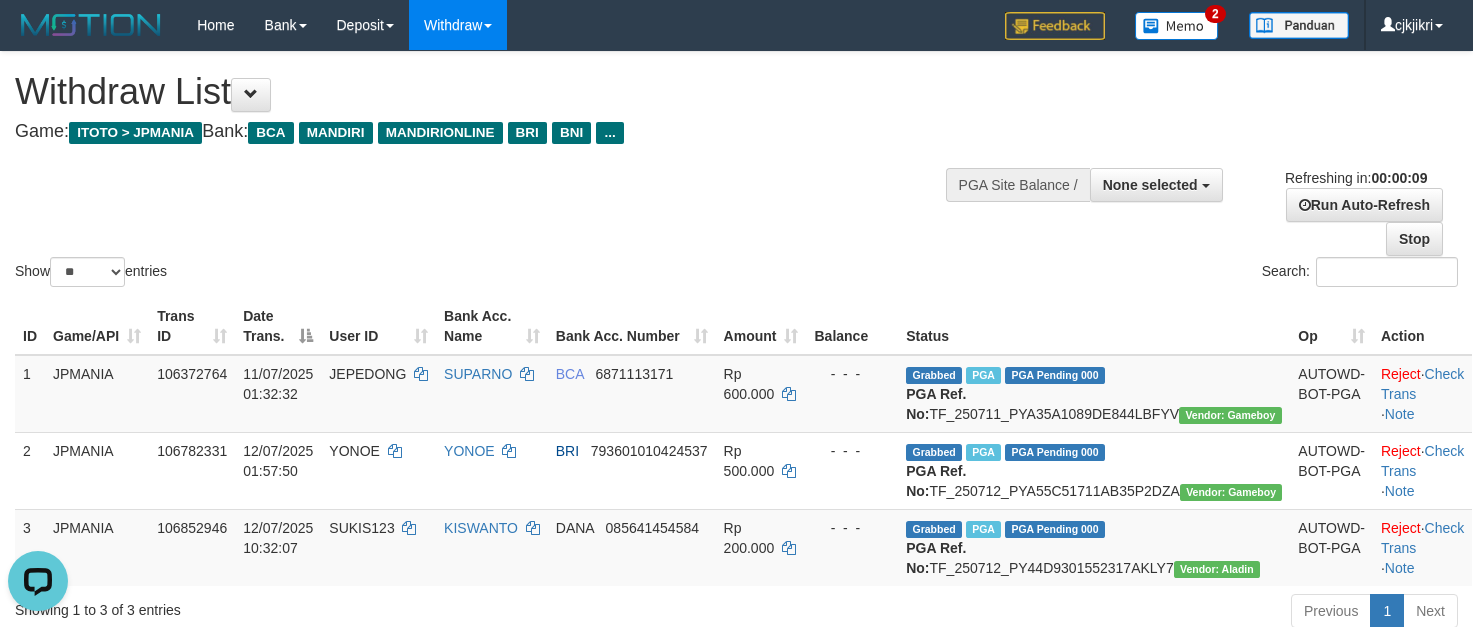 scroll, scrollTop: 0, scrollLeft: 0, axis: both 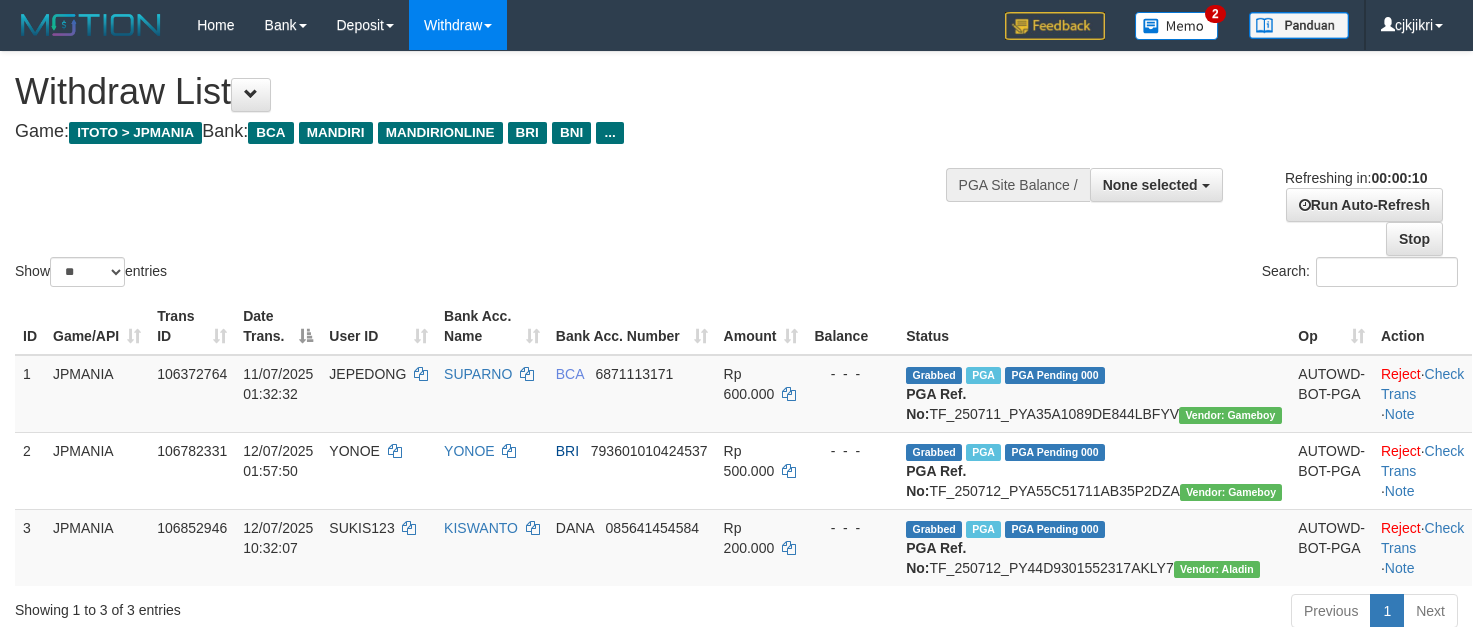 select 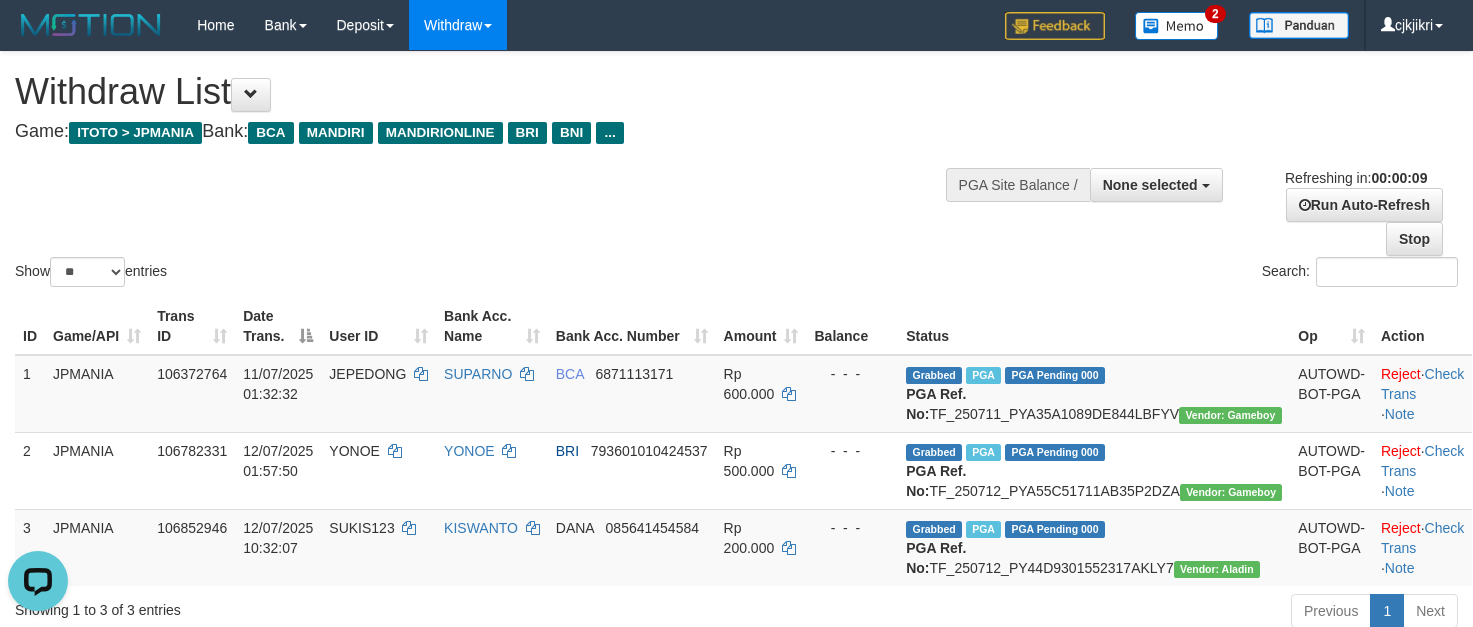 scroll, scrollTop: 0, scrollLeft: 0, axis: both 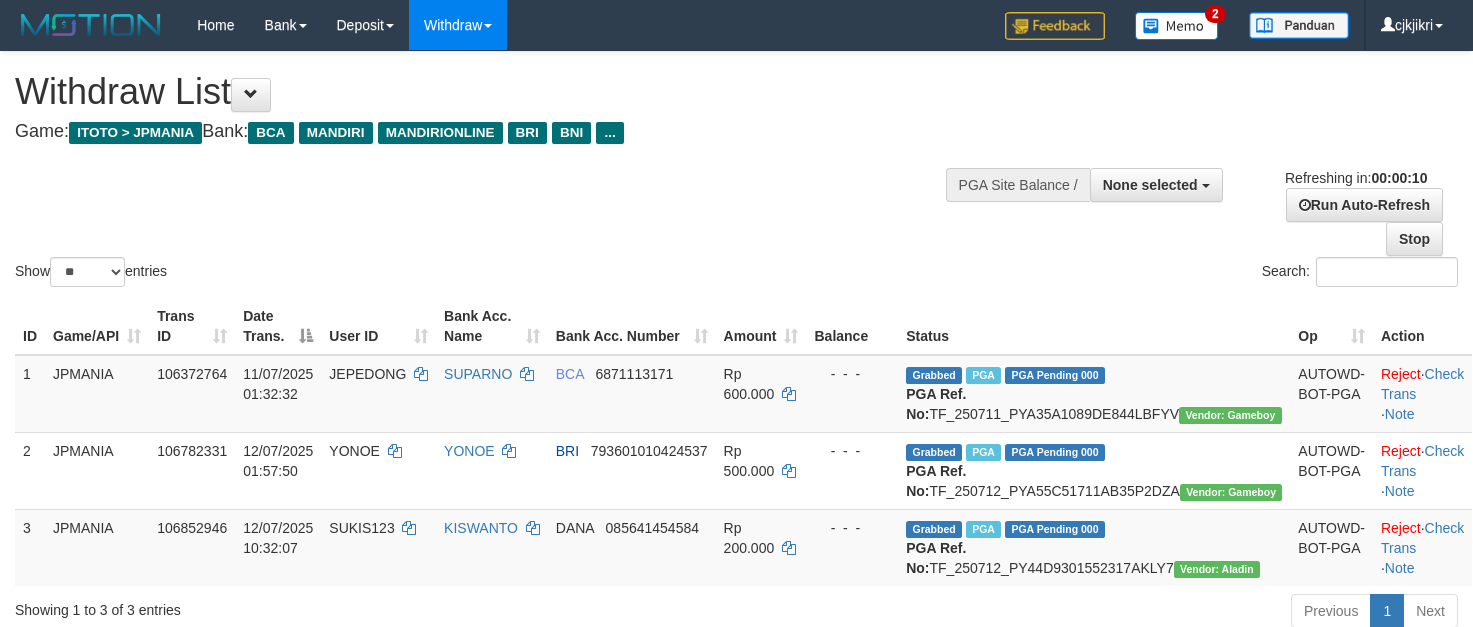 select 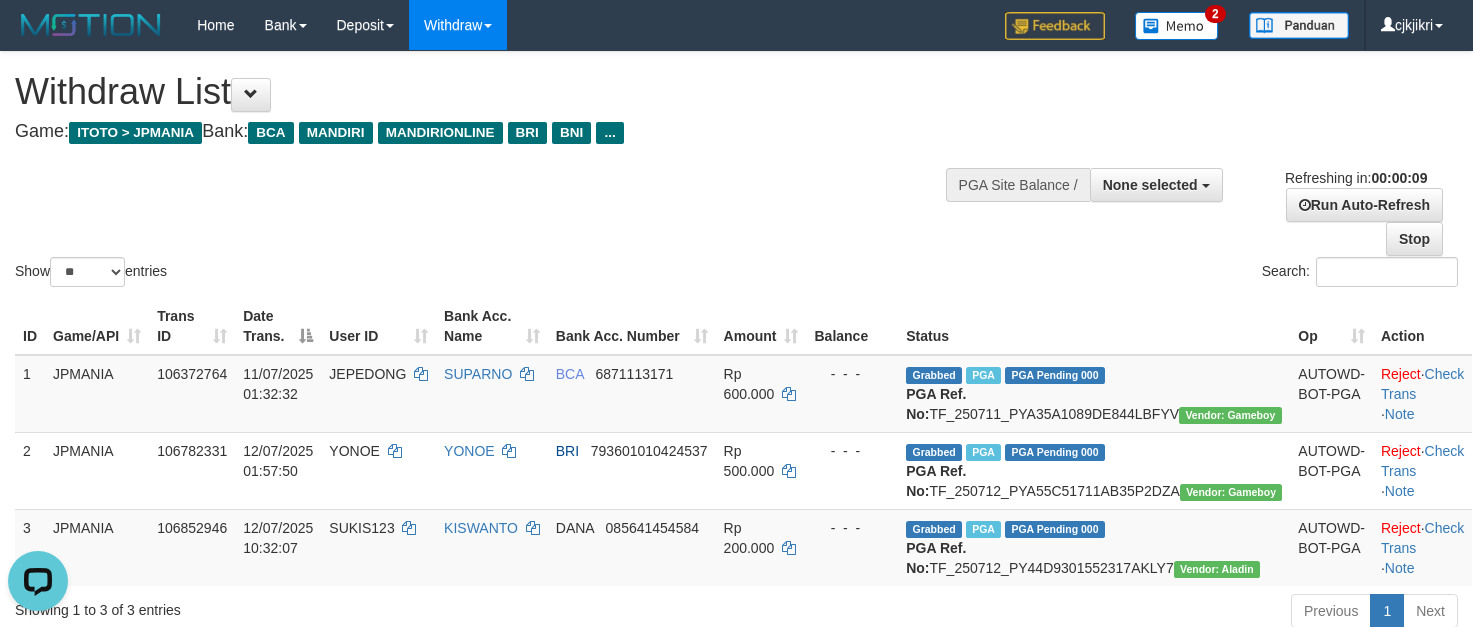 scroll, scrollTop: 0, scrollLeft: 0, axis: both 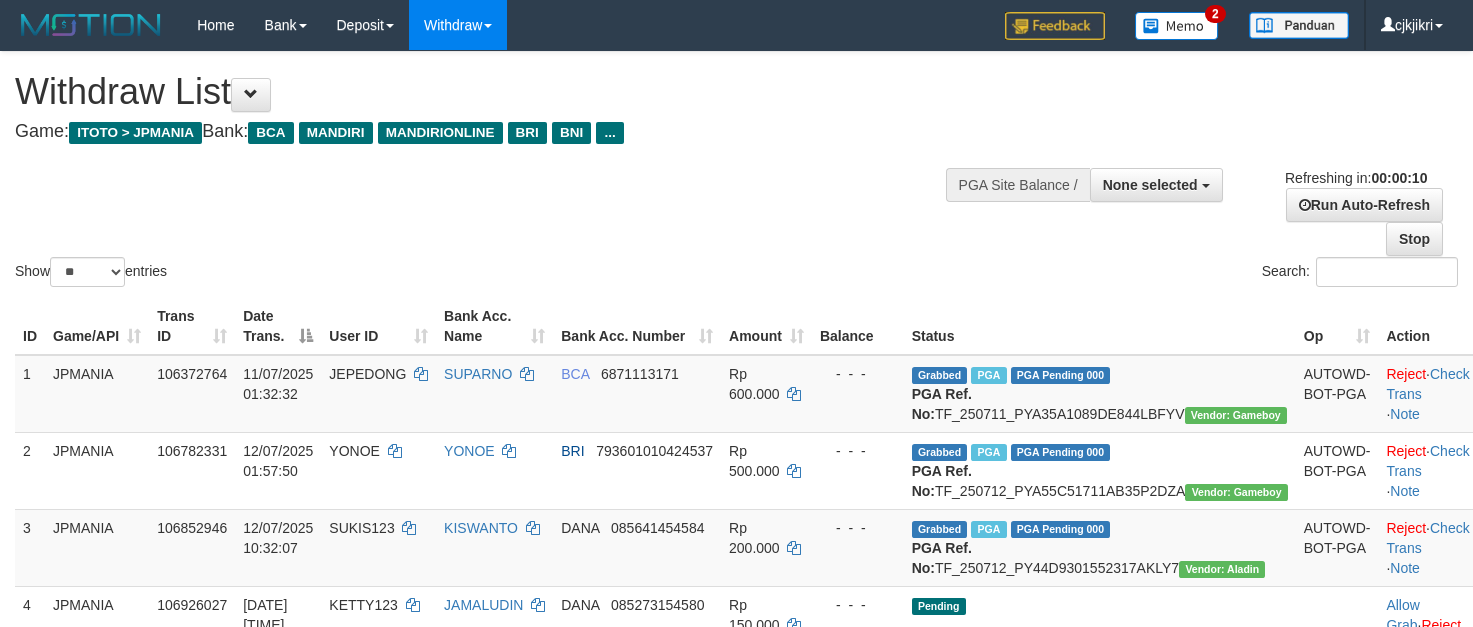 select 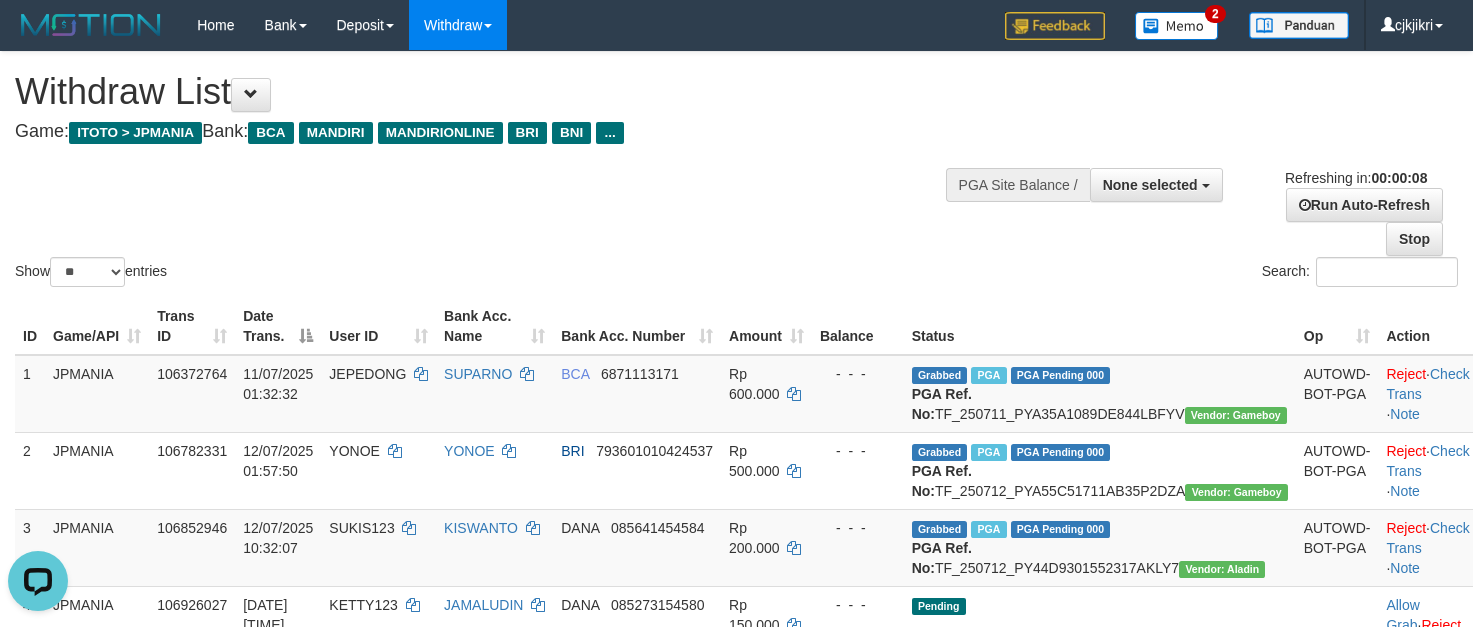 scroll, scrollTop: 0, scrollLeft: 0, axis: both 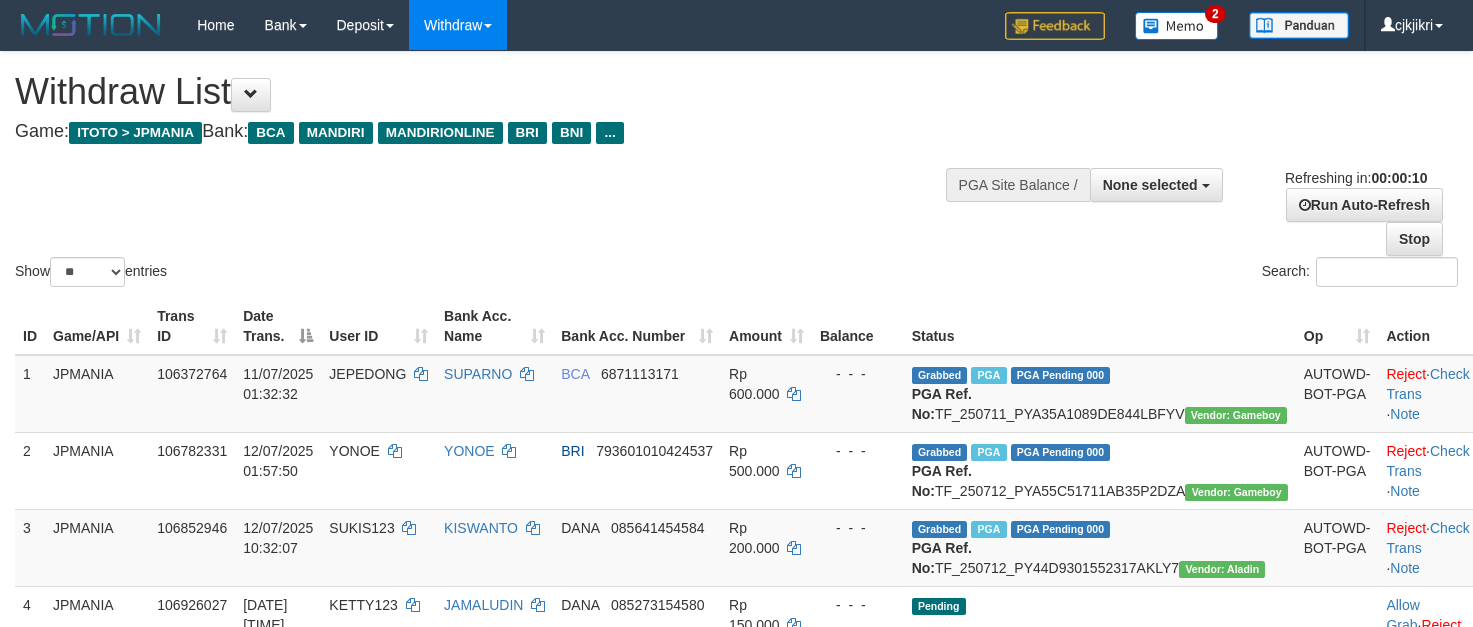 select 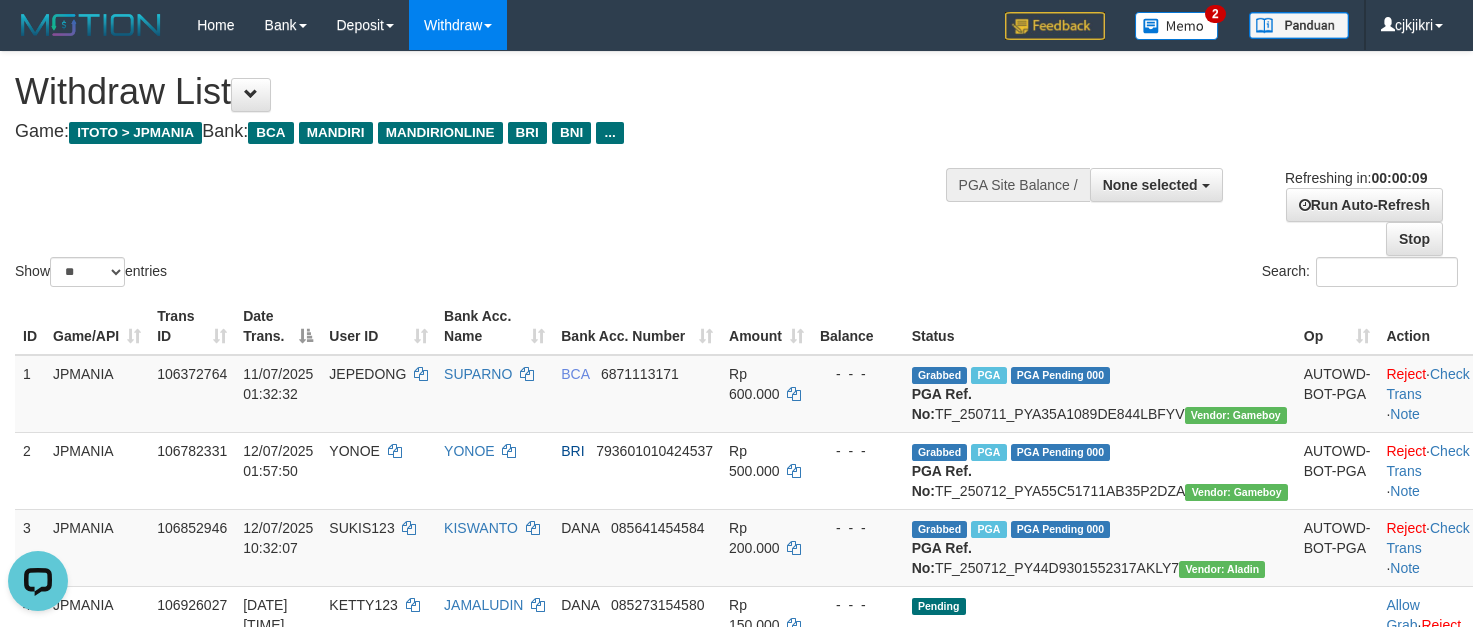 scroll, scrollTop: 0, scrollLeft: 0, axis: both 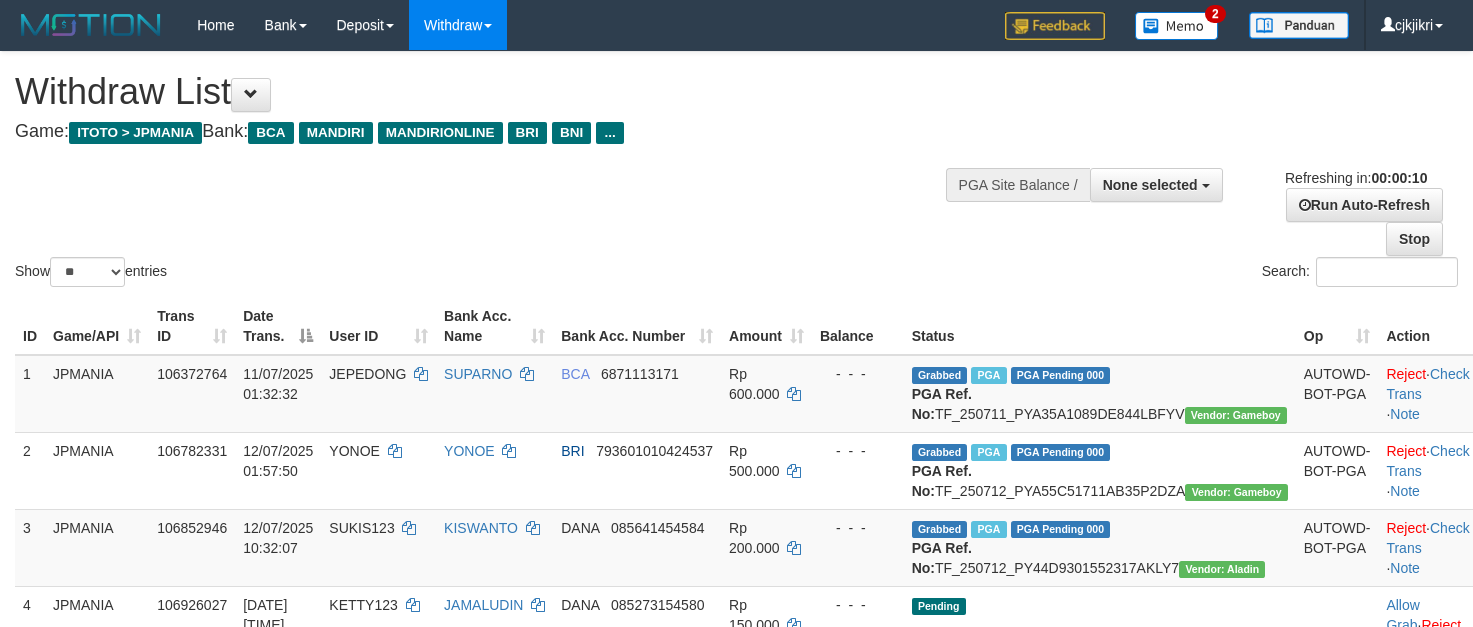 select 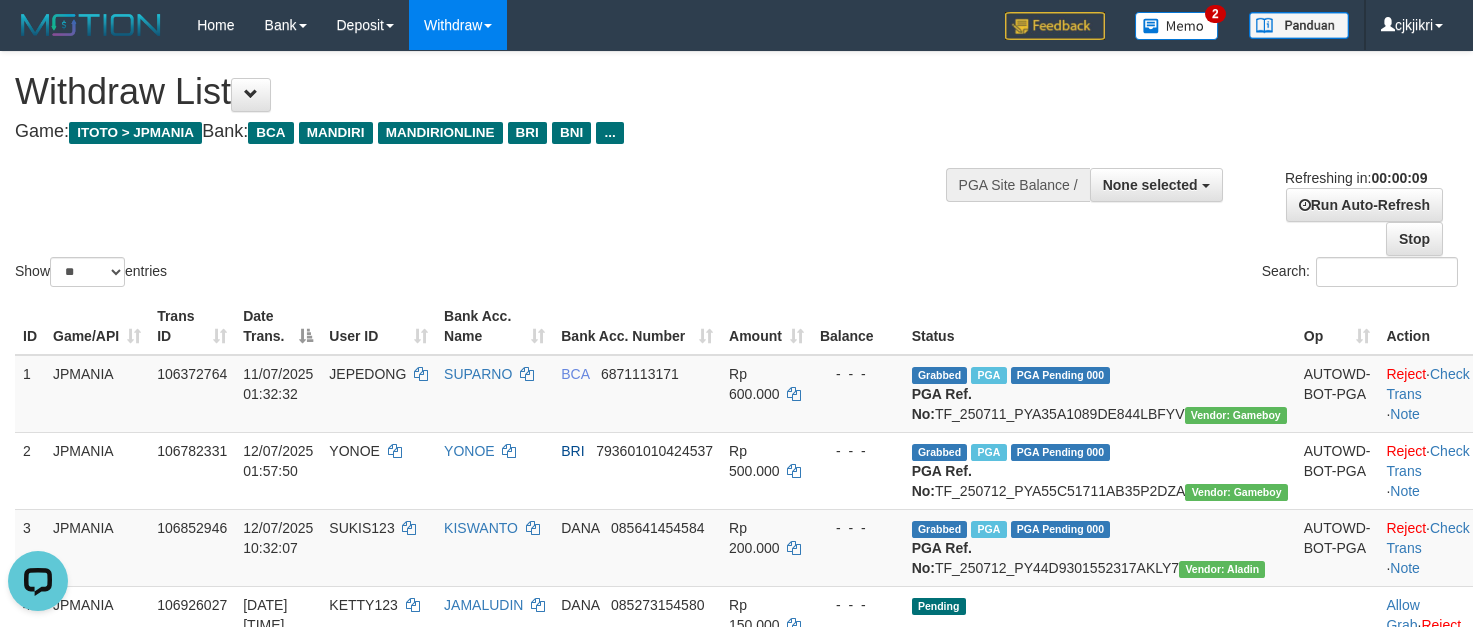 scroll, scrollTop: 0, scrollLeft: 0, axis: both 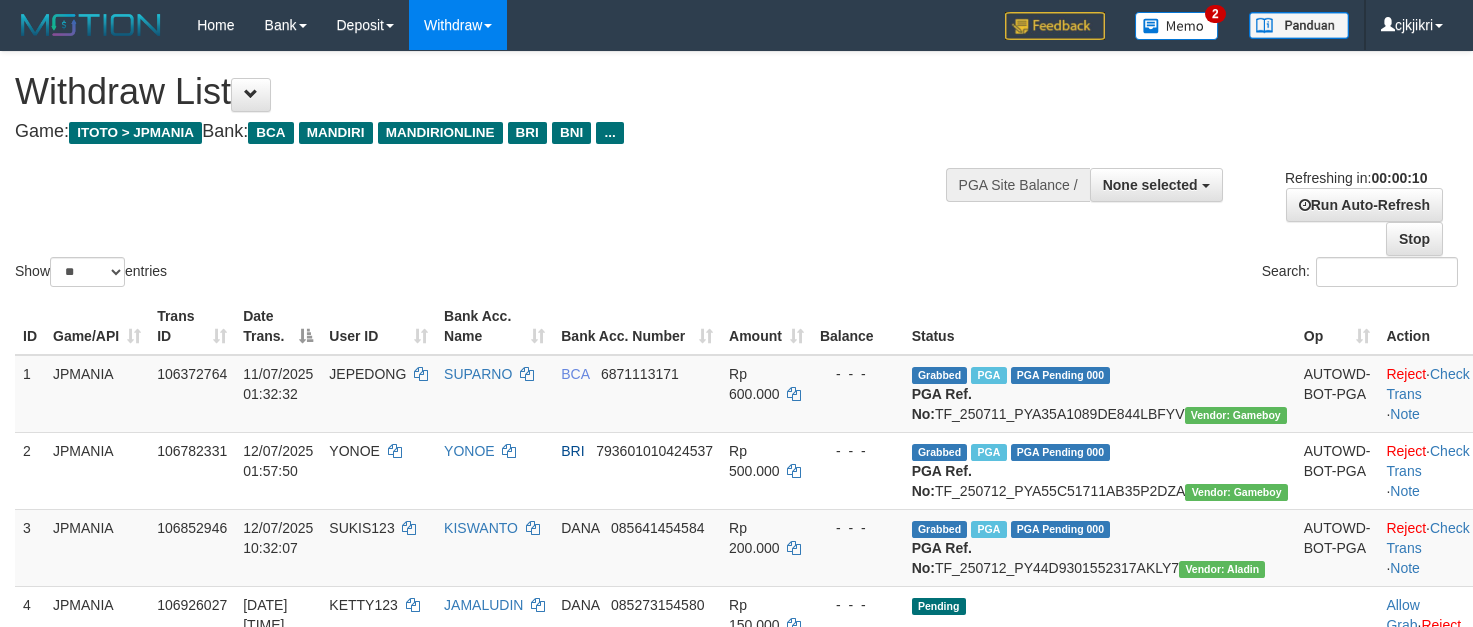 select 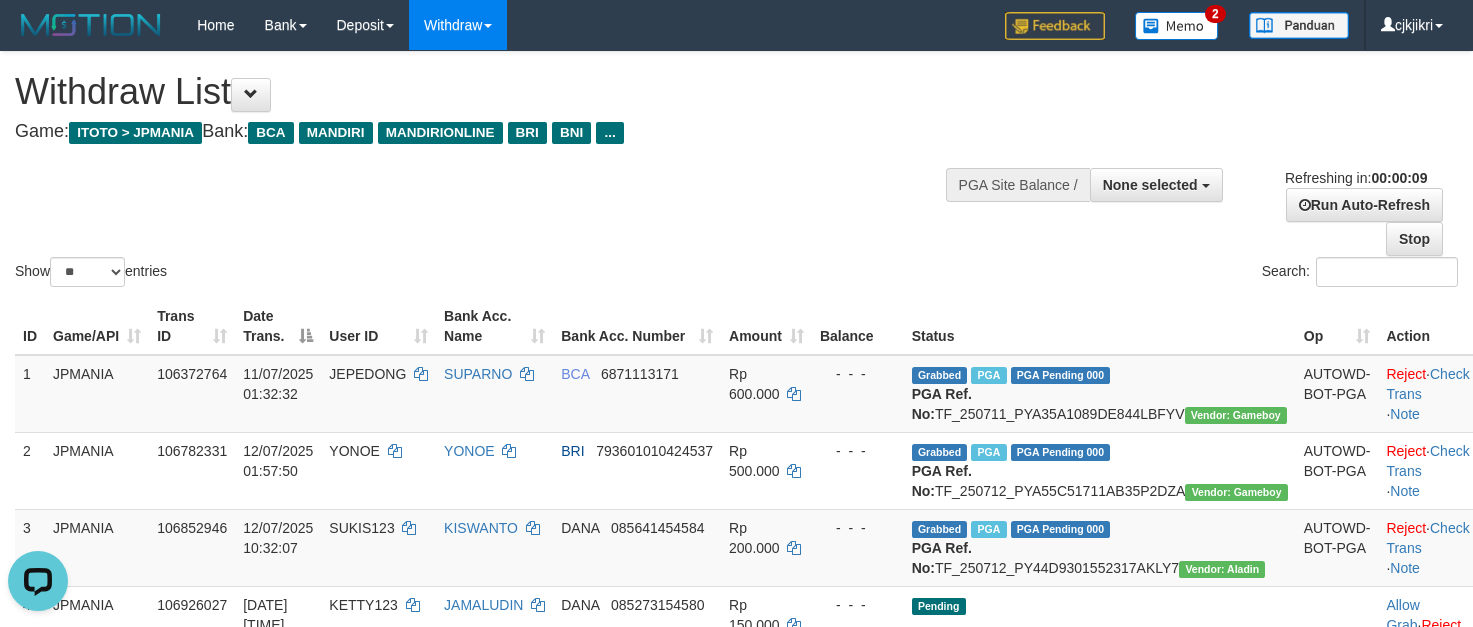 scroll, scrollTop: 0, scrollLeft: 0, axis: both 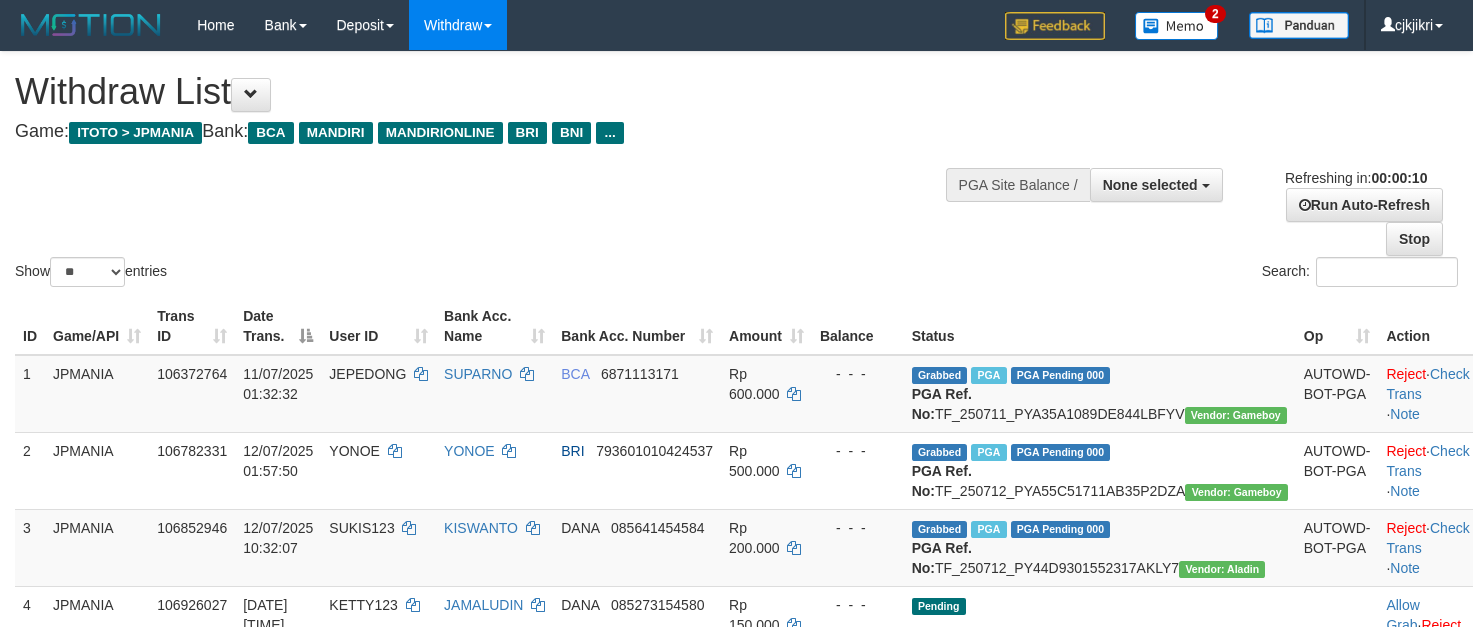 select 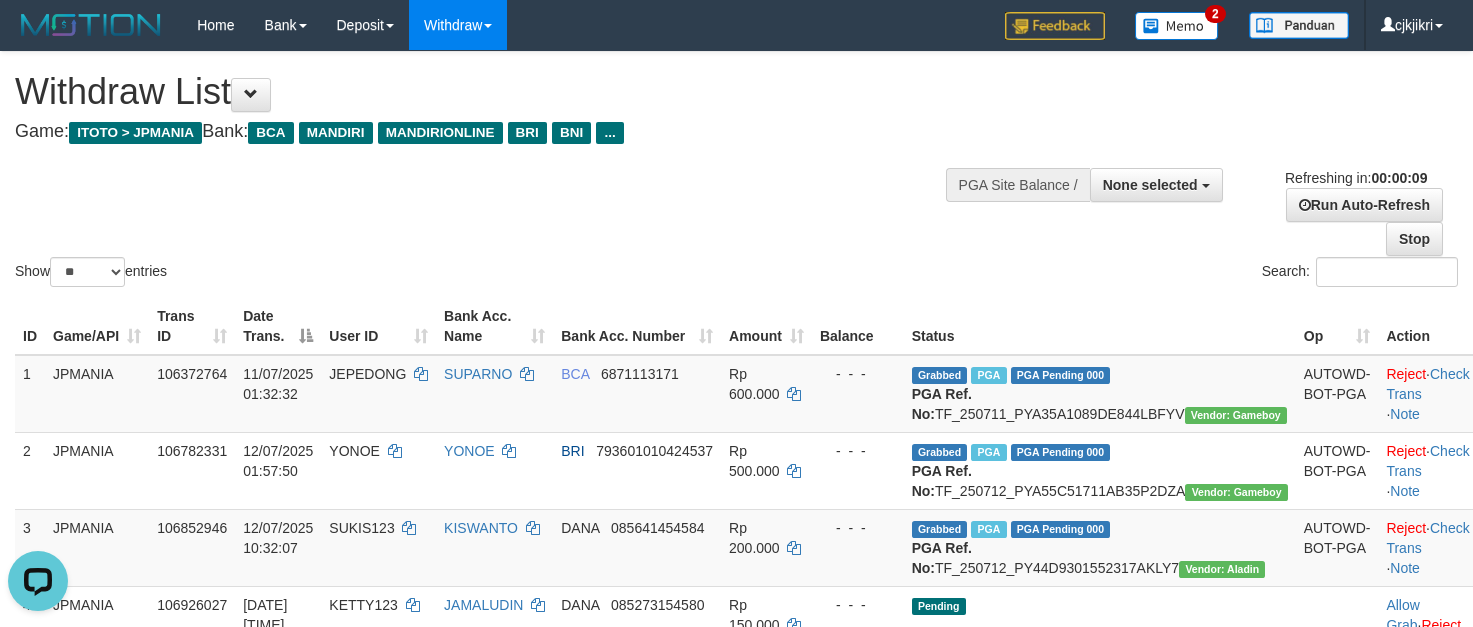 scroll, scrollTop: 0, scrollLeft: 0, axis: both 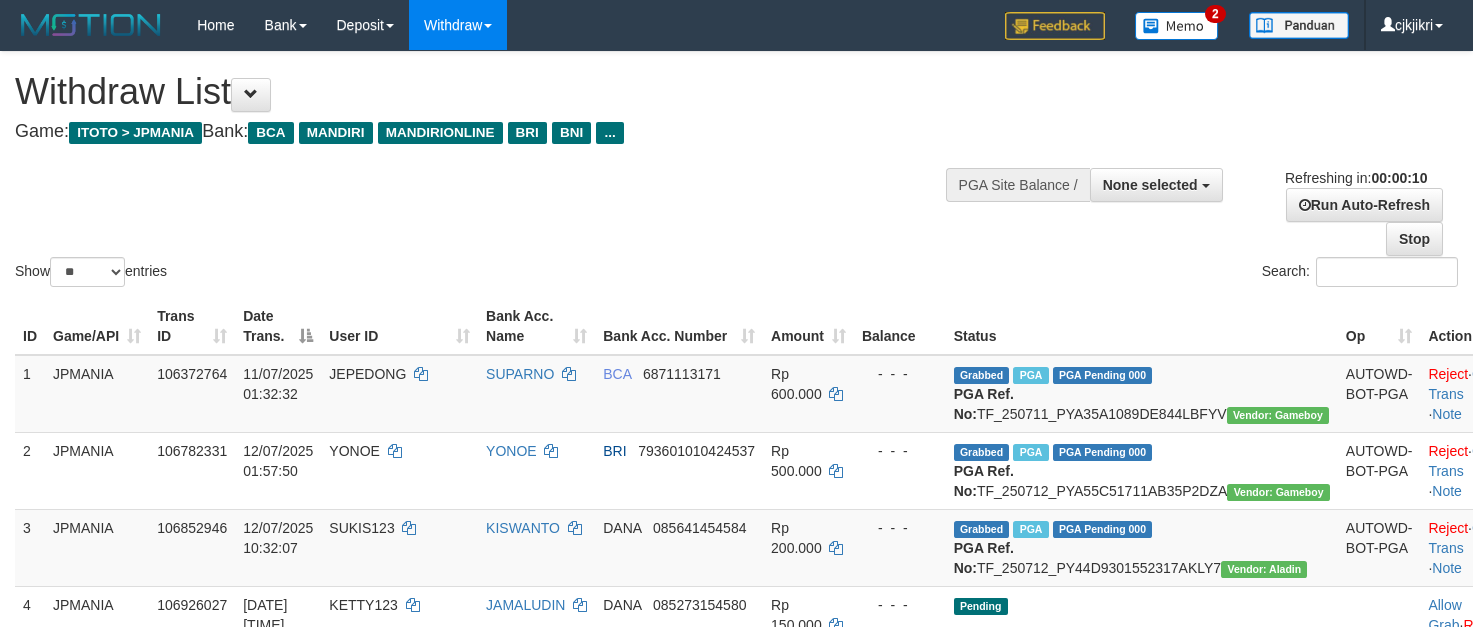 select 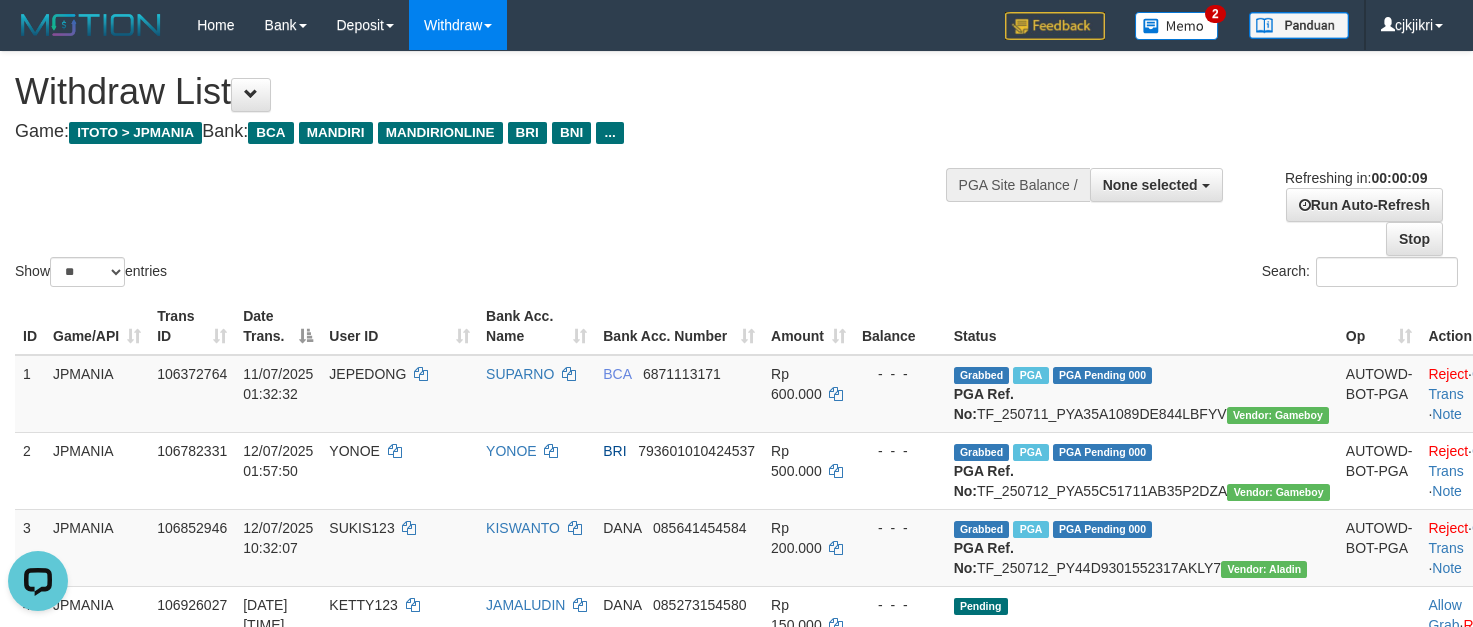 scroll, scrollTop: 0, scrollLeft: 0, axis: both 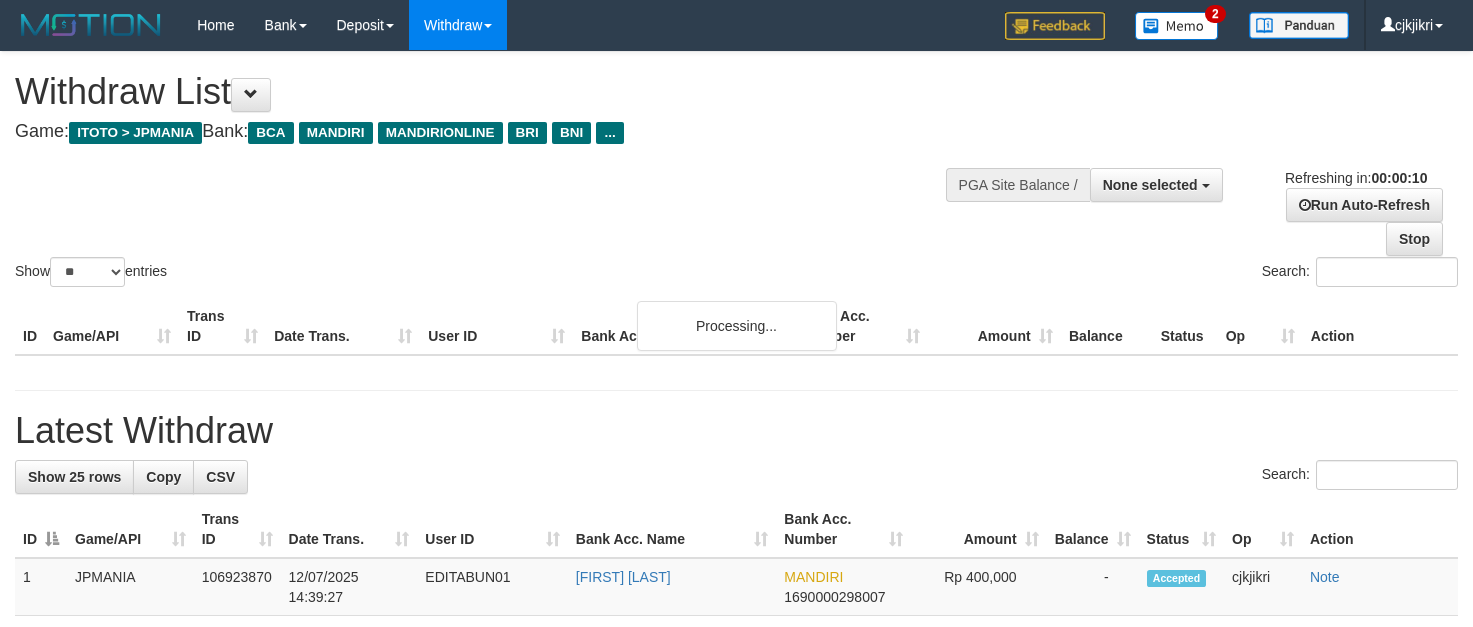 select 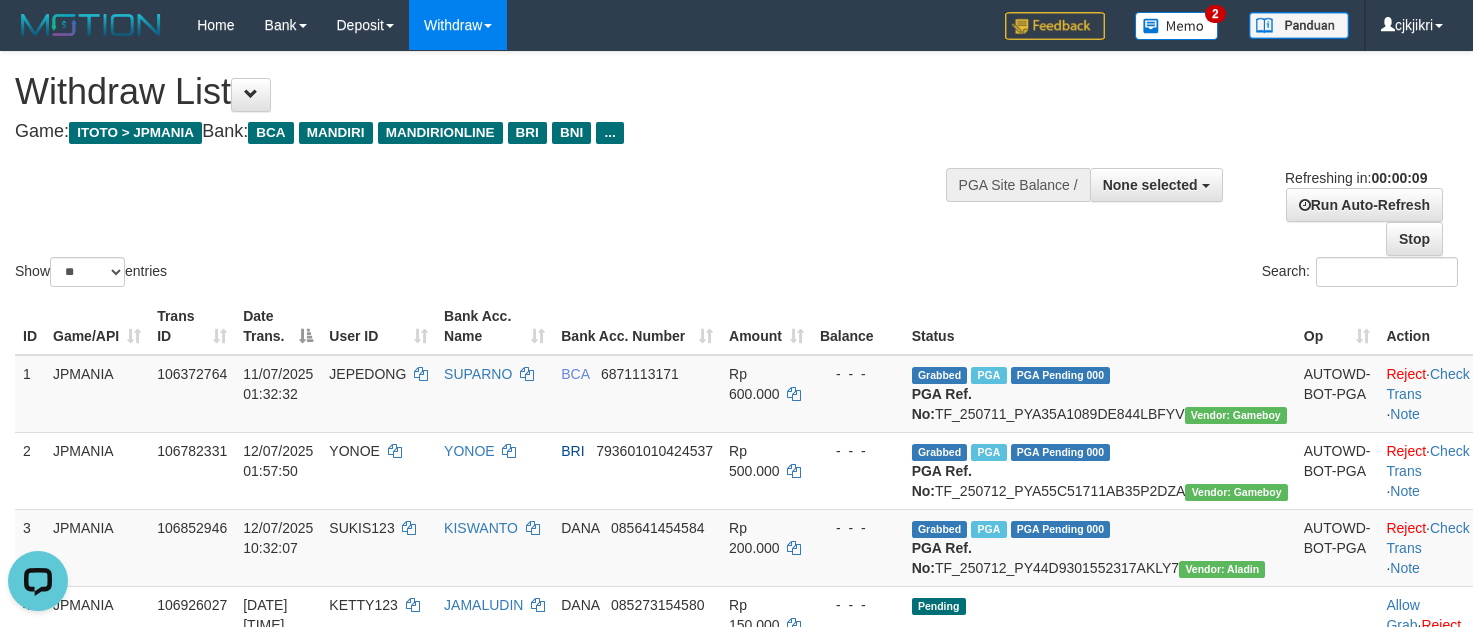 scroll, scrollTop: 0, scrollLeft: 0, axis: both 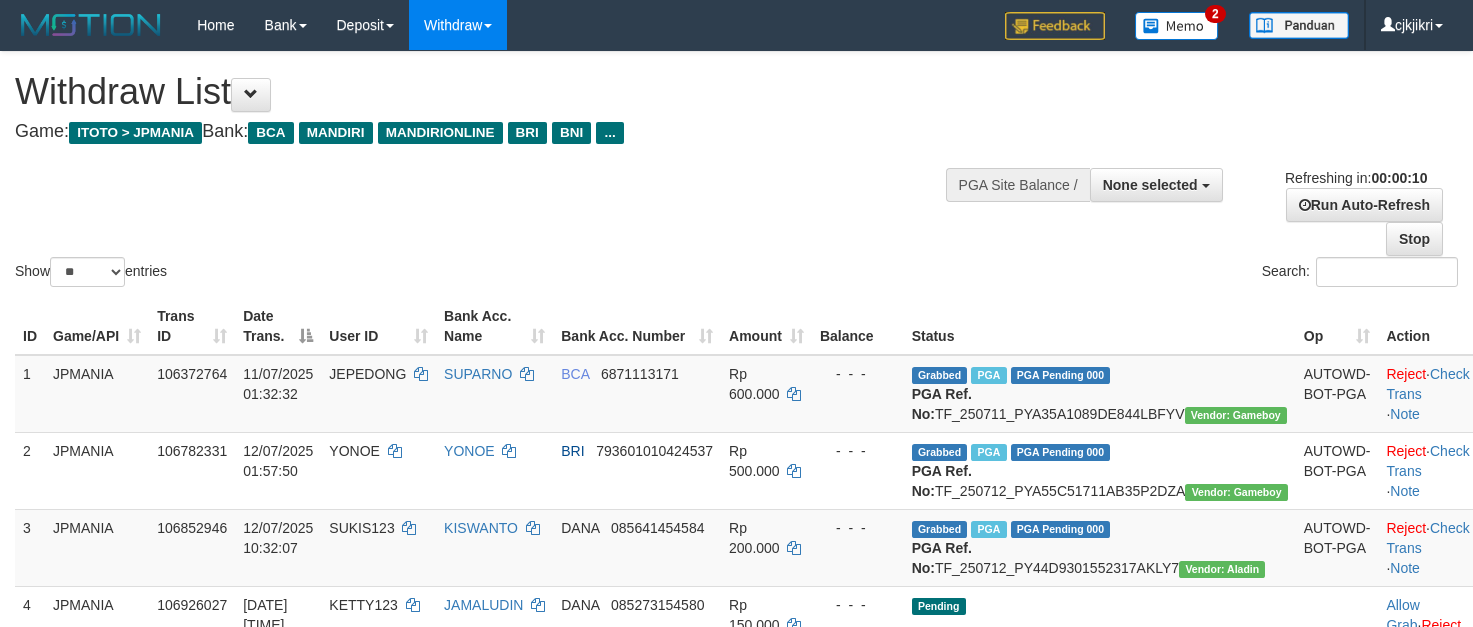 select 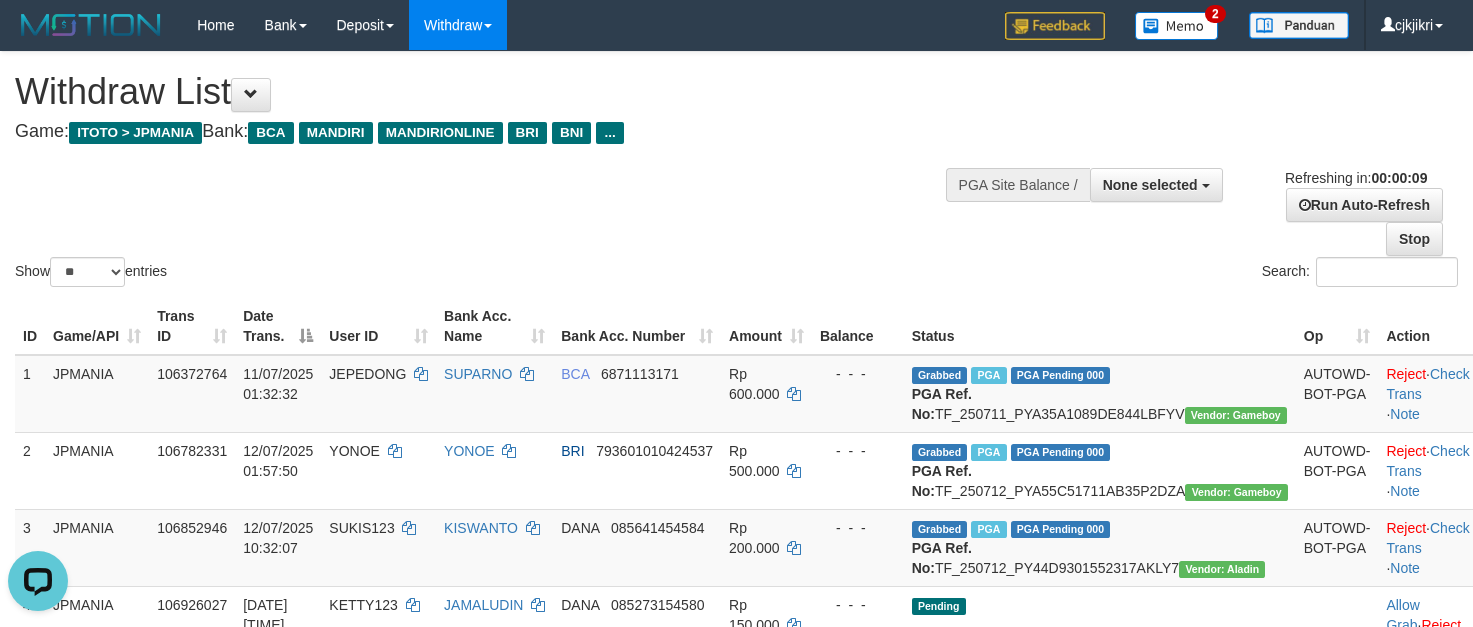 scroll, scrollTop: 0, scrollLeft: 0, axis: both 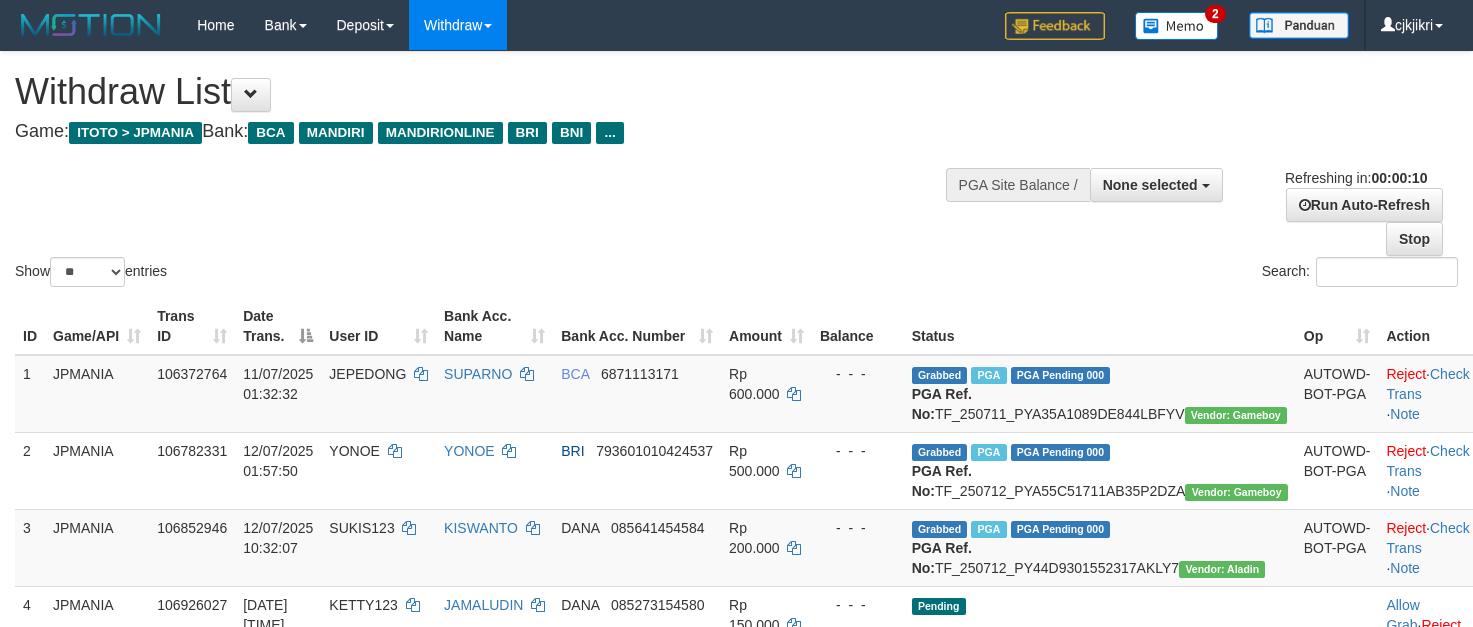 select 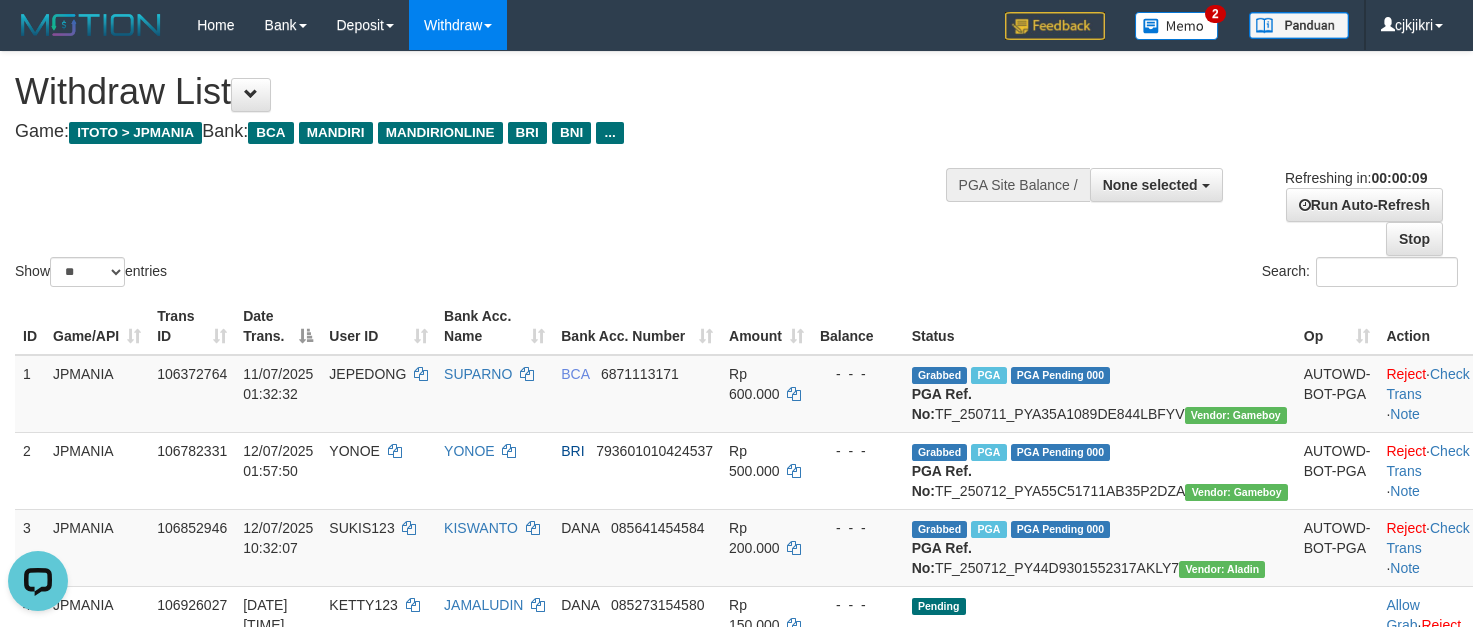 scroll, scrollTop: 0, scrollLeft: 0, axis: both 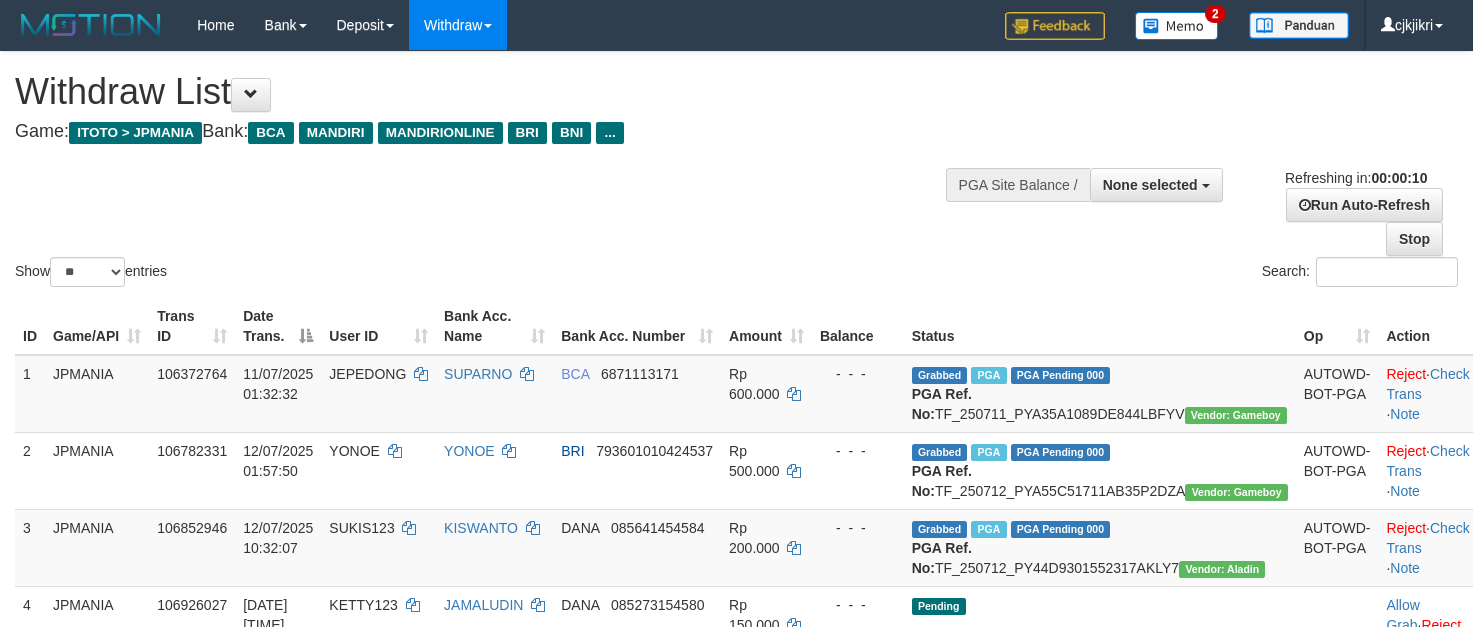 select 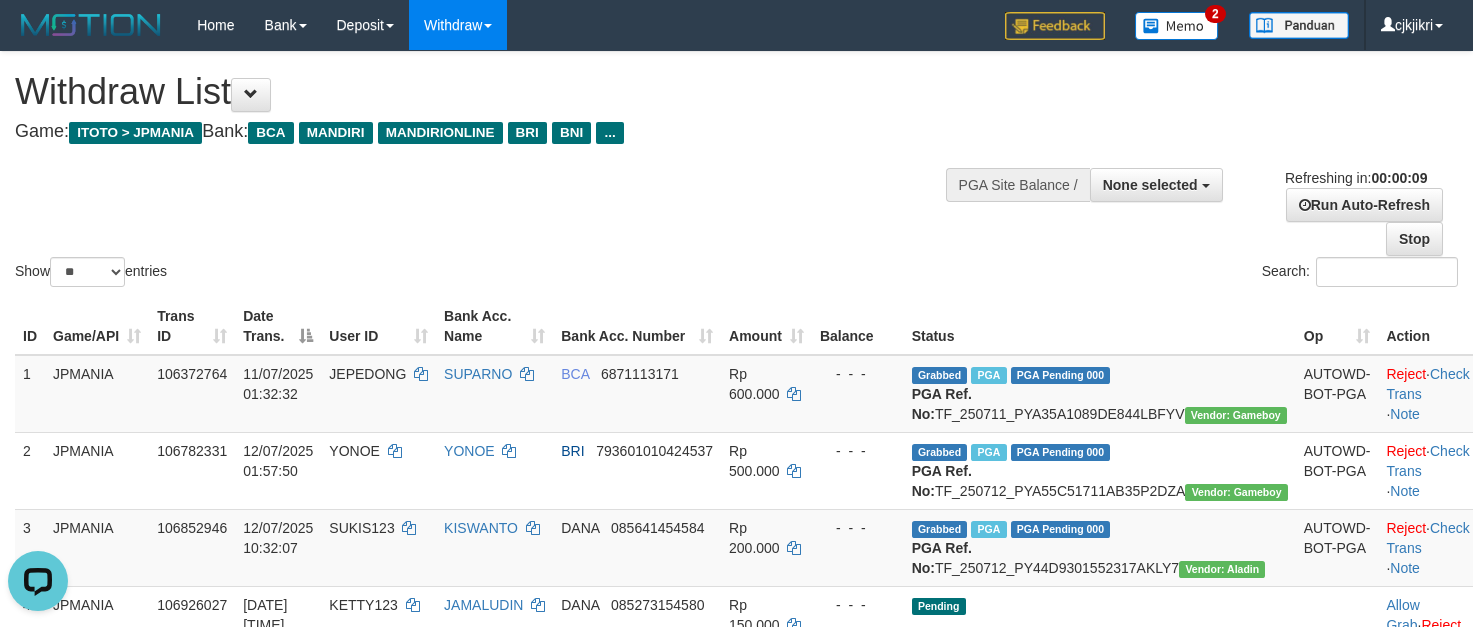scroll, scrollTop: 0, scrollLeft: 0, axis: both 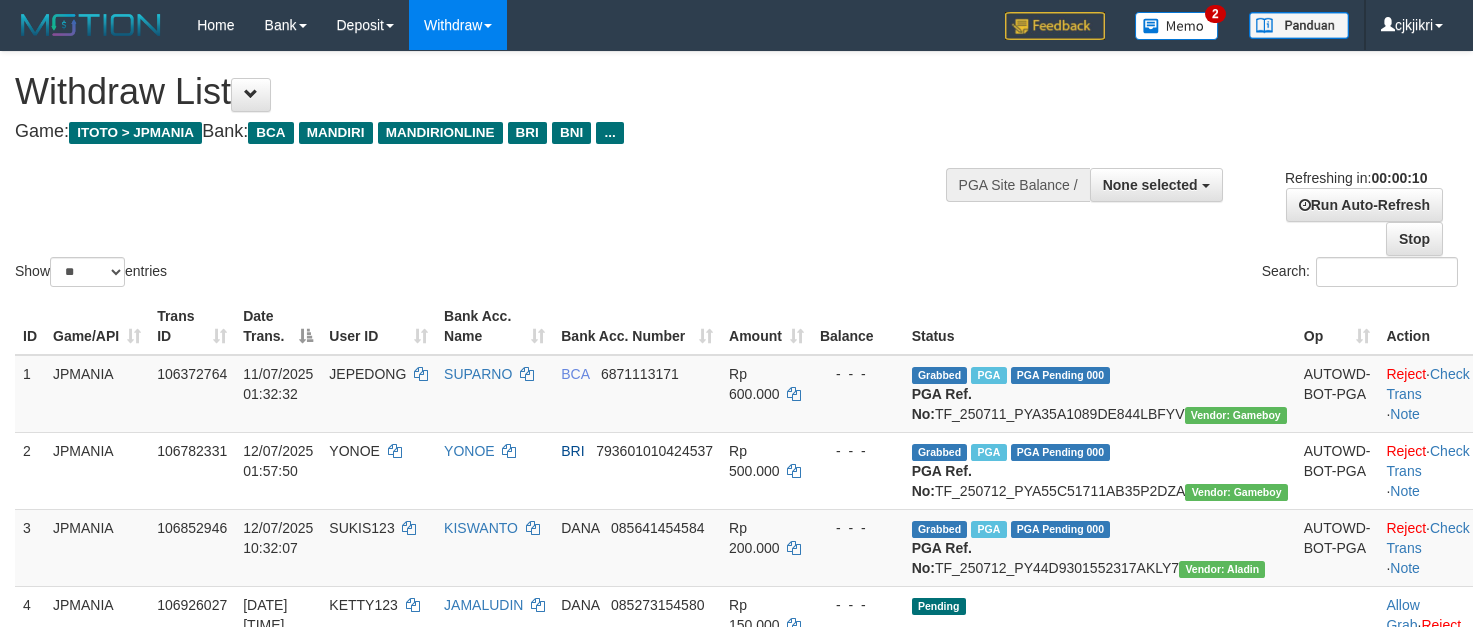 select 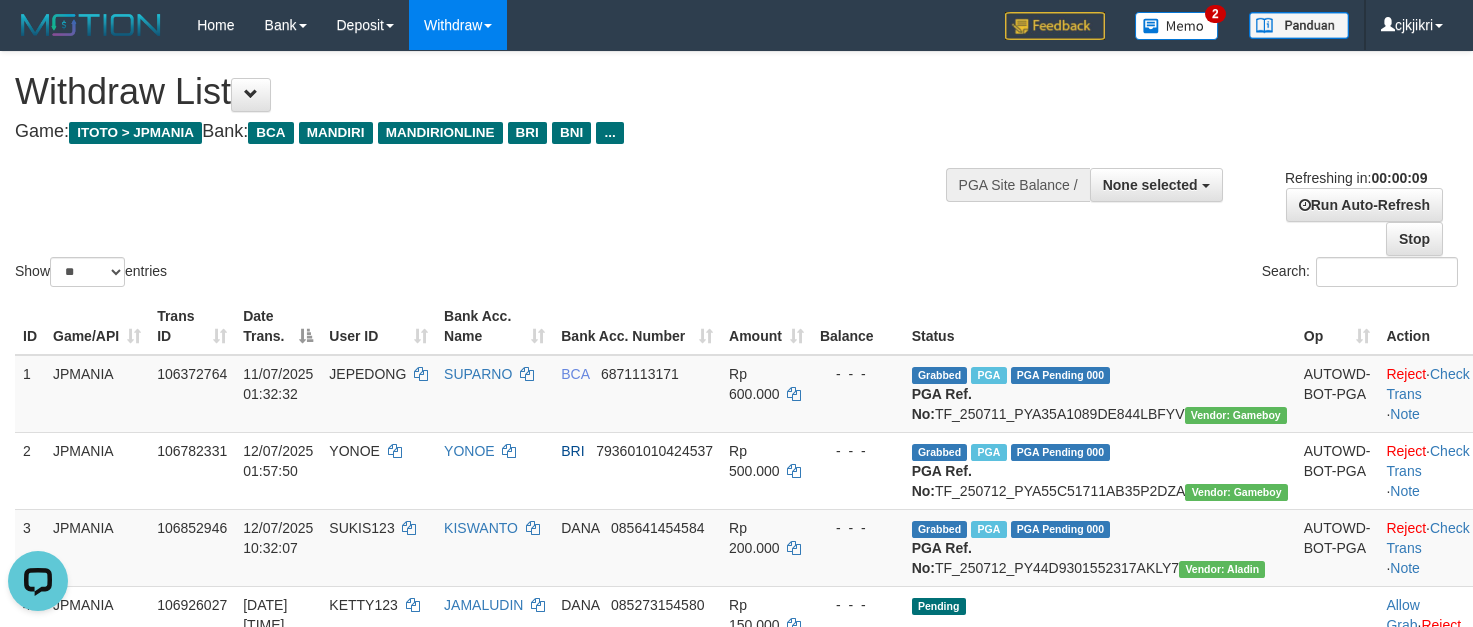 scroll, scrollTop: 0, scrollLeft: 0, axis: both 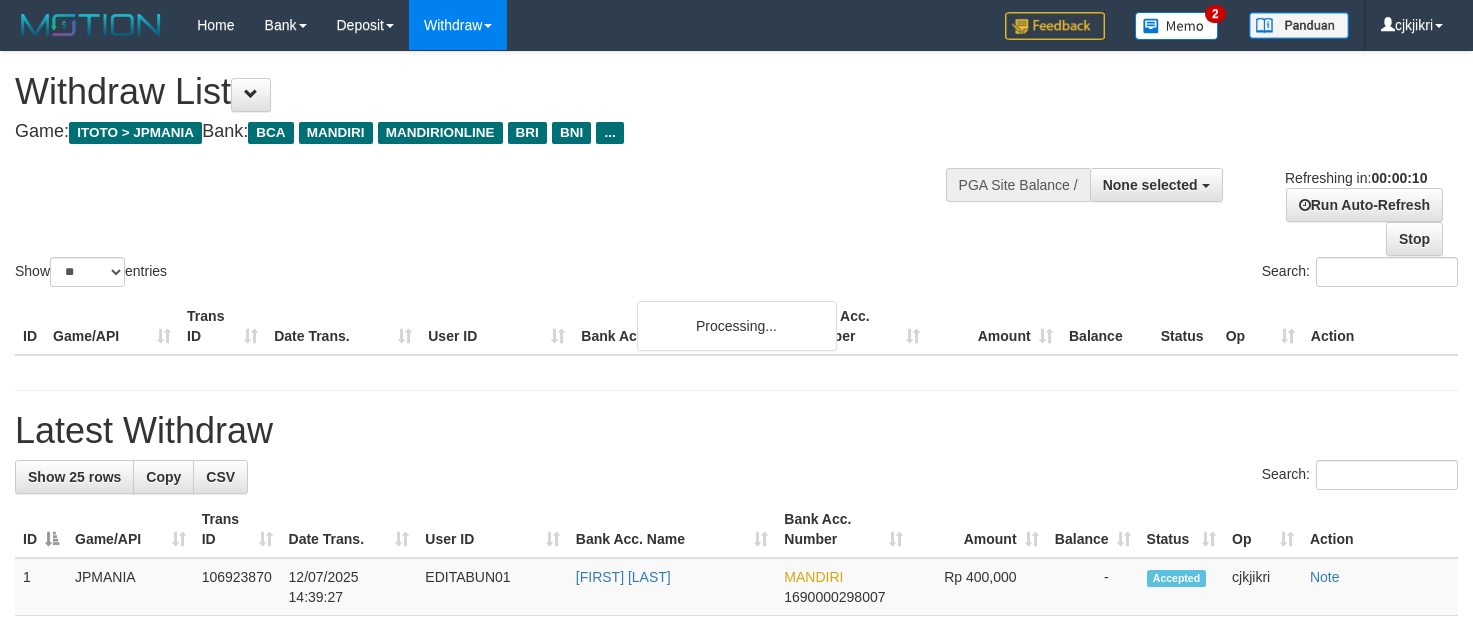 select 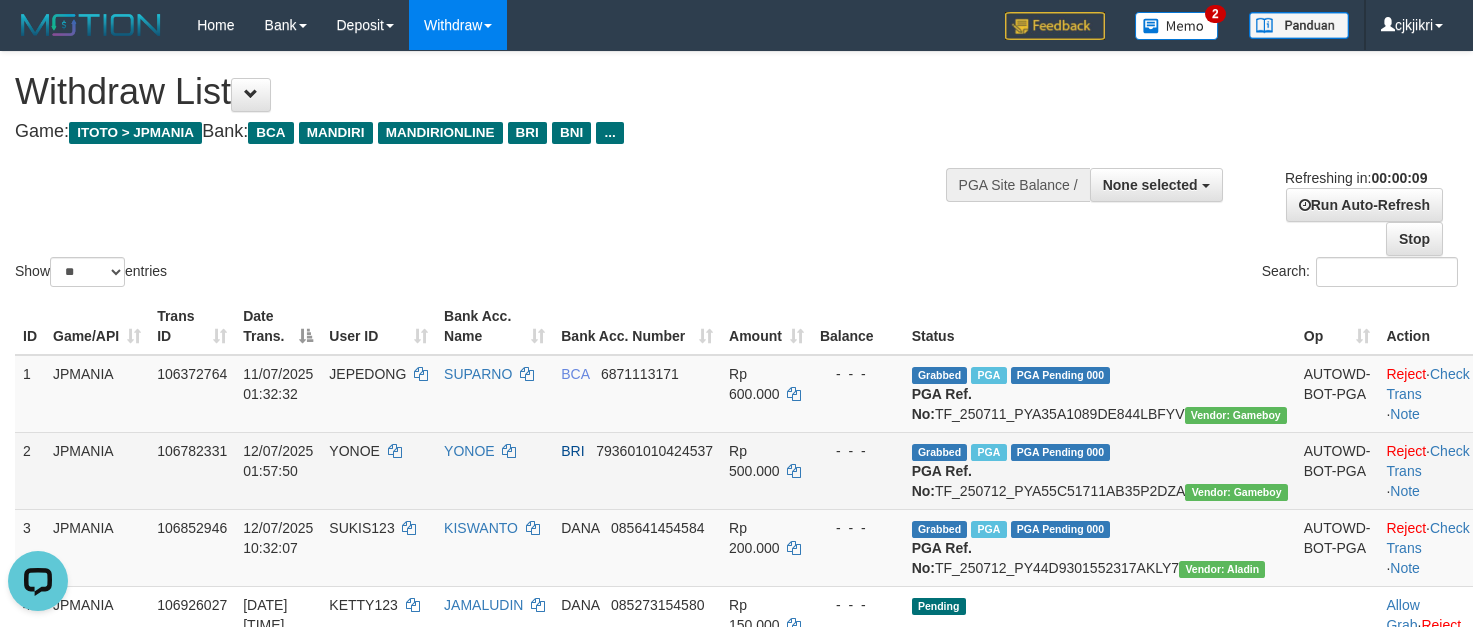 scroll, scrollTop: 0, scrollLeft: 0, axis: both 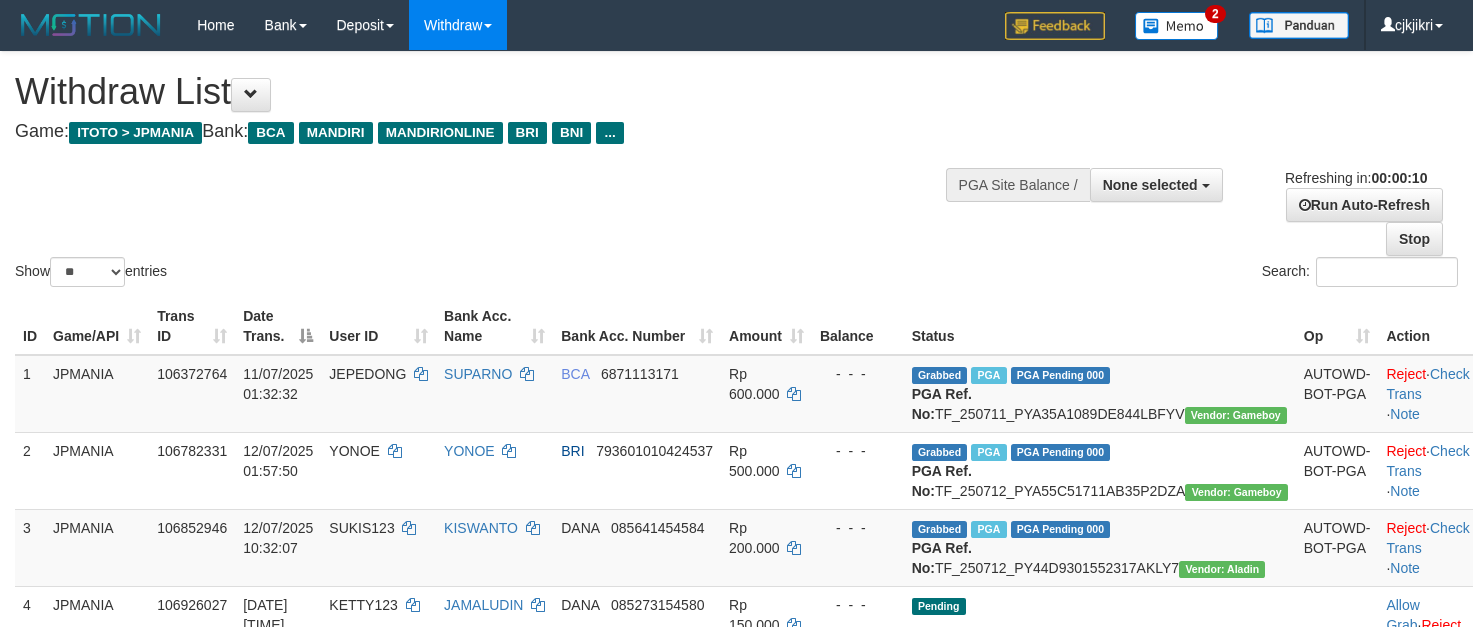 select 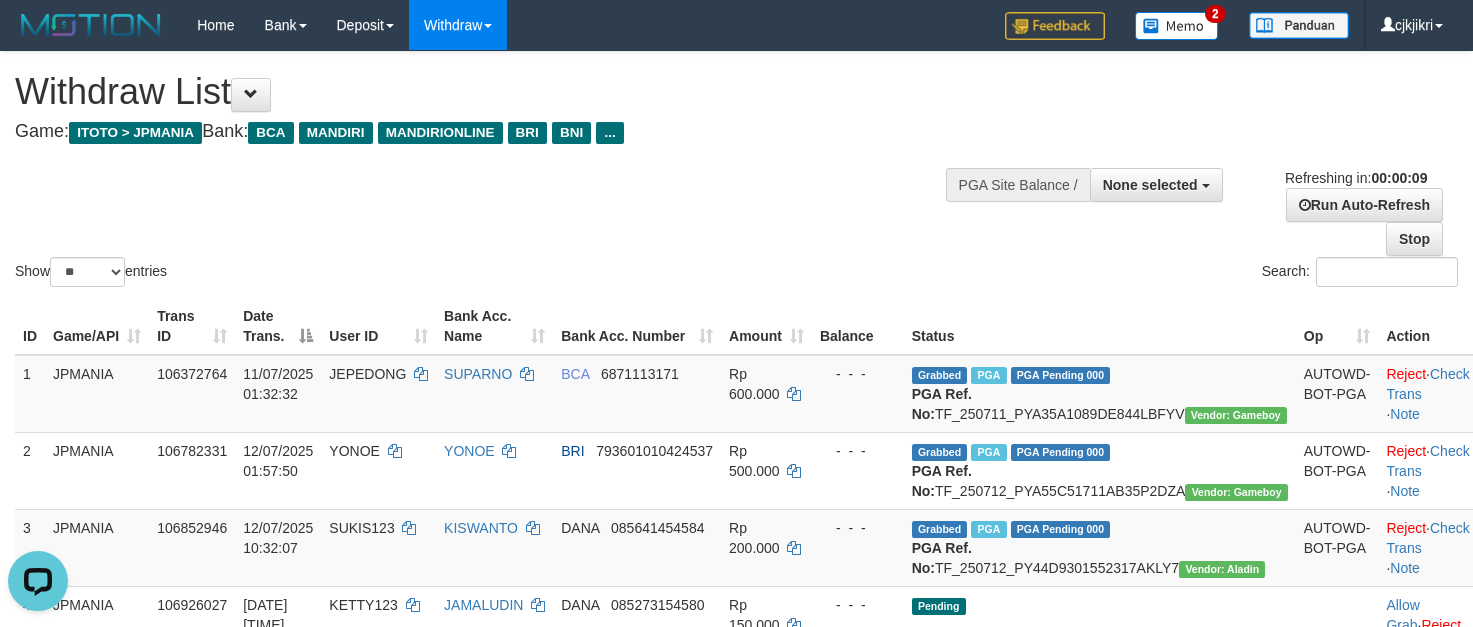 scroll, scrollTop: 0, scrollLeft: 0, axis: both 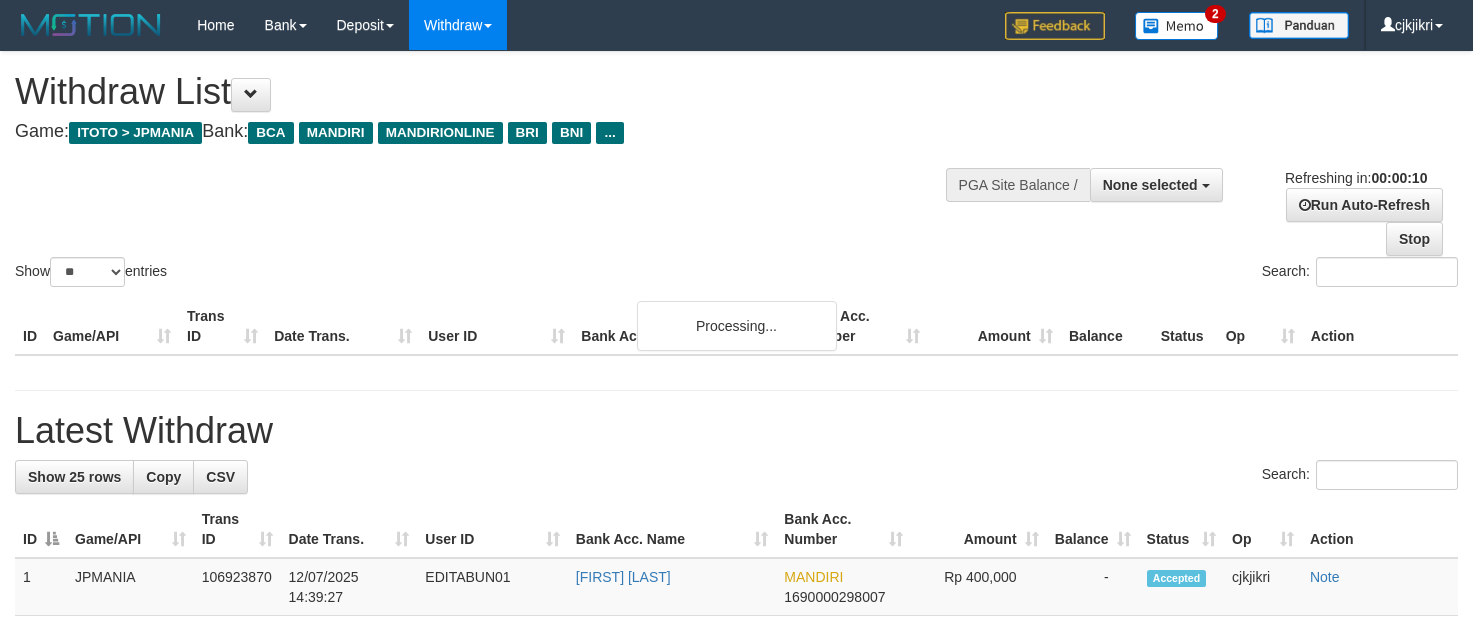 select 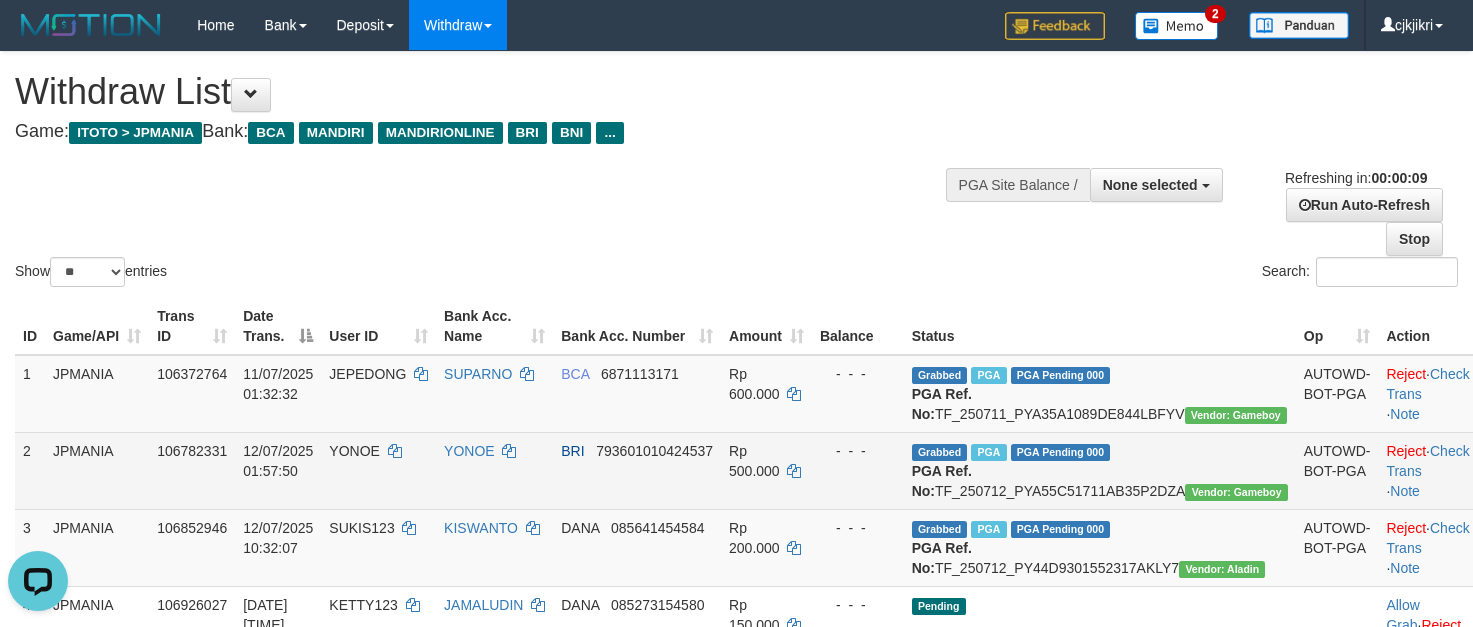 scroll, scrollTop: 0, scrollLeft: 0, axis: both 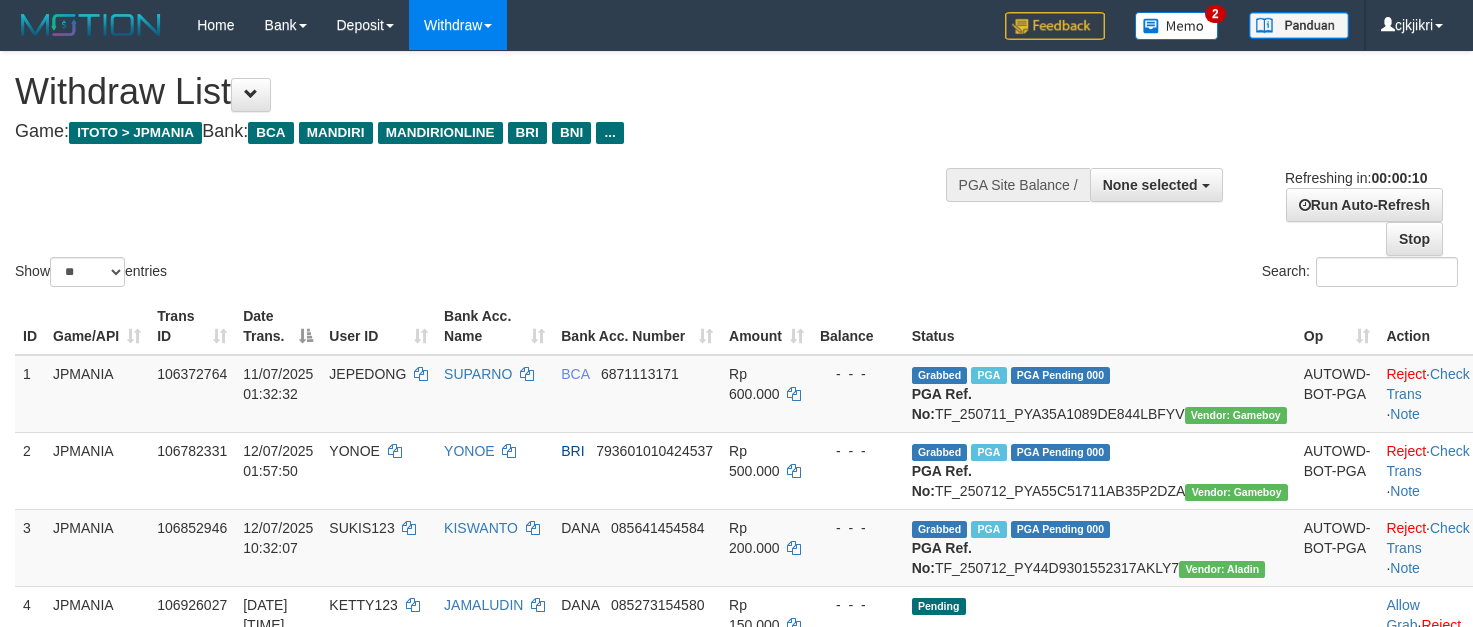 select 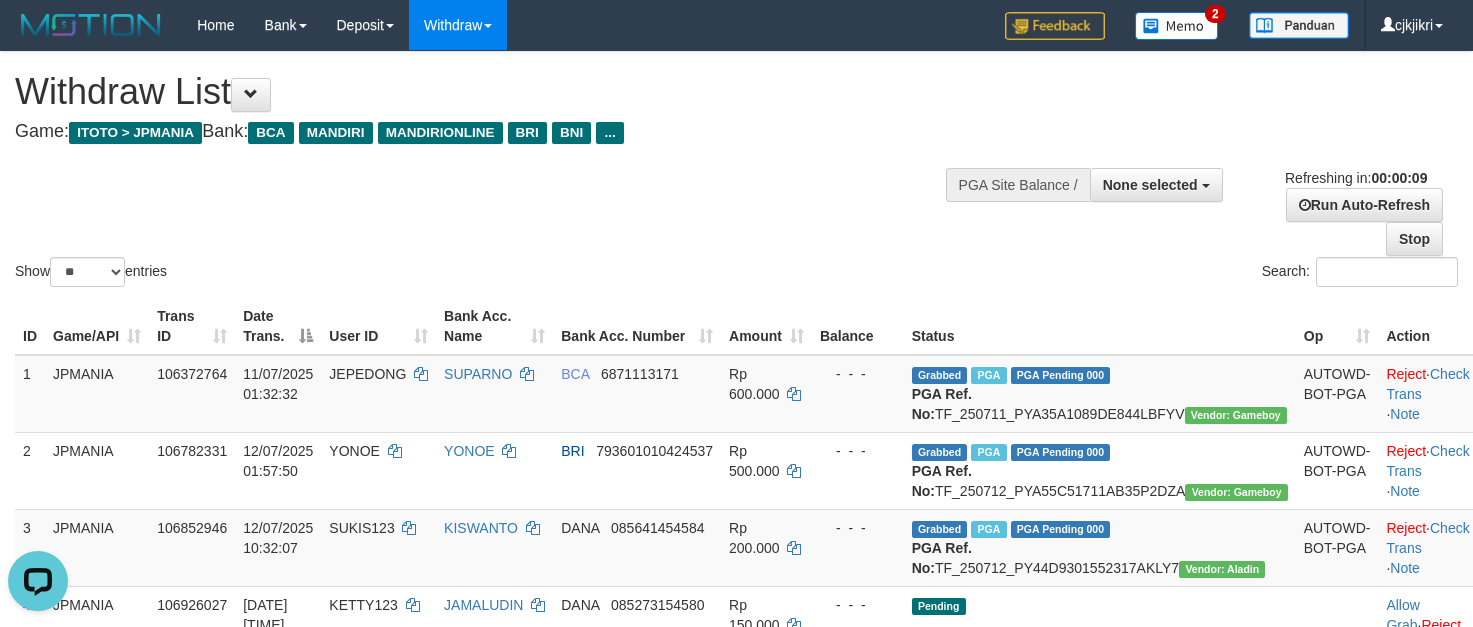 scroll, scrollTop: 0, scrollLeft: 0, axis: both 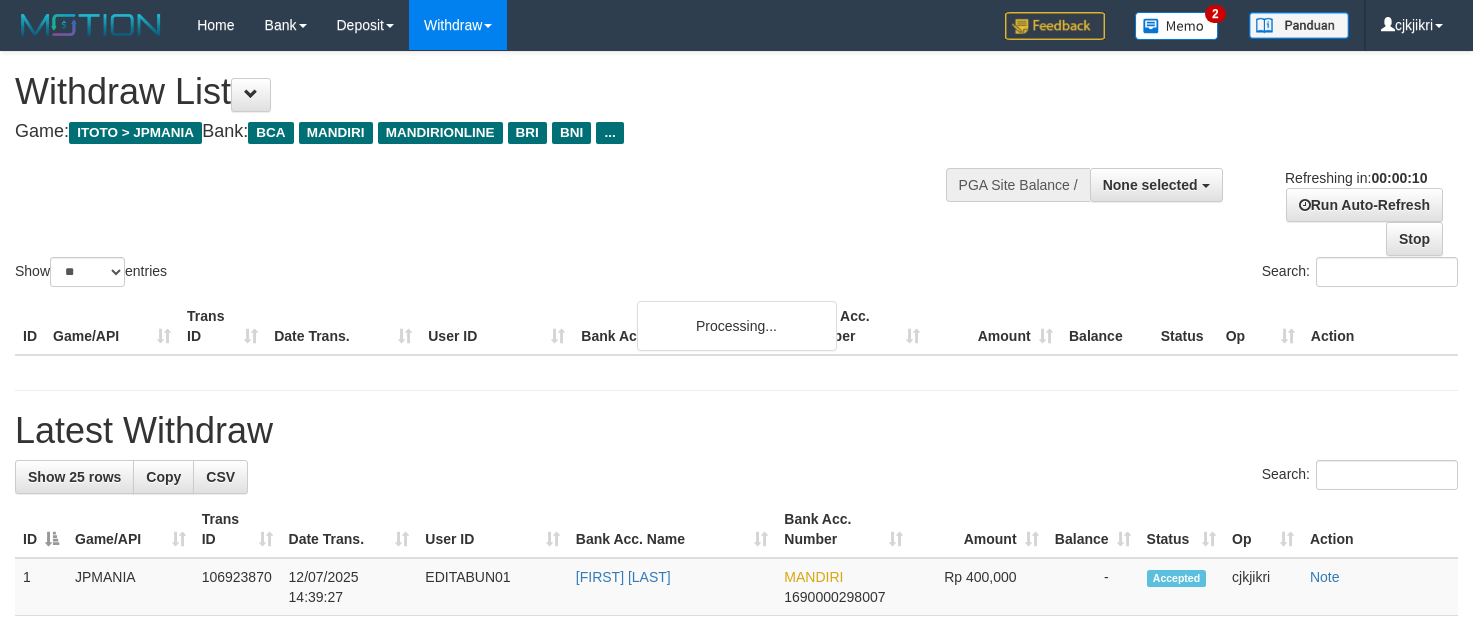 select 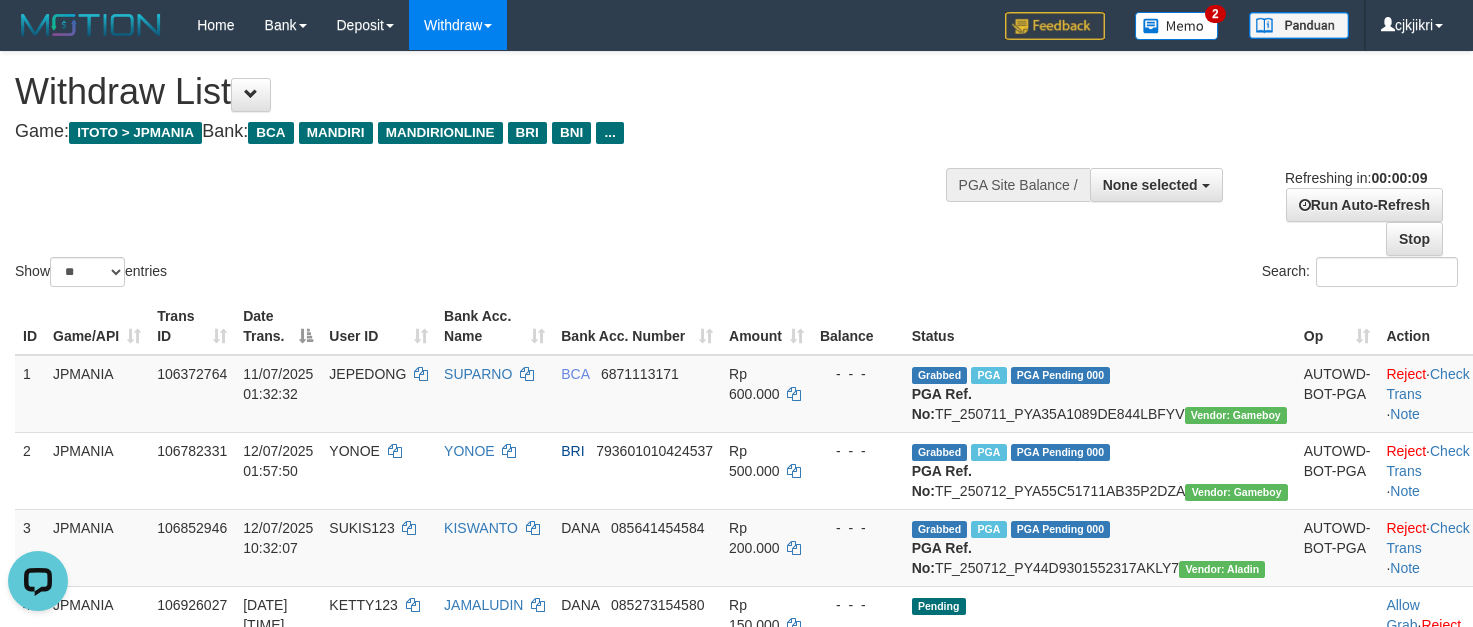 scroll, scrollTop: 0, scrollLeft: 0, axis: both 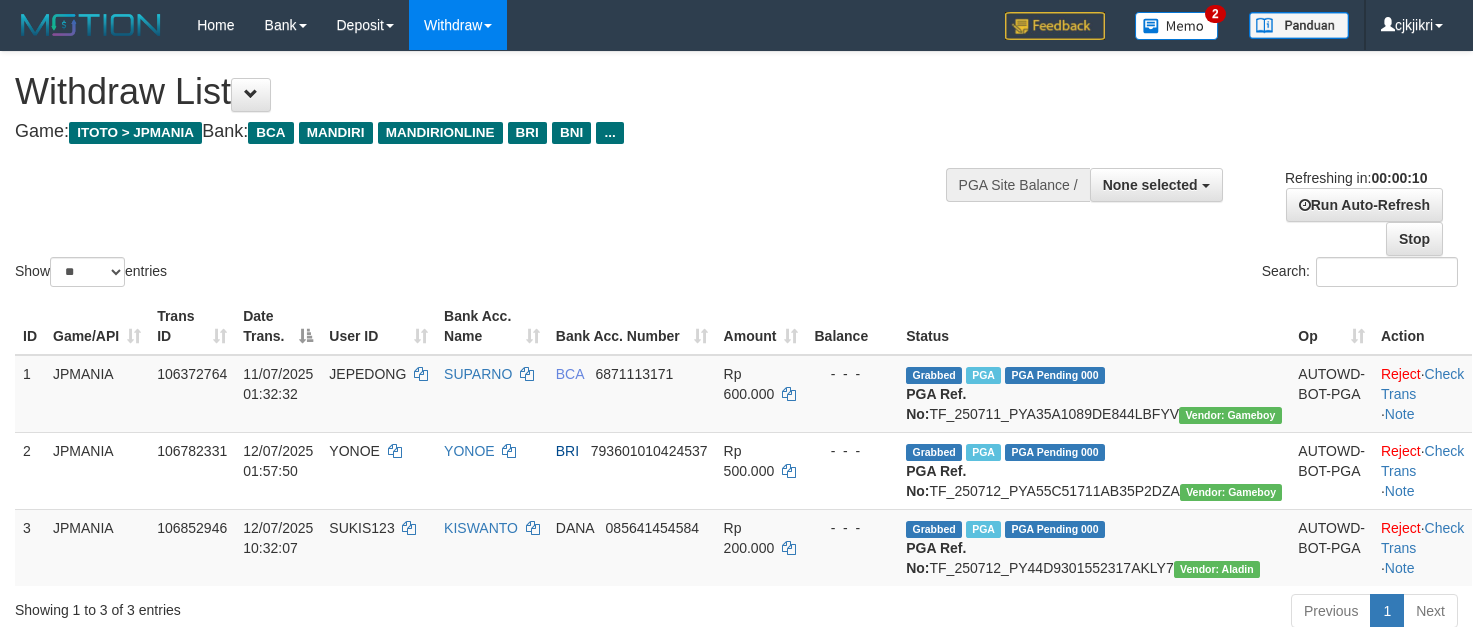 select 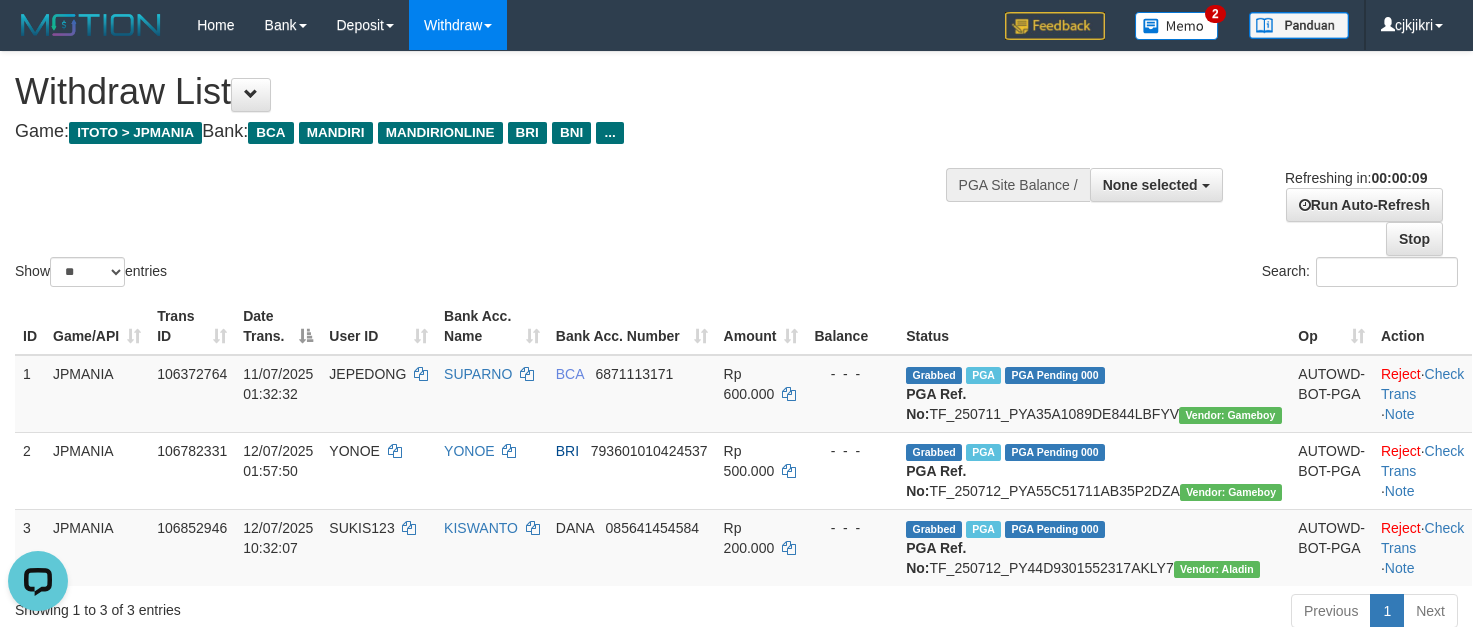 scroll, scrollTop: 0, scrollLeft: 0, axis: both 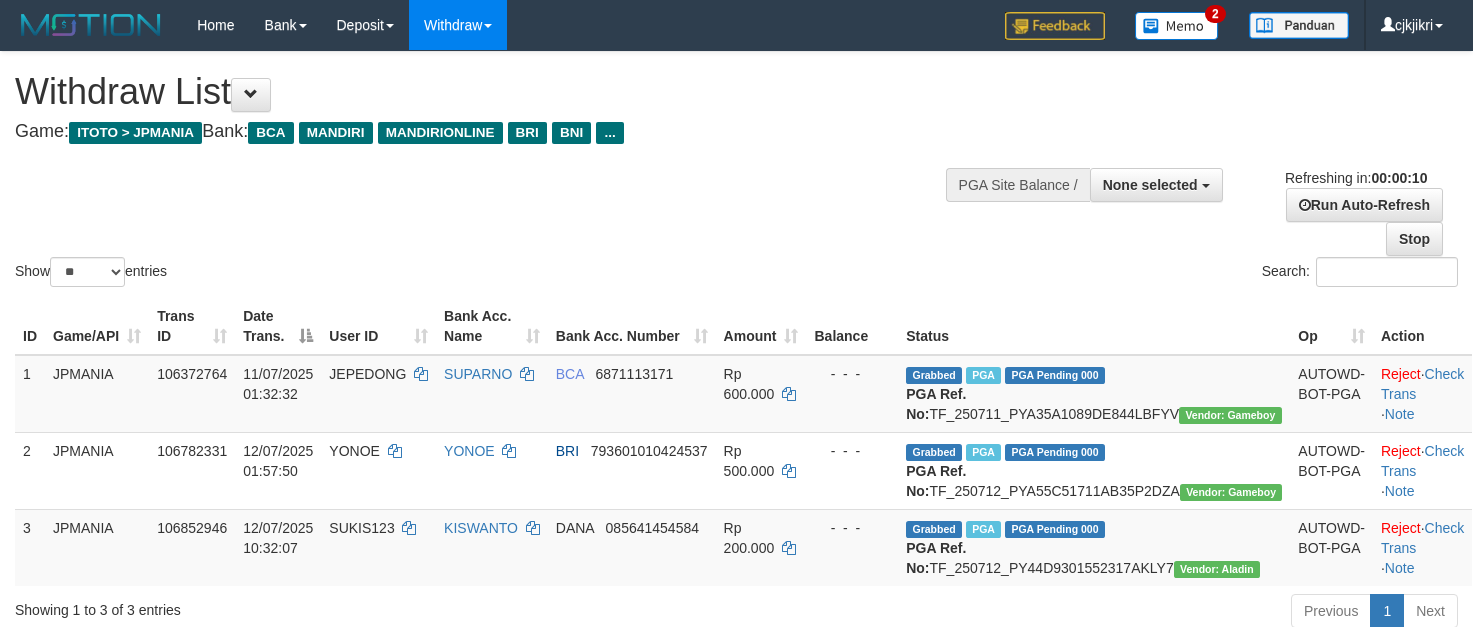 select 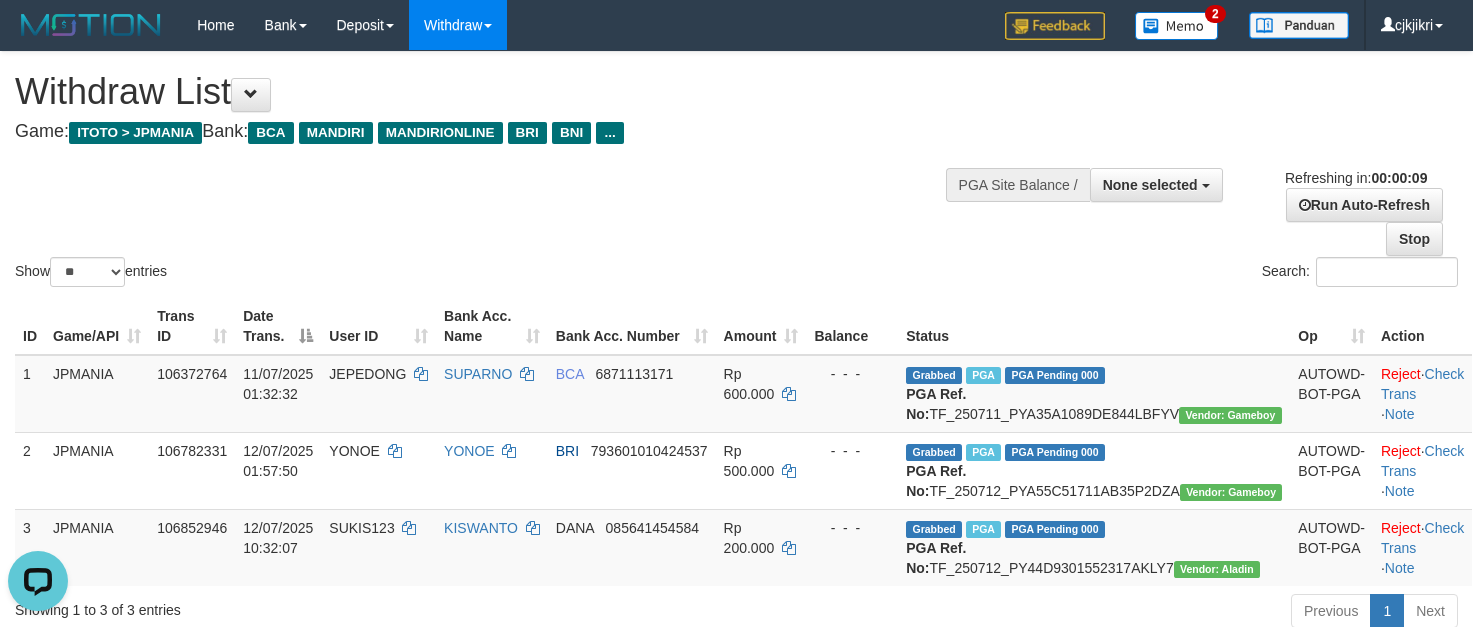 scroll, scrollTop: 0, scrollLeft: 0, axis: both 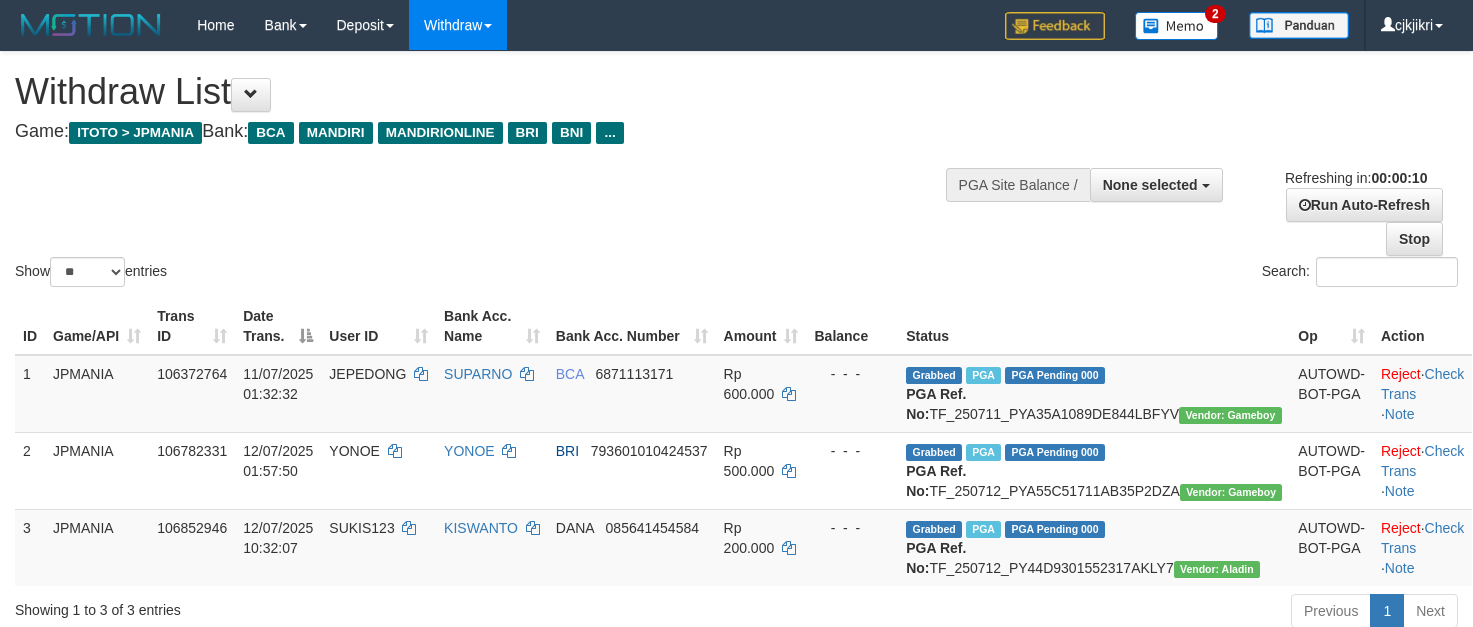 select 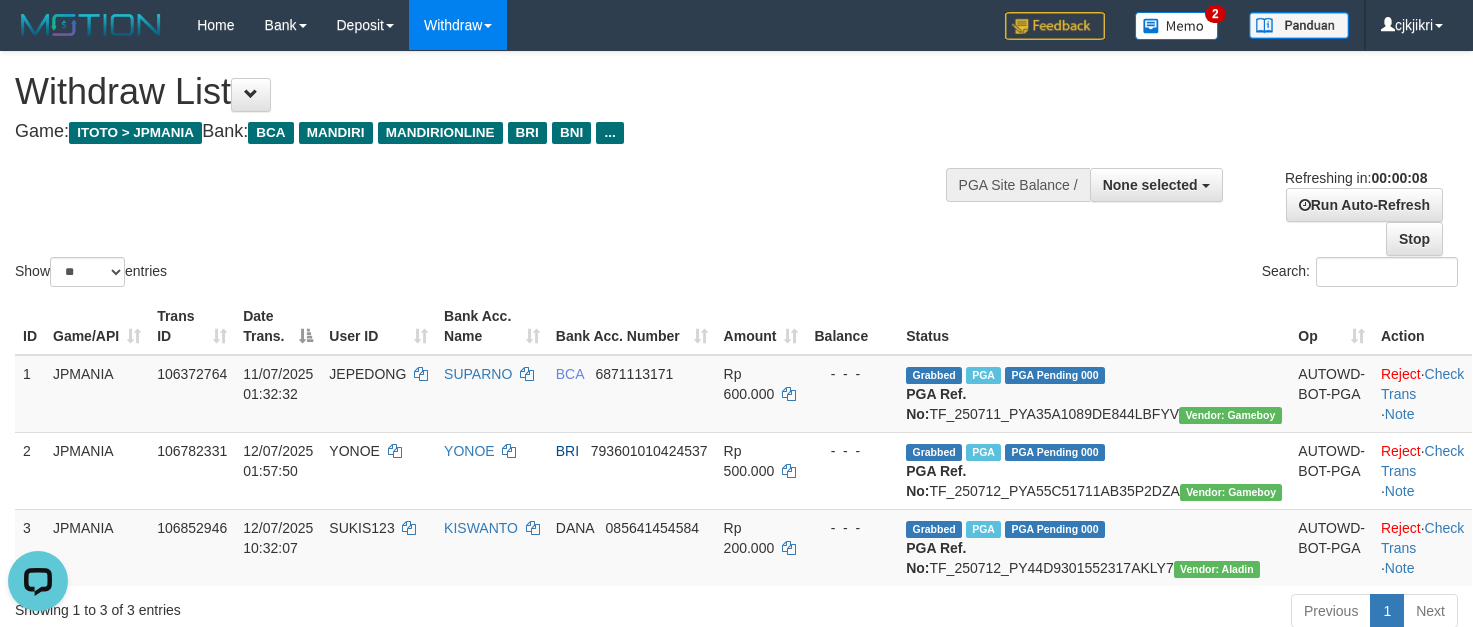 scroll, scrollTop: 0, scrollLeft: 0, axis: both 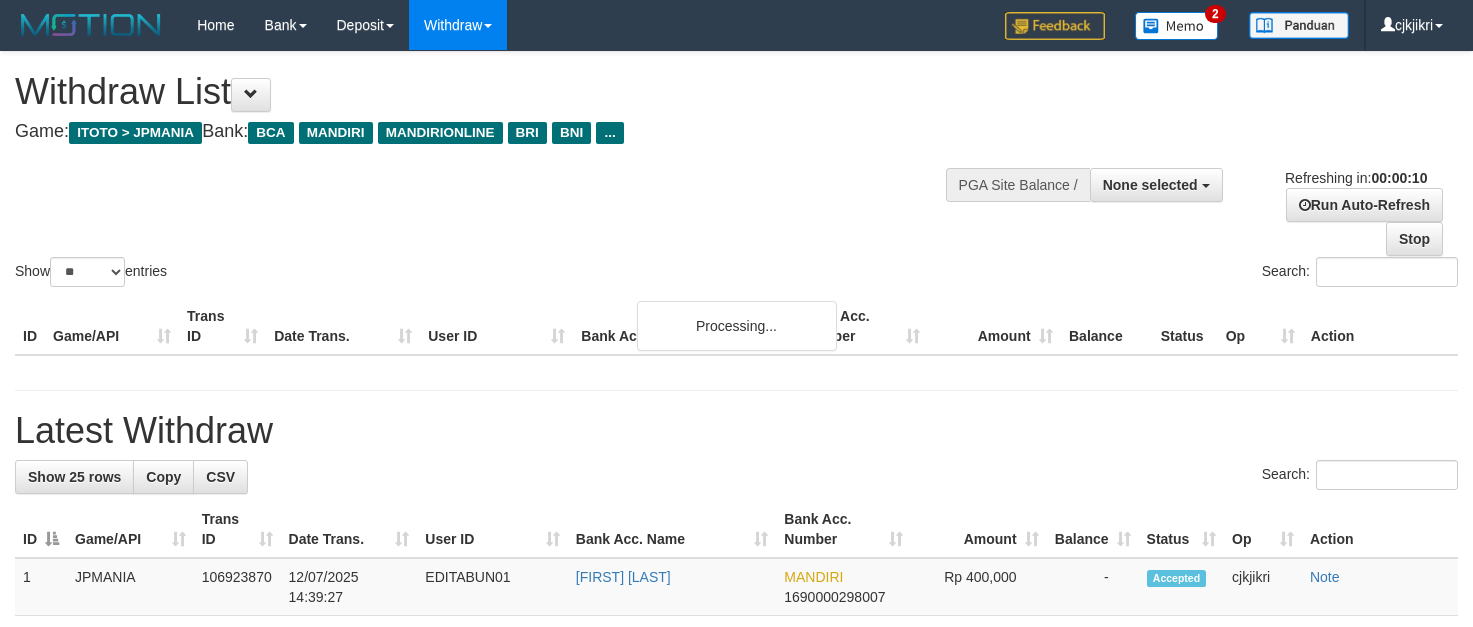 select 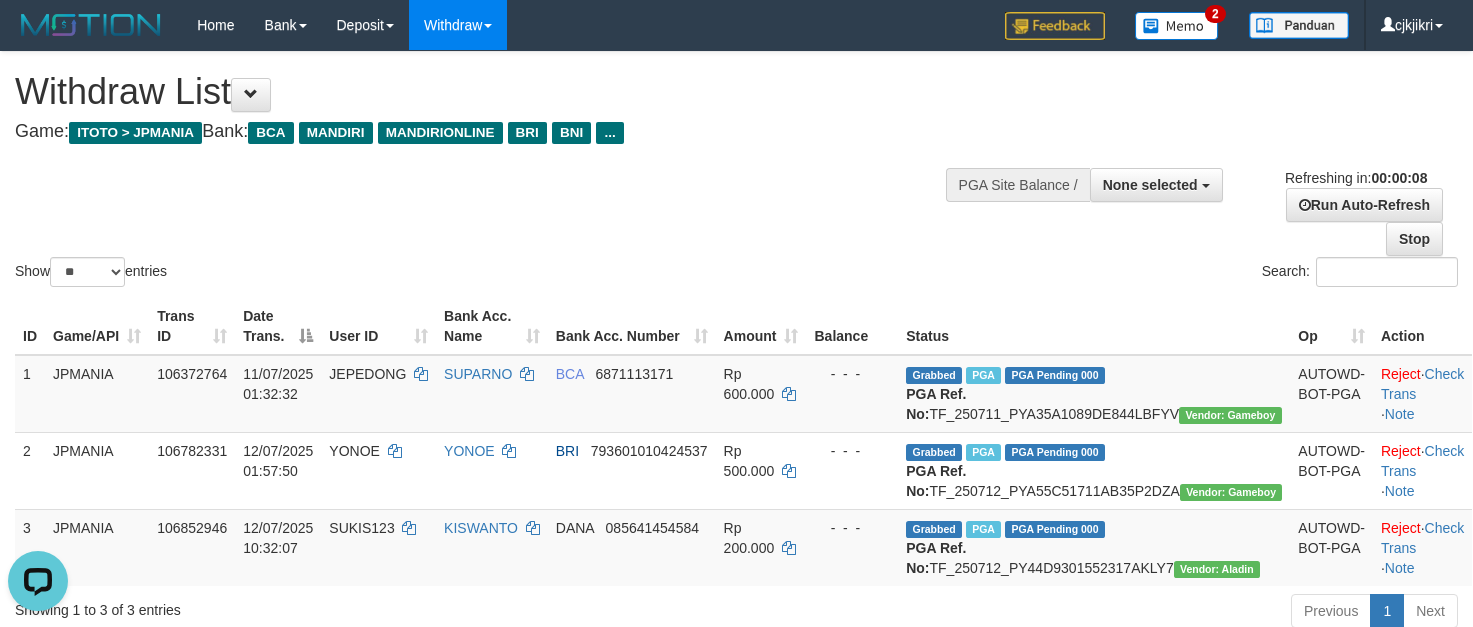 scroll, scrollTop: 0, scrollLeft: 0, axis: both 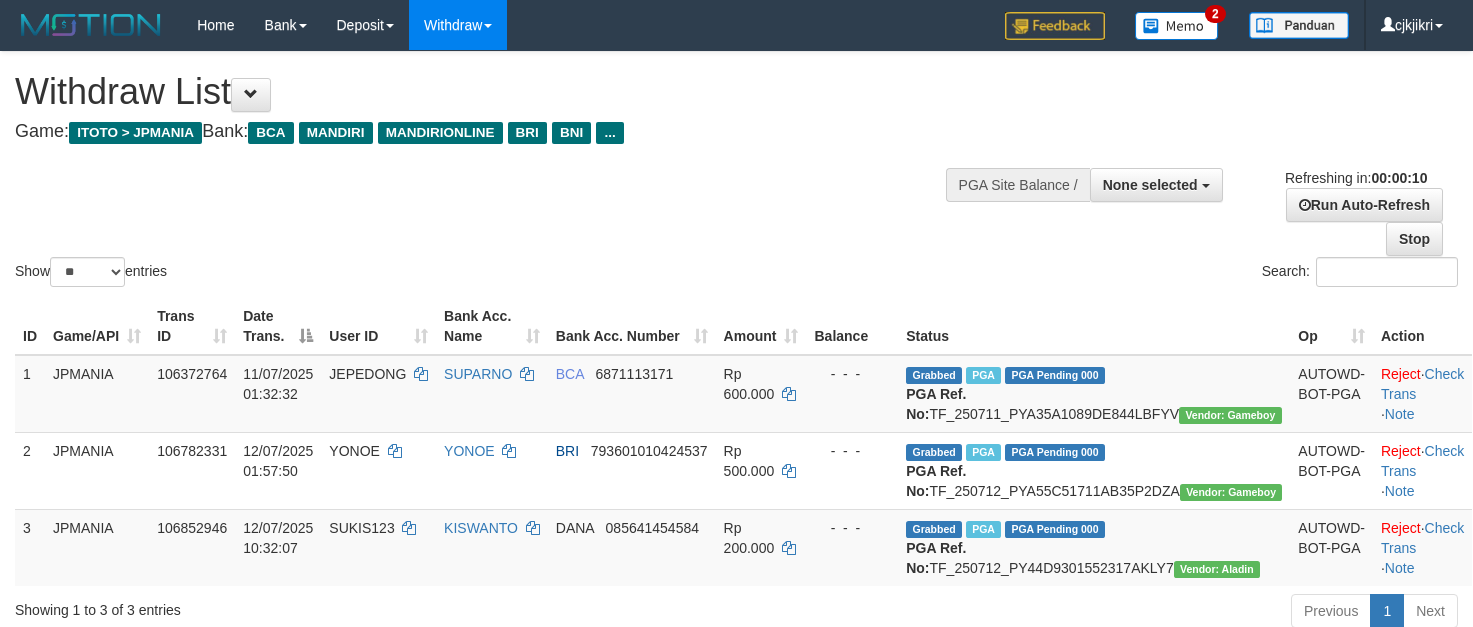 select 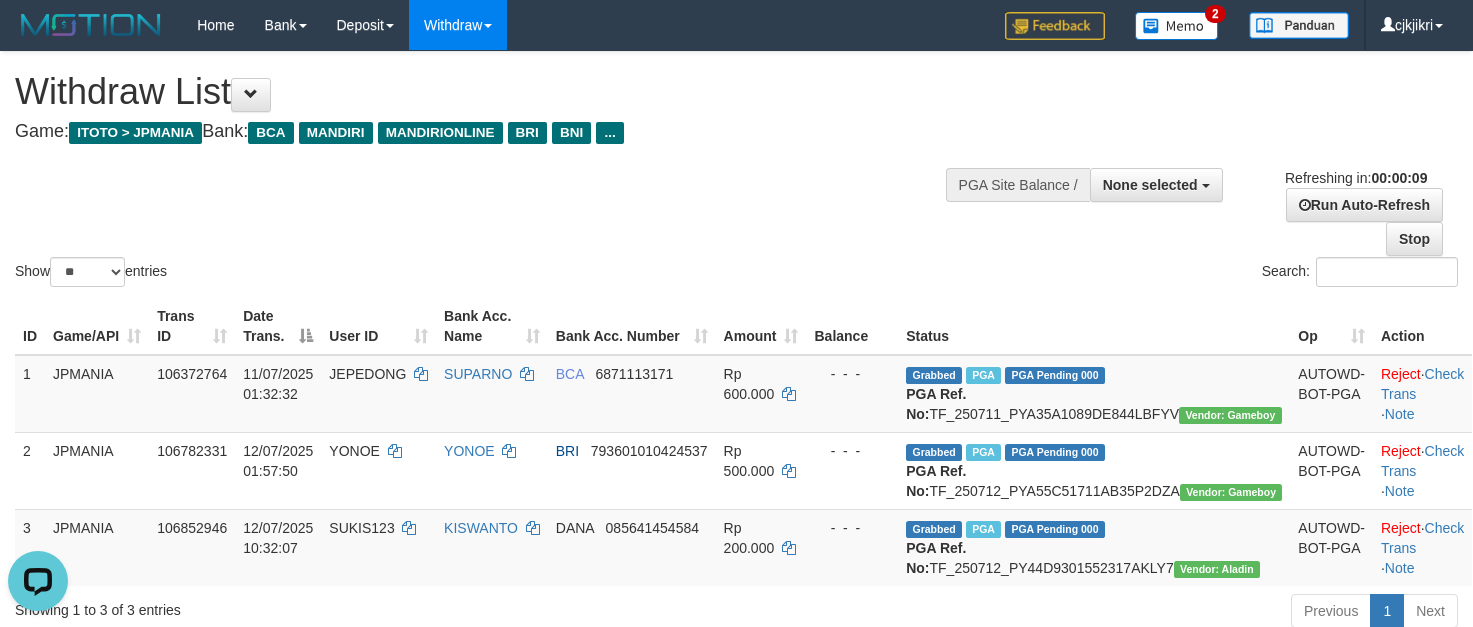 scroll, scrollTop: 0, scrollLeft: 0, axis: both 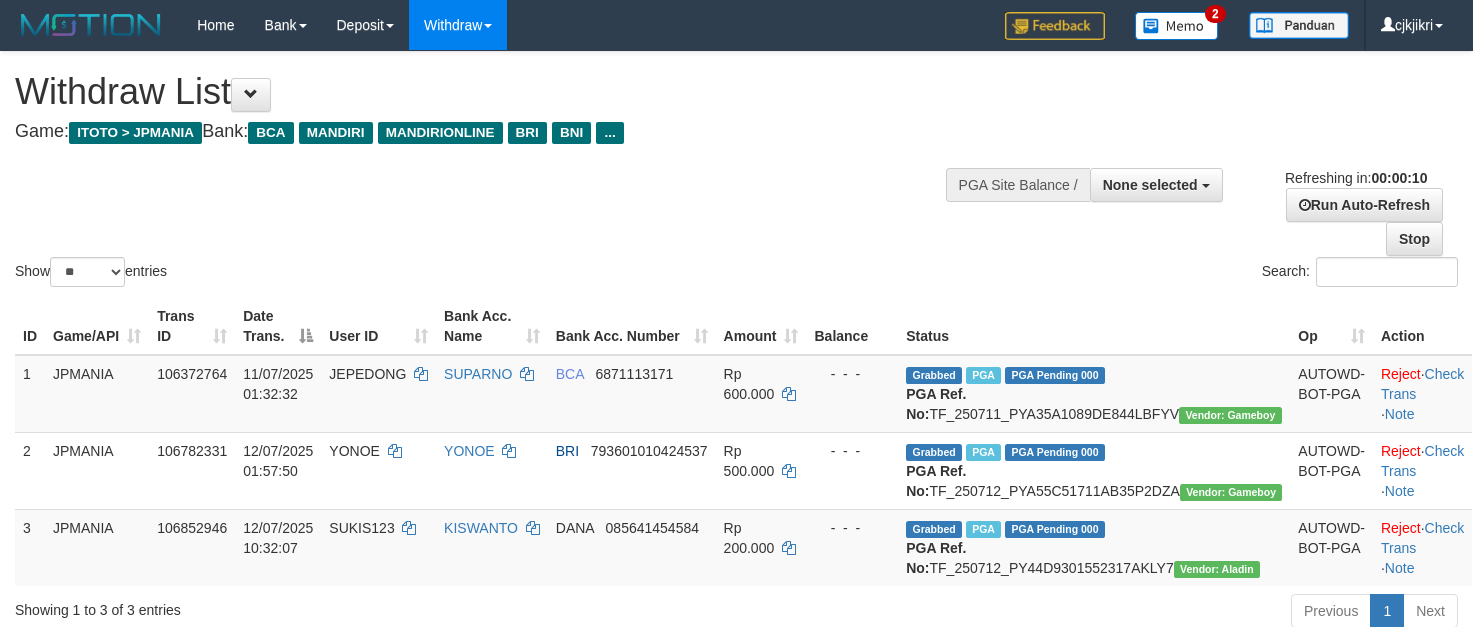 select 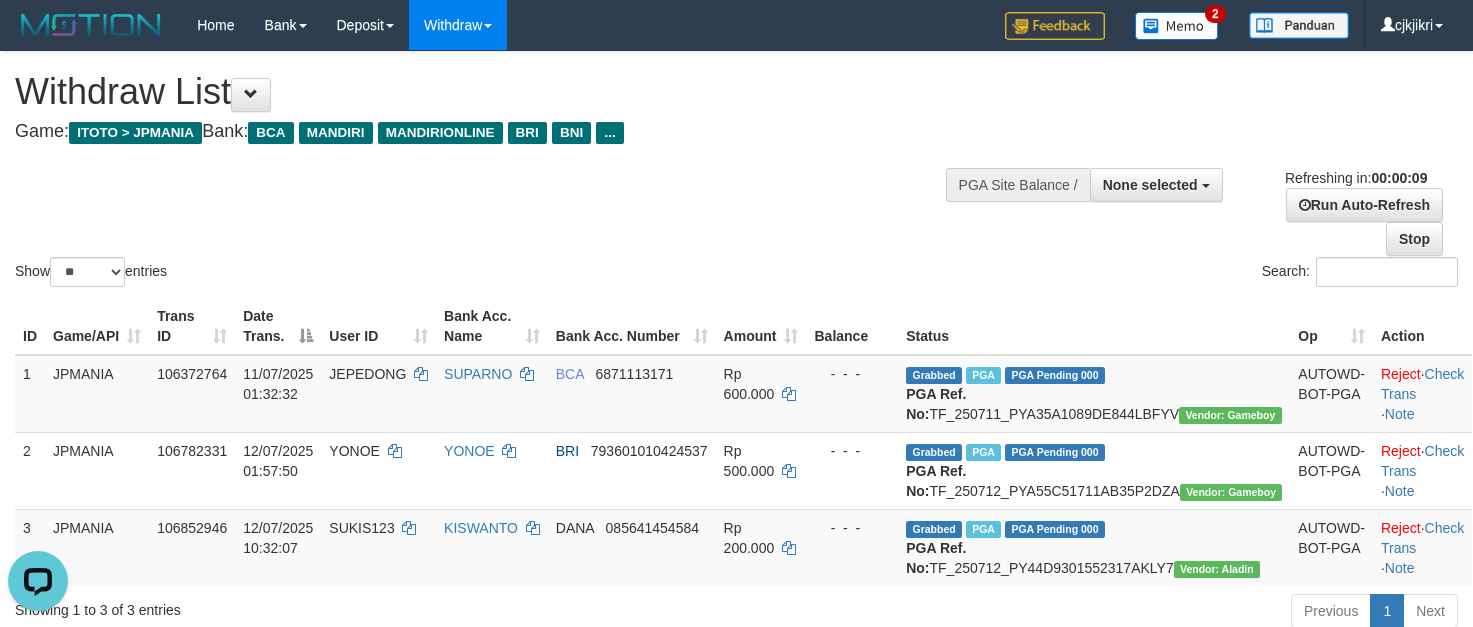 scroll, scrollTop: 0, scrollLeft: 0, axis: both 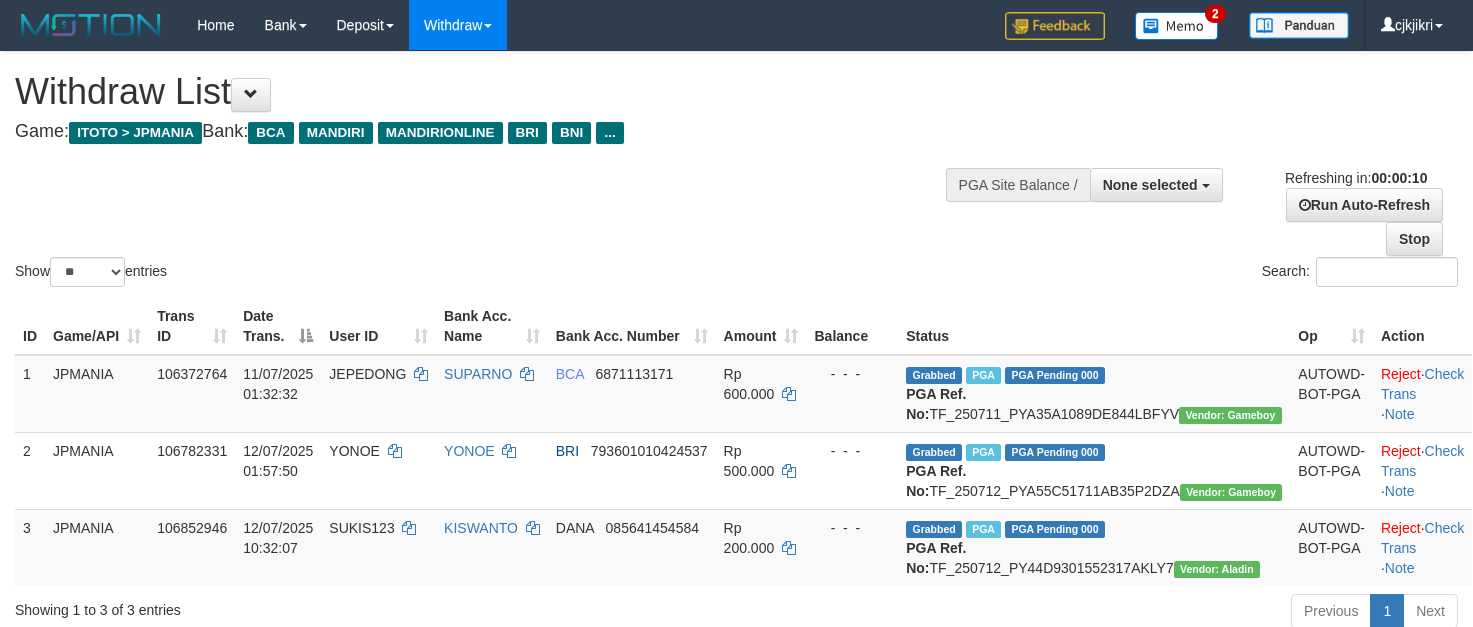 select 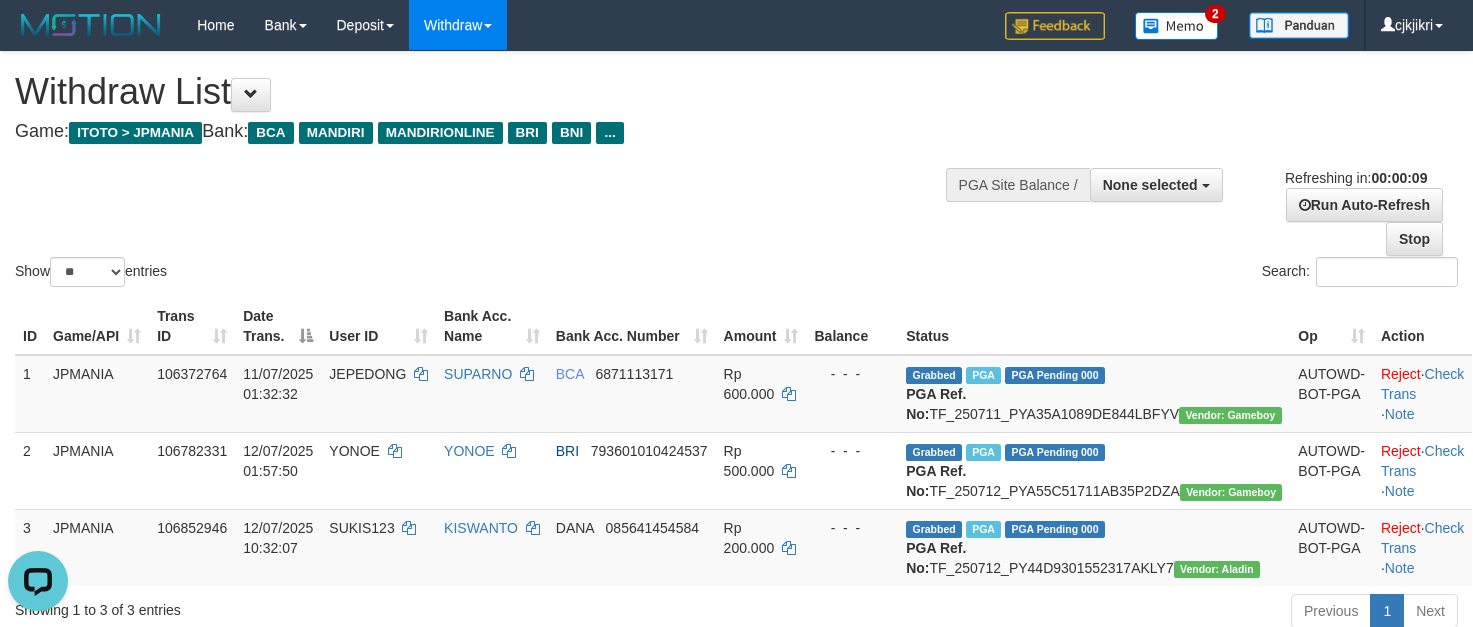 scroll, scrollTop: 0, scrollLeft: 0, axis: both 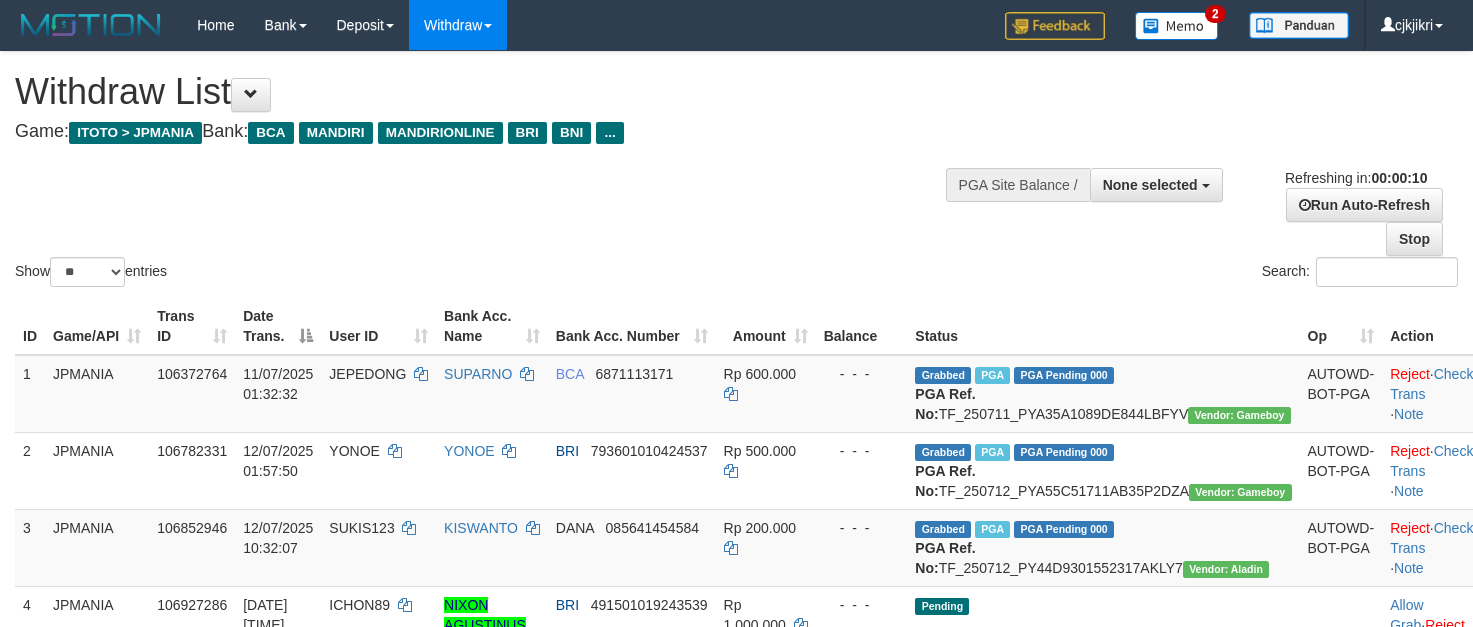 select 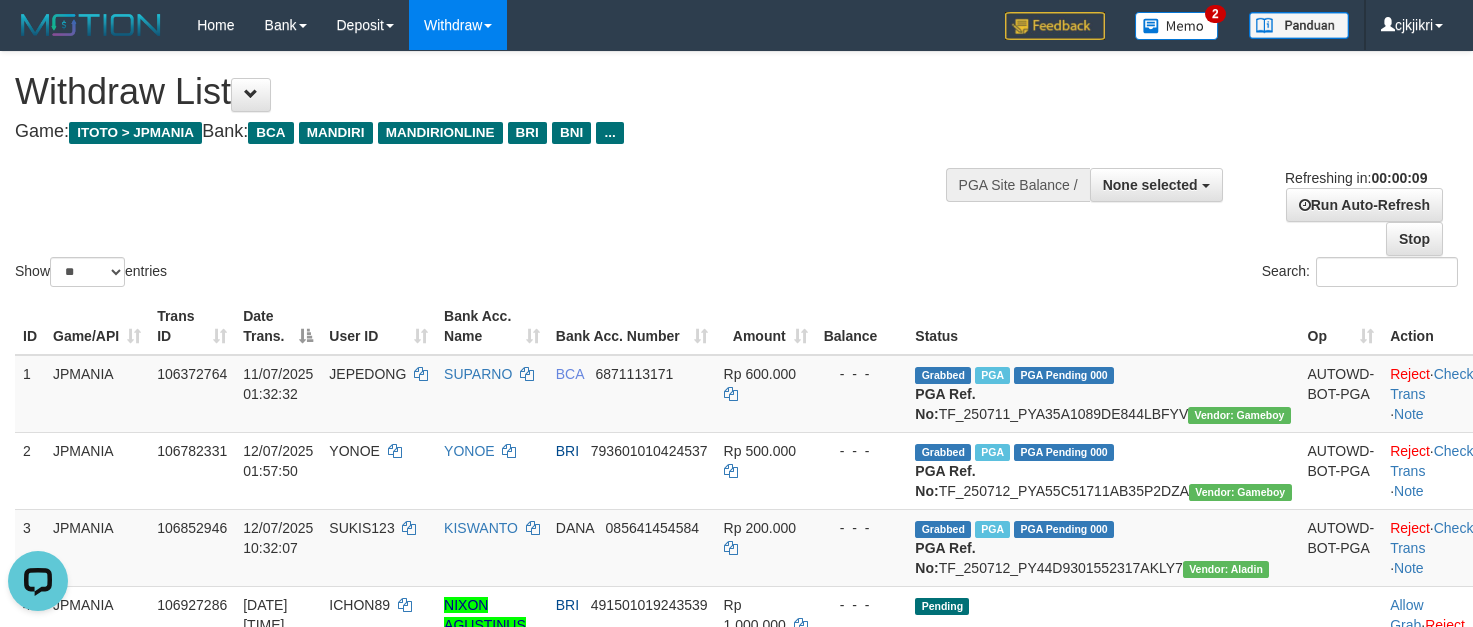 scroll, scrollTop: 0, scrollLeft: 0, axis: both 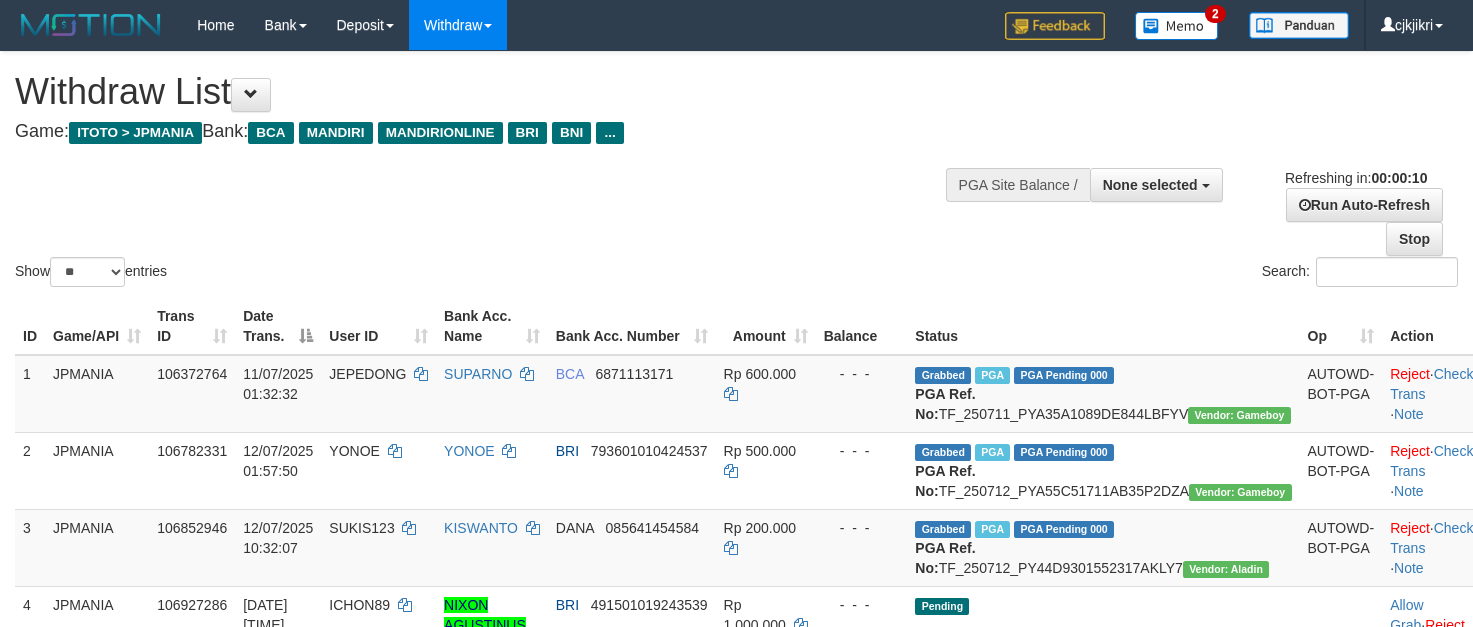 select 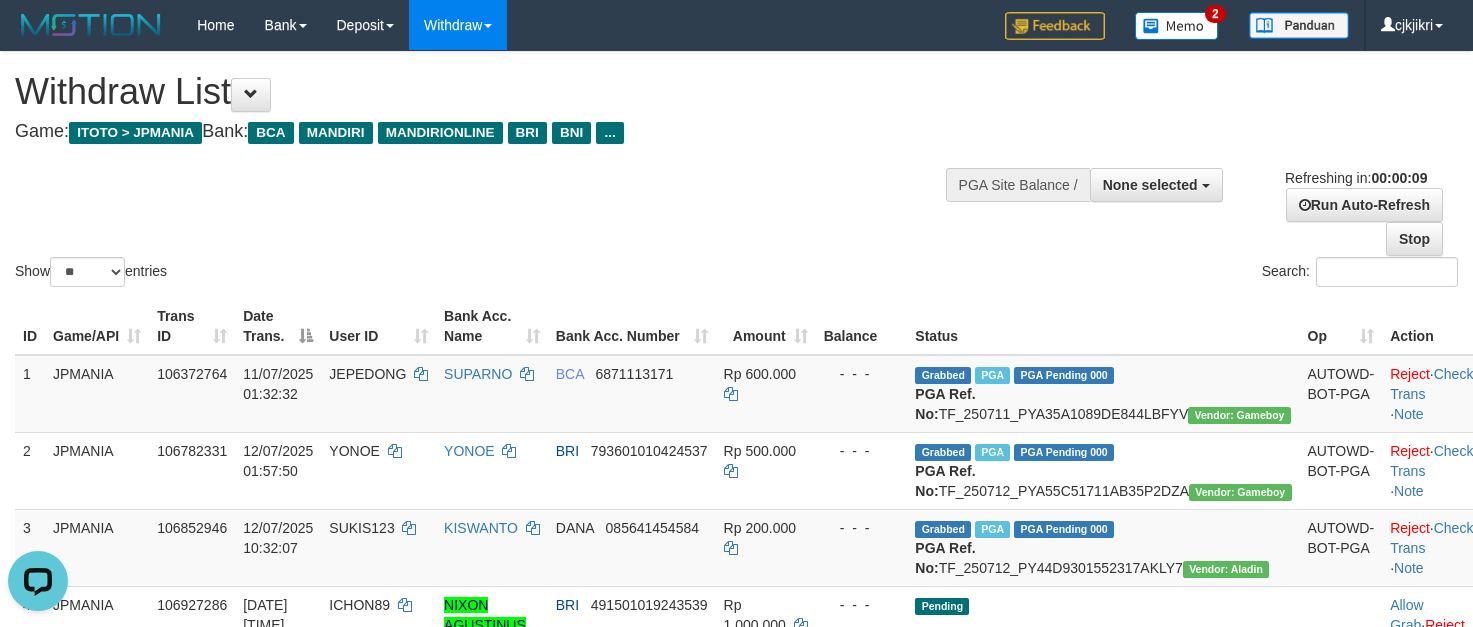 scroll, scrollTop: 0, scrollLeft: 0, axis: both 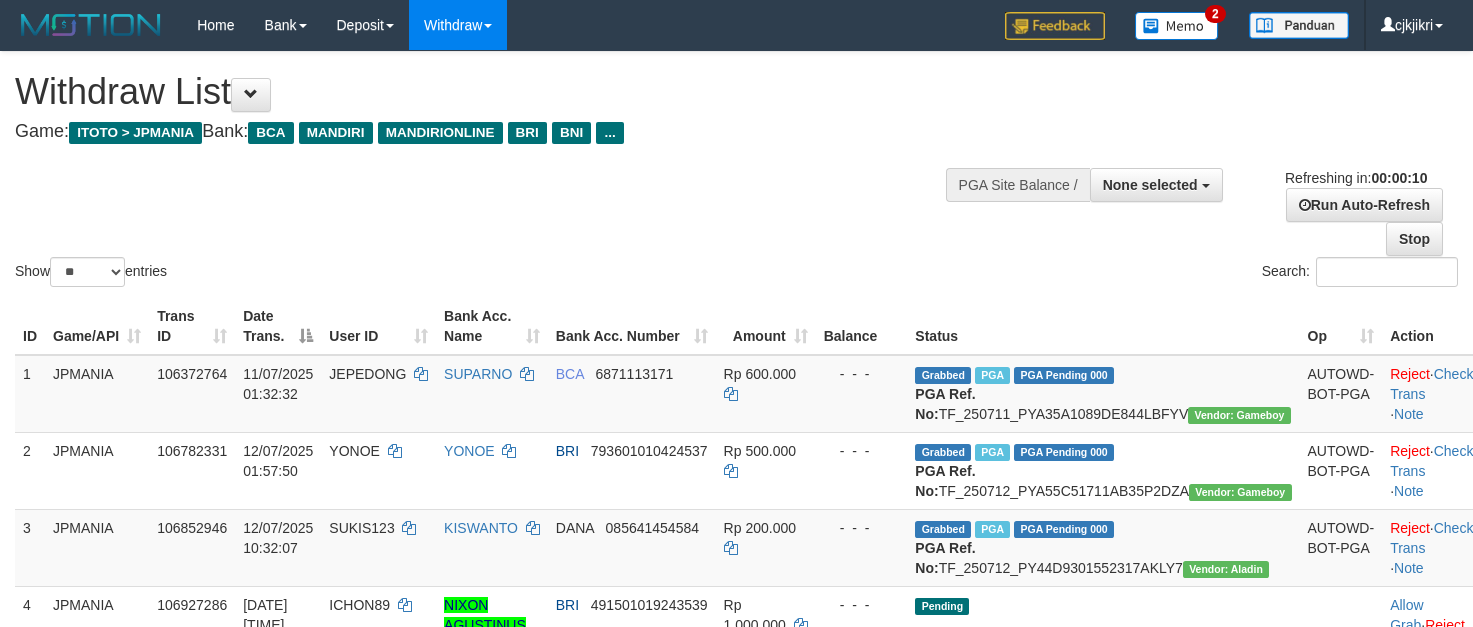 select 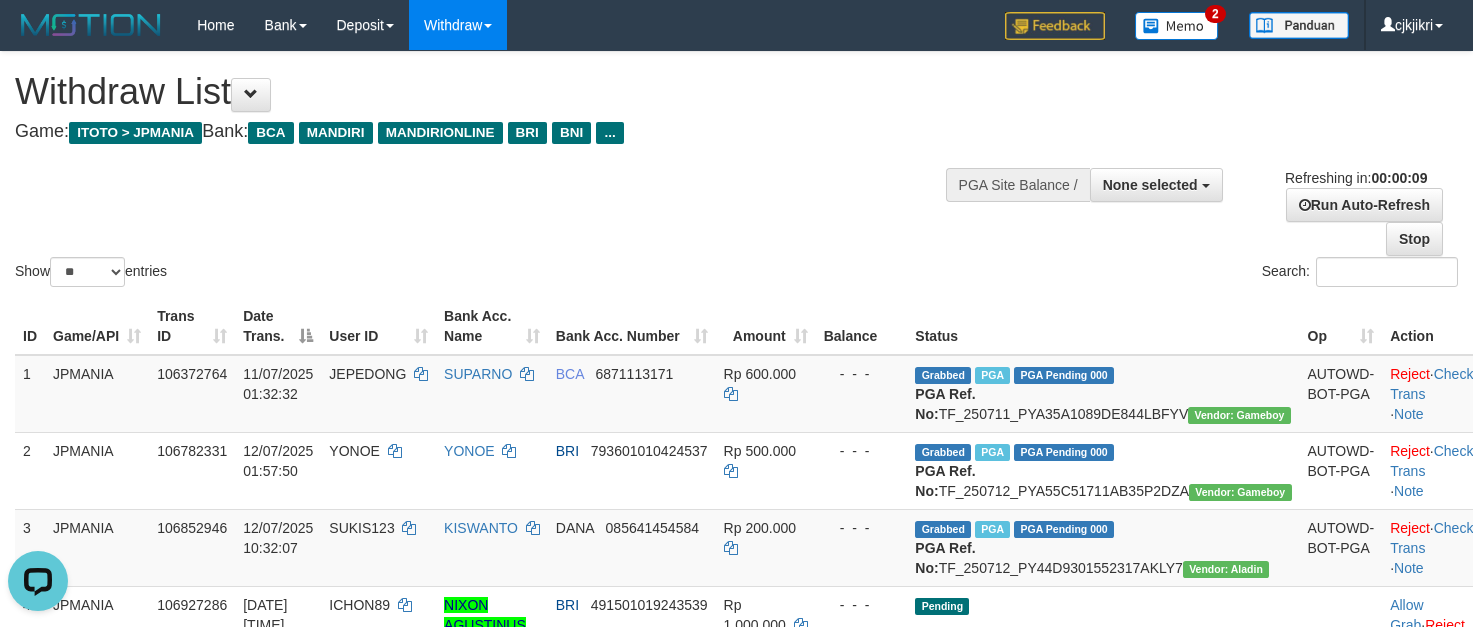 scroll, scrollTop: 0, scrollLeft: 0, axis: both 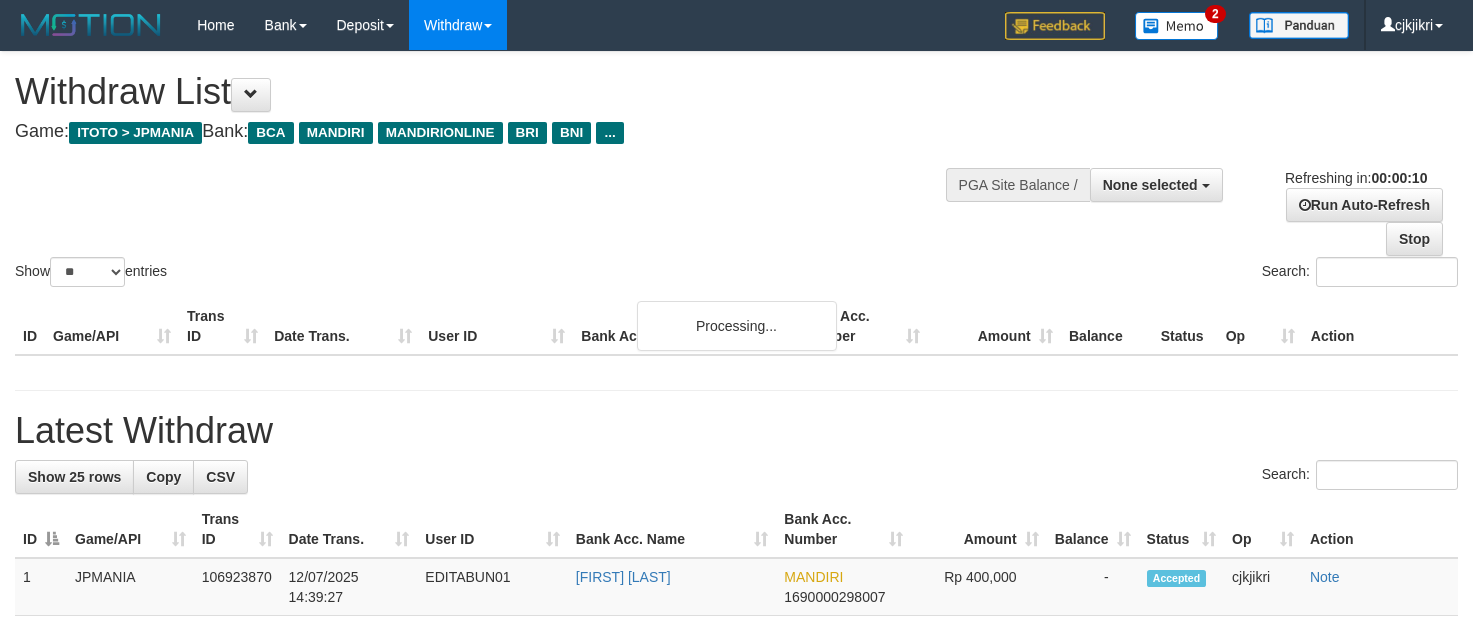 select 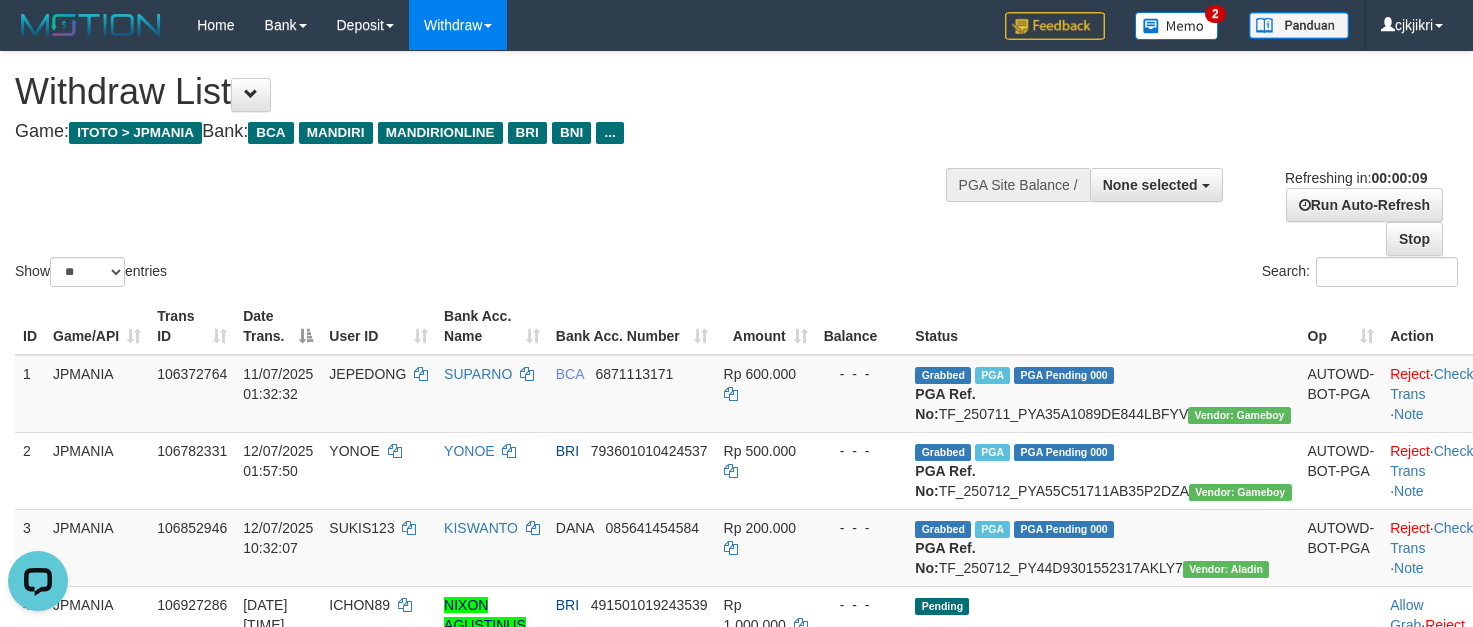 scroll, scrollTop: 0, scrollLeft: 0, axis: both 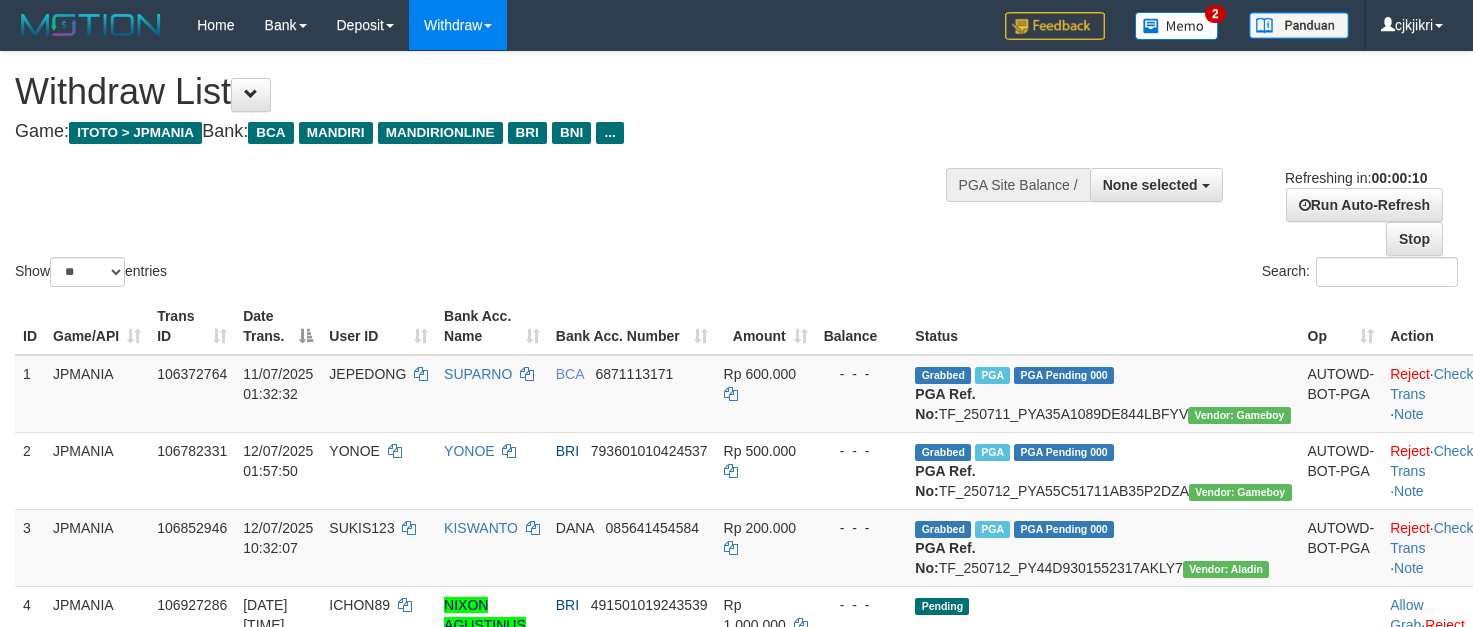 select 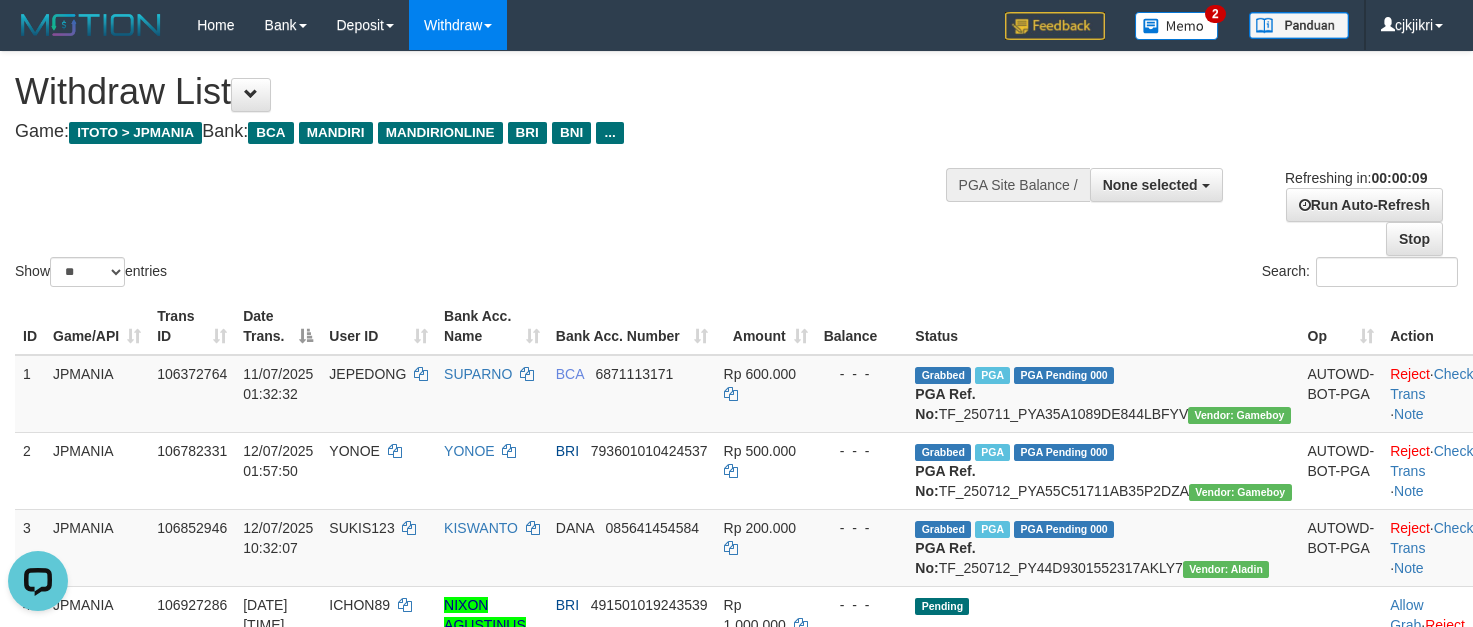 scroll, scrollTop: 0, scrollLeft: 0, axis: both 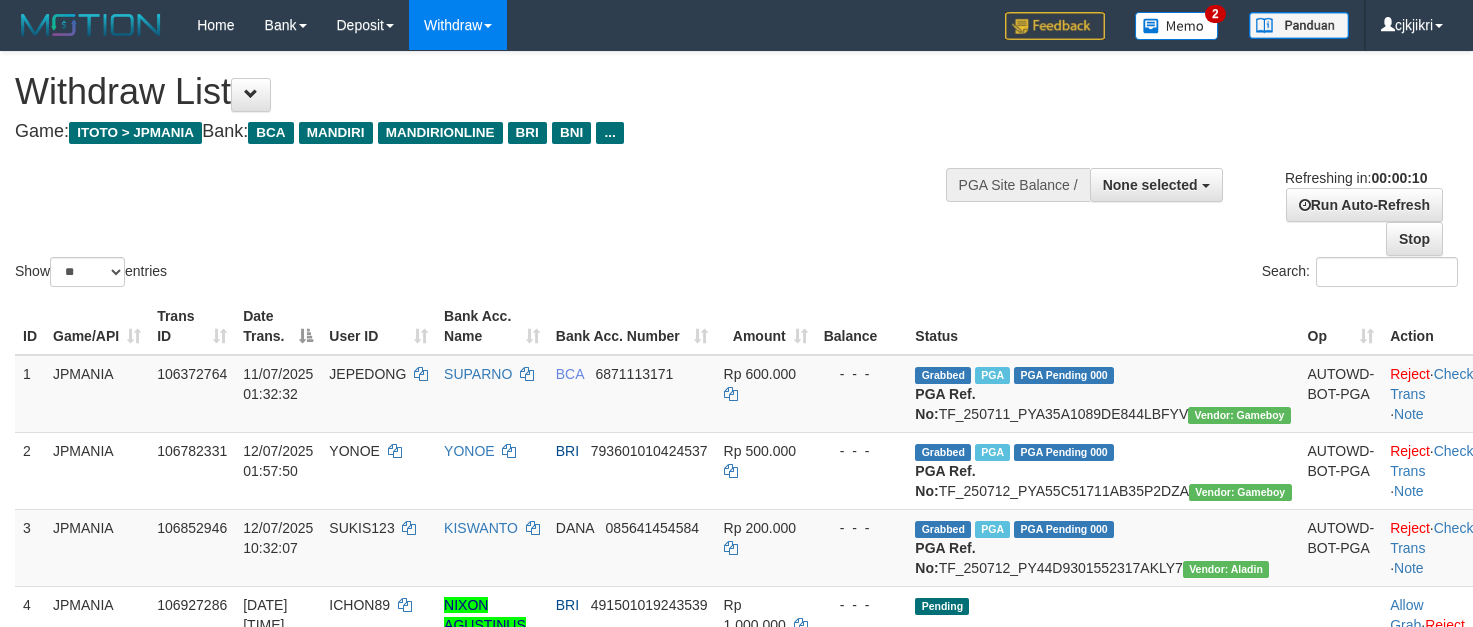 select 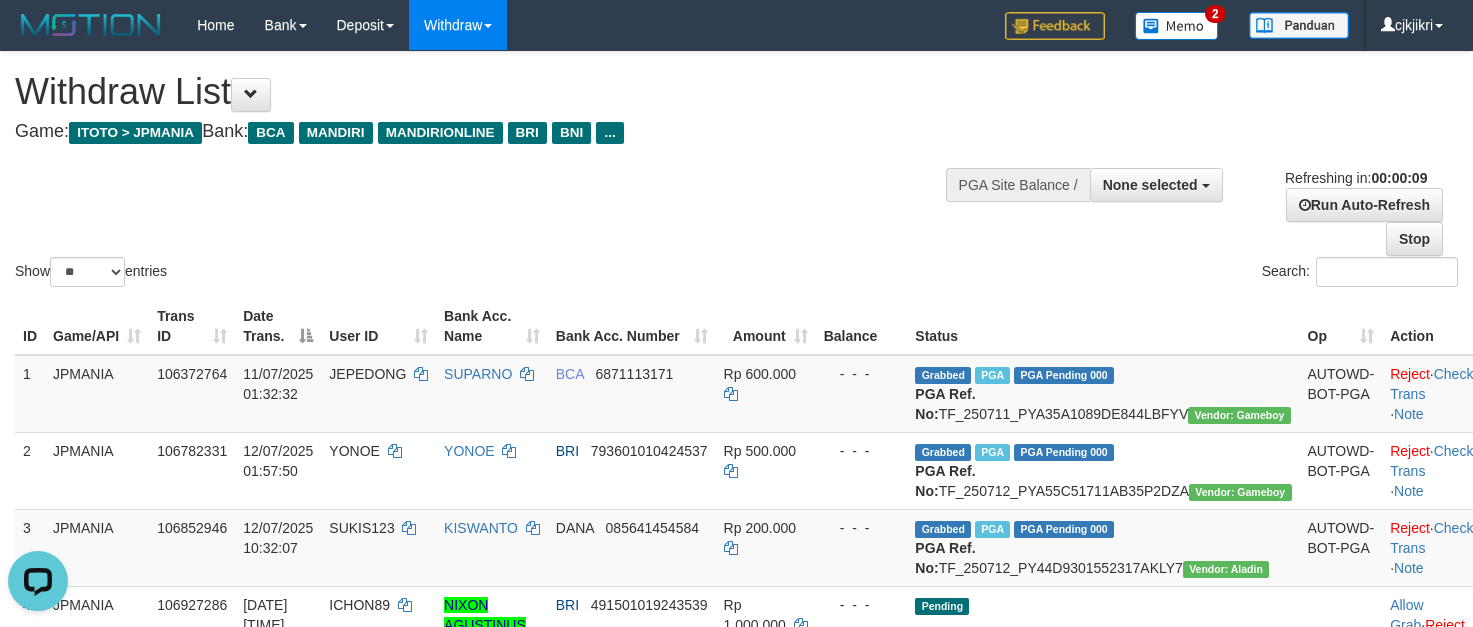 scroll, scrollTop: 0, scrollLeft: 0, axis: both 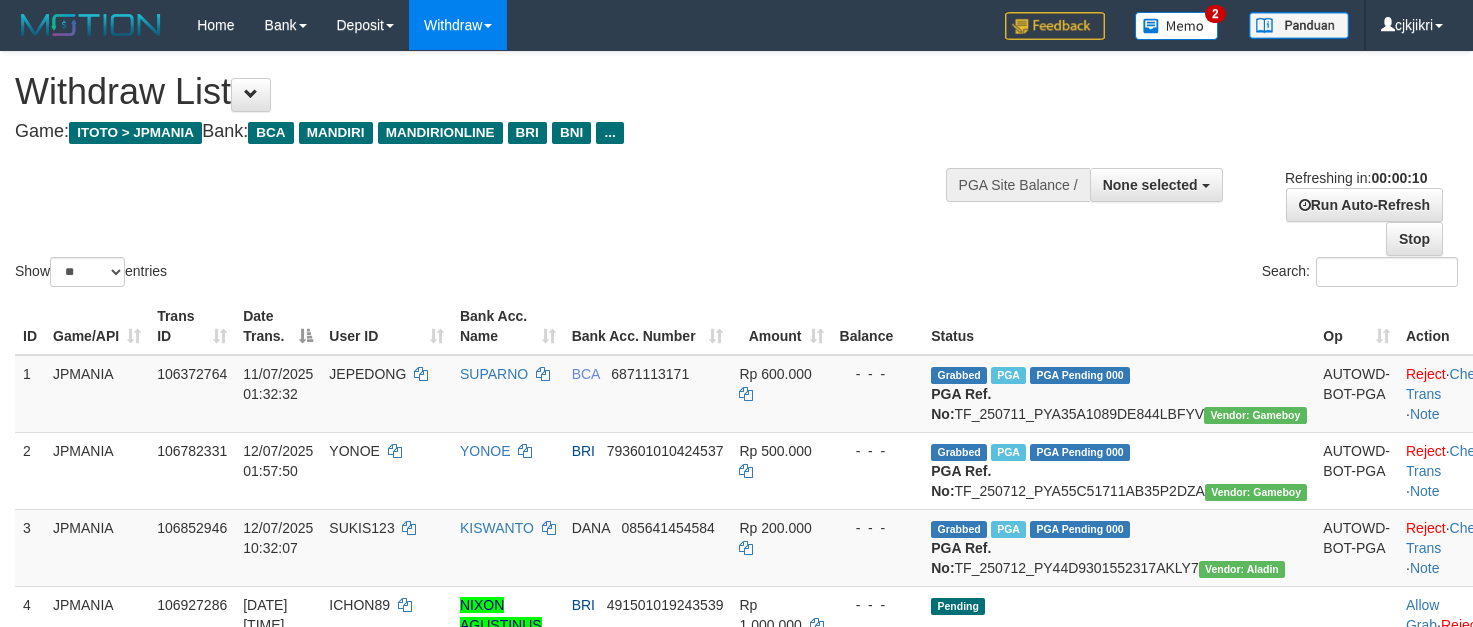select 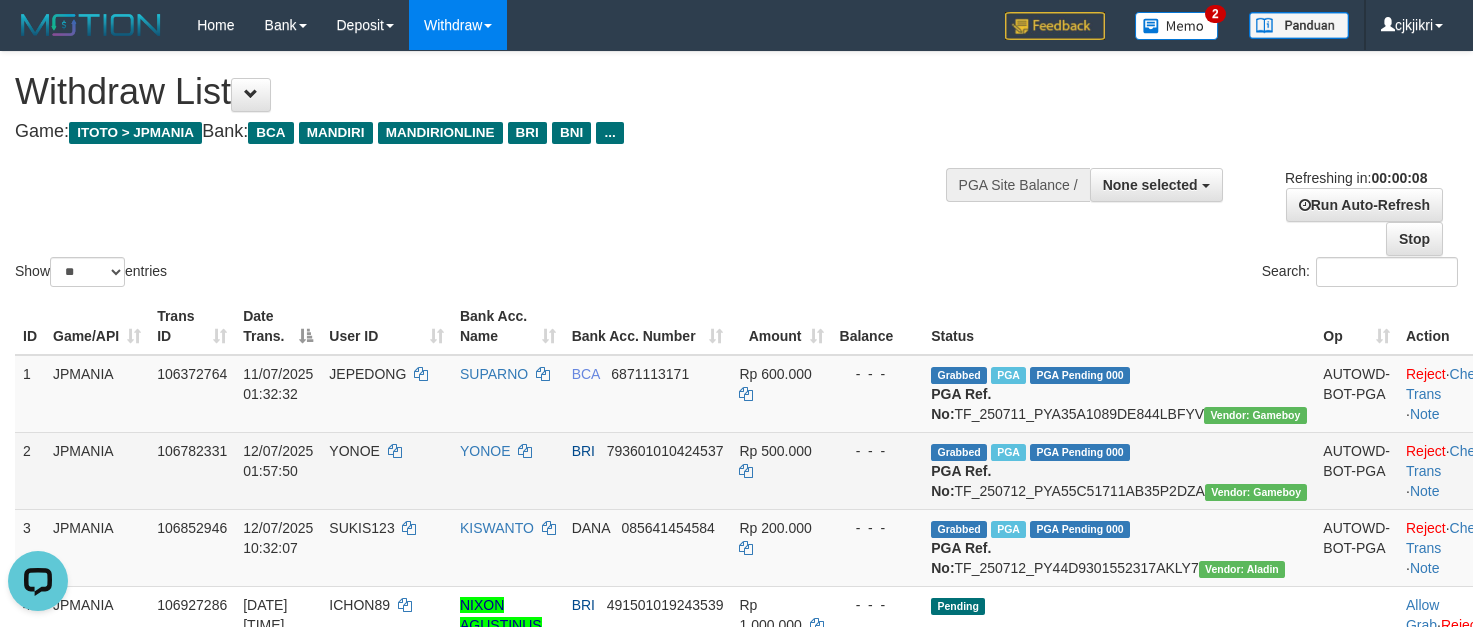 scroll, scrollTop: 0, scrollLeft: 0, axis: both 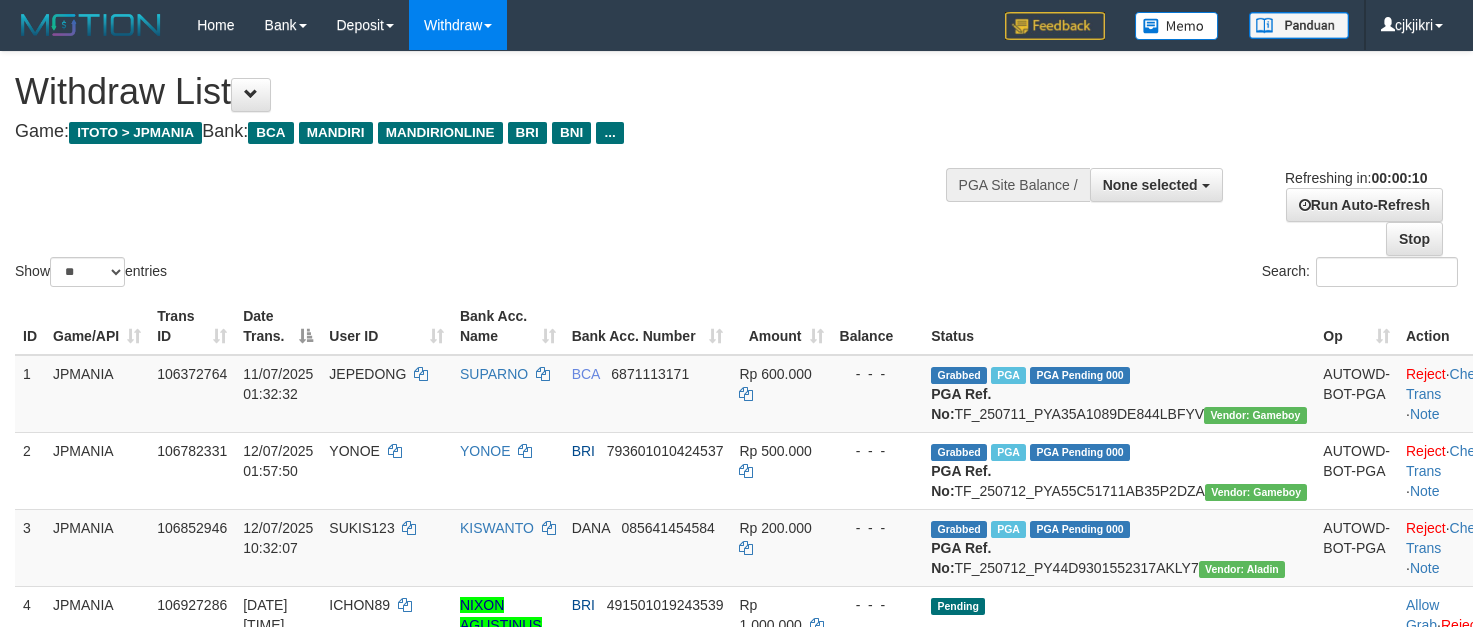 select 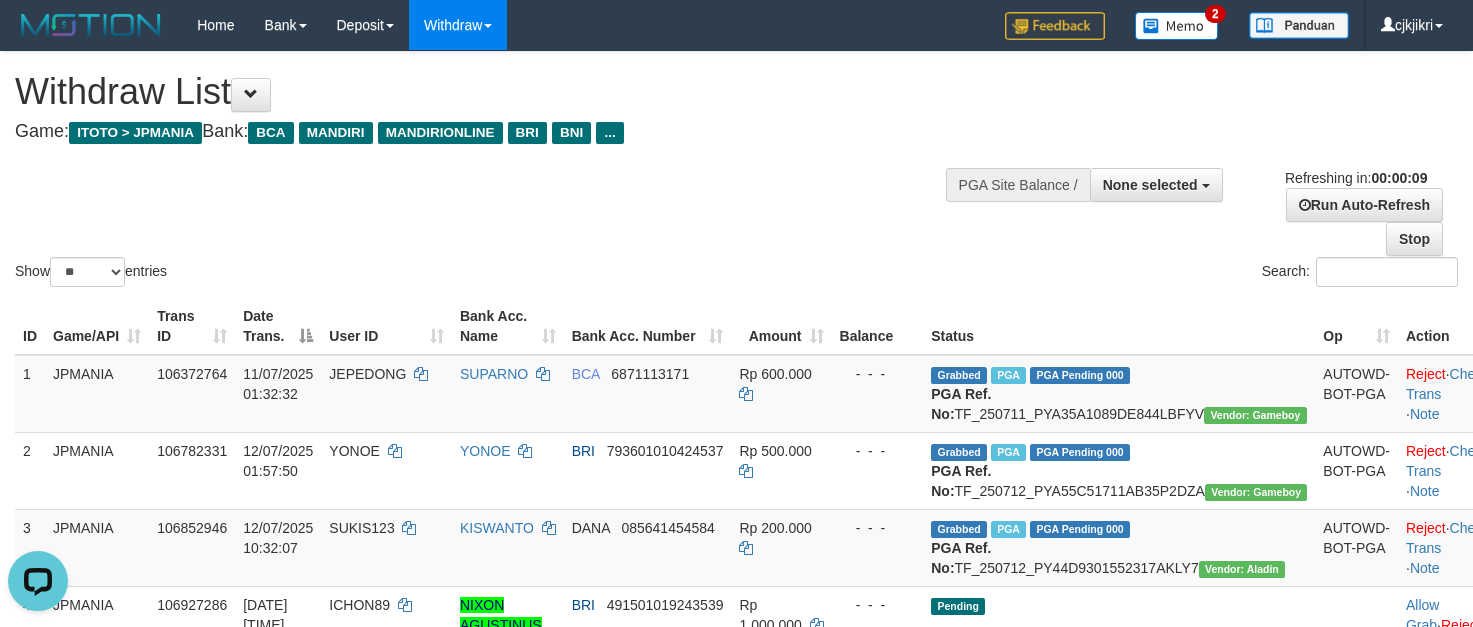 scroll, scrollTop: 0, scrollLeft: 0, axis: both 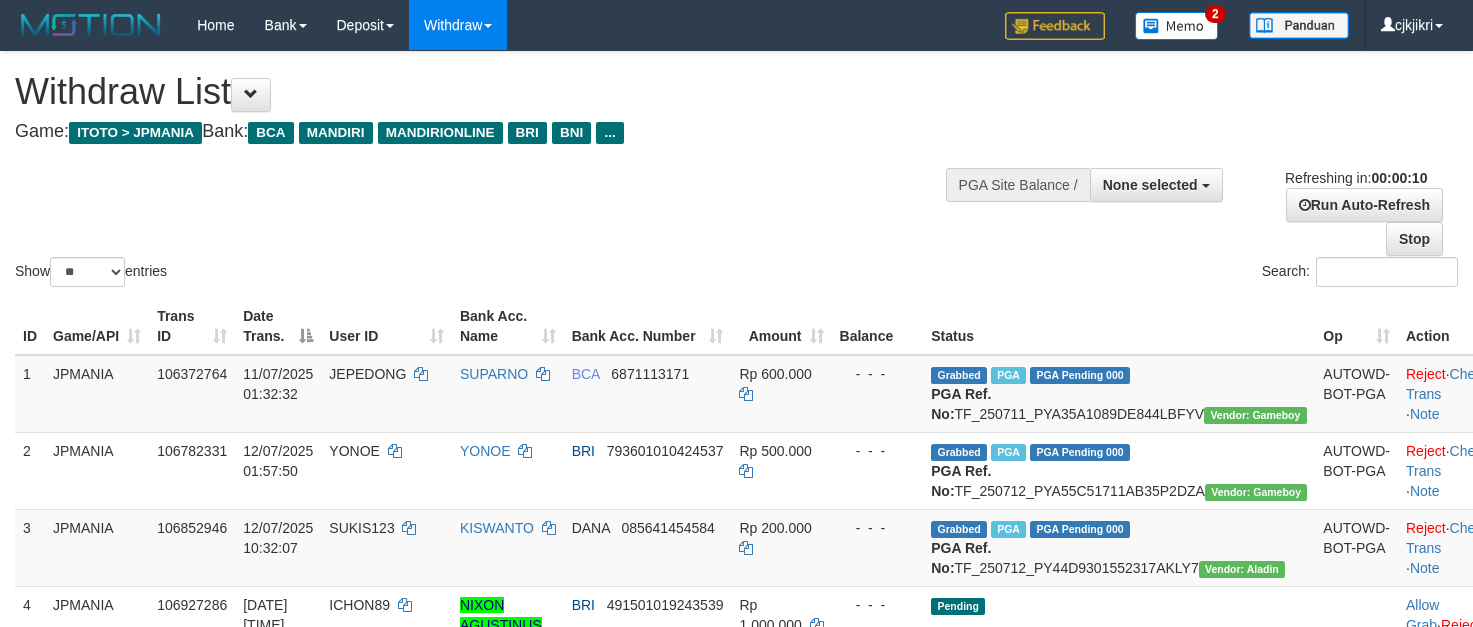 select 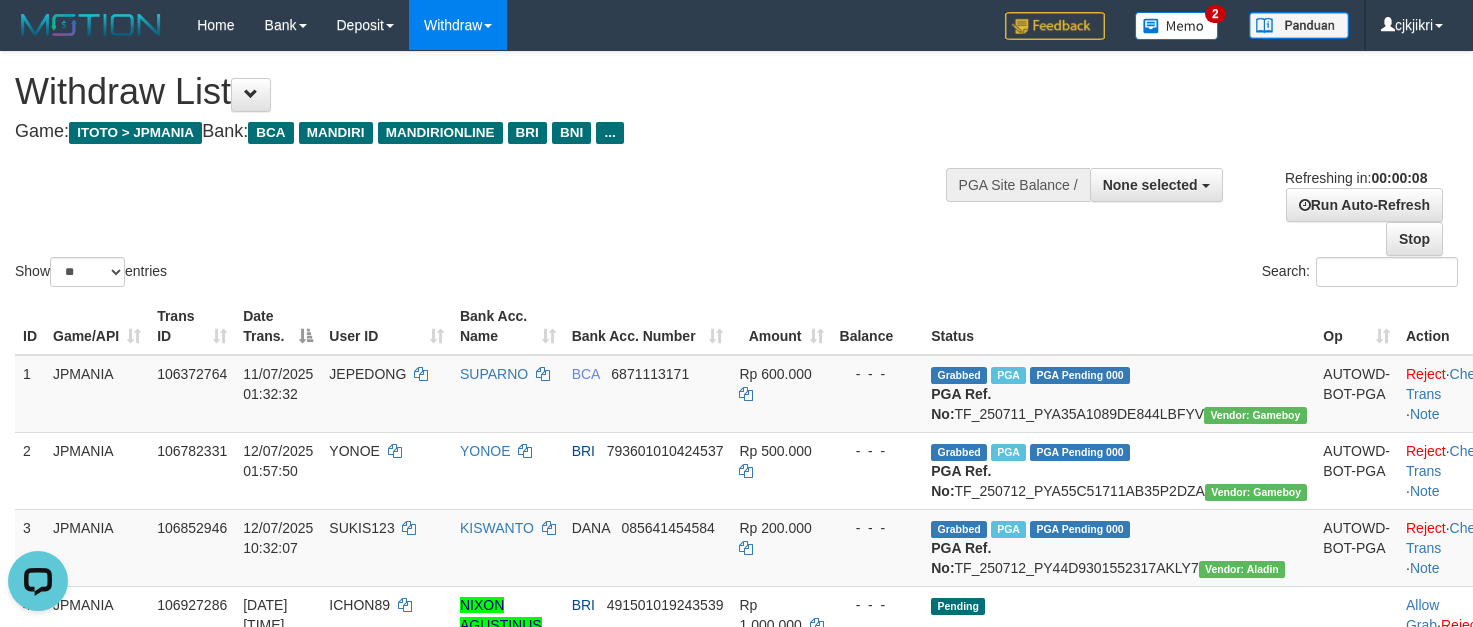 scroll, scrollTop: 0, scrollLeft: 0, axis: both 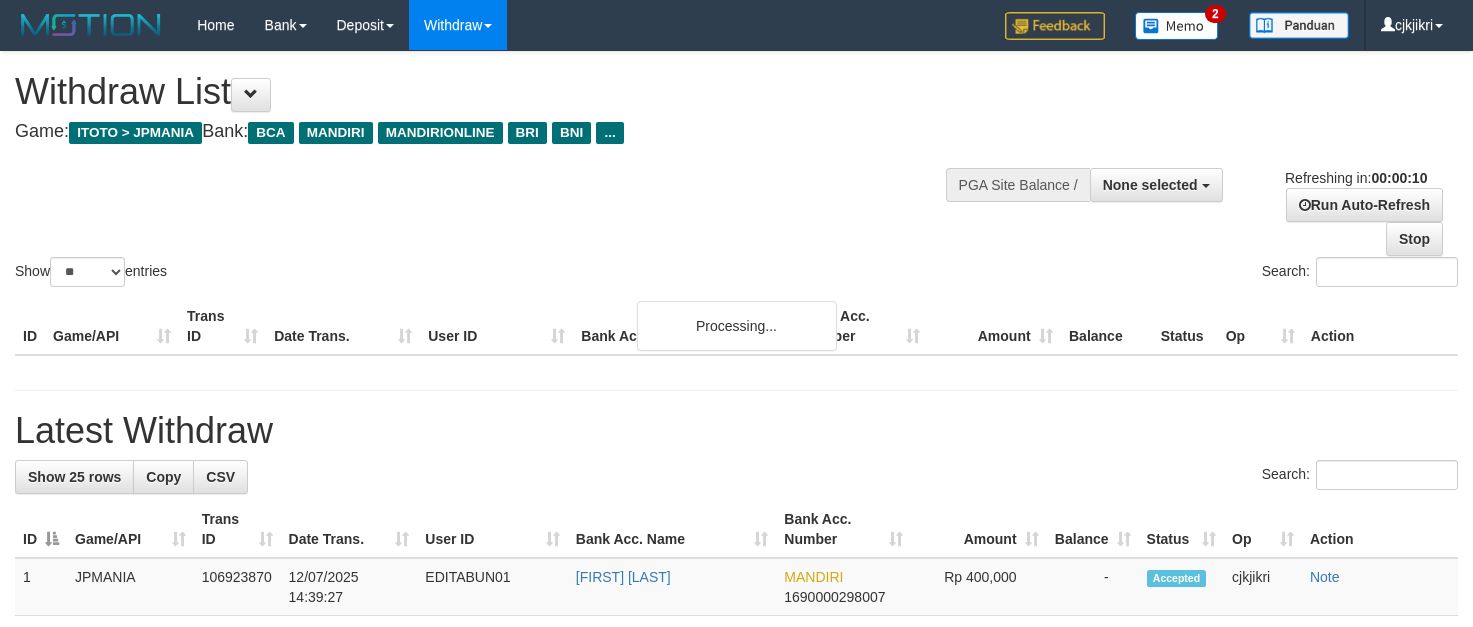 select 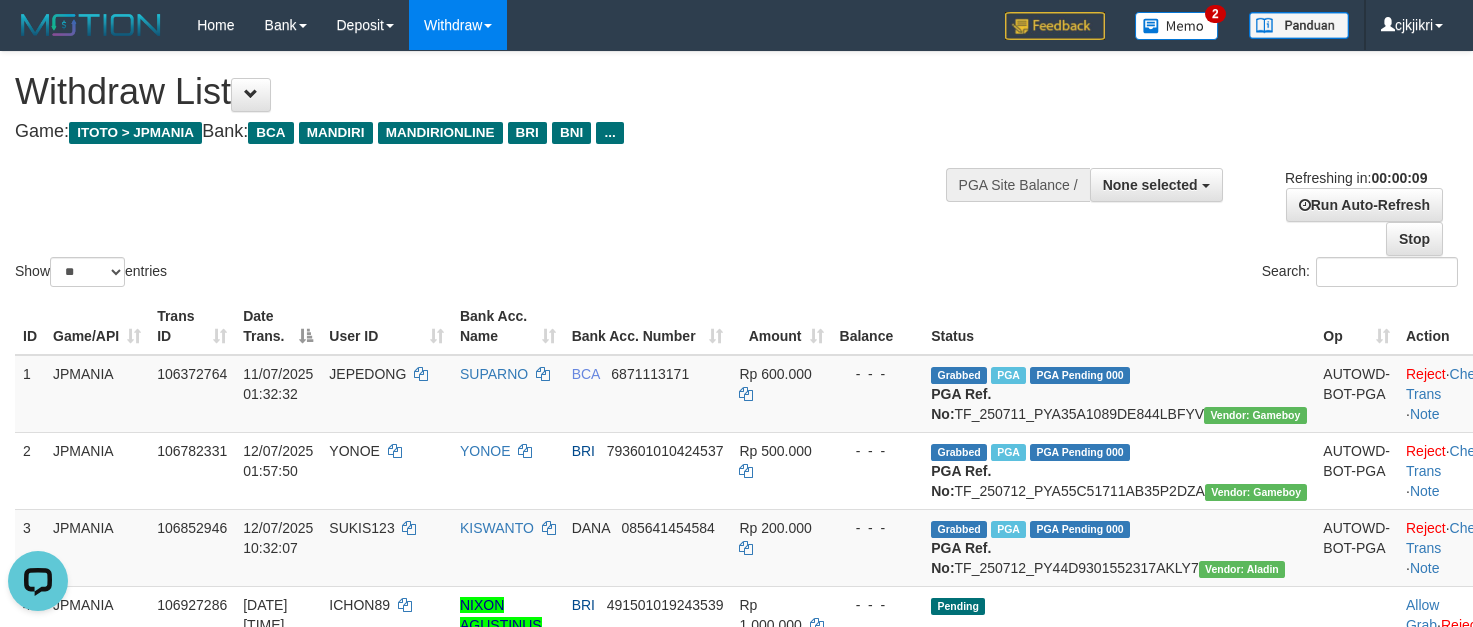 scroll, scrollTop: 0, scrollLeft: 0, axis: both 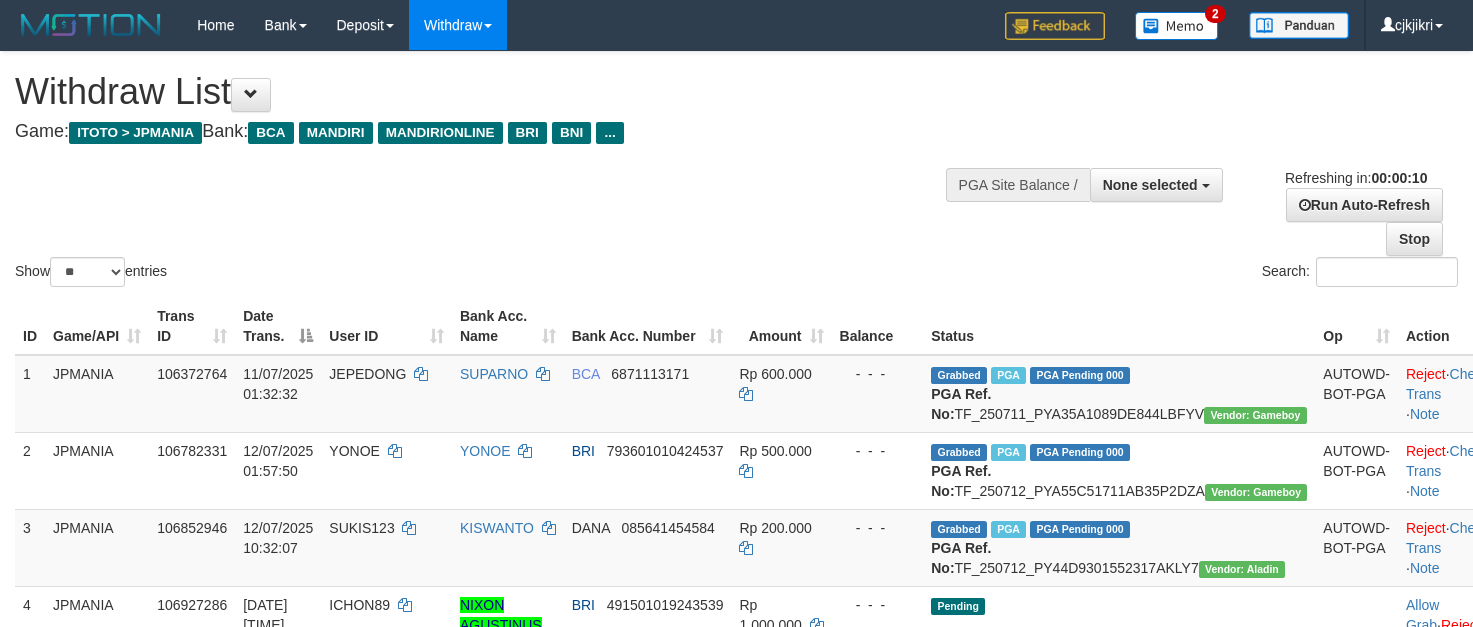 select 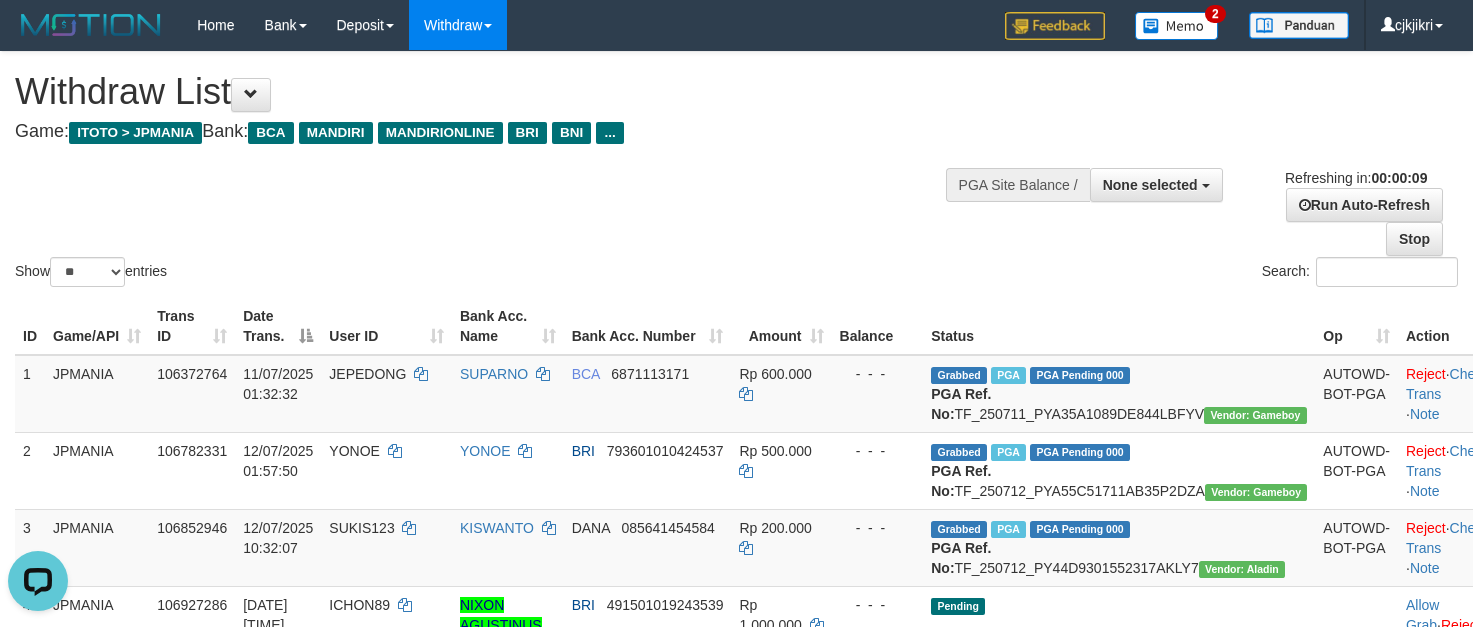 scroll, scrollTop: 0, scrollLeft: 0, axis: both 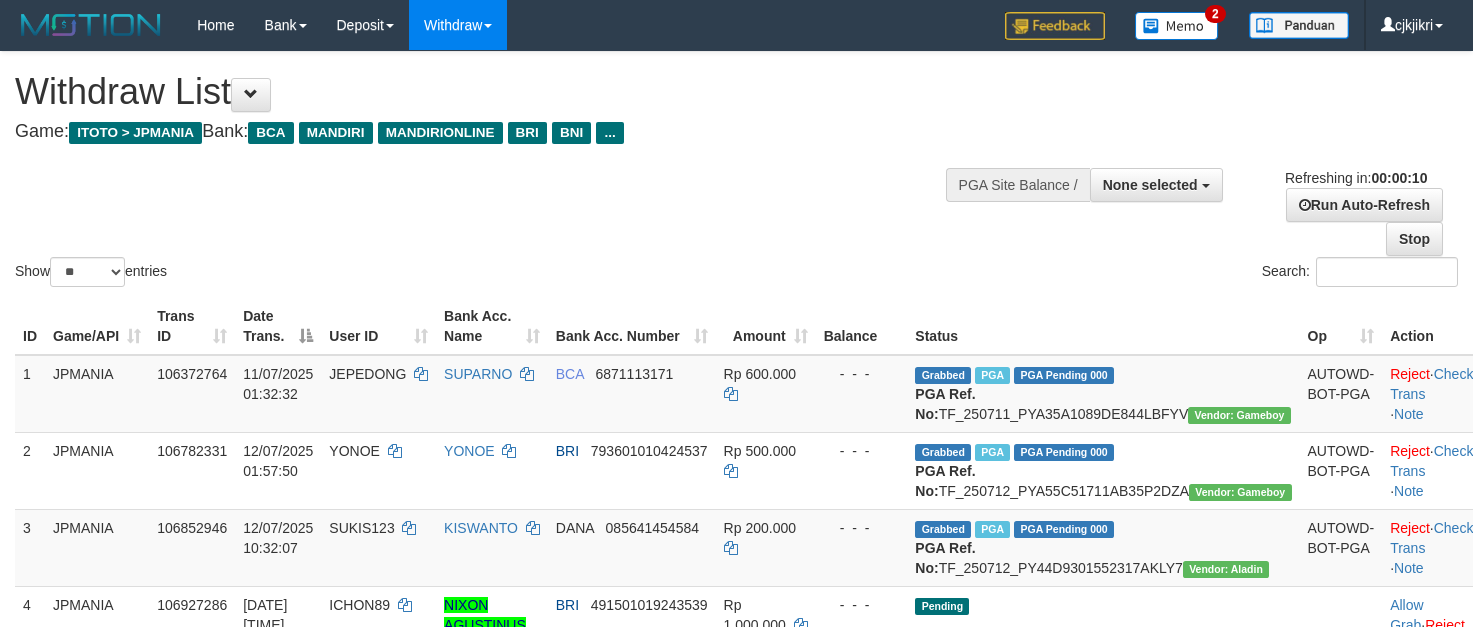 select 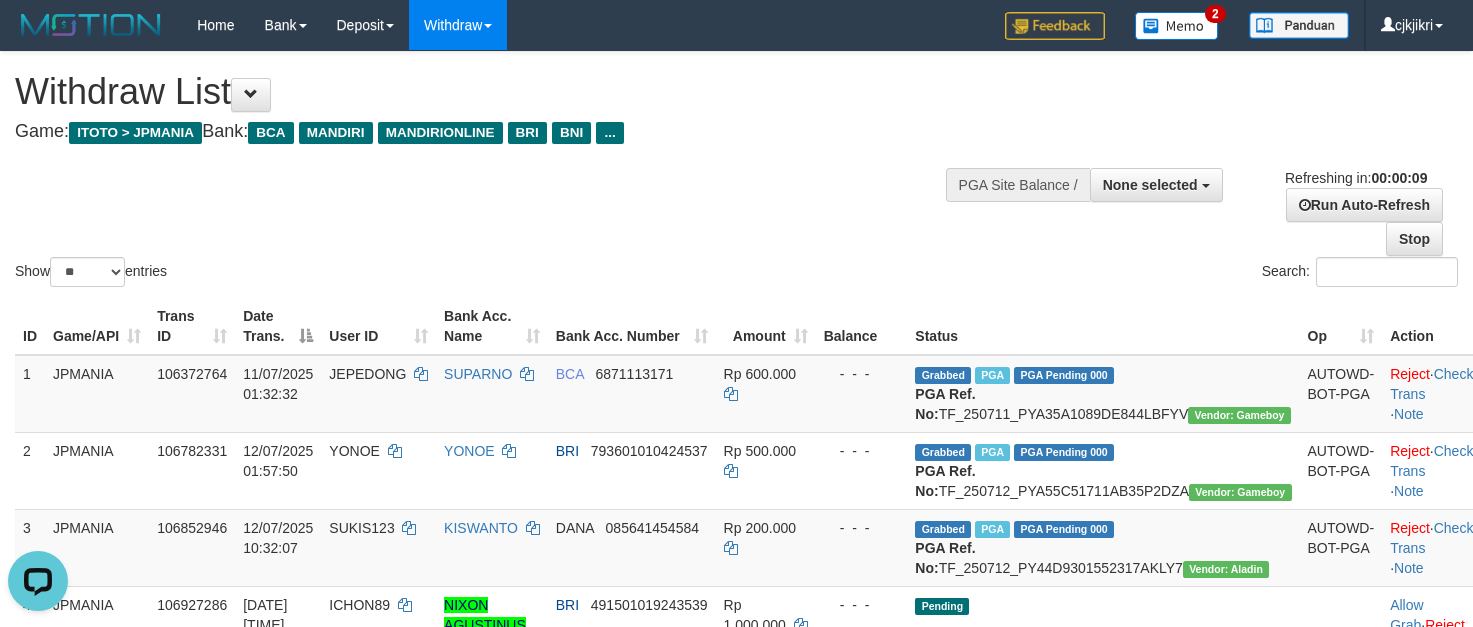 scroll, scrollTop: 0, scrollLeft: 0, axis: both 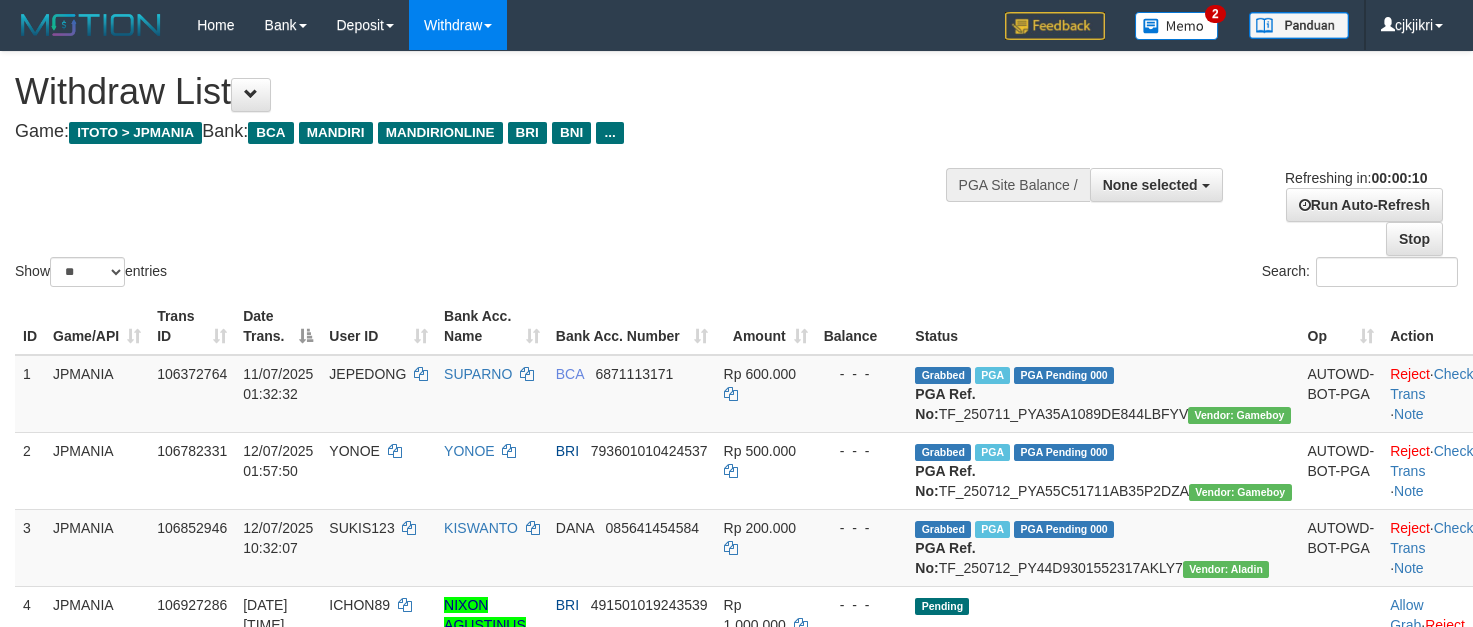 select 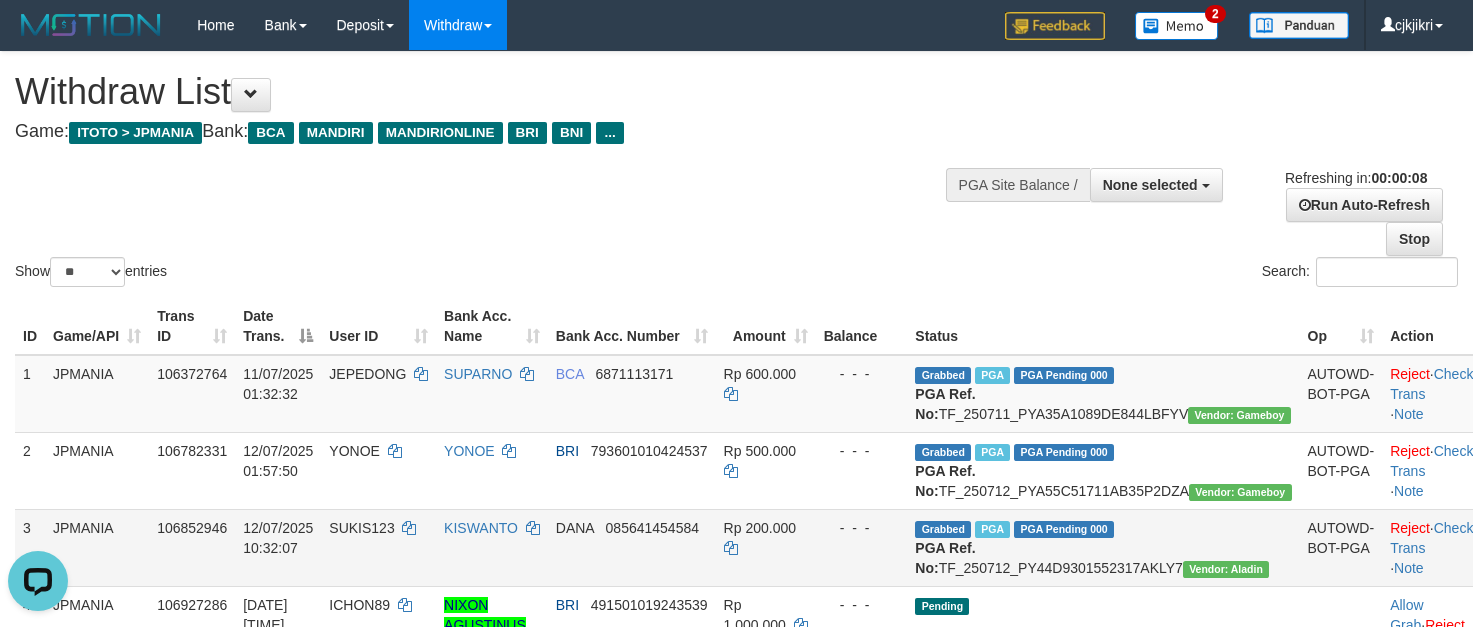 scroll, scrollTop: 0, scrollLeft: 0, axis: both 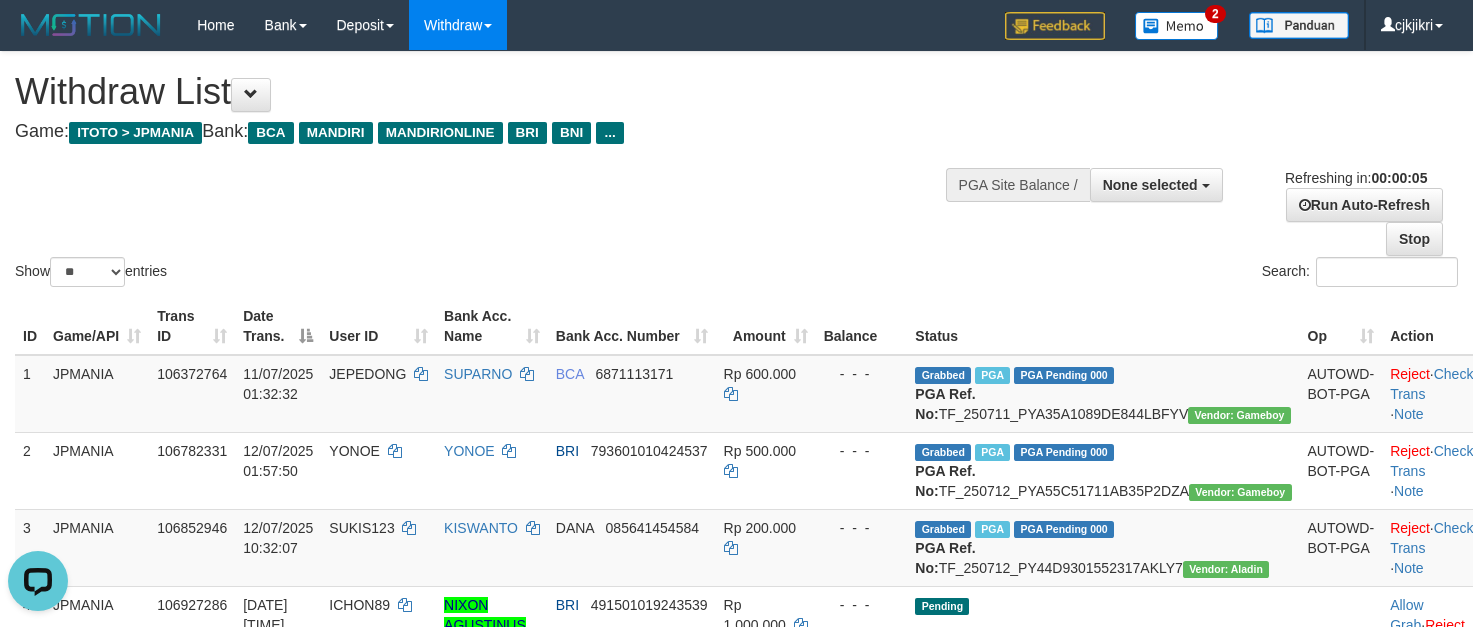 click on "Game:   ITOTO > JPMANIA    				Bank:   BCA   MANDIRI   MANDIRIONLINE   BRI   BNI   ..." at bounding box center (488, 132) 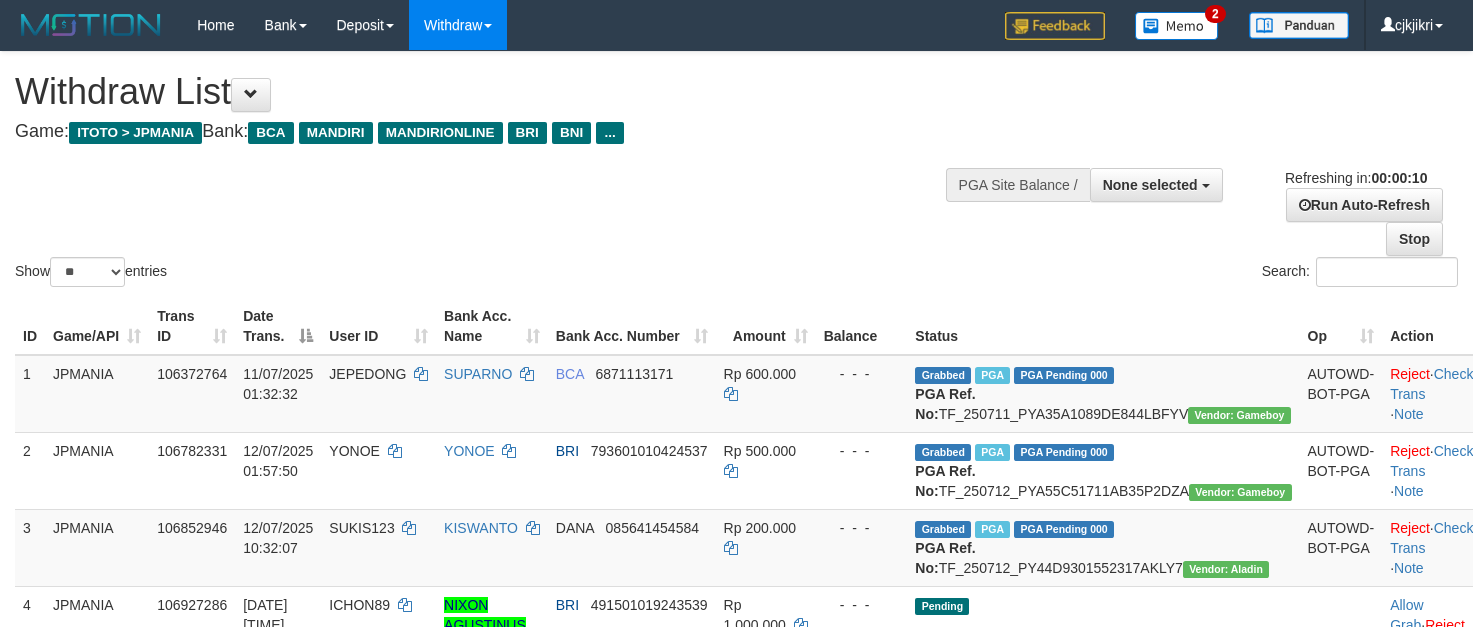 select 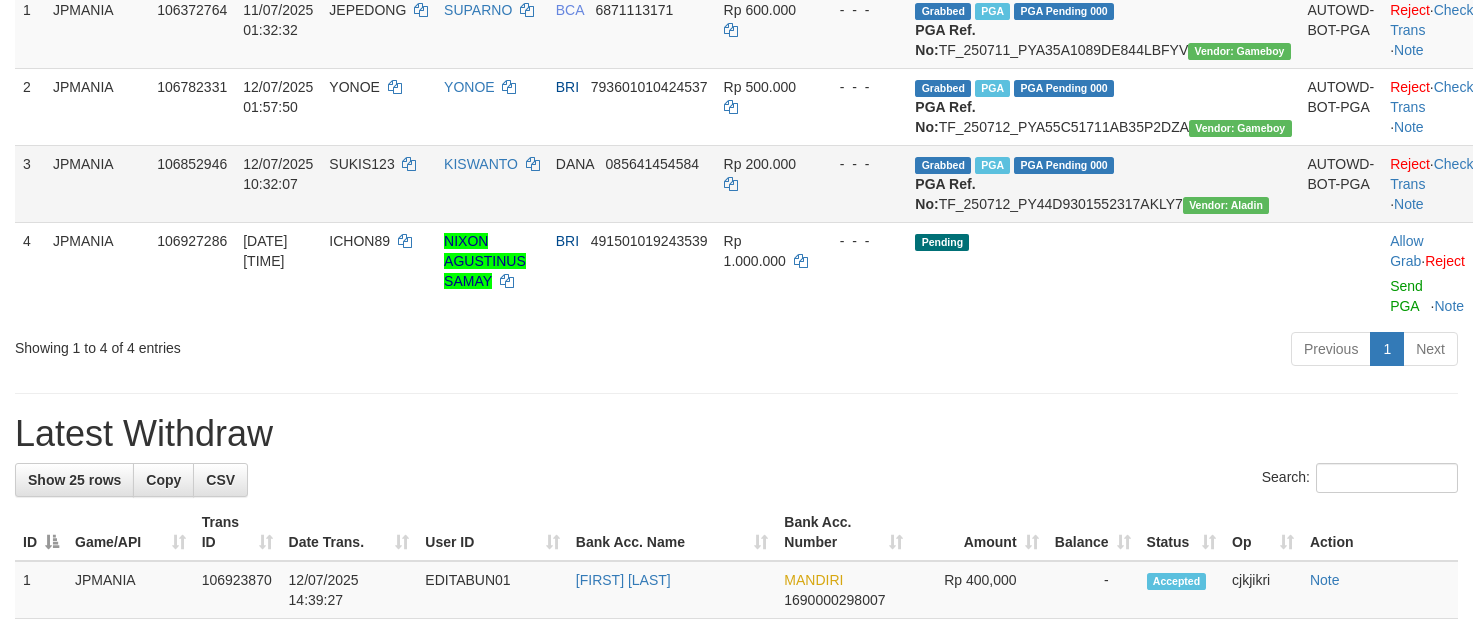 scroll, scrollTop: 450, scrollLeft: 0, axis: vertical 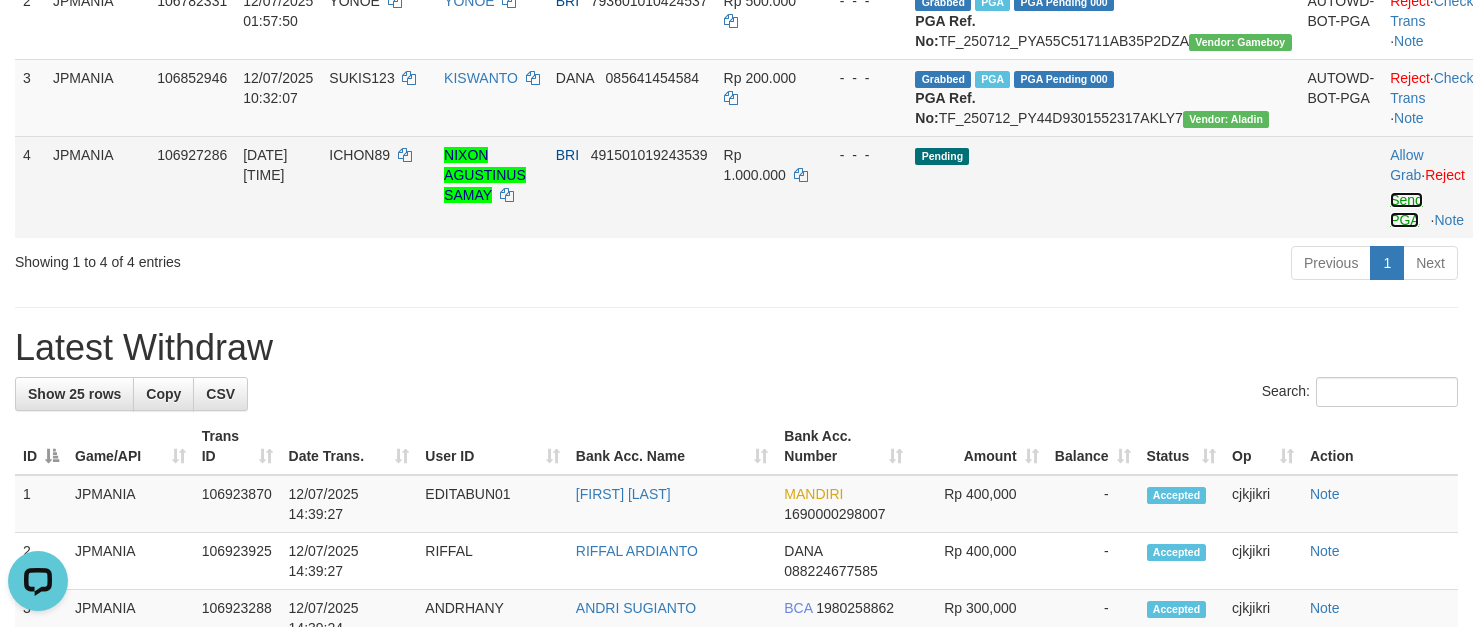 click on "Send PGA" at bounding box center (1406, 210) 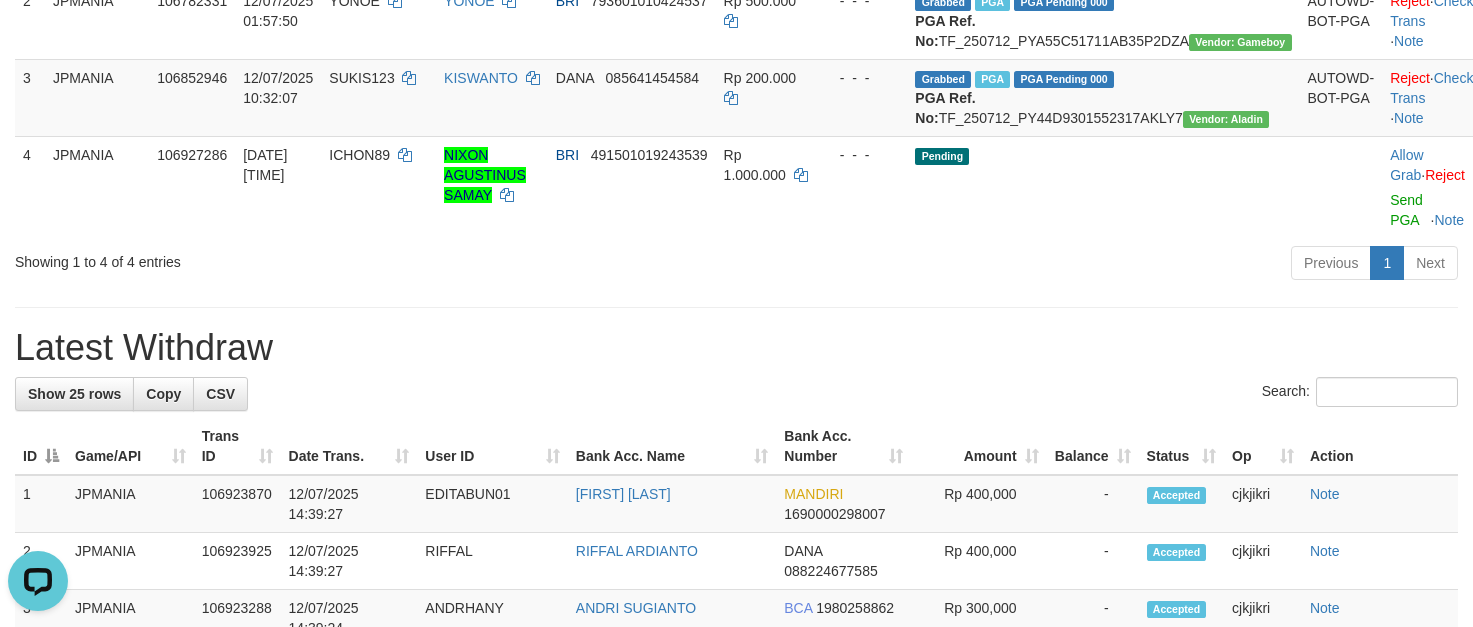 click on "Amount" at bounding box center [978, 446] 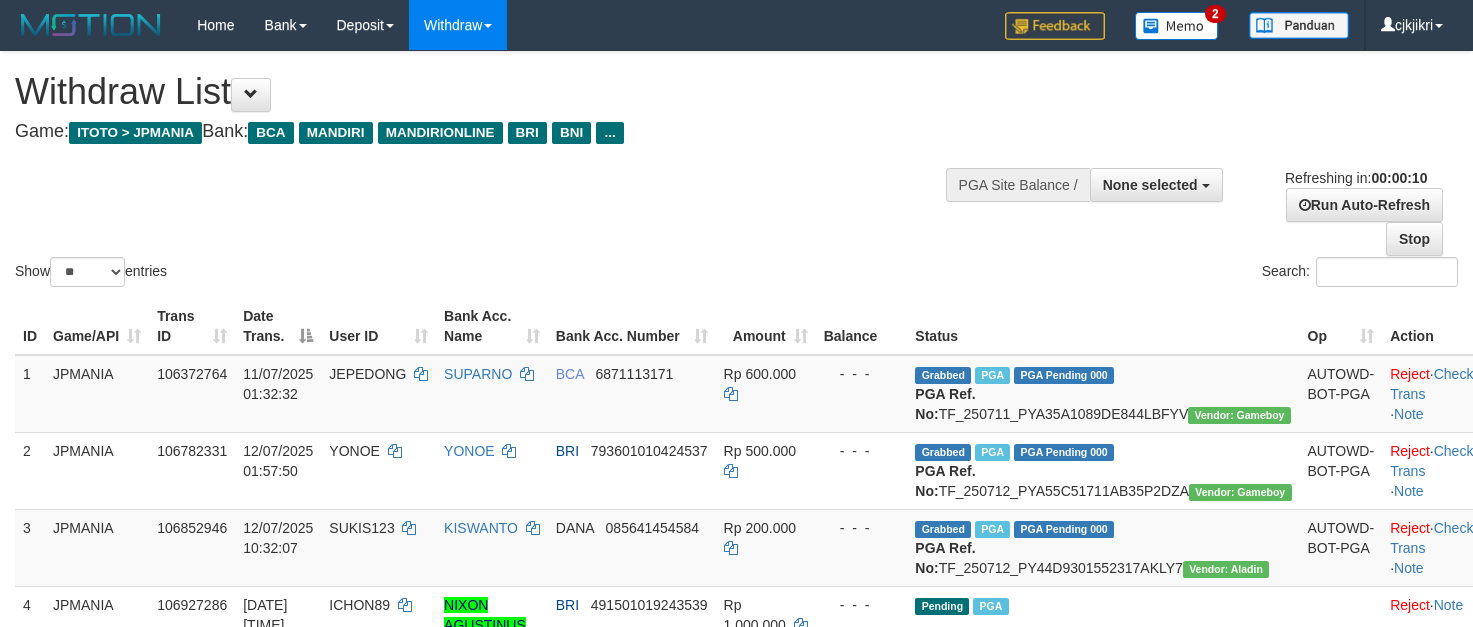 select 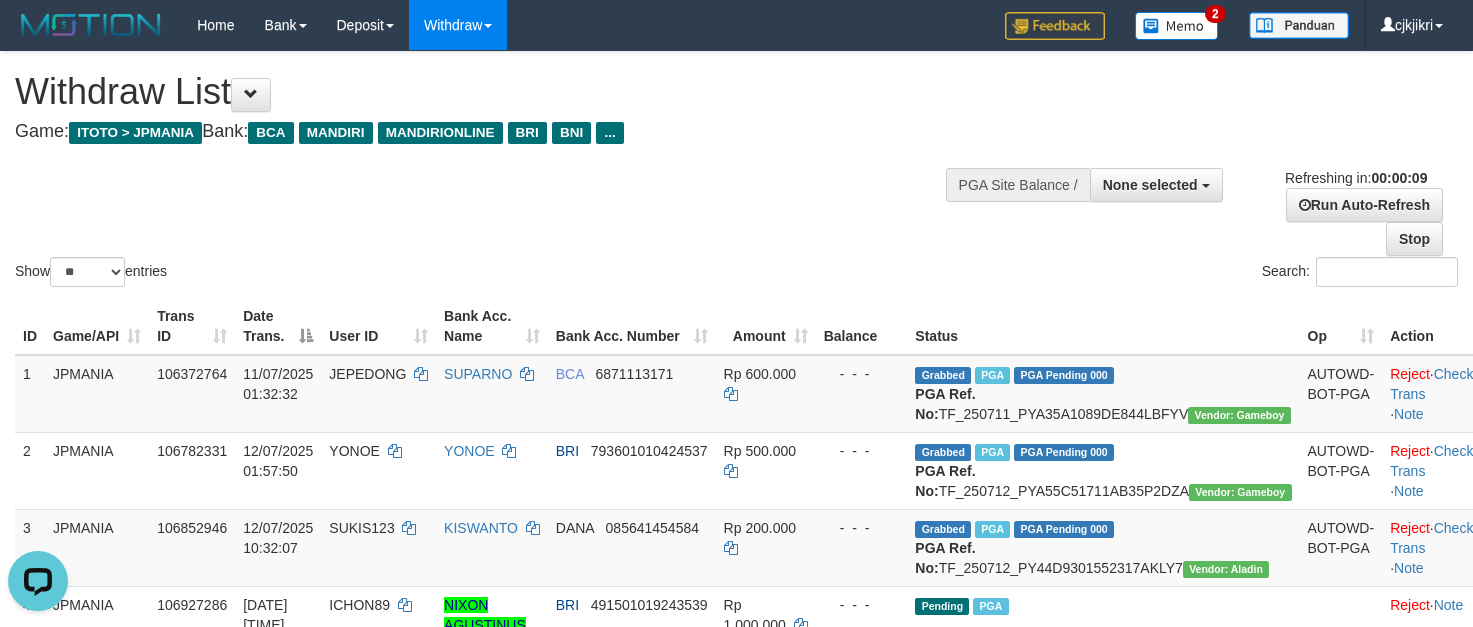 scroll, scrollTop: 0, scrollLeft: 0, axis: both 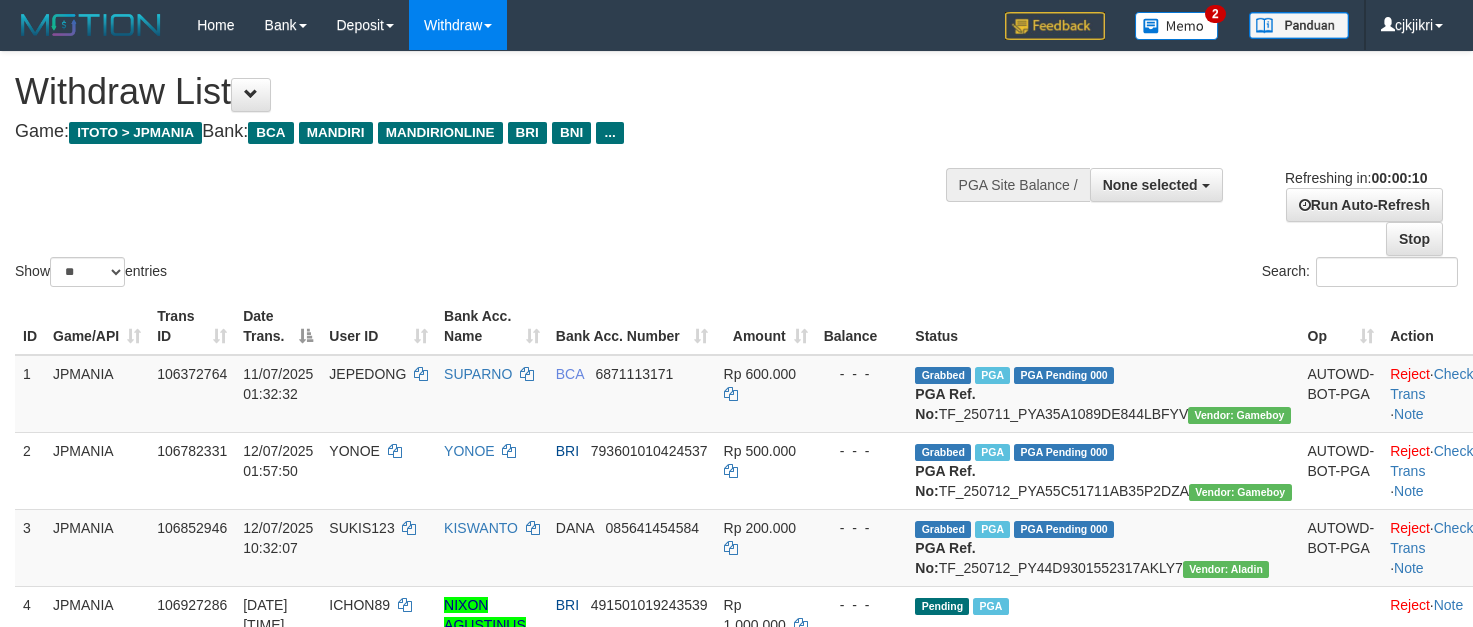 select 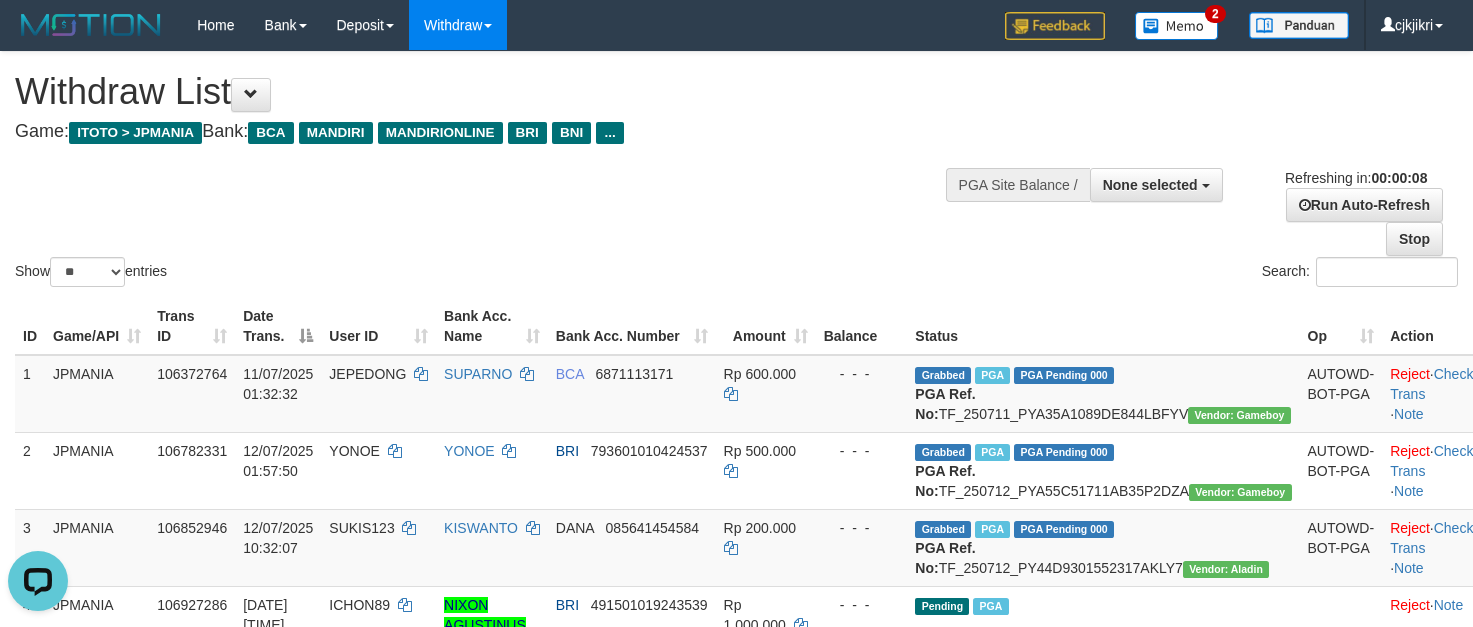 scroll, scrollTop: 0, scrollLeft: 0, axis: both 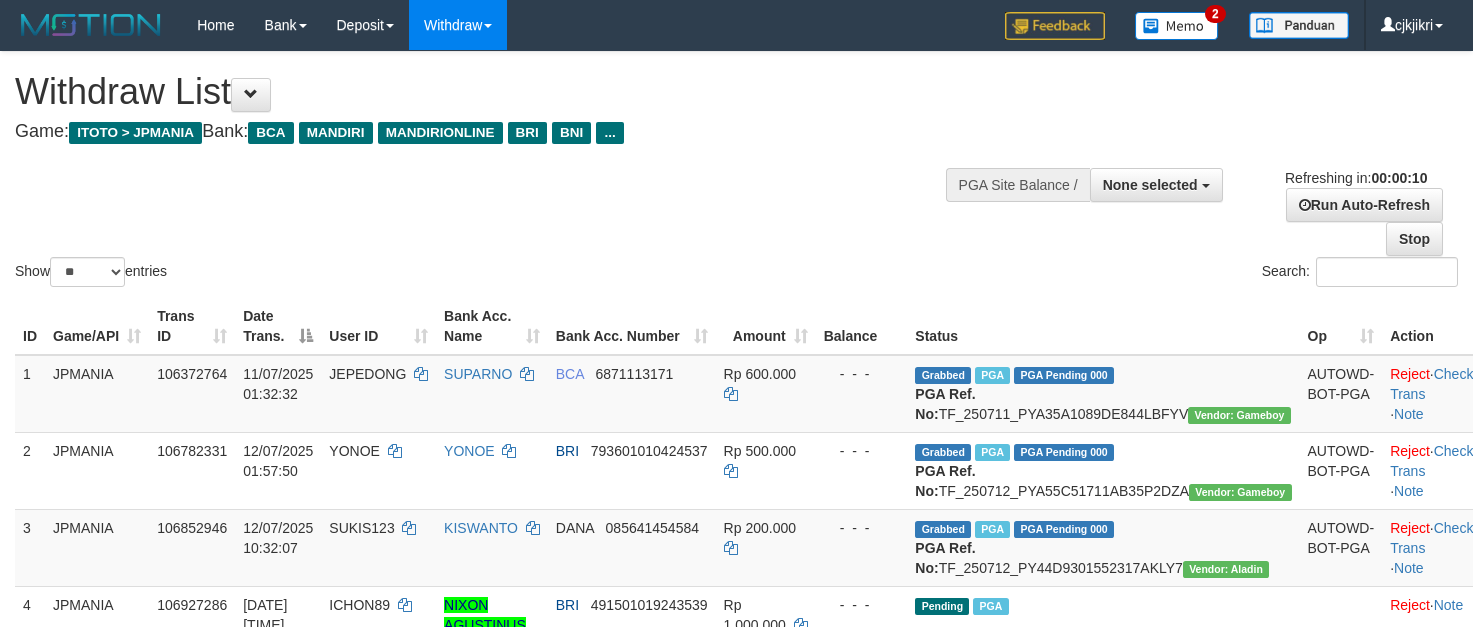 select 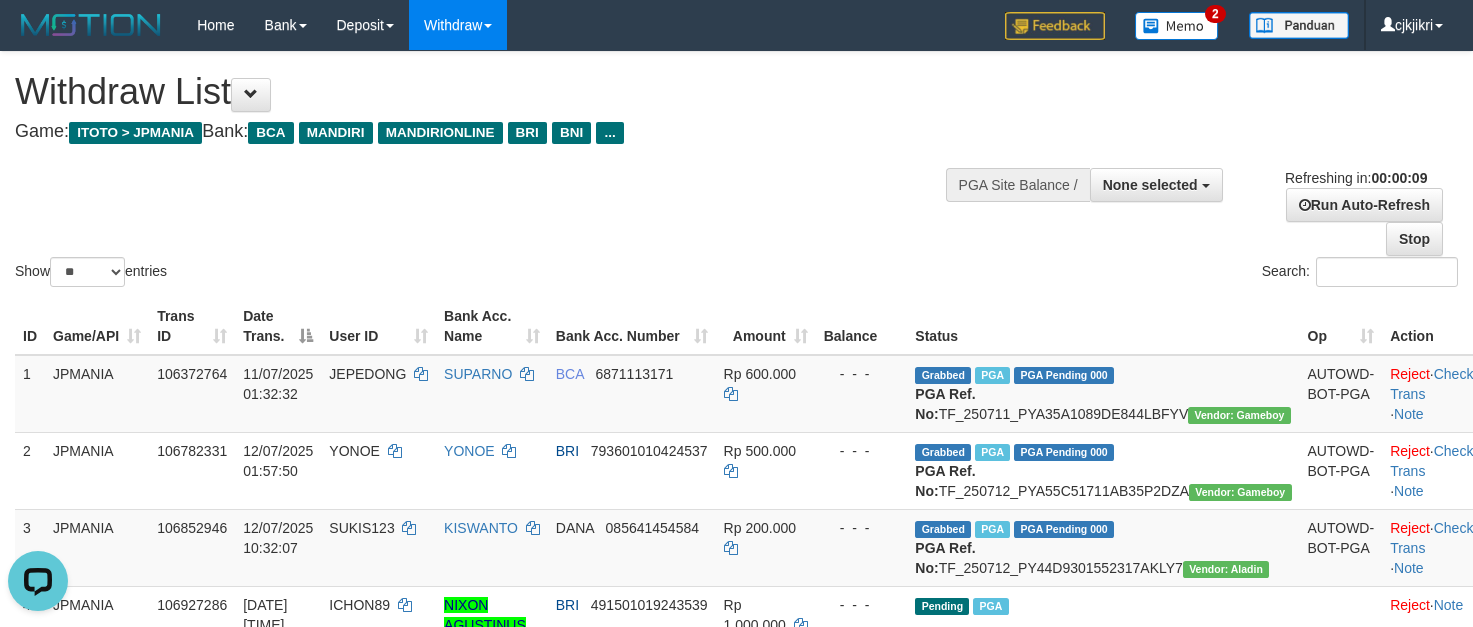 scroll, scrollTop: 0, scrollLeft: 0, axis: both 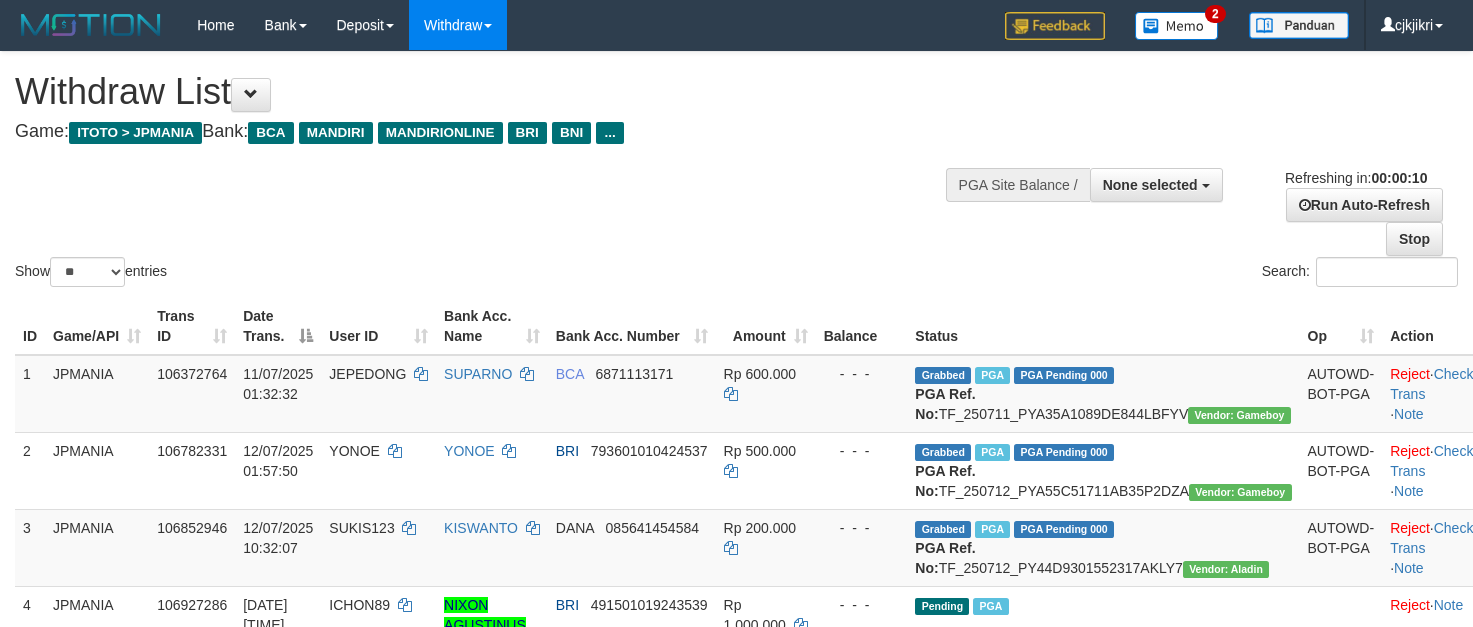 select 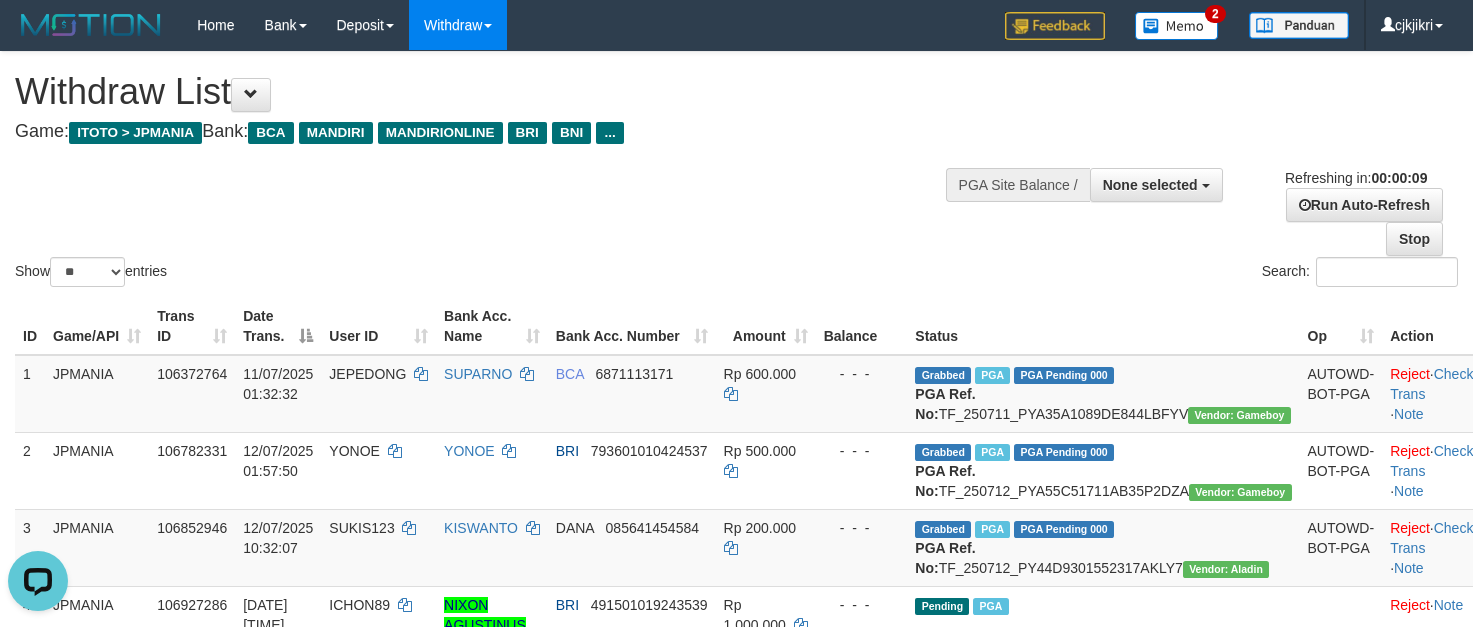 scroll, scrollTop: 0, scrollLeft: 0, axis: both 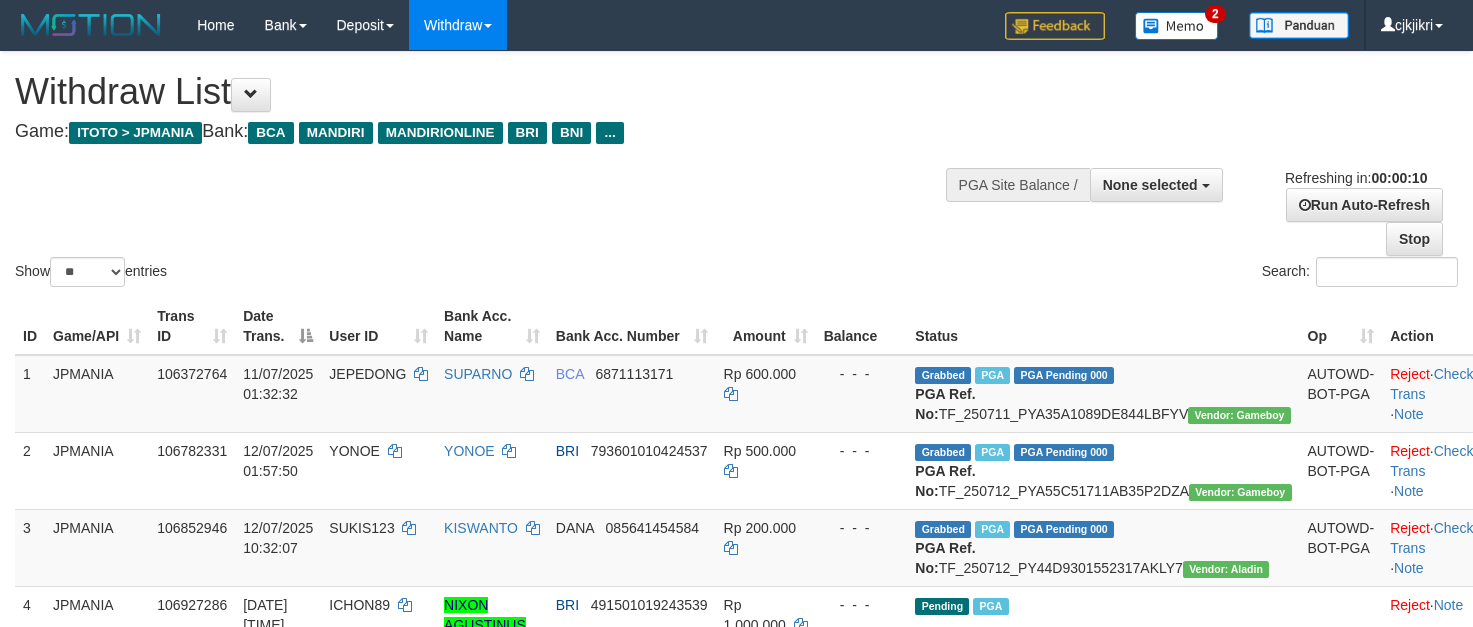 select 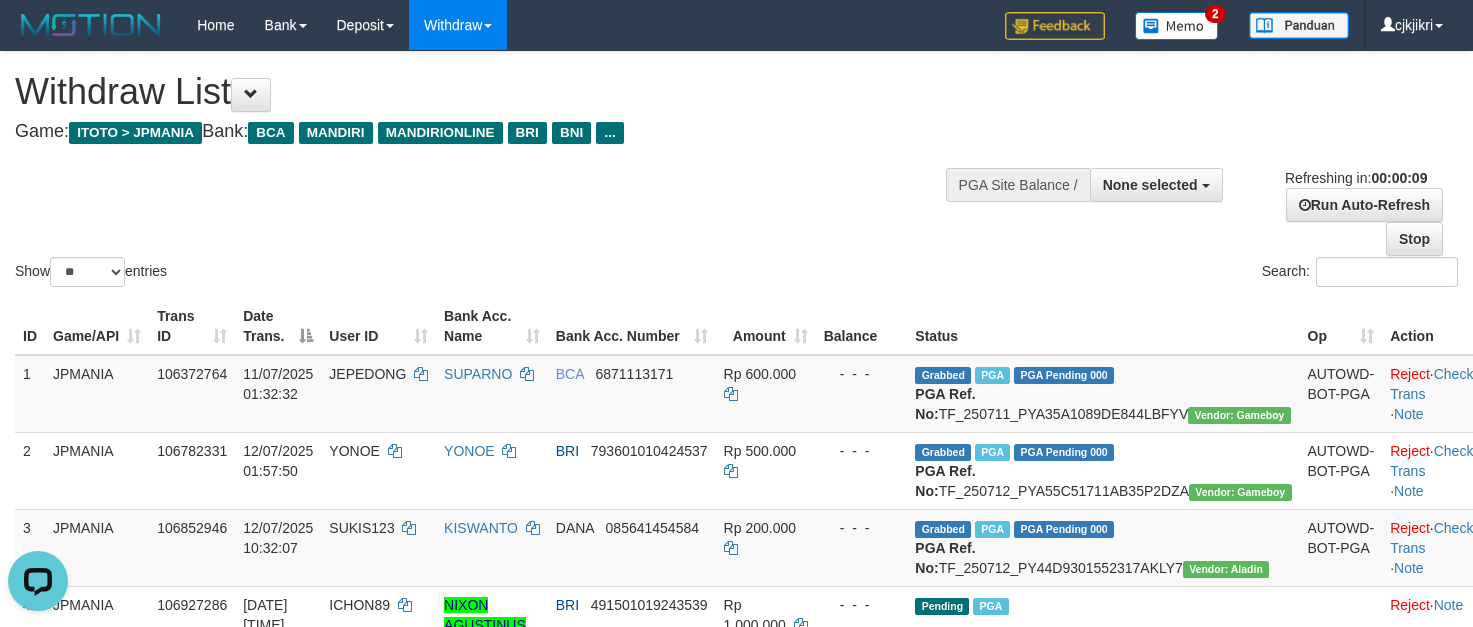 scroll, scrollTop: 0, scrollLeft: 0, axis: both 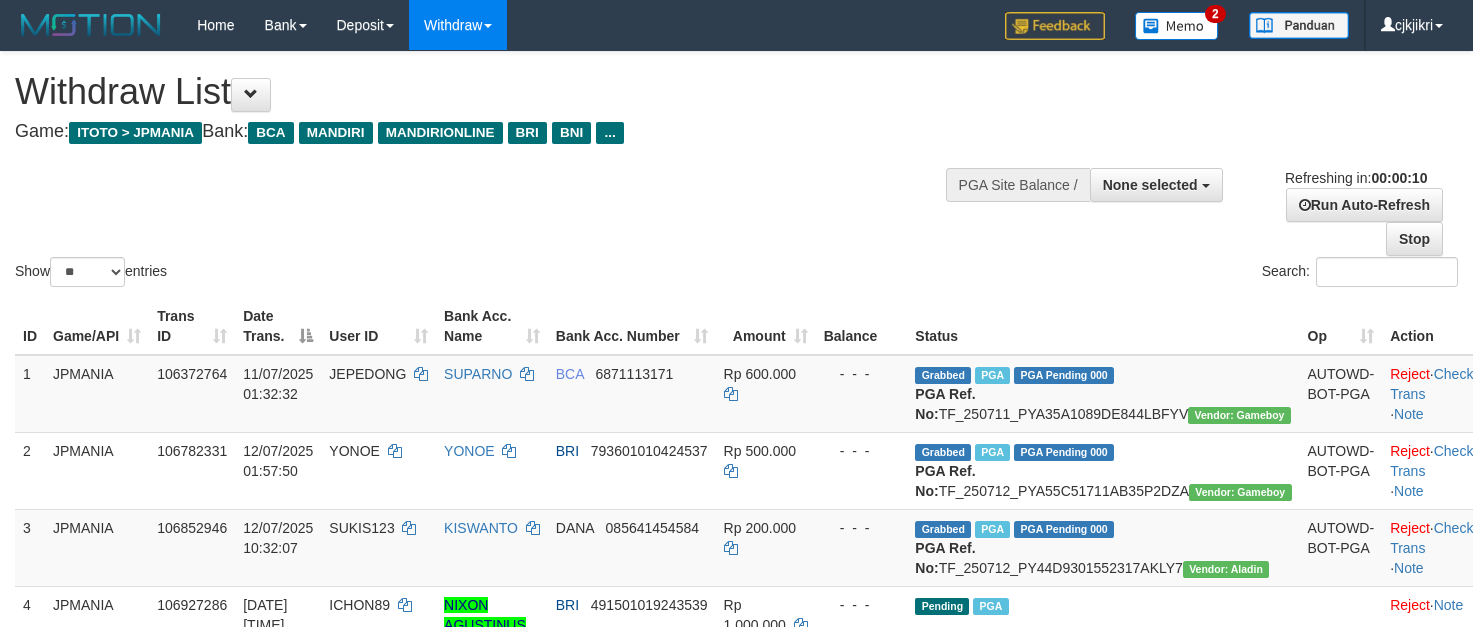 select 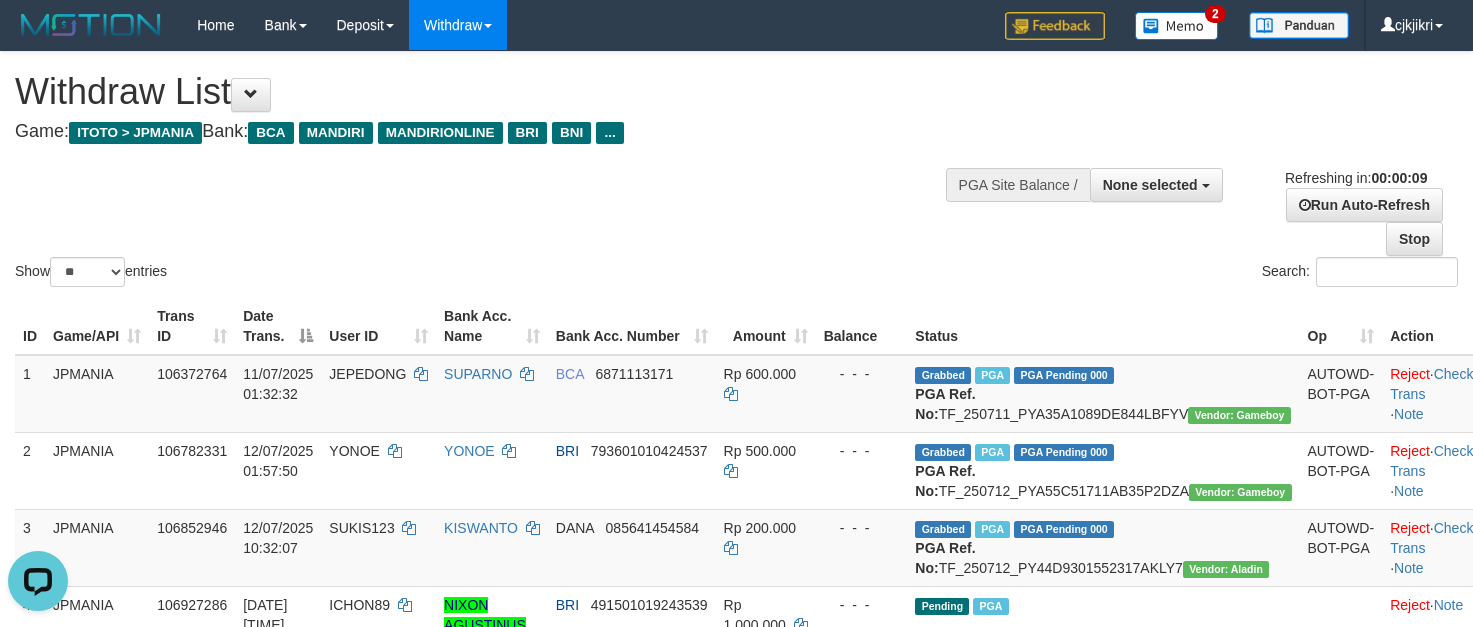scroll, scrollTop: 0, scrollLeft: 0, axis: both 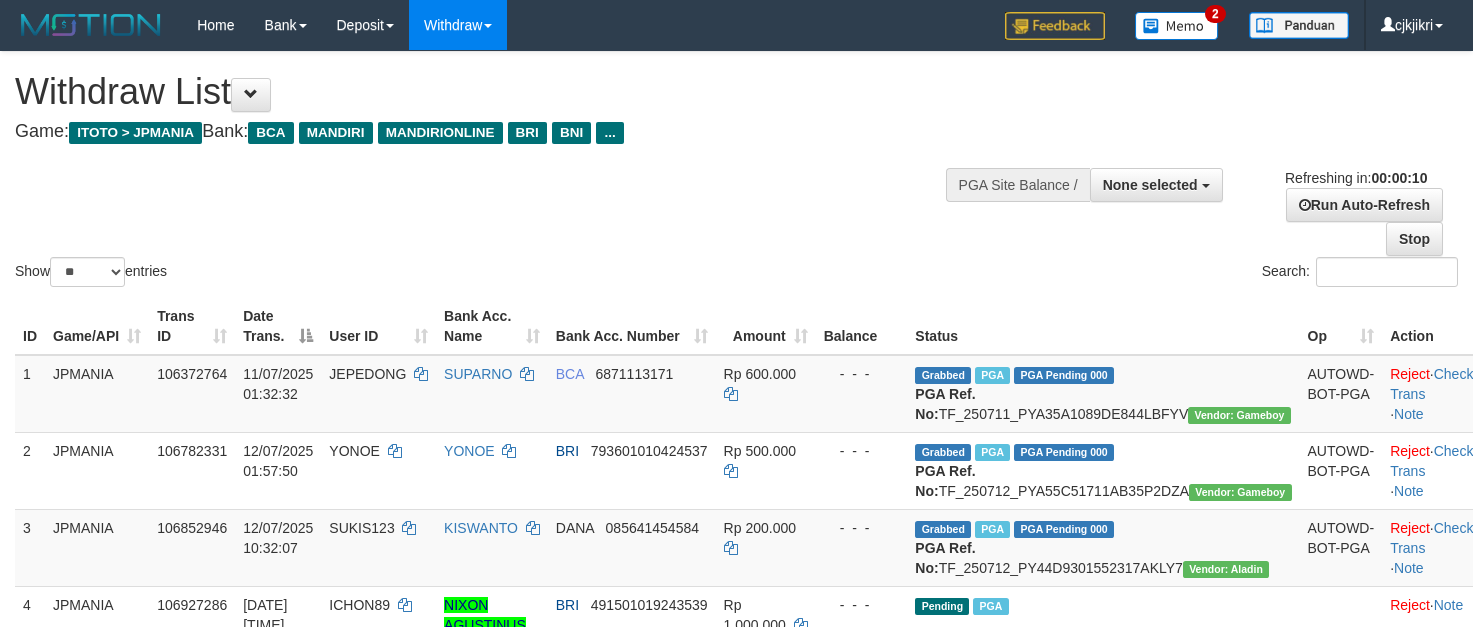 select 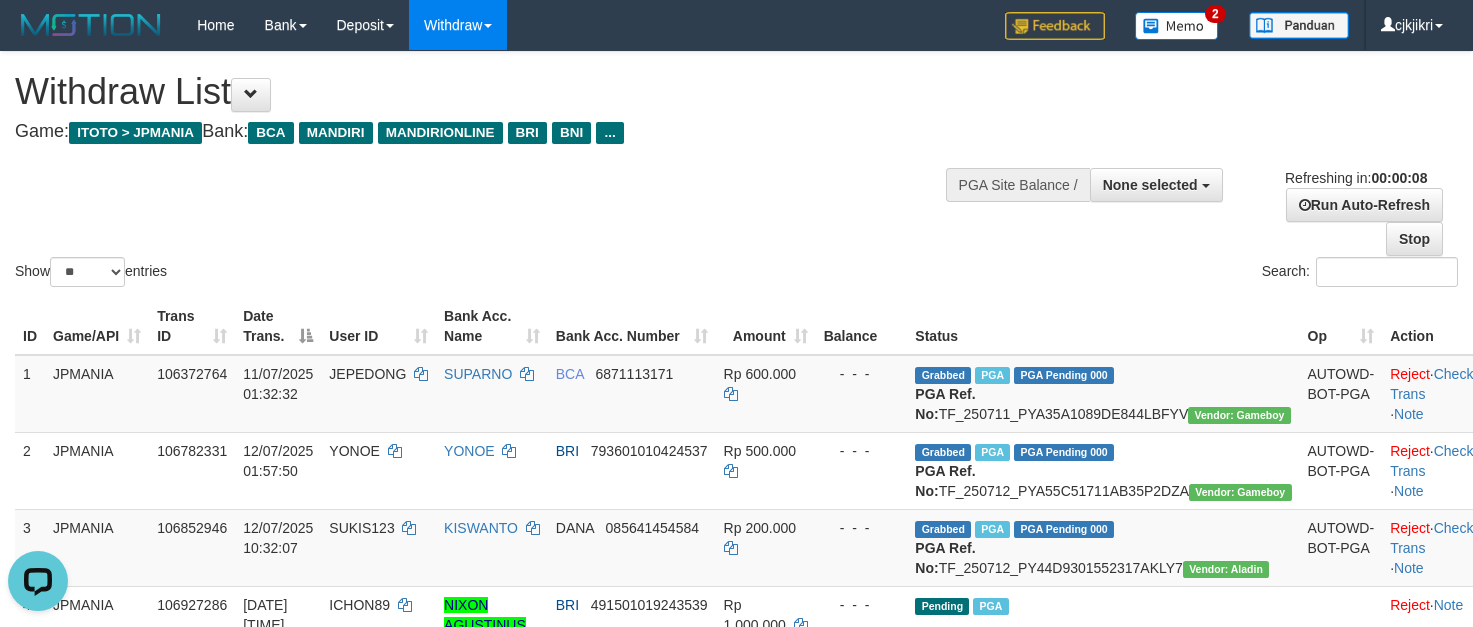 scroll, scrollTop: 0, scrollLeft: 0, axis: both 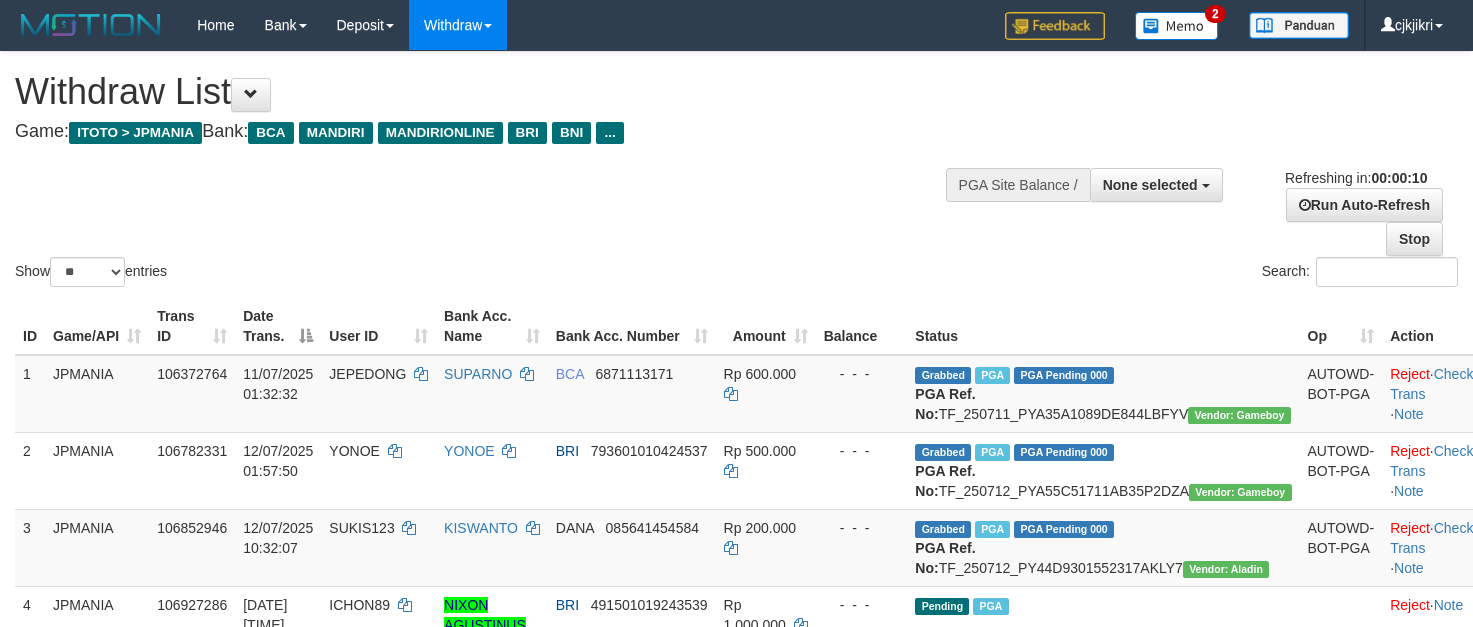 select 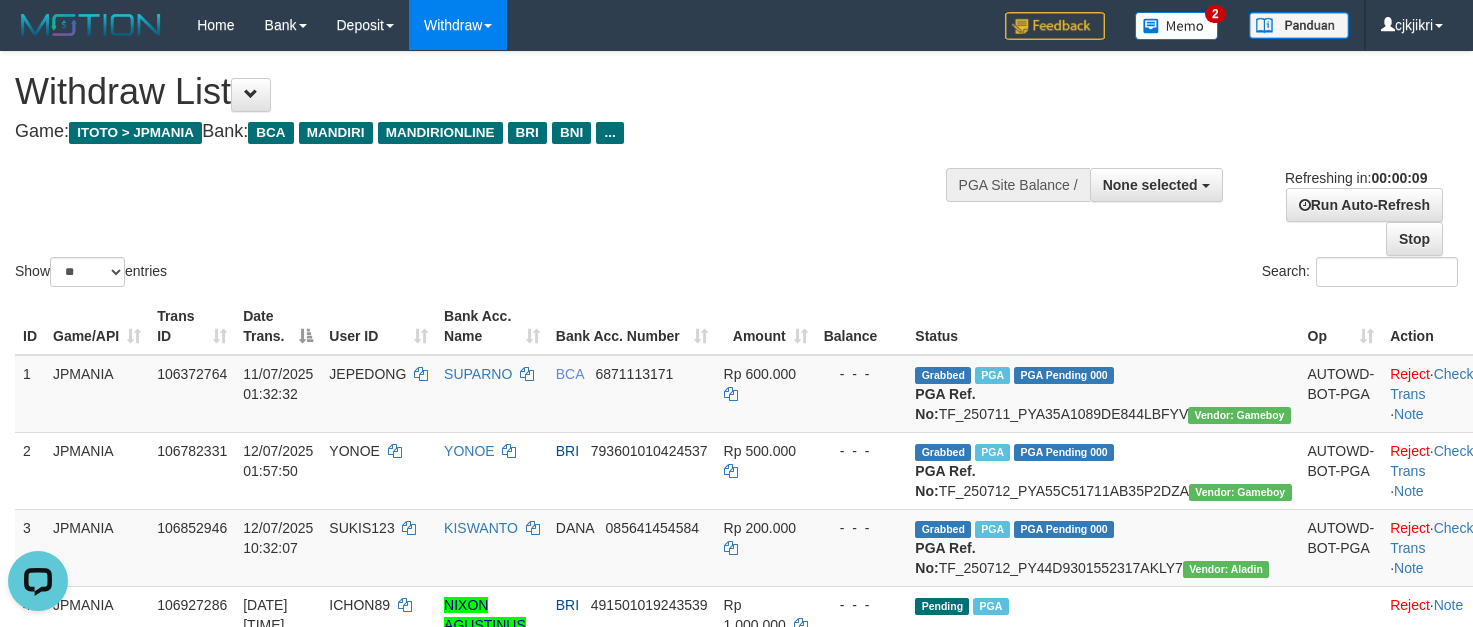 scroll, scrollTop: 0, scrollLeft: 0, axis: both 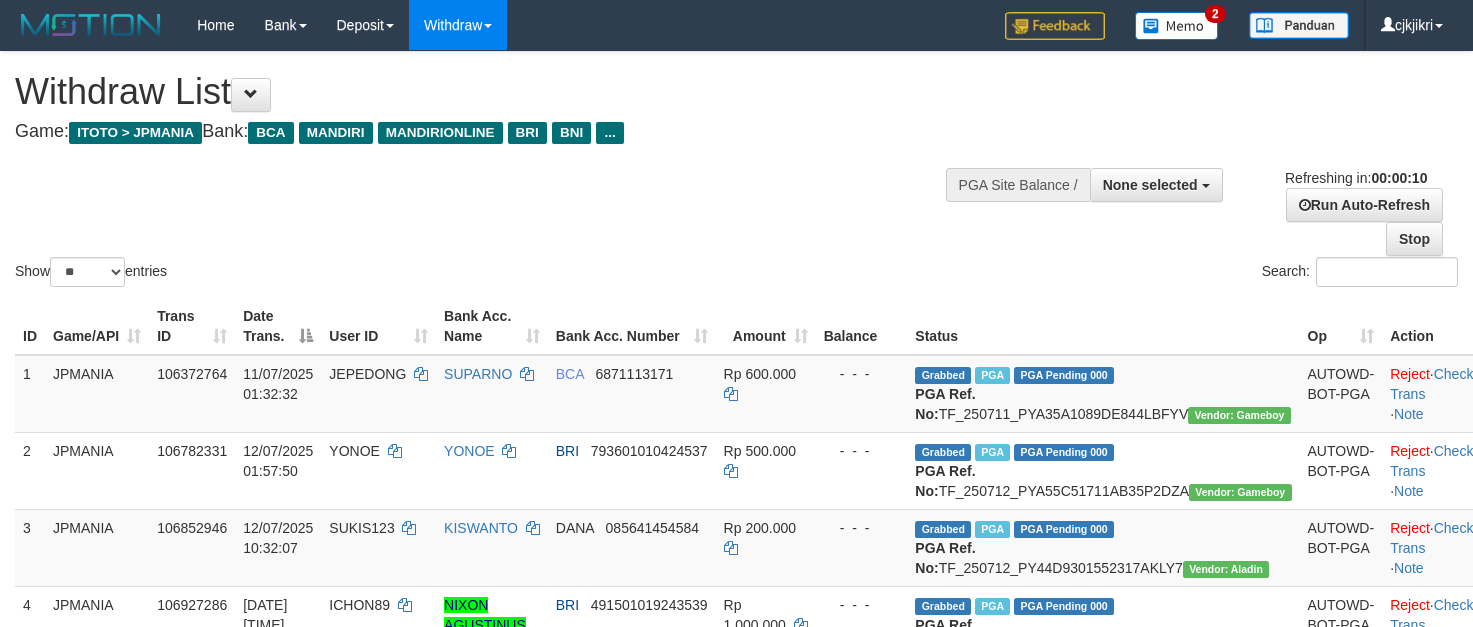 select 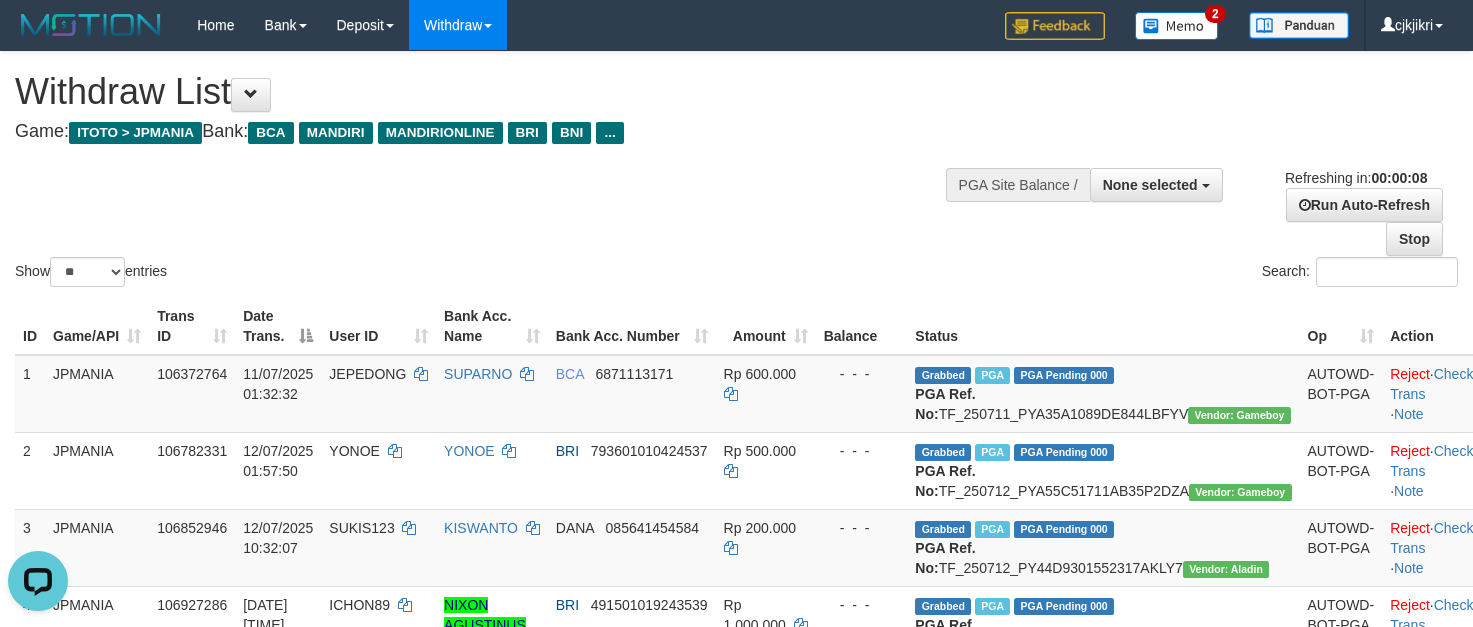scroll, scrollTop: 0, scrollLeft: 0, axis: both 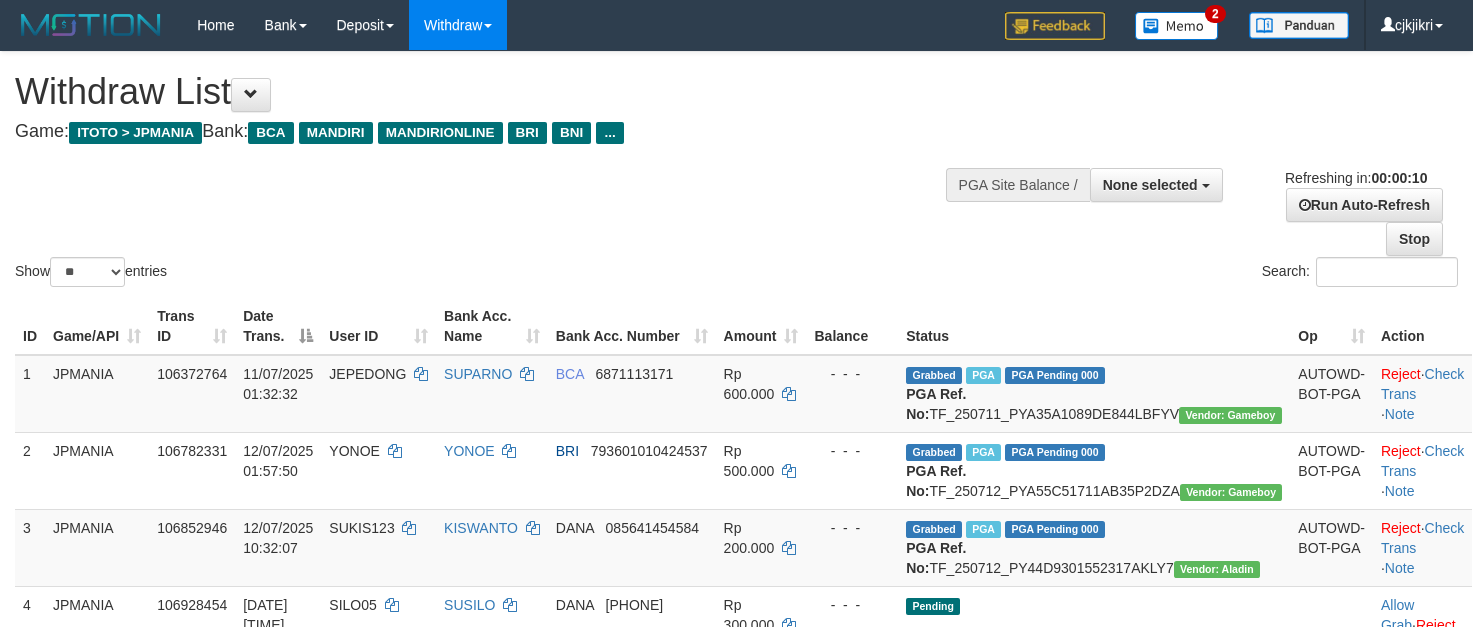 select 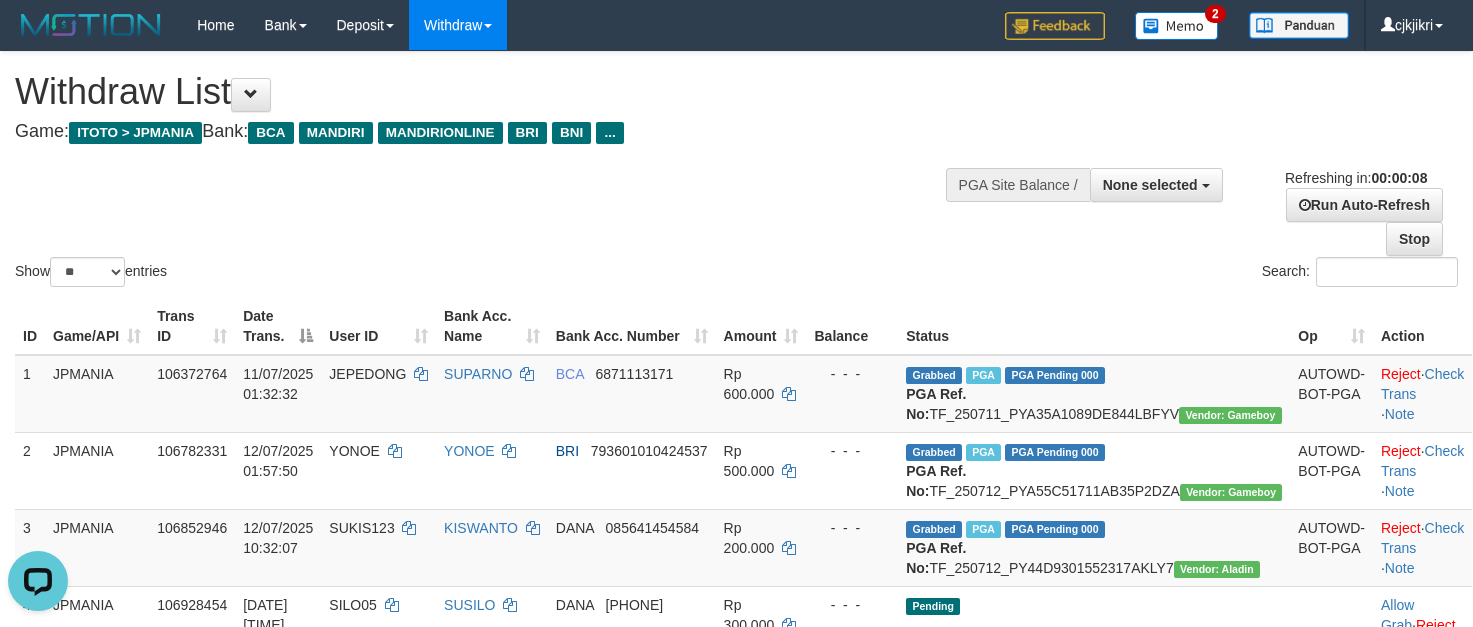 scroll, scrollTop: 0, scrollLeft: 0, axis: both 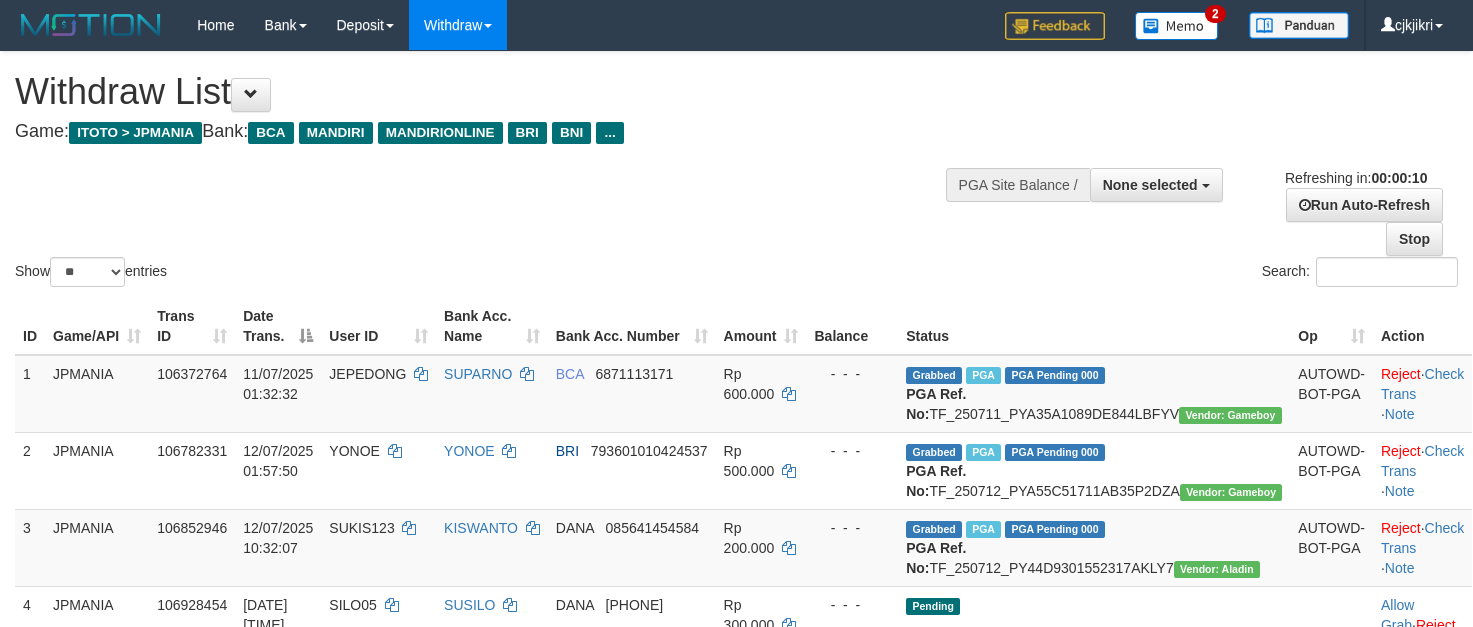 select 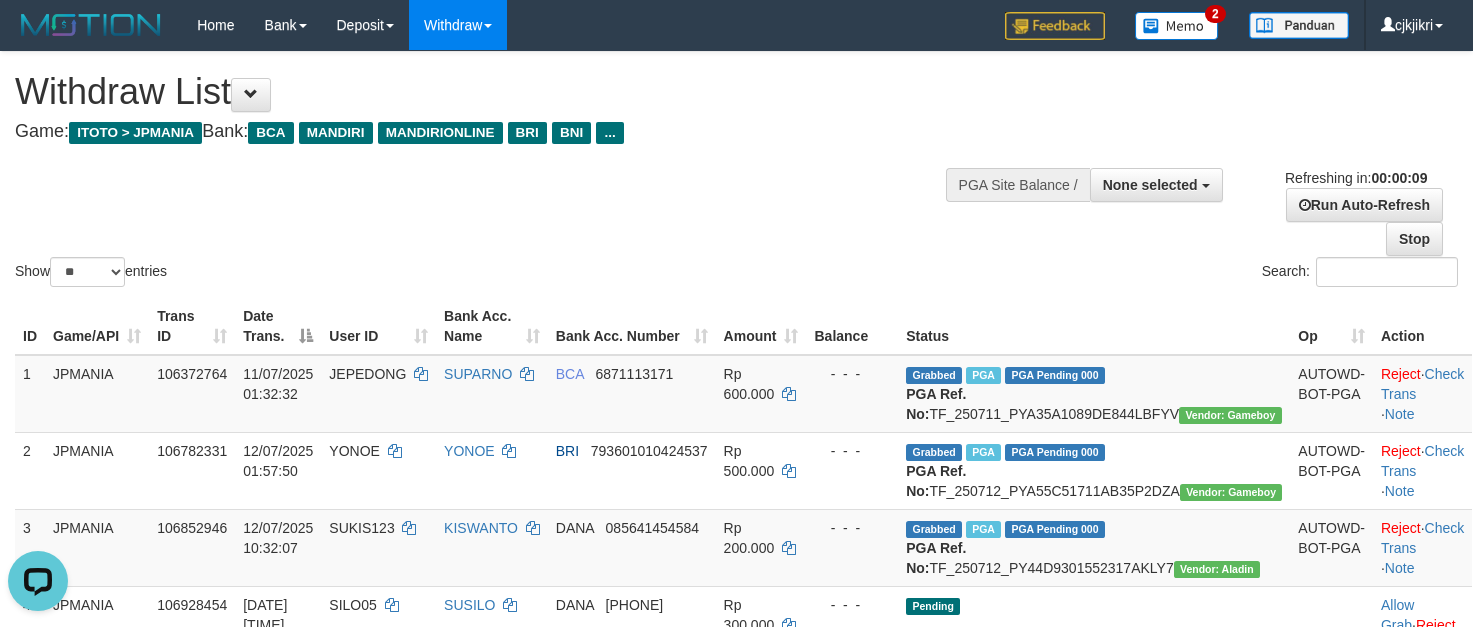 scroll, scrollTop: 0, scrollLeft: 0, axis: both 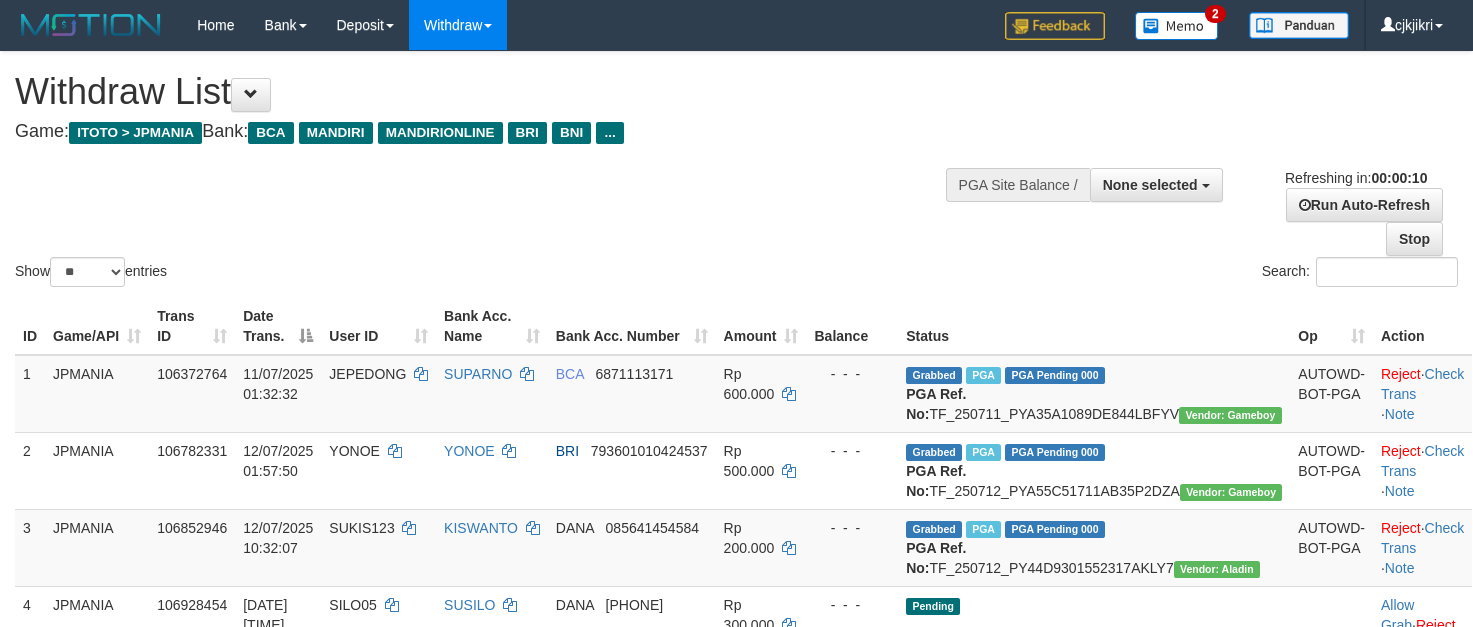select 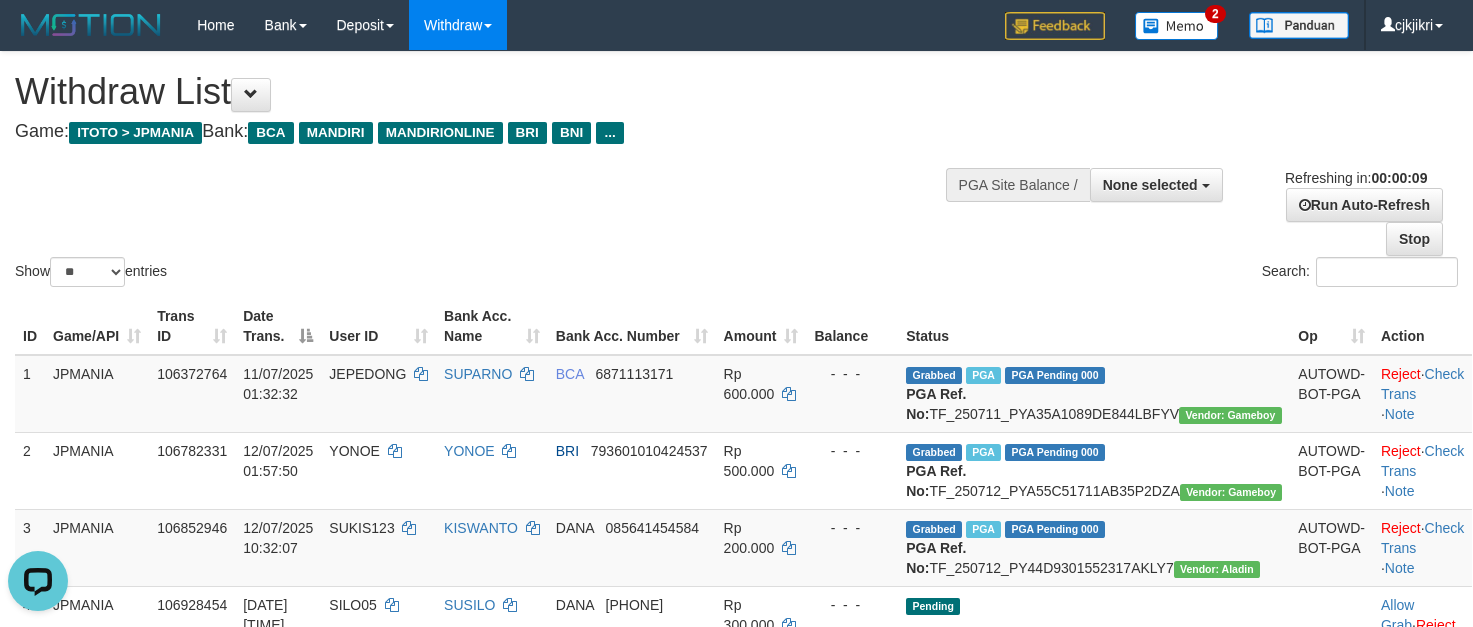 scroll, scrollTop: 0, scrollLeft: 0, axis: both 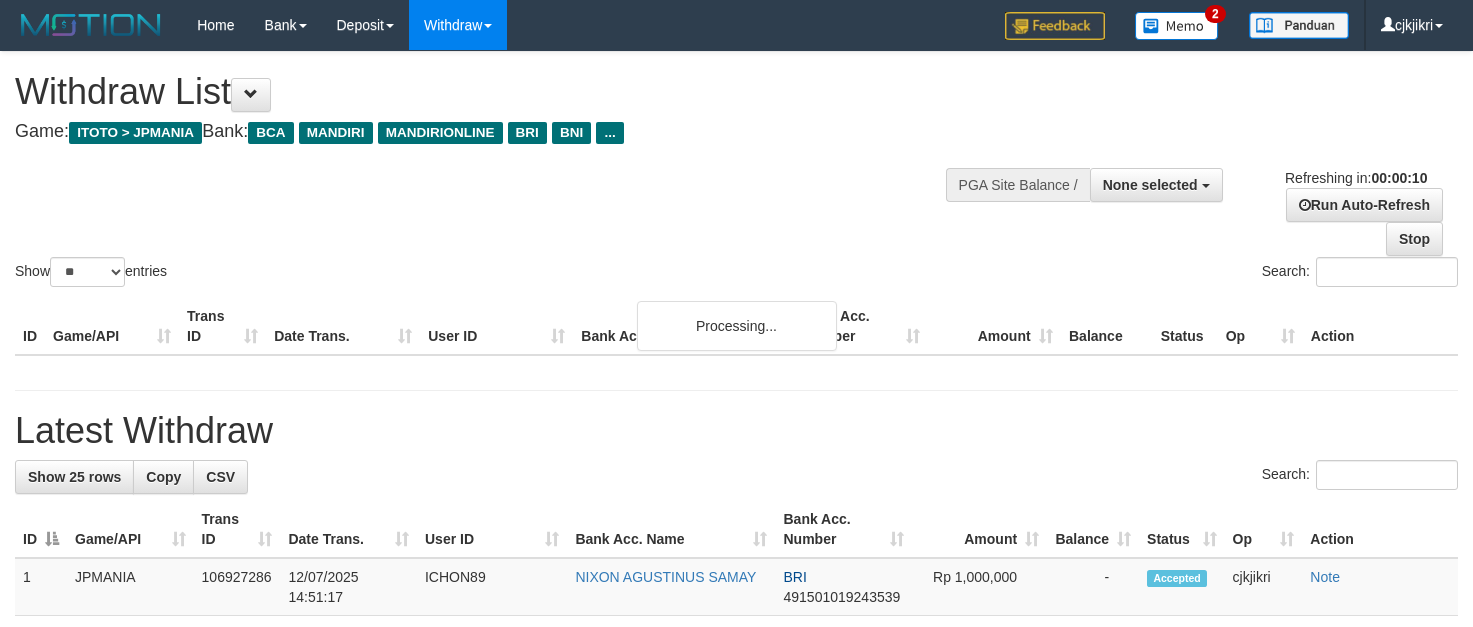 select 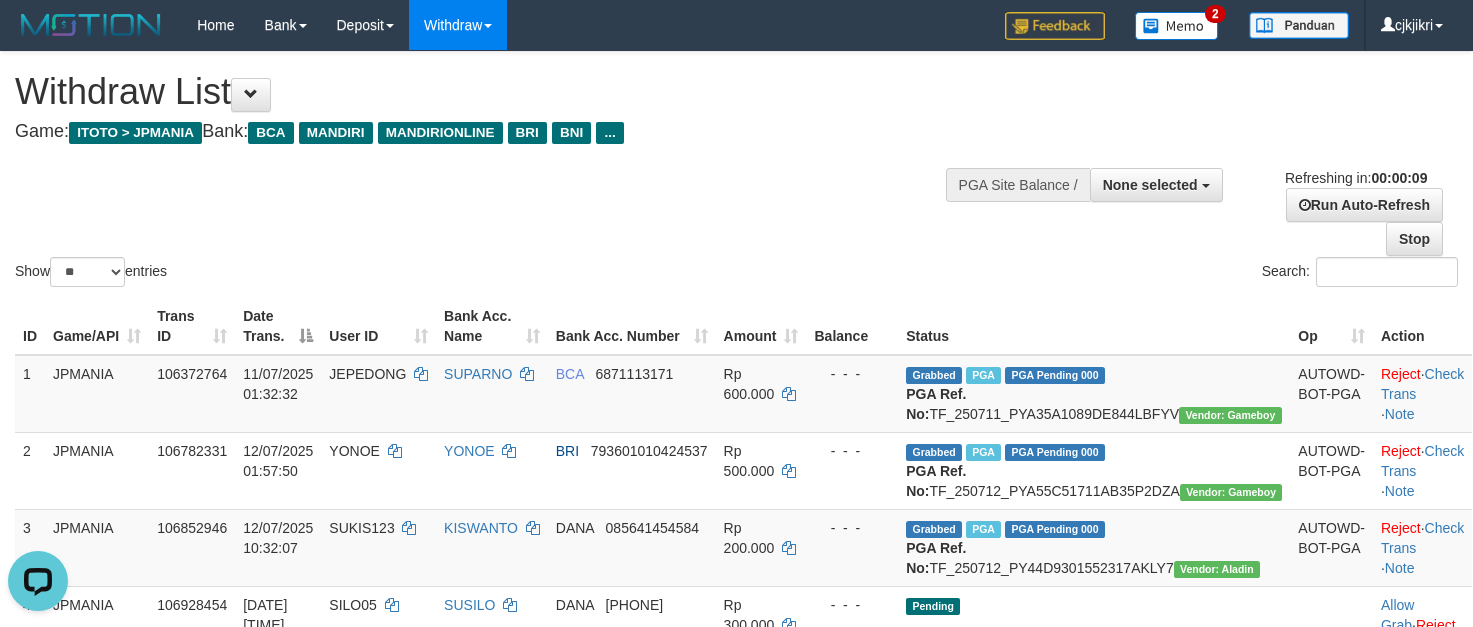scroll, scrollTop: 0, scrollLeft: 0, axis: both 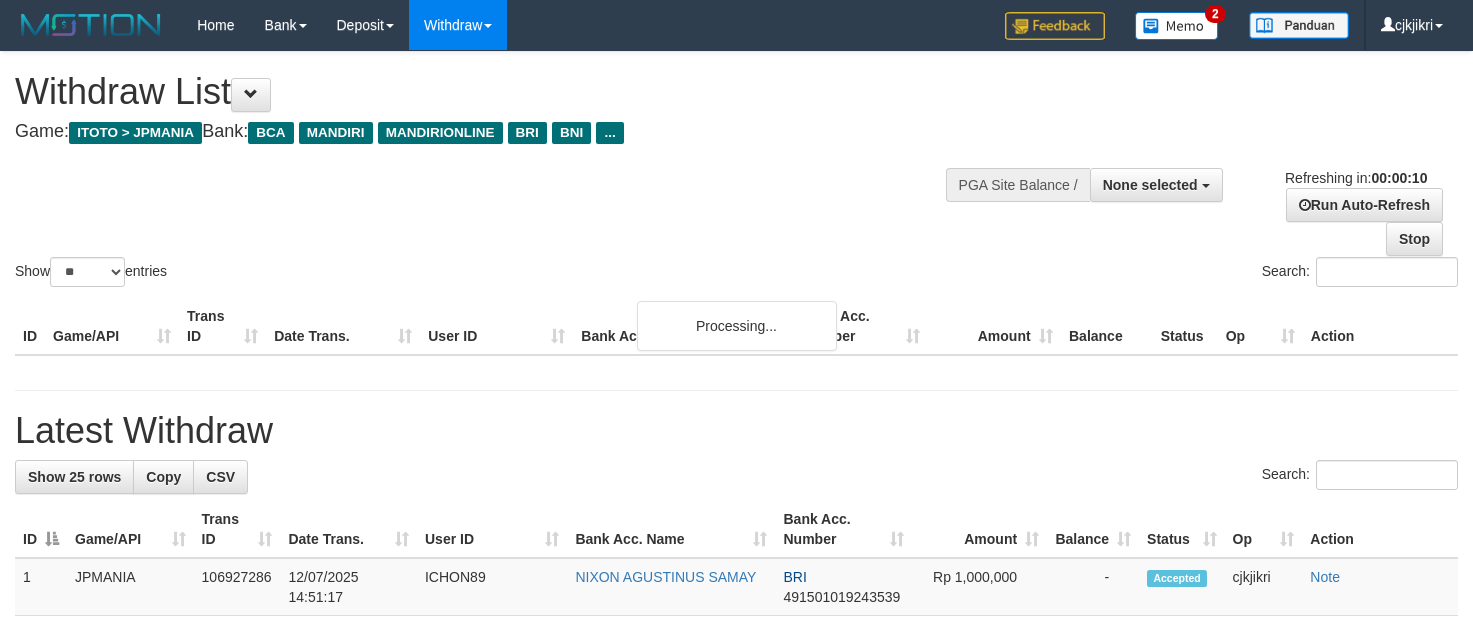 select 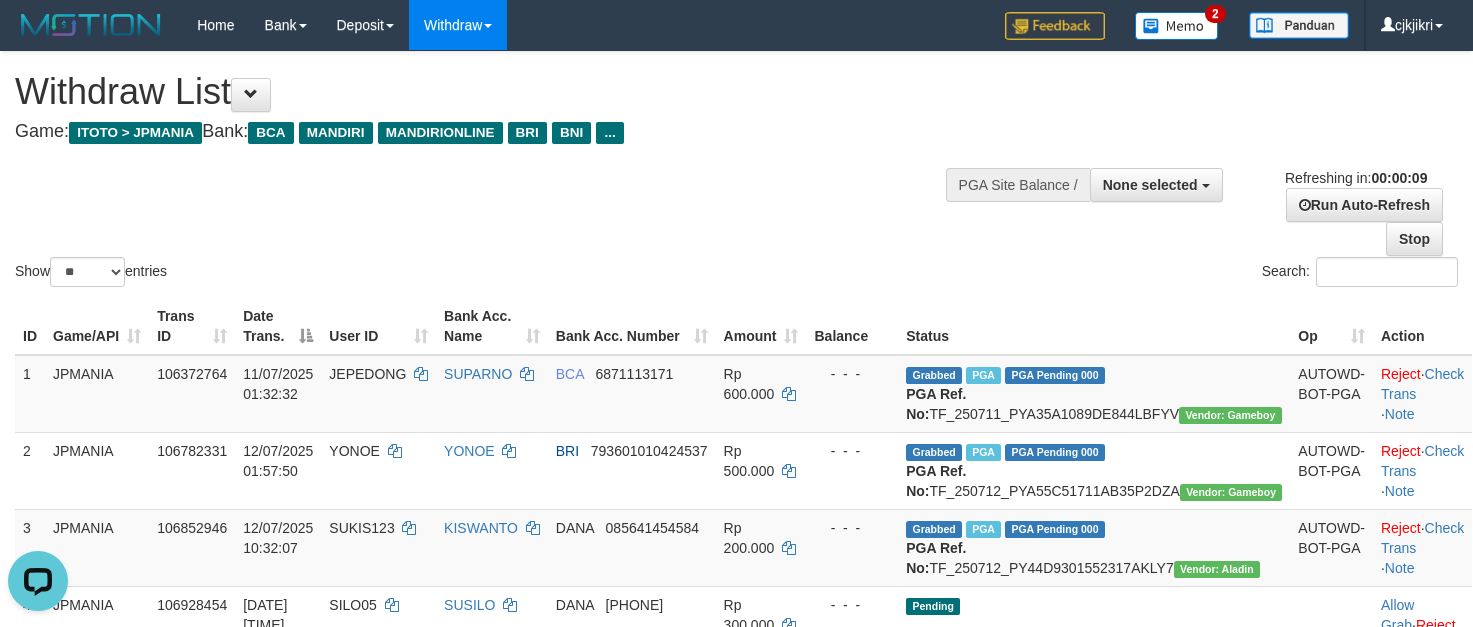 scroll, scrollTop: 0, scrollLeft: 0, axis: both 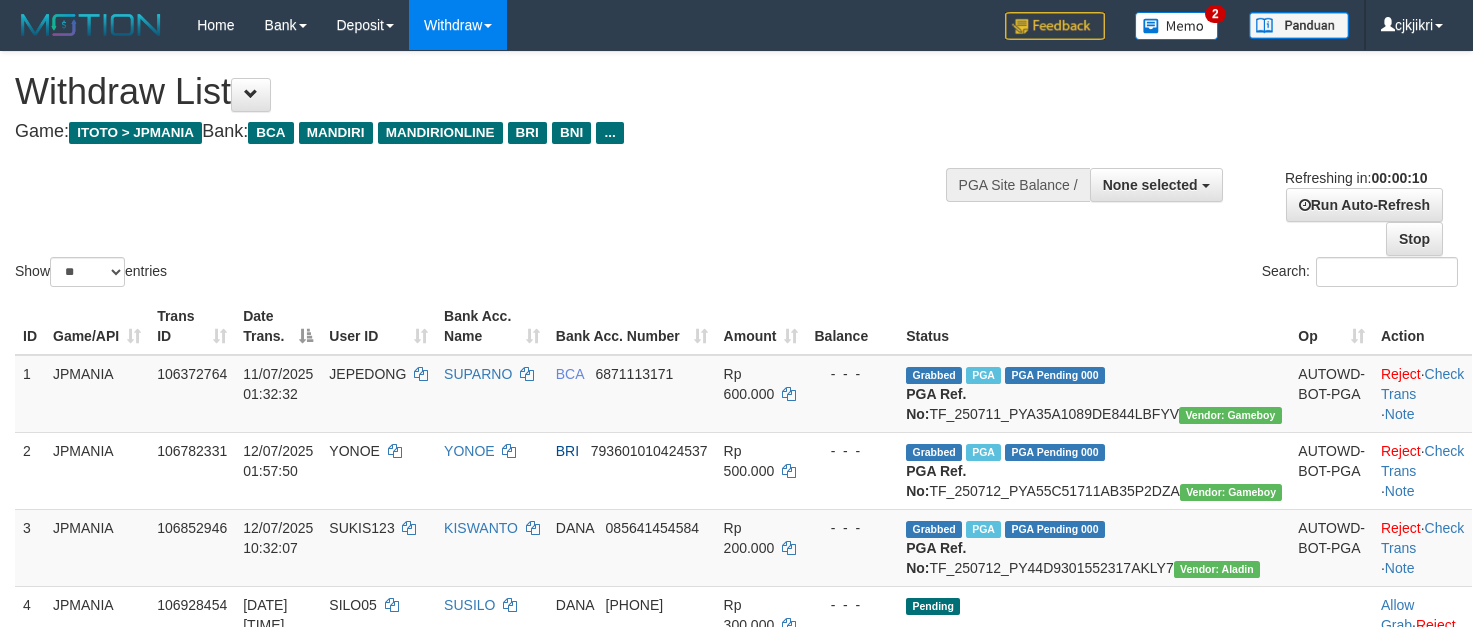 select 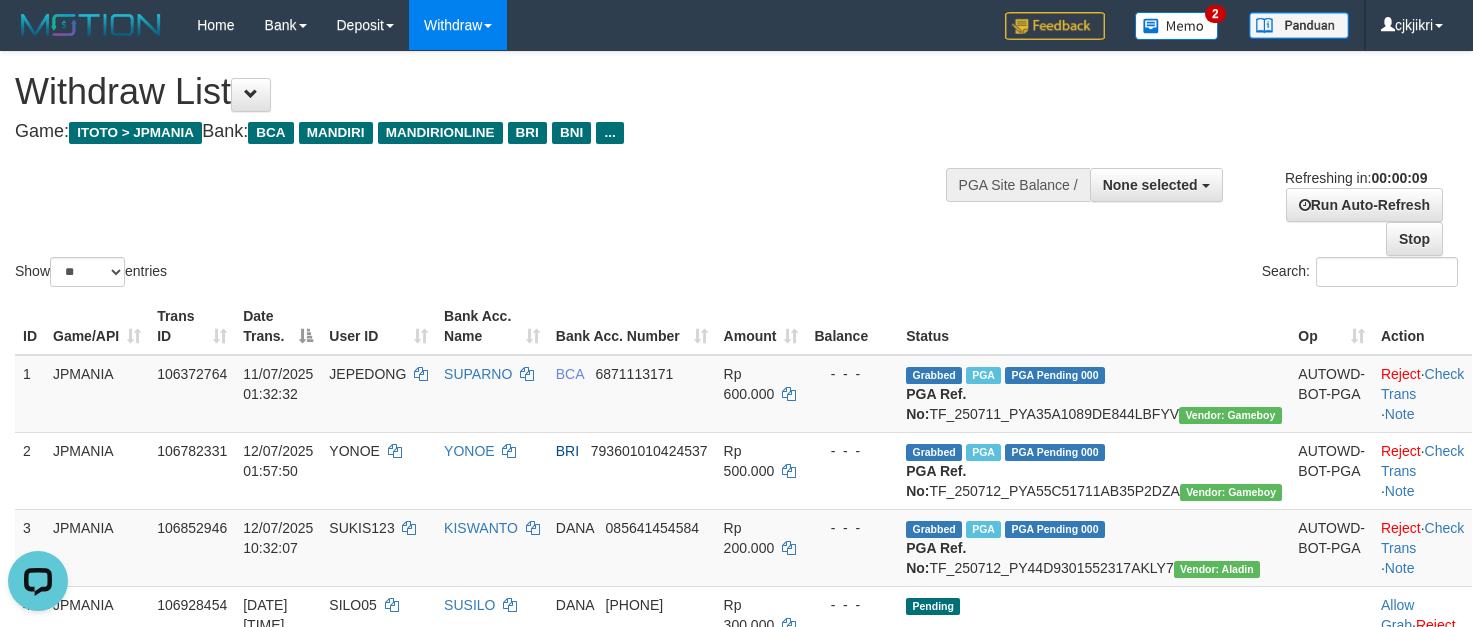 scroll, scrollTop: 0, scrollLeft: 0, axis: both 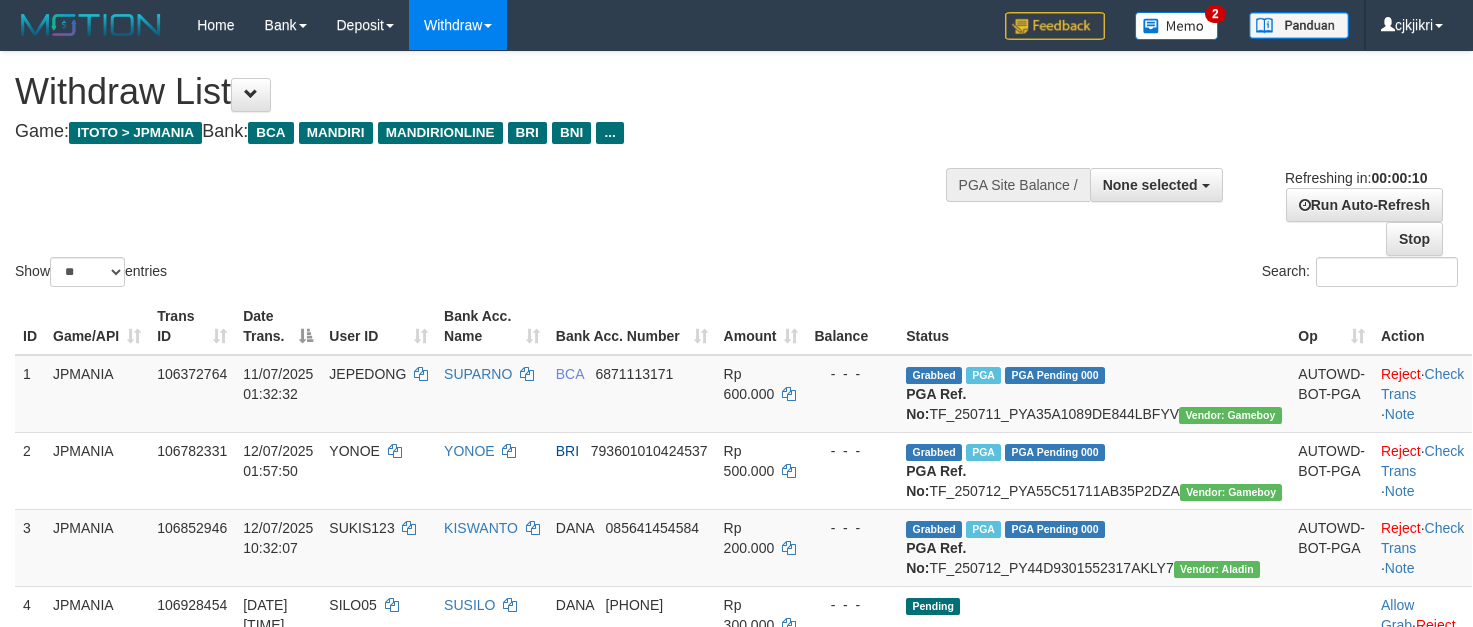 select 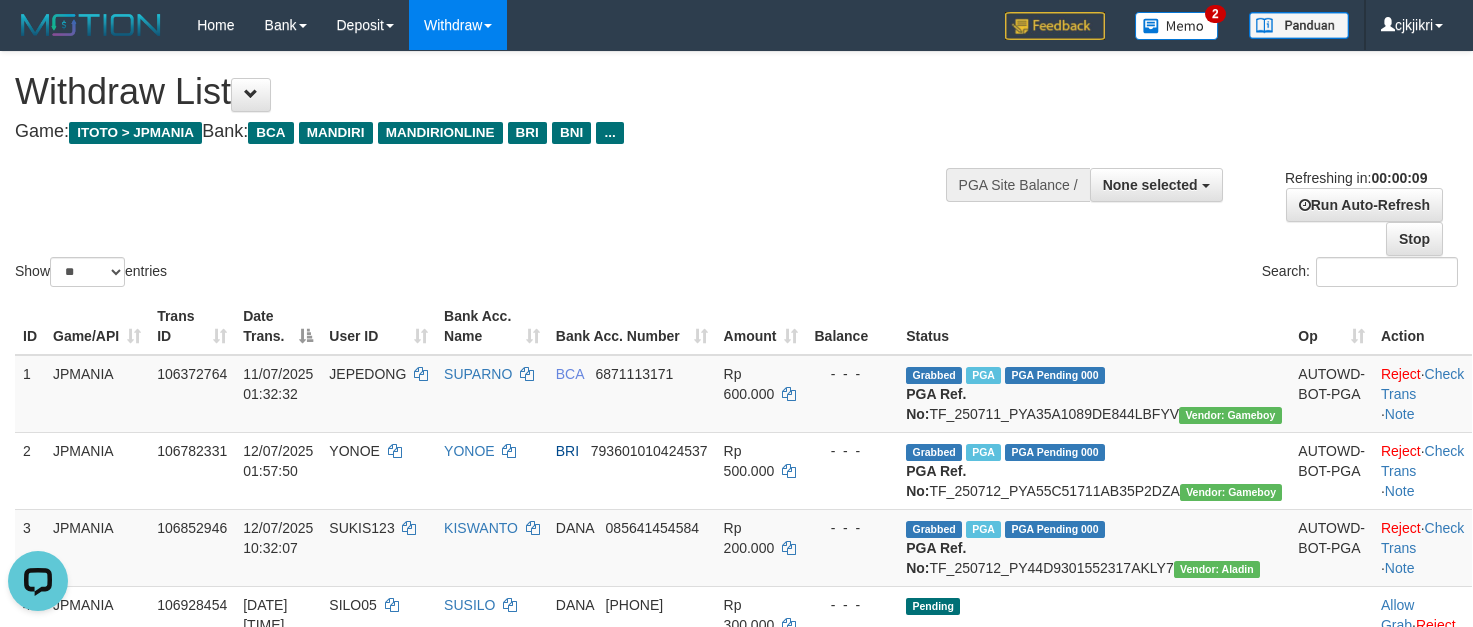 scroll, scrollTop: 0, scrollLeft: 0, axis: both 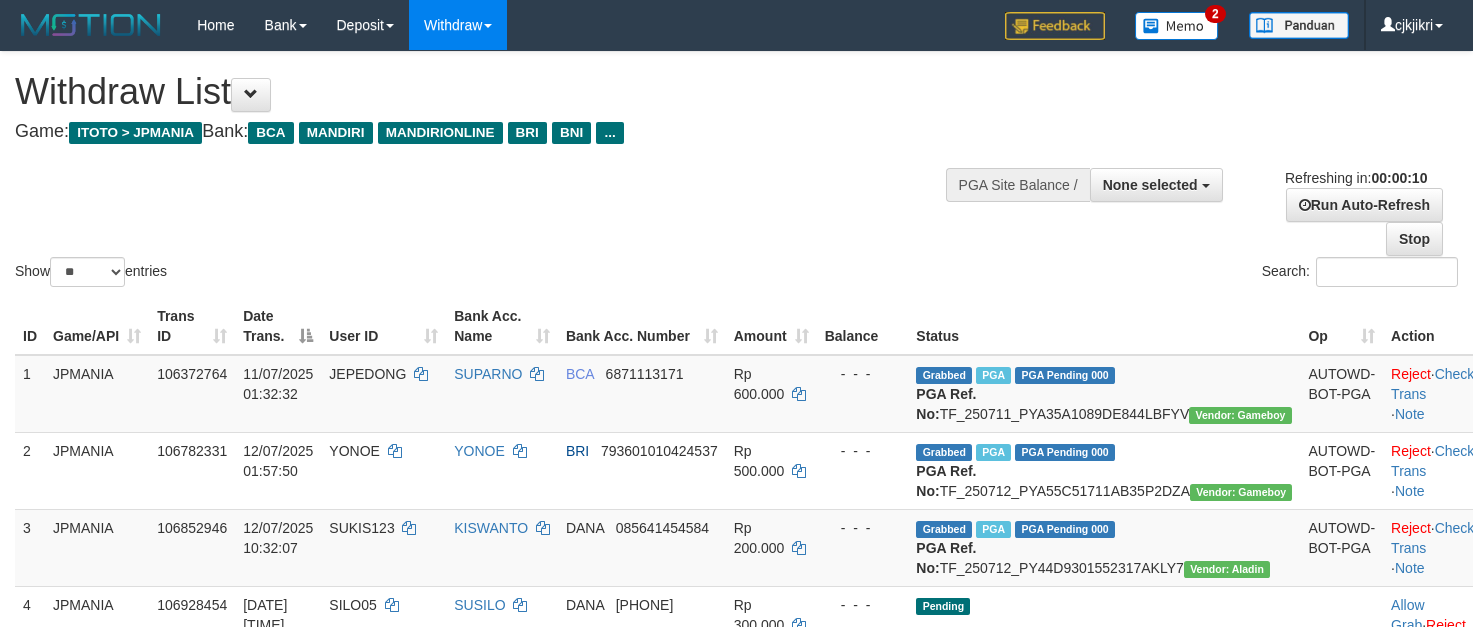 select 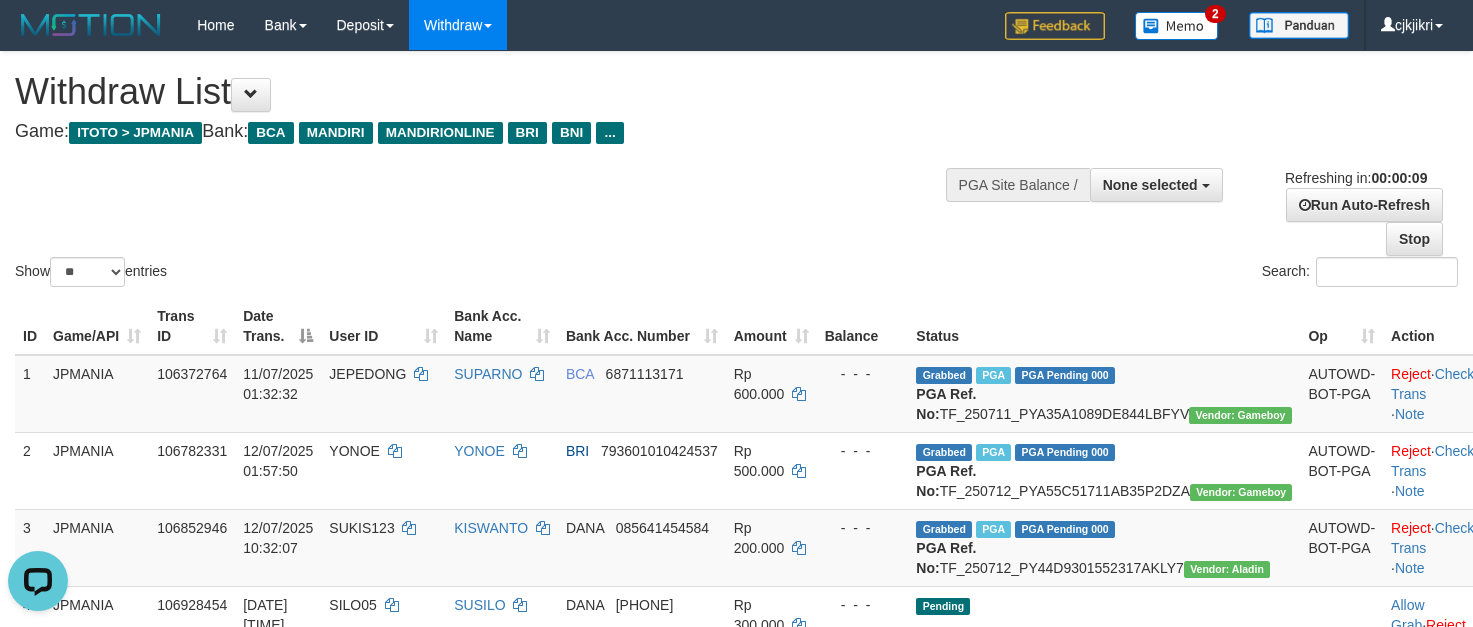 scroll, scrollTop: 0, scrollLeft: 0, axis: both 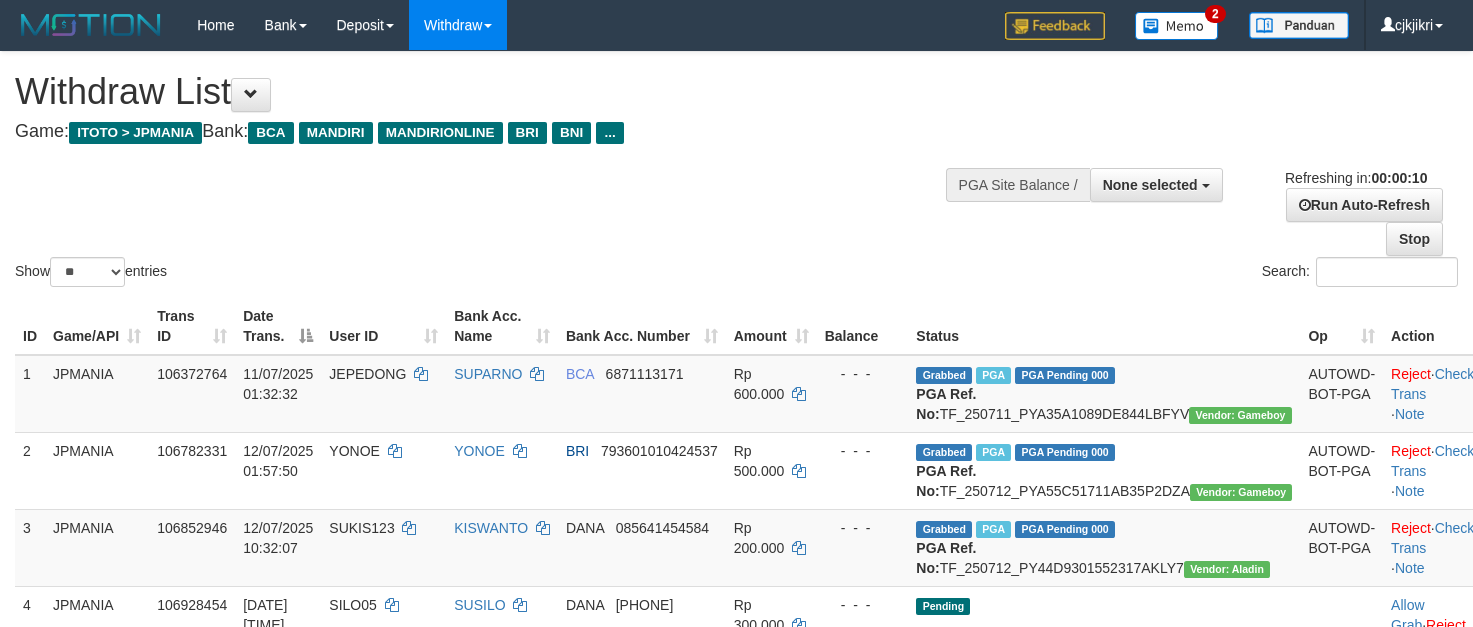 select 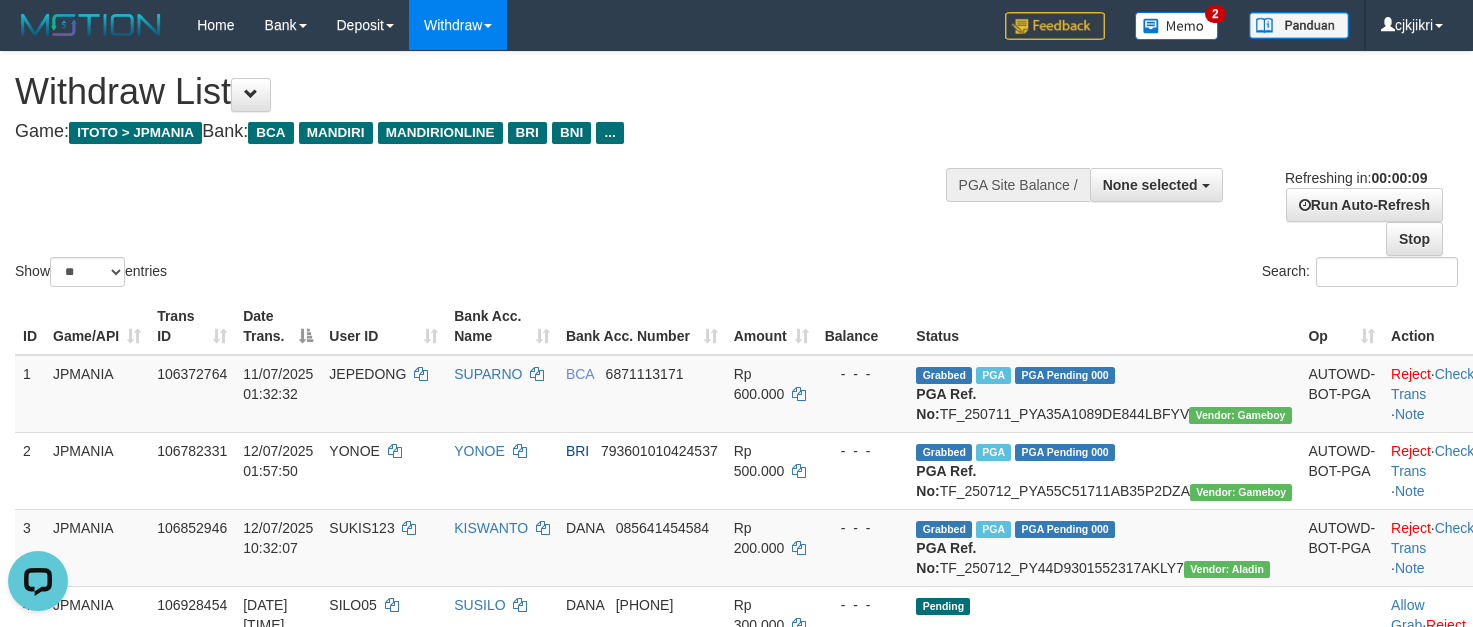 scroll, scrollTop: 0, scrollLeft: 0, axis: both 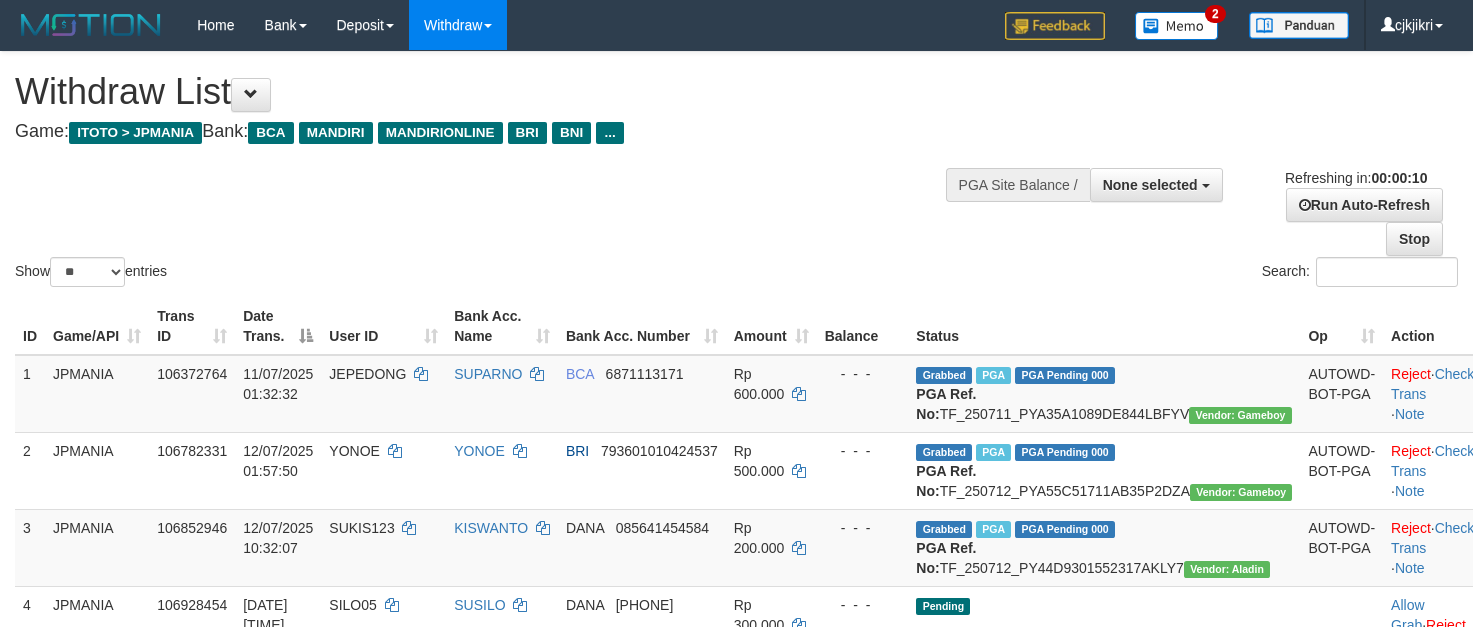 select 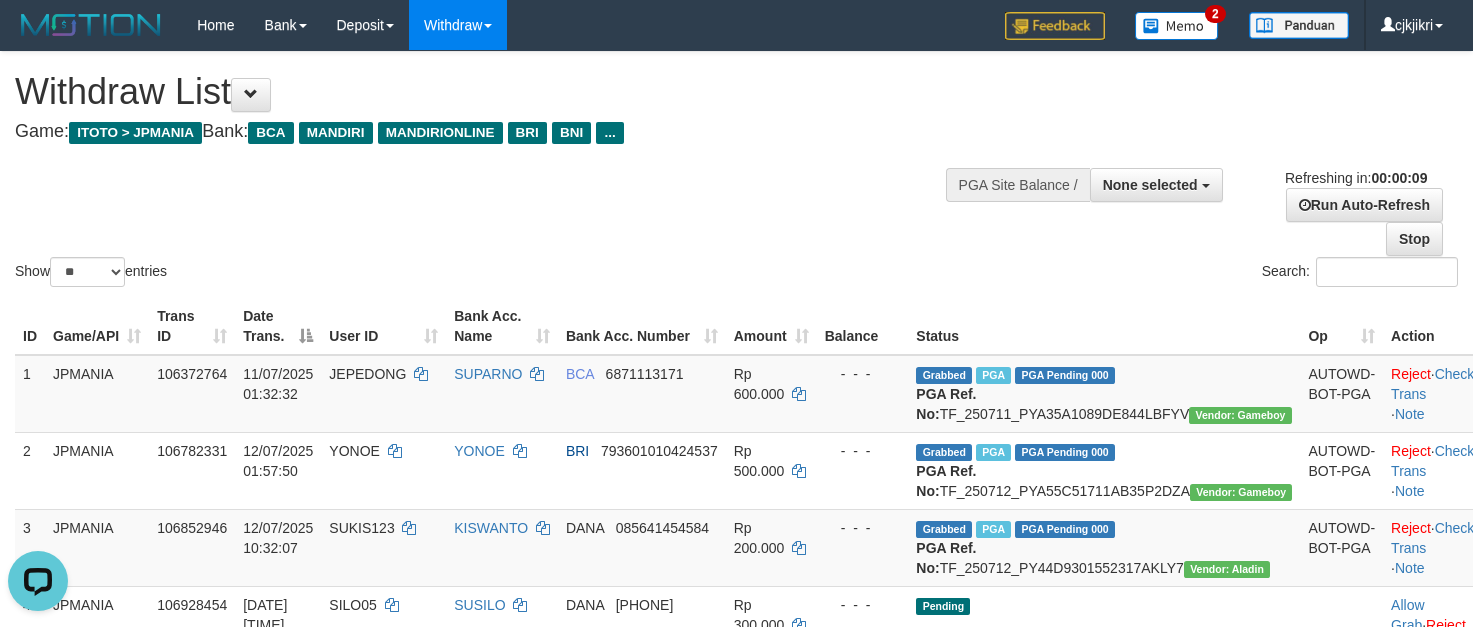 scroll, scrollTop: 0, scrollLeft: 0, axis: both 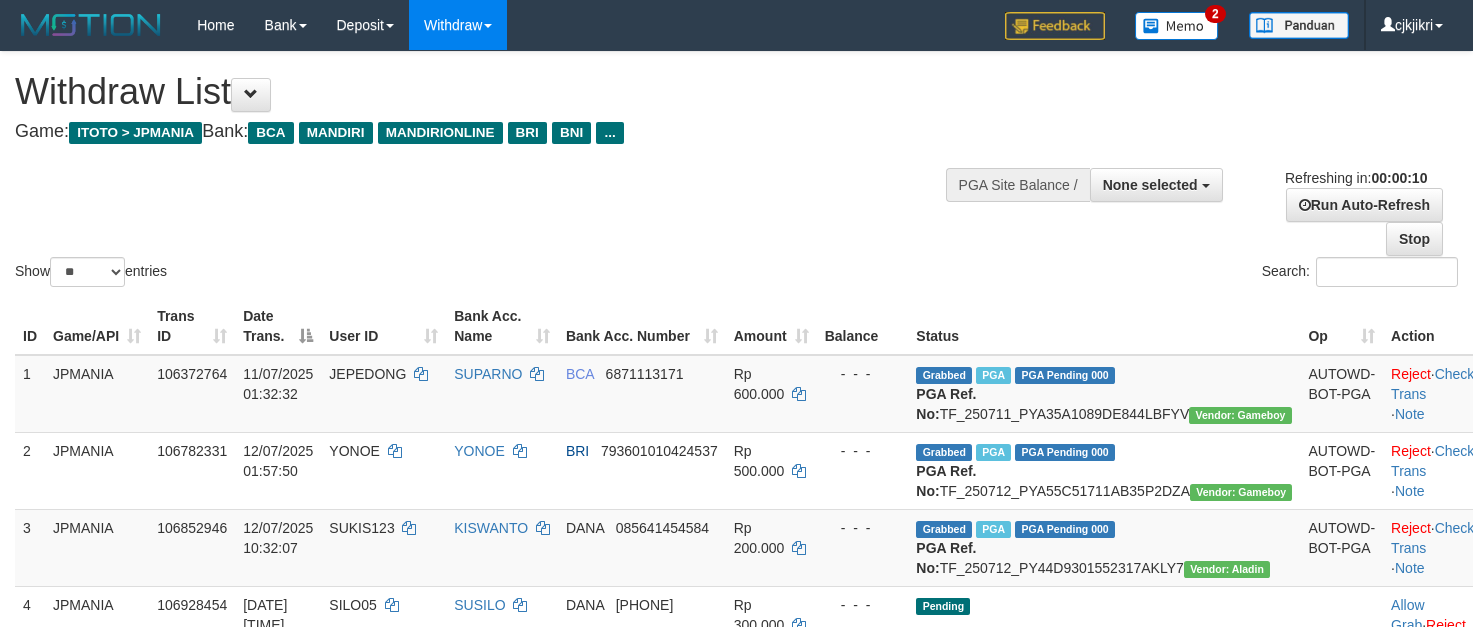 select 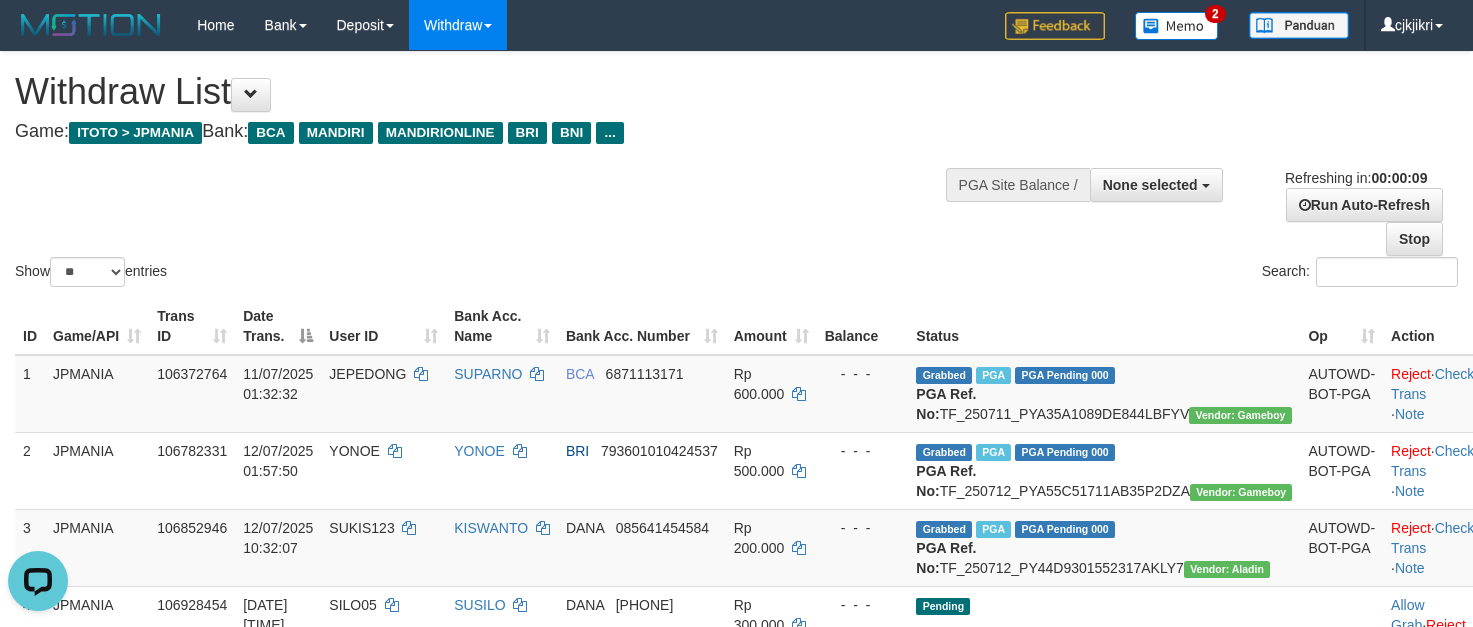 scroll, scrollTop: 0, scrollLeft: 0, axis: both 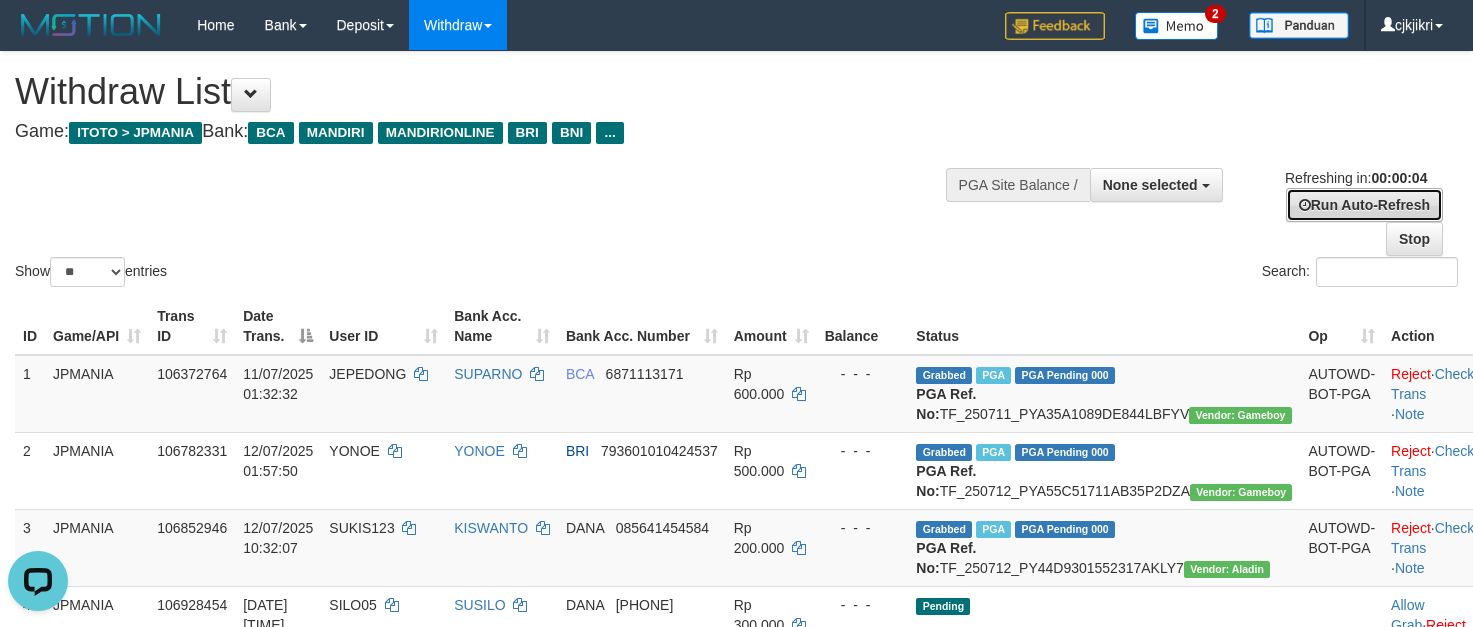 click on "Run Auto-Refresh" at bounding box center [1364, 205] 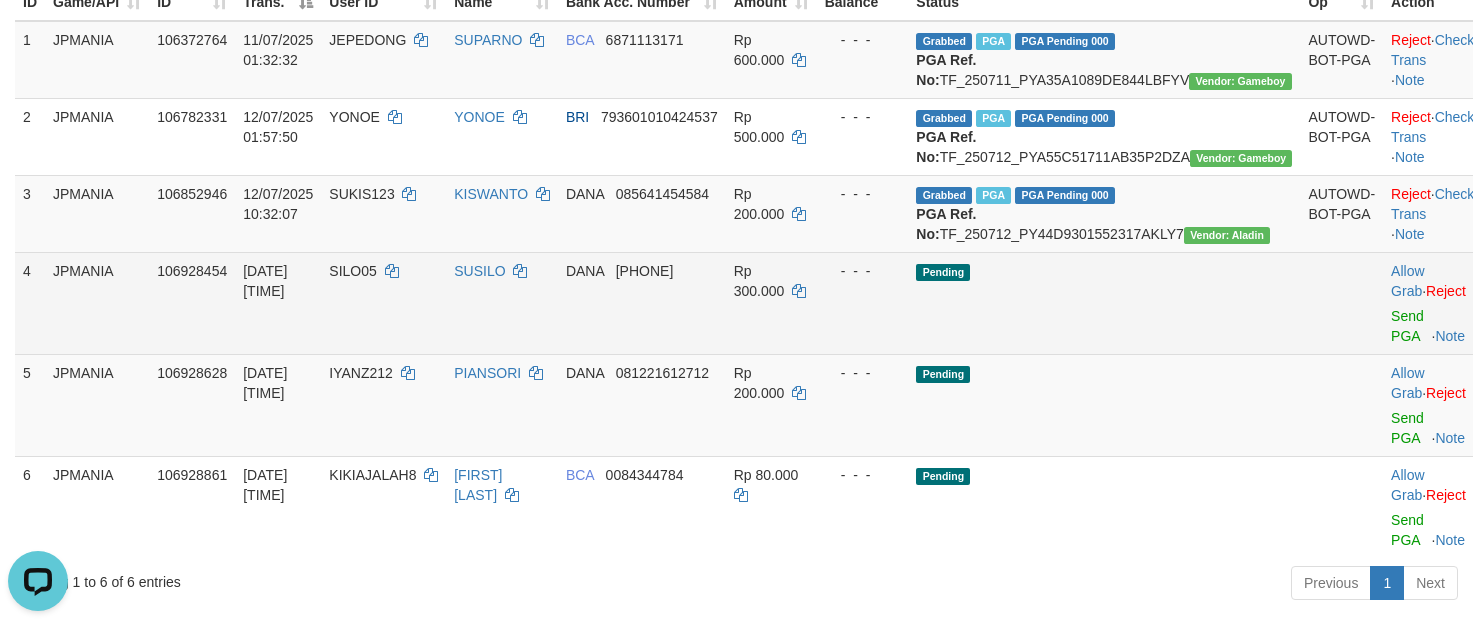 scroll, scrollTop: 300, scrollLeft: 0, axis: vertical 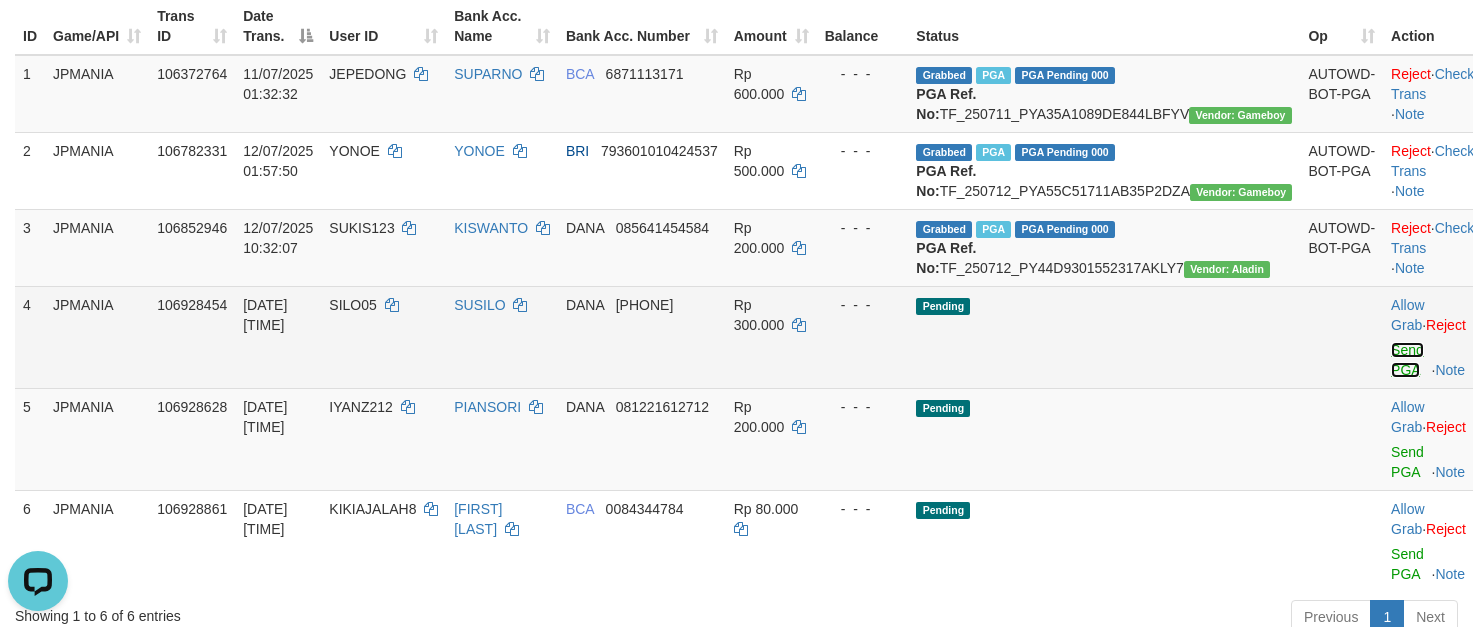 drag, startPoint x: 1351, startPoint y: 427, endPoint x: 1194, endPoint y: 426, distance: 157.00319 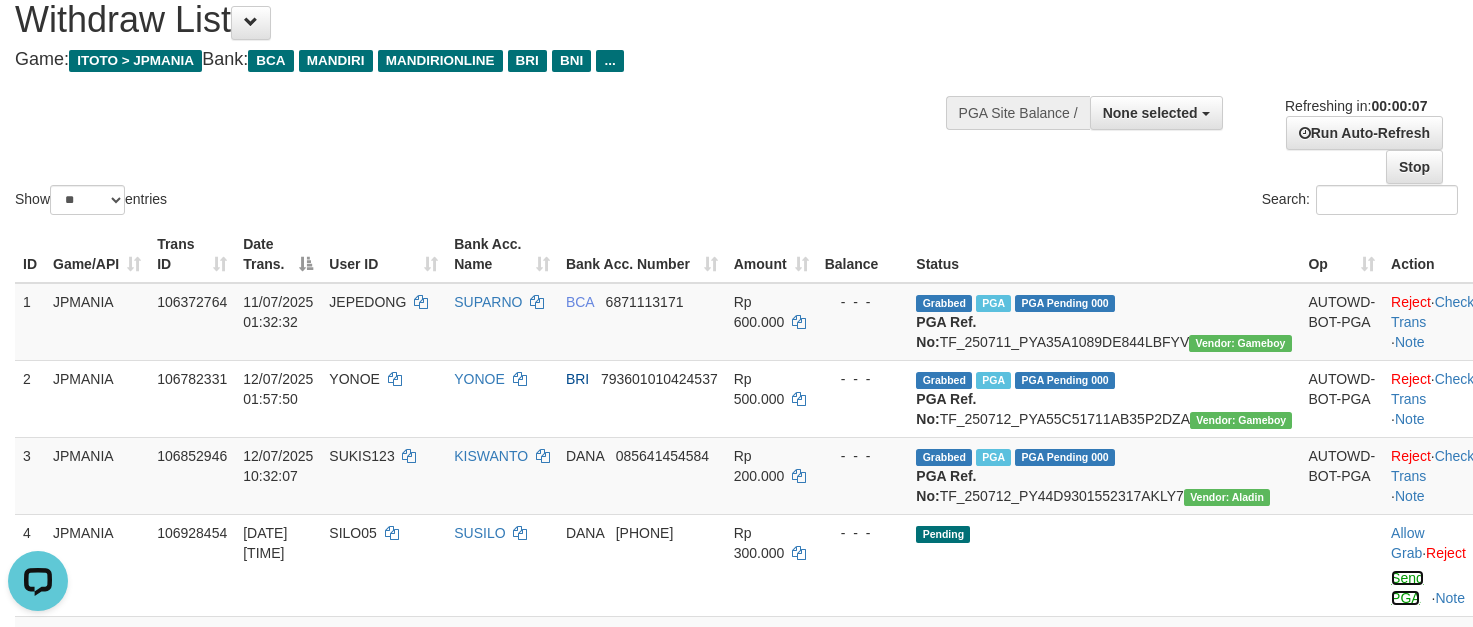 scroll, scrollTop: 0, scrollLeft: 0, axis: both 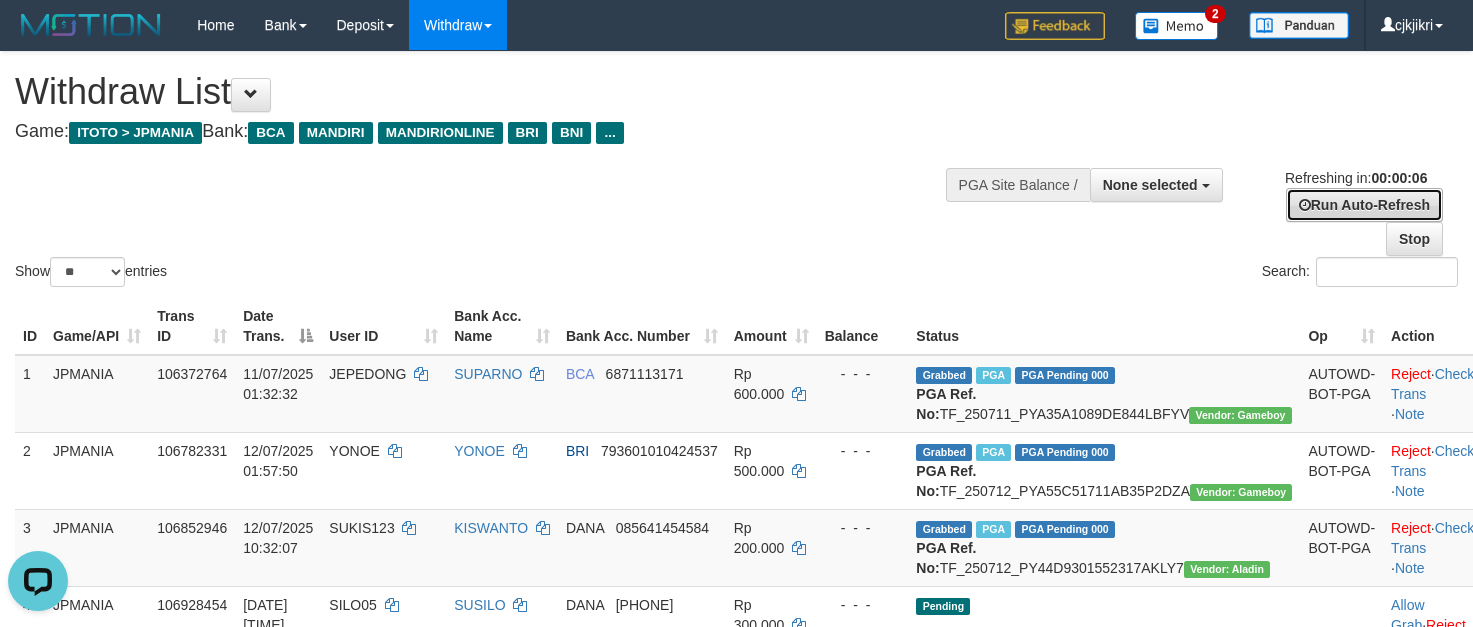 click on "Run Auto-Refresh" at bounding box center (1364, 205) 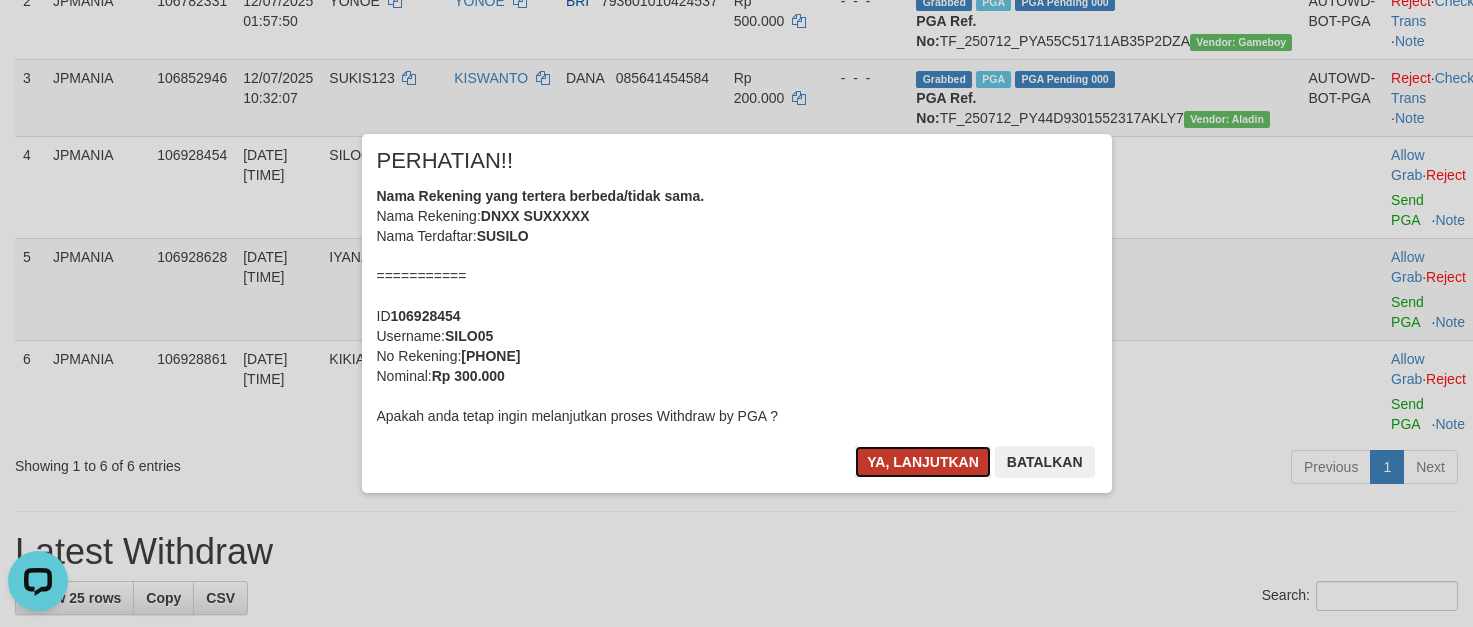 click on "Ya, lanjutkan" at bounding box center (923, 462) 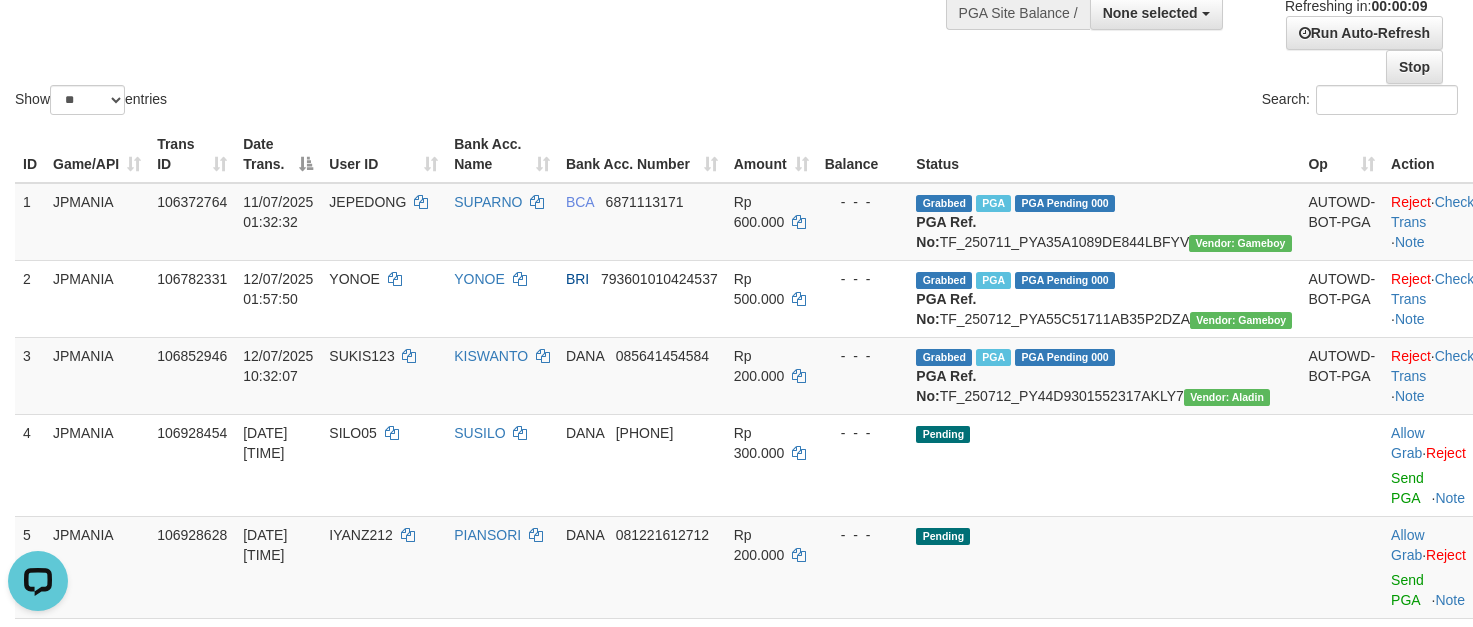 scroll, scrollTop: 6, scrollLeft: 0, axis: vertical 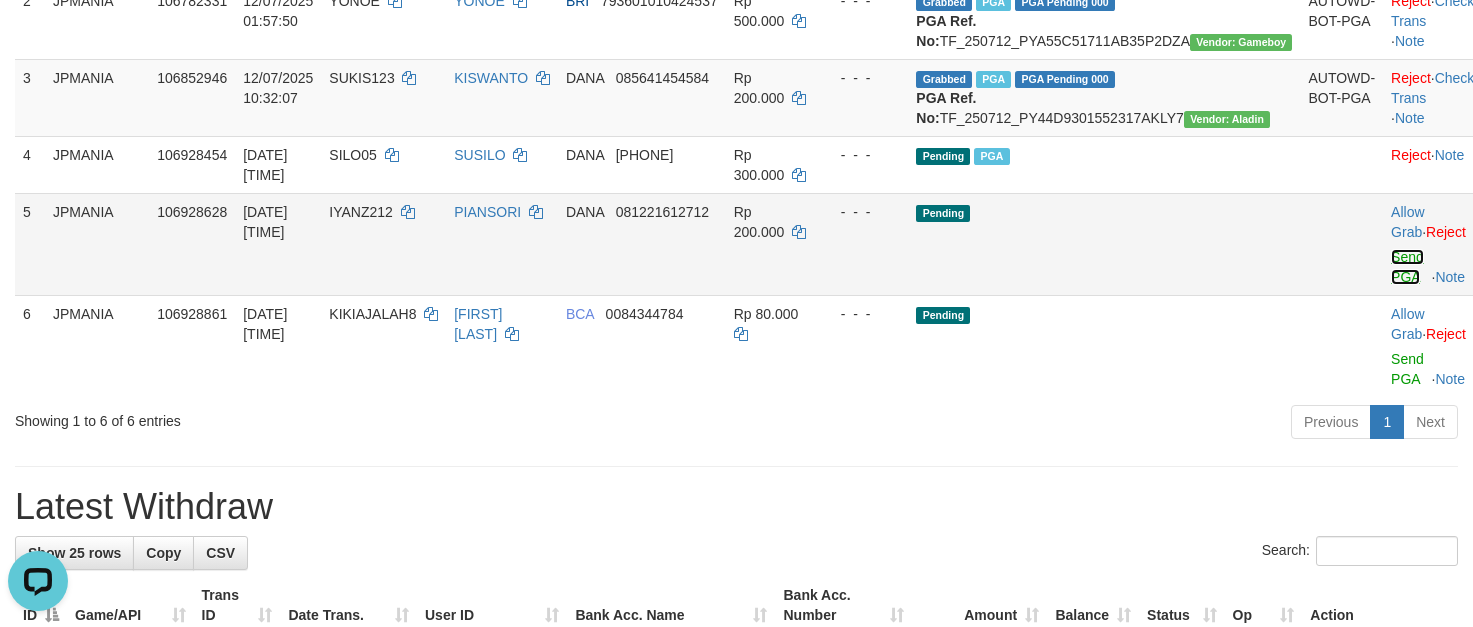 click on "Send PGA" at bounding box center (1407, 267) 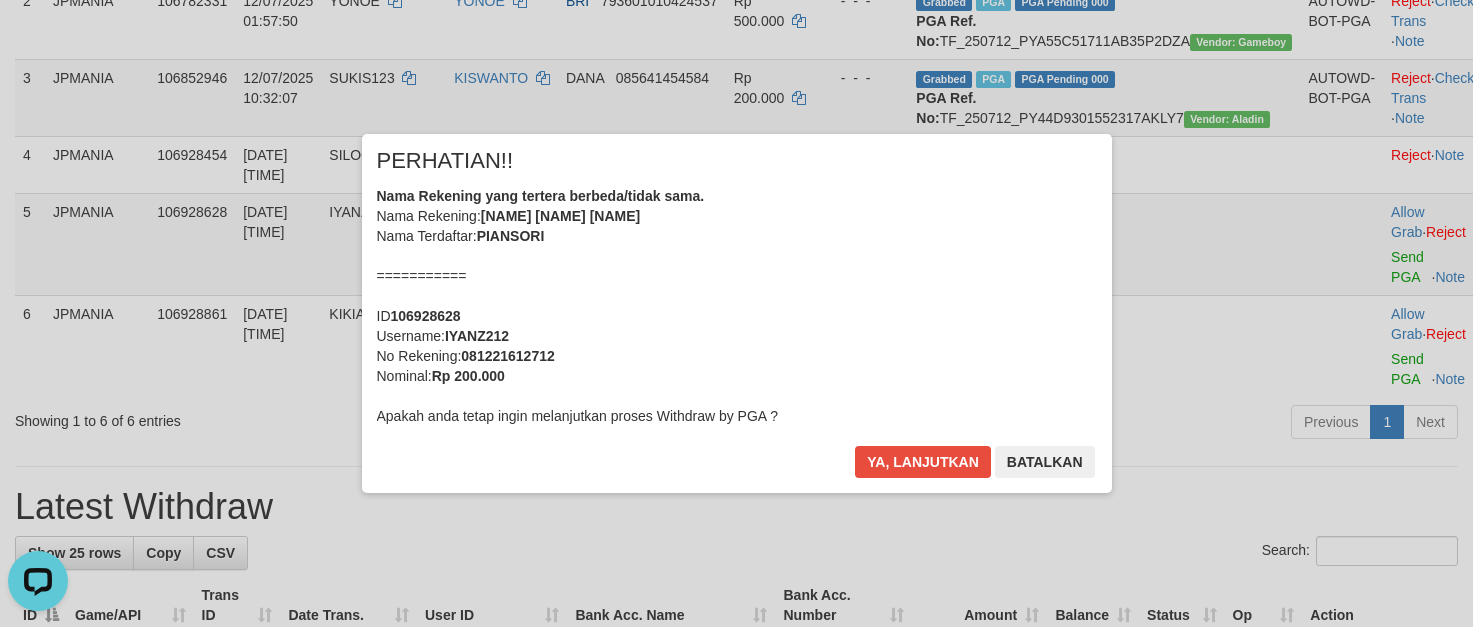 click on "× PERHATIAN!! Nama Rekening yang tertera berbeda/tidak sama. Nama Rekening:  DNXX LXX AMXXXX Nama Terdaftar:  PIANSORI =========== ID  106928628 Username:  IYANZ212 No Rekening:  081221612712 Nominal:  Rp 200.000 Apakah anda tetap ingin melanjutkan proses Withdraw by PGA ? Ya, lanjutkan Batalkan" at bounding box center (736, 313) 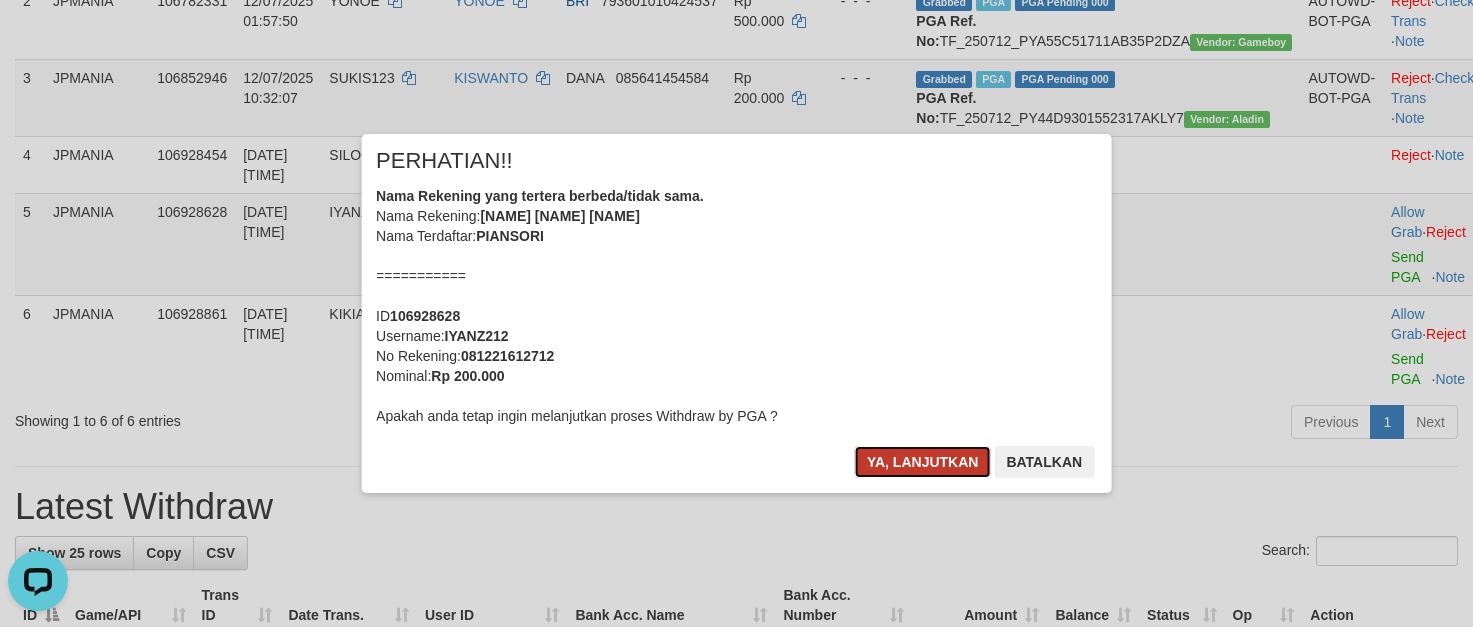 click on "Ya, lanjutkan" at bounding box center [923, 462] 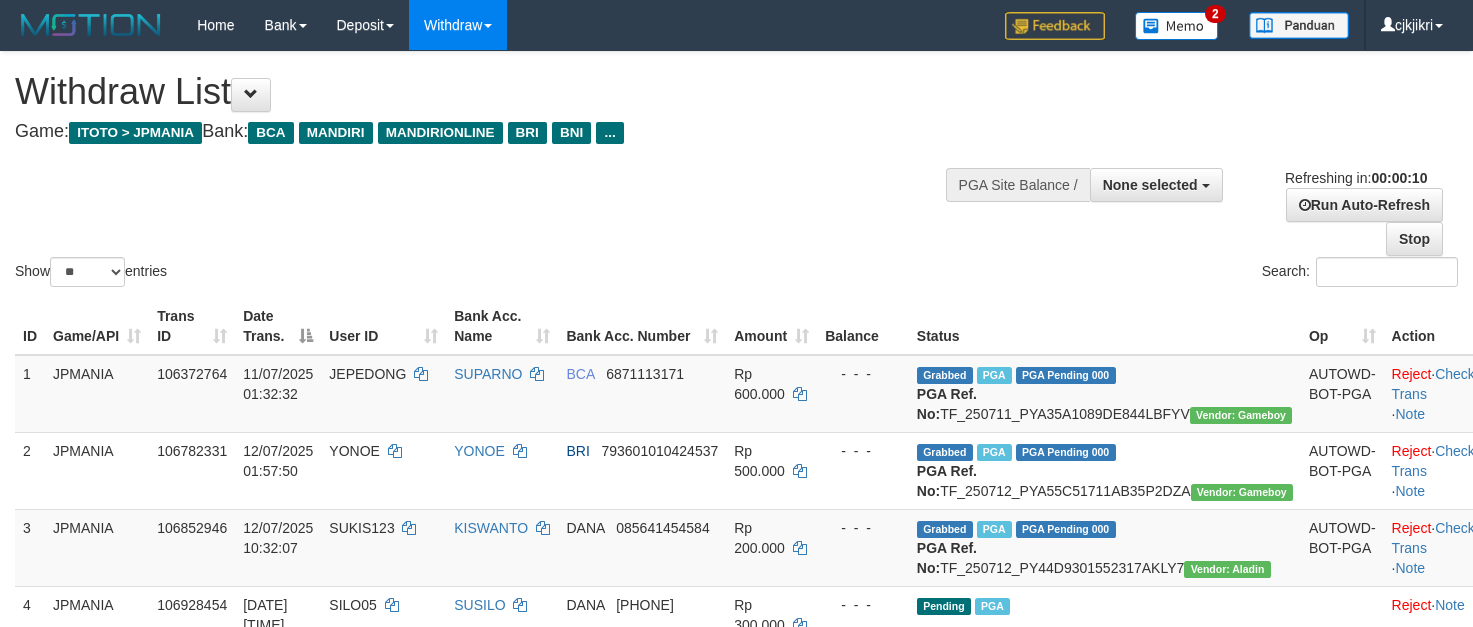 select 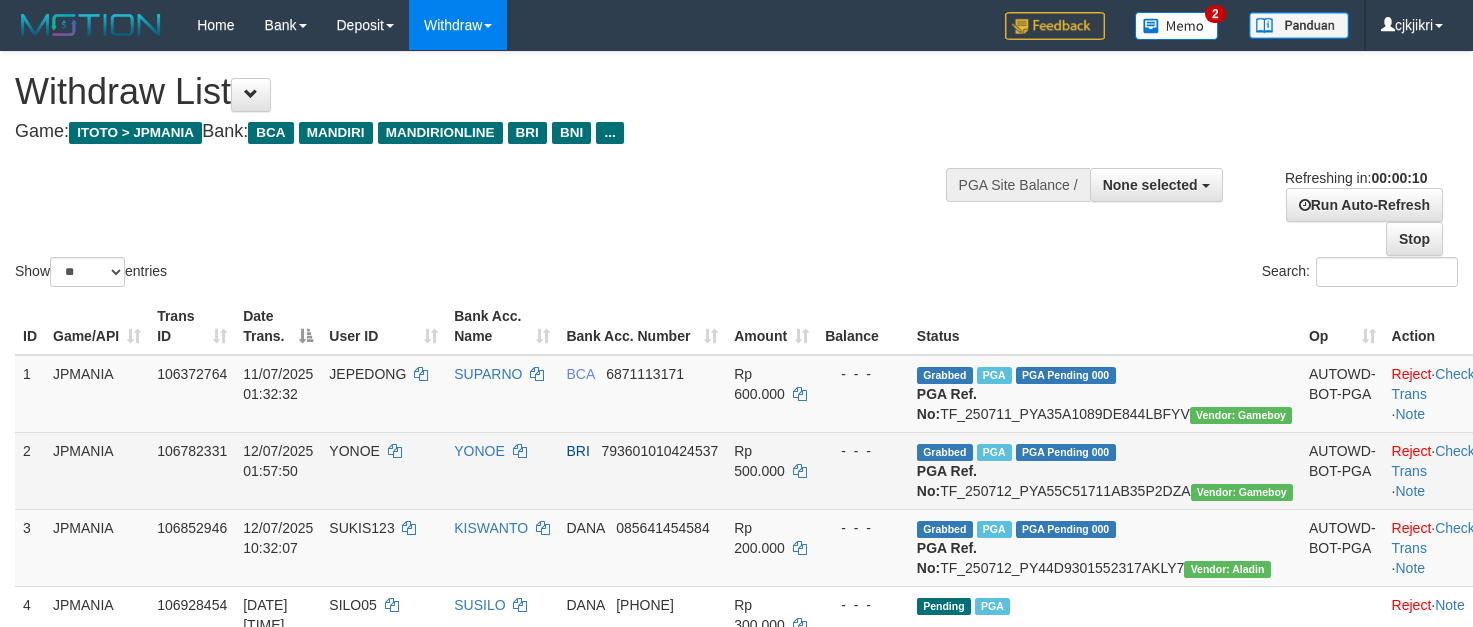 scroll, scrollTop: 0, scrollLeft: 0, axis: both 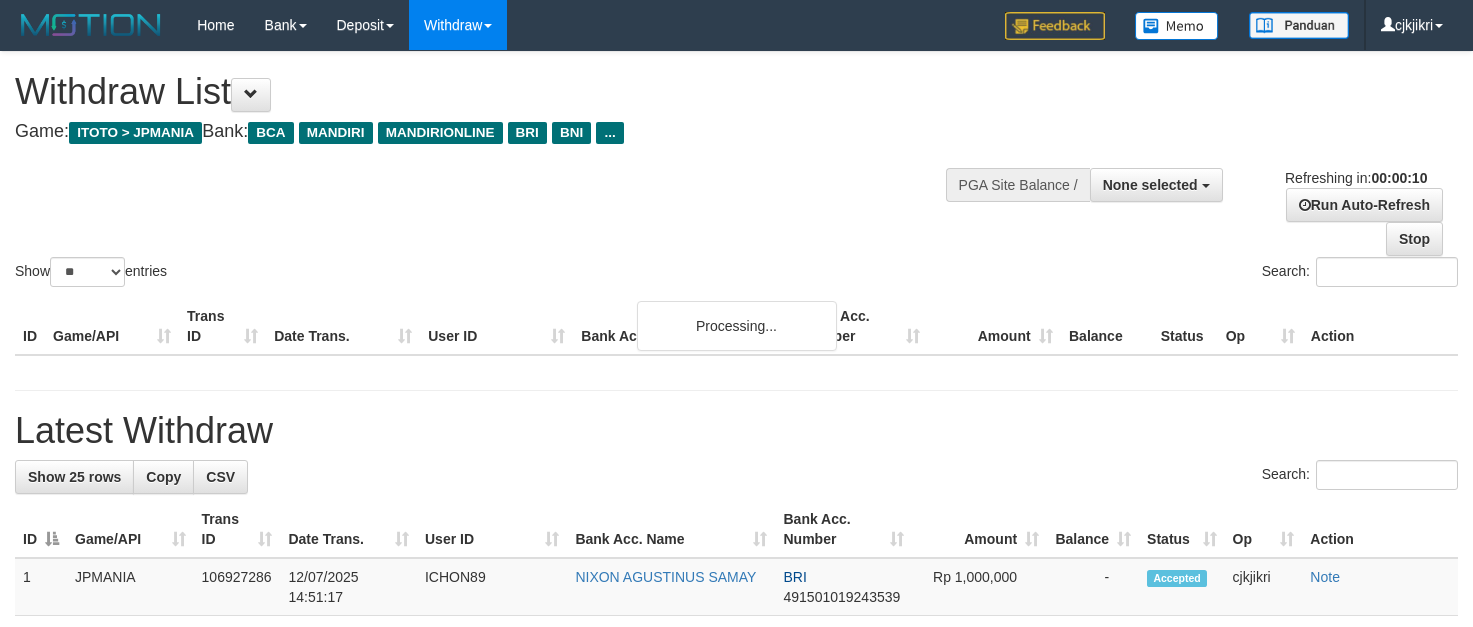 select 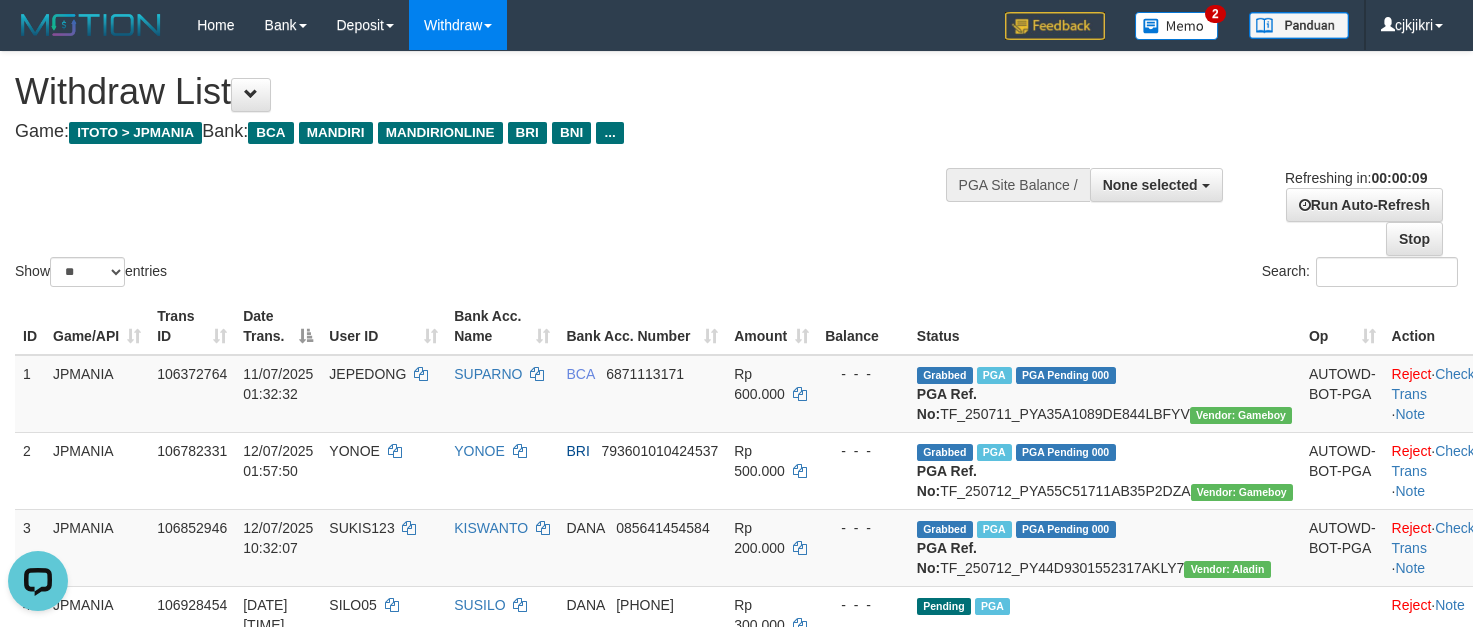 scroll, scrollTop: 0, scrollLeft: 0, axis: both 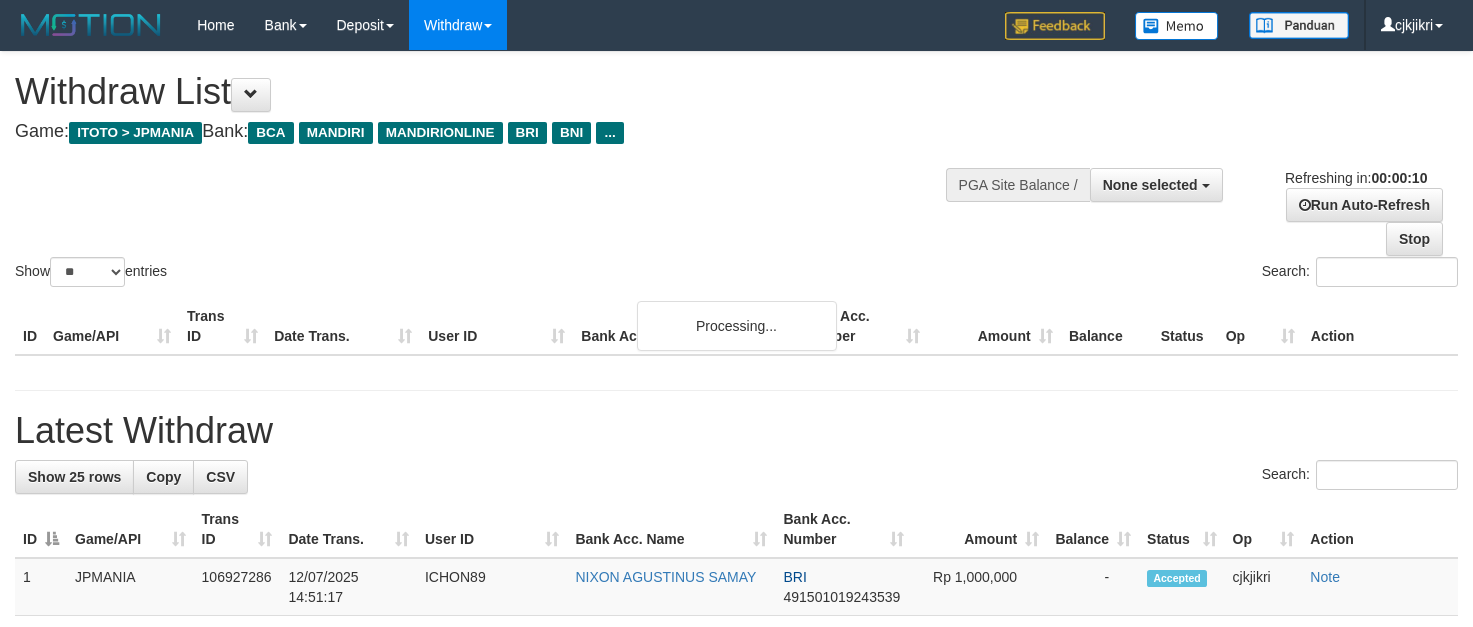 select 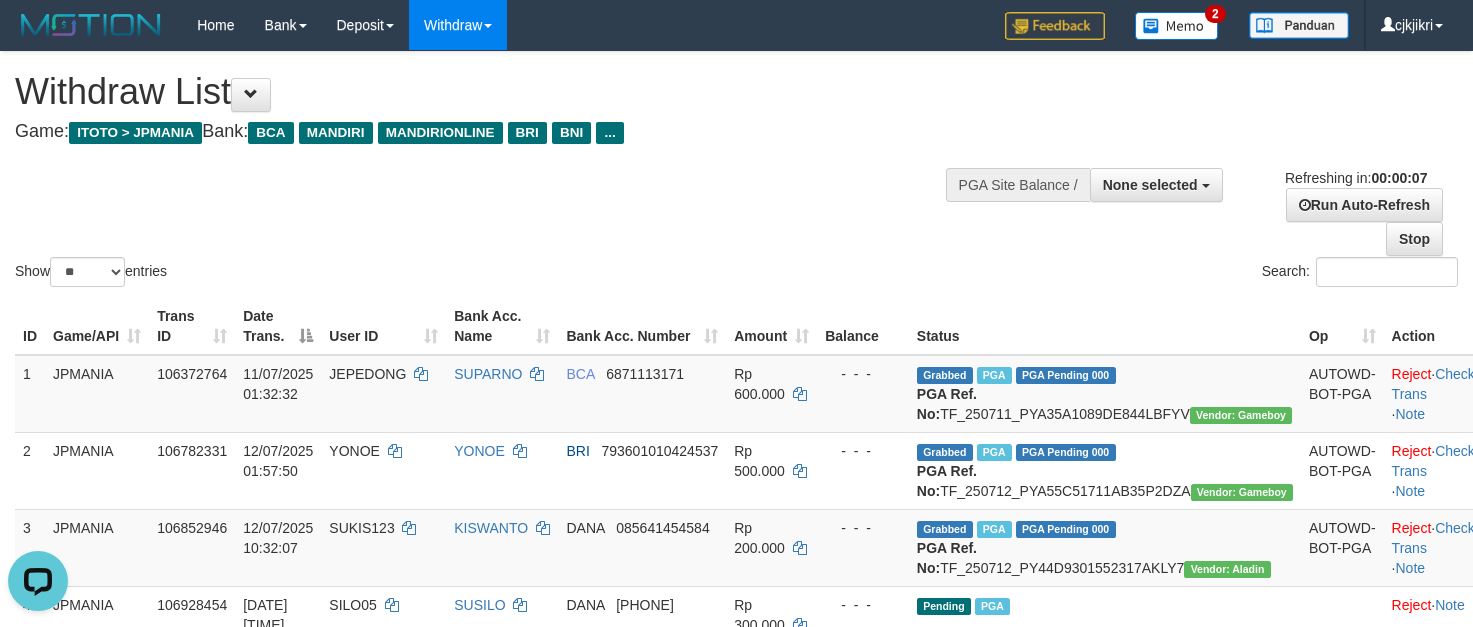 scroll, scrollTop: 0, scrollLeft: 0, axis: both 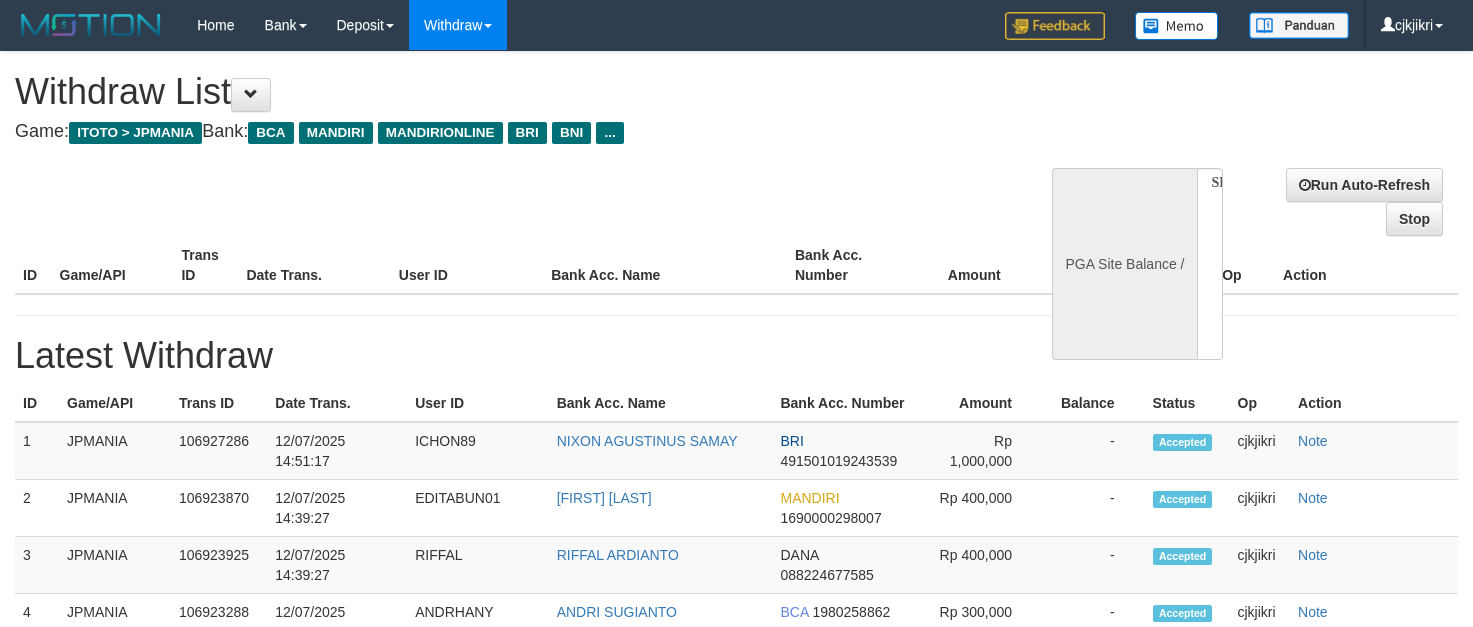 select 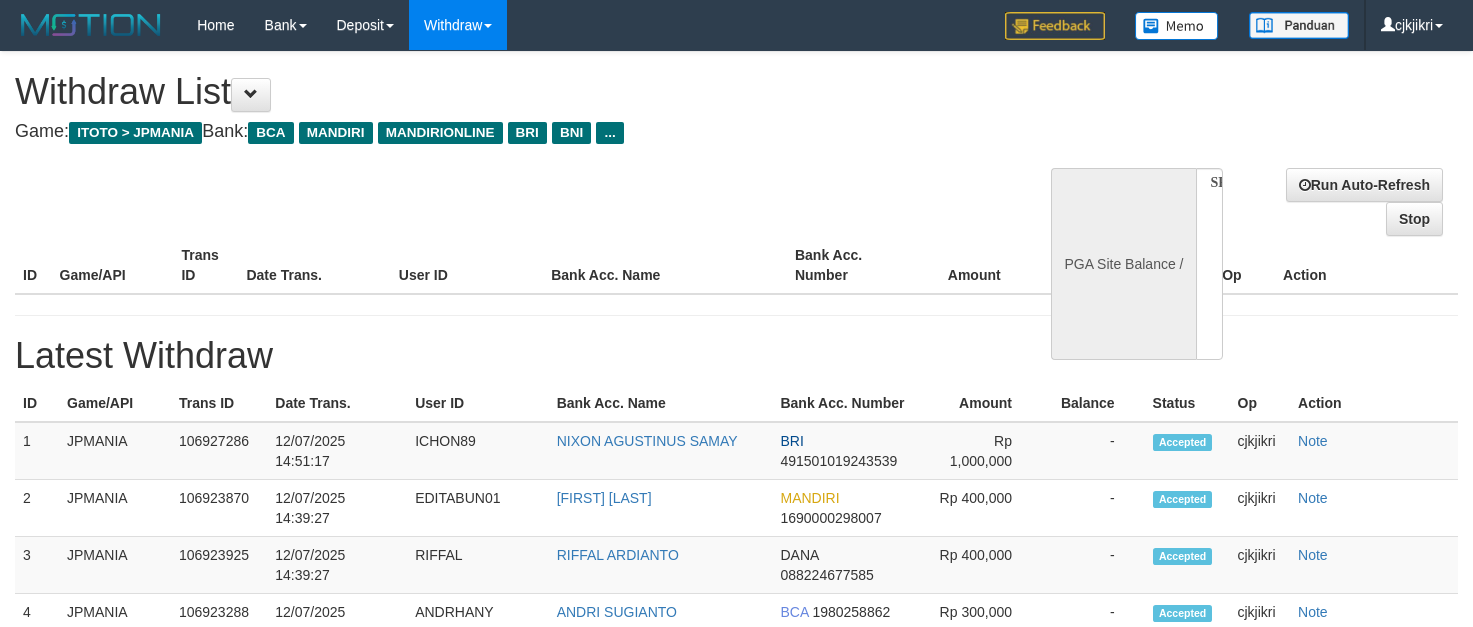scroll, scrollTop: 0, scrollLeft: 0, axis: both 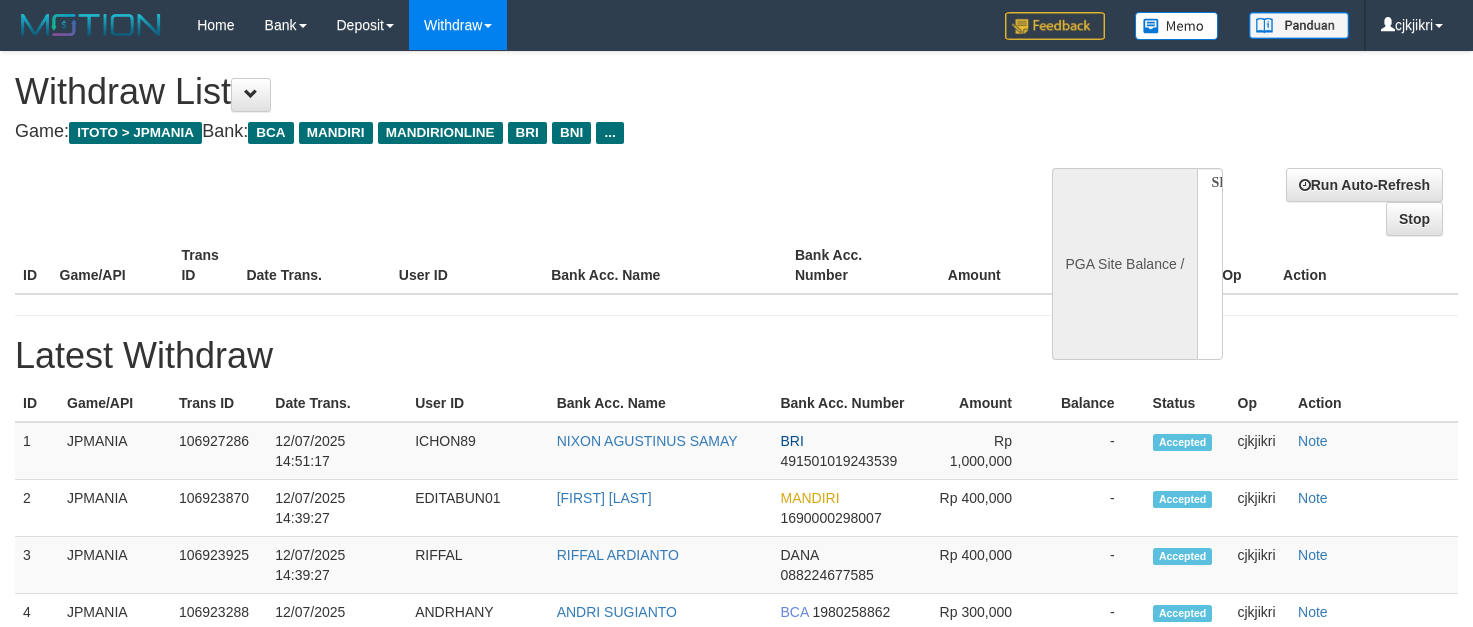 select 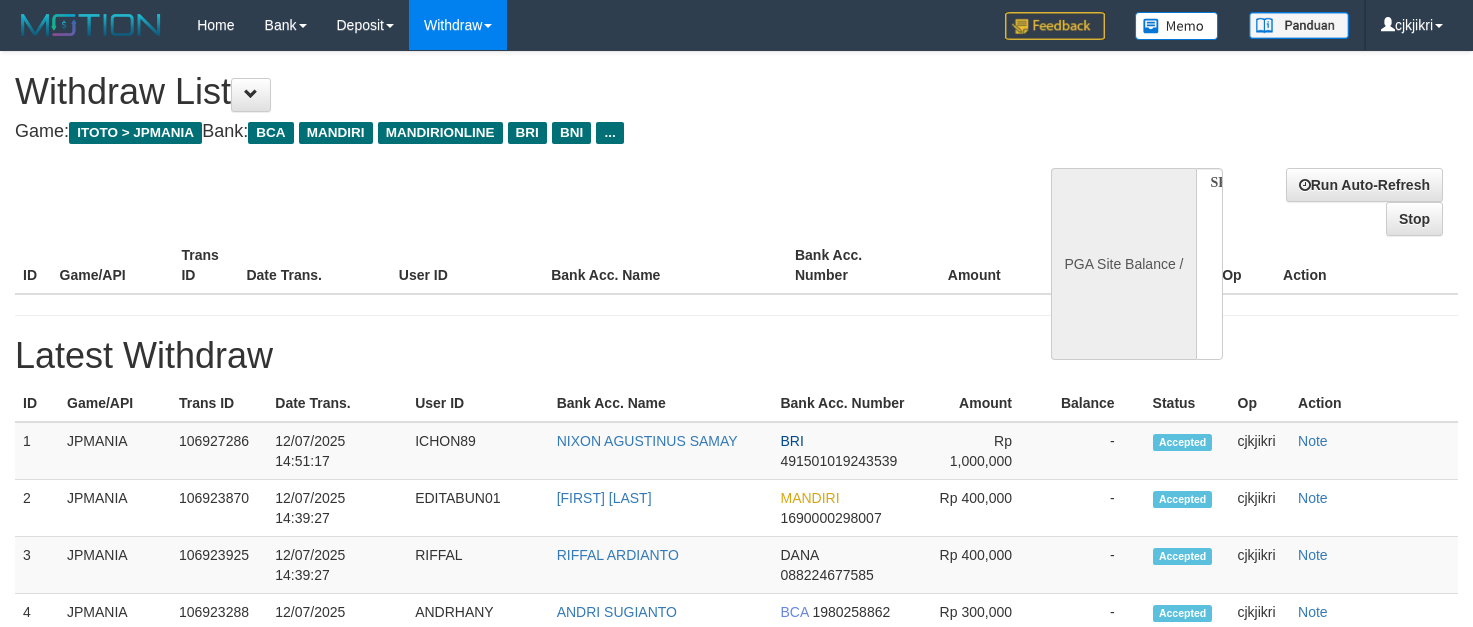 scroll, scrollTop: 0, scrollLeft: 0, axis: both 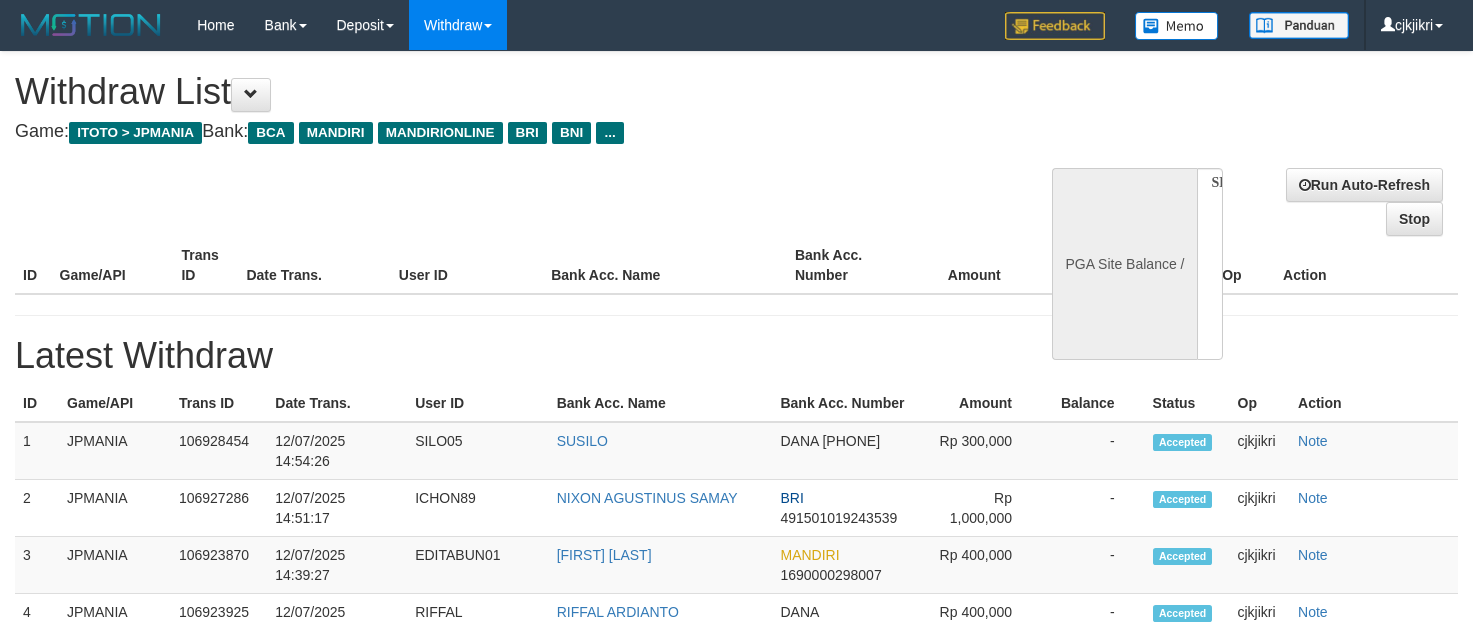 select 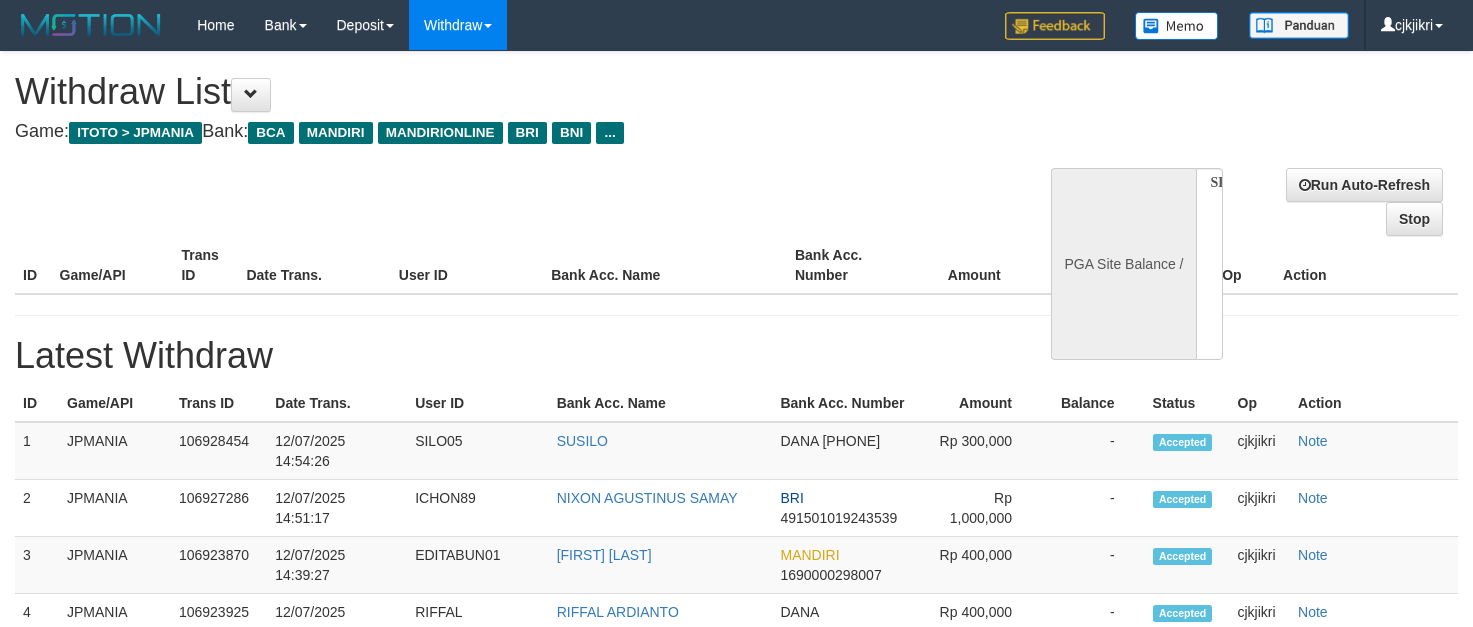 scroll, scrollTop: 0, scrollLeft: 0, axis: both 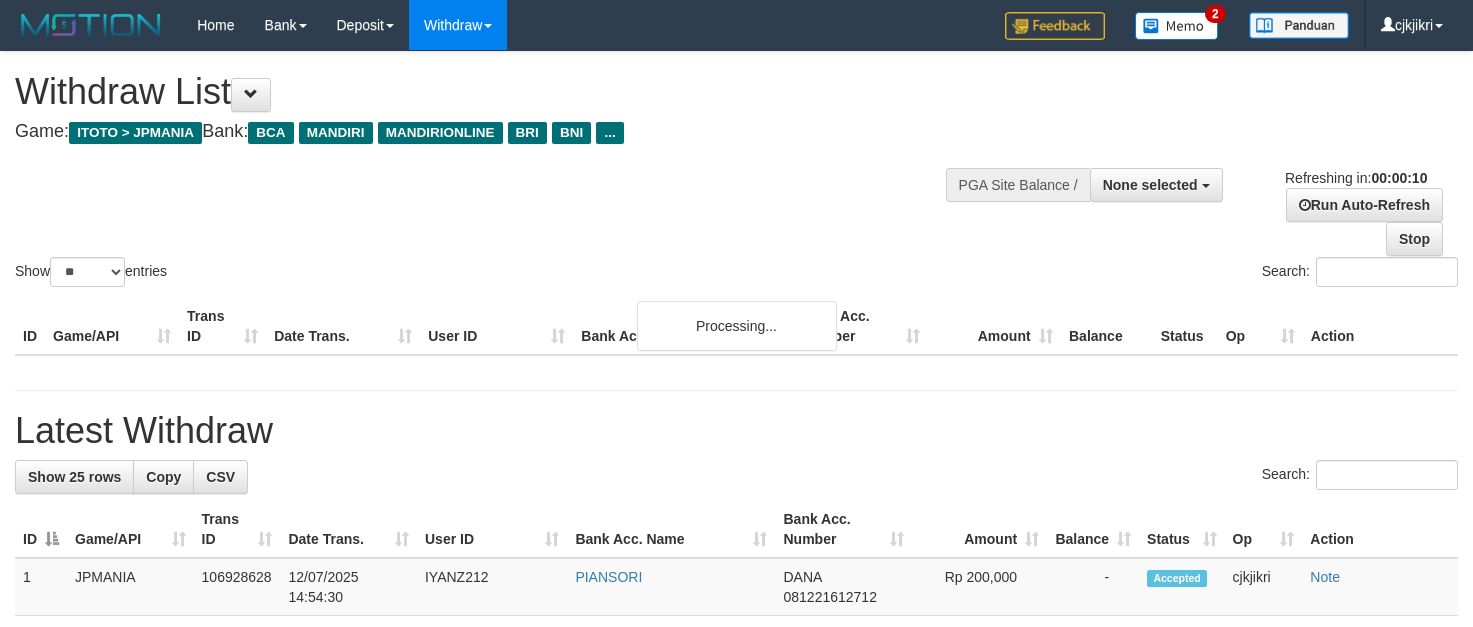 select 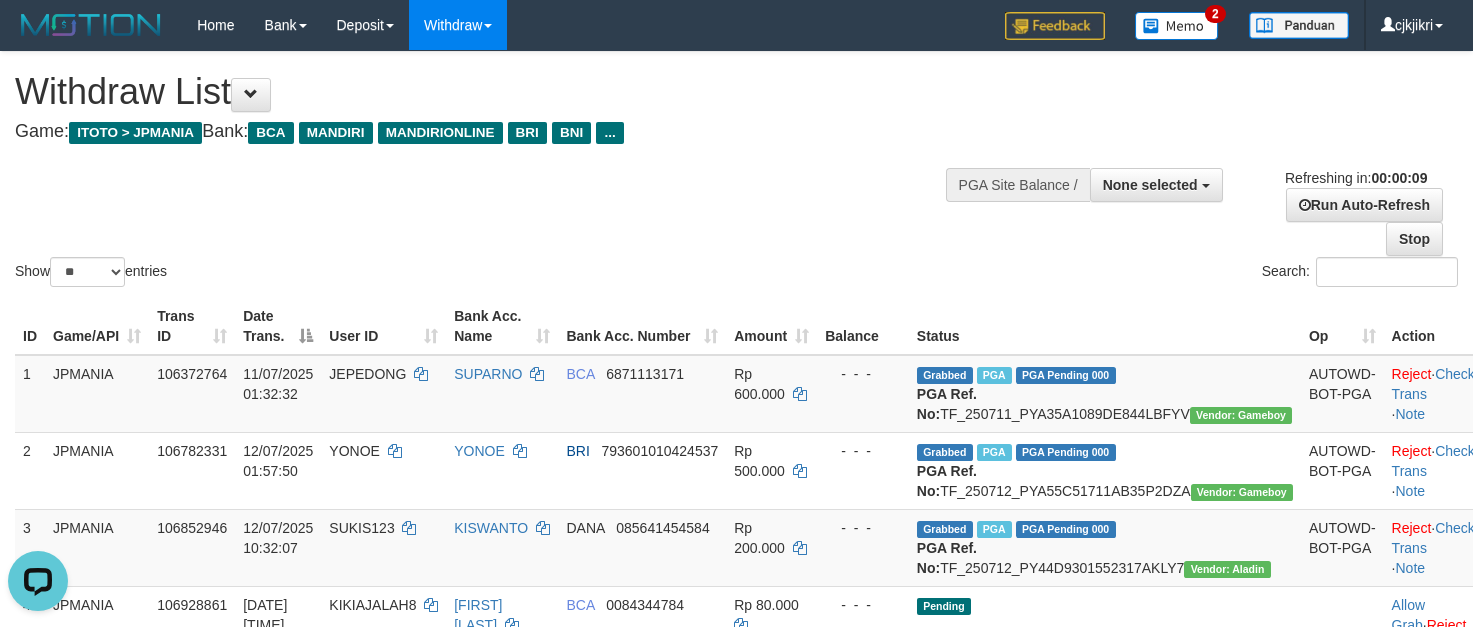 scroll, scrollTop: 0, scrollLeft: 0, axis: both 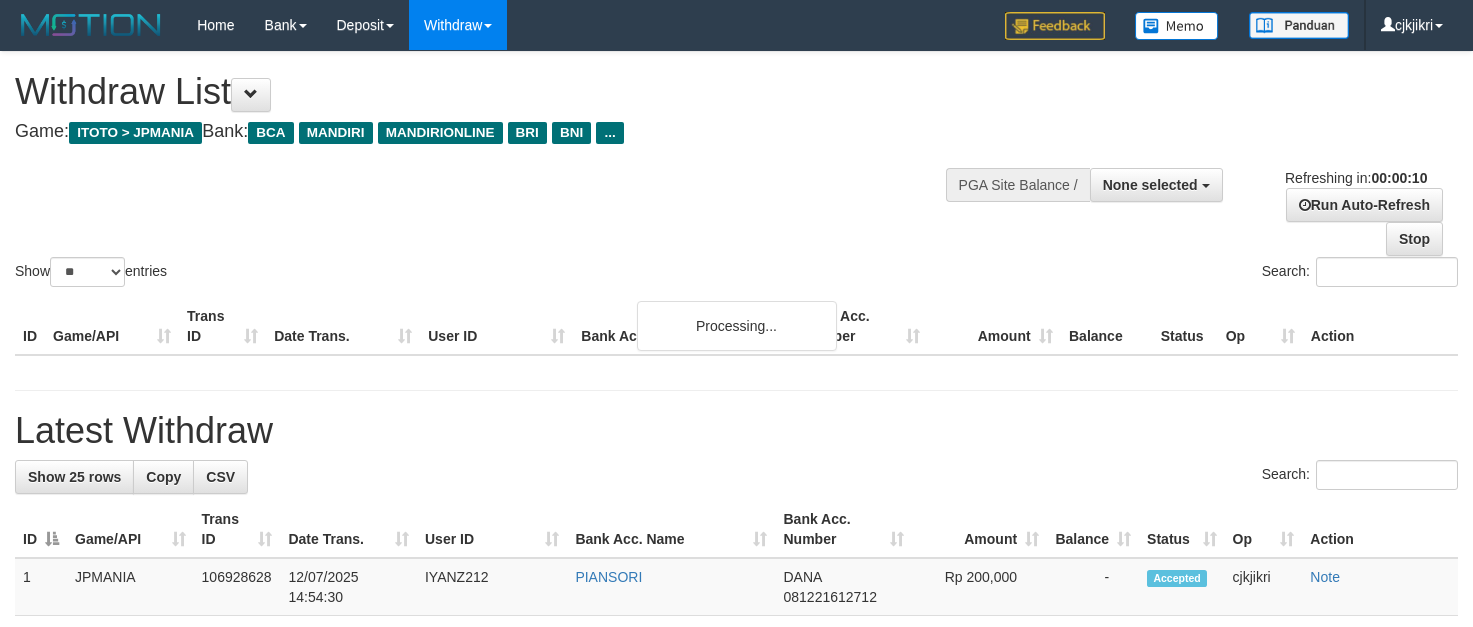 select 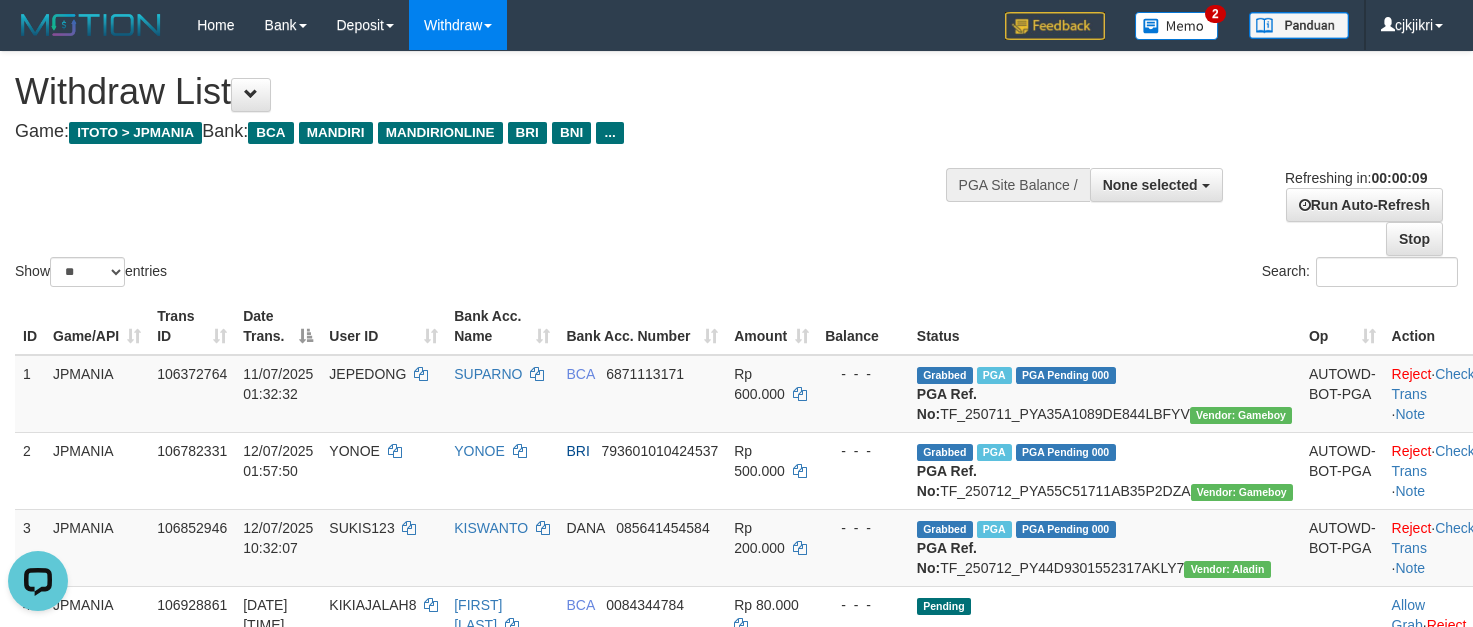 scroll, scrollTop: 0, scrollLeft: 0, axis: both 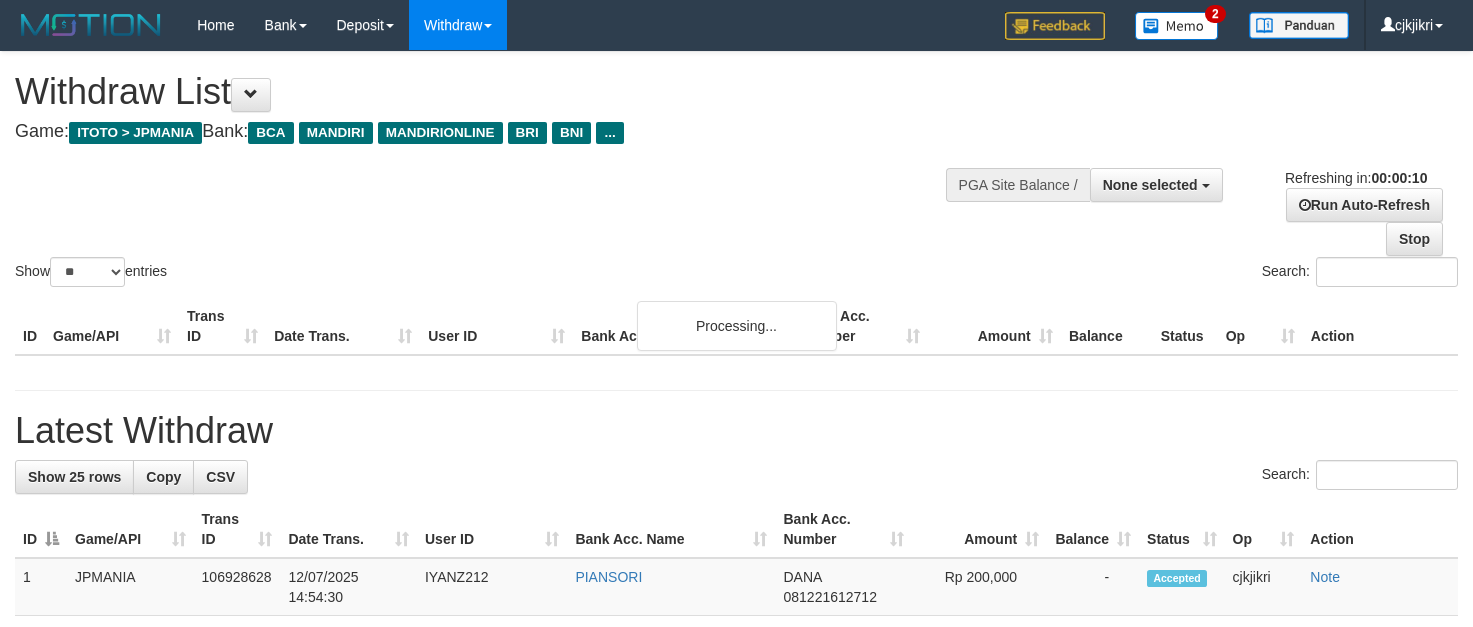 select 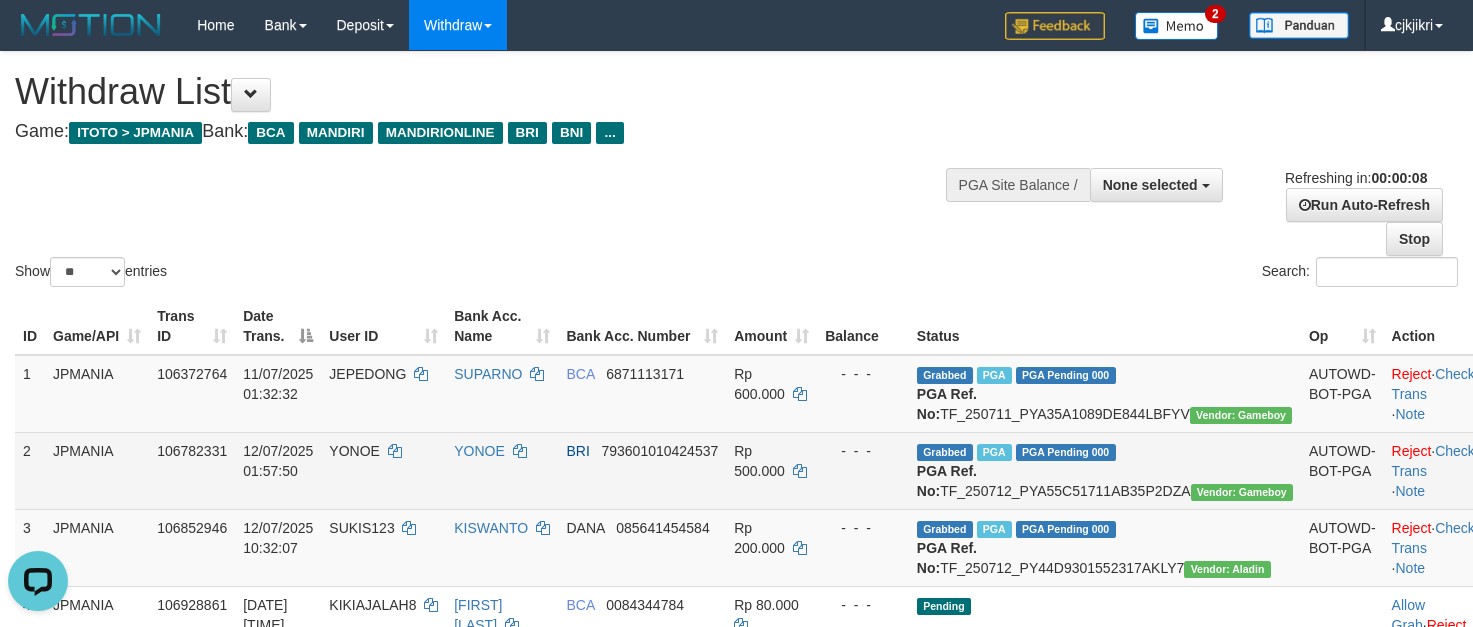 scroll, scrollTop: 0, scrollLeft: 0, axis: both 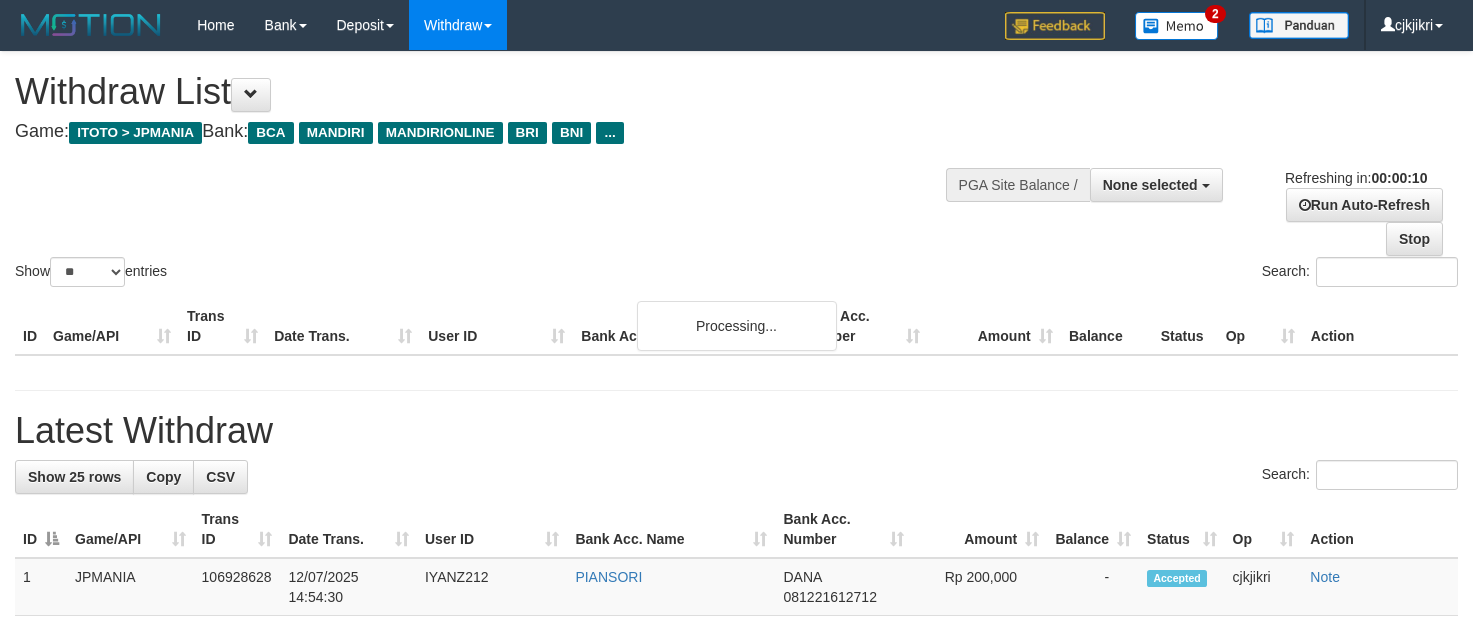 select 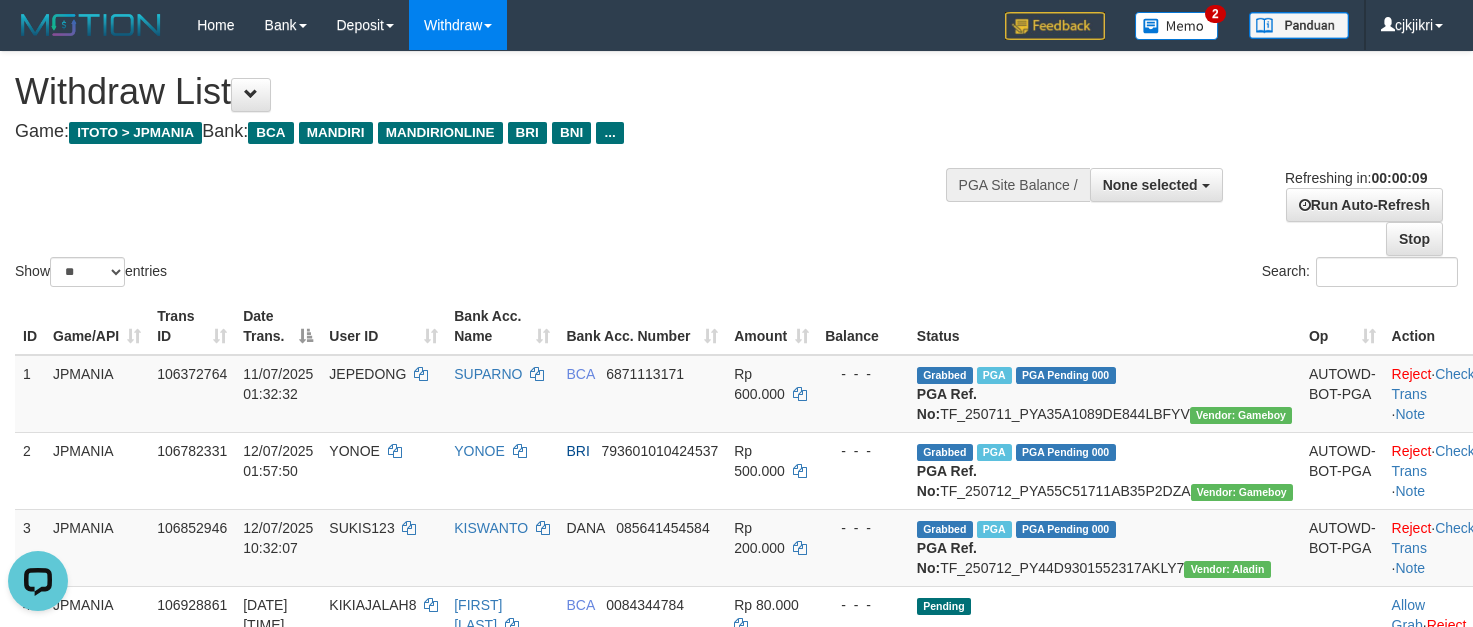 scroll, scrollTop: 0, scrollLeft: 0, axis: both 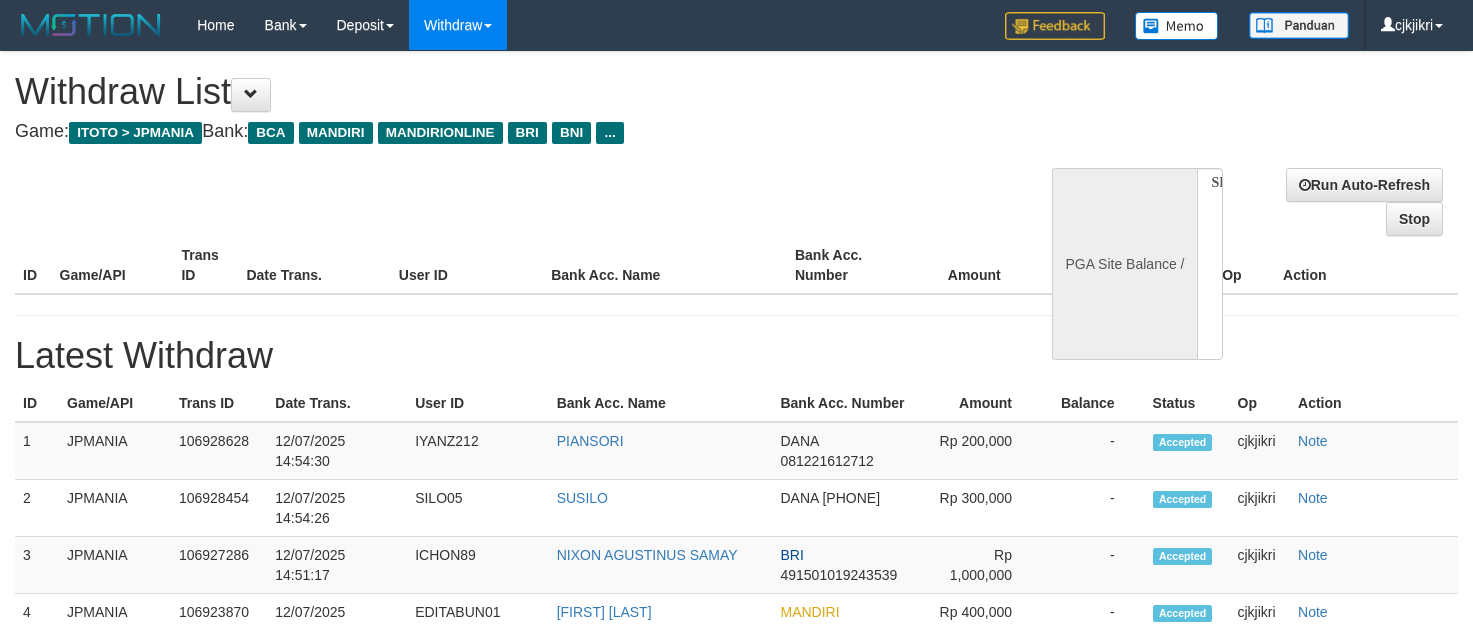 select 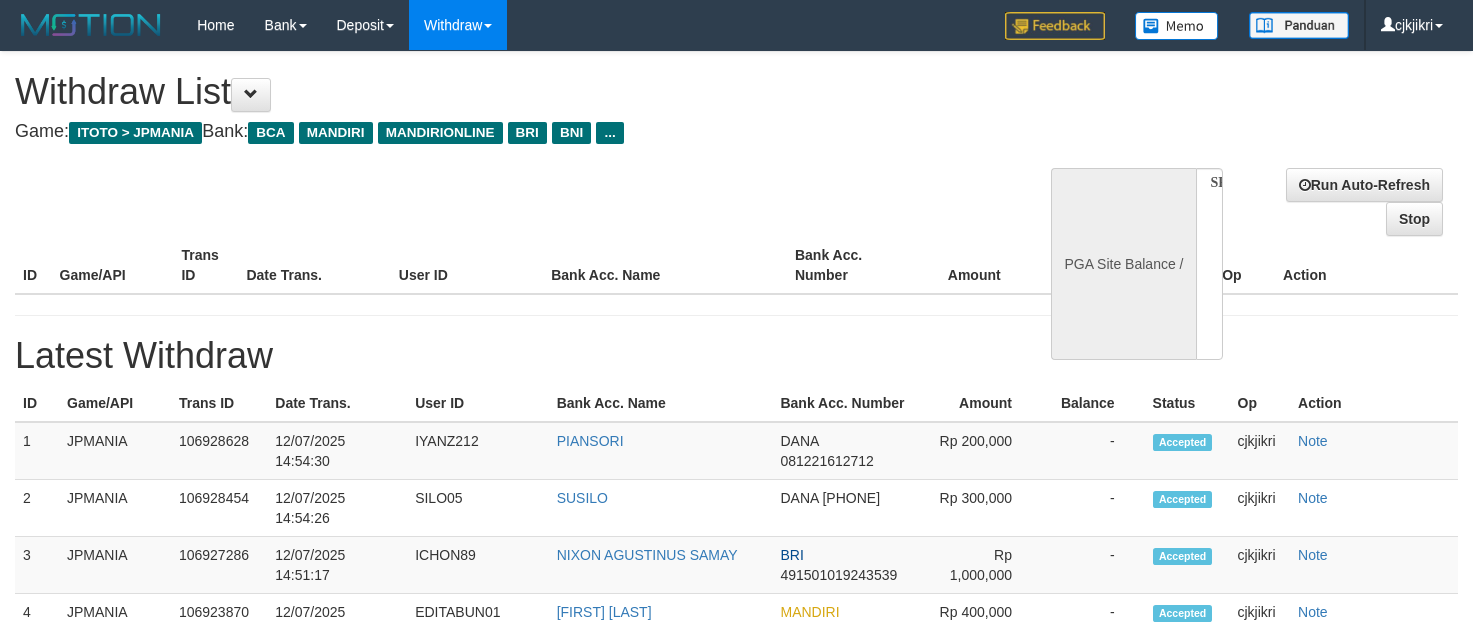 scroll, scrollTop: 0, scrollLeft: 0, axis: both 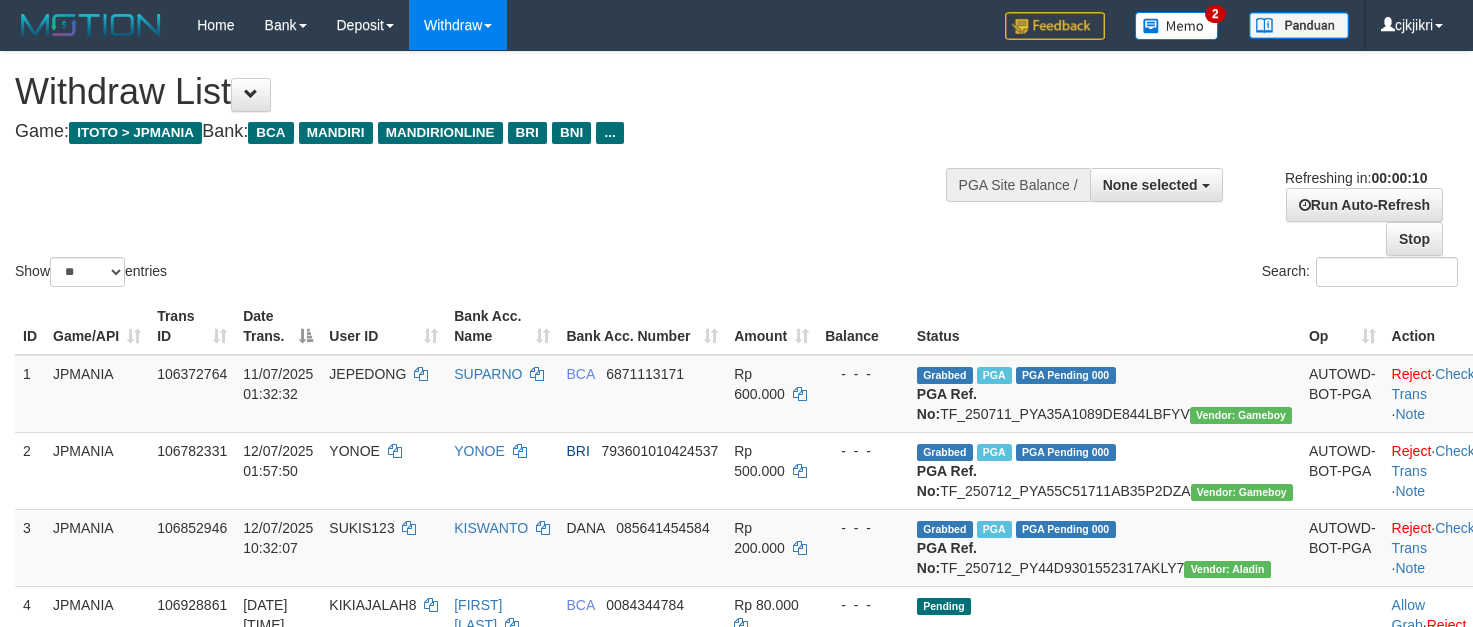 select 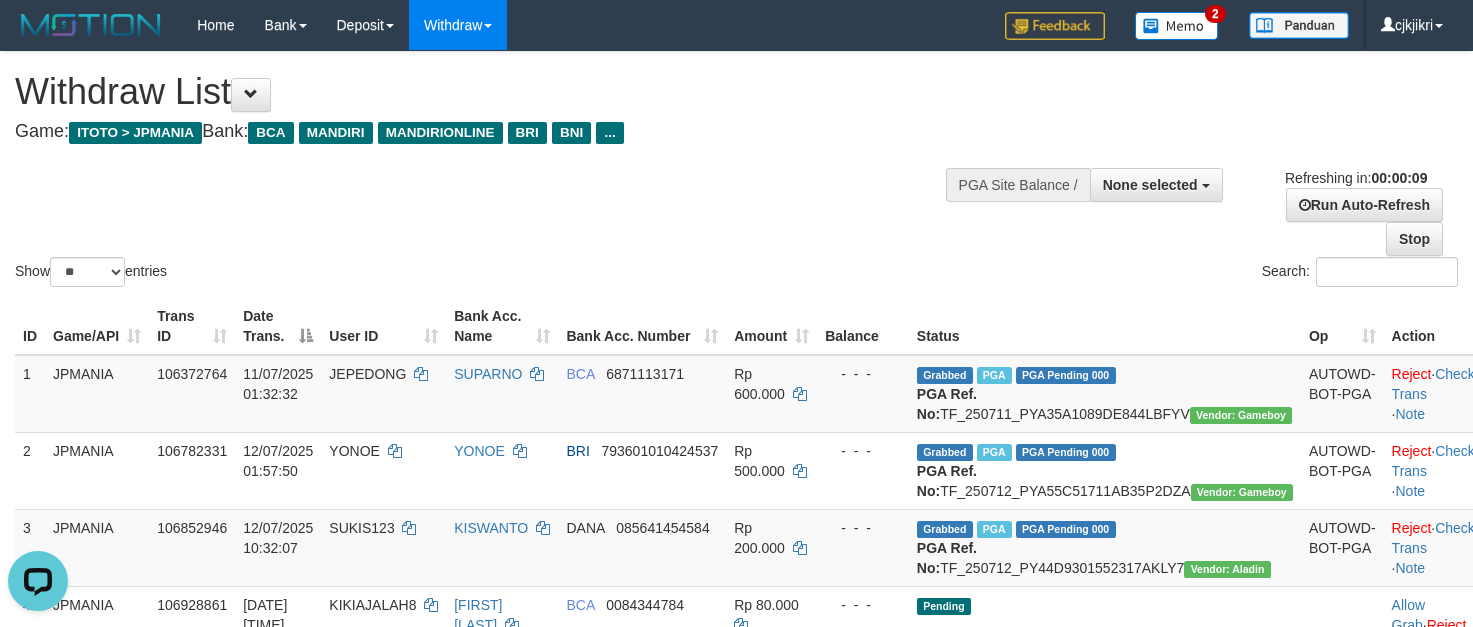 scroll, scrollTop: 0, scrollLeft: 0, axis: both 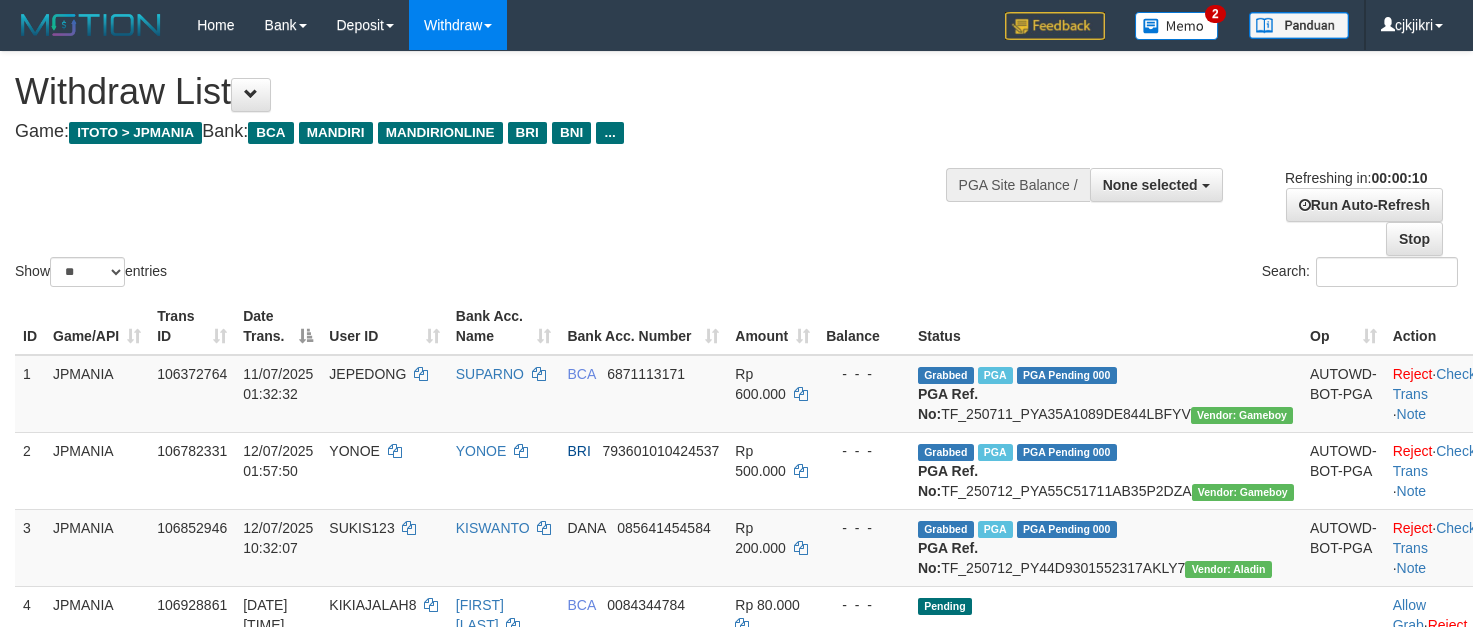 select 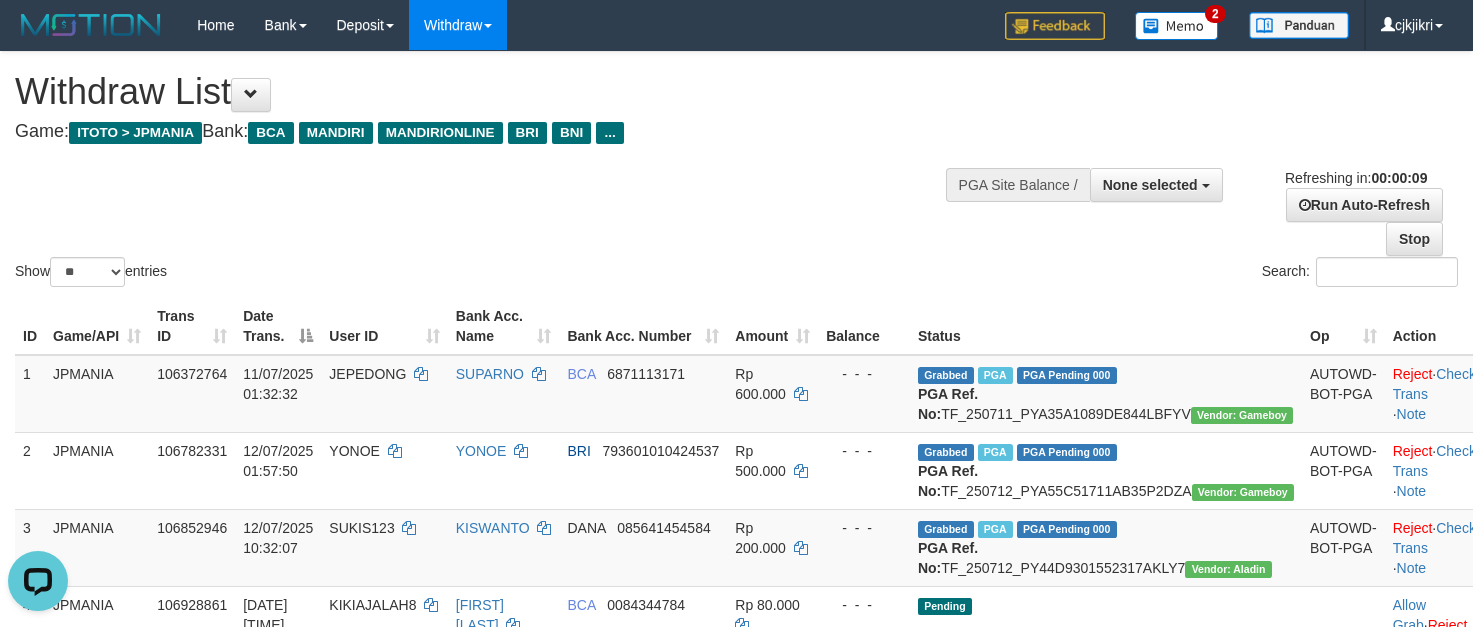 scroll, scrollTop: 0, scrollLeft: 0, axis: both 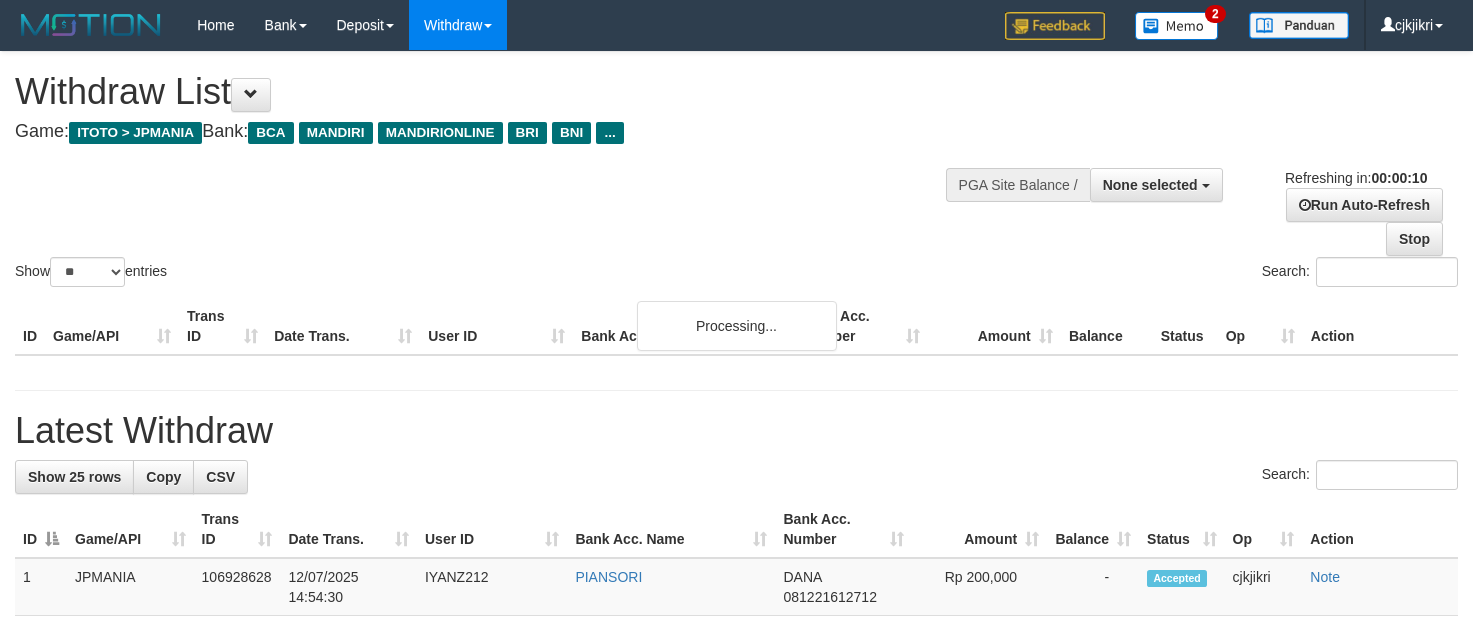 select 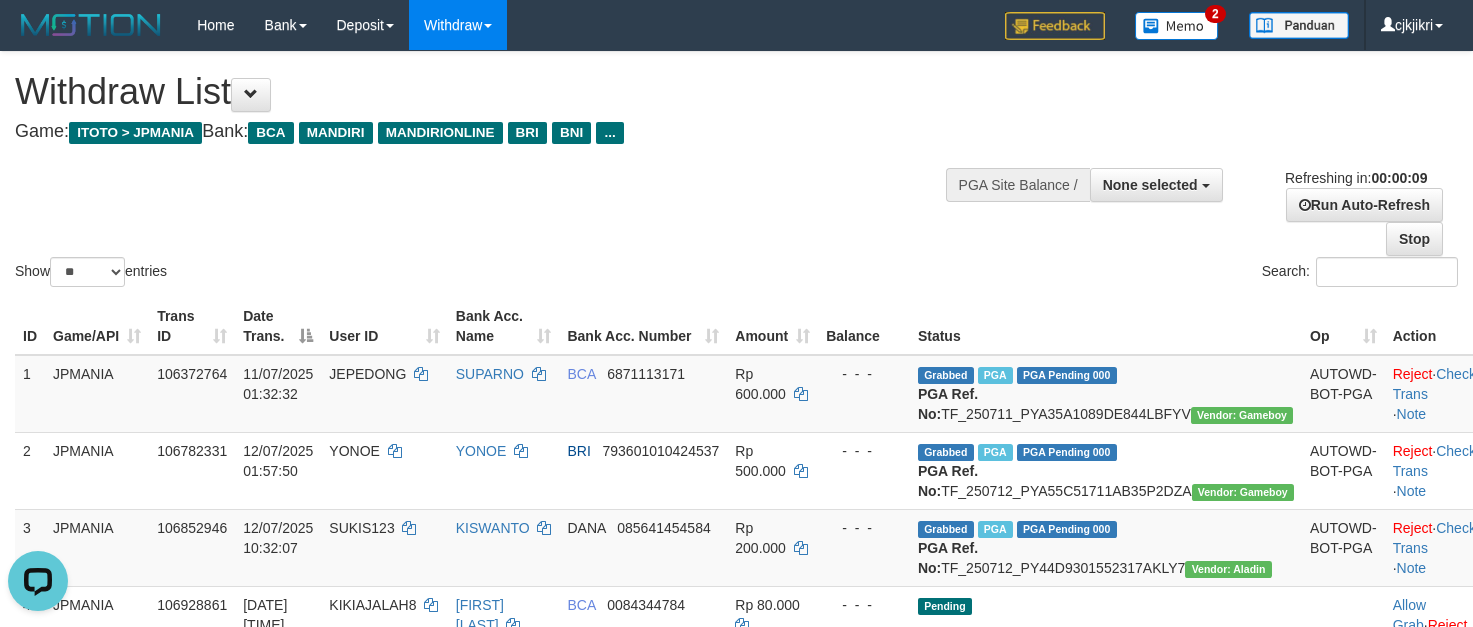 scroll, scrollTop: 0, scrollLeft: 0, axis: both 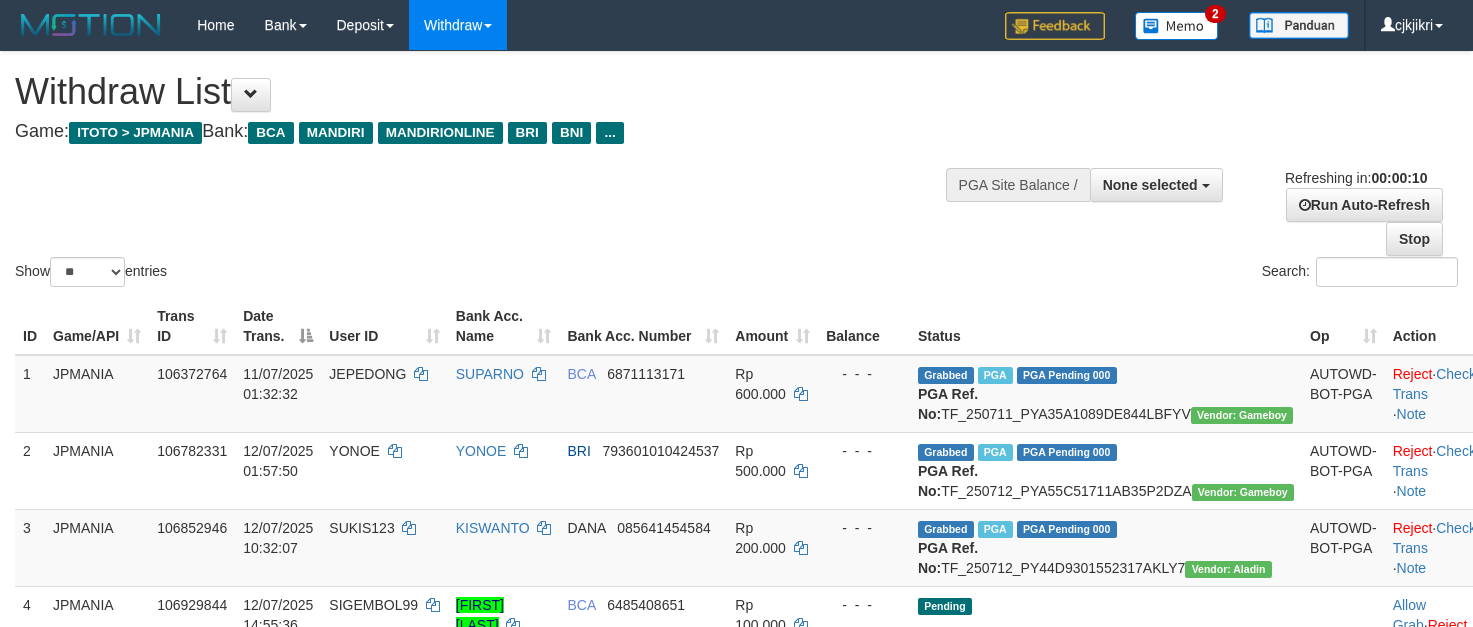 select 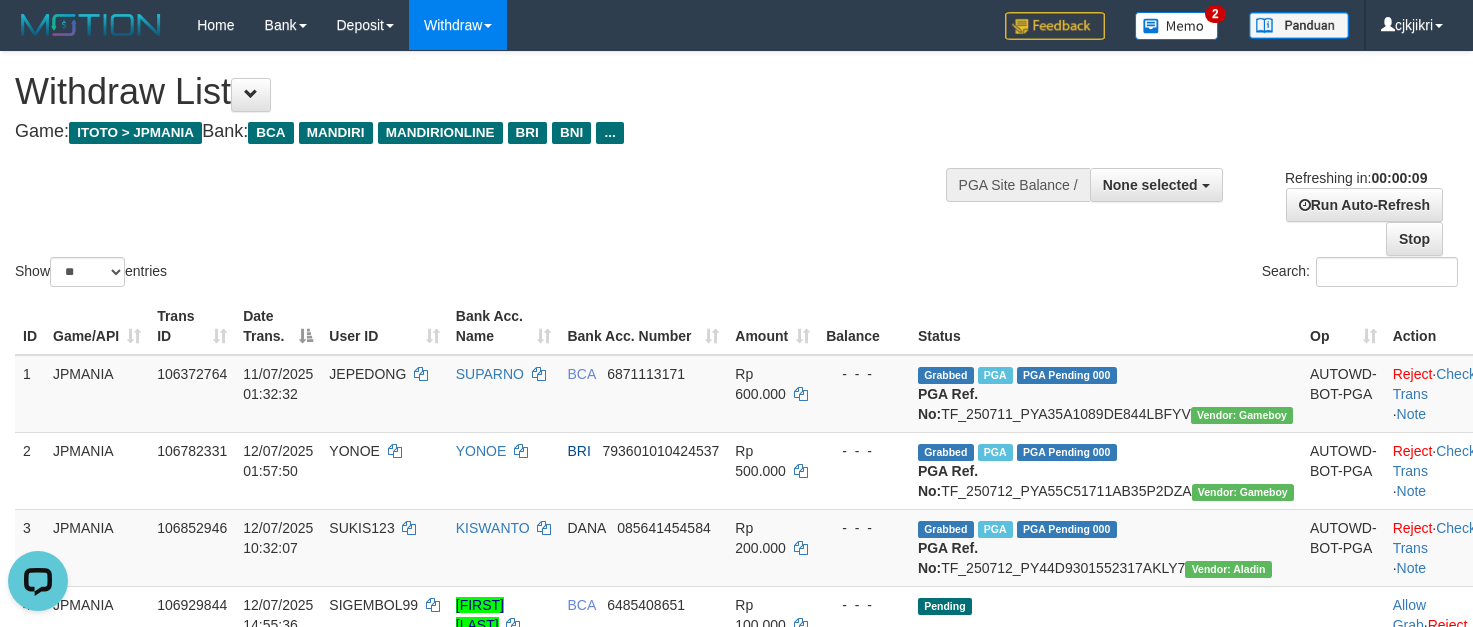 scroll, scrollTop: 0, scrollLeft: 0, axis: both 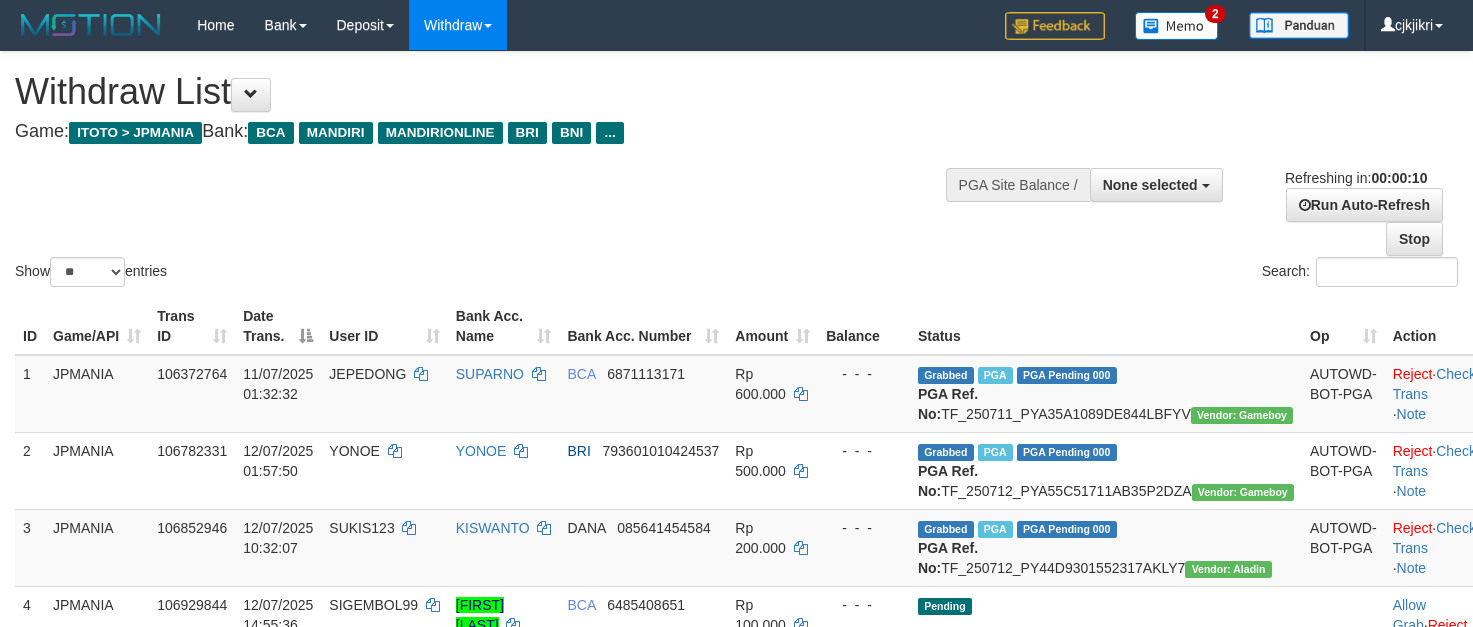 select 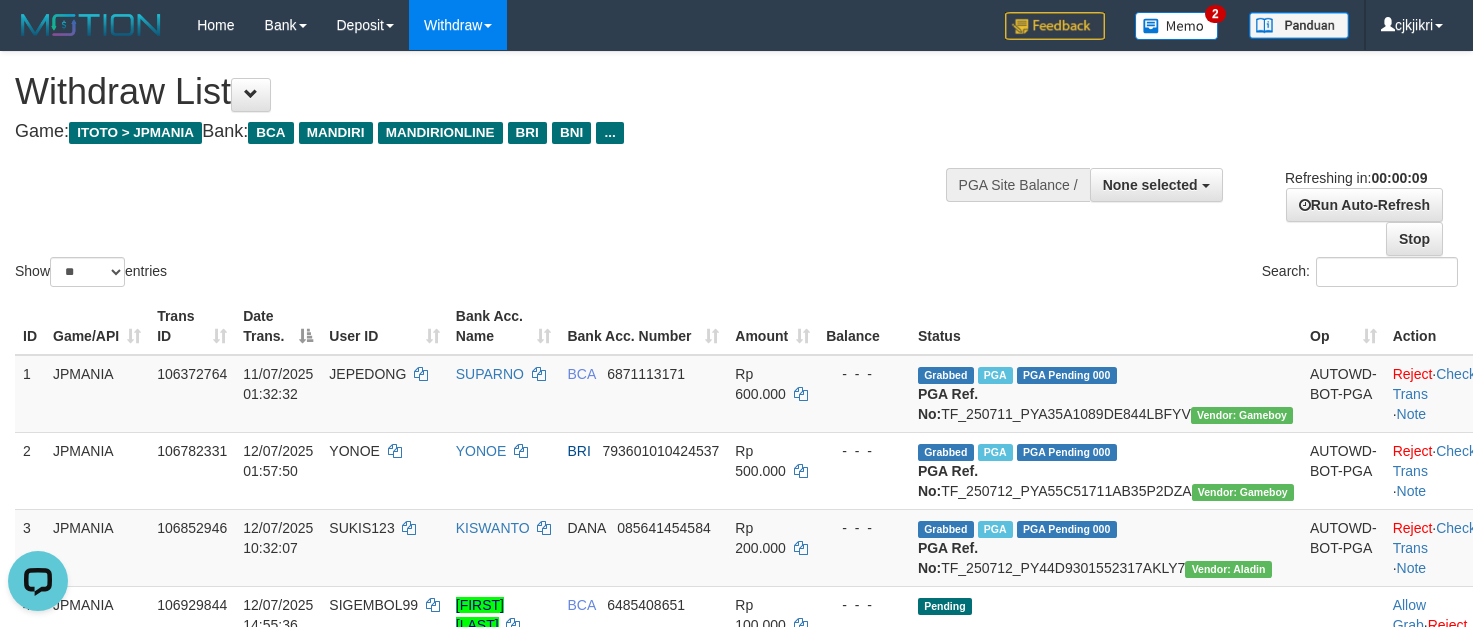 scroll, scrollTop: 0, scrollLeft: 0, axis: both 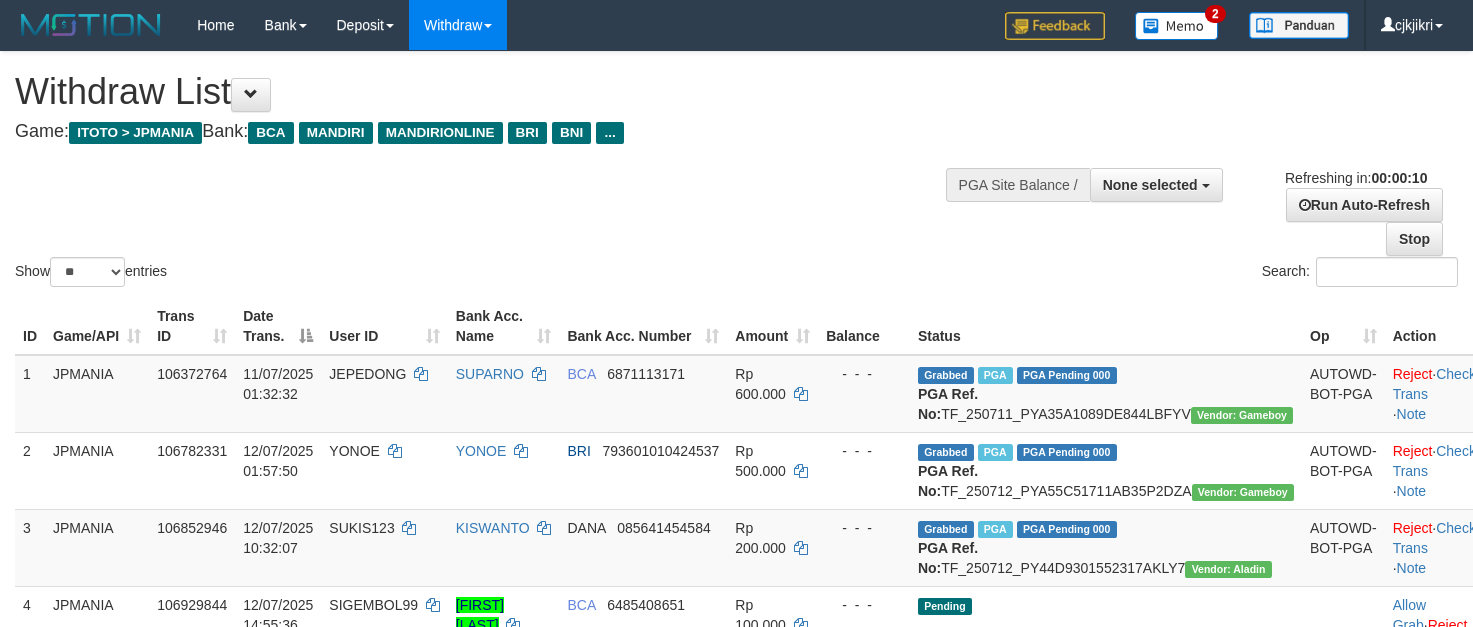 select 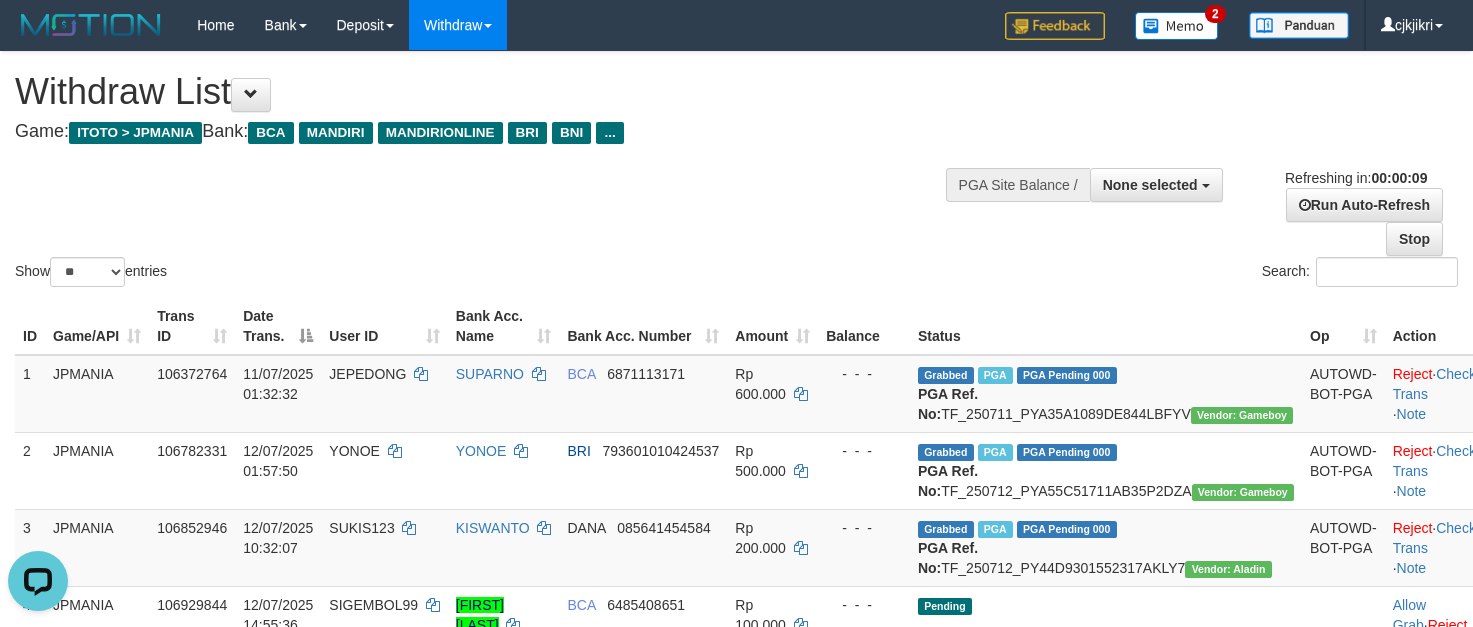 scroll, scrollTop: 0, scrollLeft: 0, axis: both 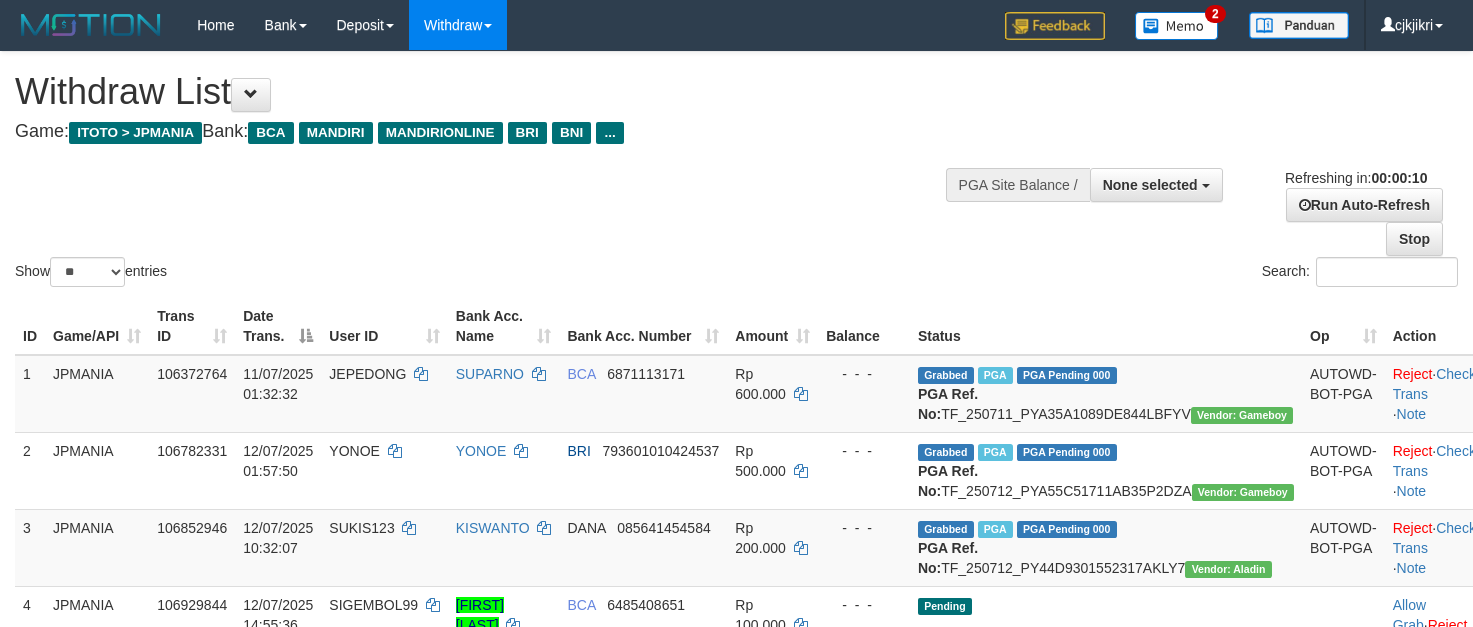 select 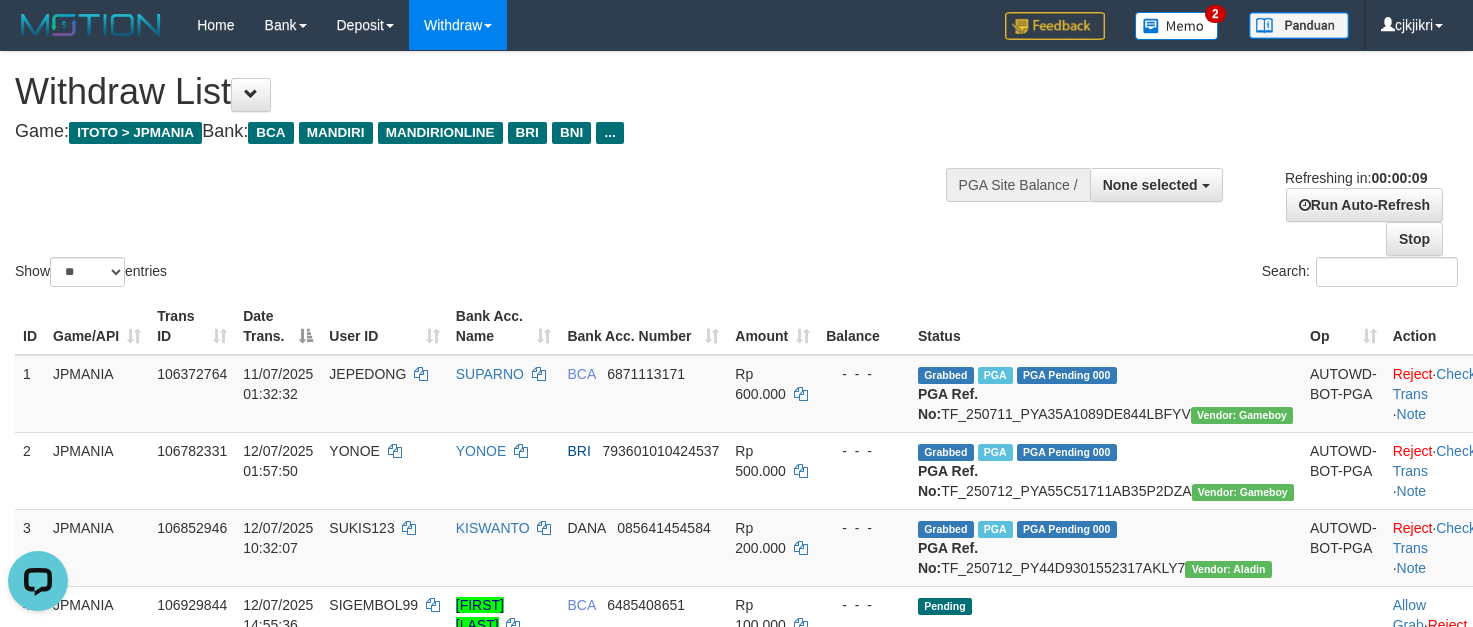 scroll, scrollTop: 0, scrollLeft: 0, axis: both 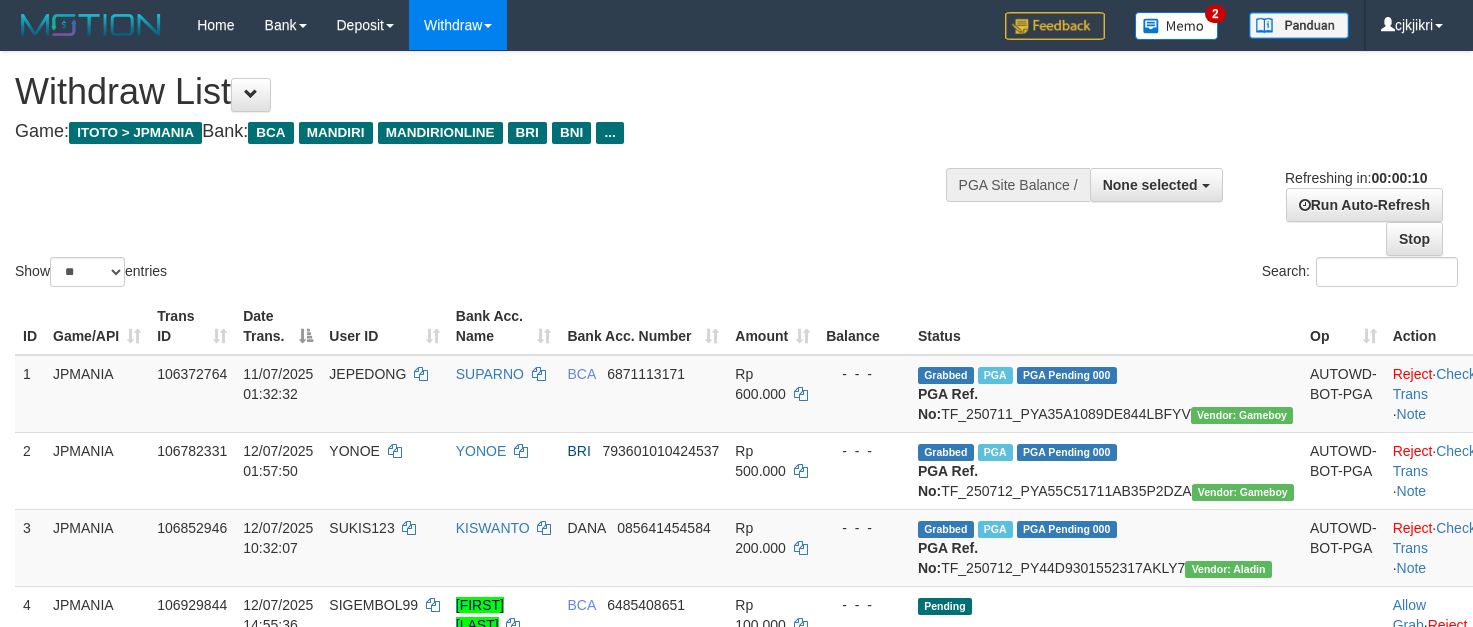 select 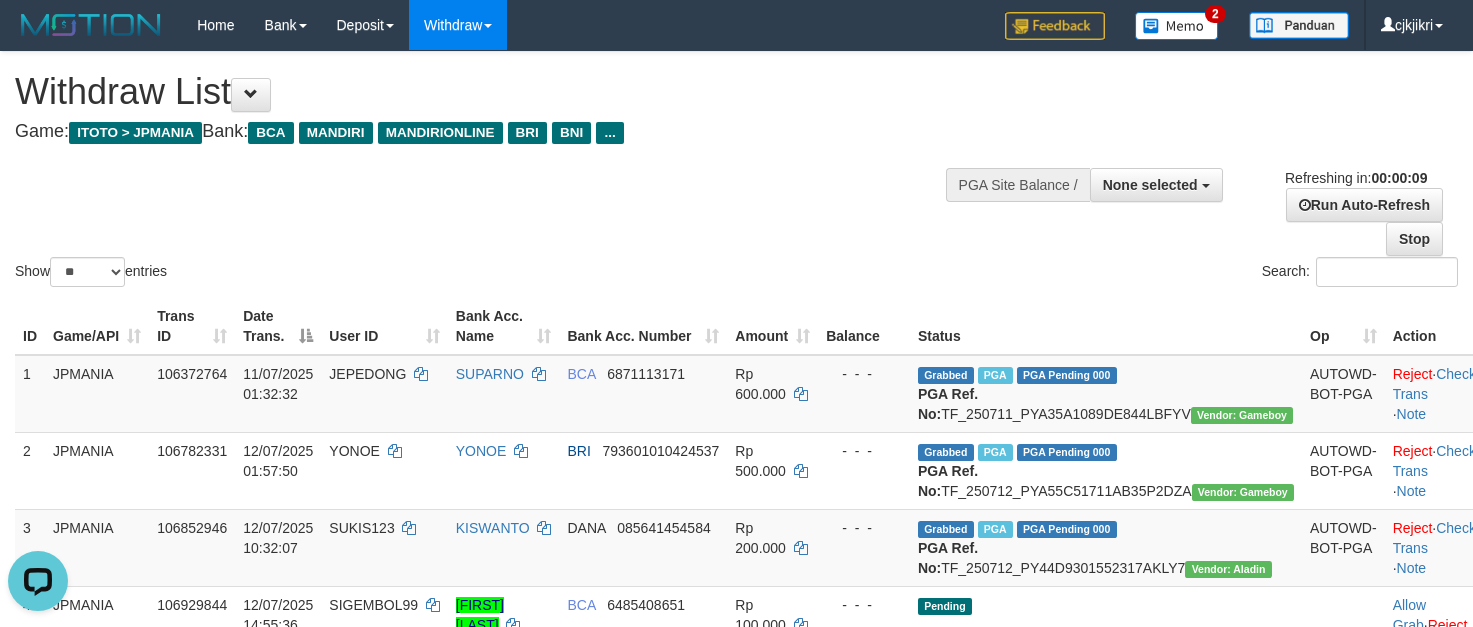 scroll, scrollTop: 0, scrollLeft: 0, axis: both 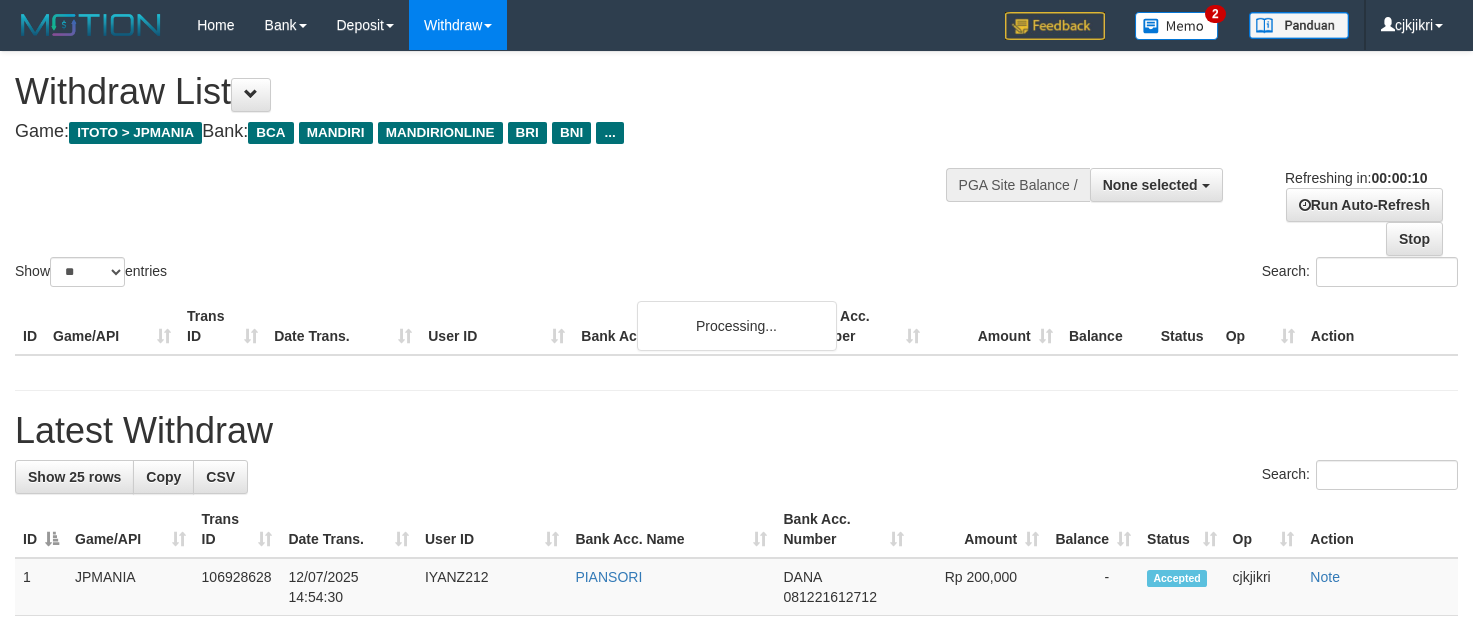 select 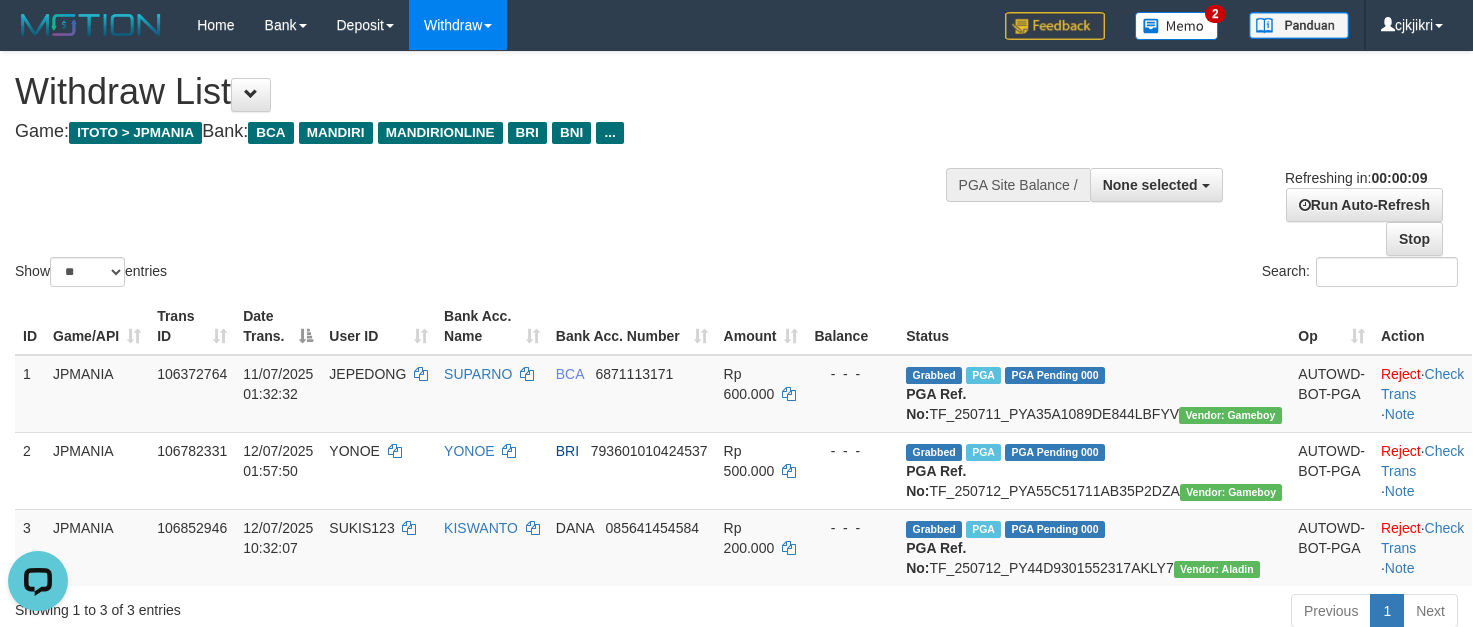 scroll, scrollTop: 0, scrollLeft: 0, axis: both 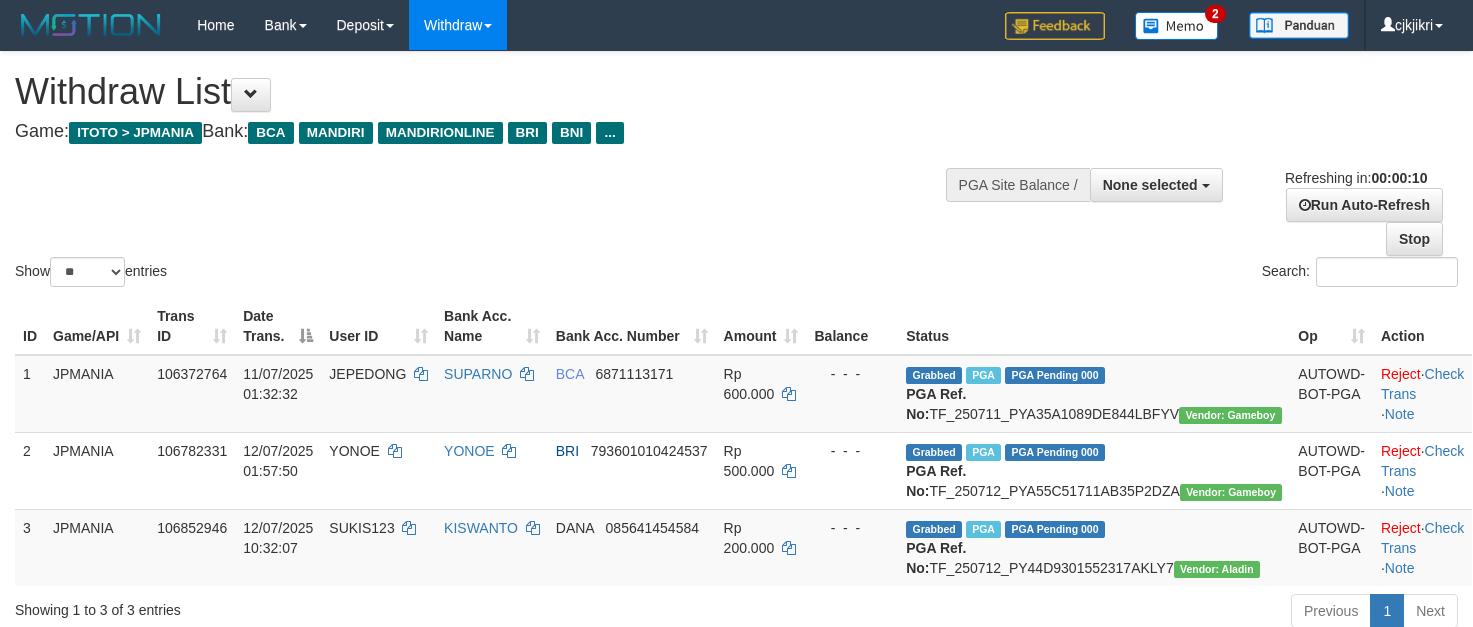 select 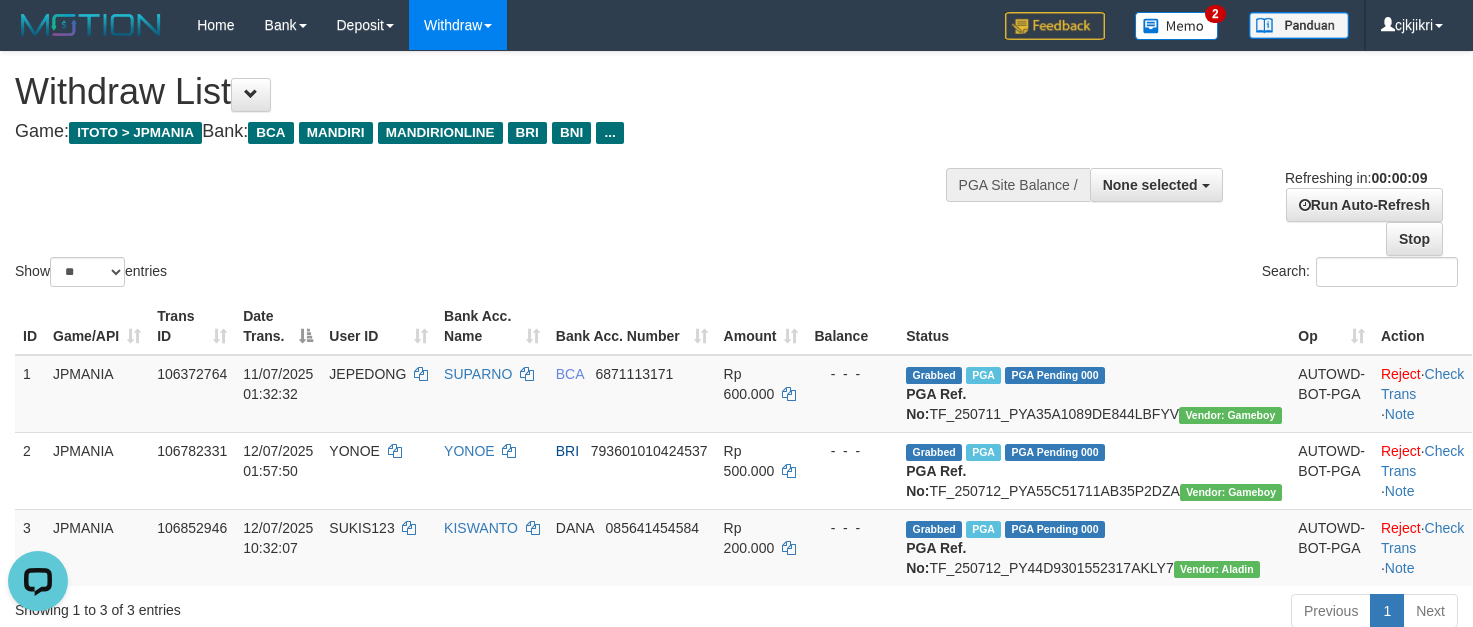 scroll, scrollTop: 0, scrollLeft: 0, axis: both 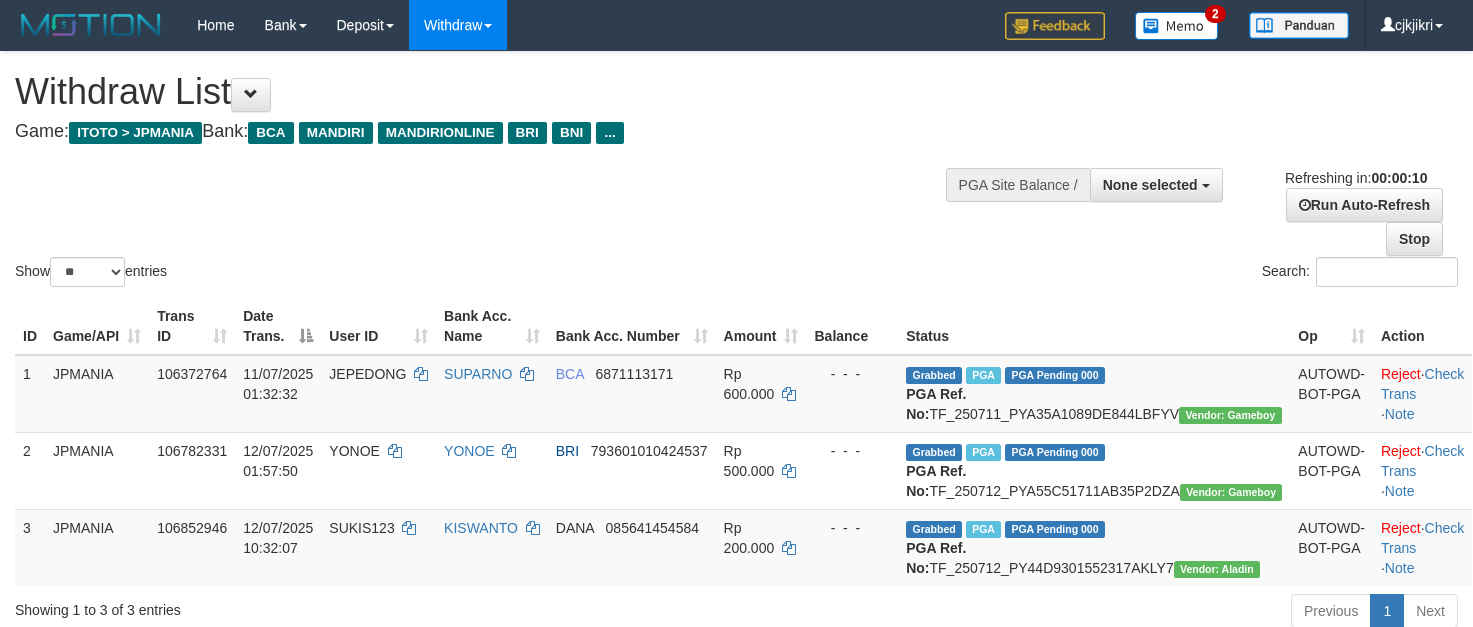 select 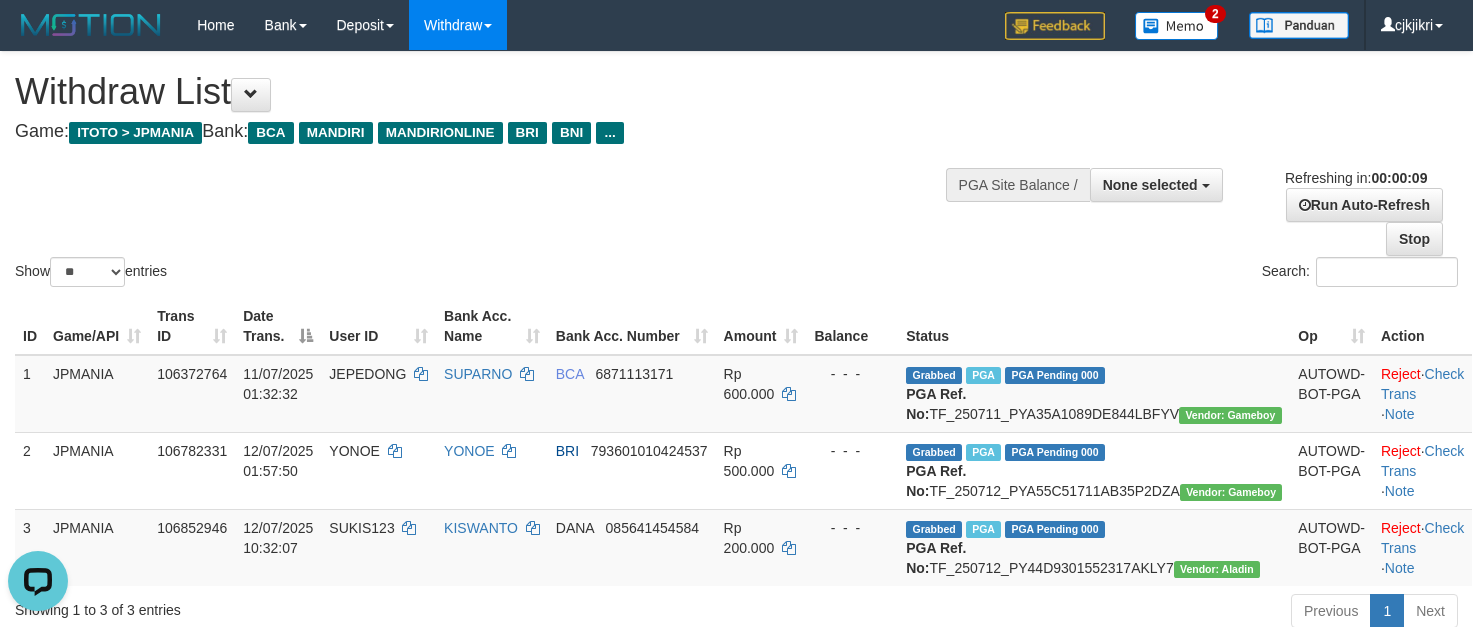 scroll, scrollTop: 0, scrollLeft: 0, axis: both 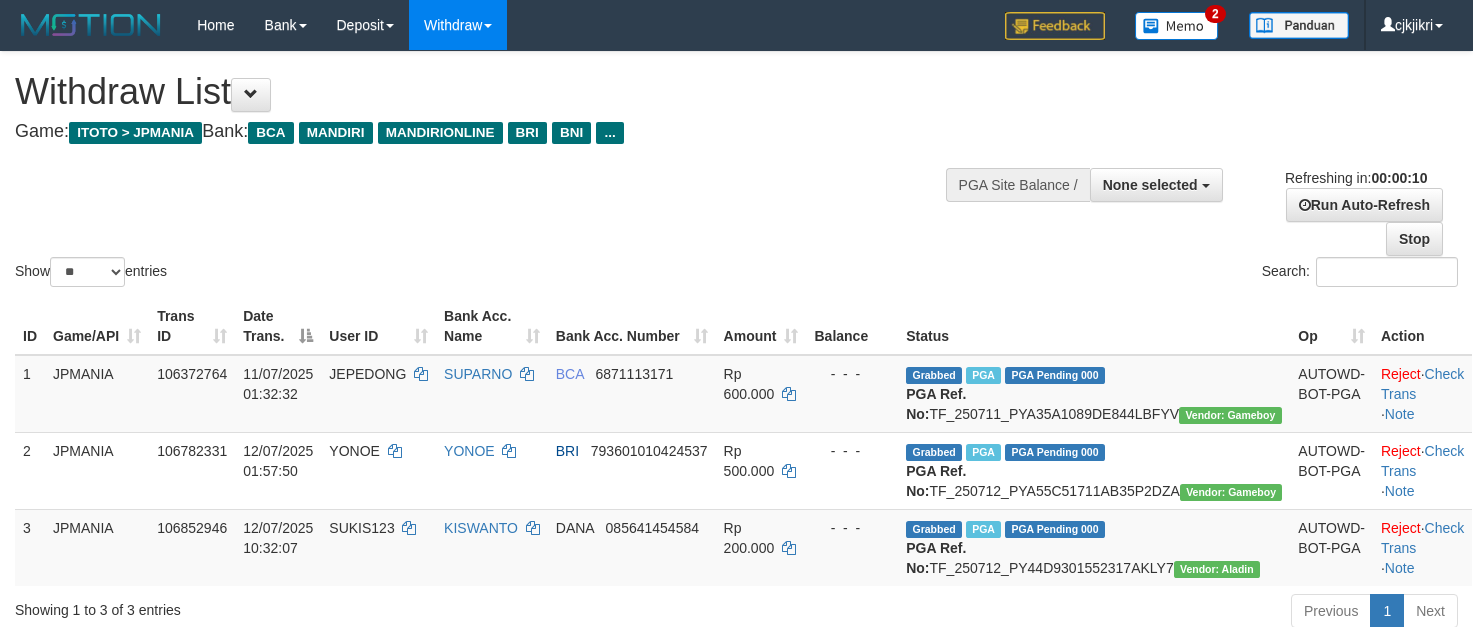 select 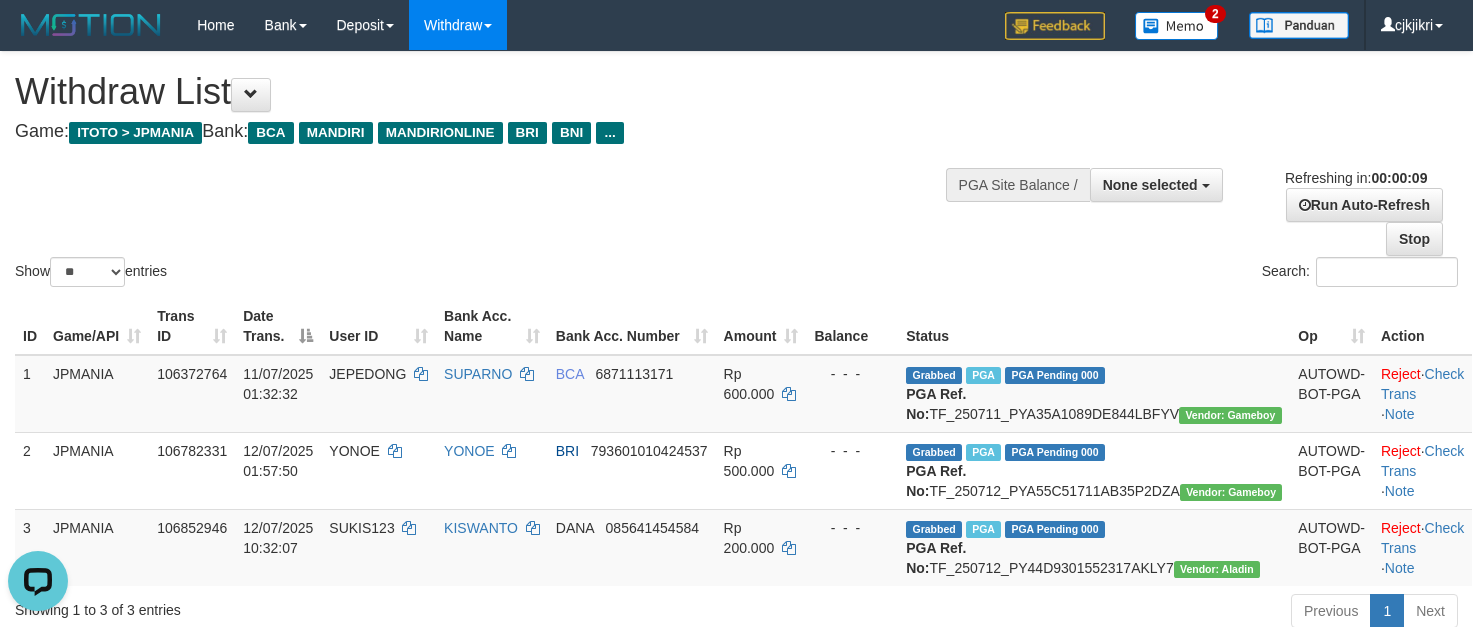 scroll, scrollTop: 0, scrollLeft: 0, axis: both 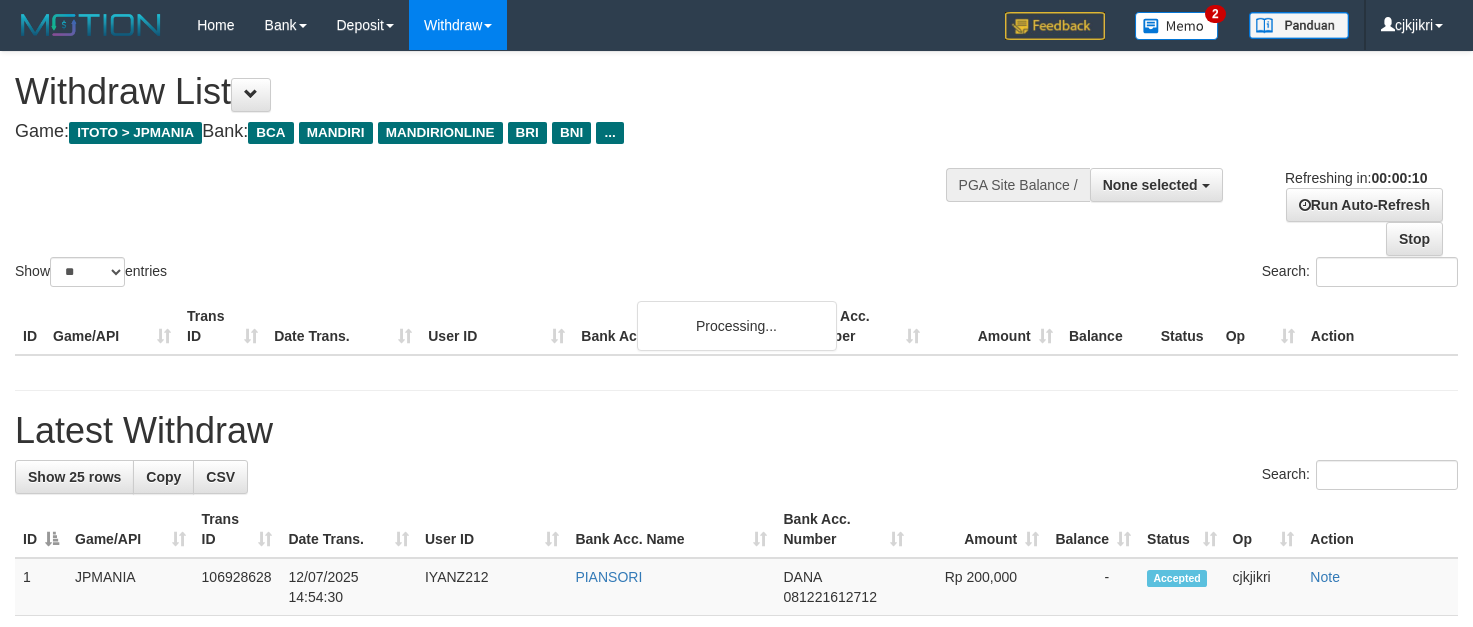 select 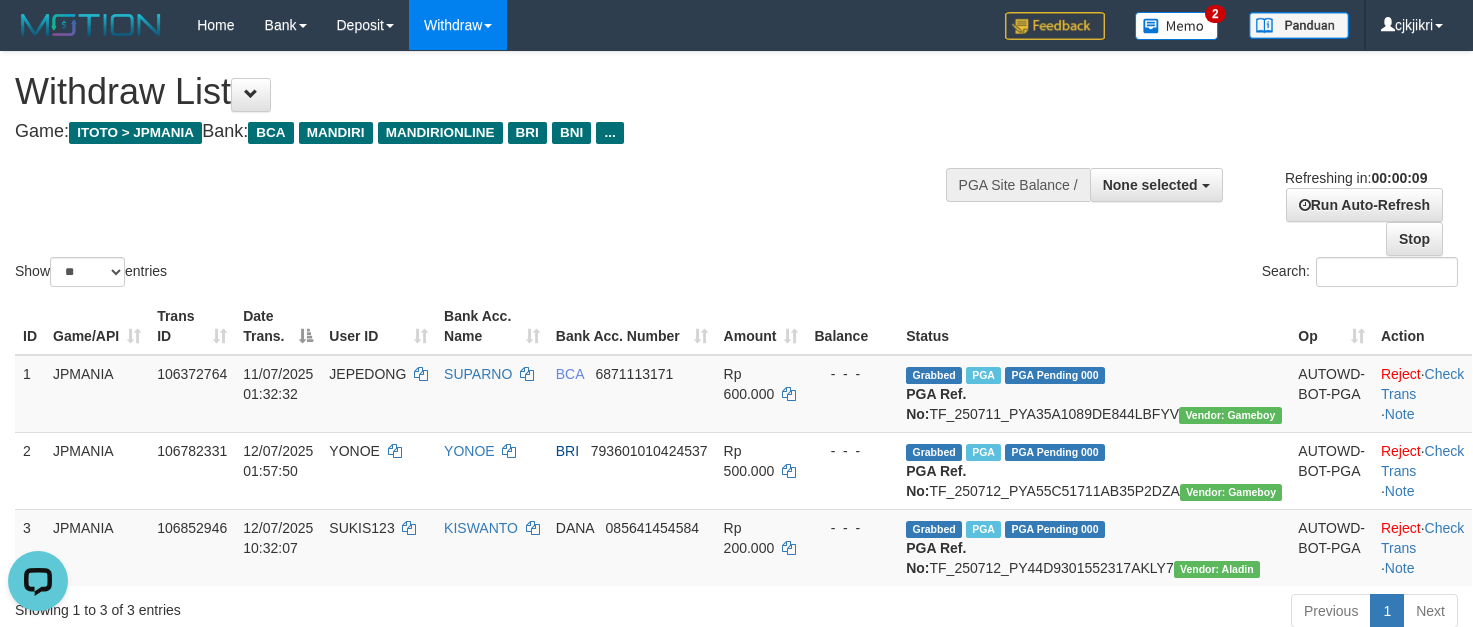 scroll, scrollTop: 0, scrollLeft: 0, axis: both 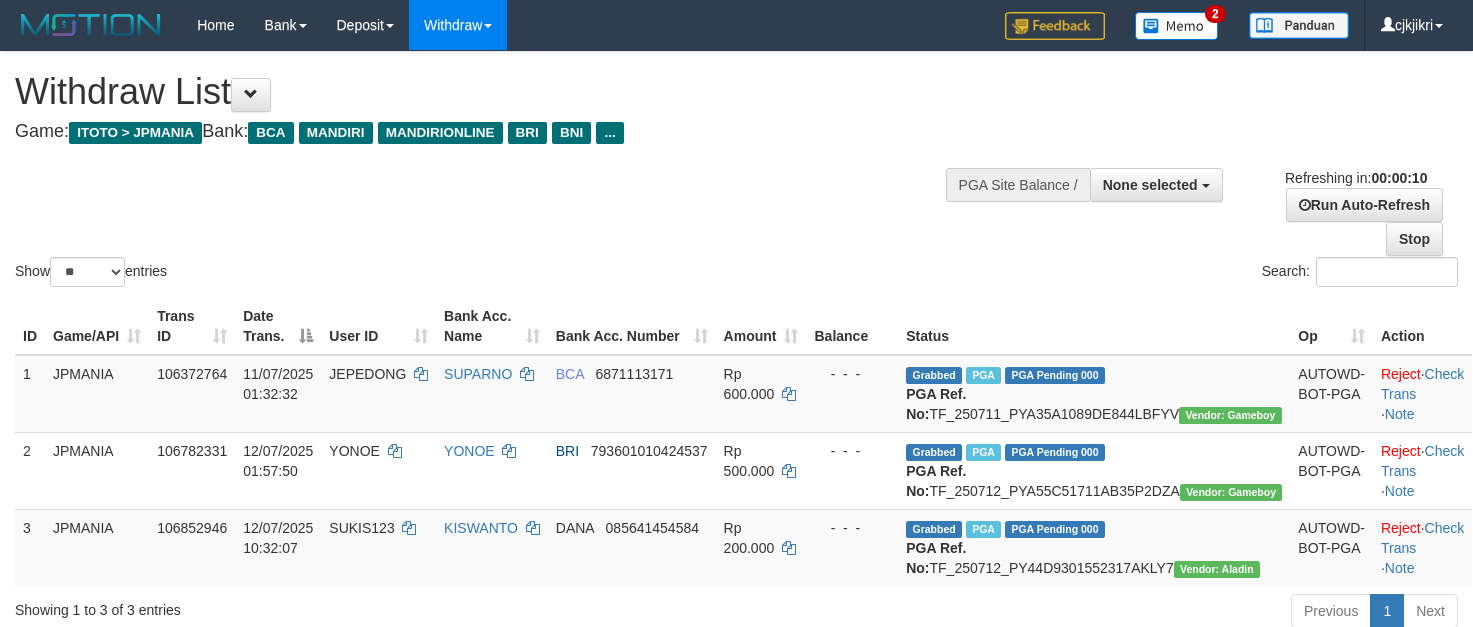 select 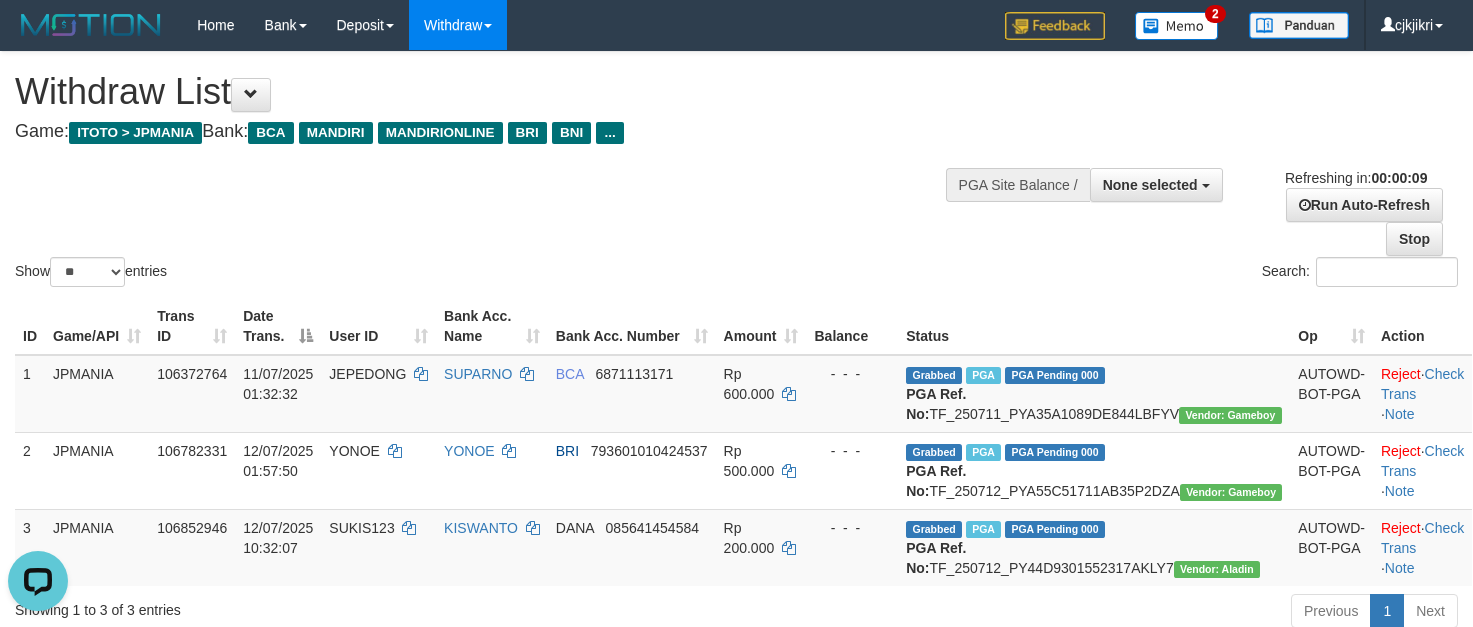 scroll, scrollTop: 0, scrollLeft: 0, axis: both 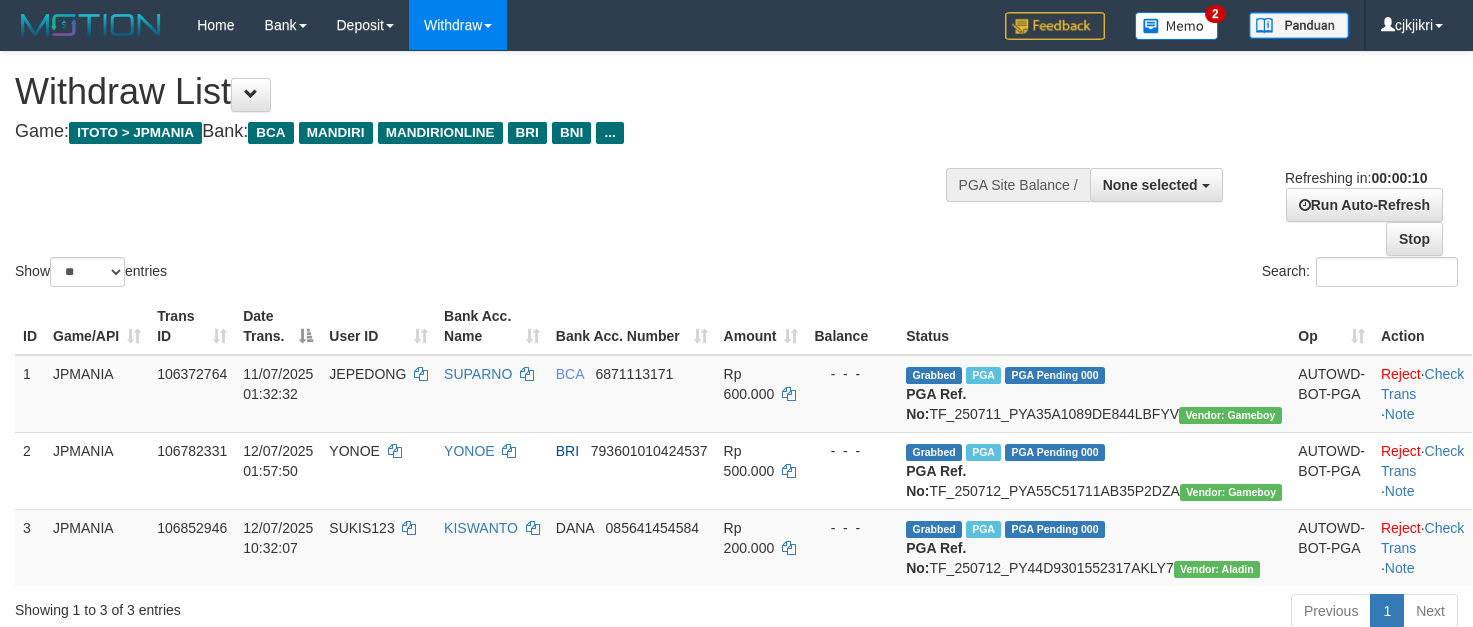 select 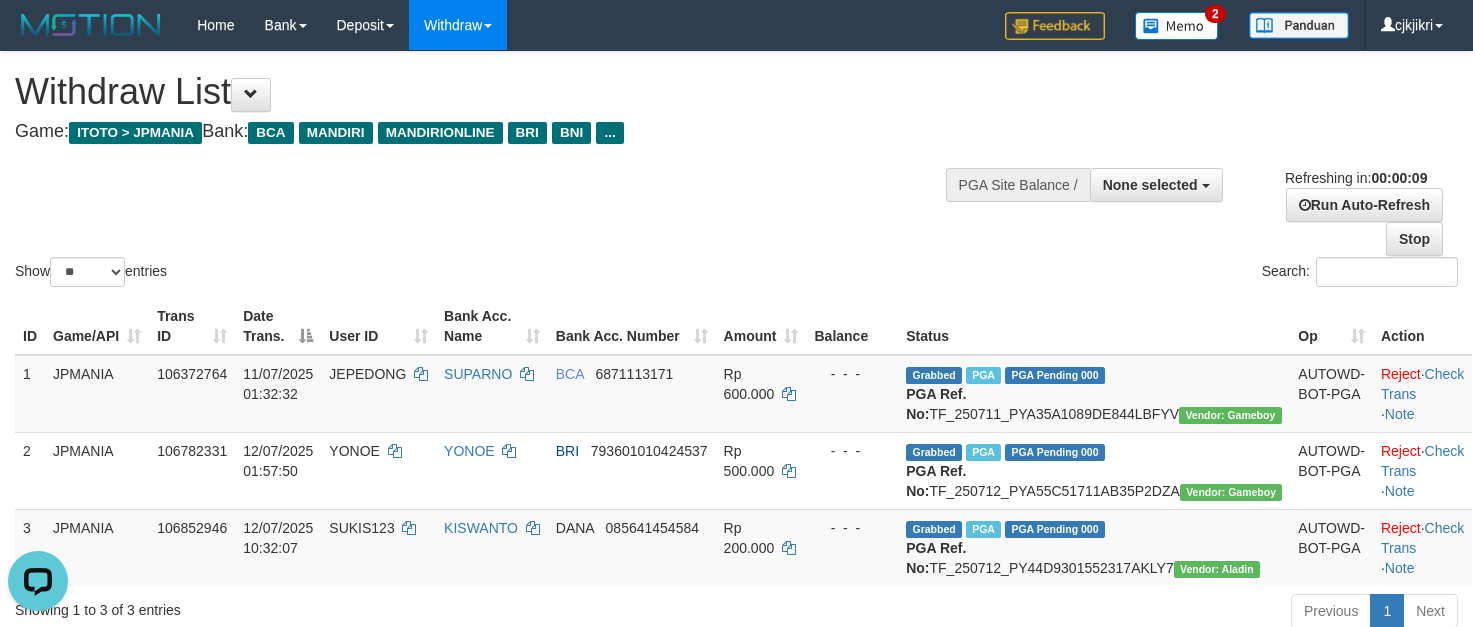 scroll, scrollTop: 0, scrollLeft: 0, axis: both 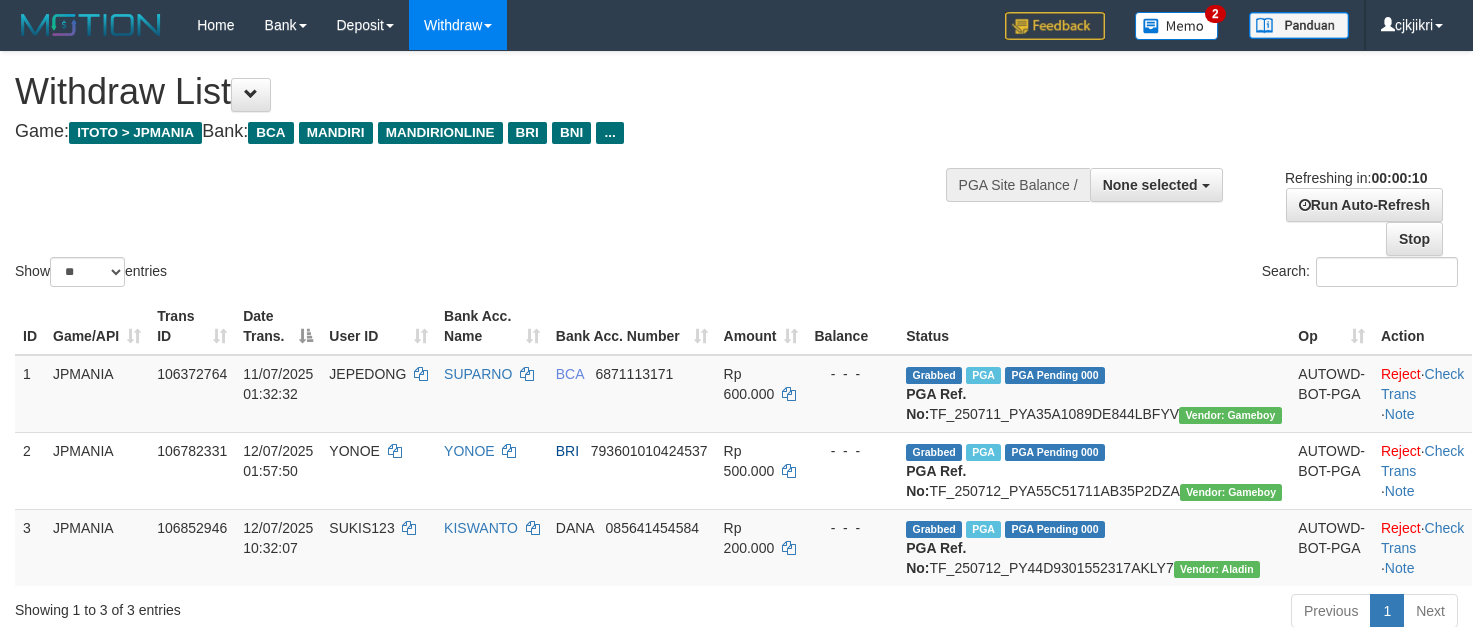 select 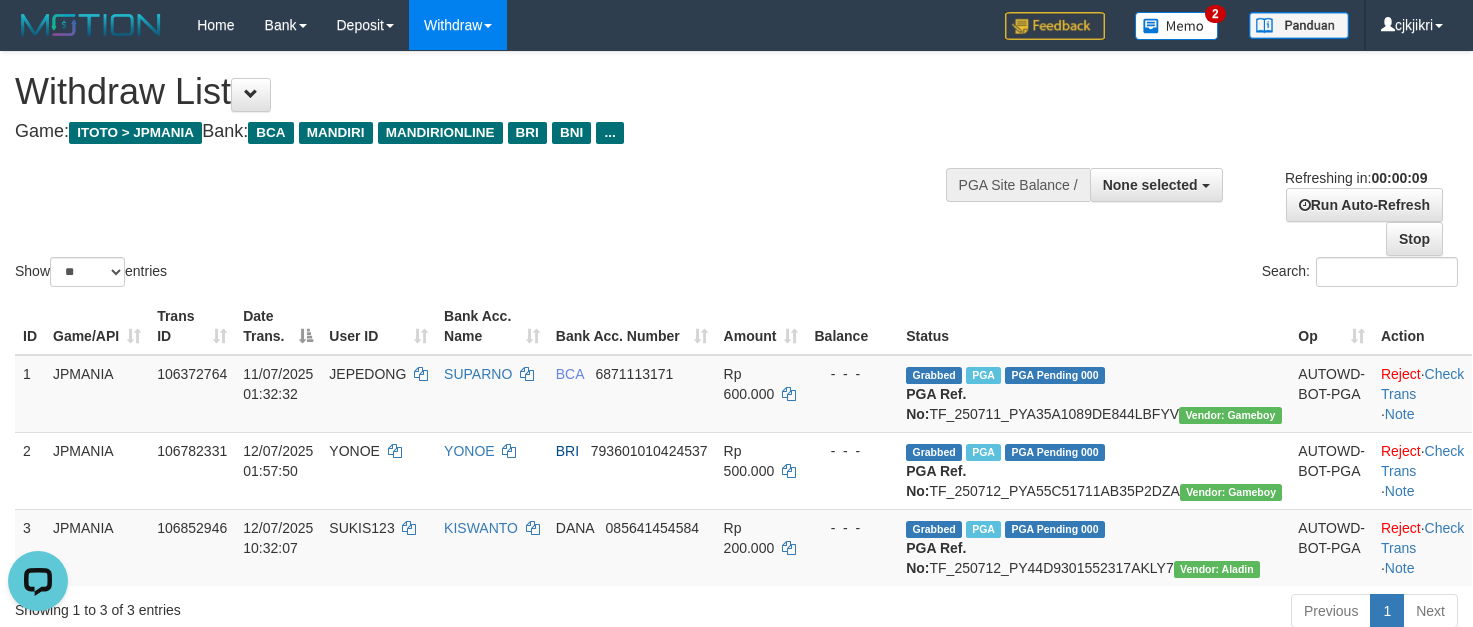 scroll, scrollTop: 0, scrollLeft: 0, axis: both 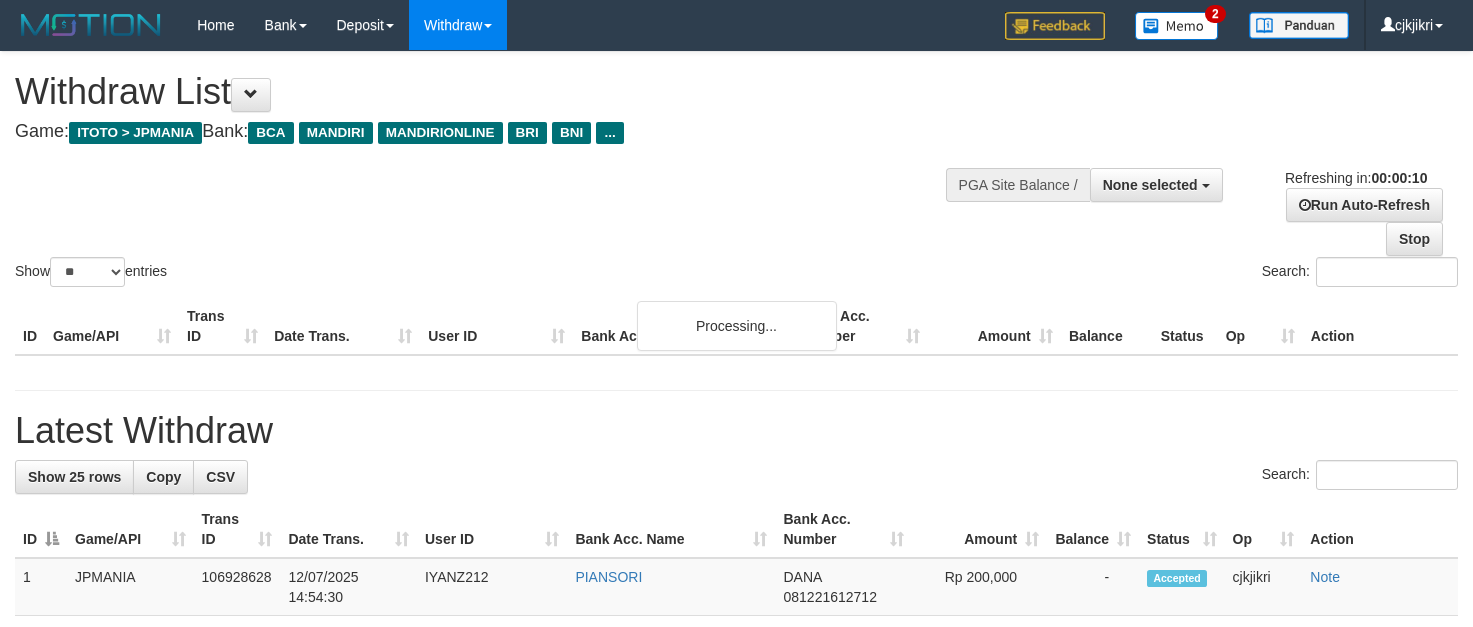 select 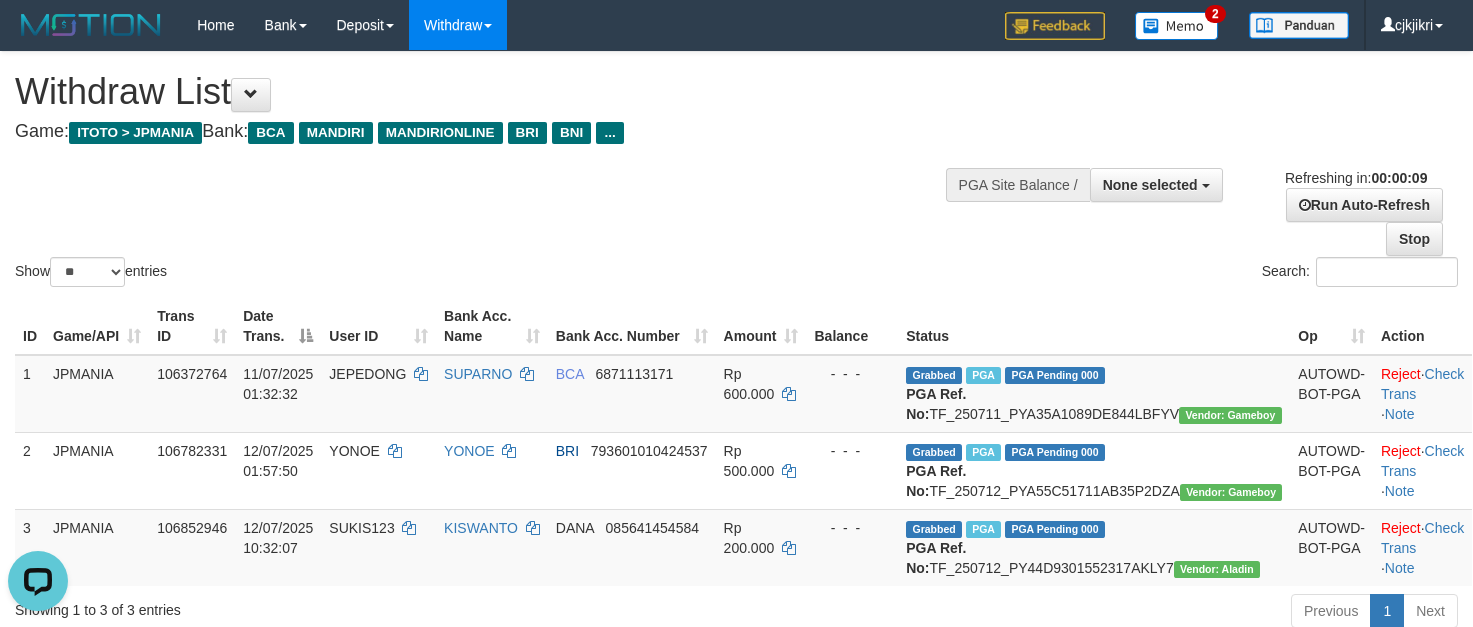 scroll, scrollTop: 0, scrollLeft: 0, axis: both 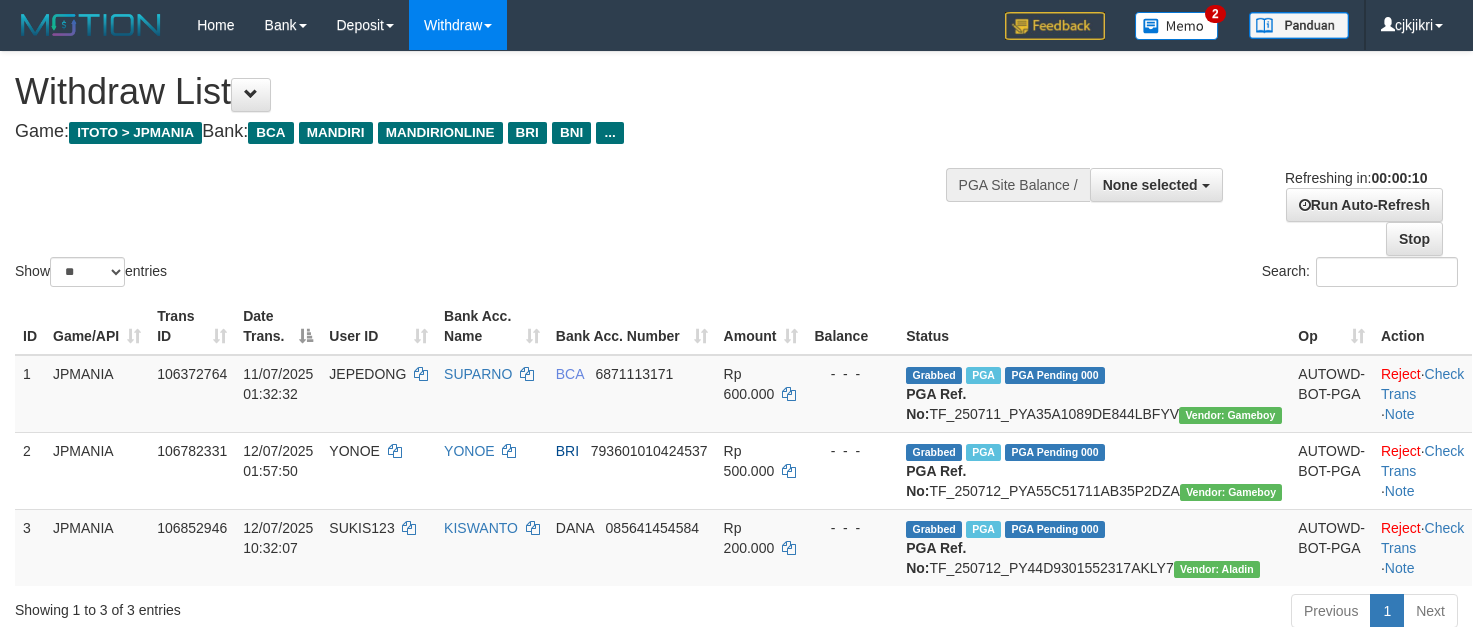 select 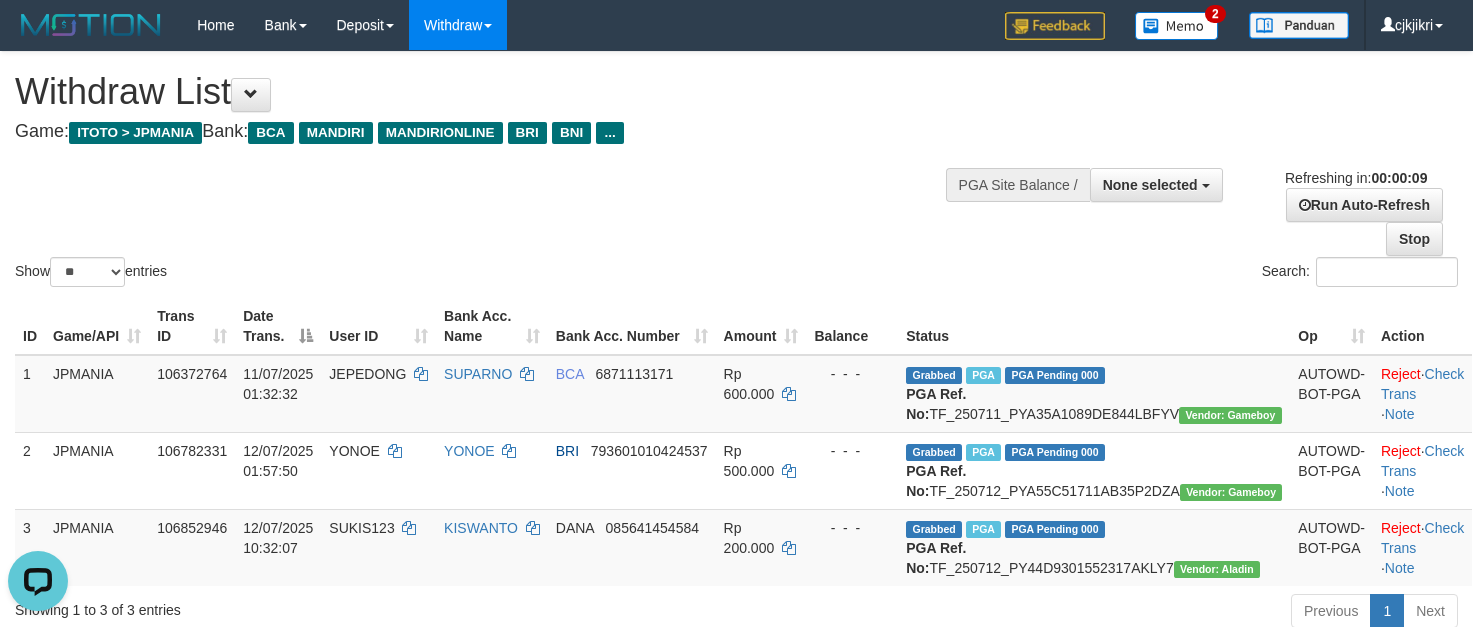 scroll, scrollTop: 0, scrollLeft: 0, axis: both 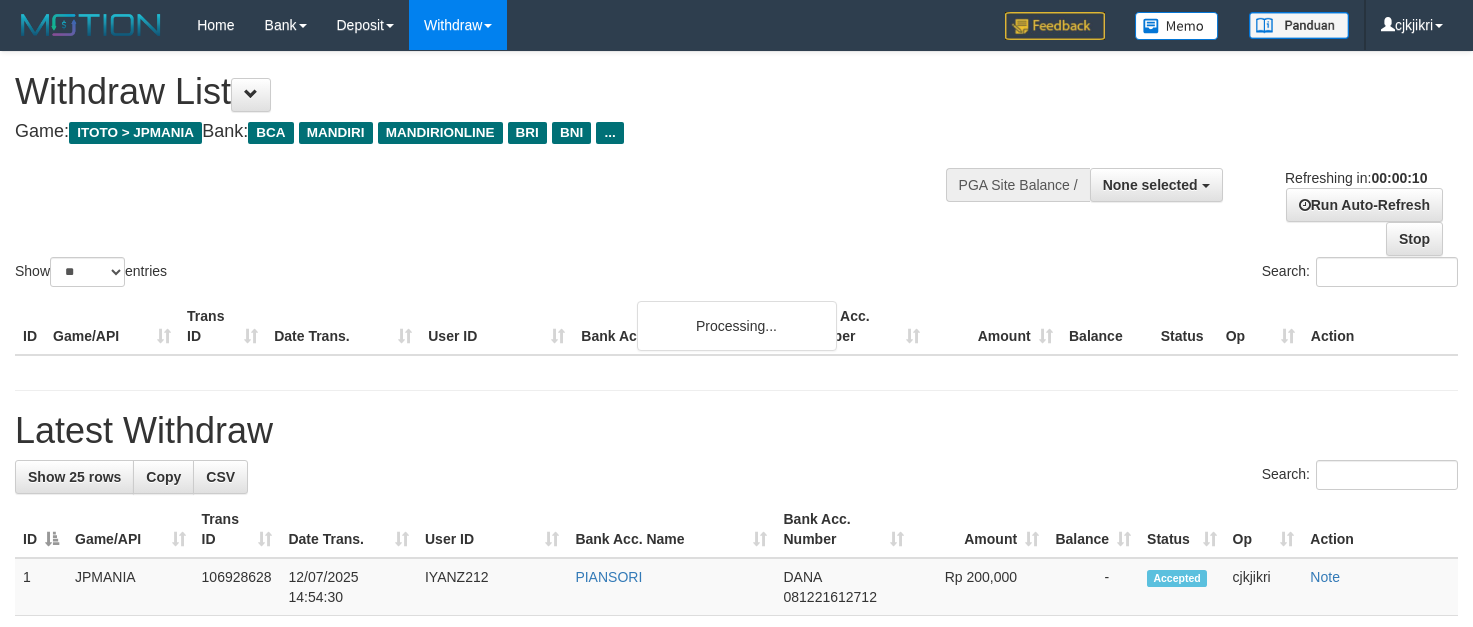 select 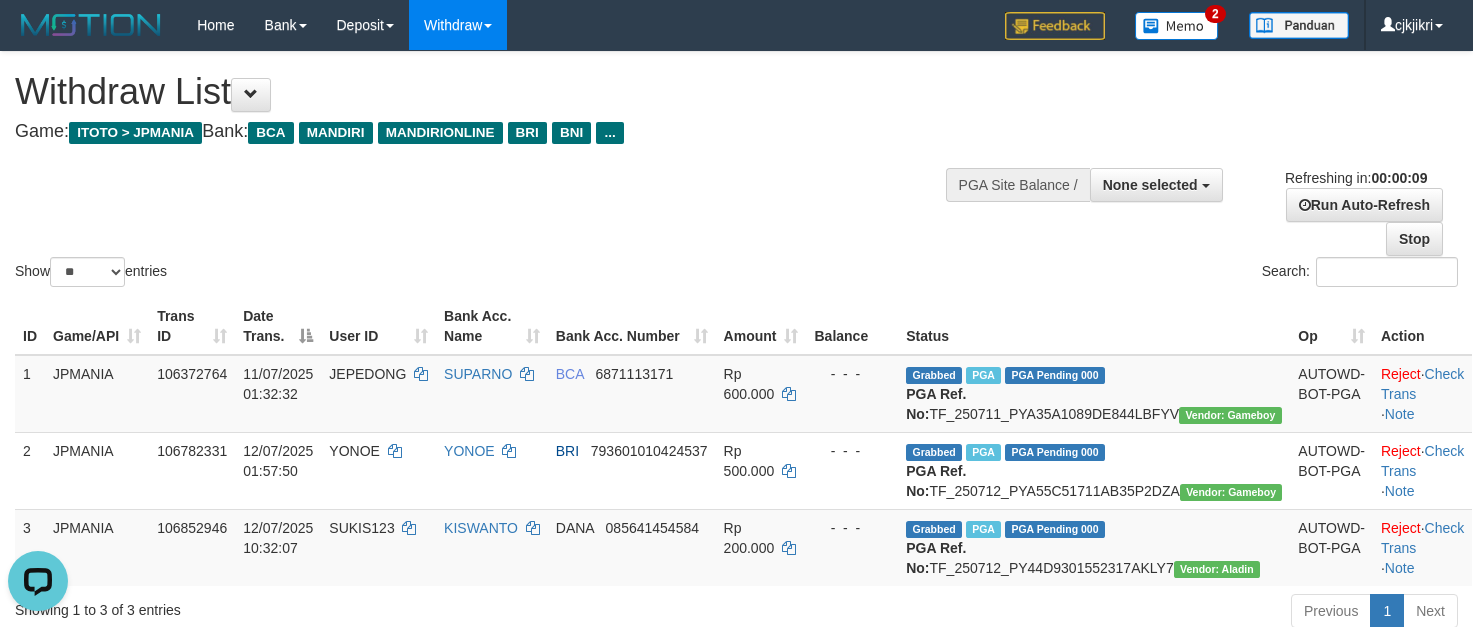 scroll, scrollTop: 0, scrollLeft: 0, axis: both 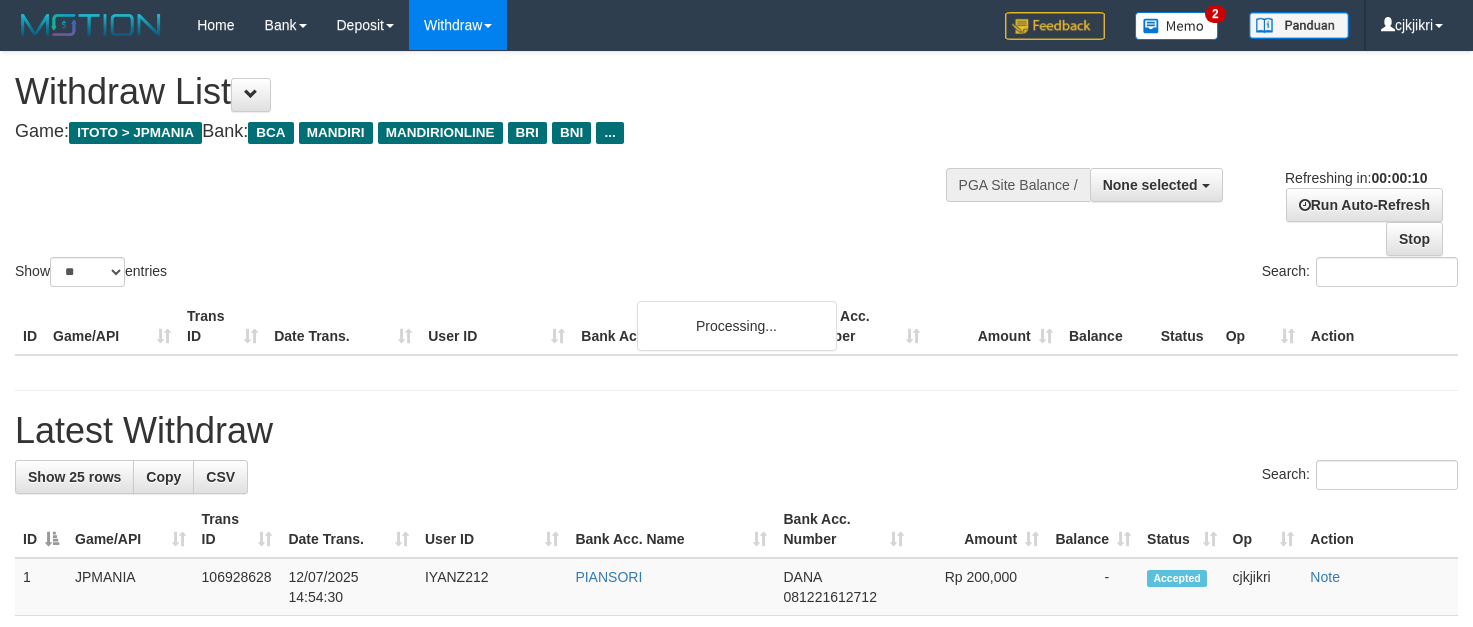 select 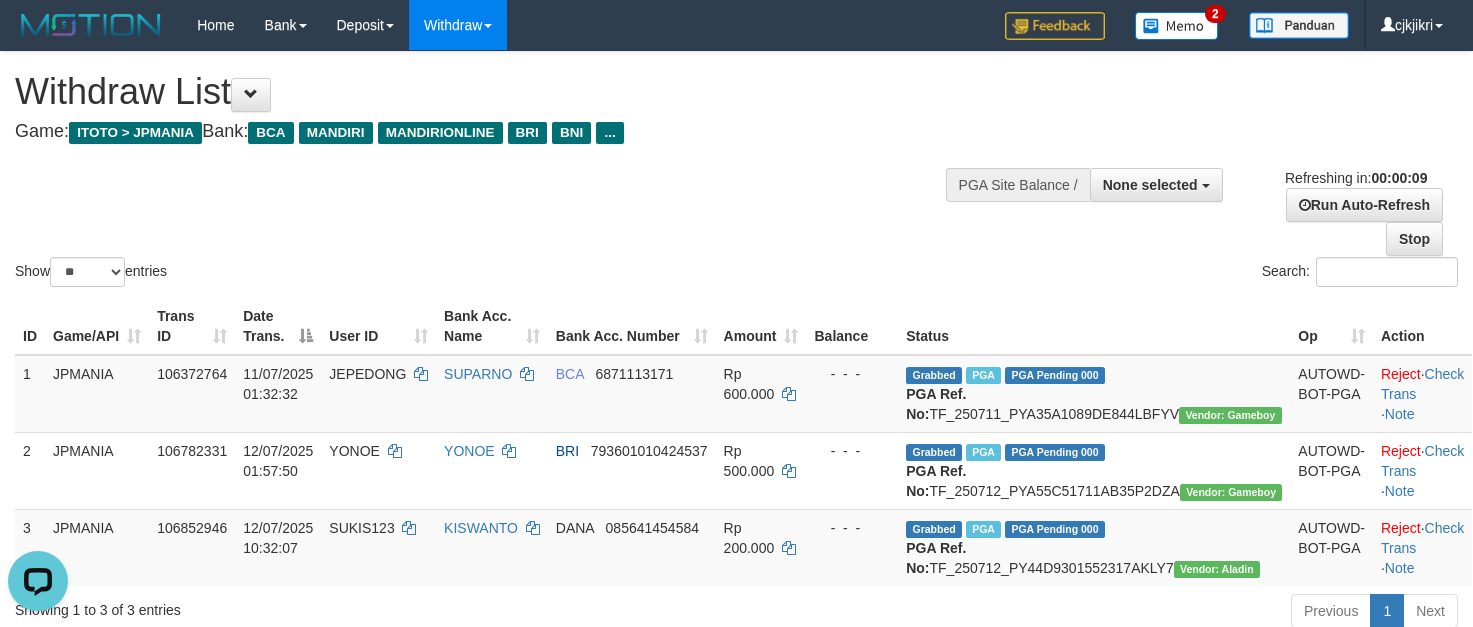 scroll, scrollTop: 0, scrollLeft: 0, axis: both 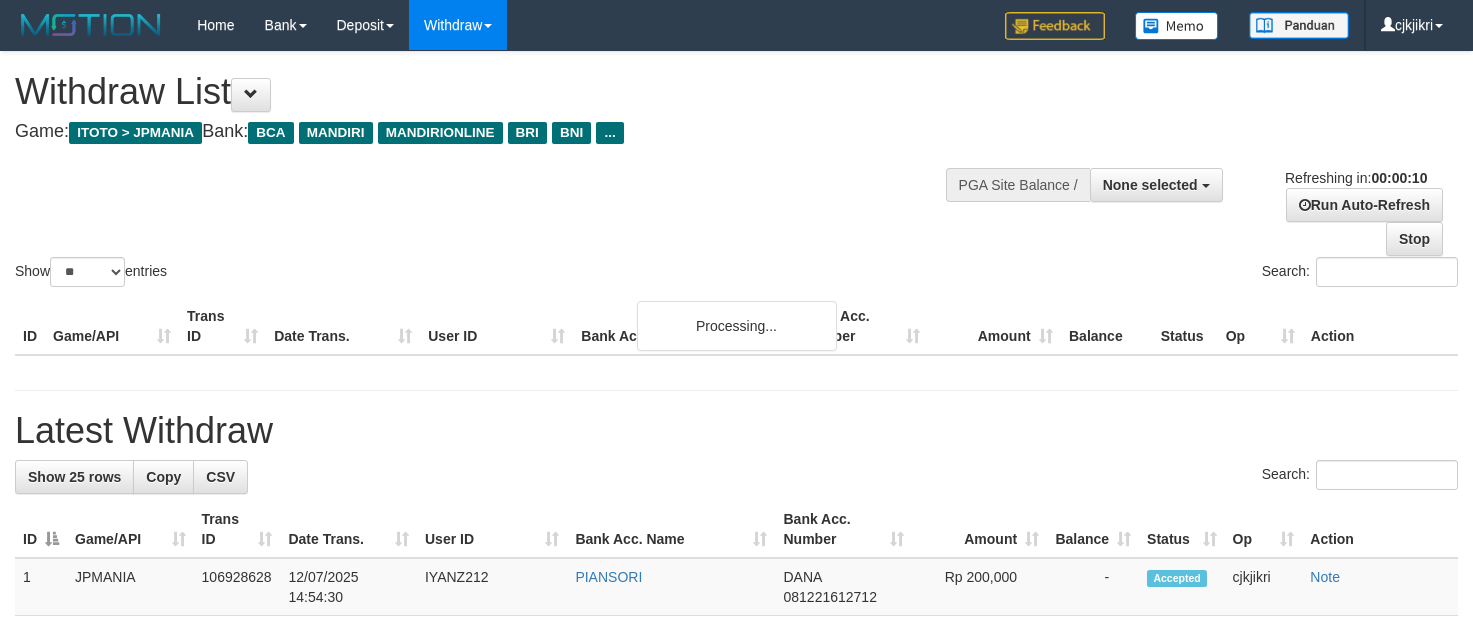 select 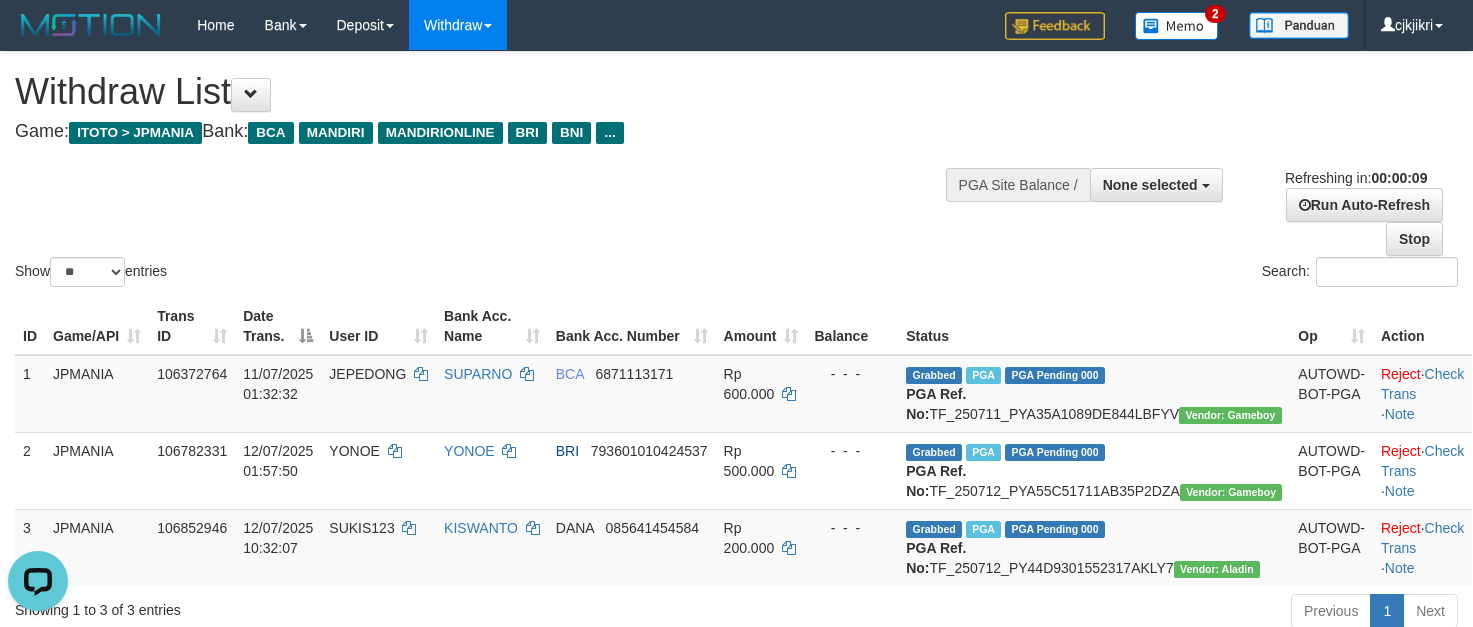 scroll, scrollTop: 0, scrollLeft: 0, axis: both 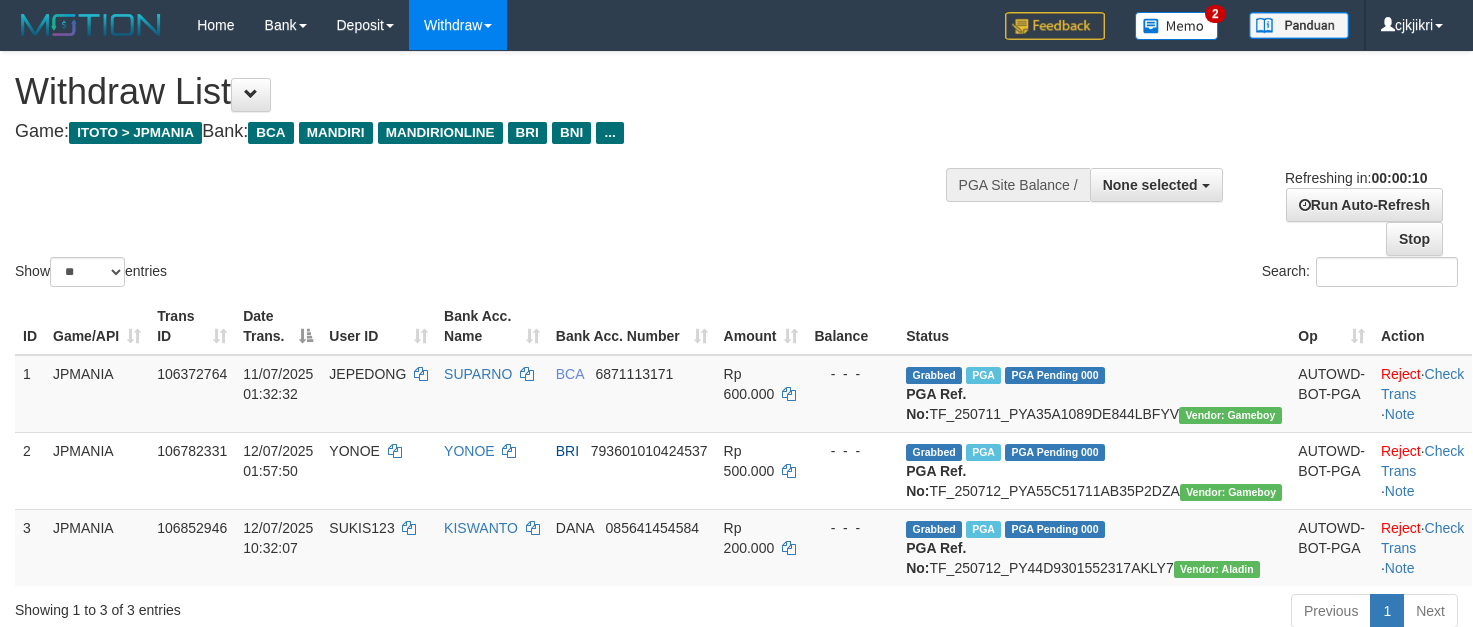 select 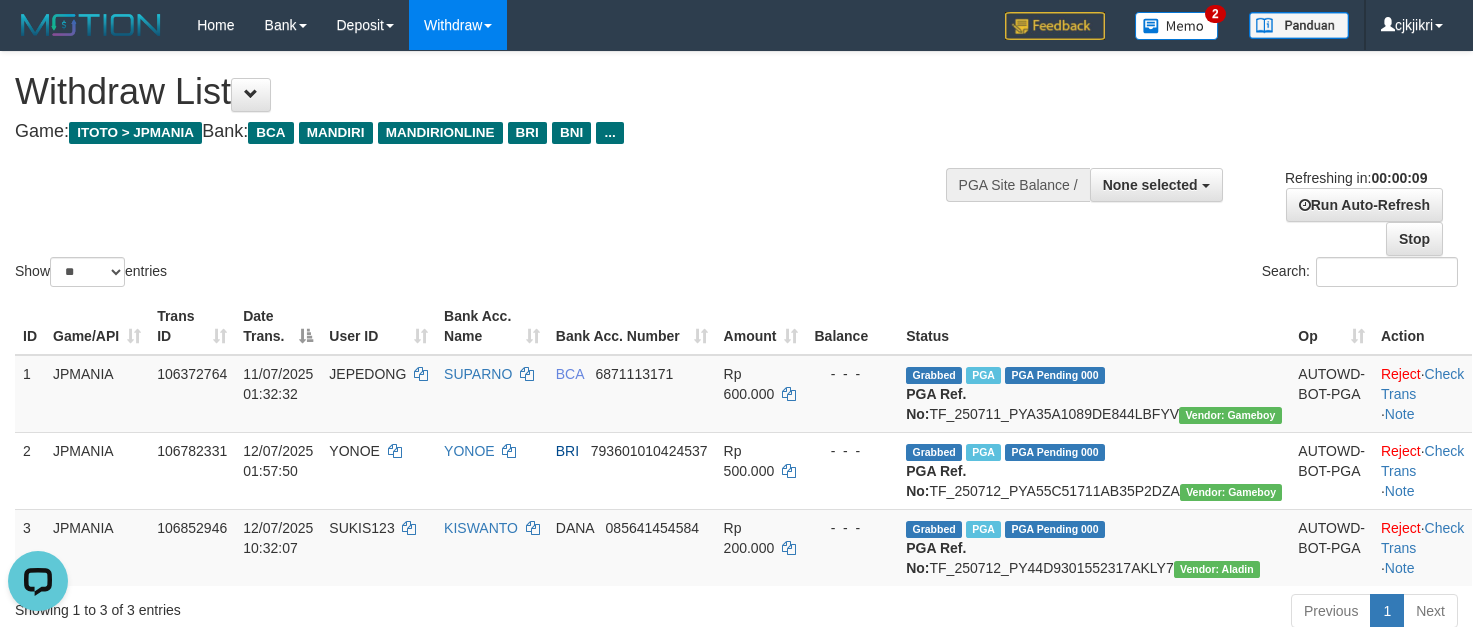 scroll, scrollTop: 0, scrollLeft: 0, axis: both 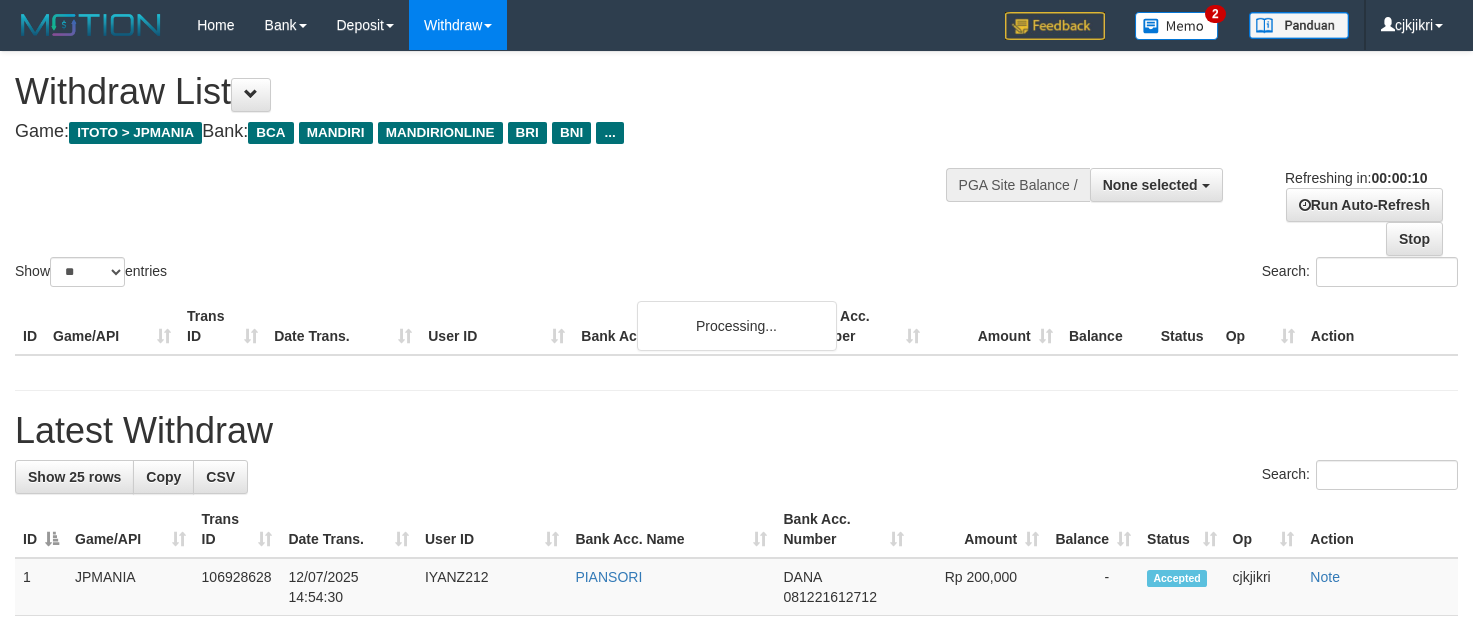 select 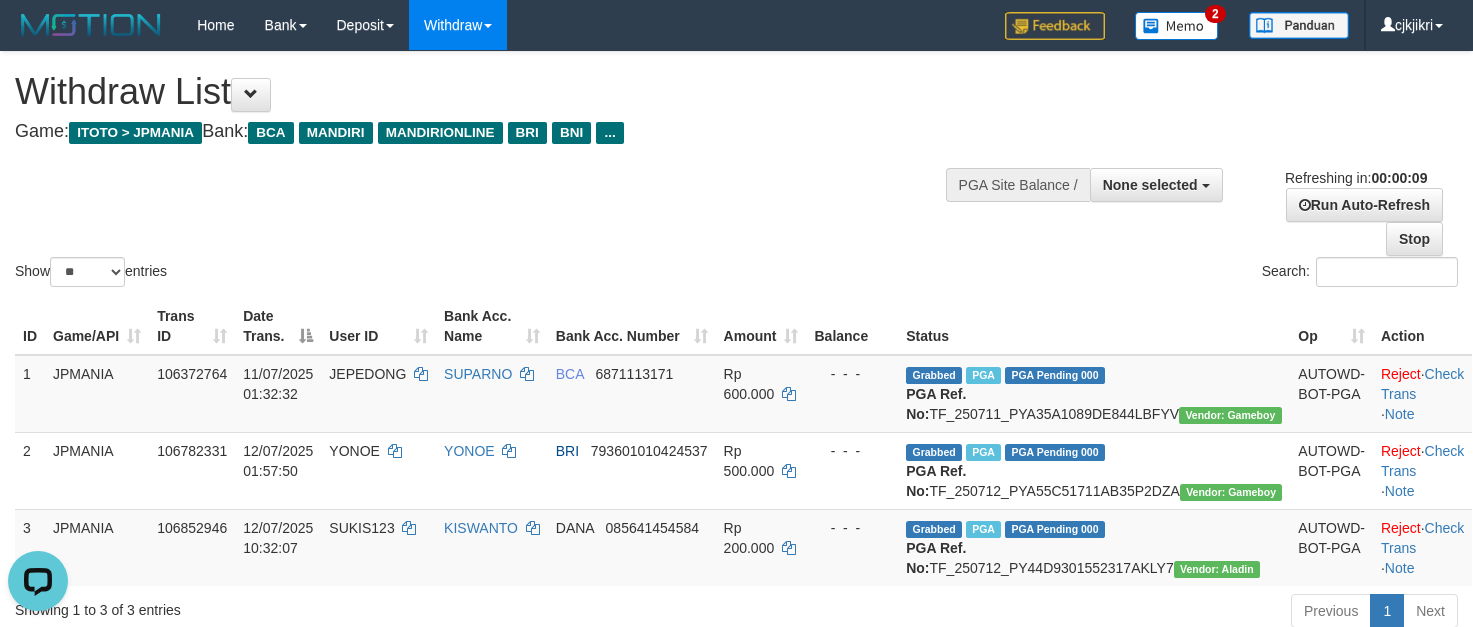 scroll, scrollTop: 0, scrollLeft: 0, axis: both 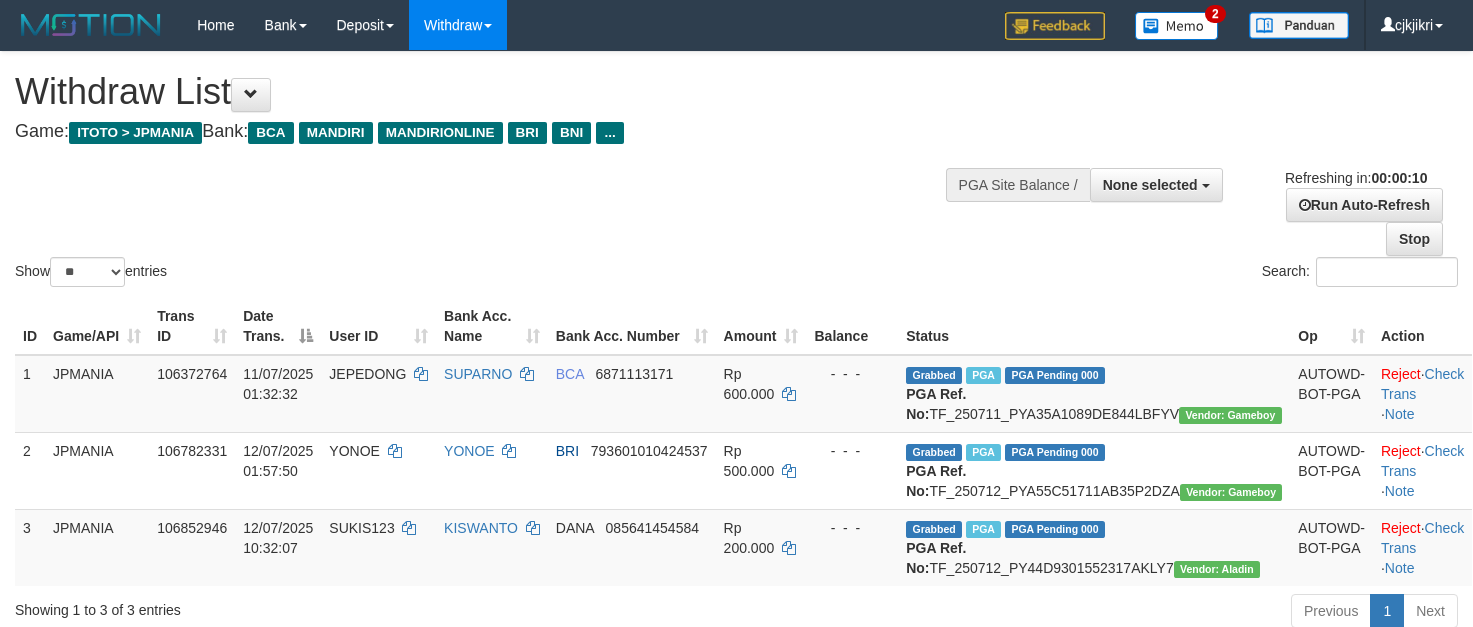 select 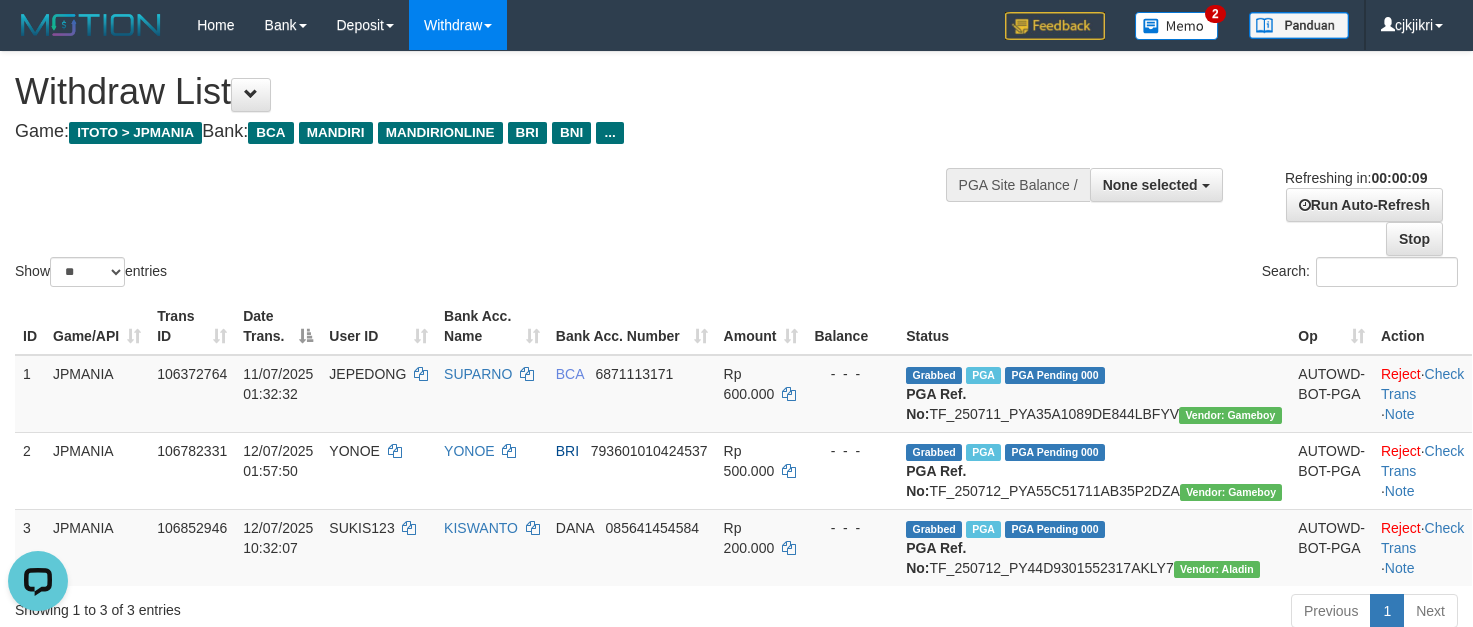 scroll, scrollTop: 0, scrollLeft: 0, axis: both 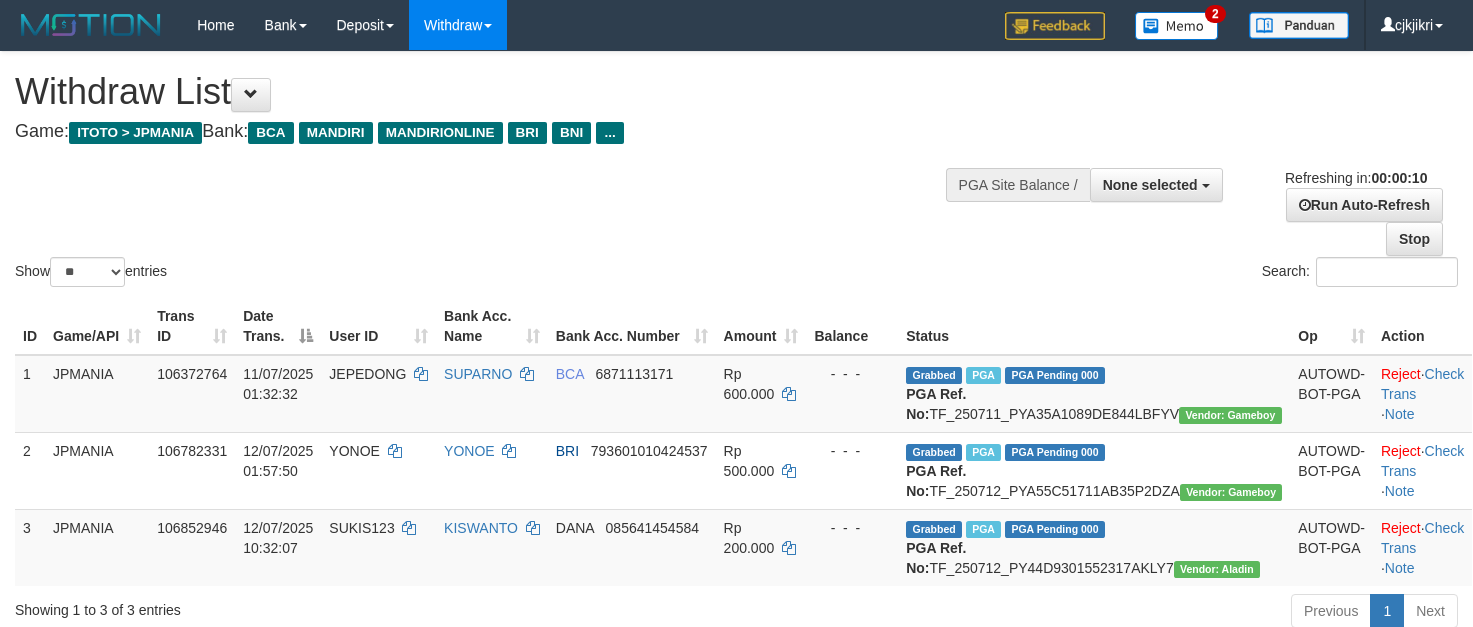 select 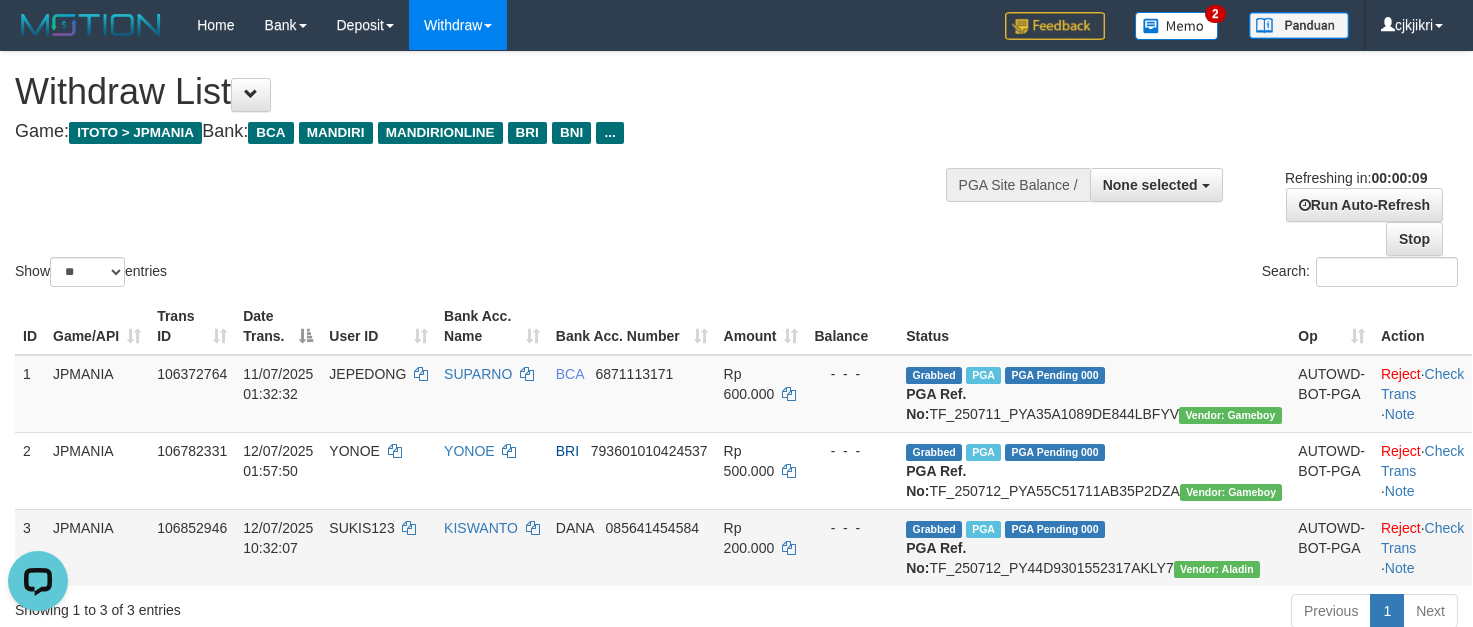 scroll, scrollTop: 0, scrollLeft: 0, axis: both 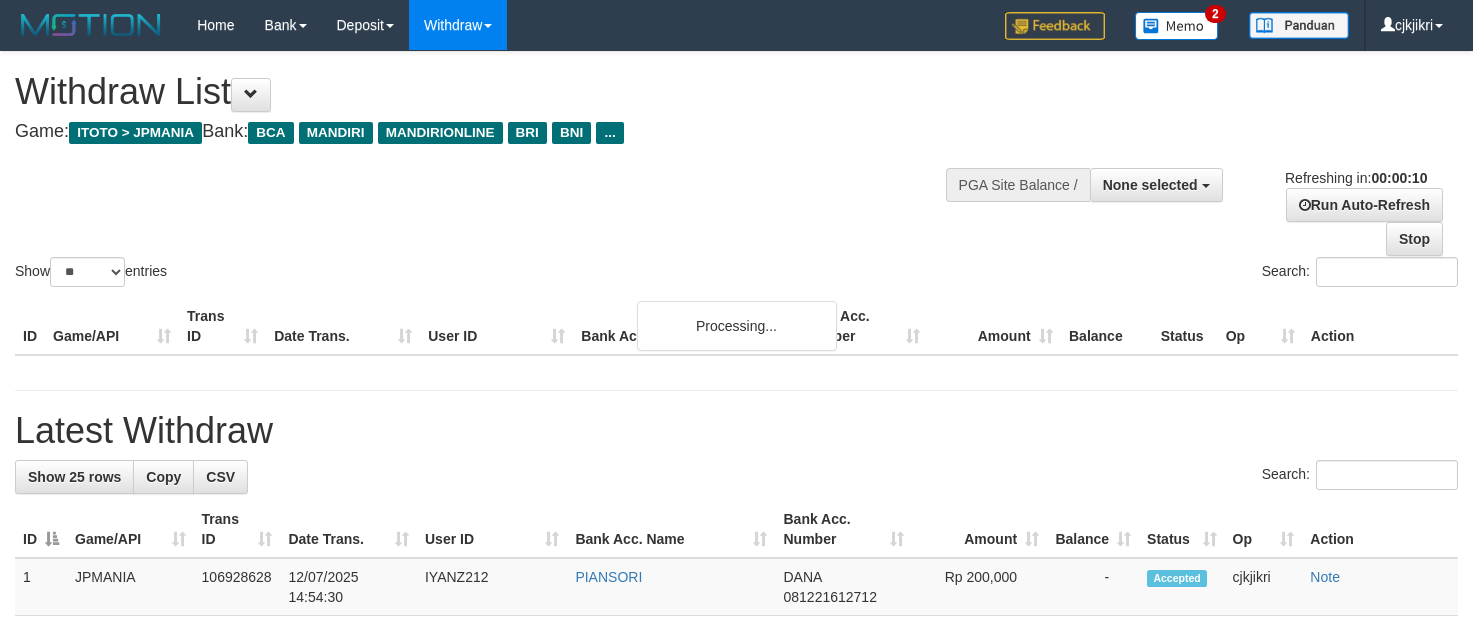select 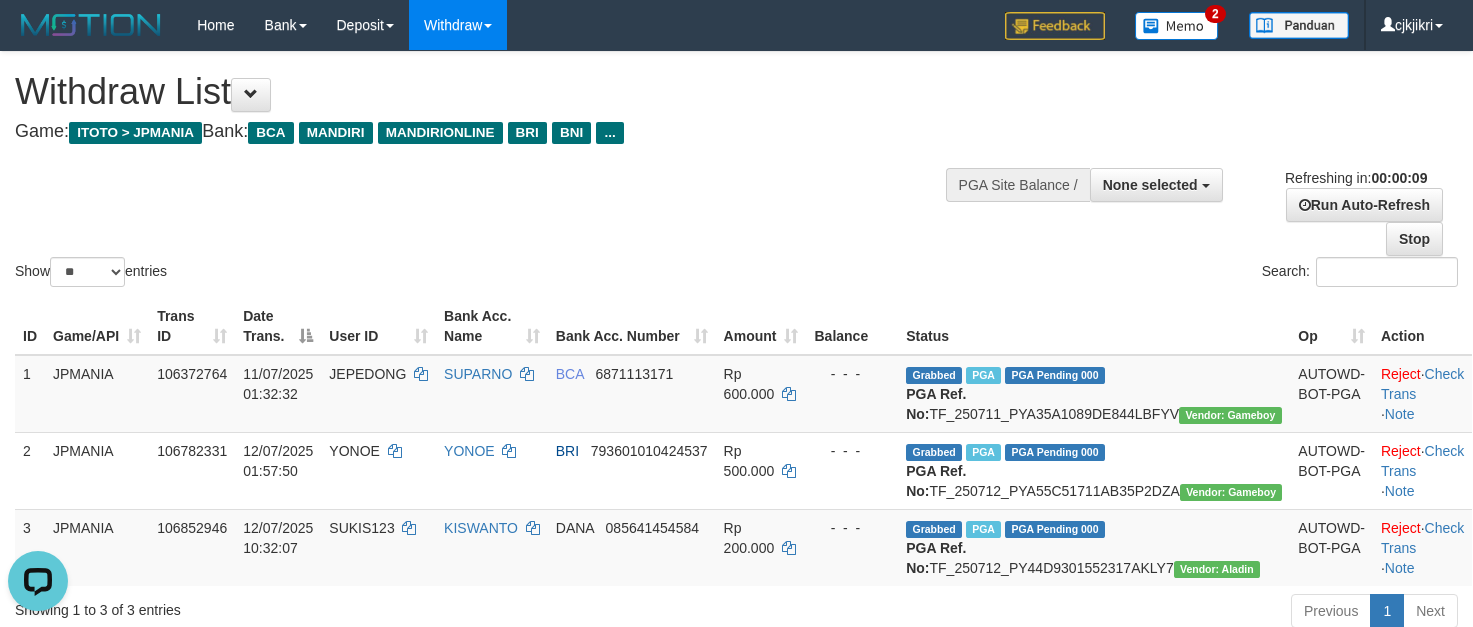 scroll, scrollTop: 0, scrollLeft: 0, axis: both 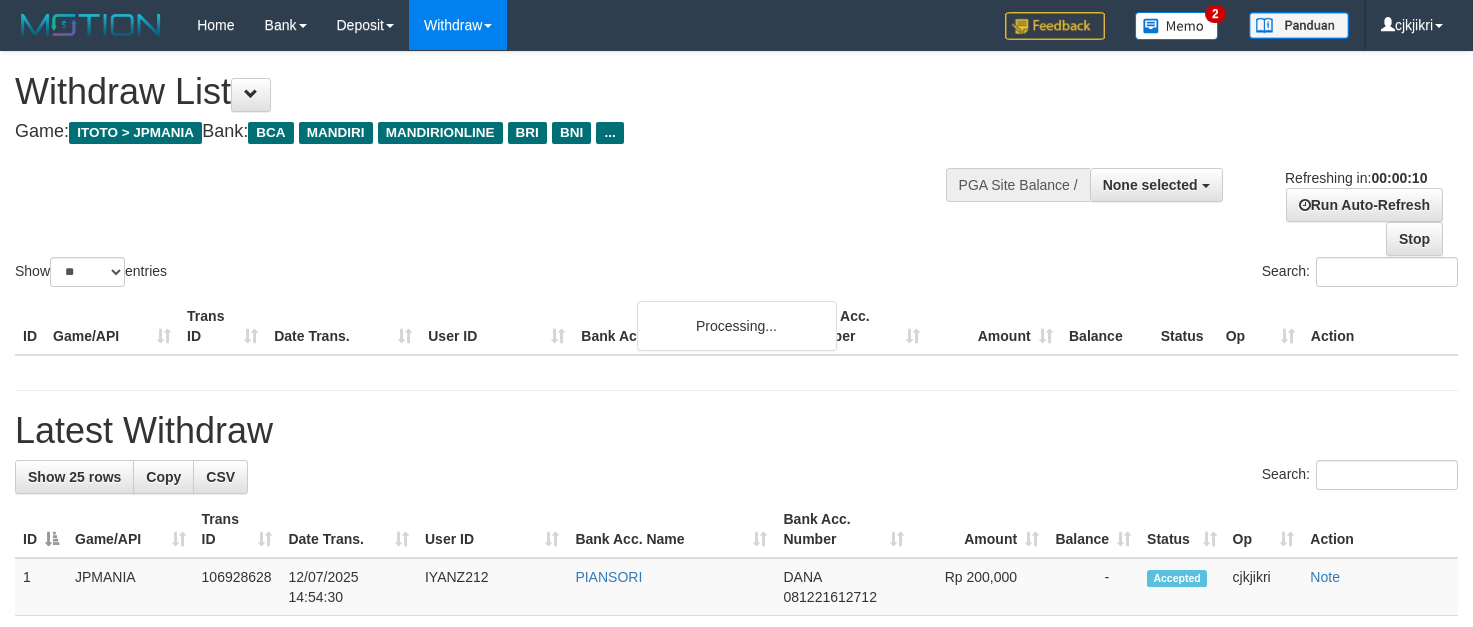 select 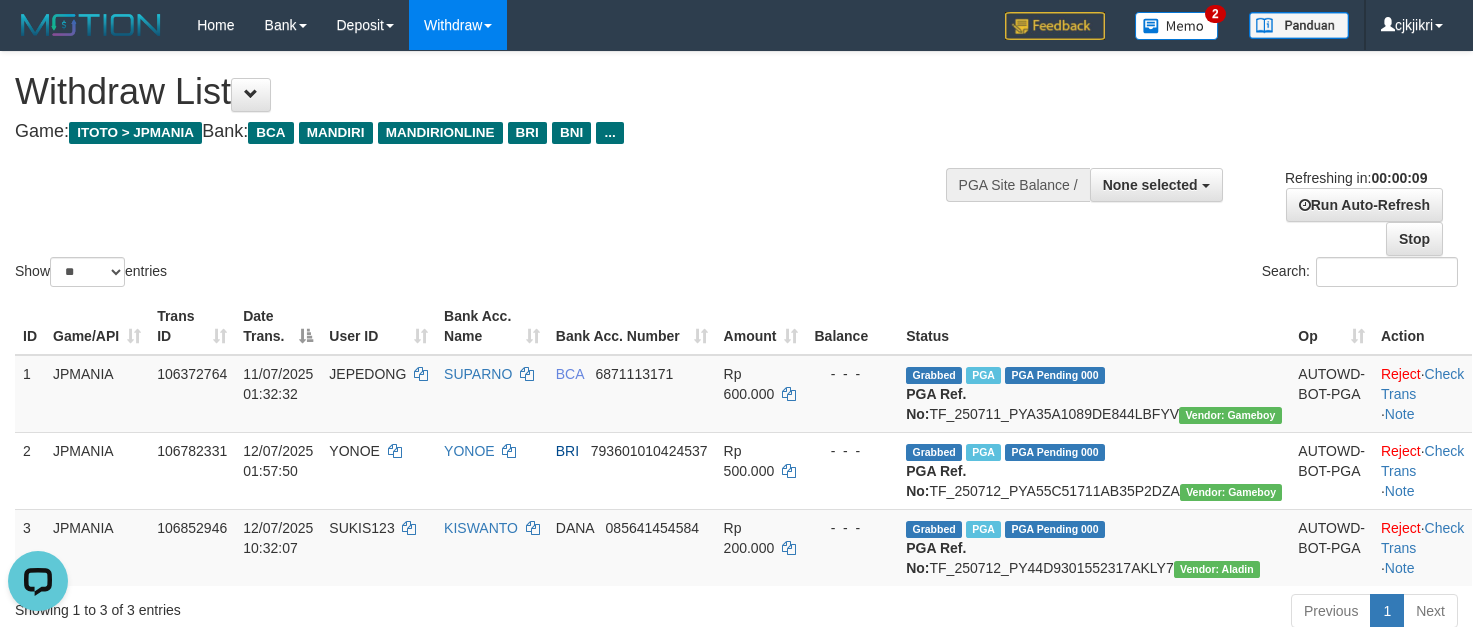 scroll, scrollTop: 0, scrollLeft: 0, axis: both 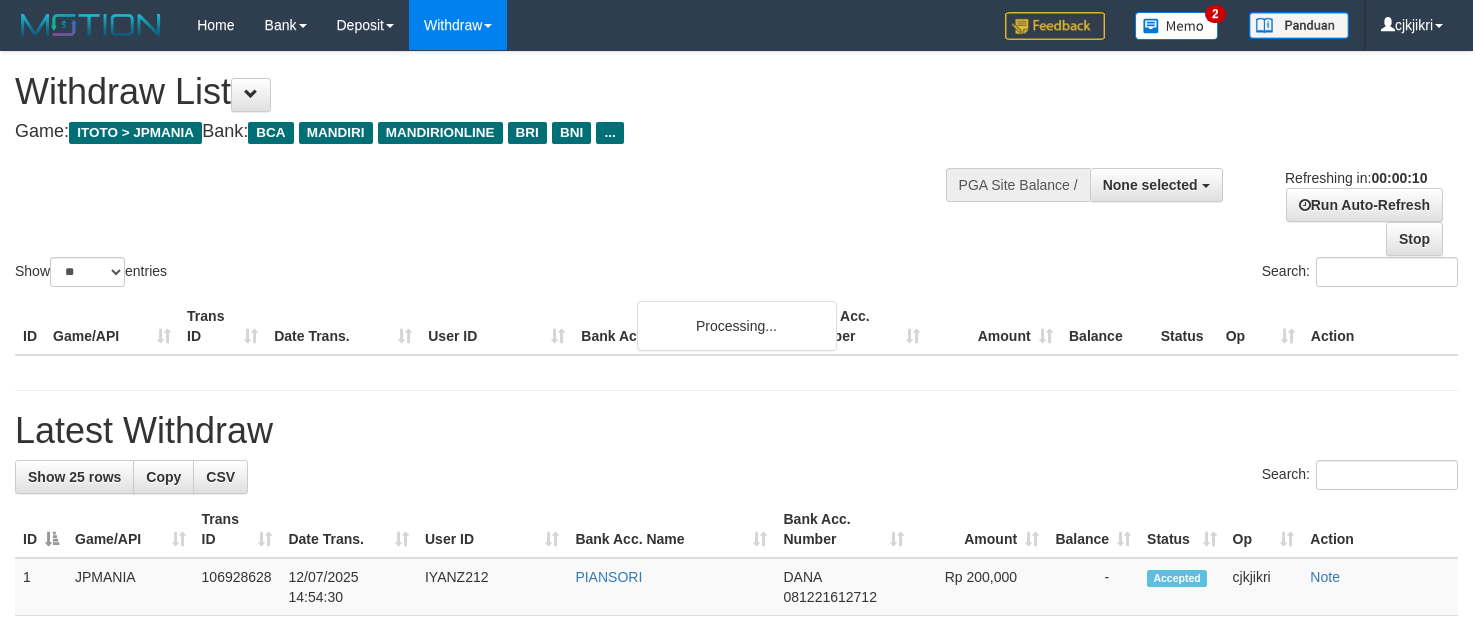 select 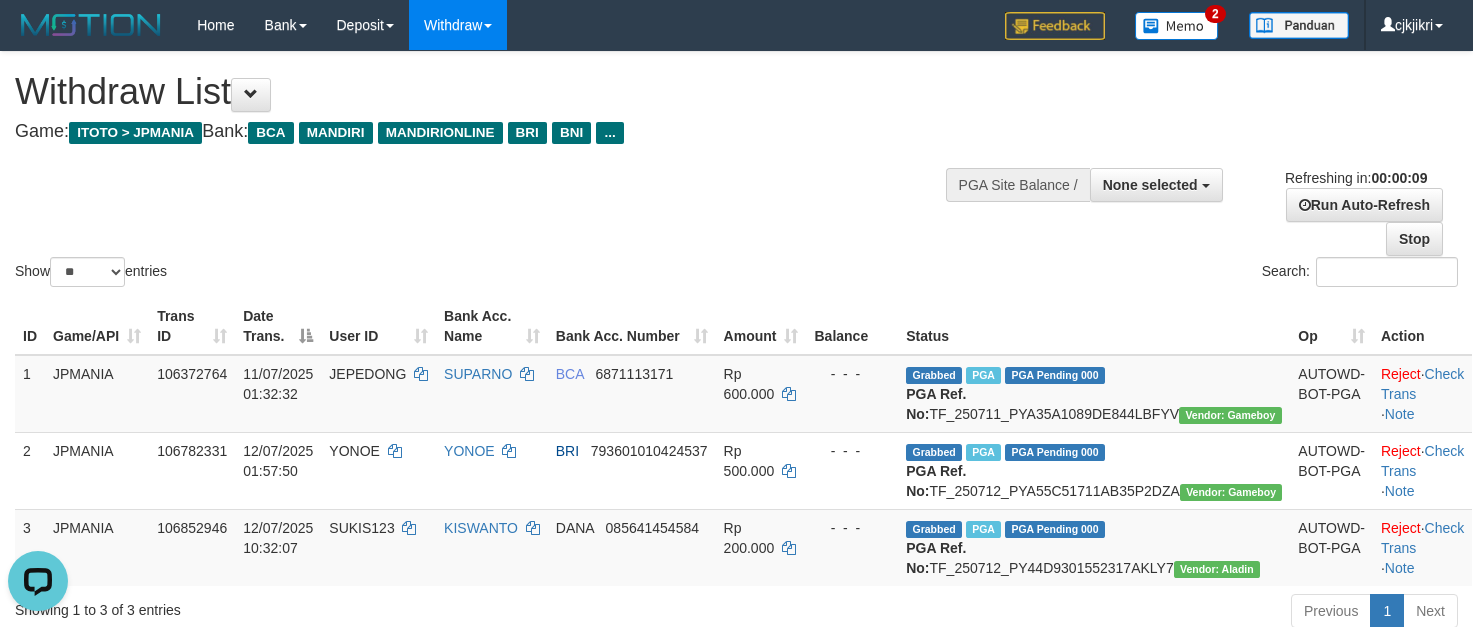 scroll, scrollTop: 0, scrollLeft: 0, axis: both 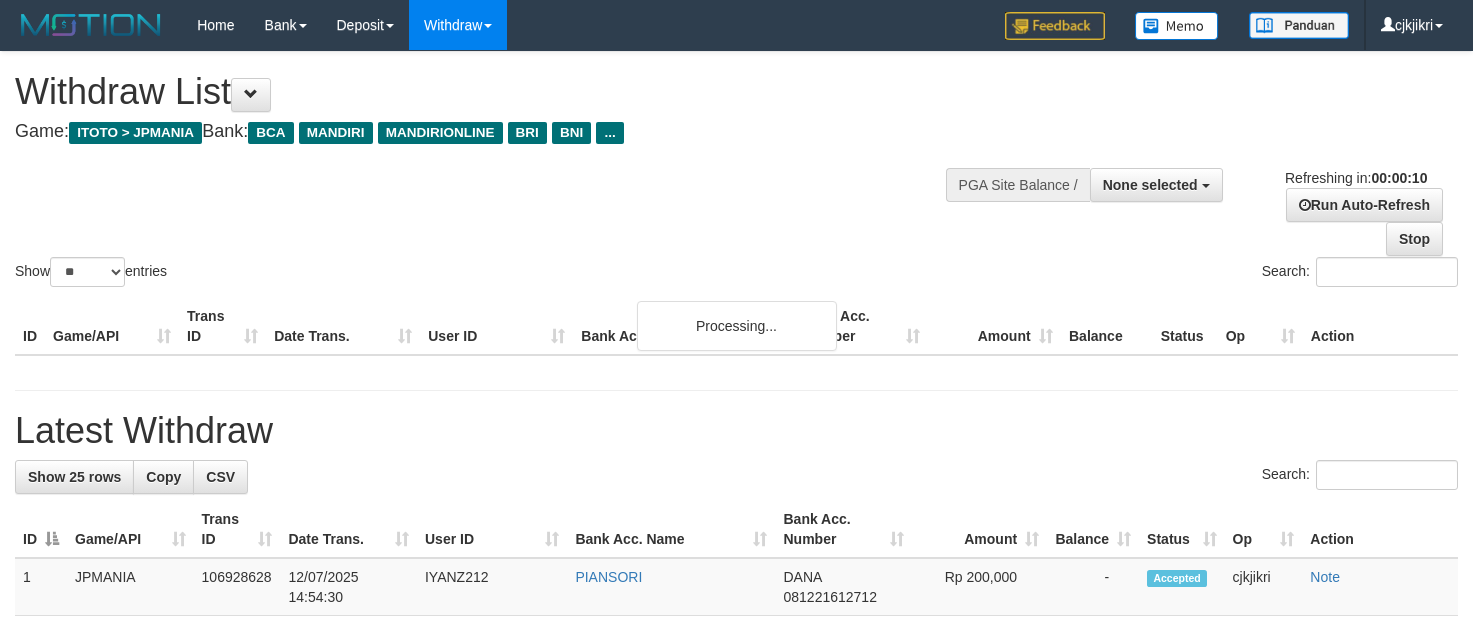 select 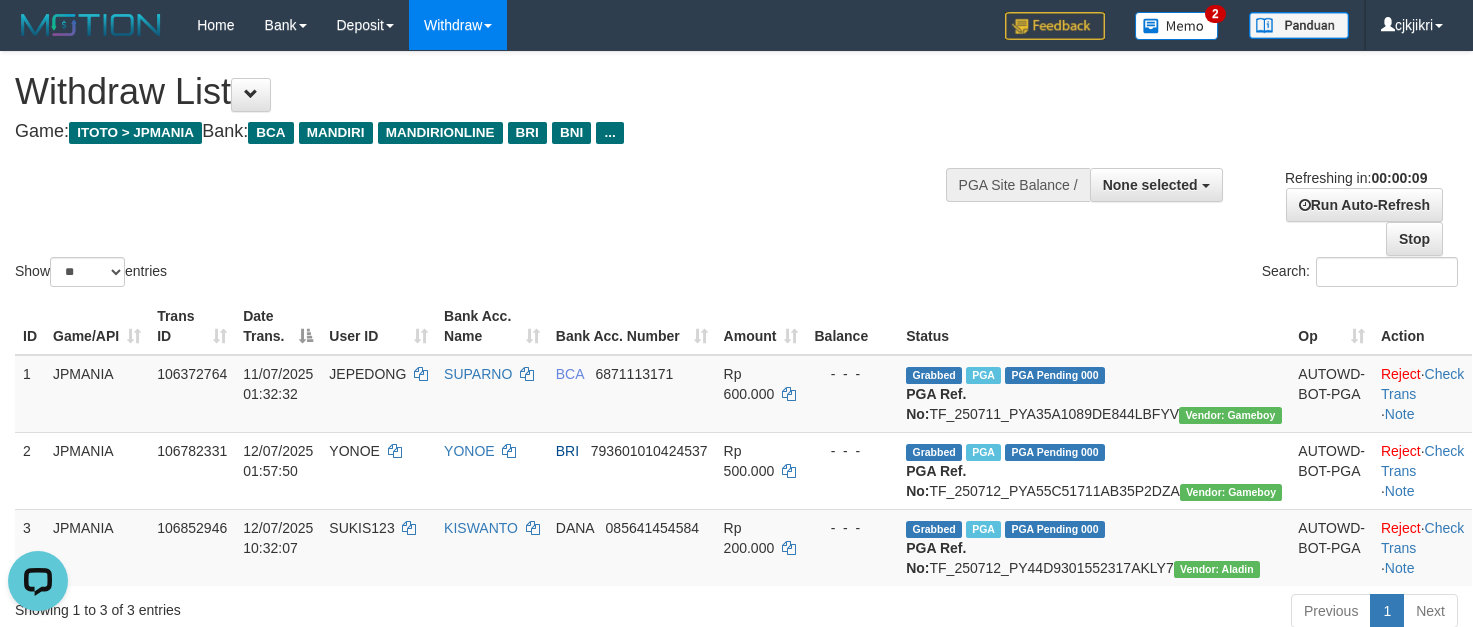 scroll, scrollTop: 0, scrollLeft: 0, axis: both 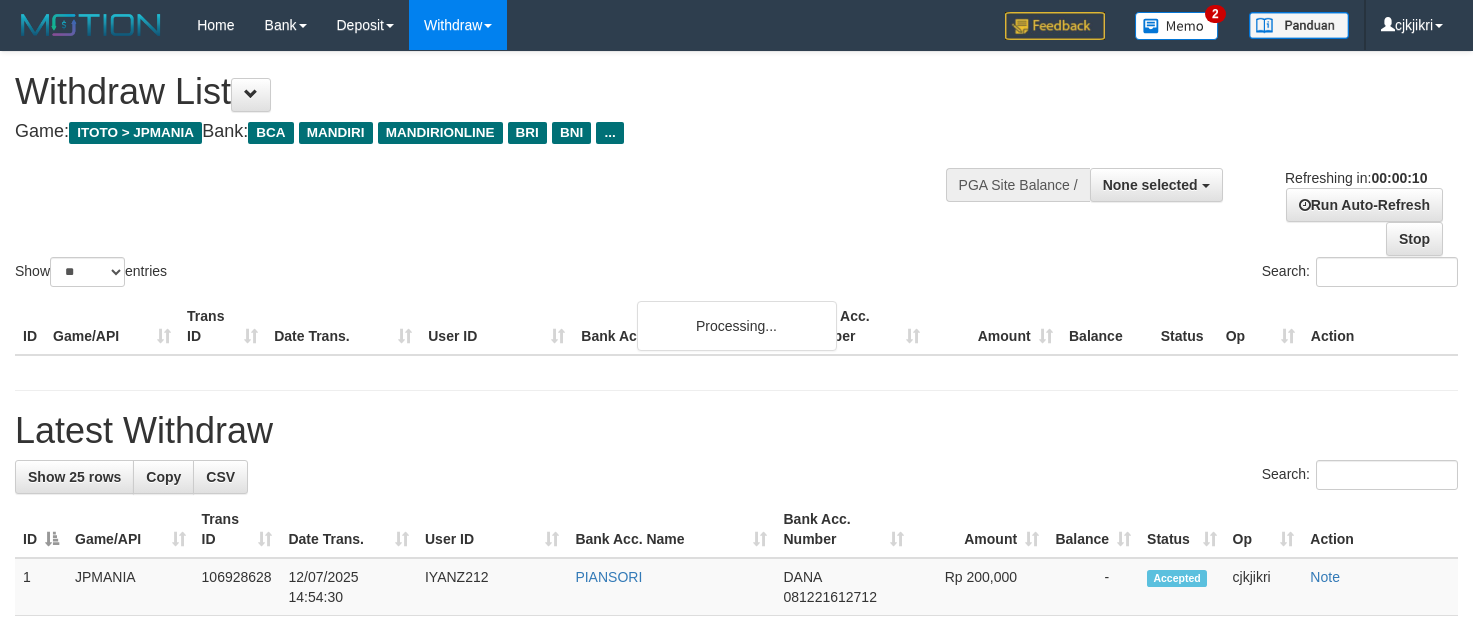 select 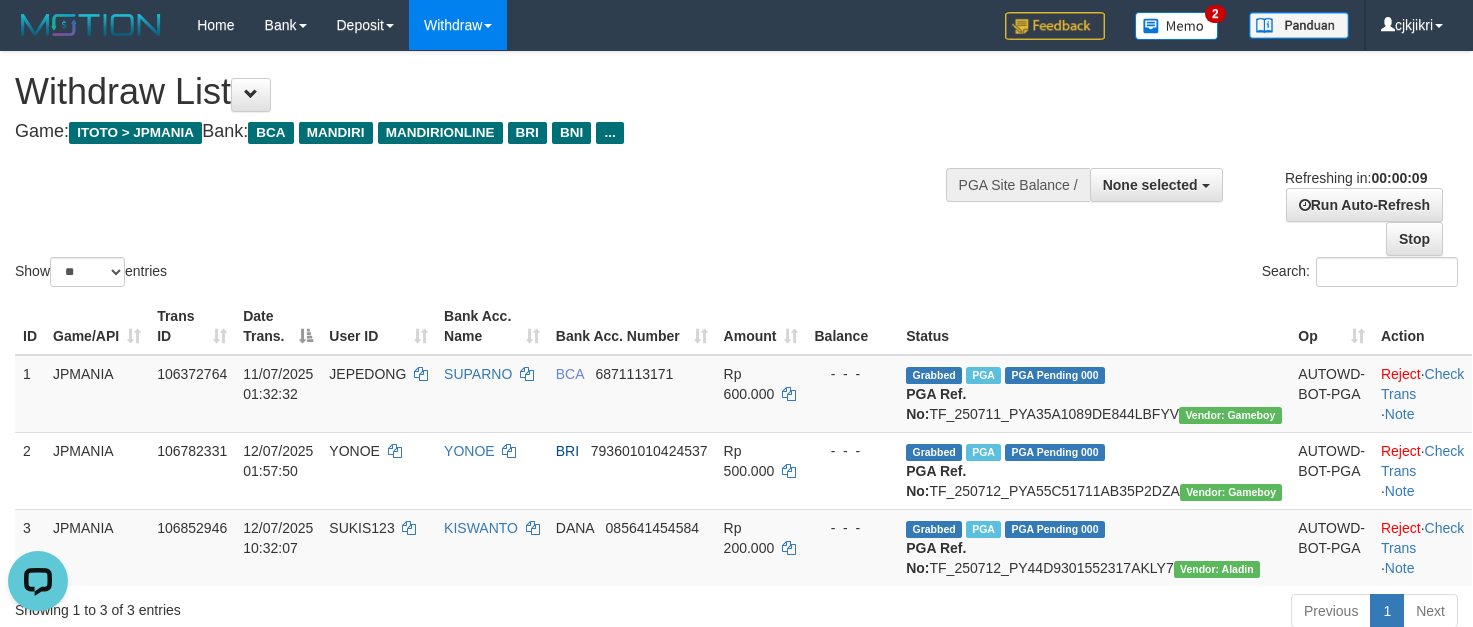 scroll, scrollTop: 0, scrollLeft: 0, axis: both 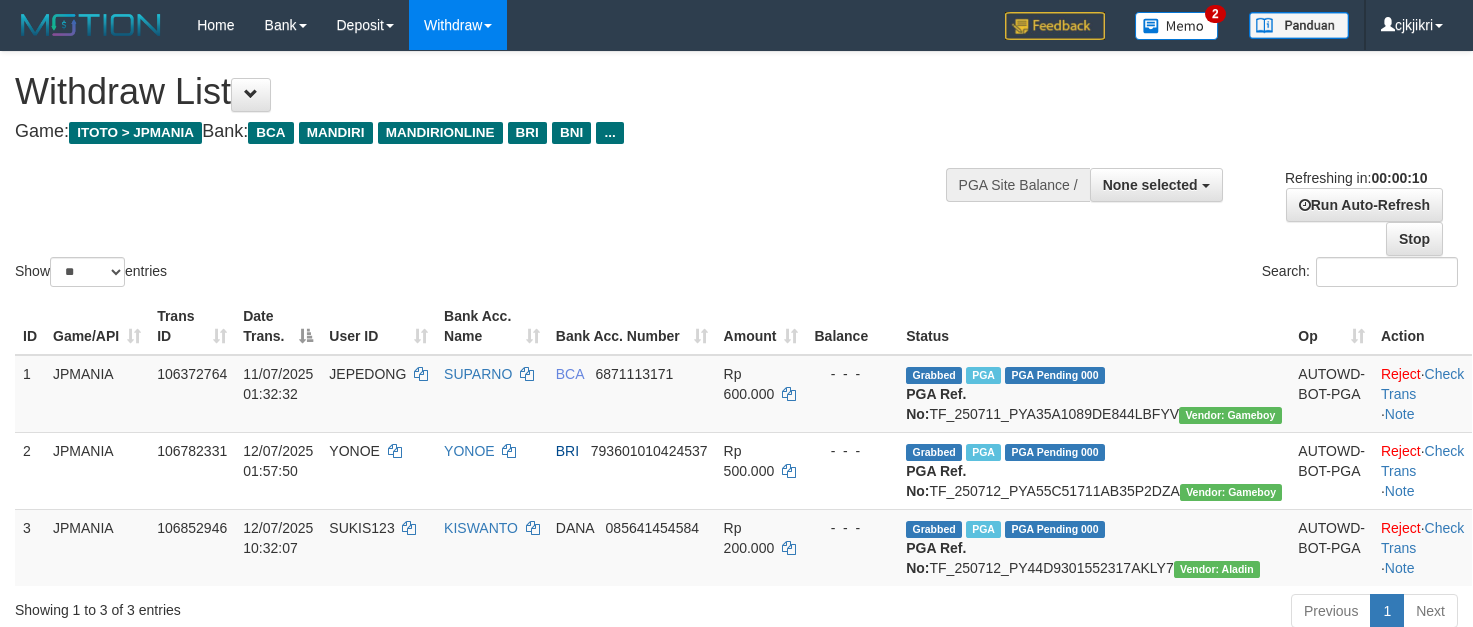select 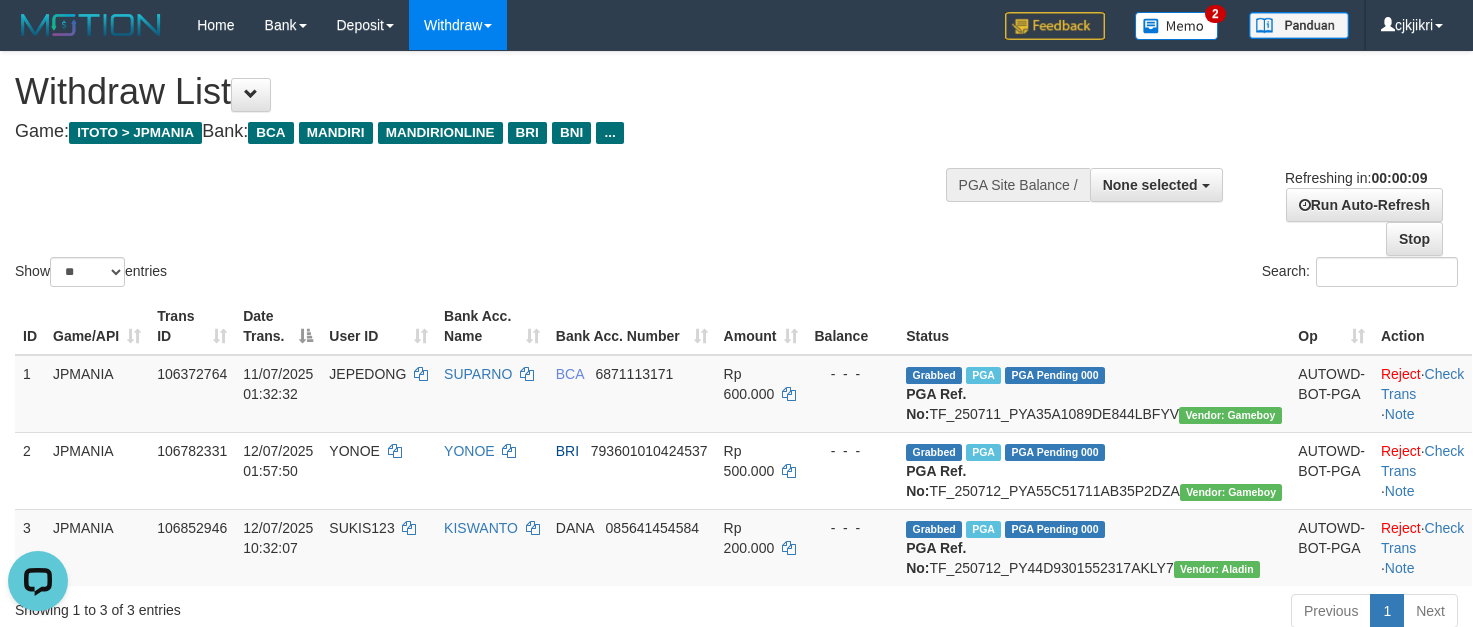 scroll, scrollTop: 0, scrollLeft: 0, axis: both 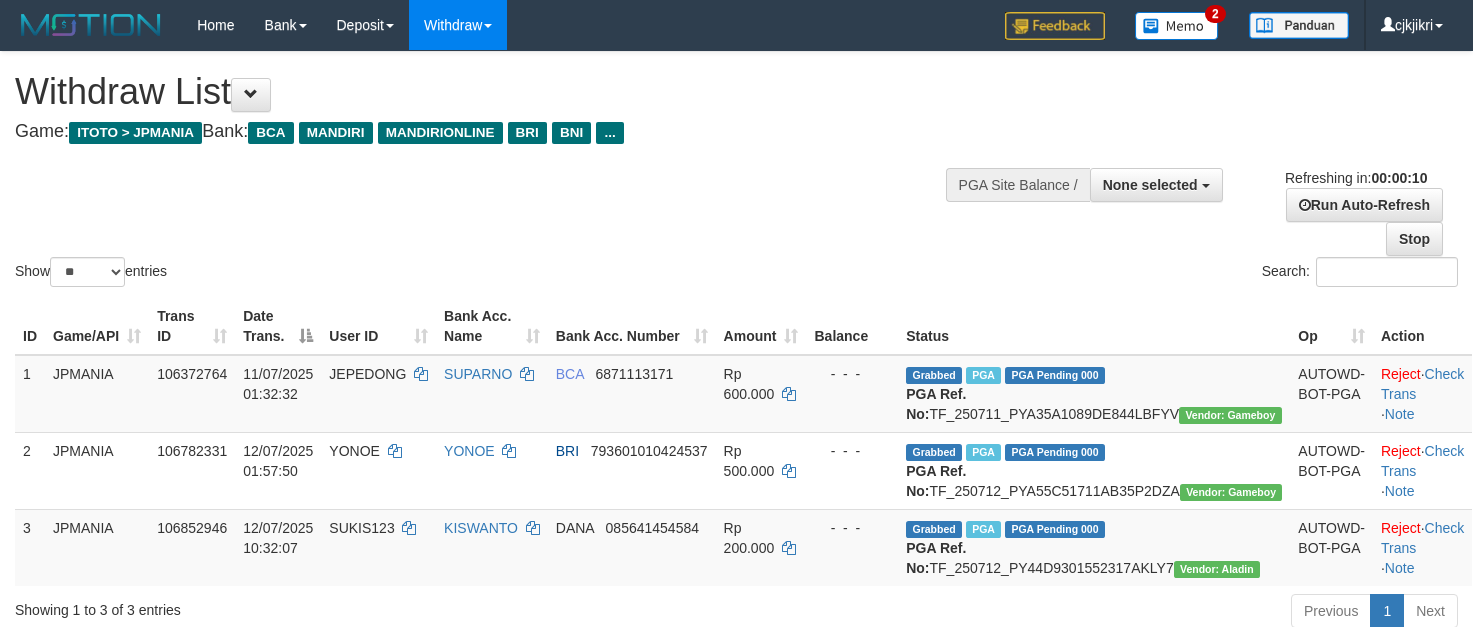 select 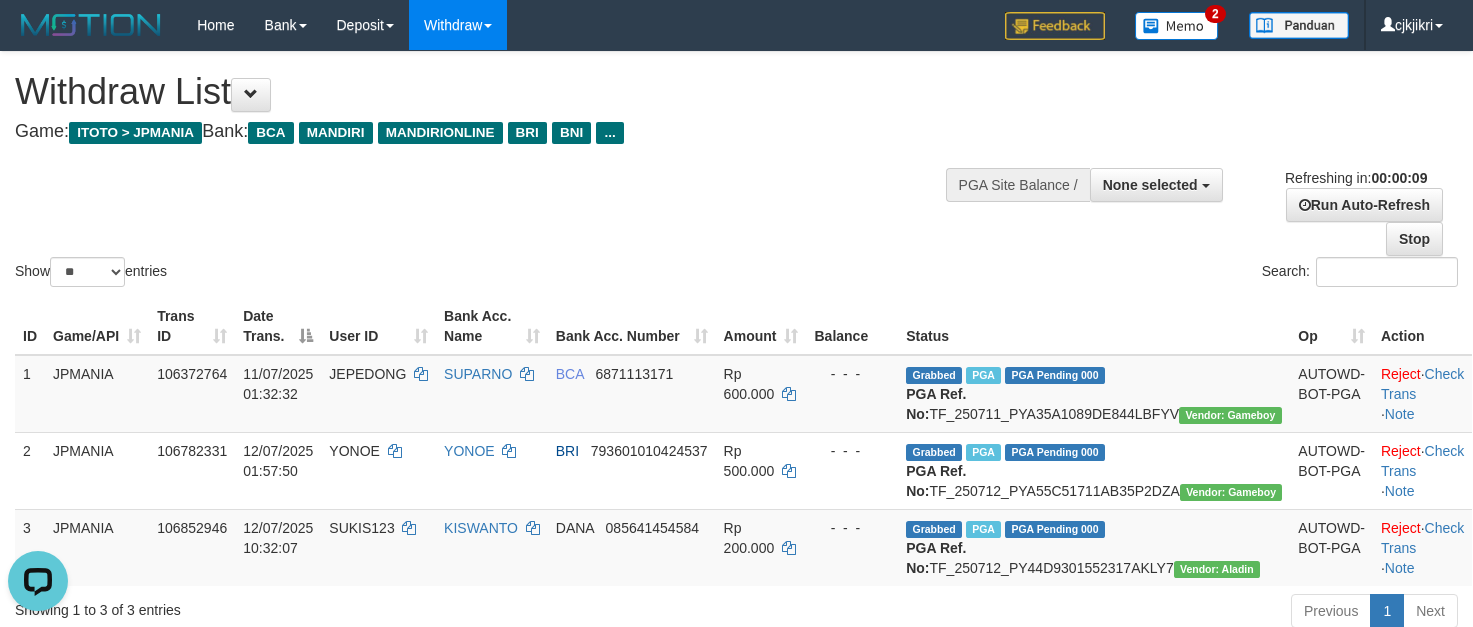 scroll, scrollTop: 0, scrollLeft: 0, axis: both 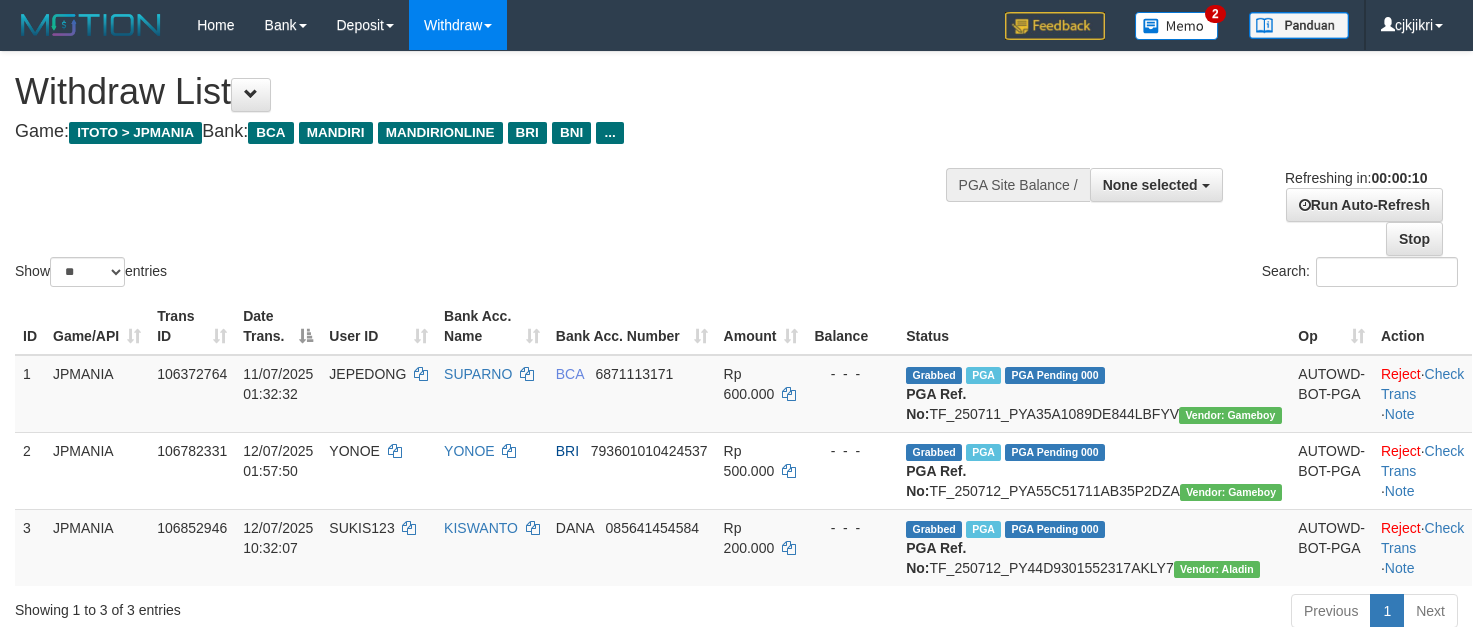 select 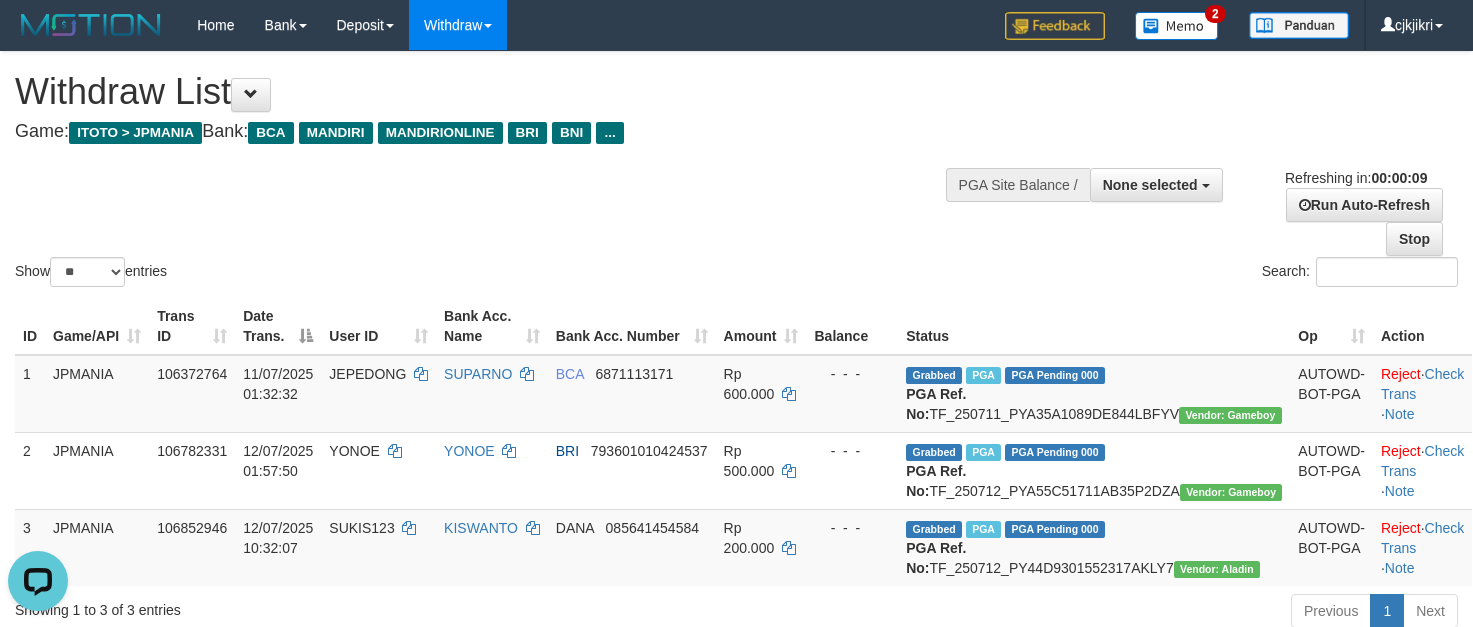 scroll, scrollTop: 0, scrollLeft: 0, axis: both 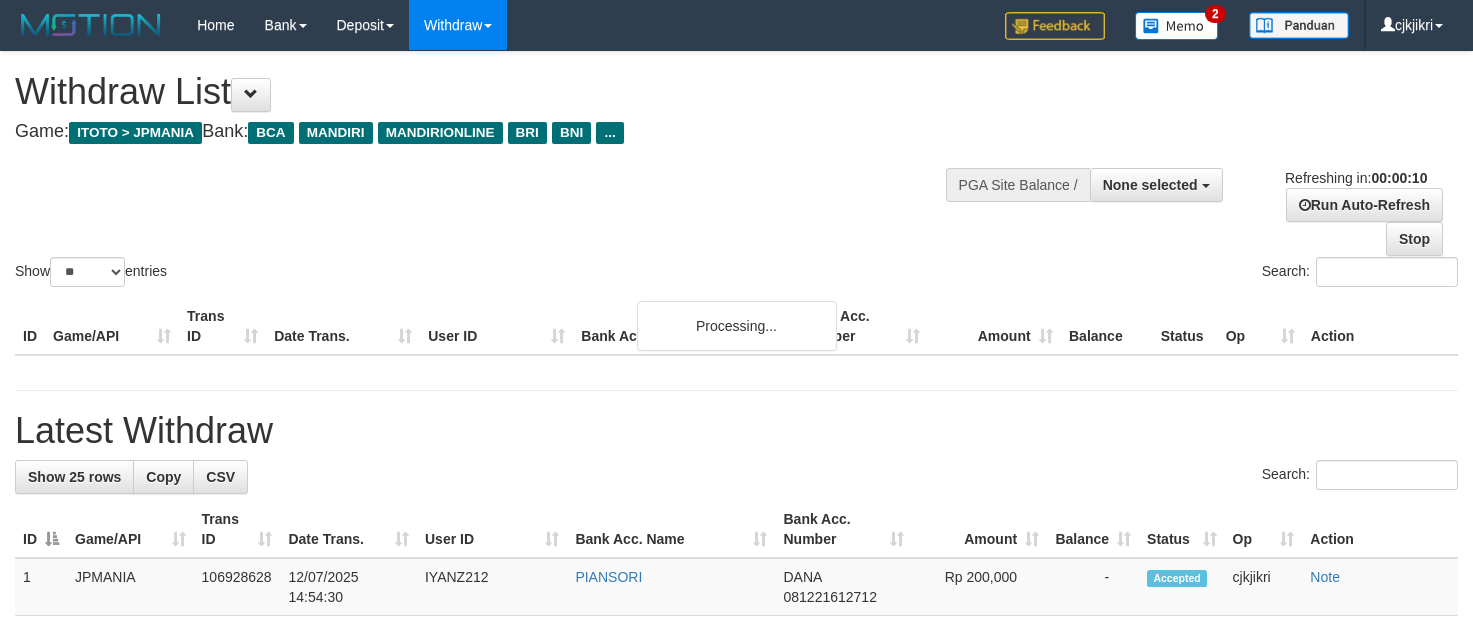 select 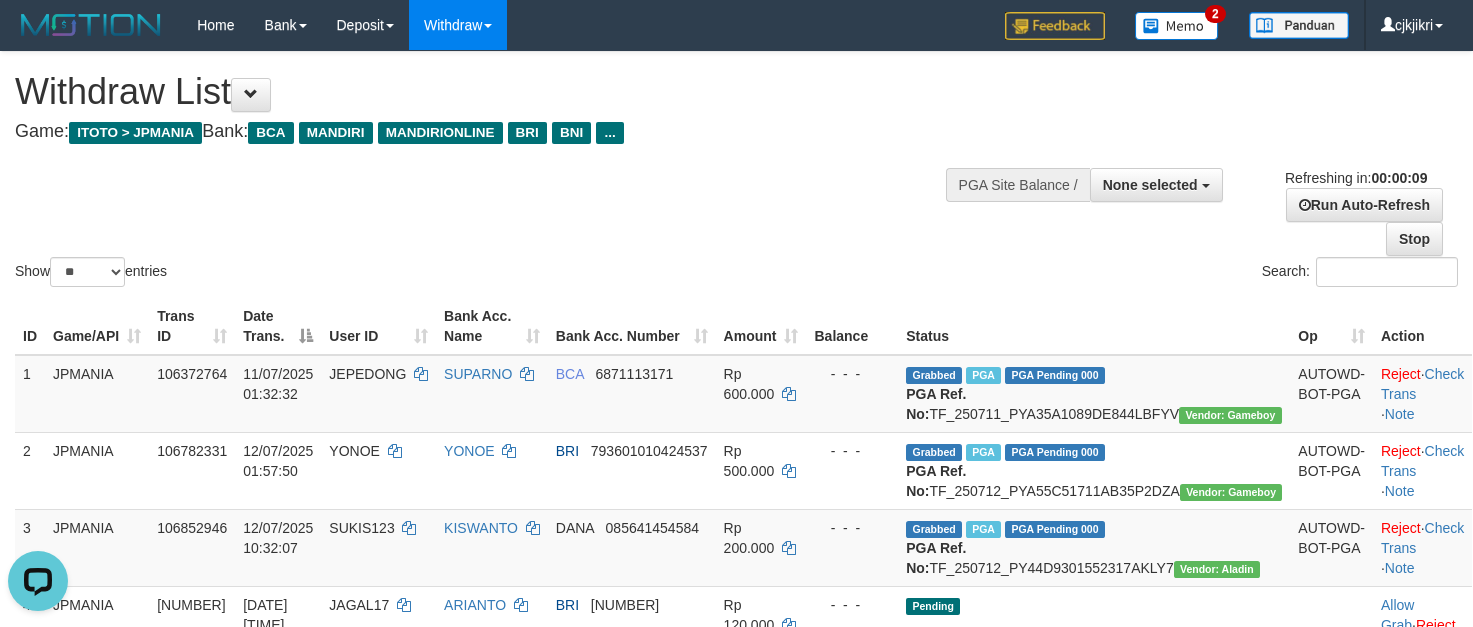 scroll, scrollTop: 0, scrollLeft: 0, axis: both 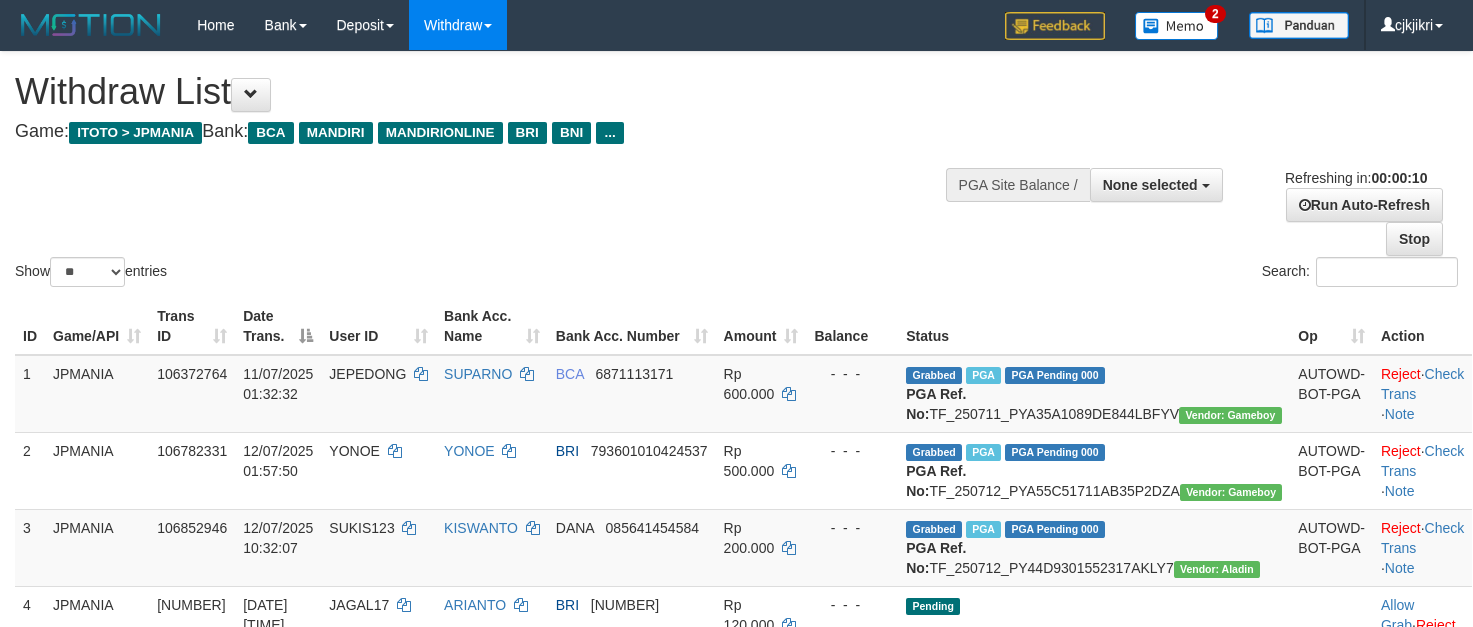 select 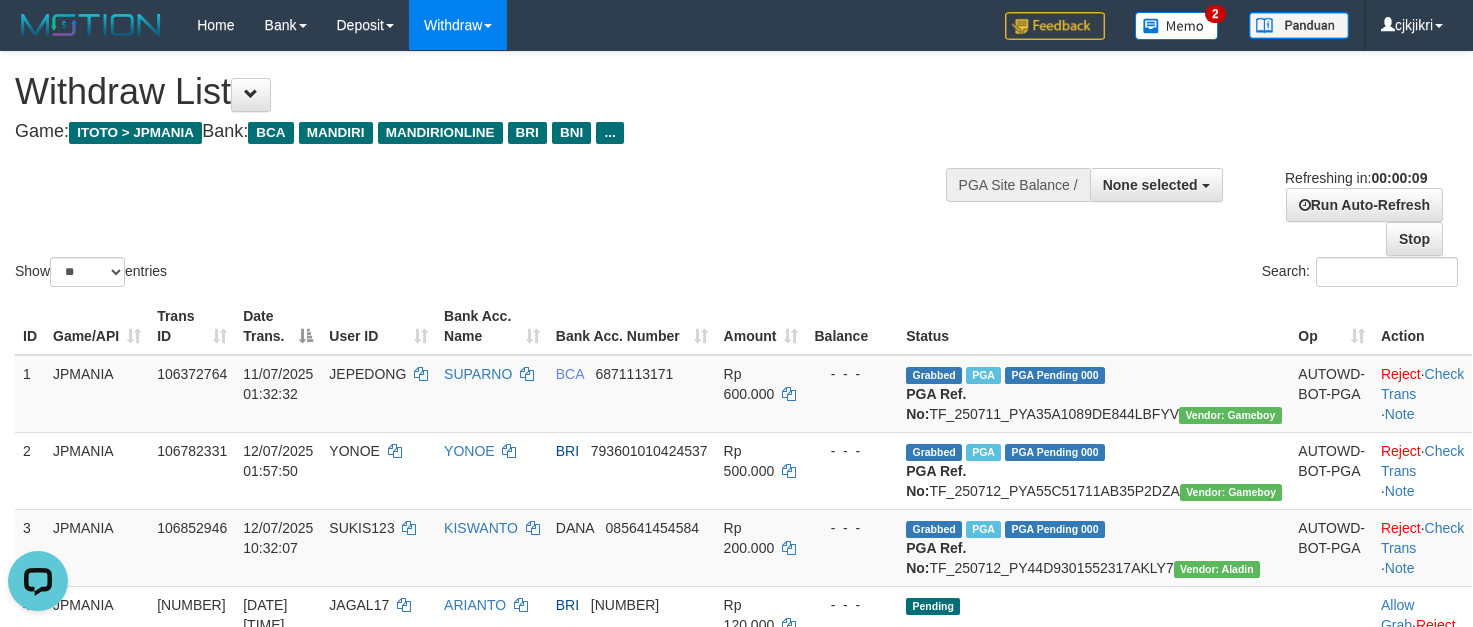 scroll, scrollTop: 0, scrollLeft: 0, axis: both 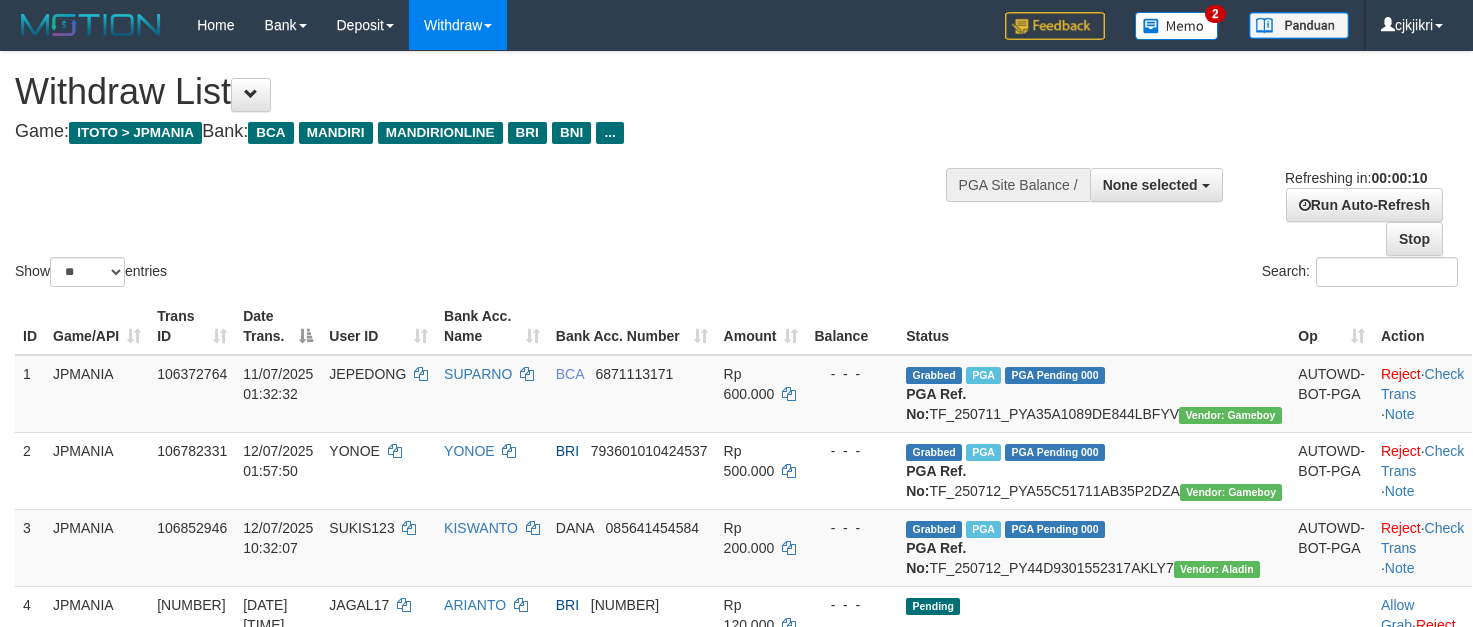 select 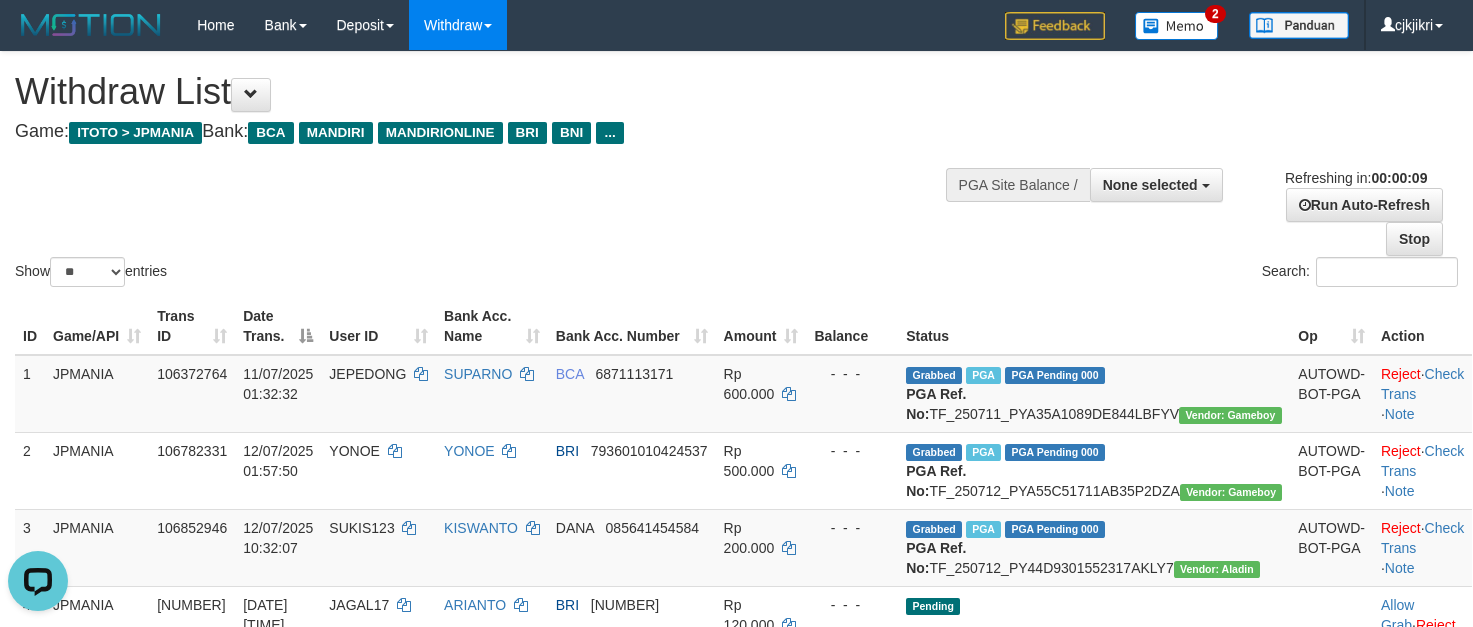 scroll, scrollTop: 0, scrollLeft: 0, axis: both 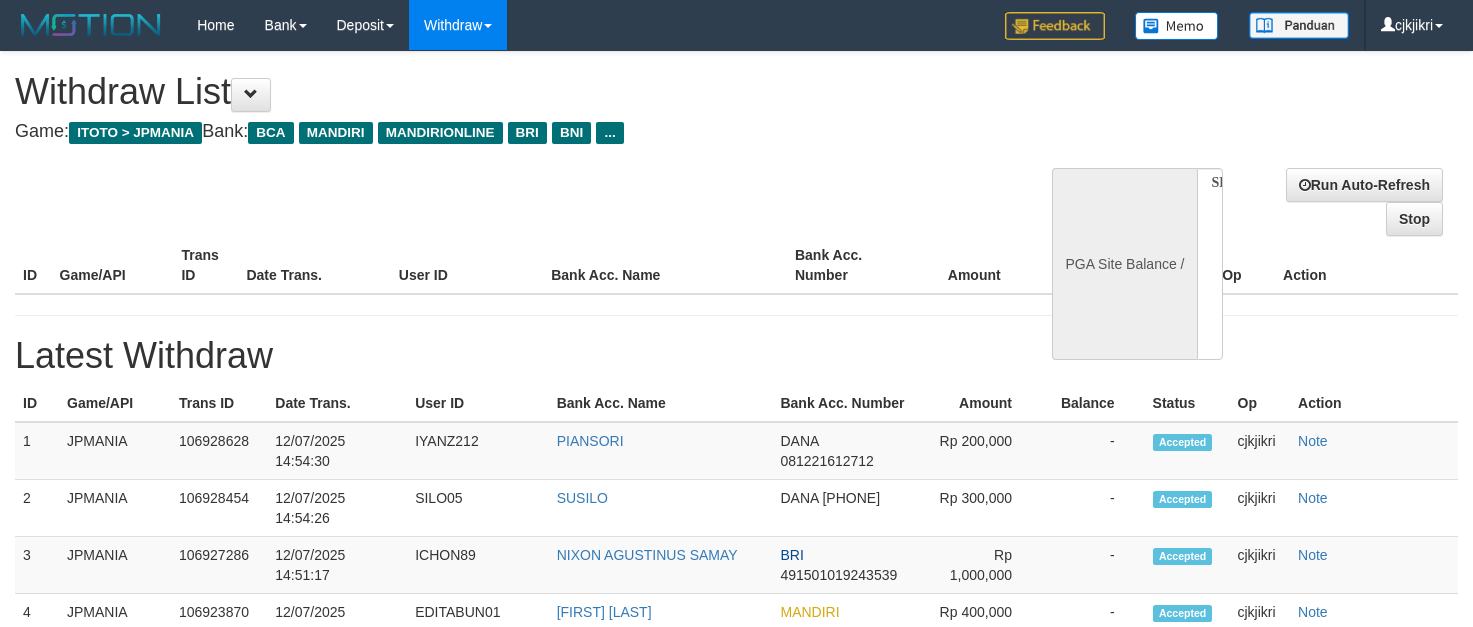 select 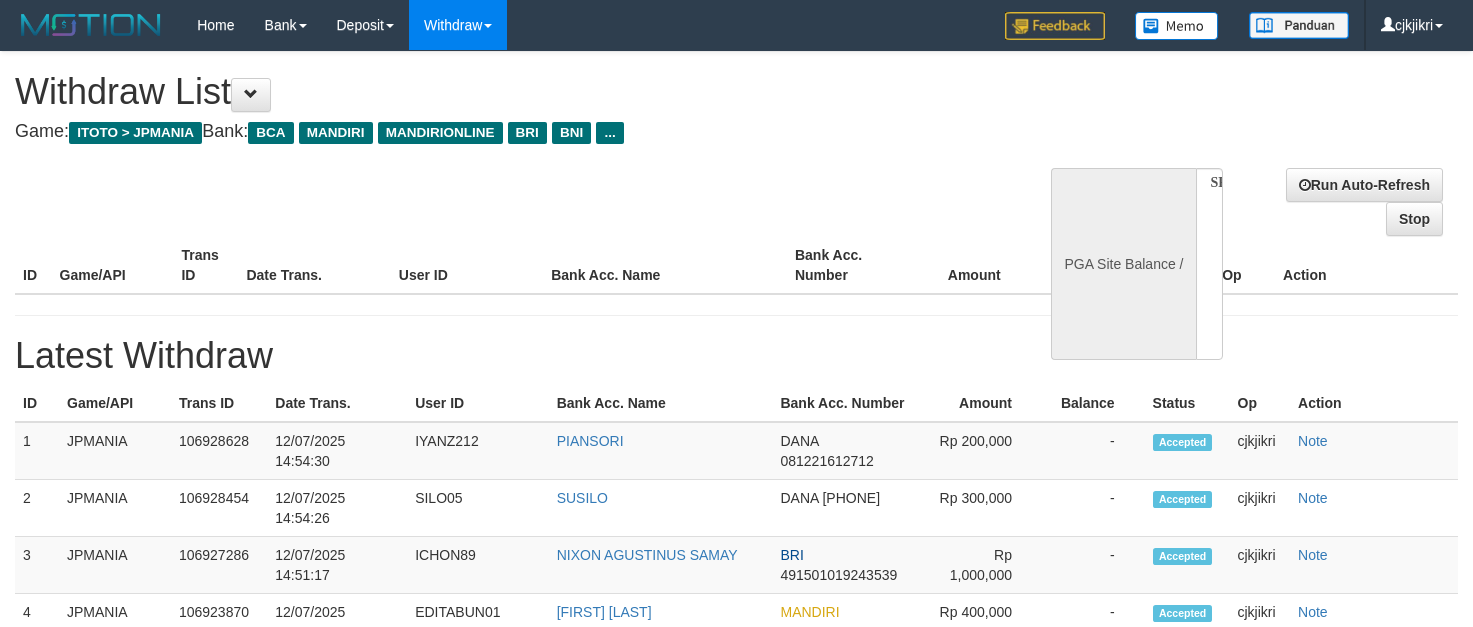 scroll, scrollTop: 0, scrollLeft: 0, axis: both 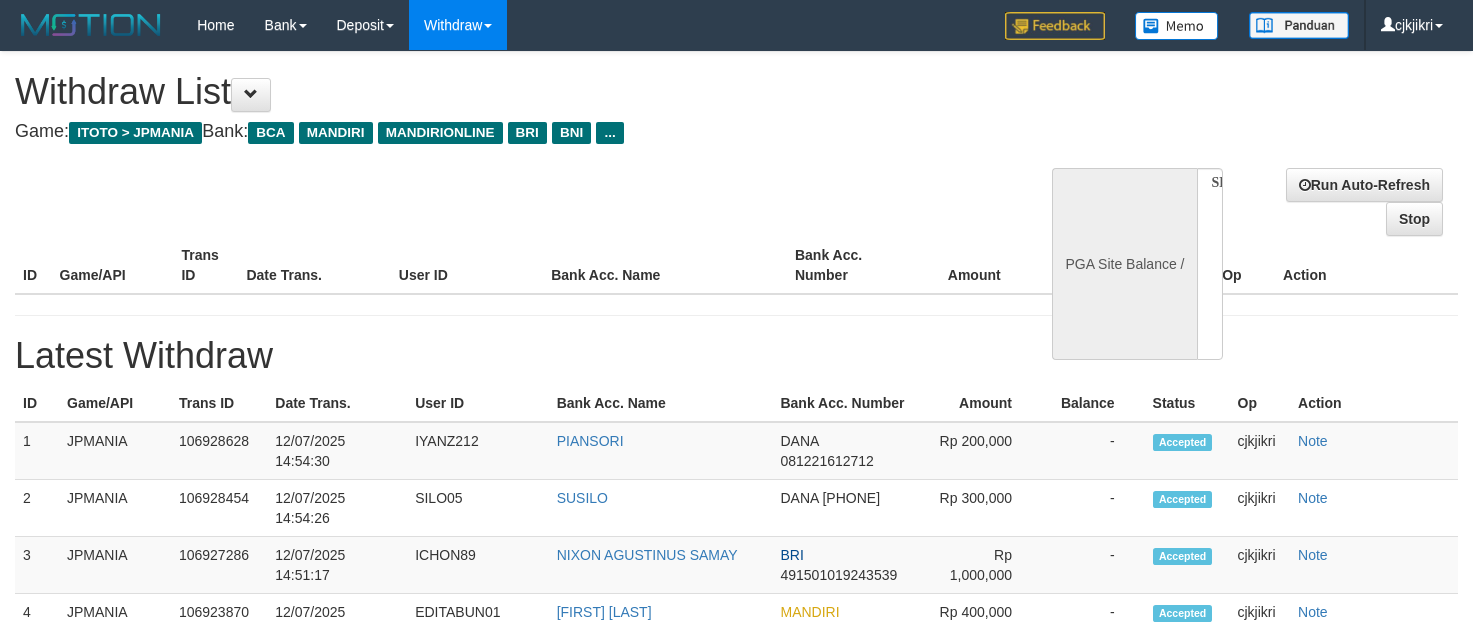 select 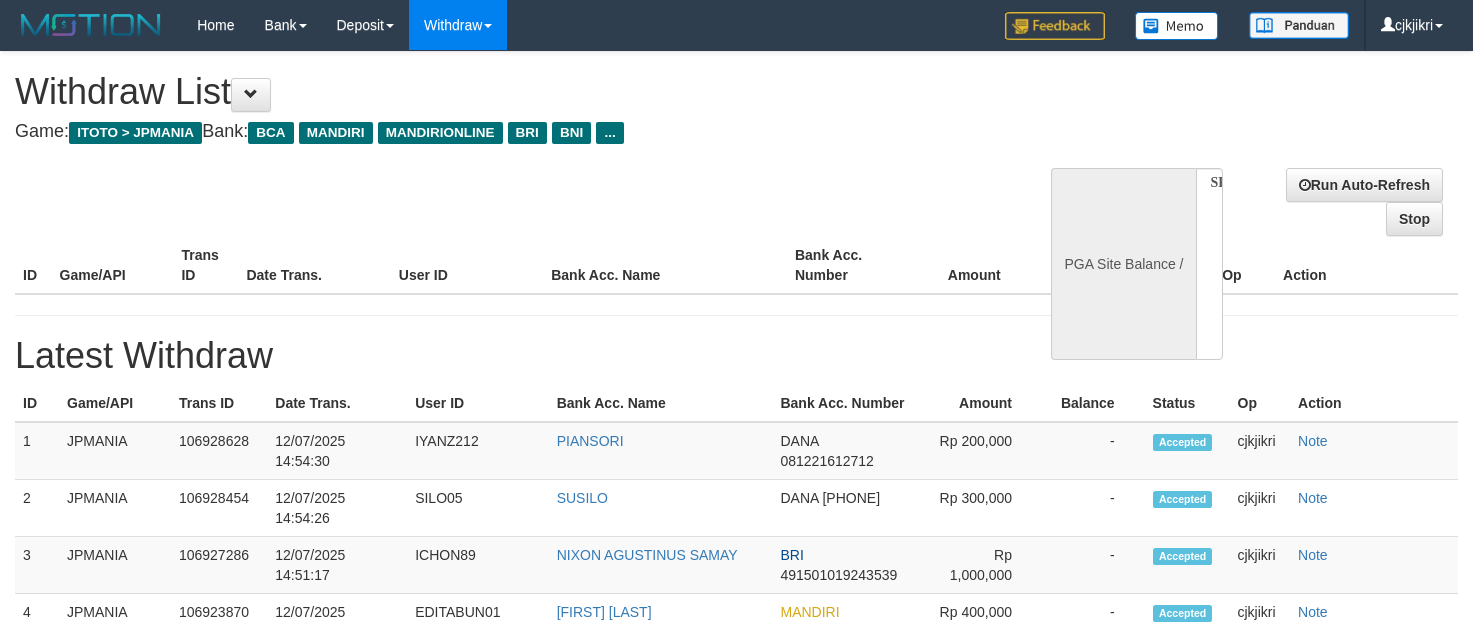 scroll, scrollTop: 0, scrollLeft: 0, axis: both 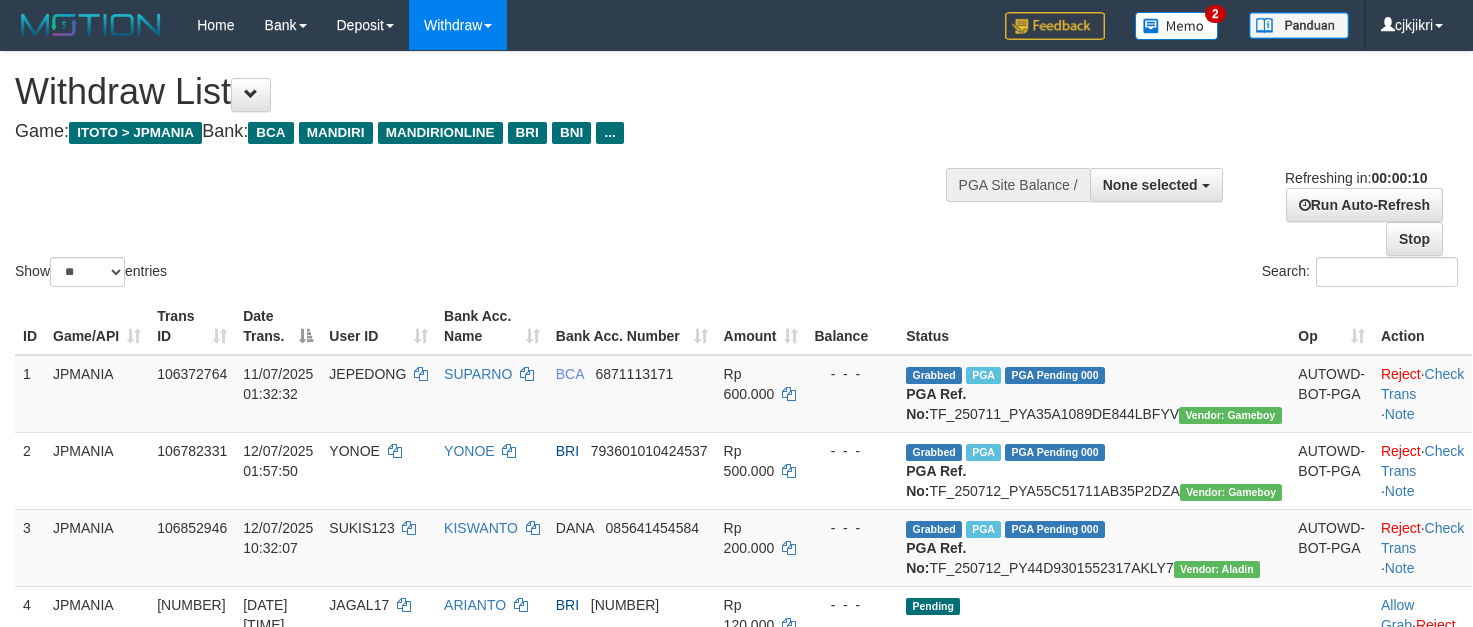 select 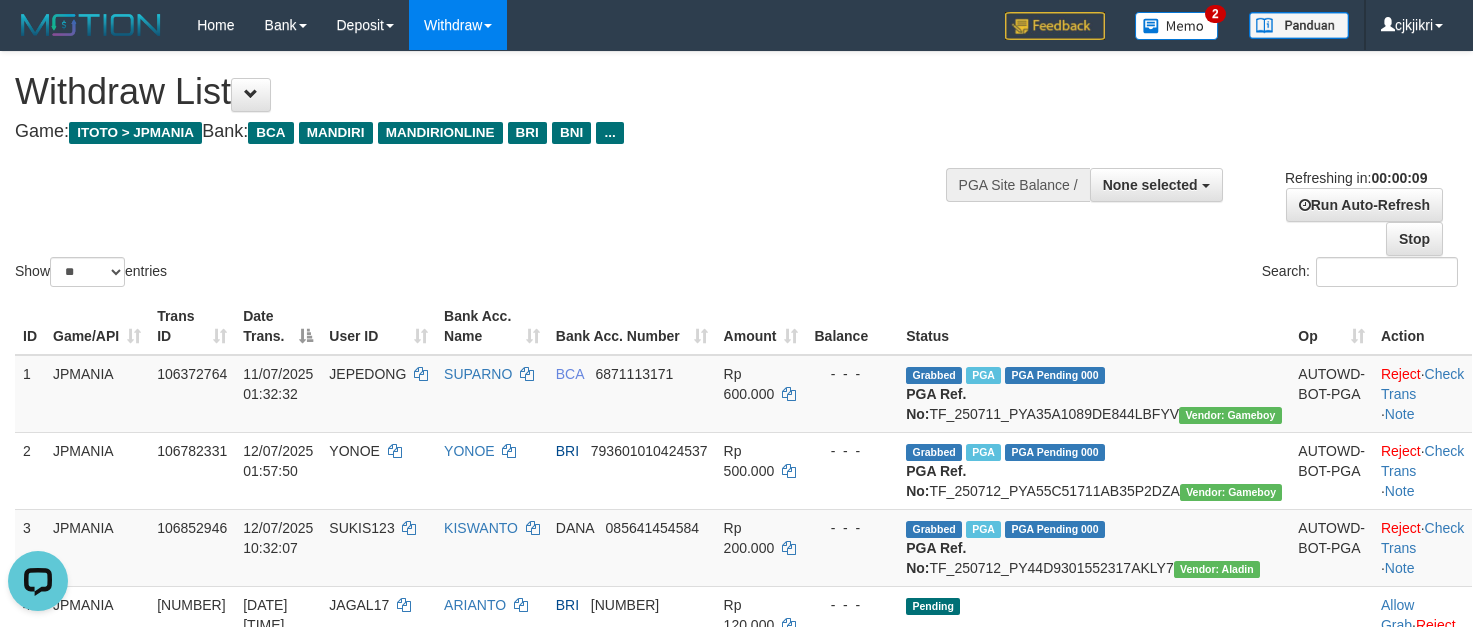 scroll, scrollTop: 0, scrollLeft: 0, axis: both 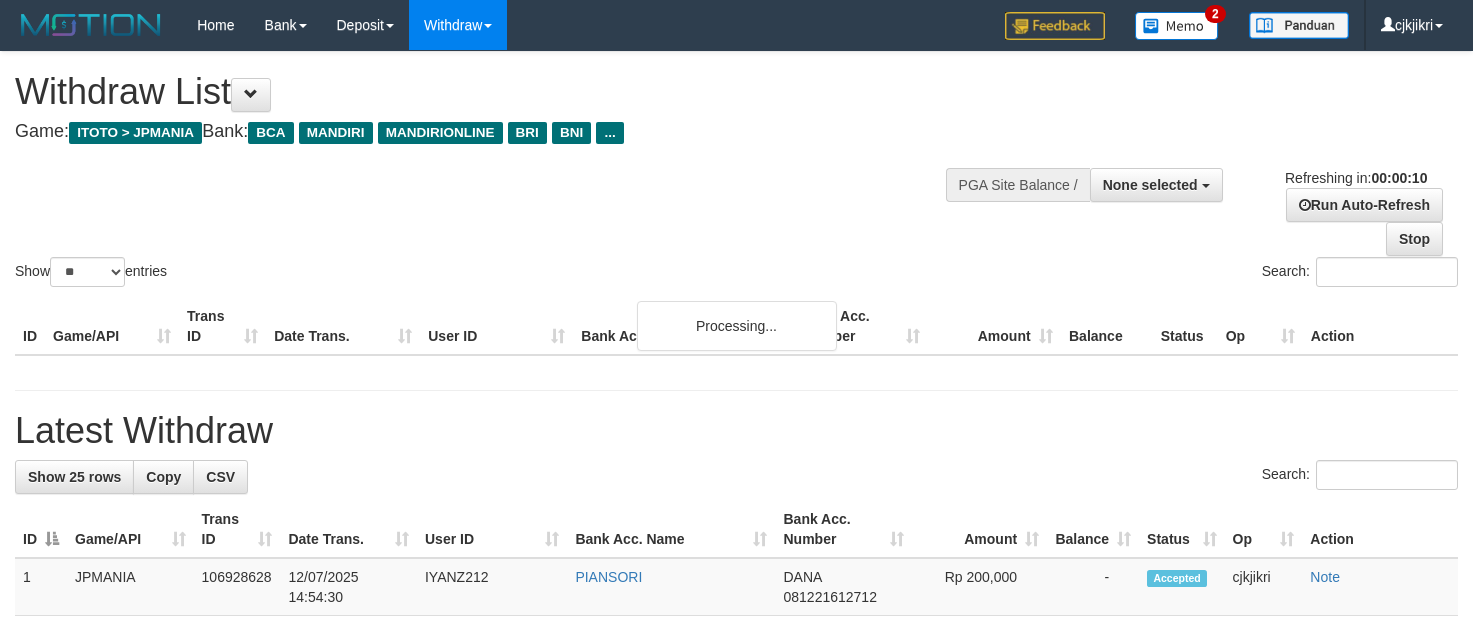 select 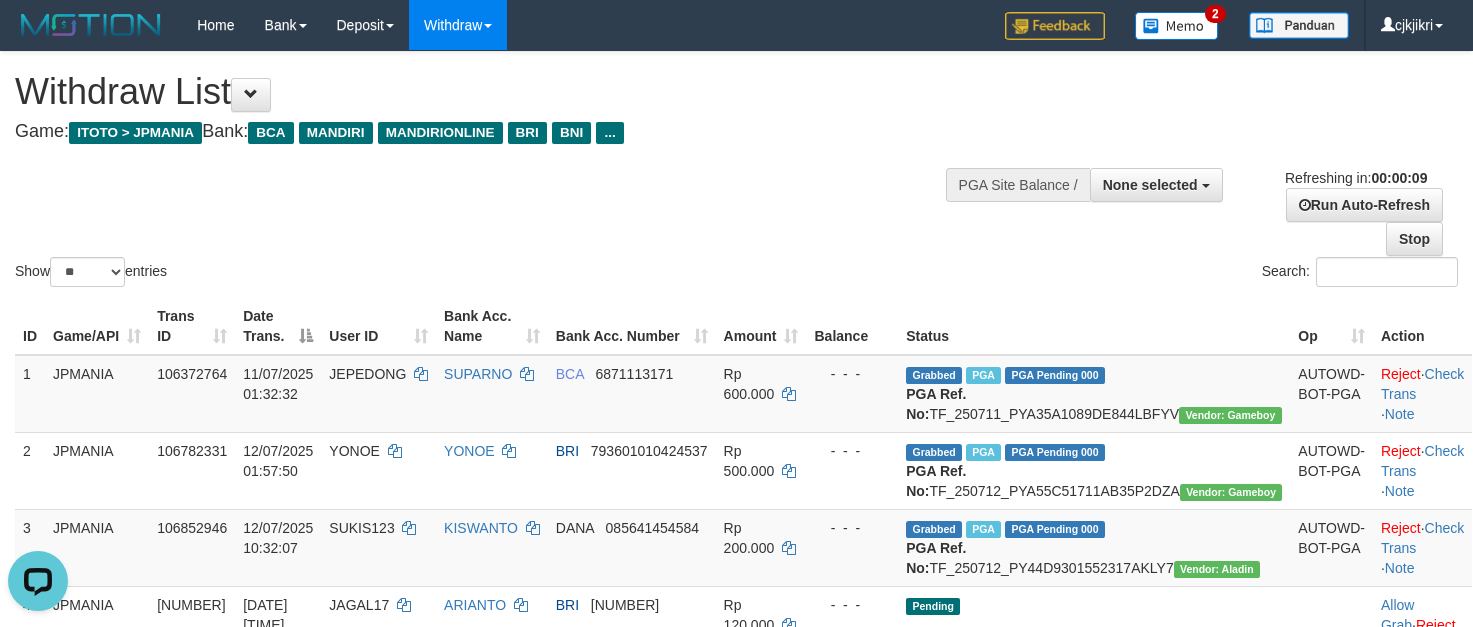 scroll, scrollTop: 0, scrollLeft: 0, axis: both 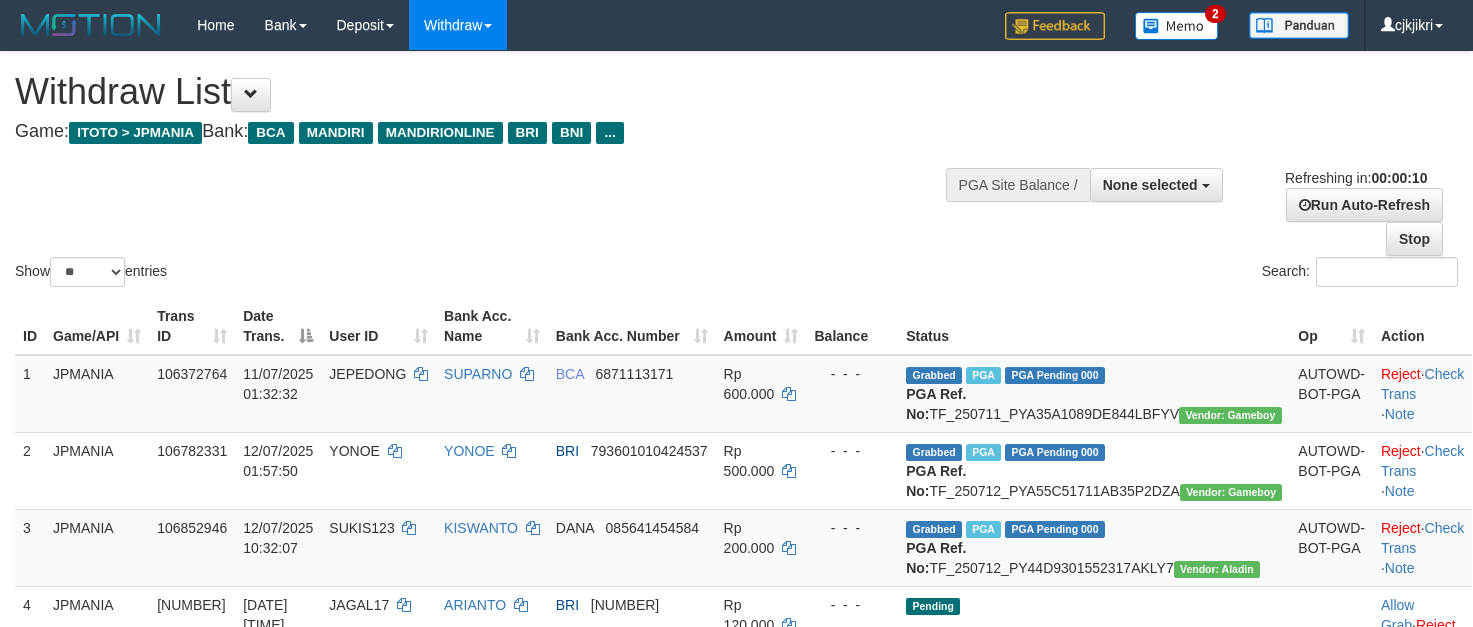 select 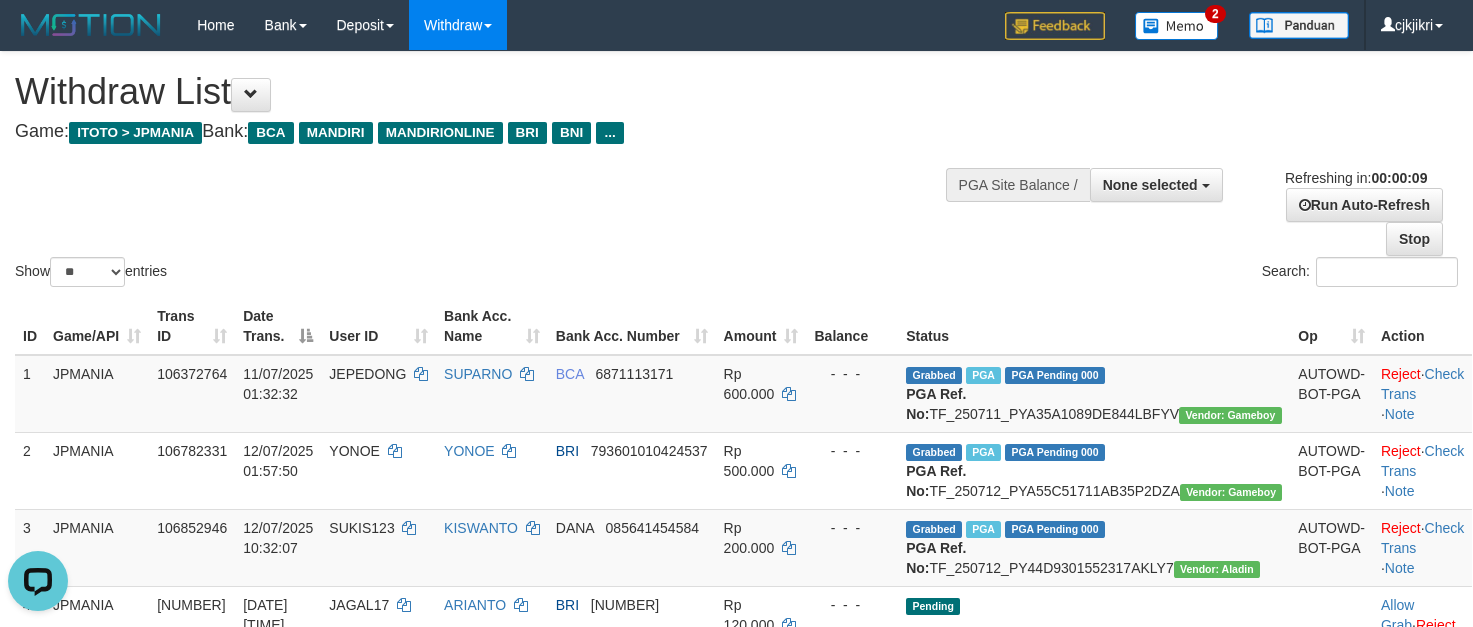 scroll, scrollTop: 0, scrollLeft: 0, axis: both 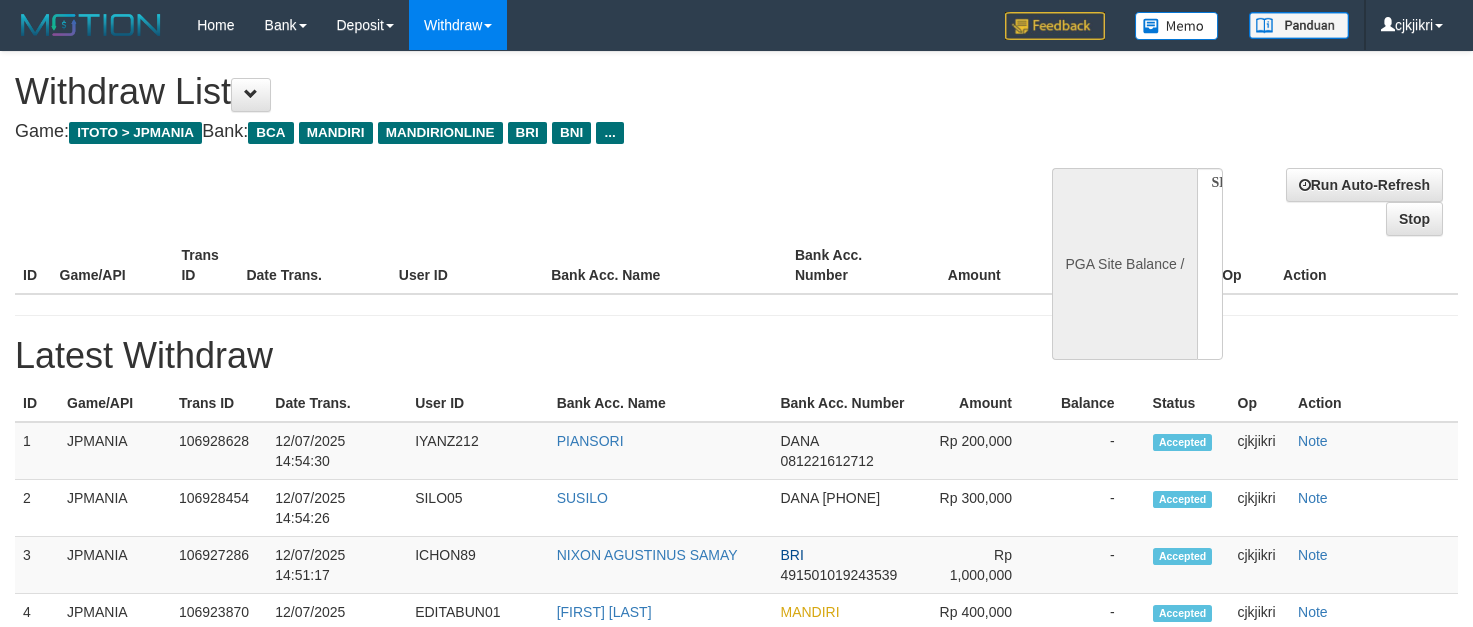select 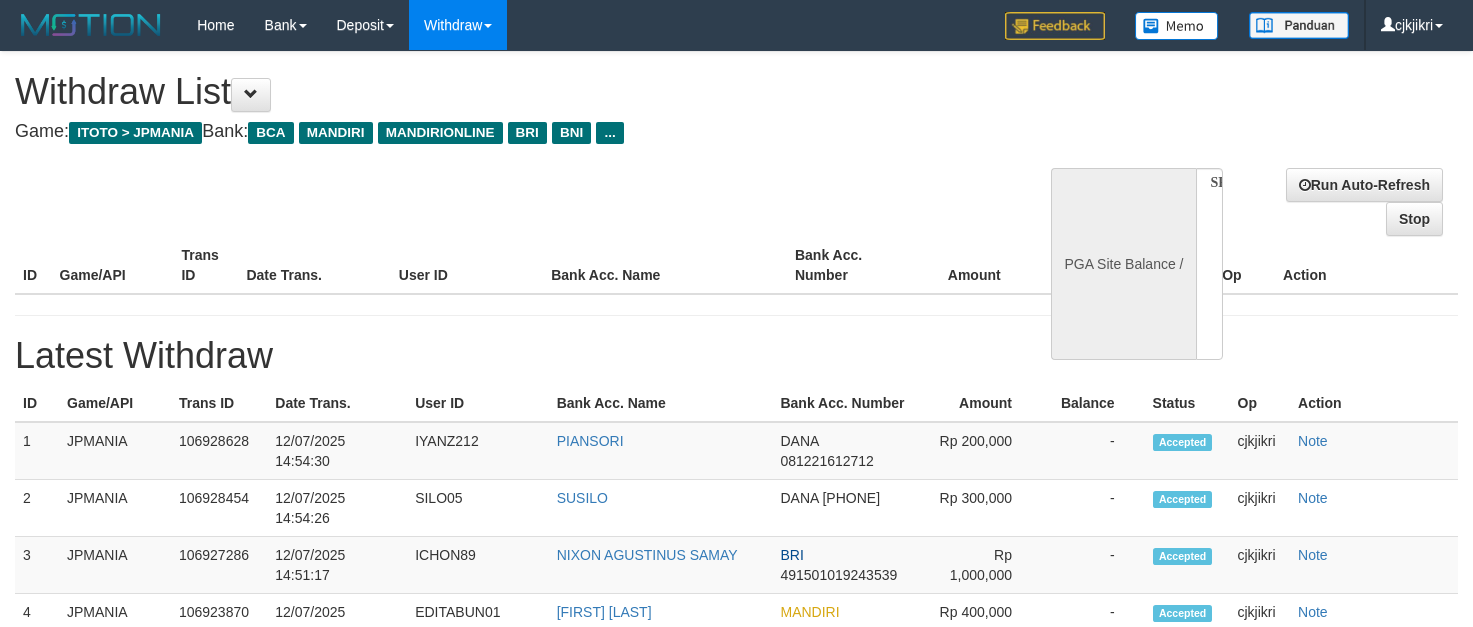 scroll, scrollTop: 0, scrollLeft: 0, axis: both 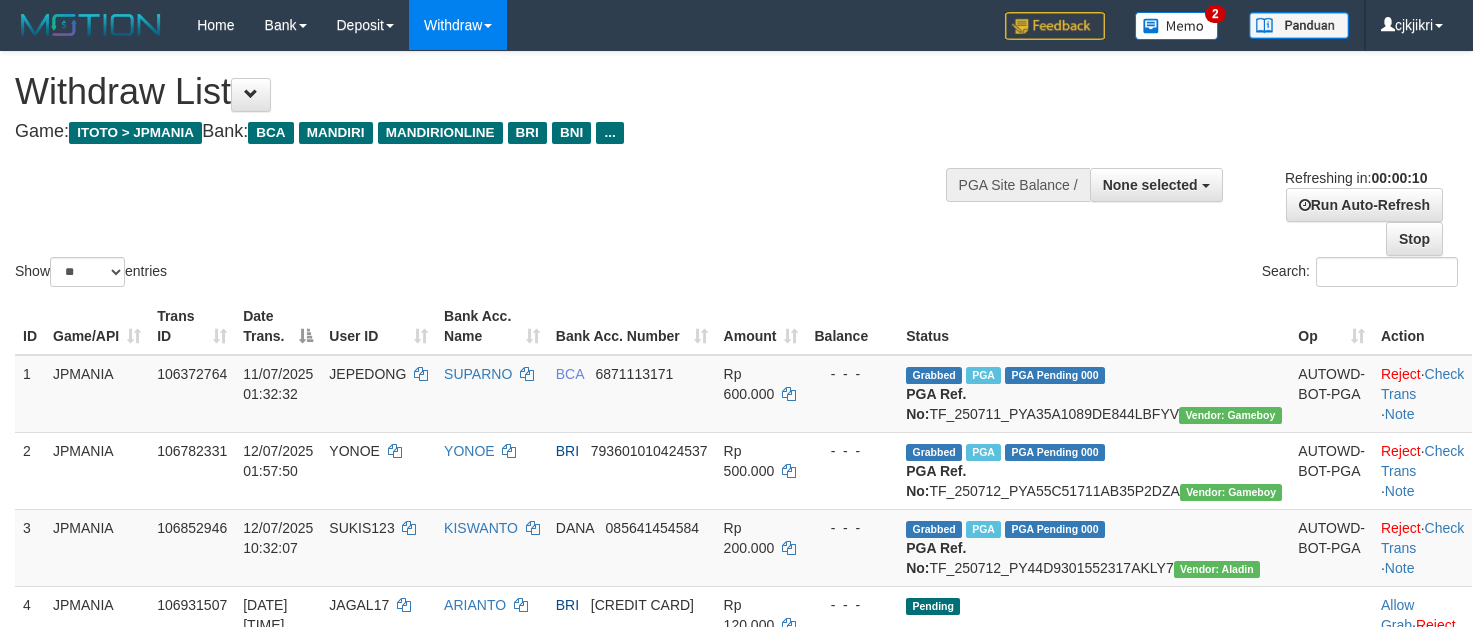 select 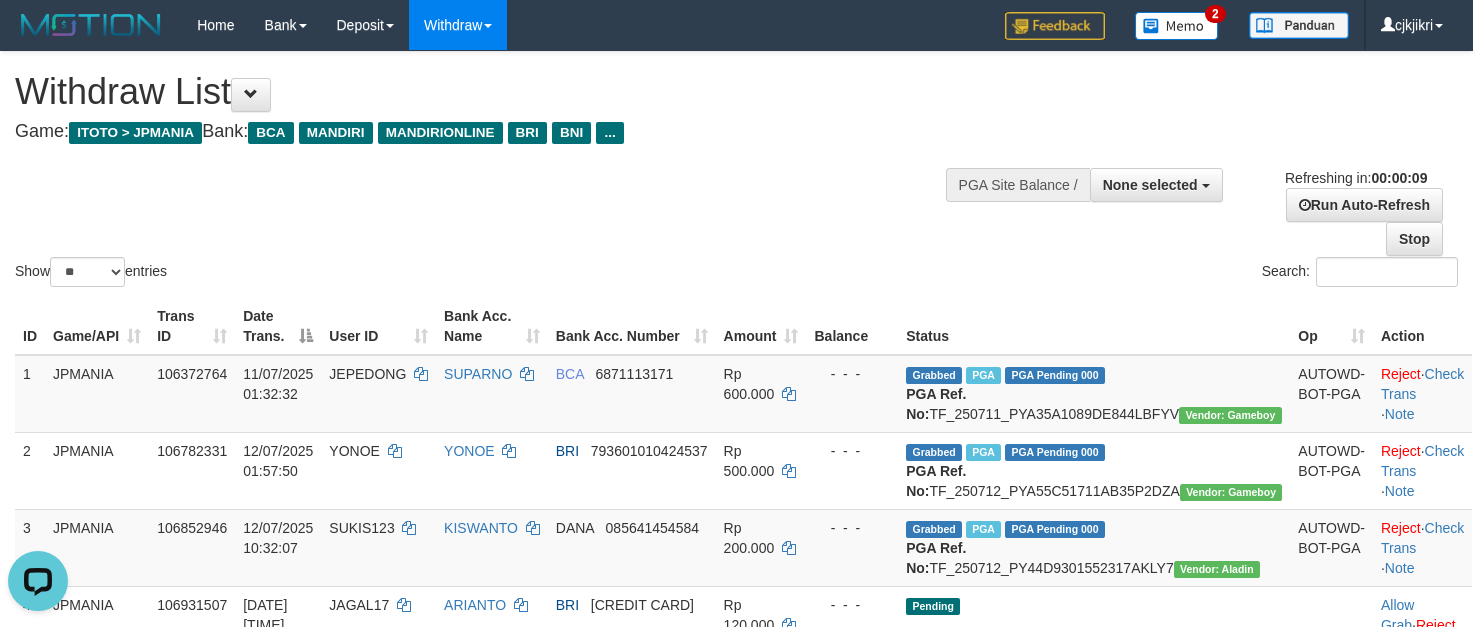scroll, scrollTop: 0, scrollLeft: 0, axis: both 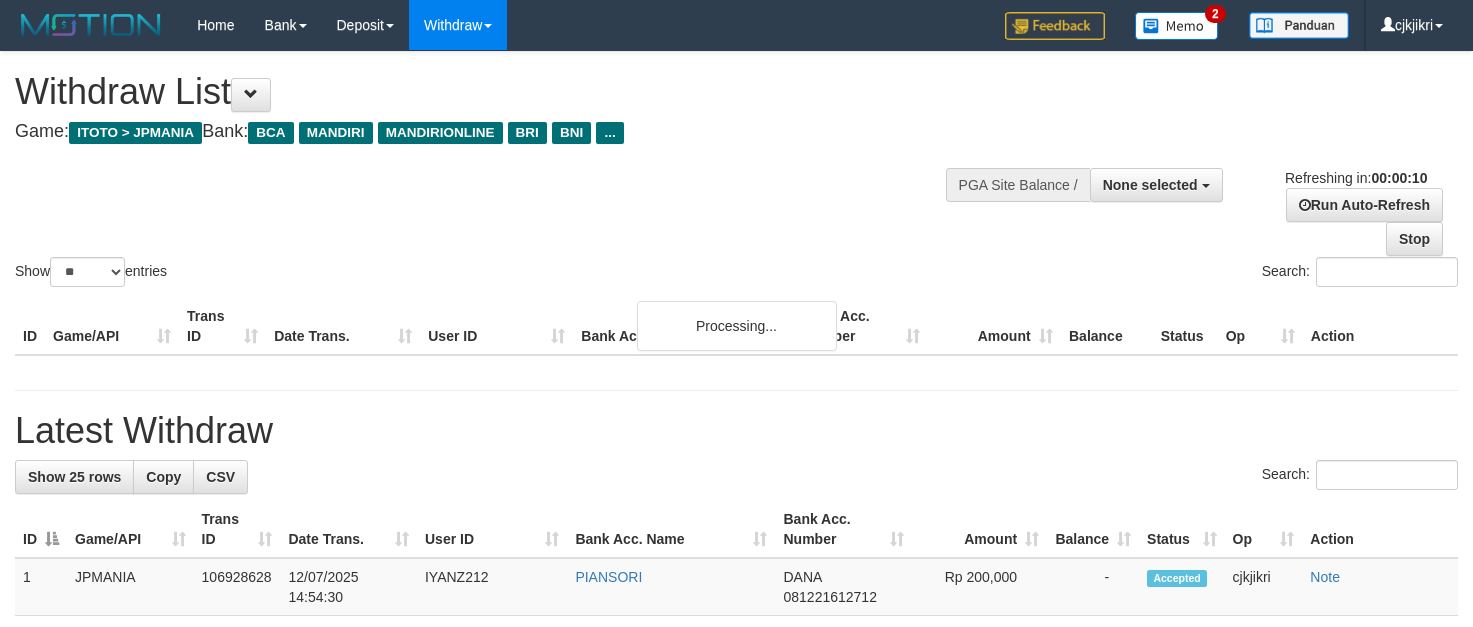 select 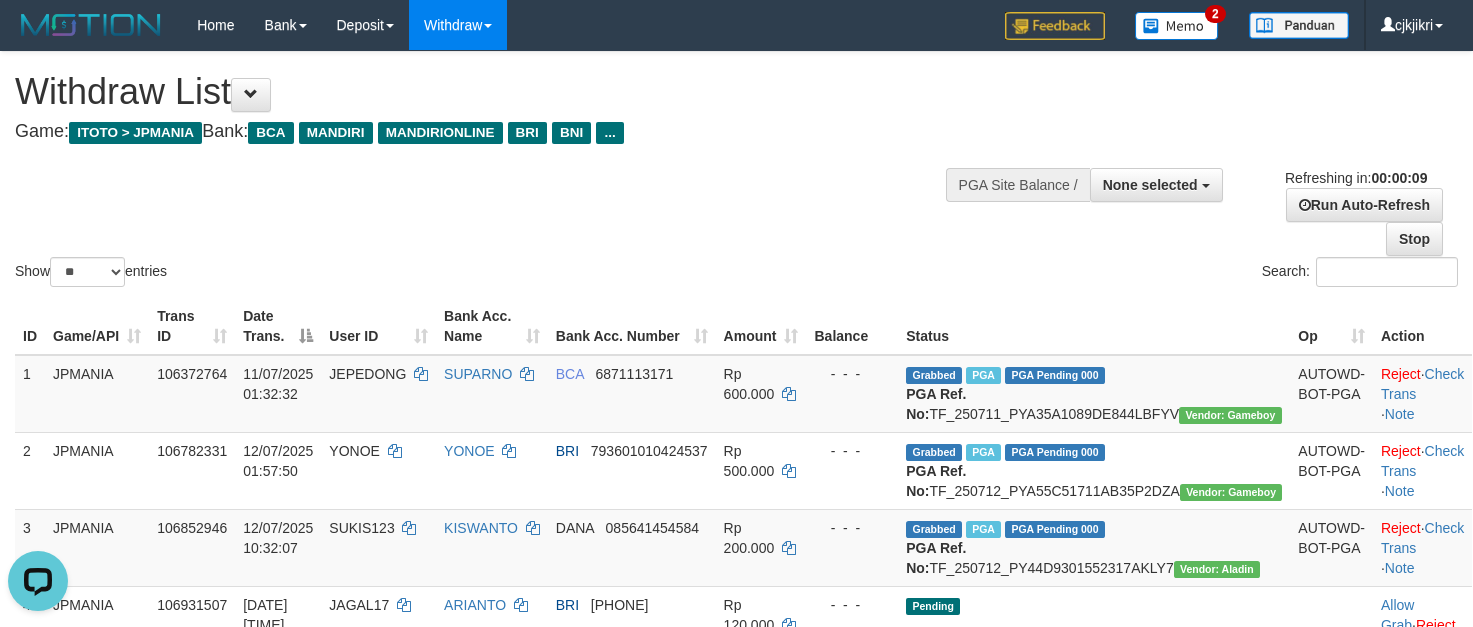 scroll, scrollTop: 0, scrollLeft: 0, axis: both 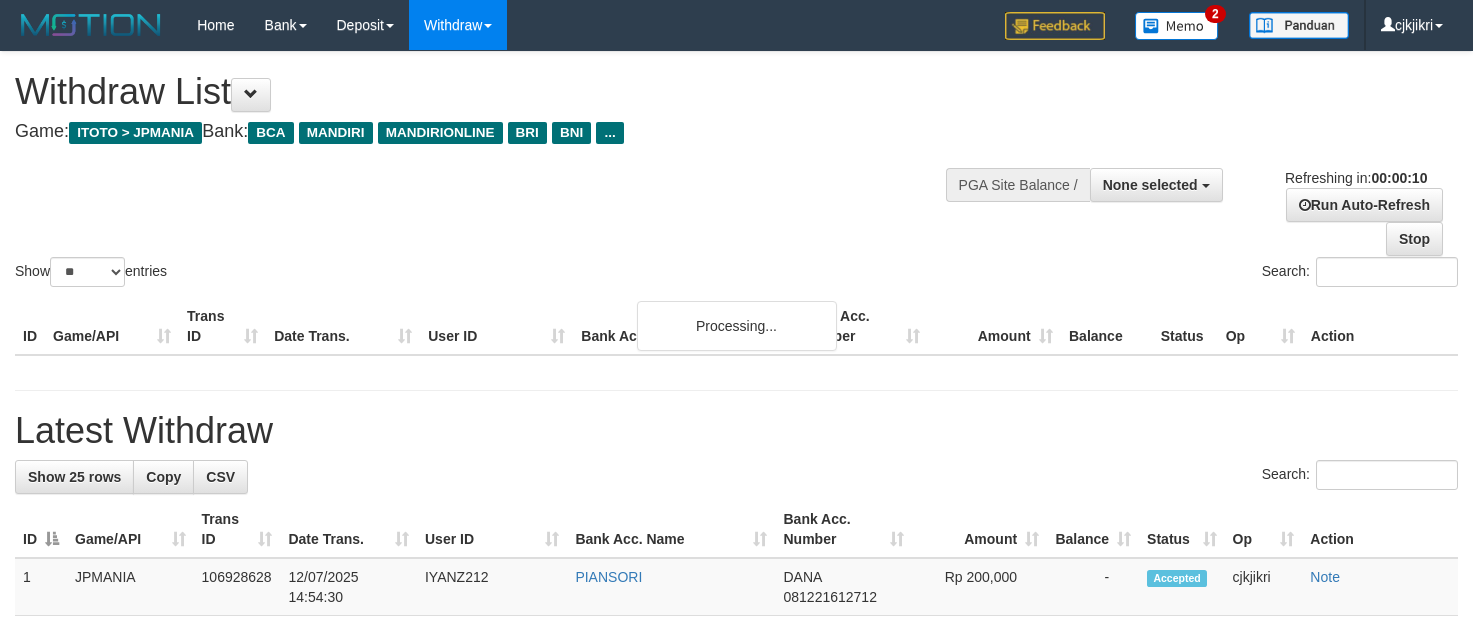 select 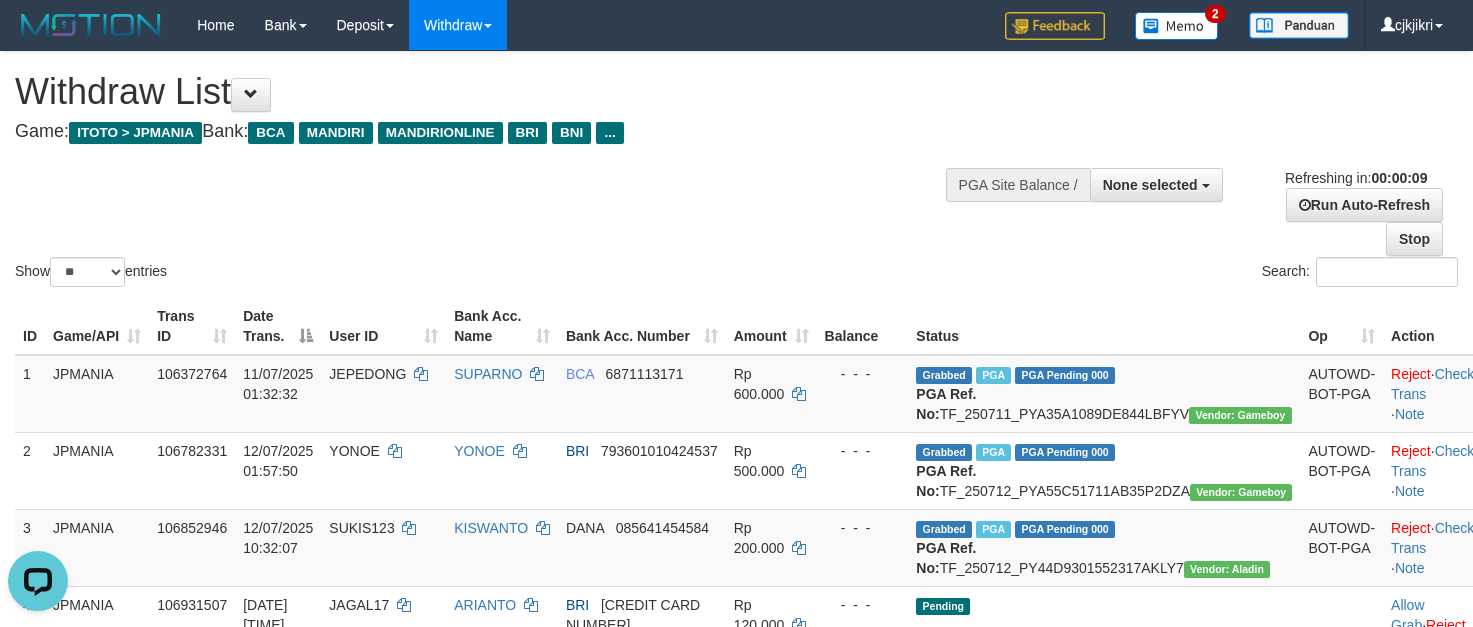 scroll, scrollTop: 0, scrollLeft: 0, axis: both 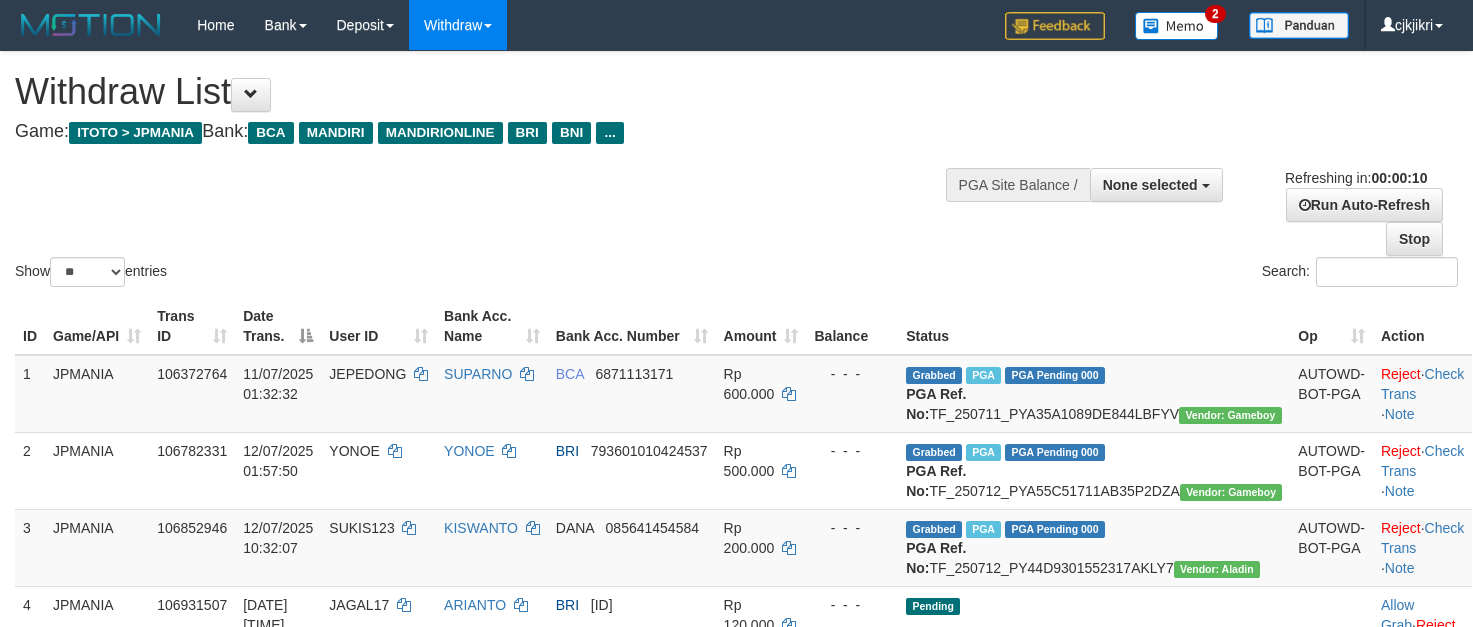 select 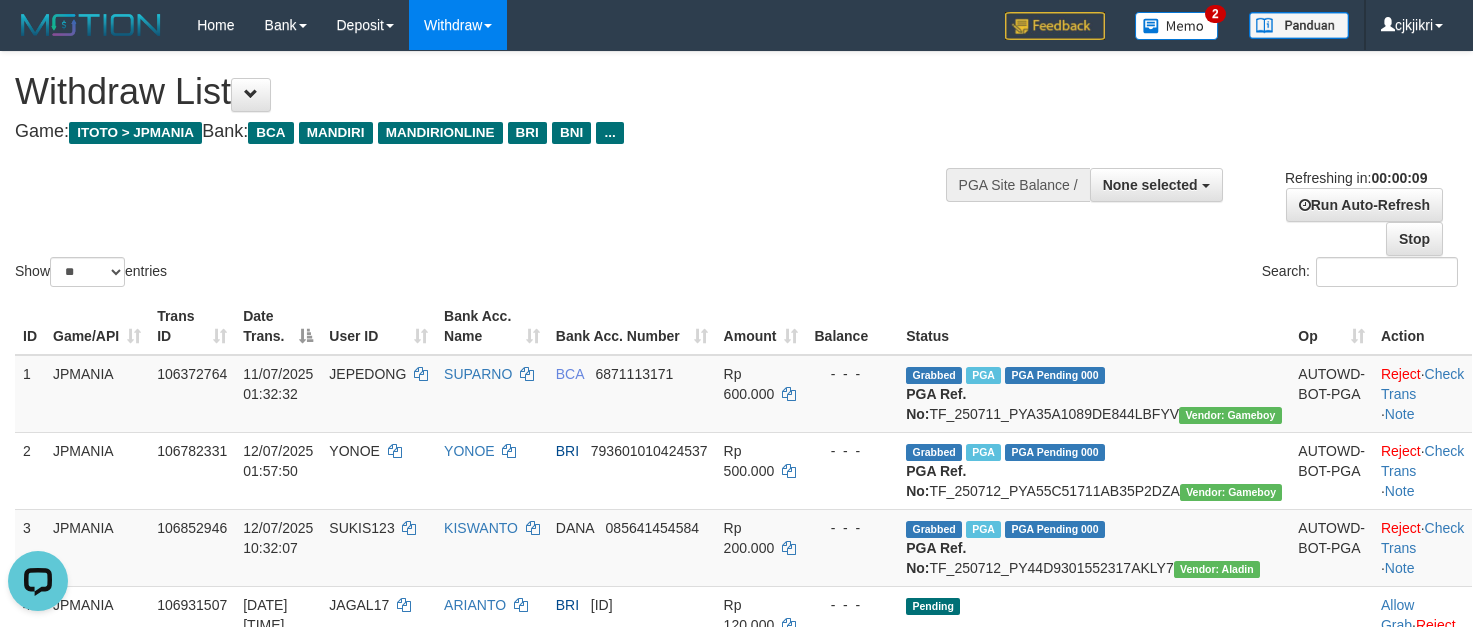 scroll, scrollTop: 0, scrollLeft: 0, axis: both 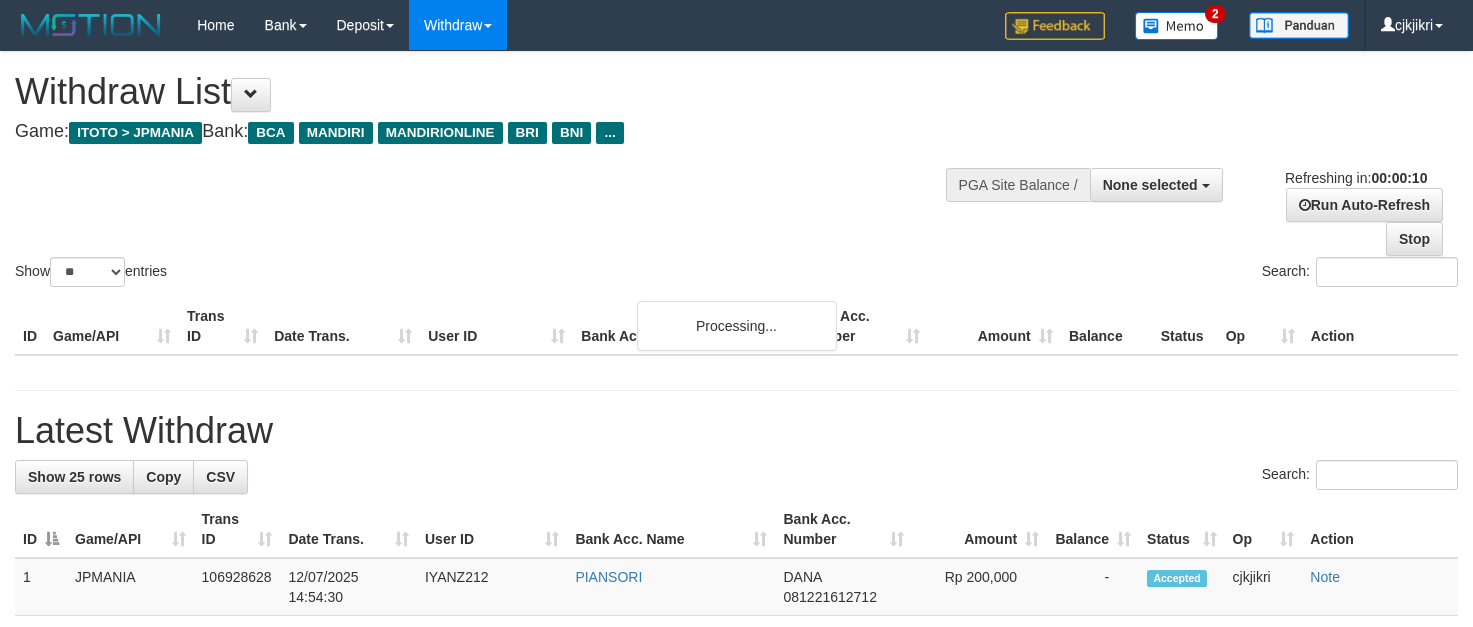 select 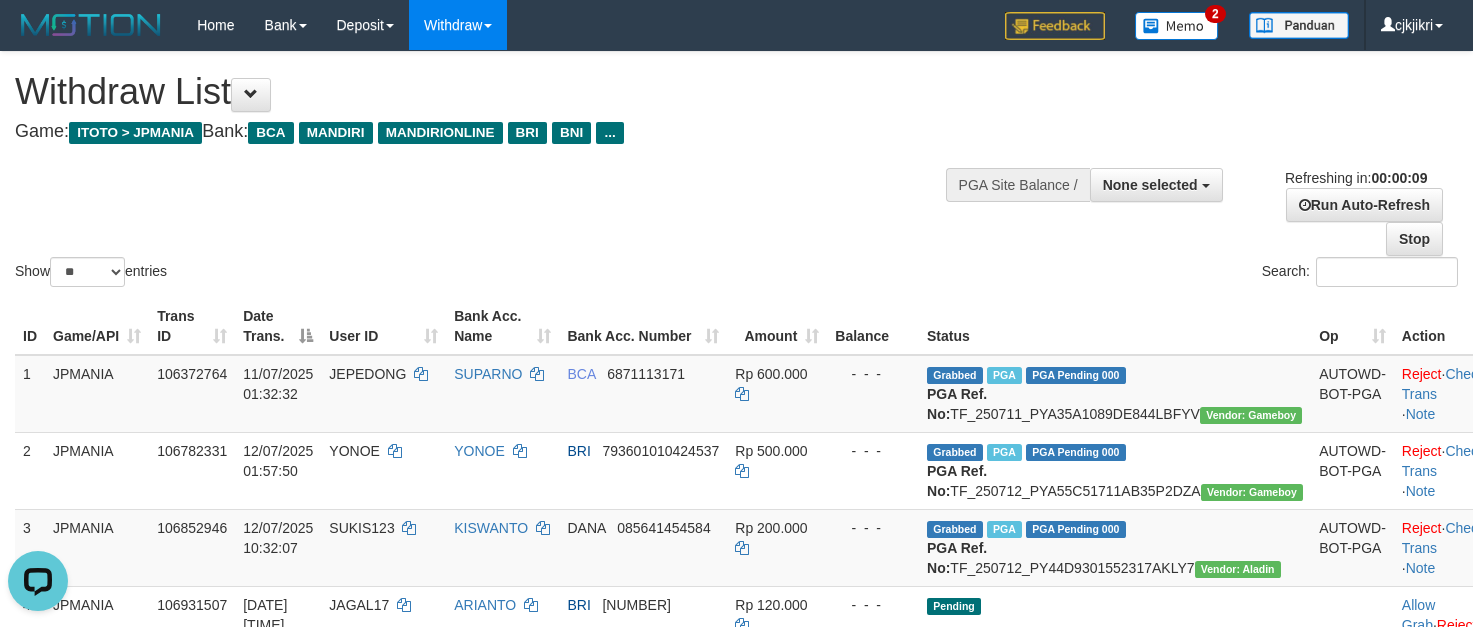 scroll, scrollTop: 0, scrollLeft: 0, axis: both 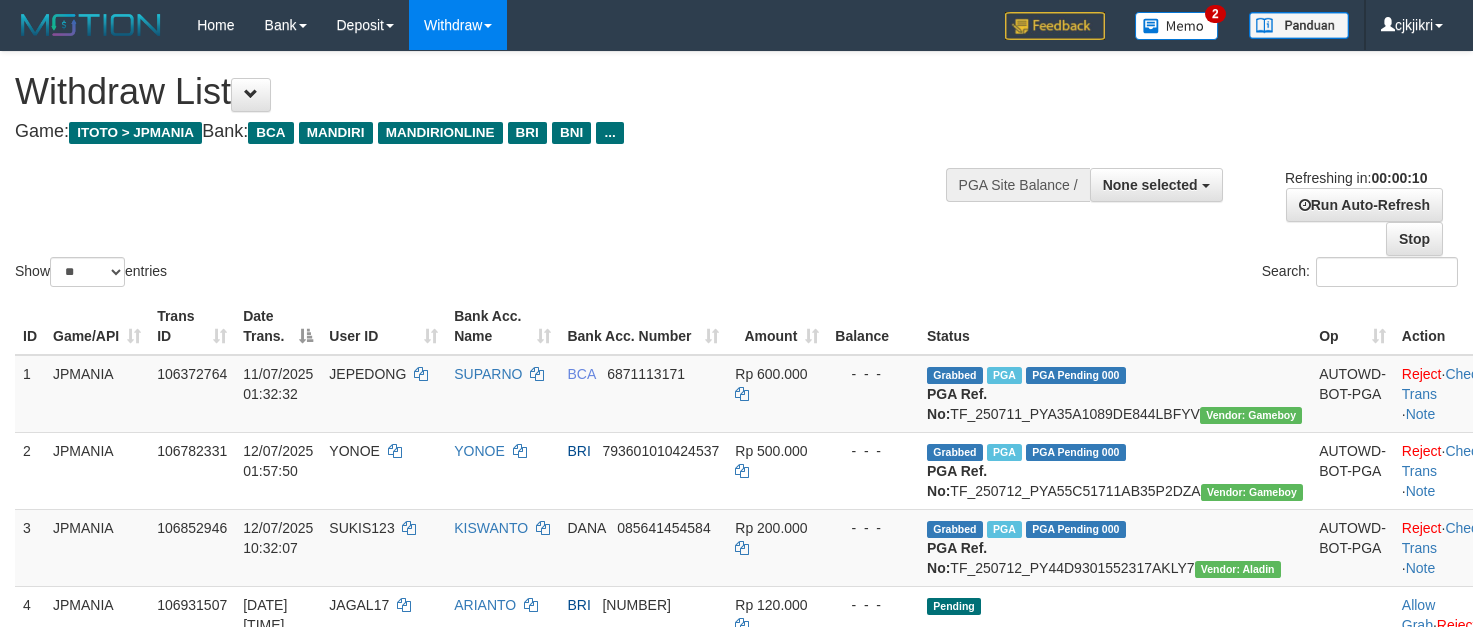 select 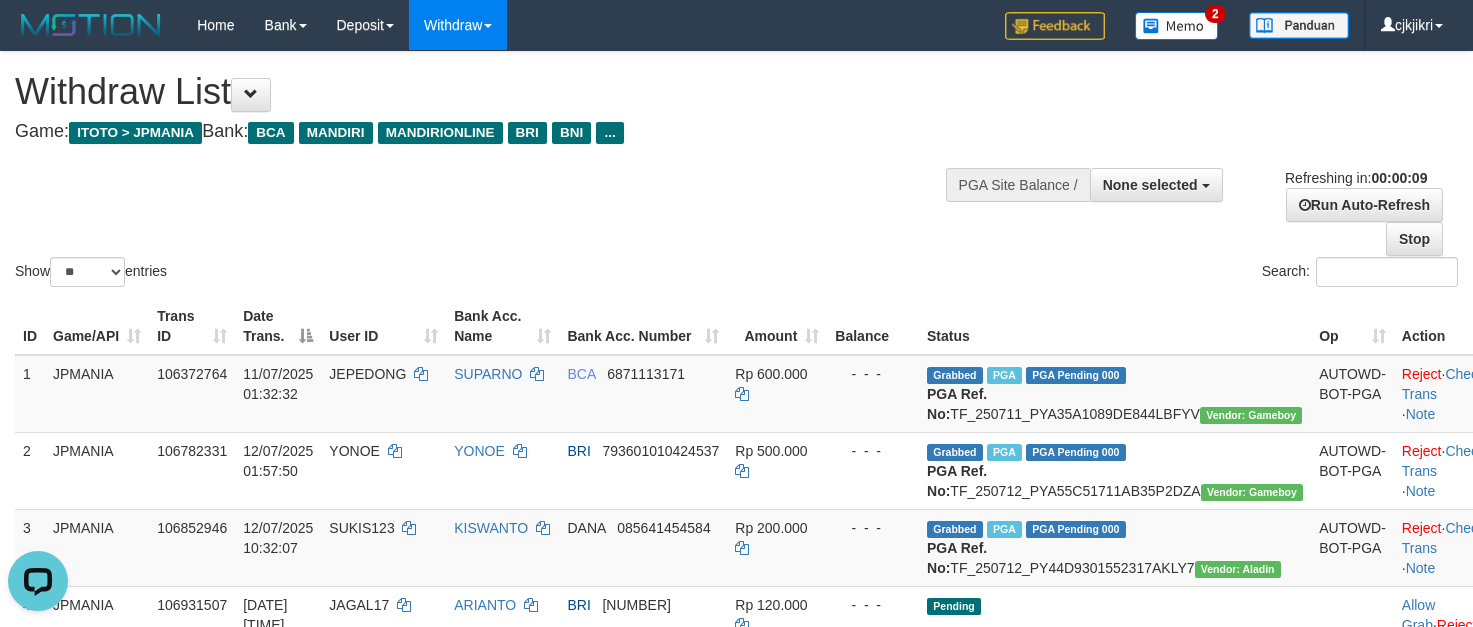 scroll, scrollTop: 0, scrollLeft: 0, axis: both 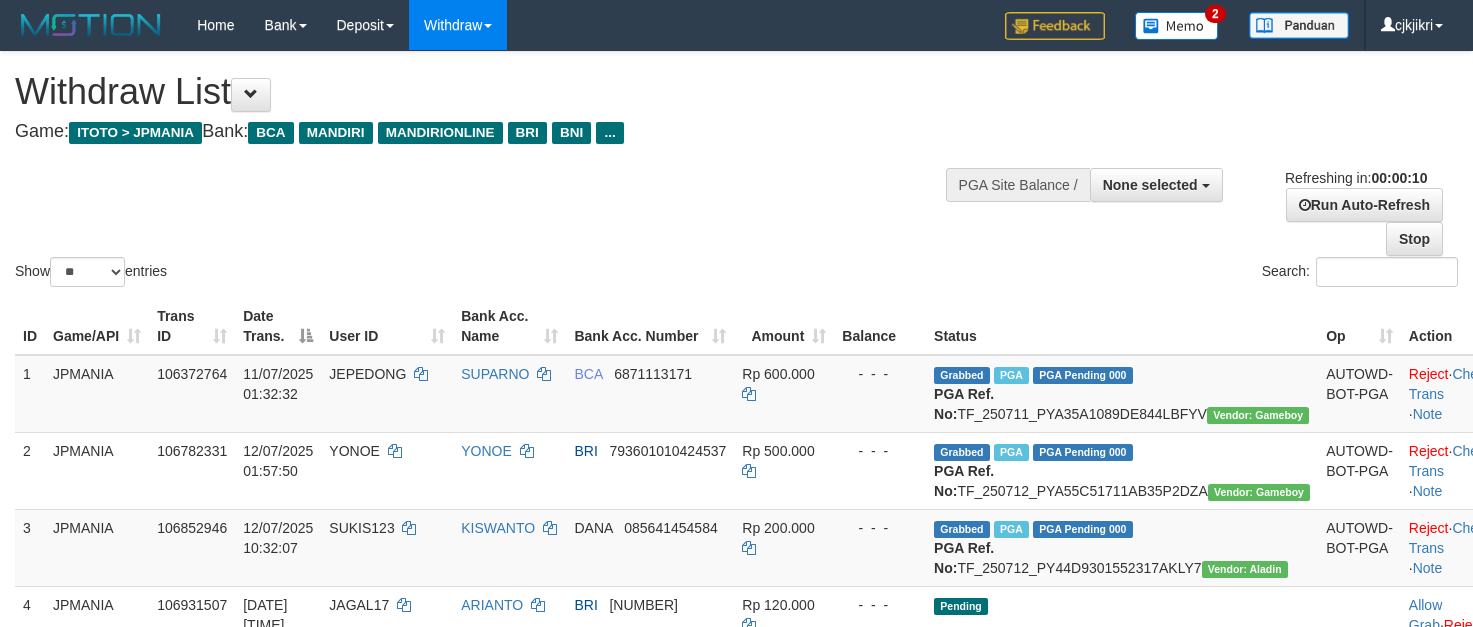 select 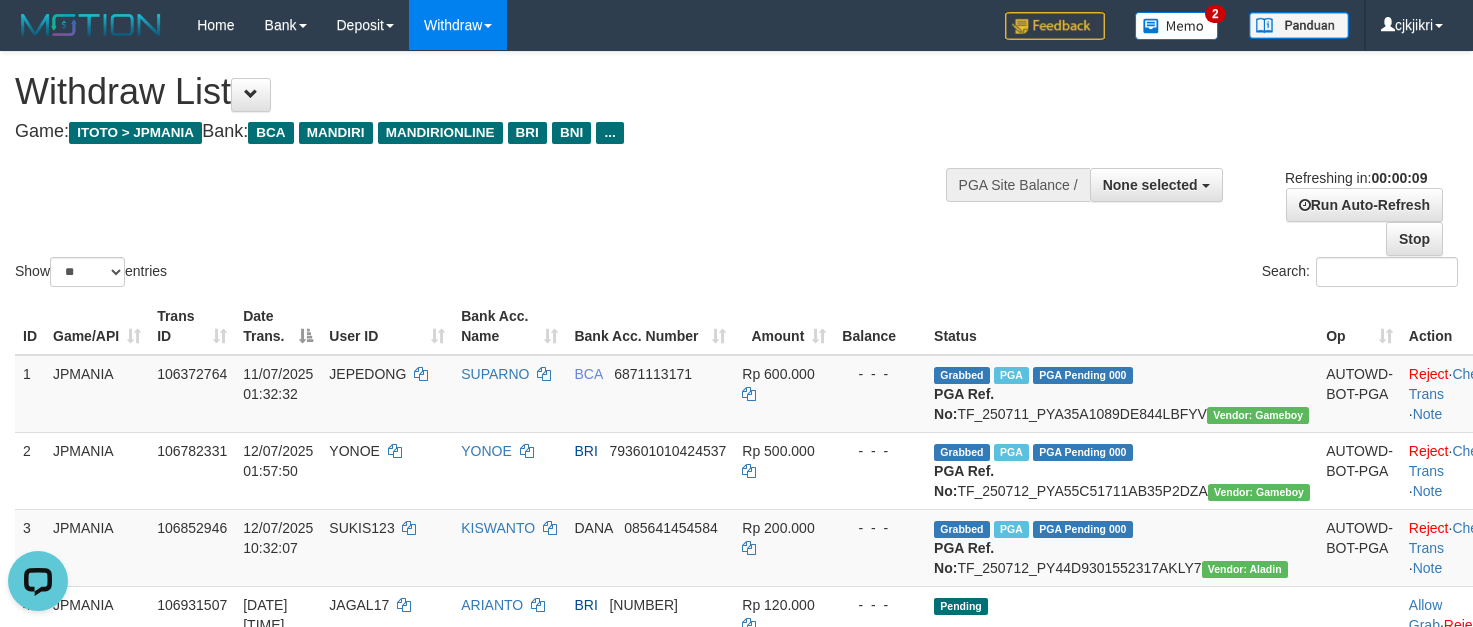 scroll, scrollTop: 0, scrollLeft: 0, axis: both 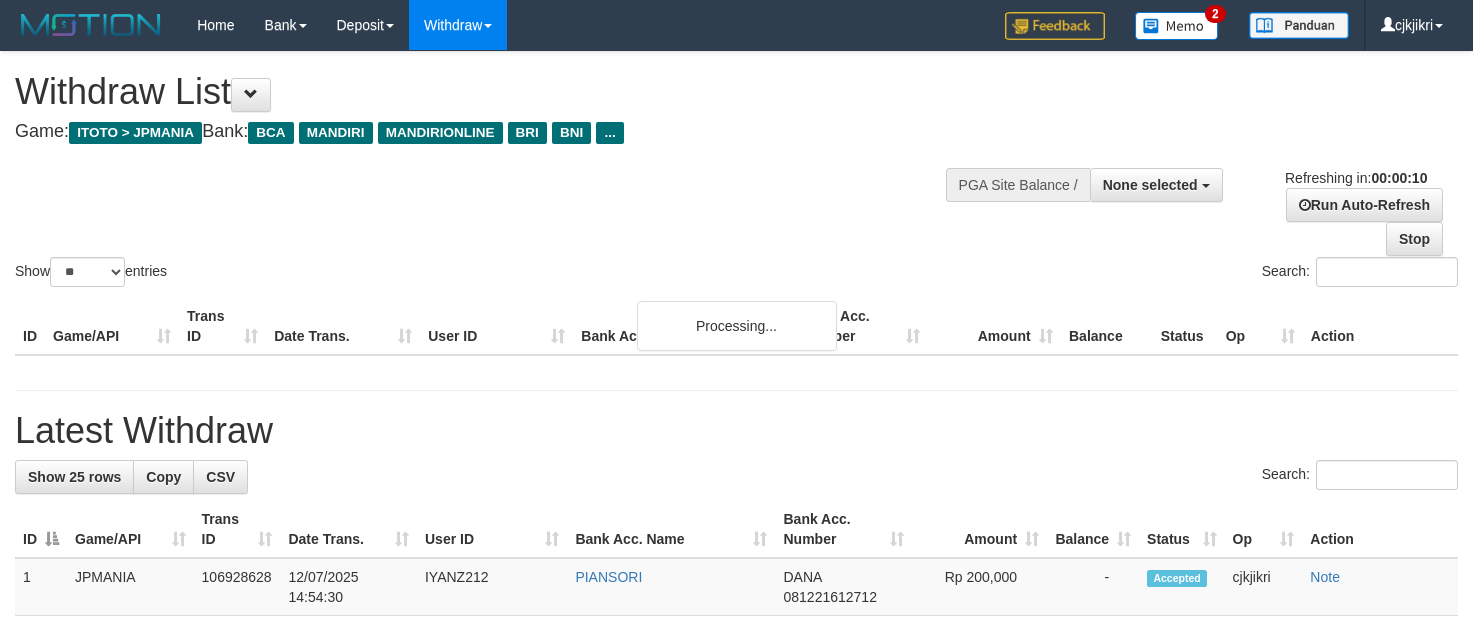 select 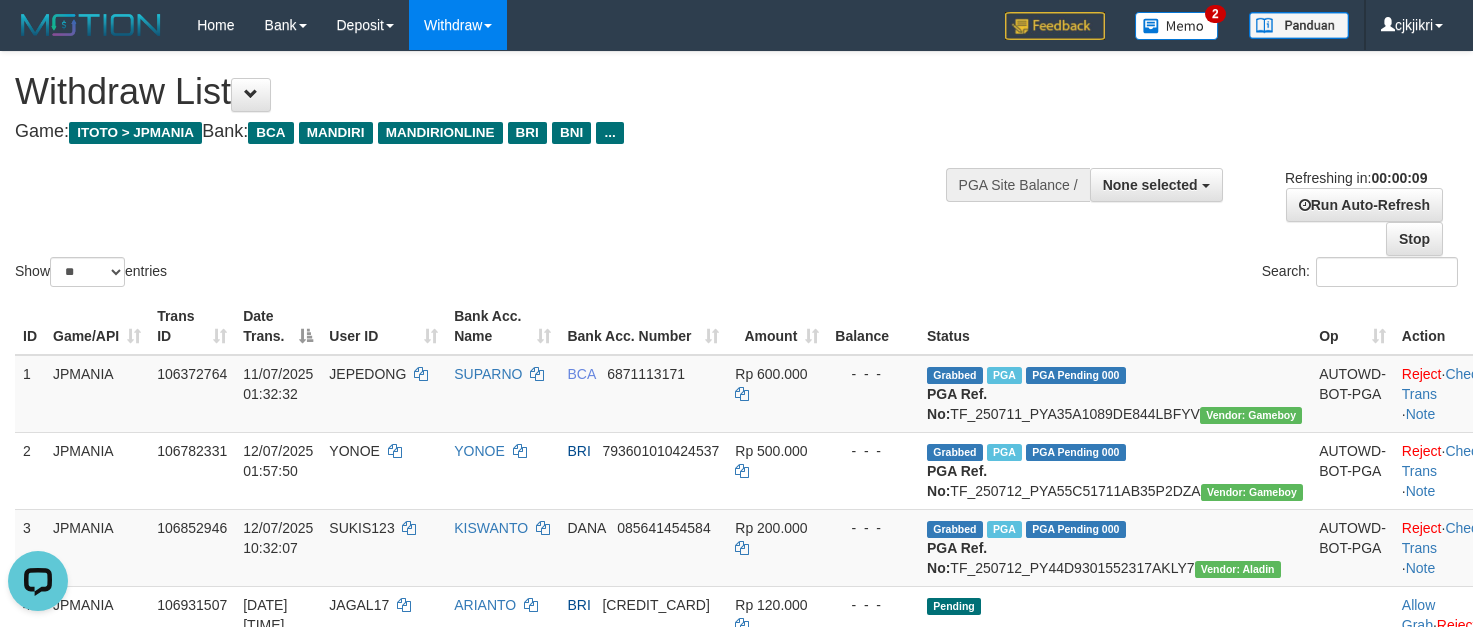 scroll, scrollTop: 0, scrollLeft: 0, axis: both 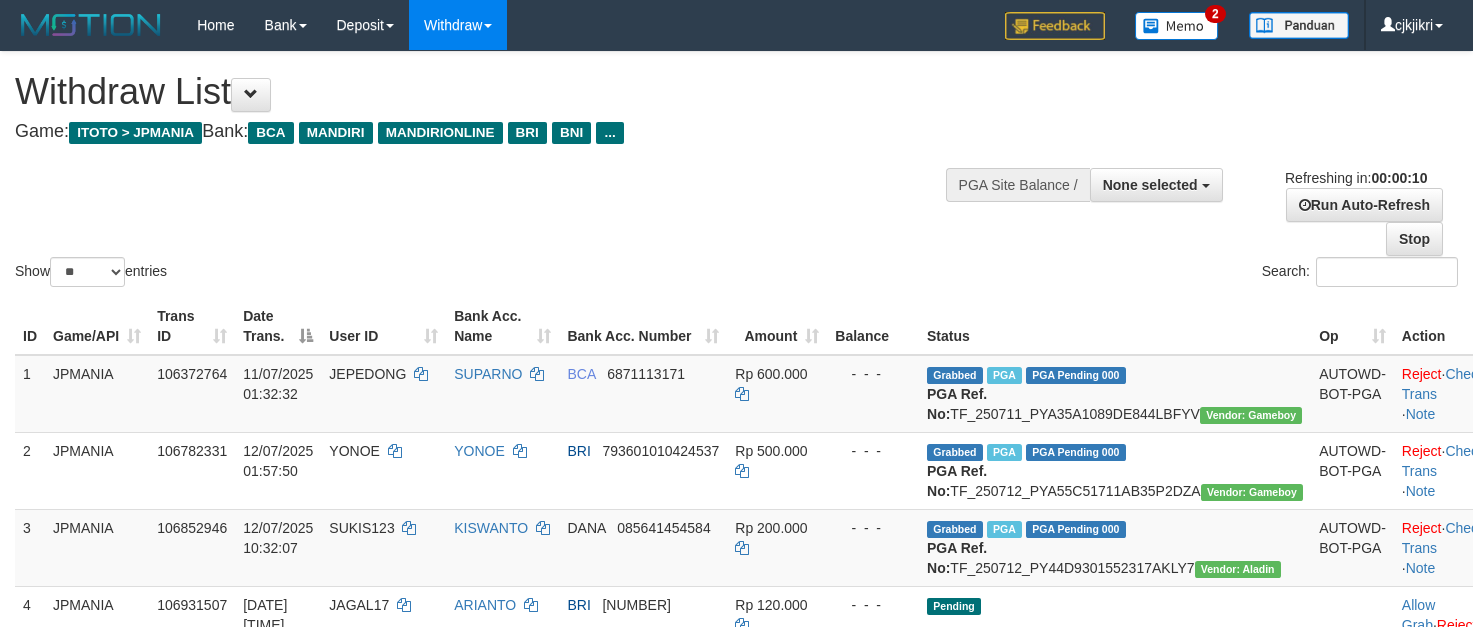 select 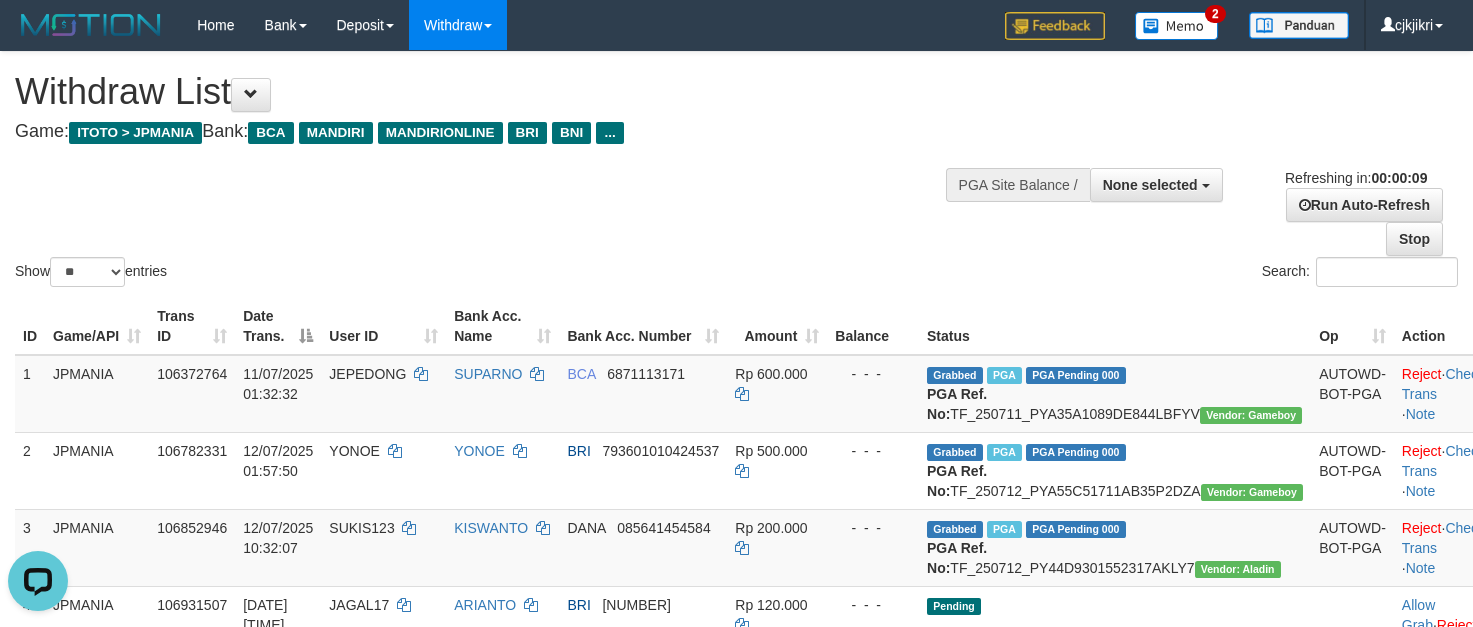 scroll, scrollTop: 0, scrollLeft: 0, axis: both 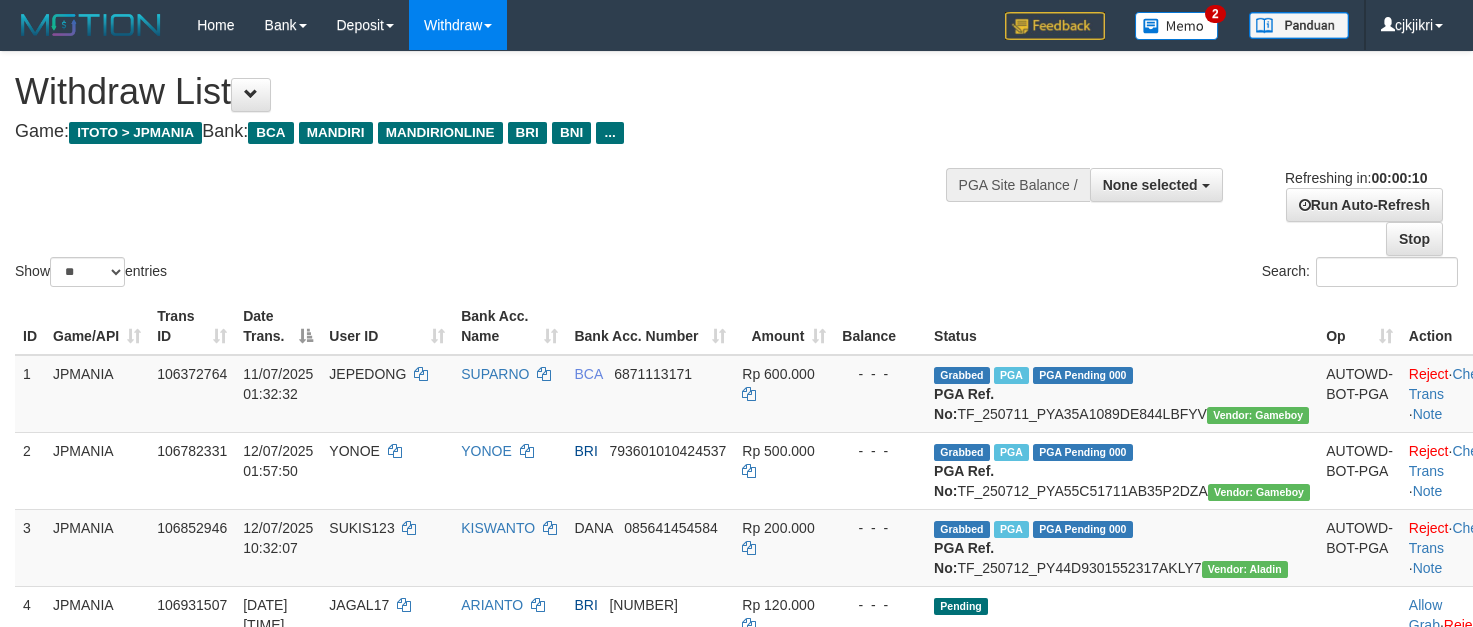 select 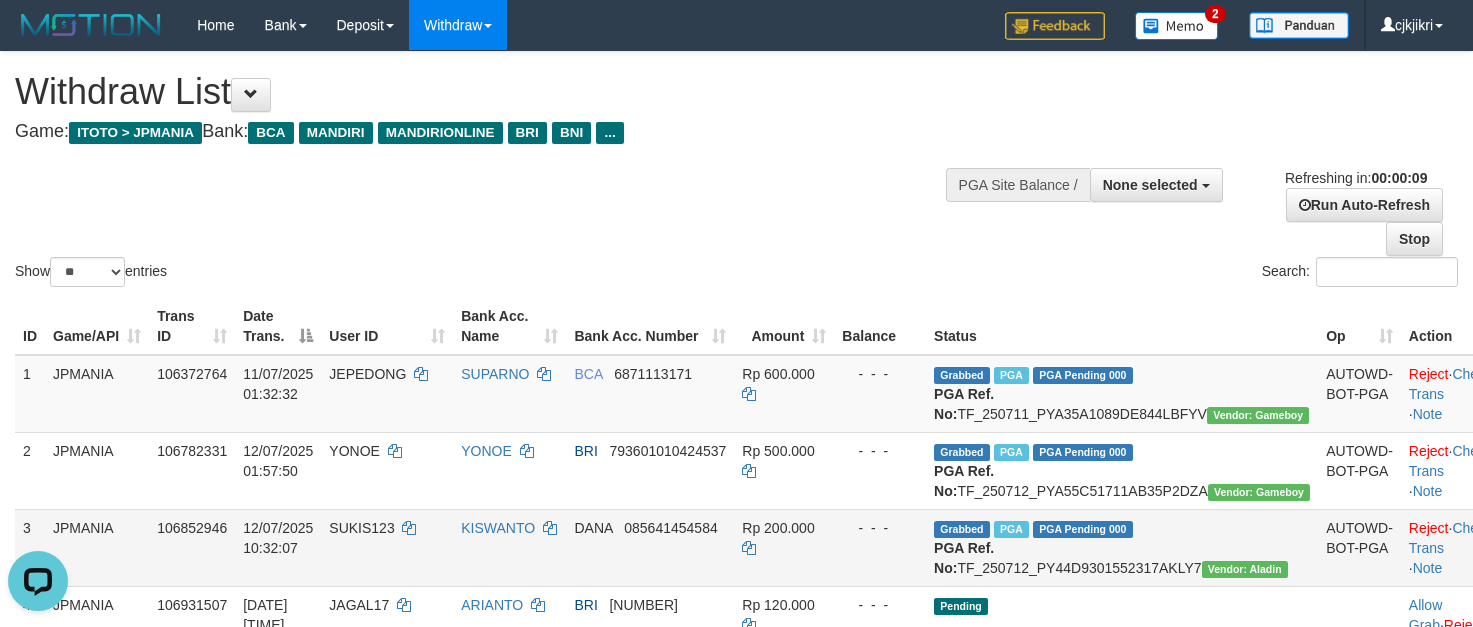 scroll, scrollTop: 0, scrollLeft: 0, axis: both 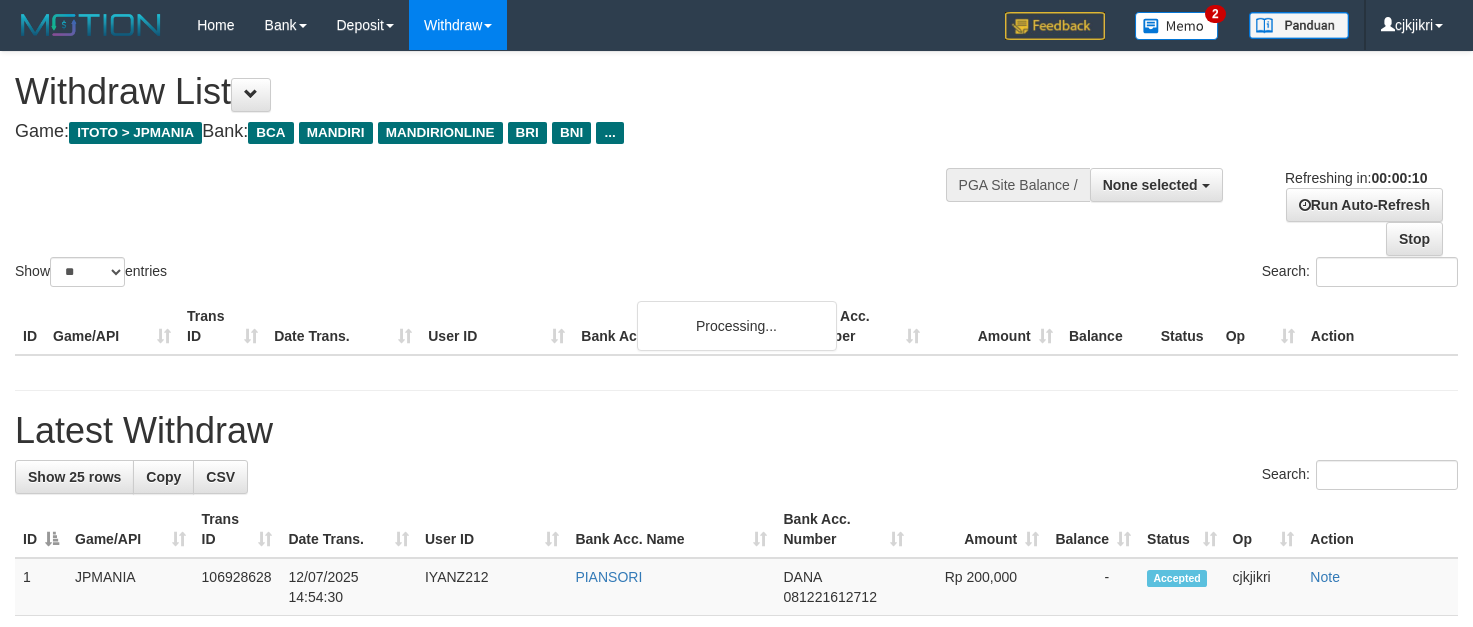 select 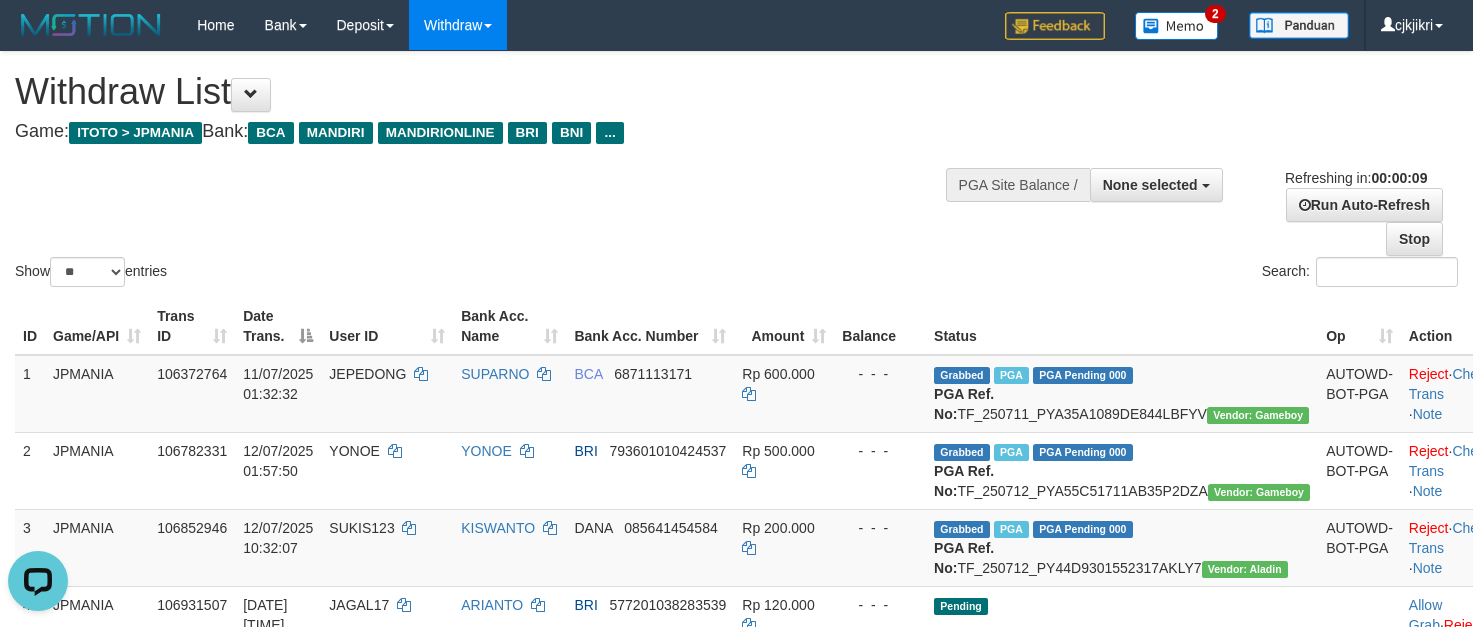 scroll, scrollTop: 0, scrollLeft: 0, axis: both 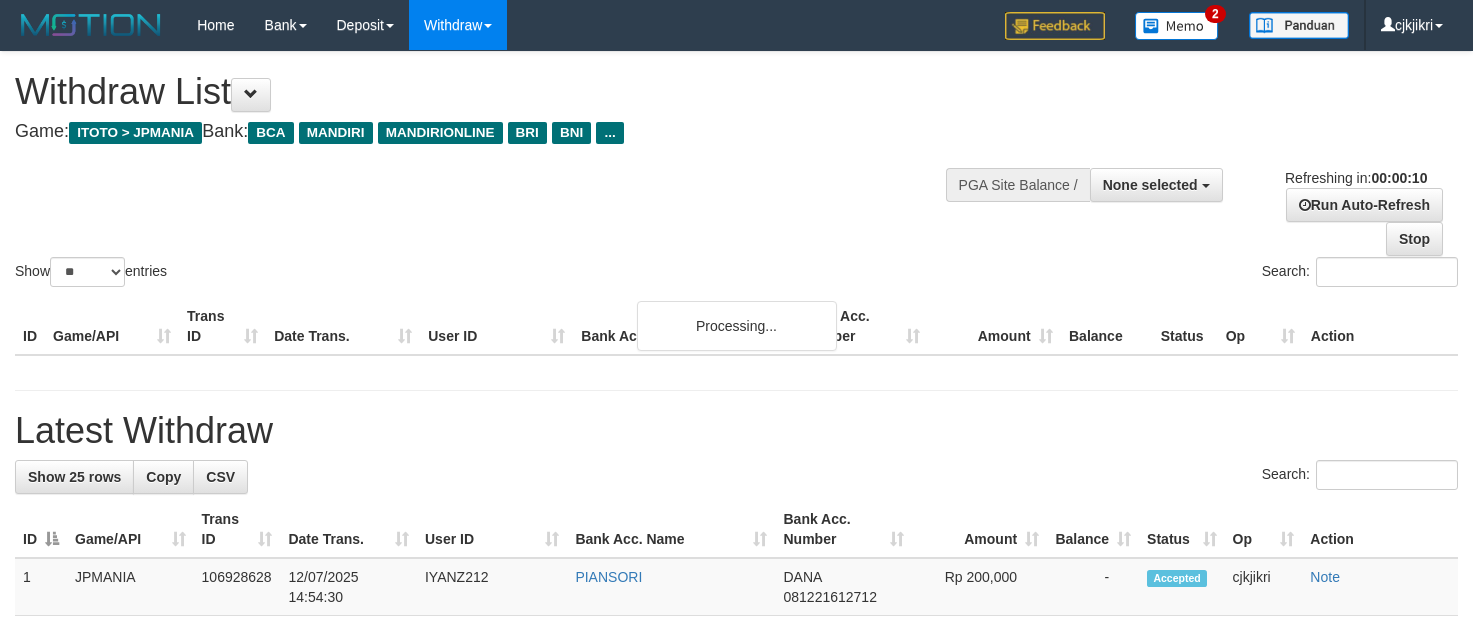 select 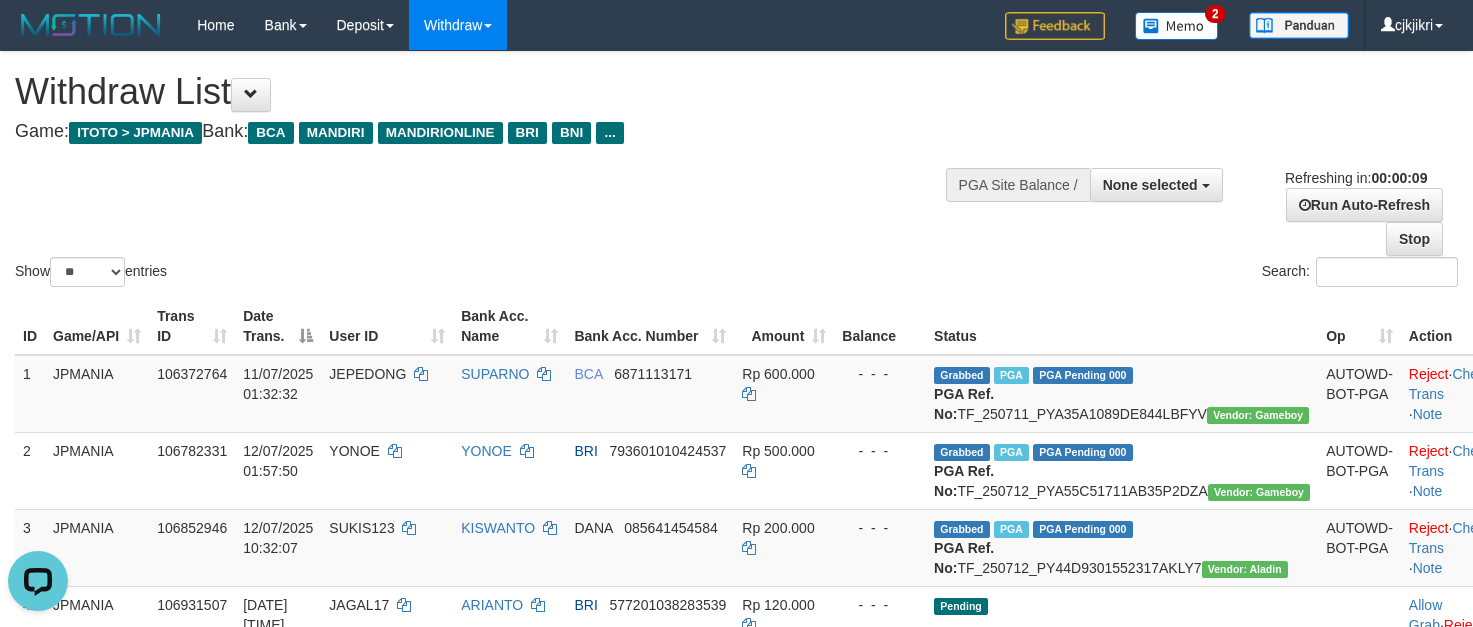 scroll, scrollTop: 0, scrollLeft: 0, axis: both 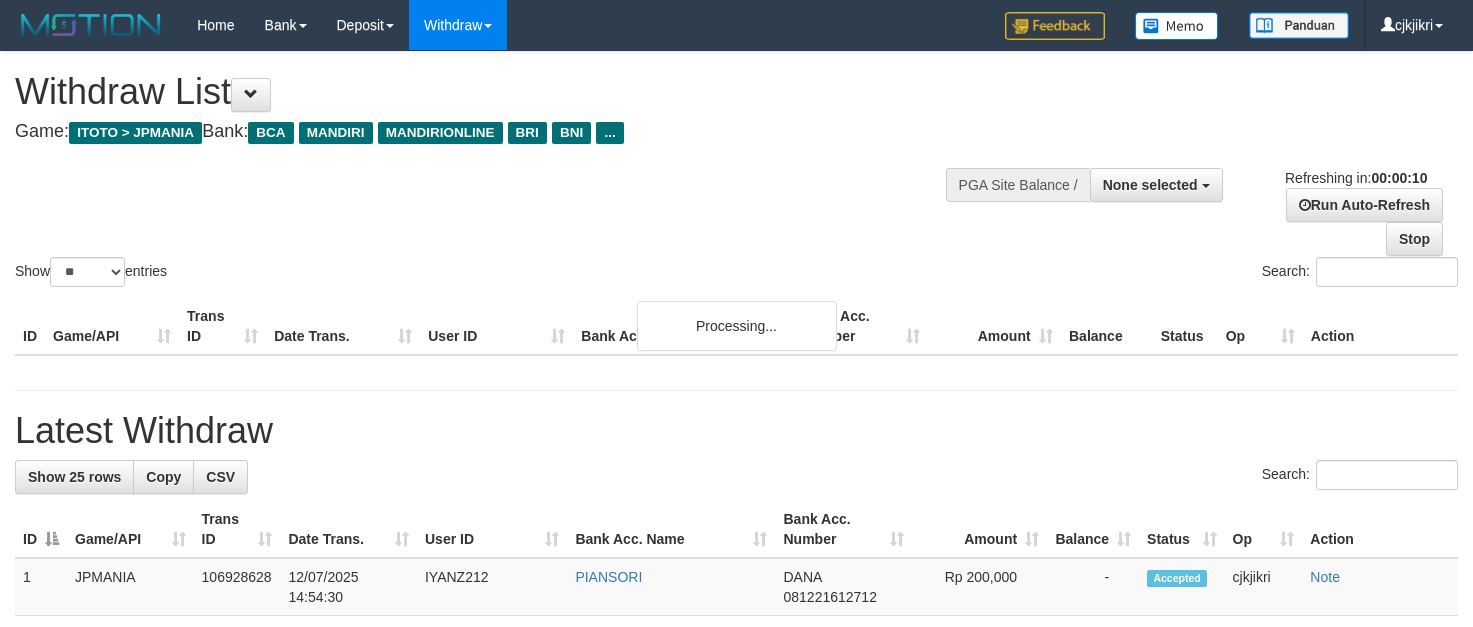 select 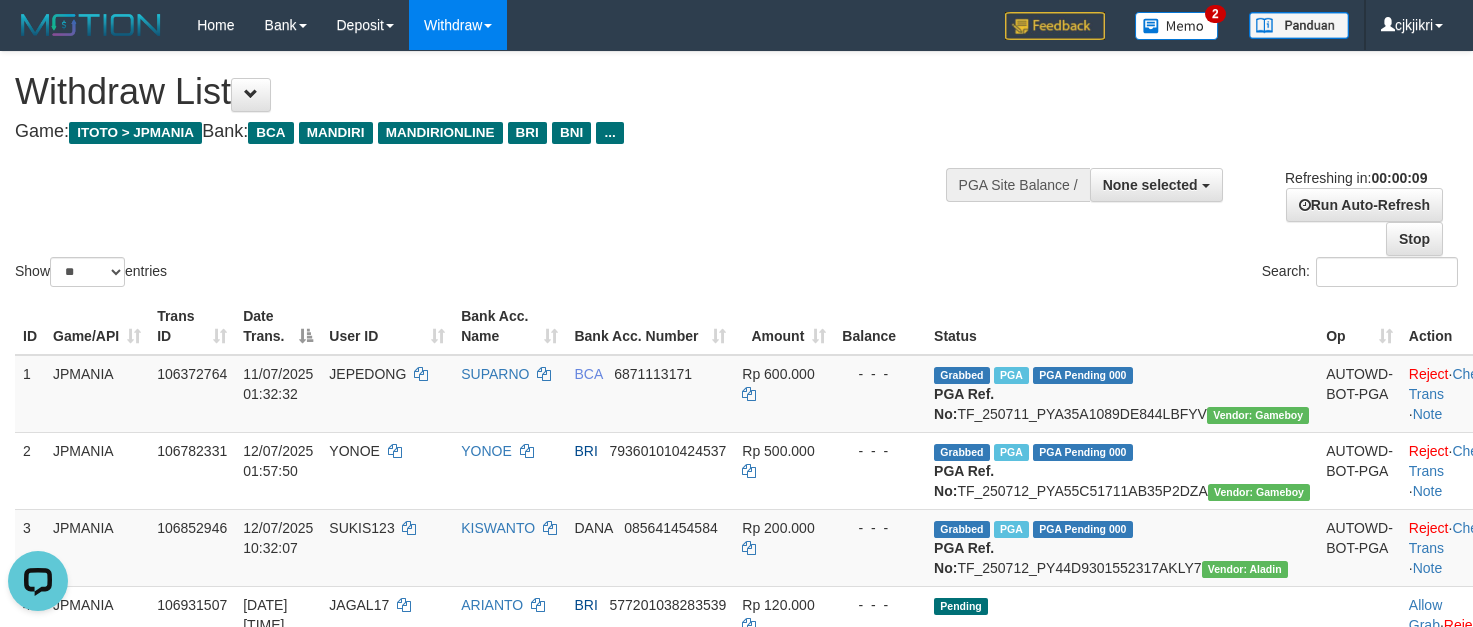 scroll, scrollTop: 0, scrollLeft: 0, axis: both 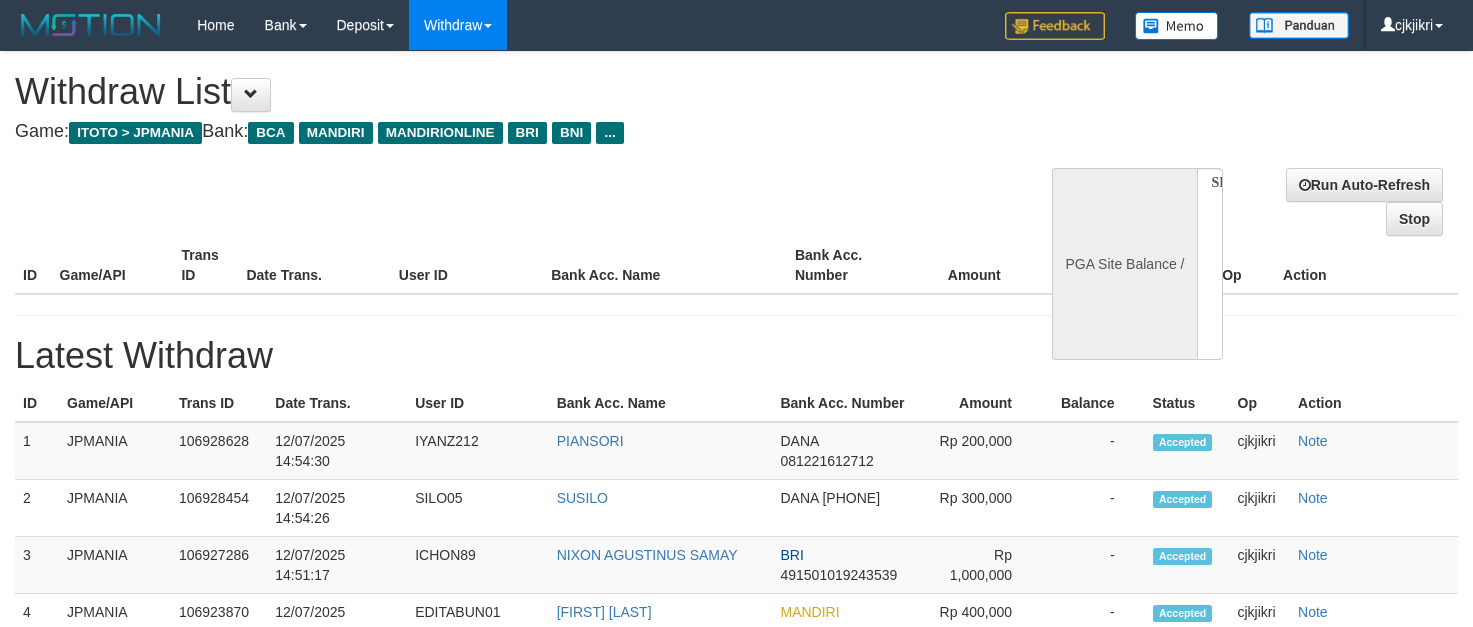 select 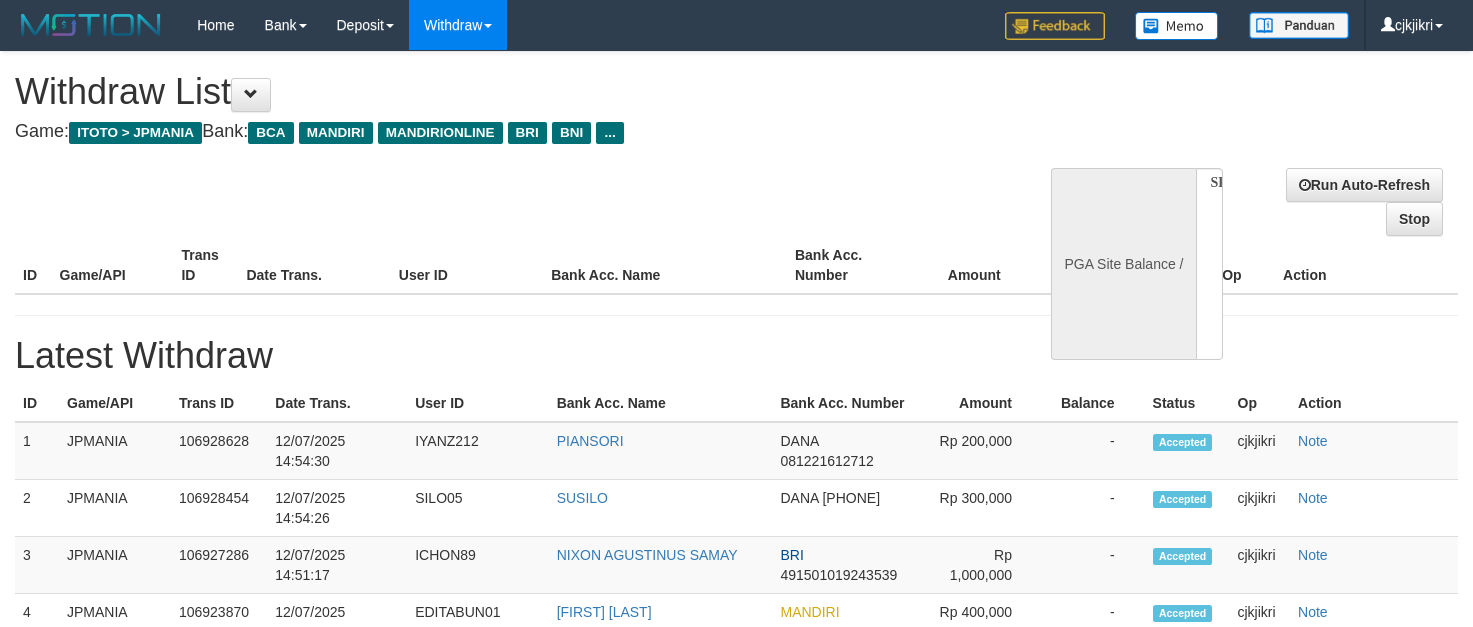 scroll, scrollTop: 0, scrollLeft: 0, axis: both 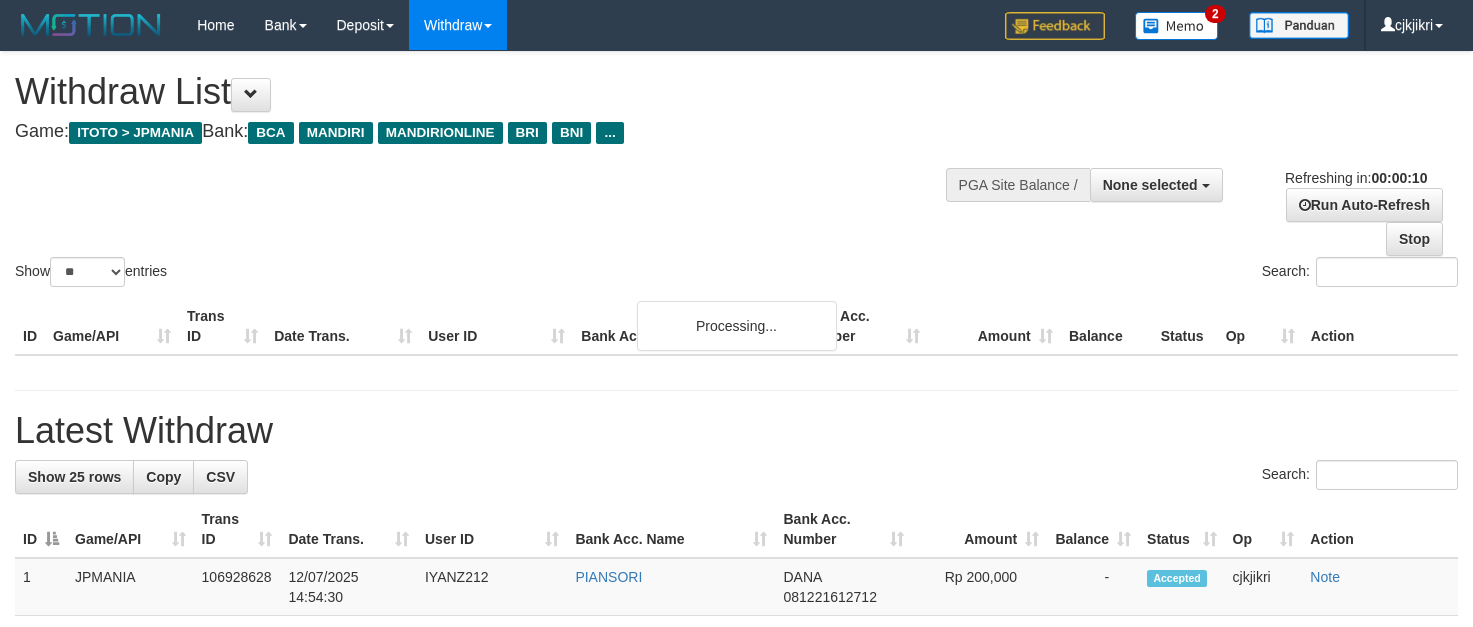 select 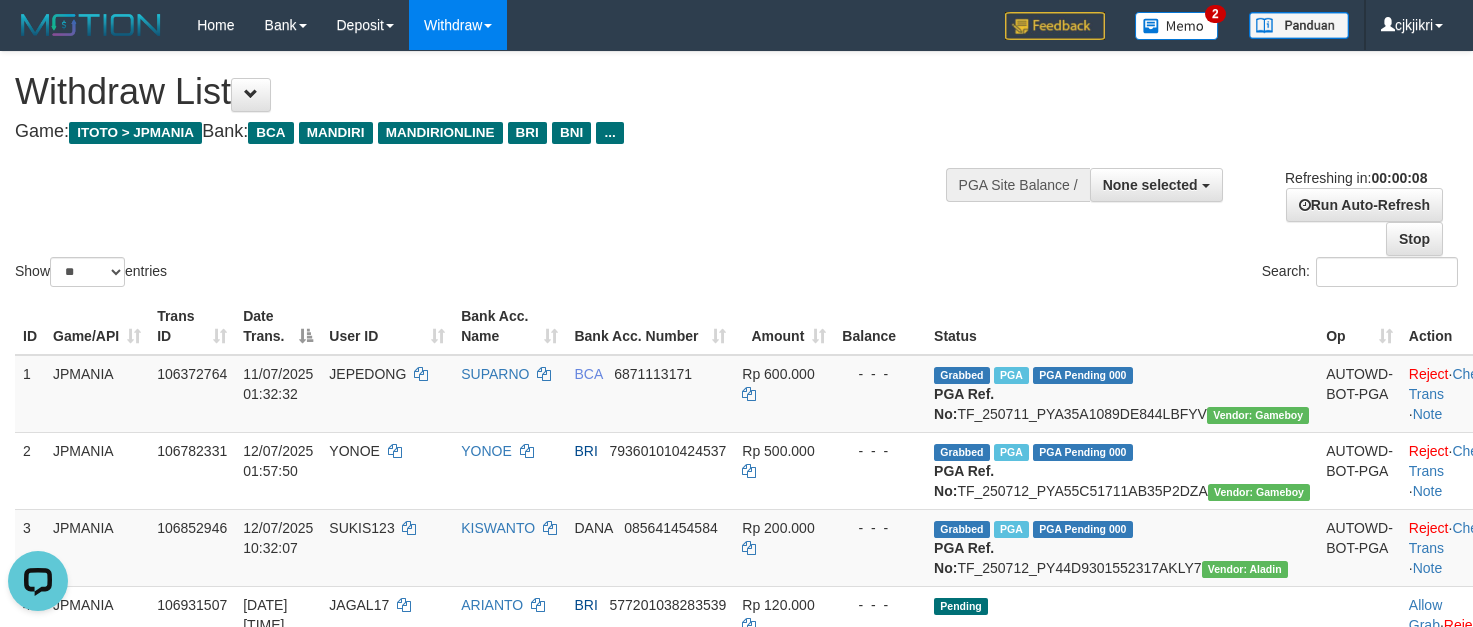scroll, scrollTop: 0, scrollLeft: 0, axis: both 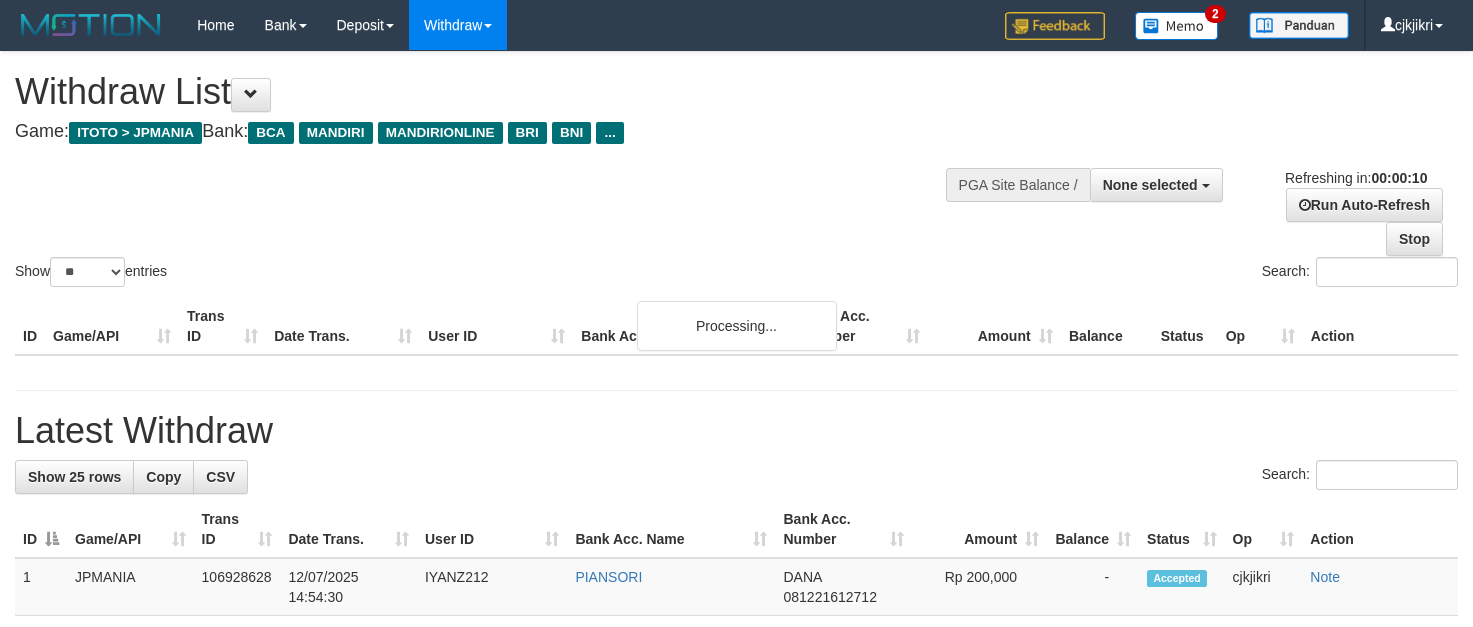 select 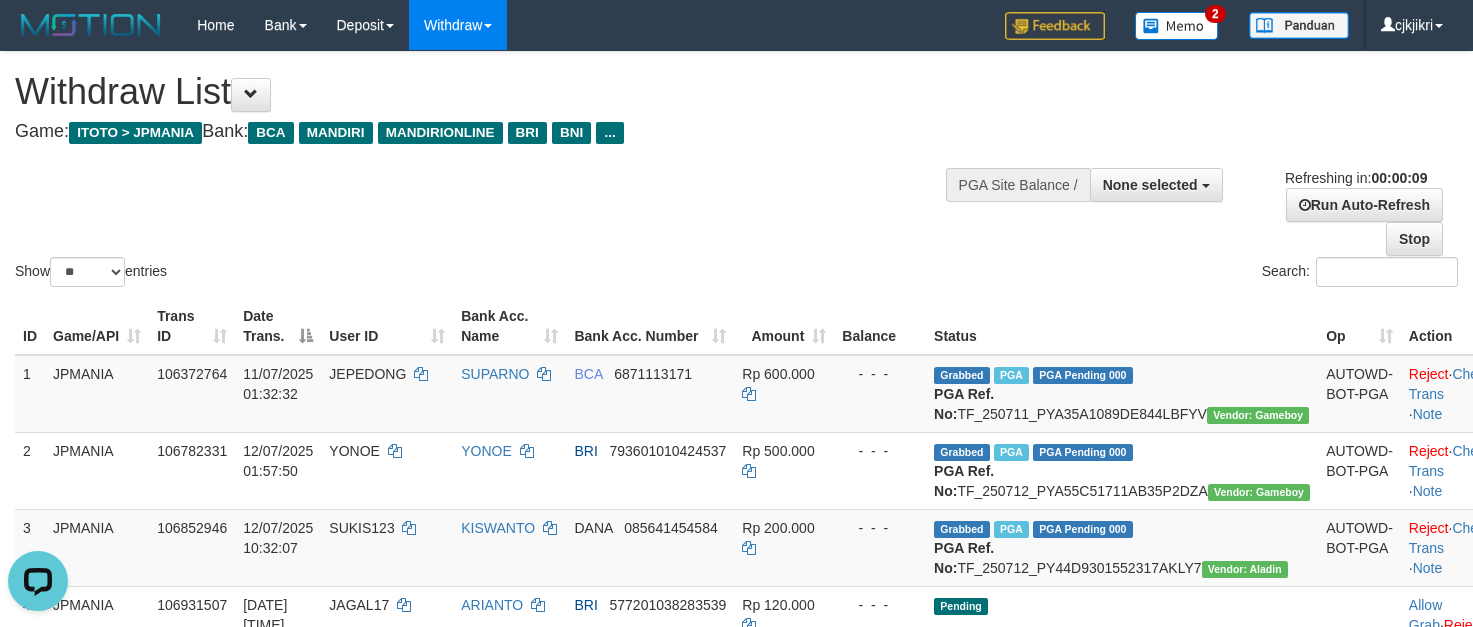 scroll, scrollTop: 0, scrollLeft: 0, axis: both 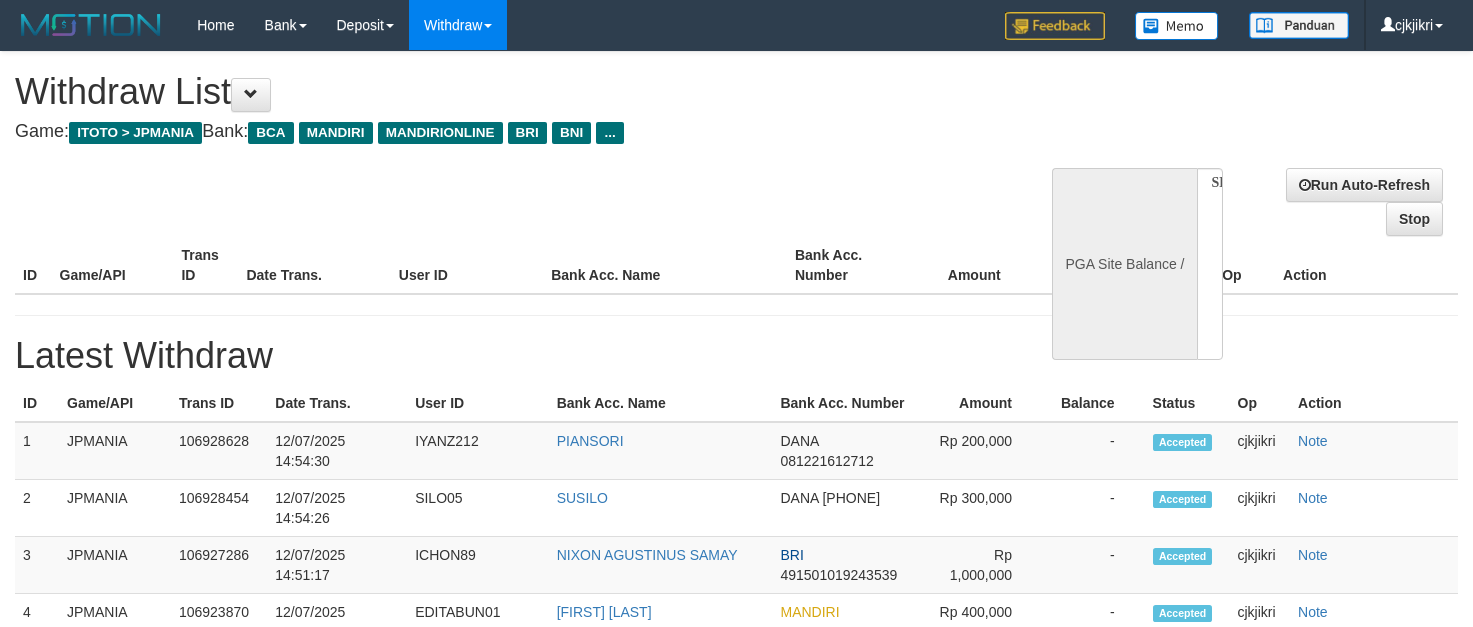 select 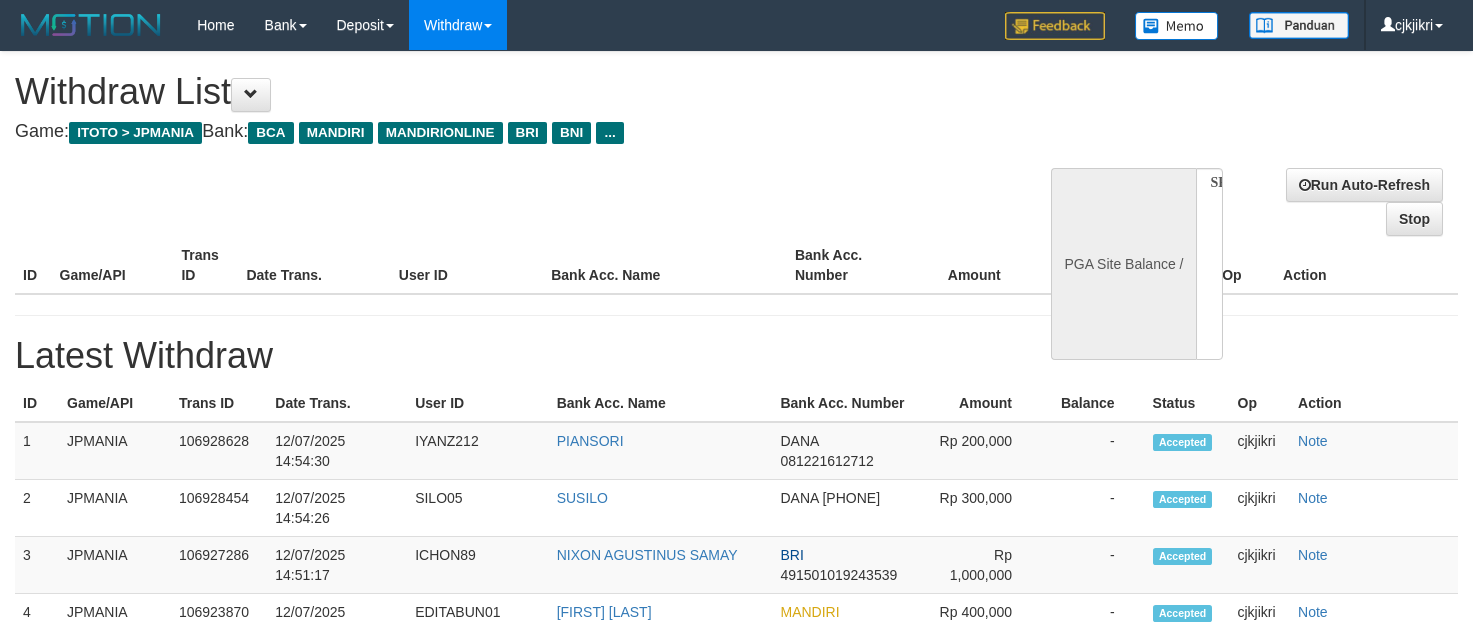 scroll, scrollTop: 0, scrollLeft: 0, axis: both 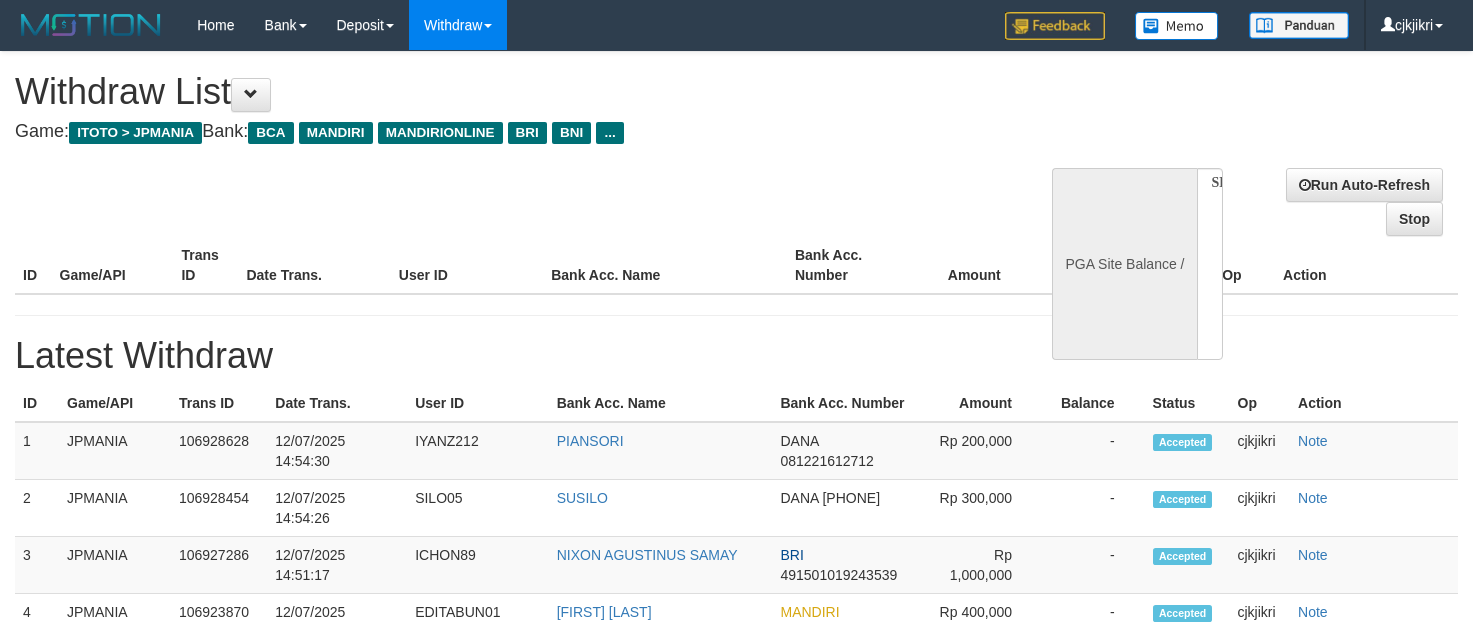 select 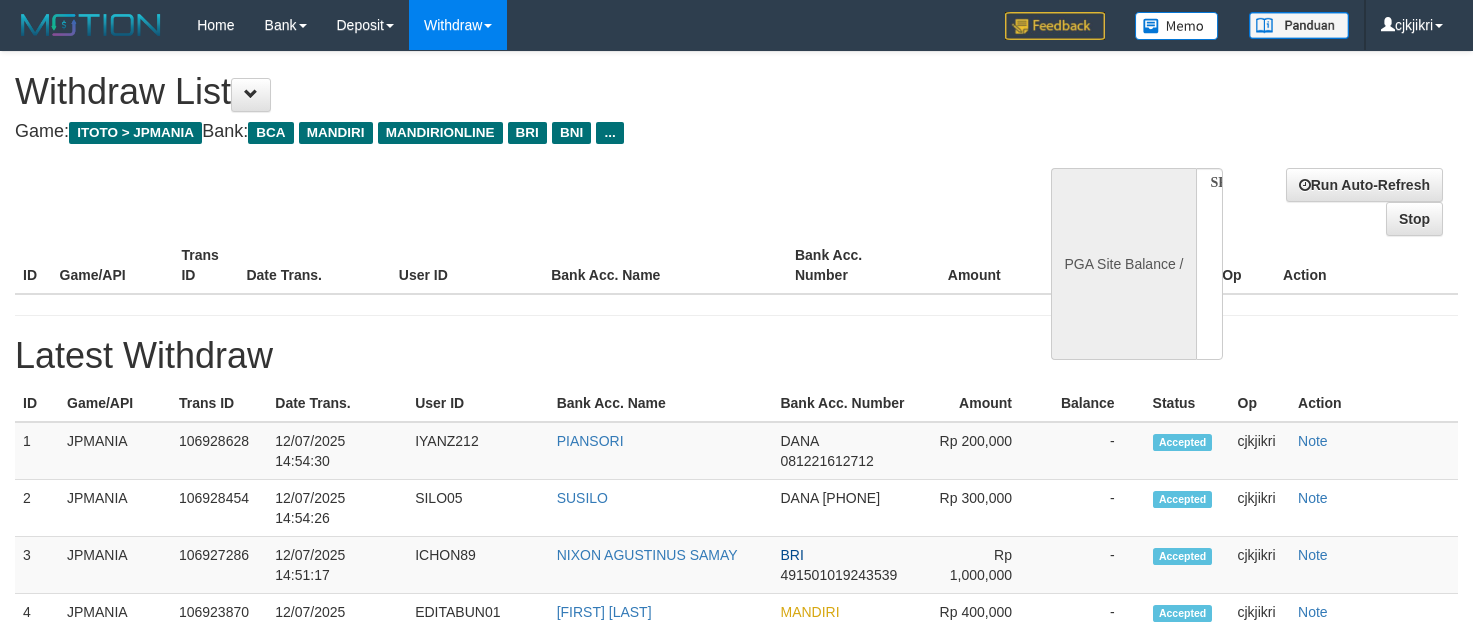 scroll, scrollTop: 0, scrollLeft: 0, axis: both 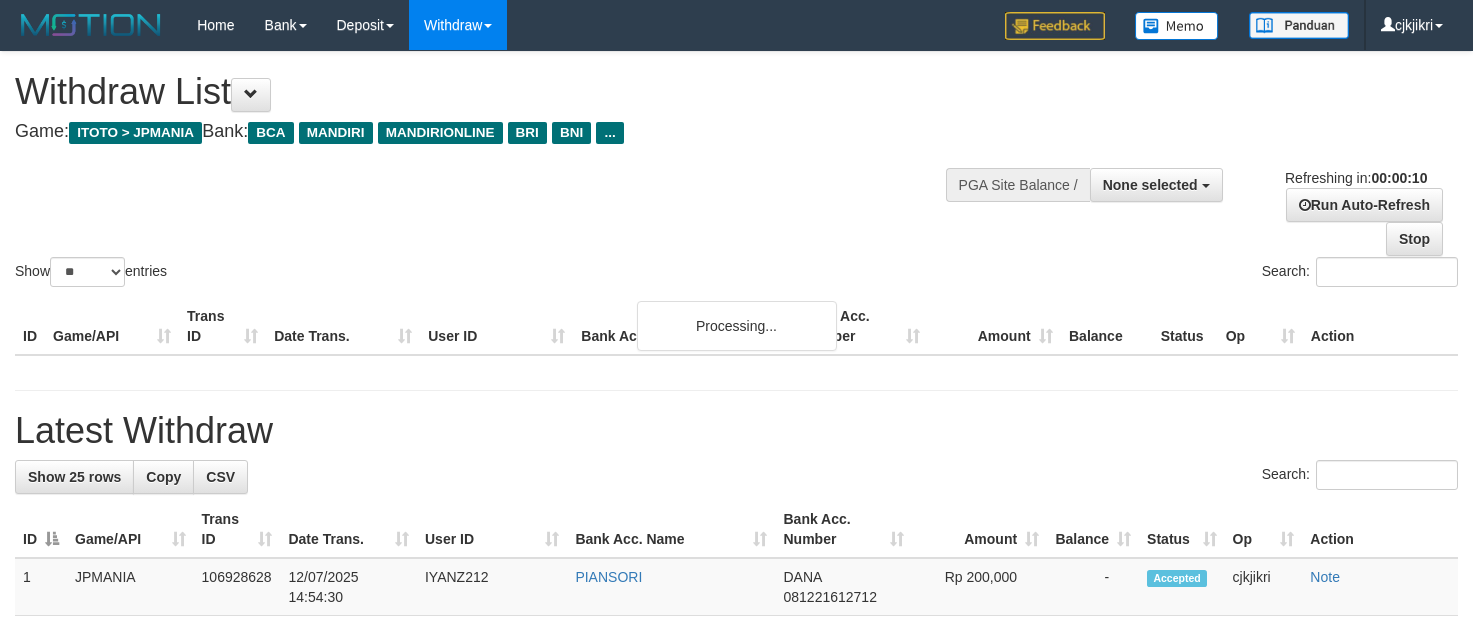select 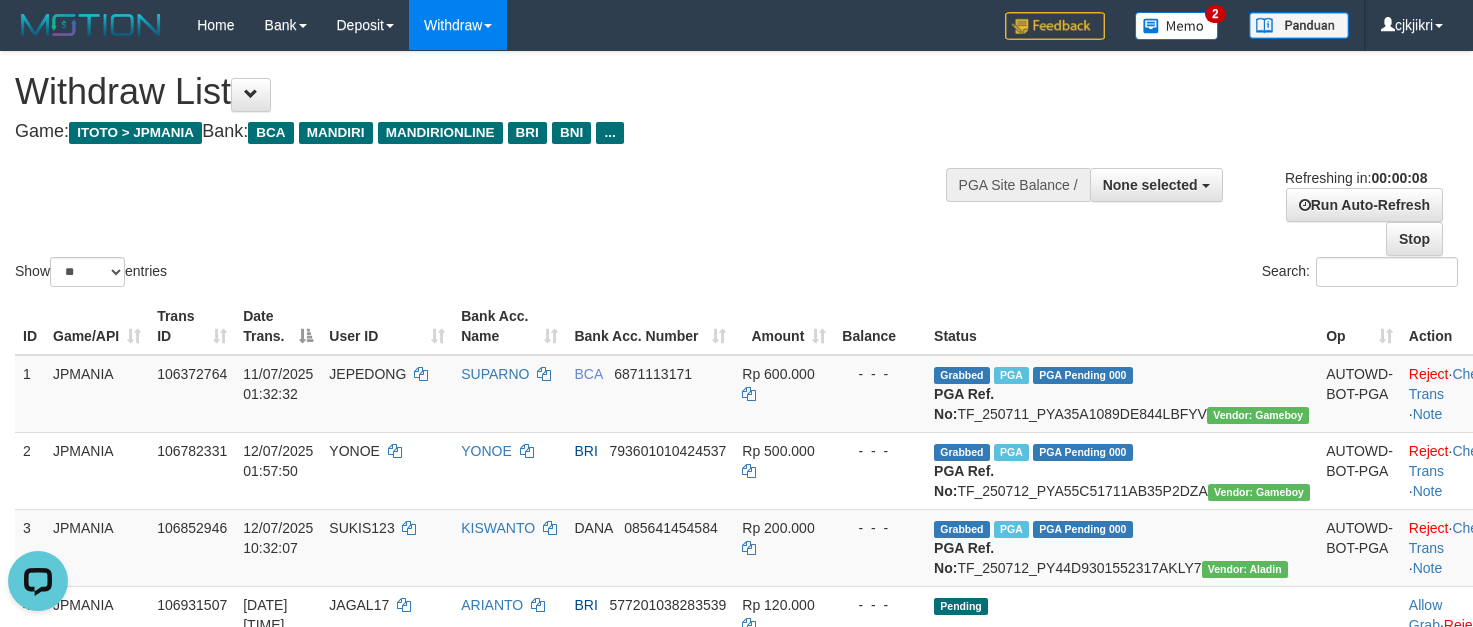 scroll, scrollTop: 0, scrollLeft: 0, axis: both 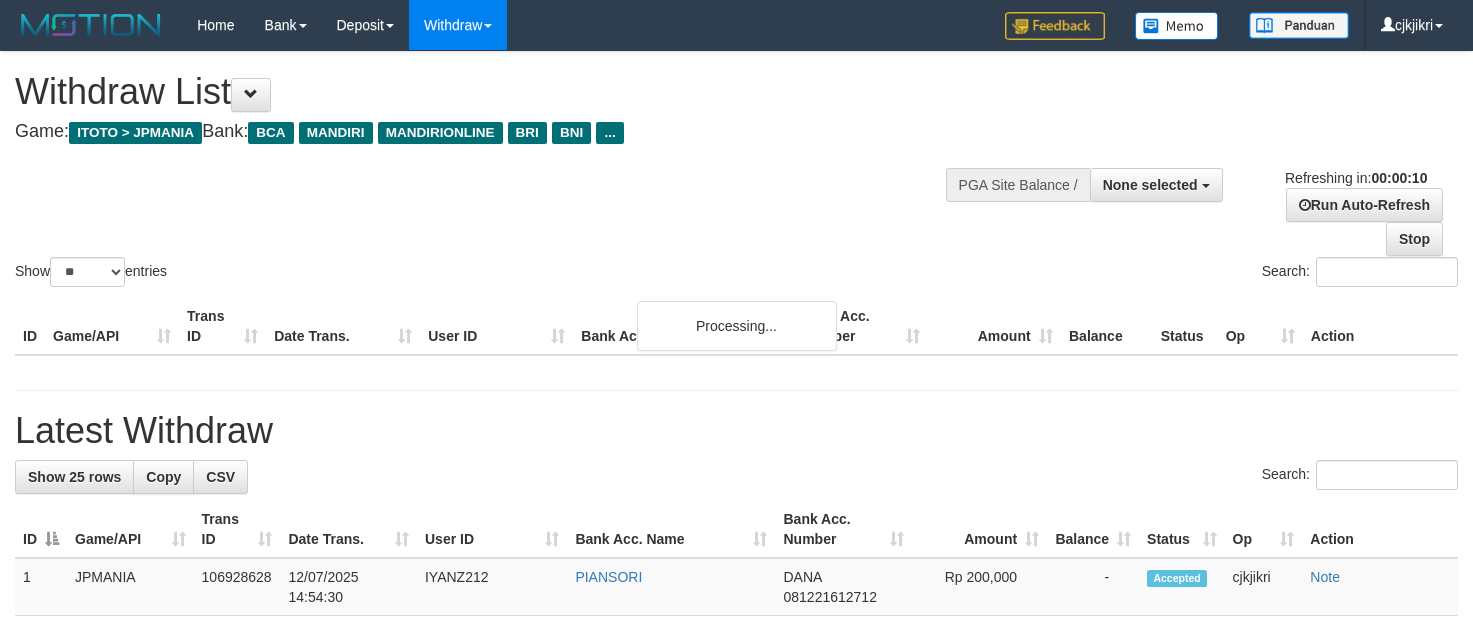 select 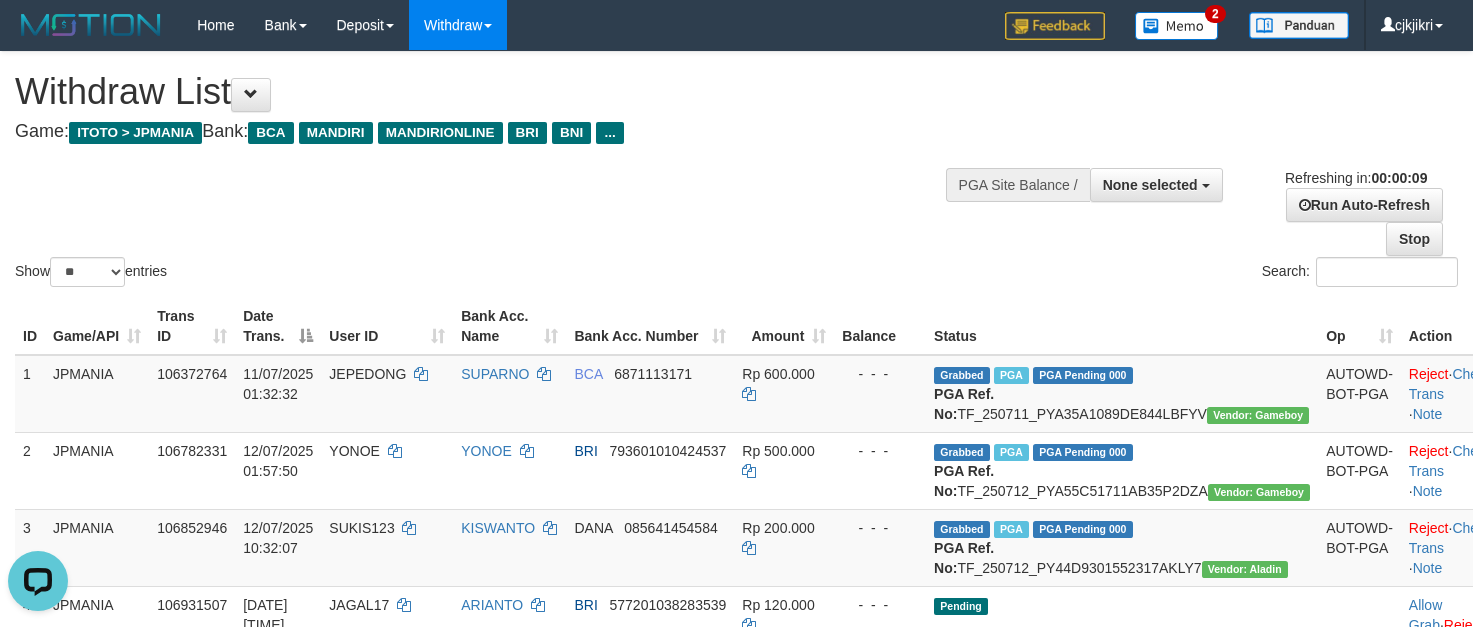 scroll, scrollTop: 0, scrollLeft: 0, axis: both 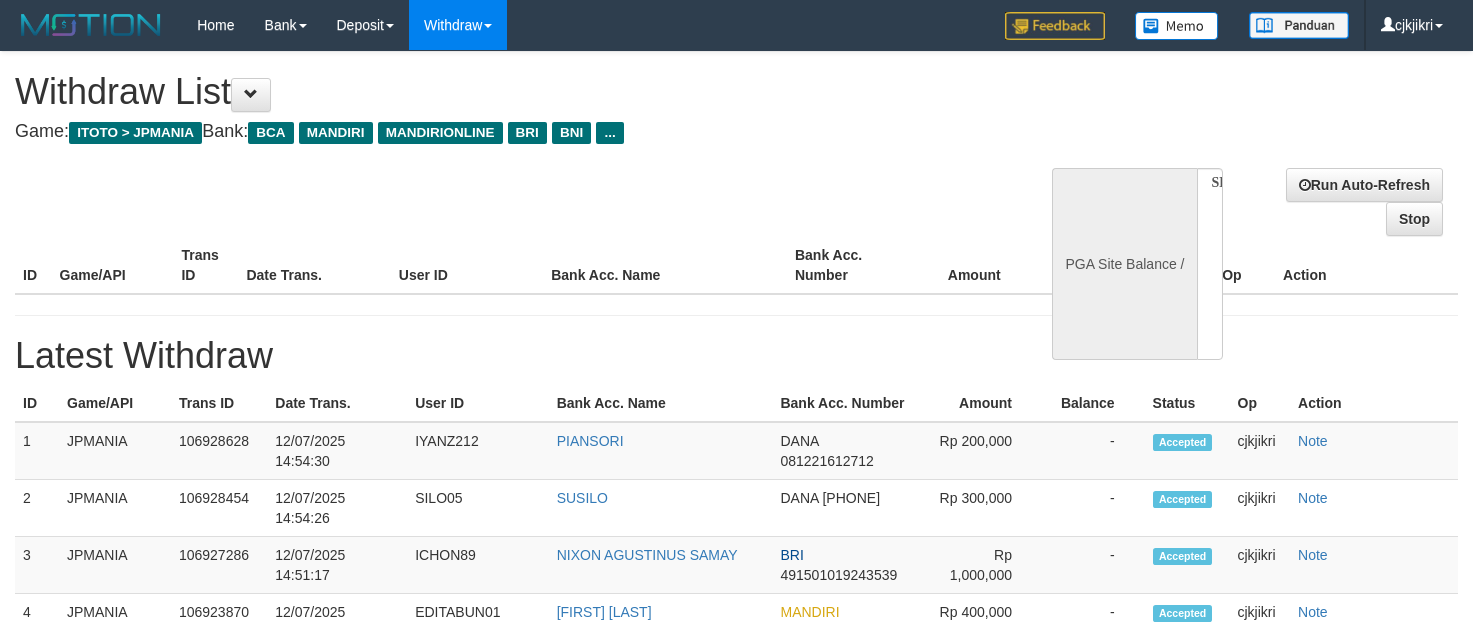 select 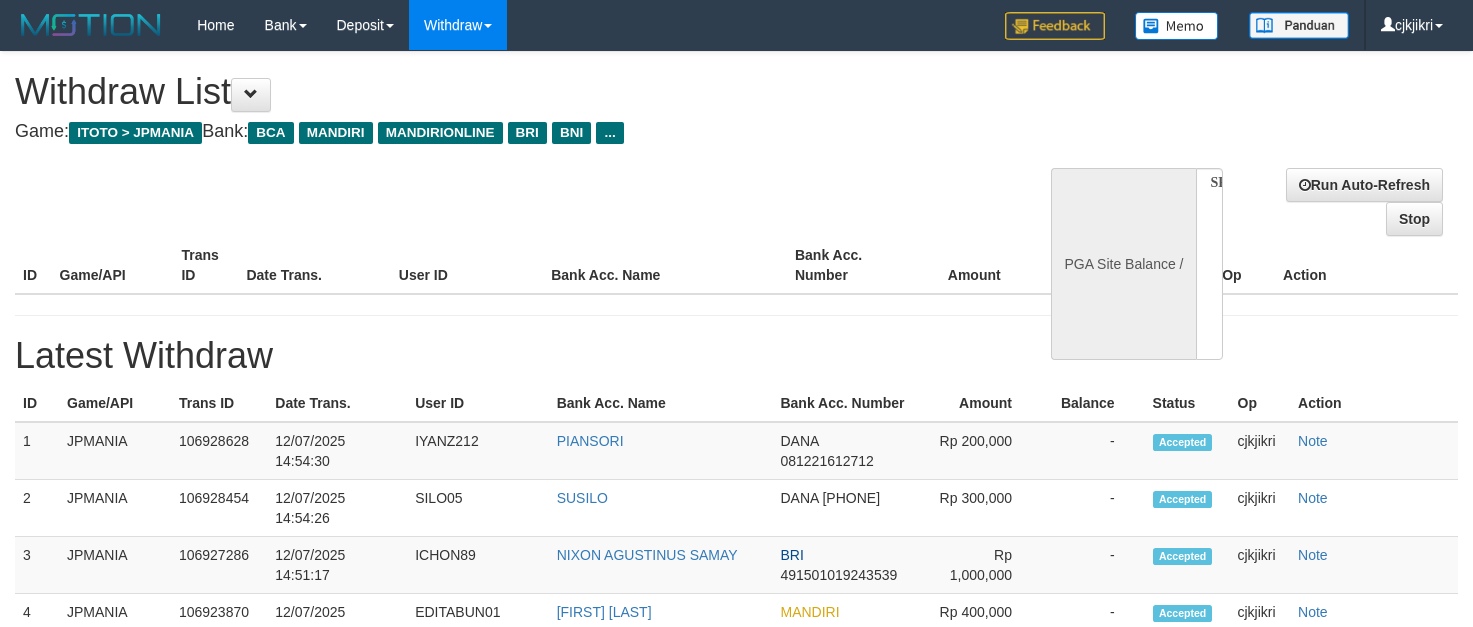 scroll, scrollTop: 0, scrollLeft: 0, axis: both 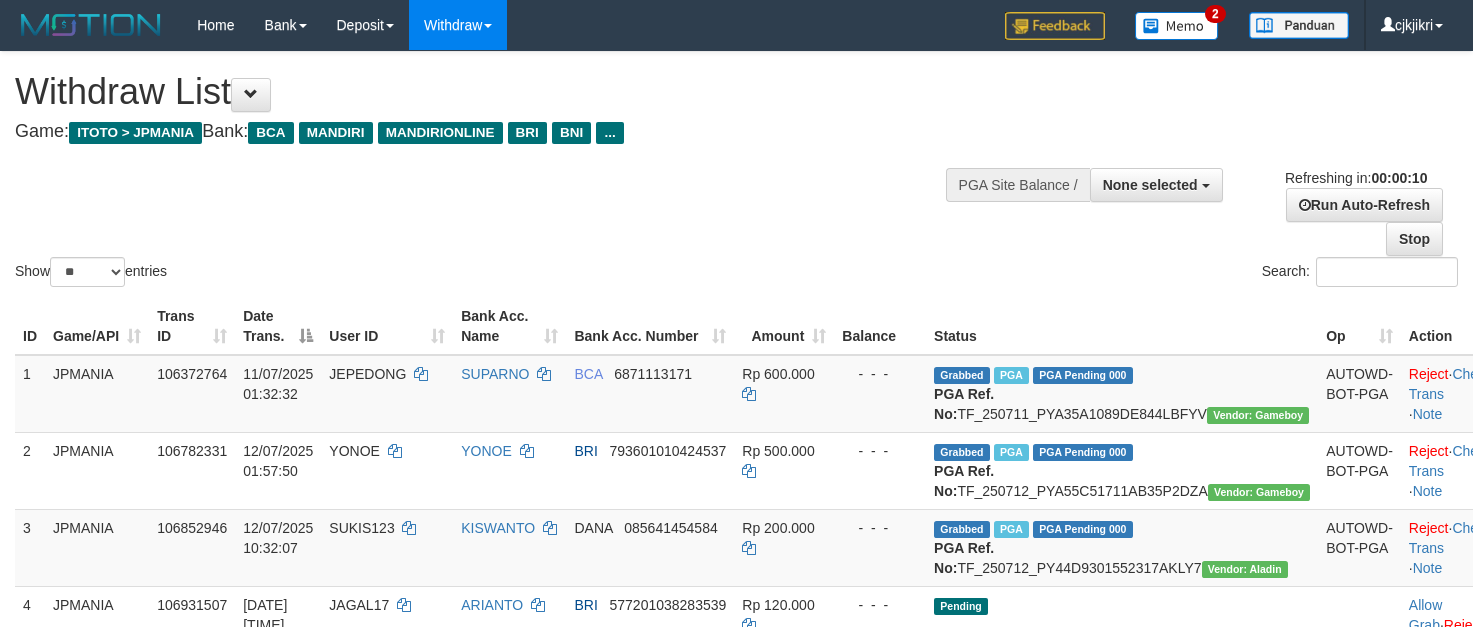 select 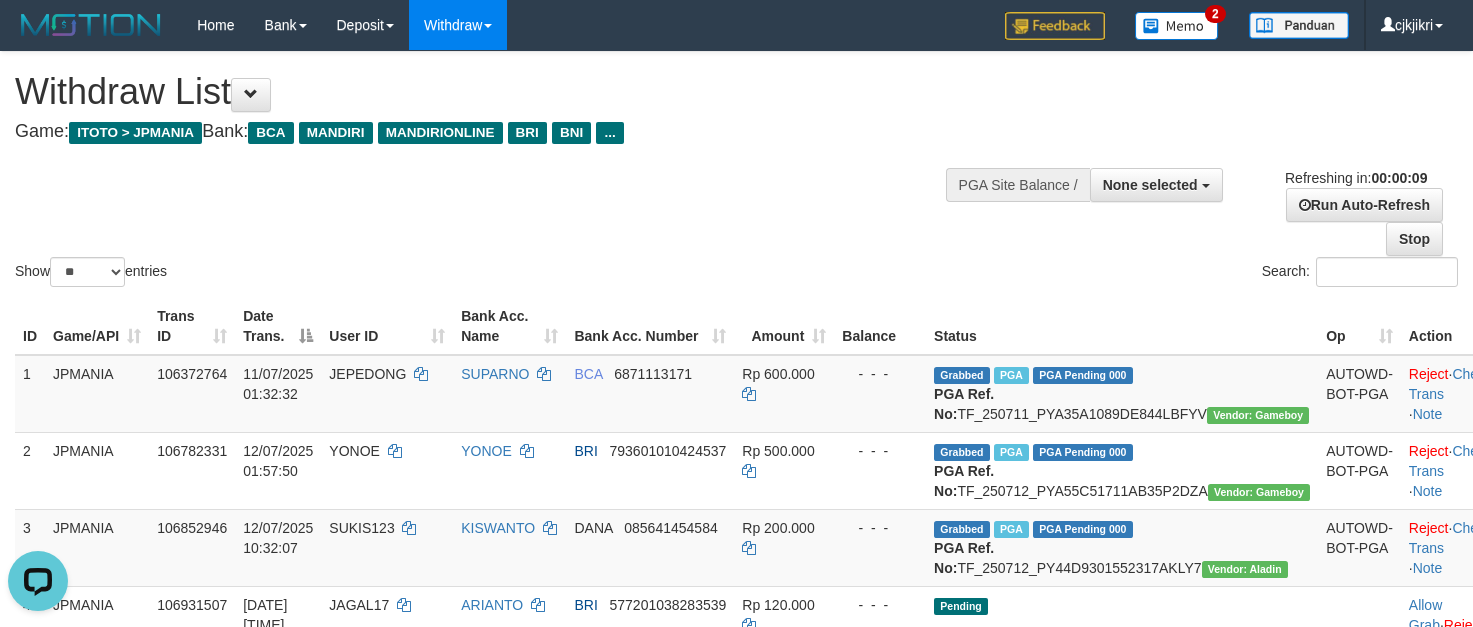 scroll, scrollTop: 0, scrollLeft: 0, axis: both 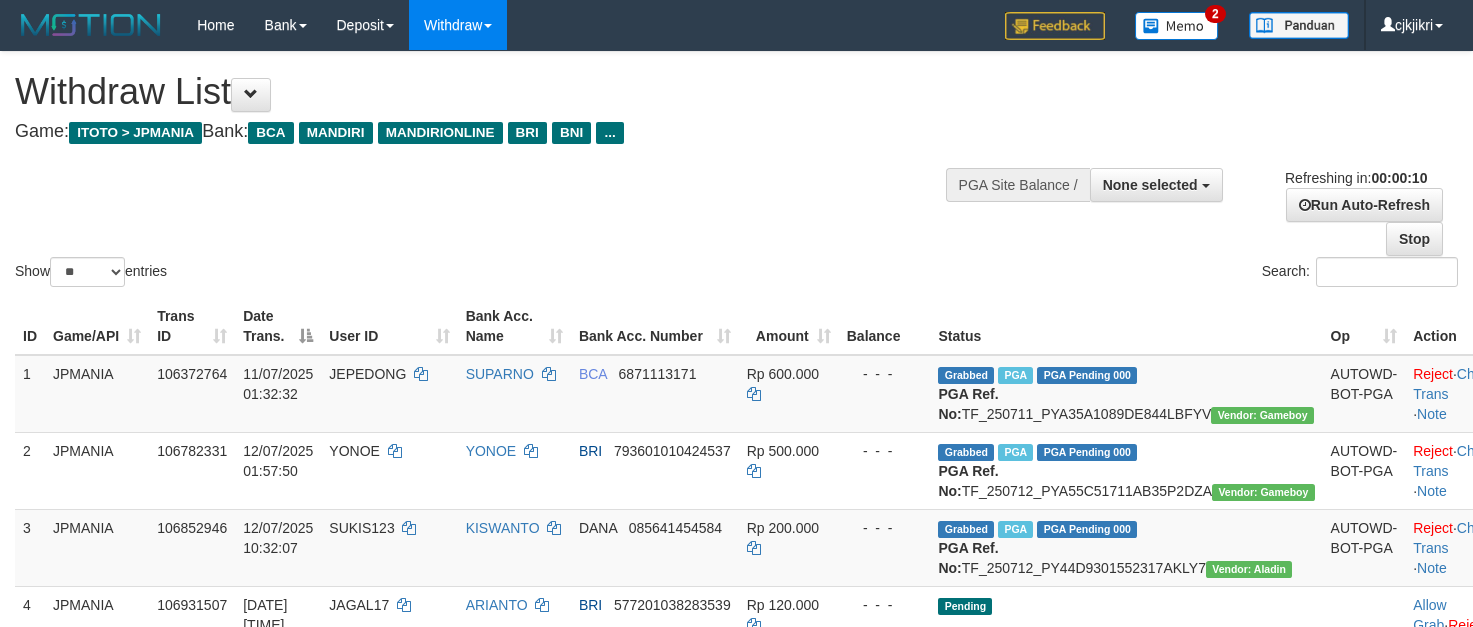select 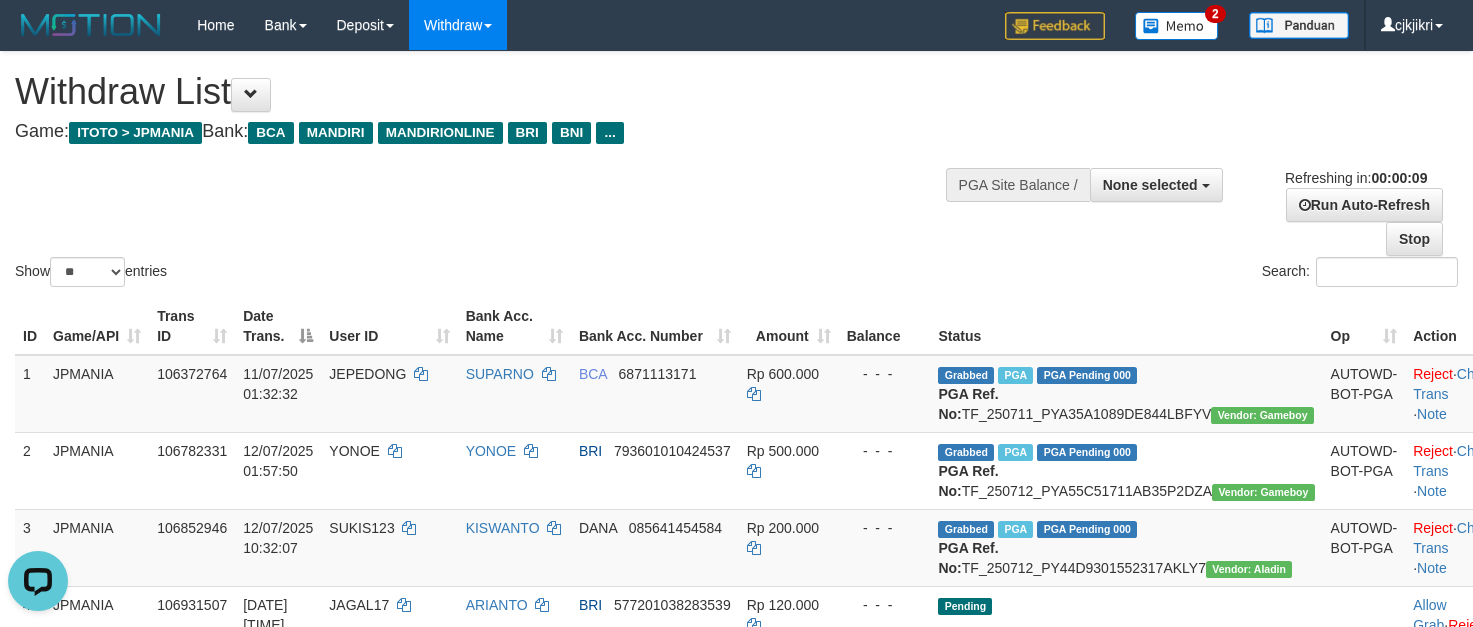 scroll, scrollTop: 0, scrollLeft: 0, axis: both 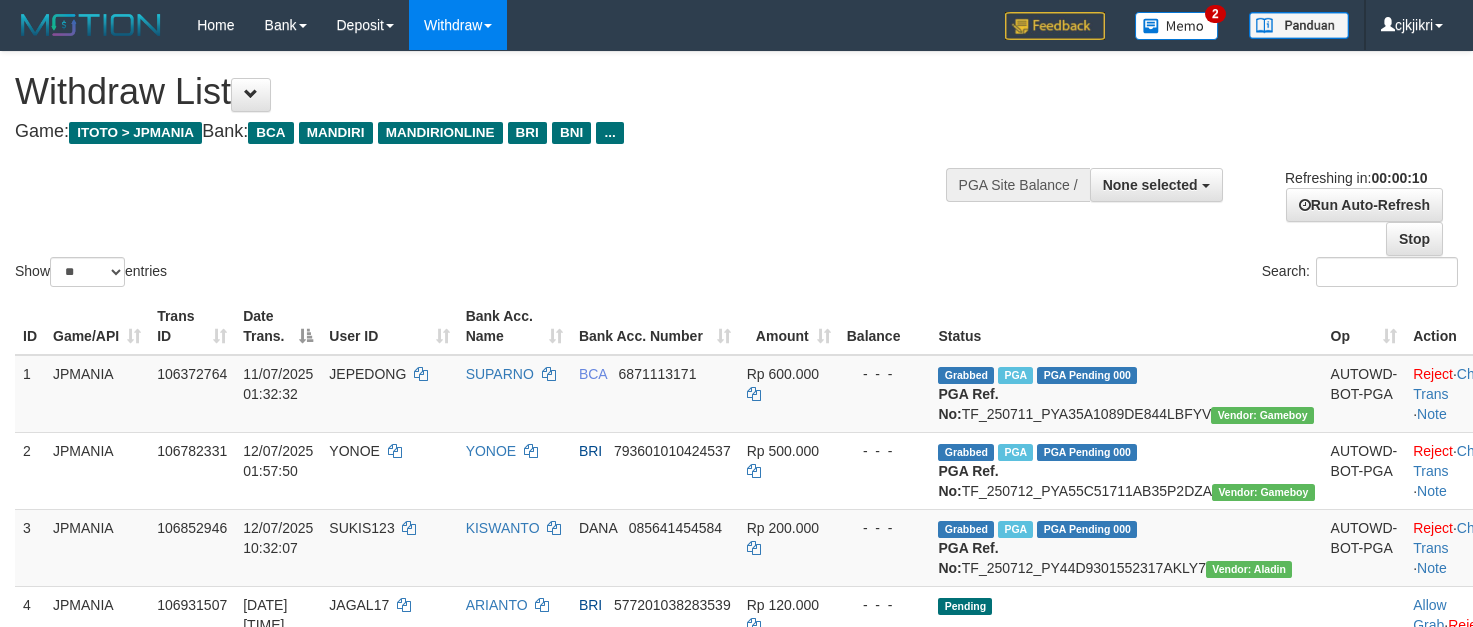 select 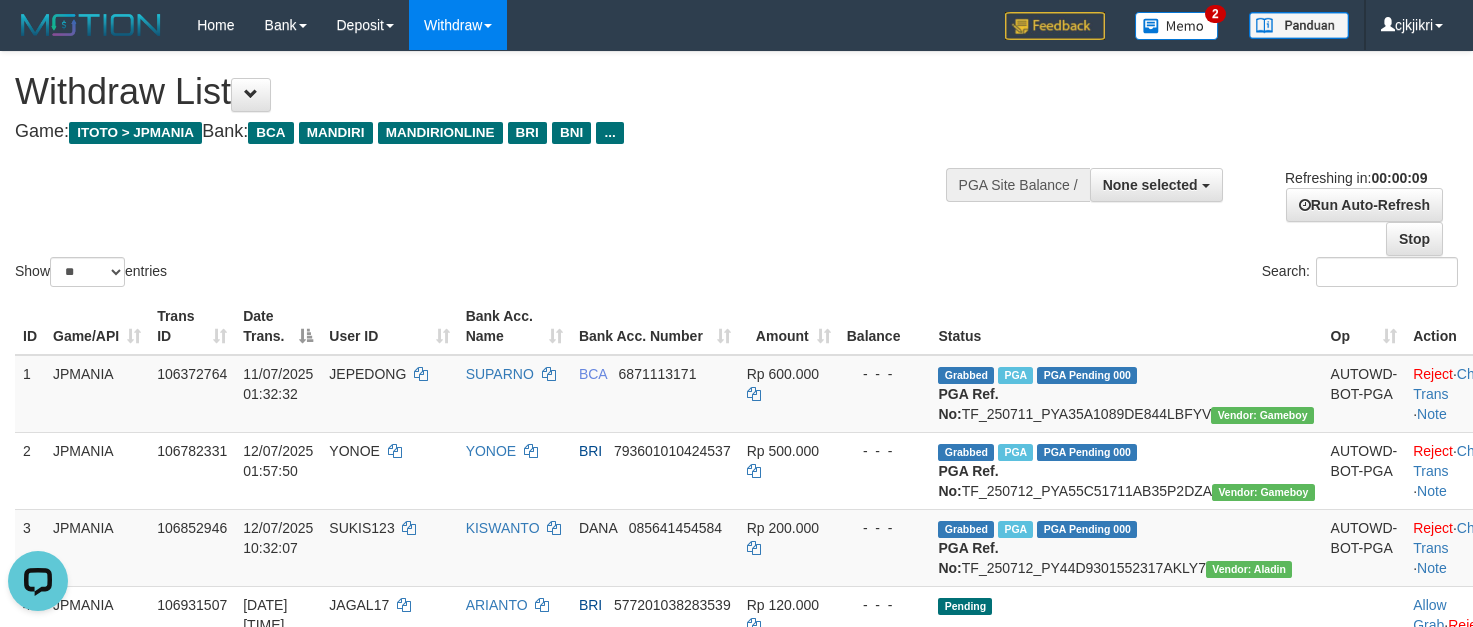 scroll, scrollTop: 0, scrollLeft: 0, axis: both 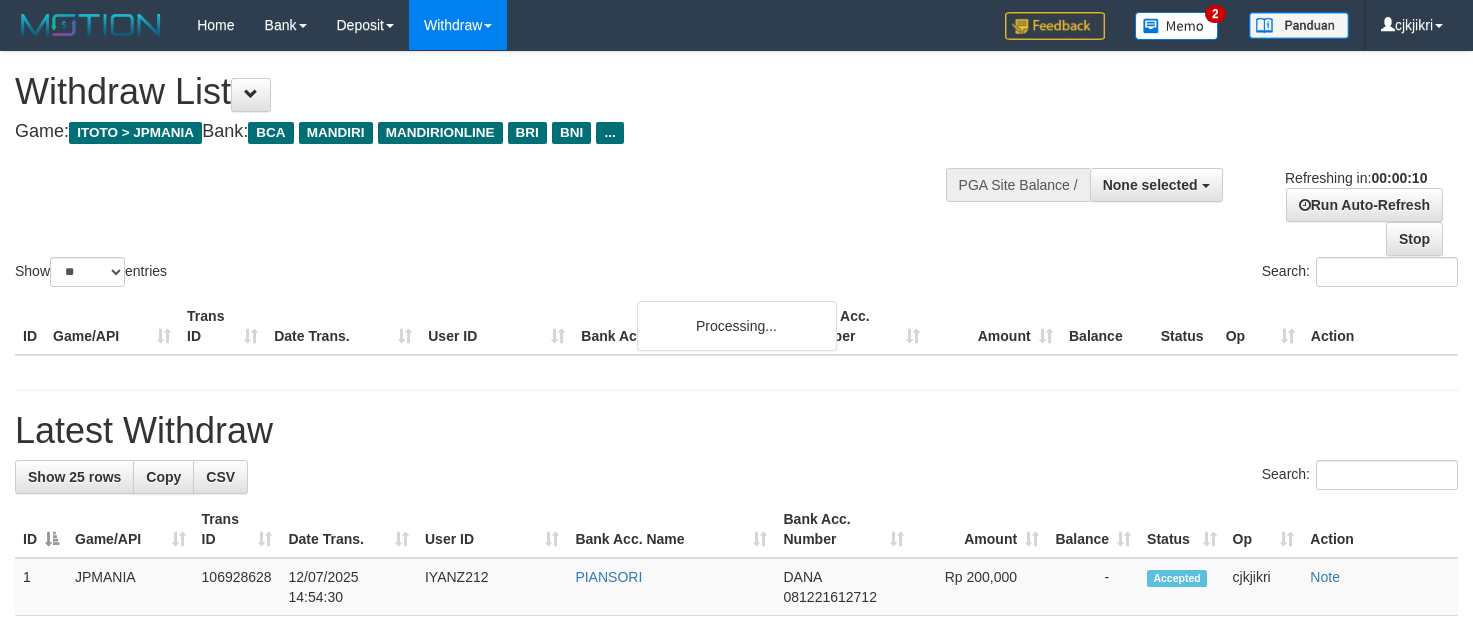 select 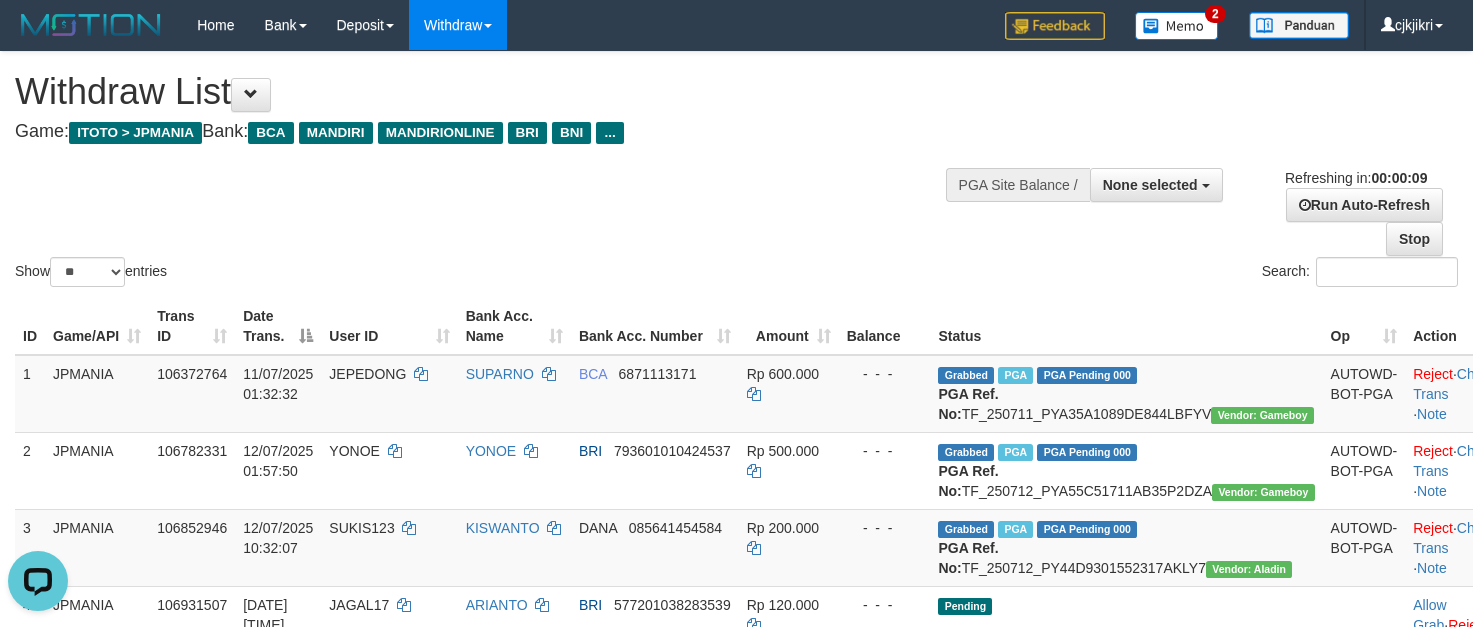 scroll, scrollTop: 0, scrollLeft: 0, axis: both 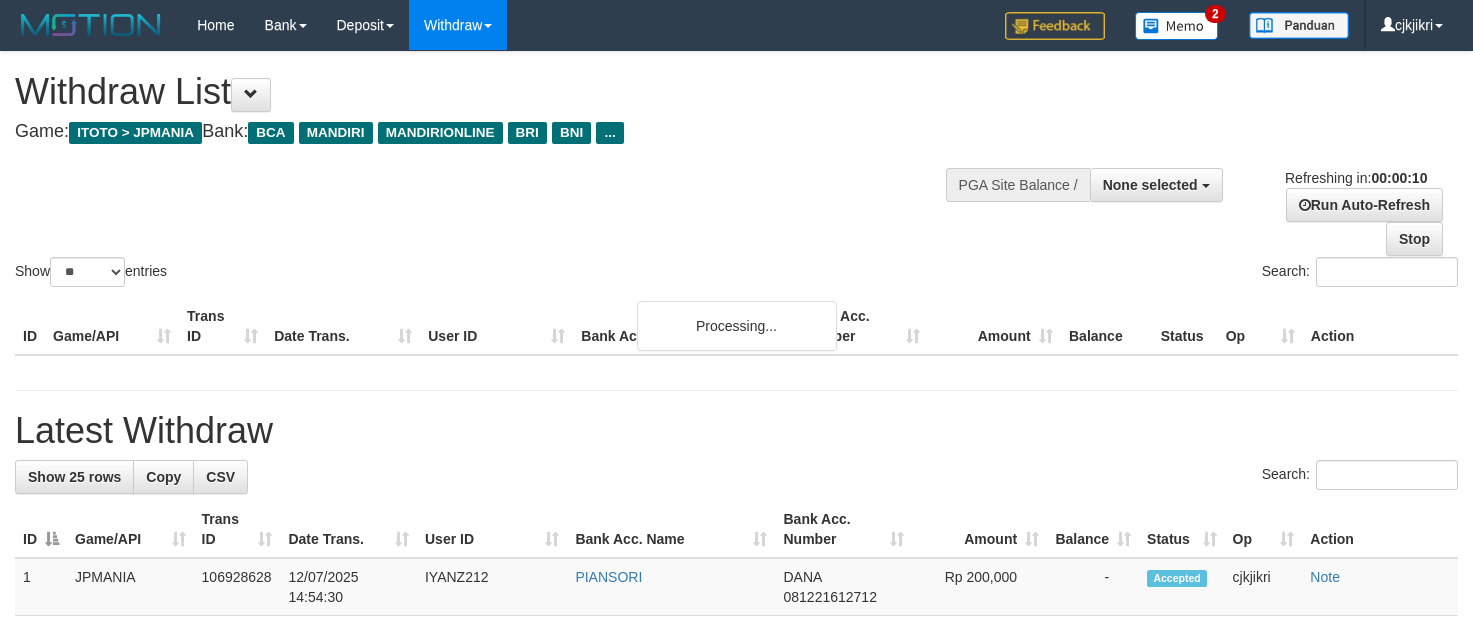 select 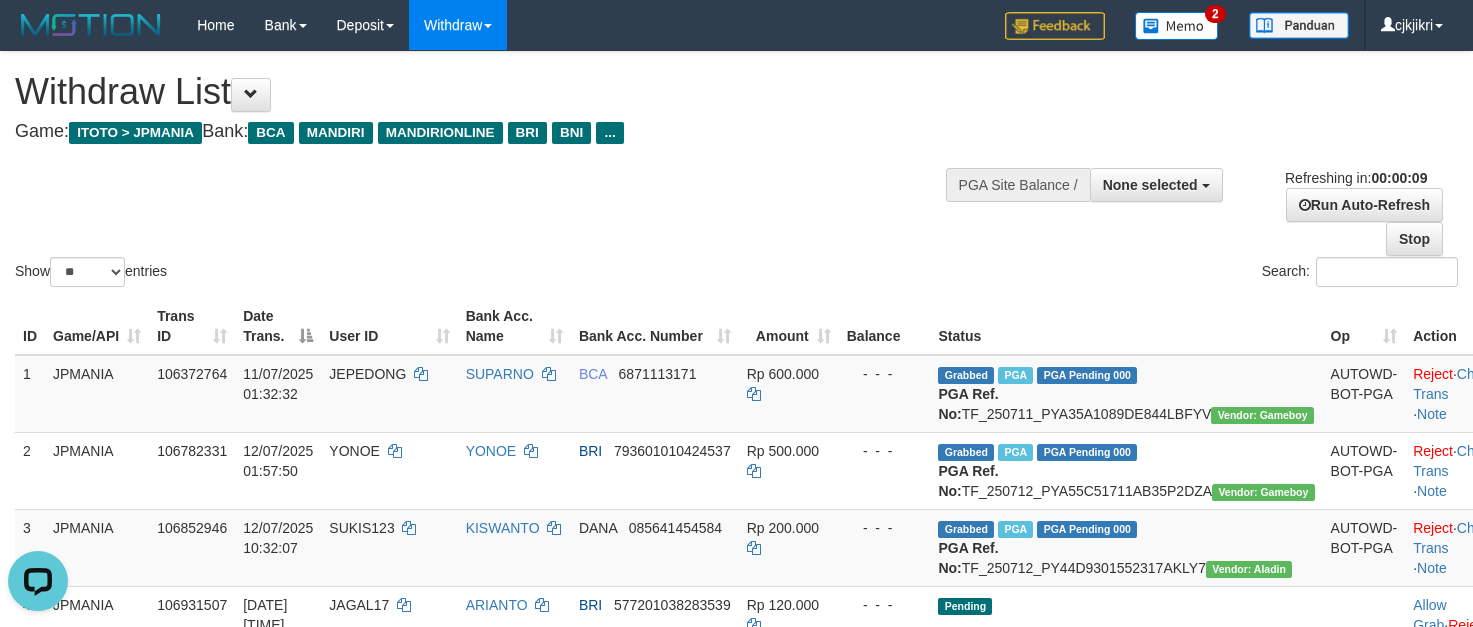 scroll, scrollTop: 0, scrollLeft: 0, axis: both 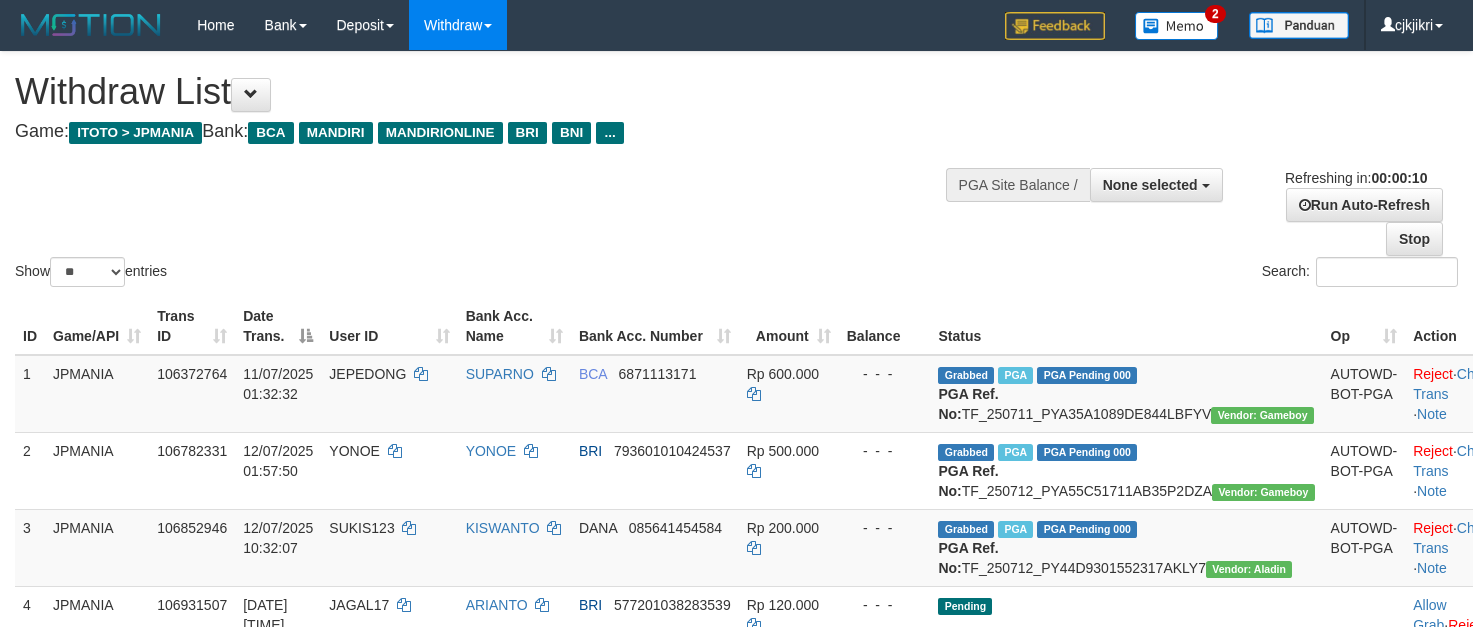 select 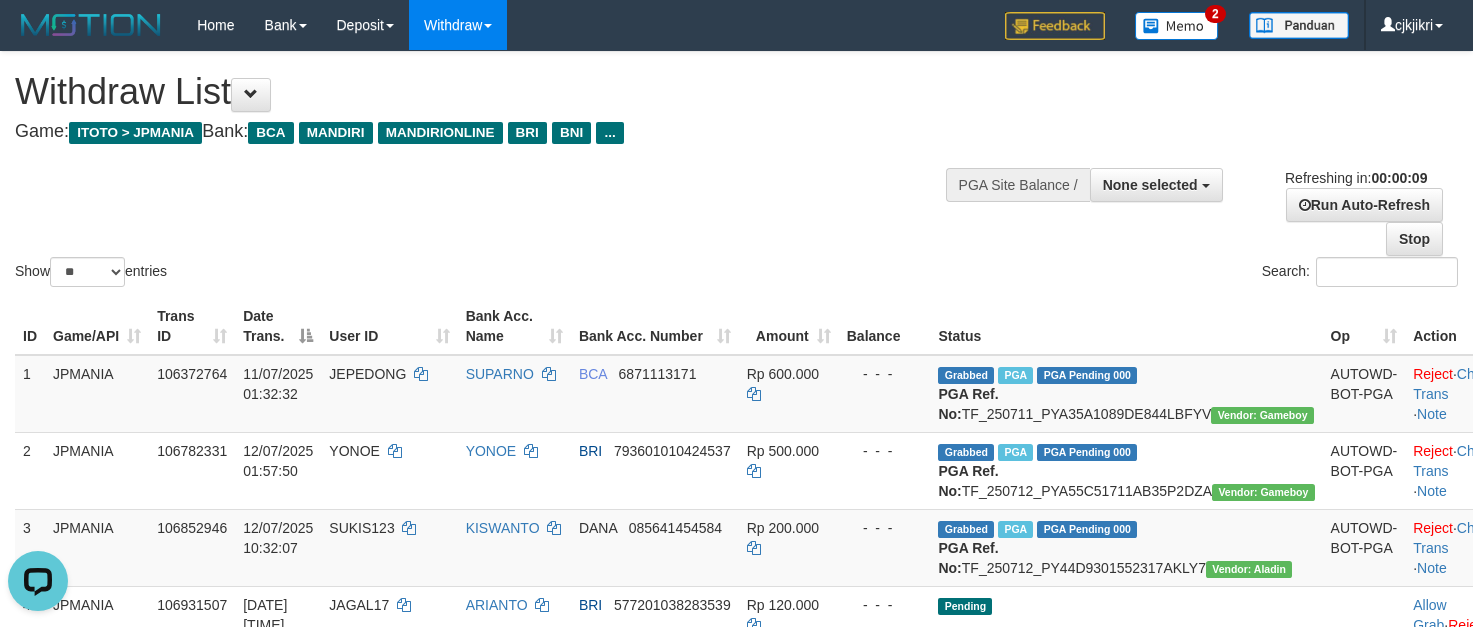 scroll, scrollTop: 0, scrollLeft: 0, axis: both 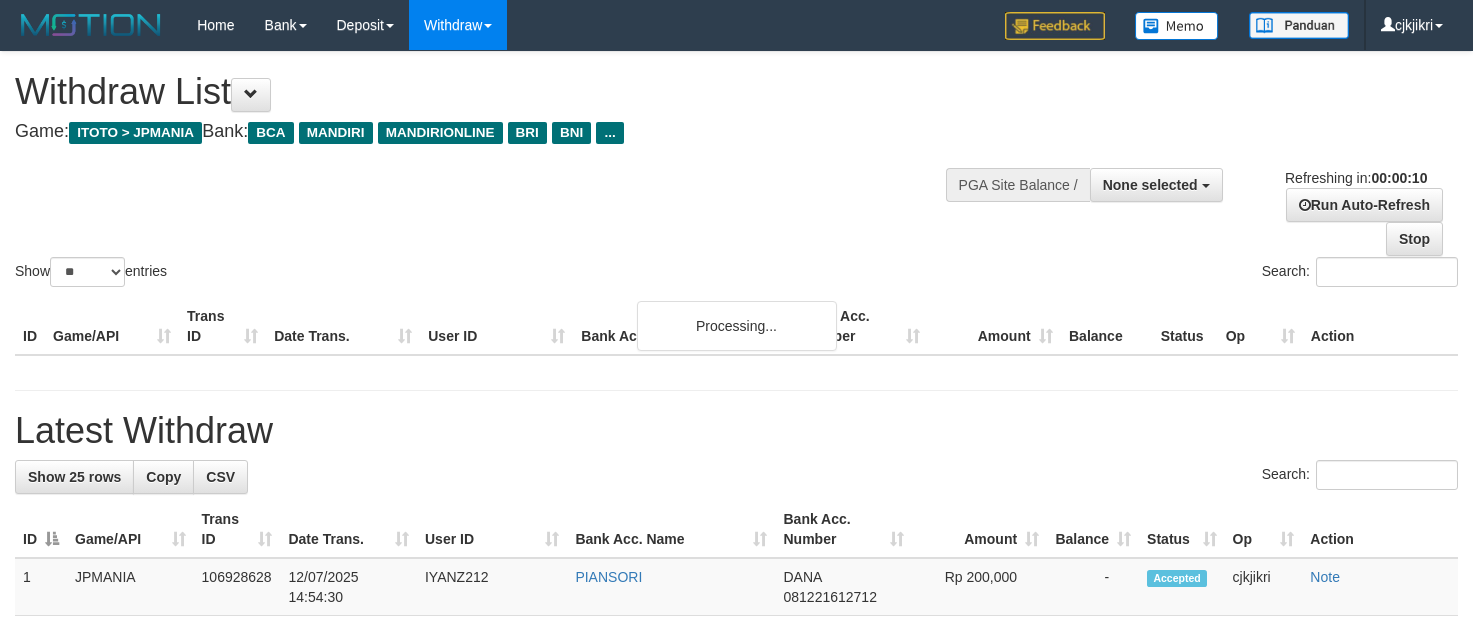 select 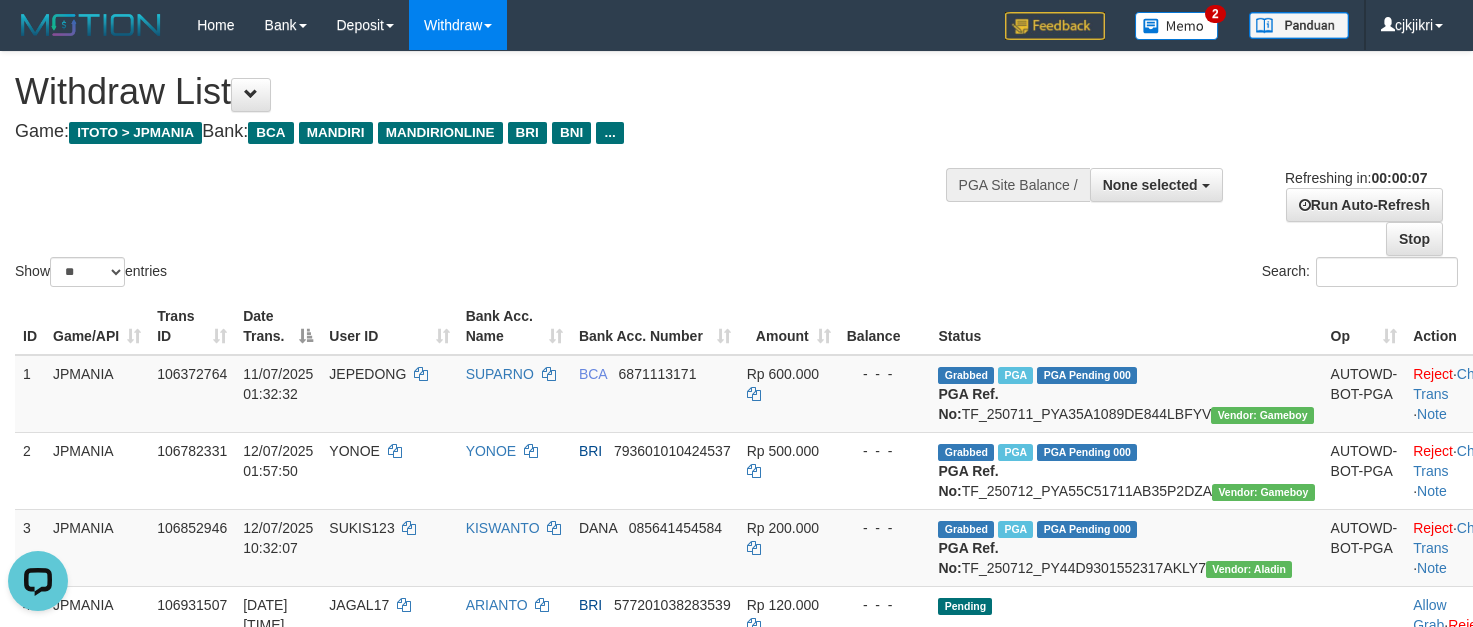 scroll, scrollTop: 0, scrollLeft: 0, axis: both 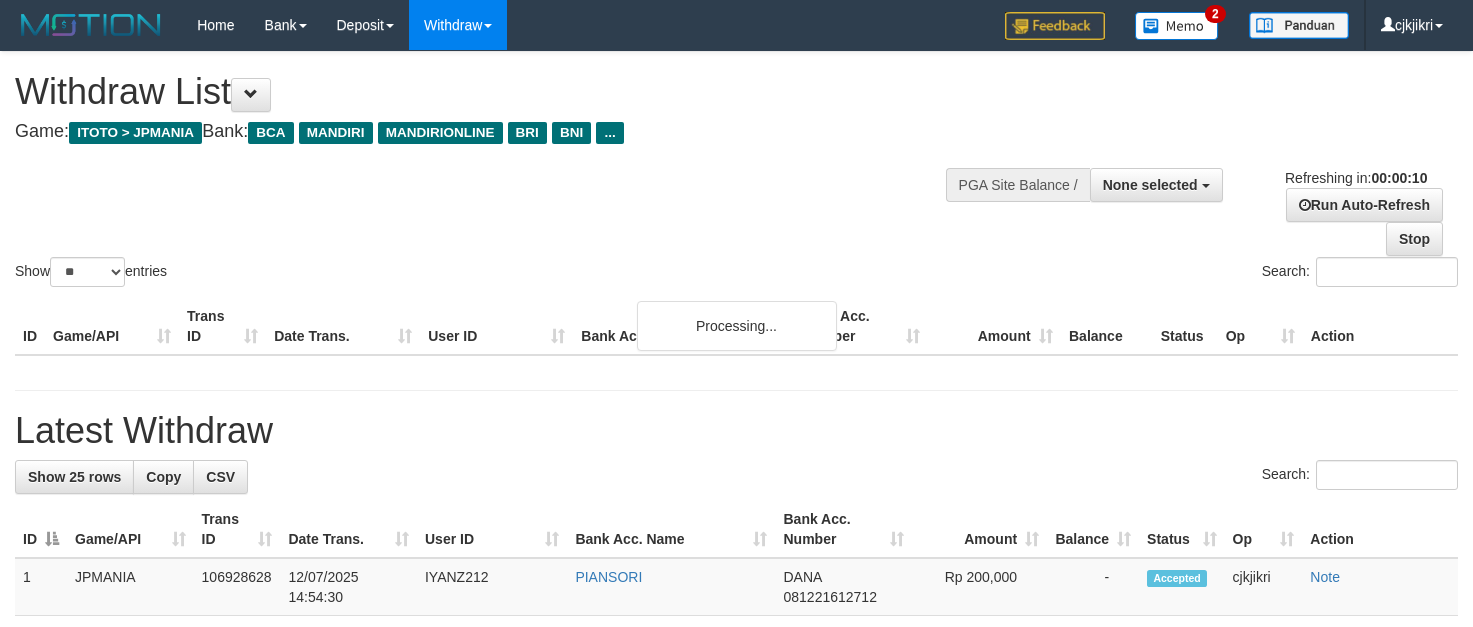 select 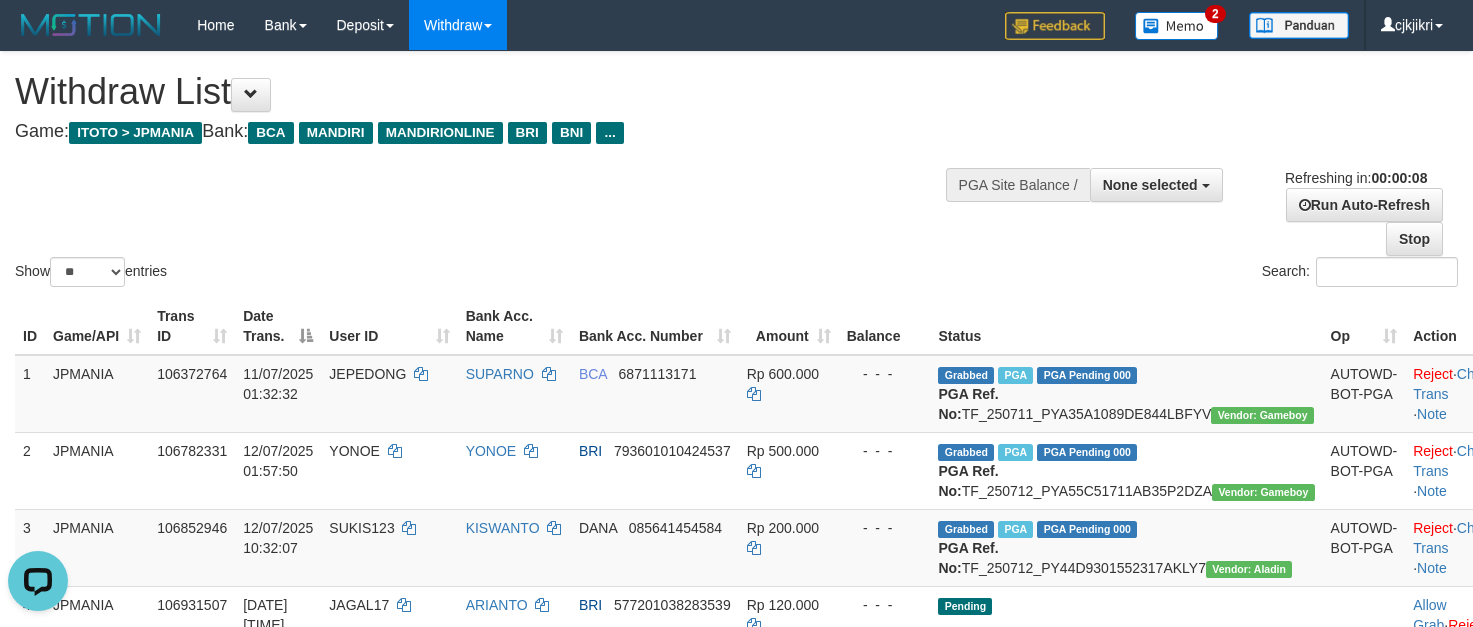 scroll, scrollTop: 0, scrollLeft: 0, axis: both 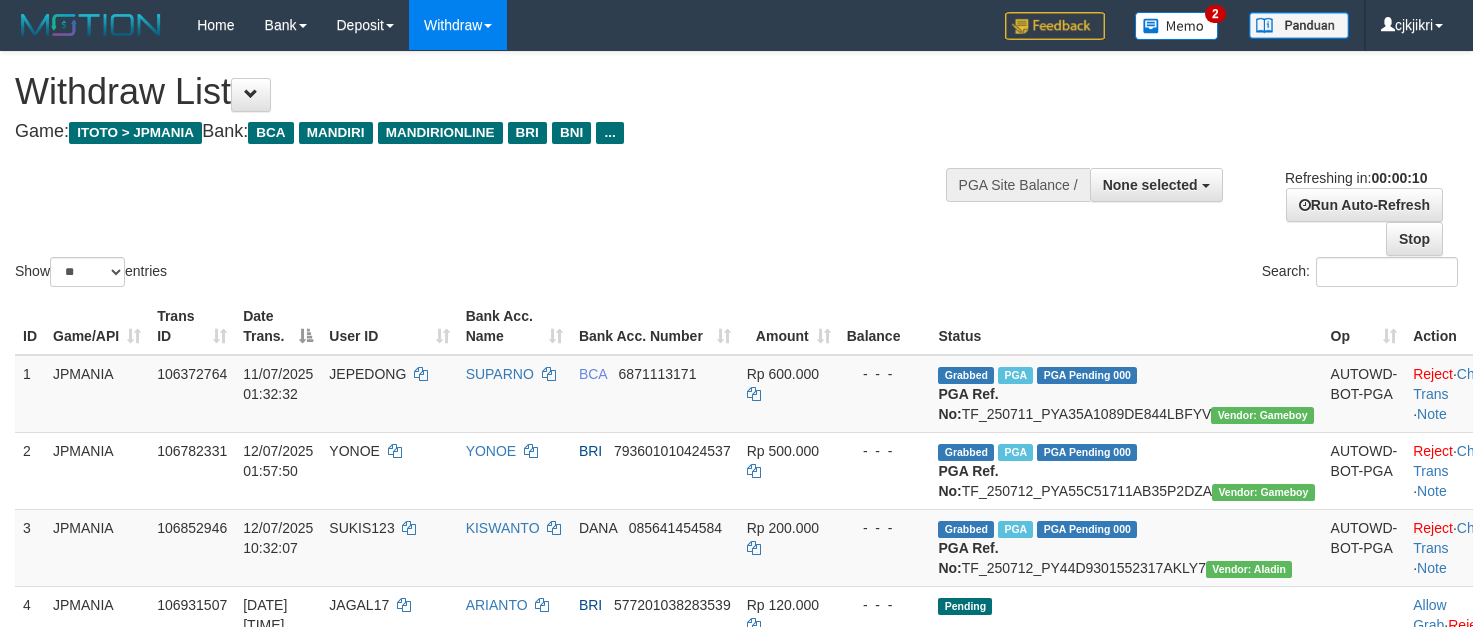 select 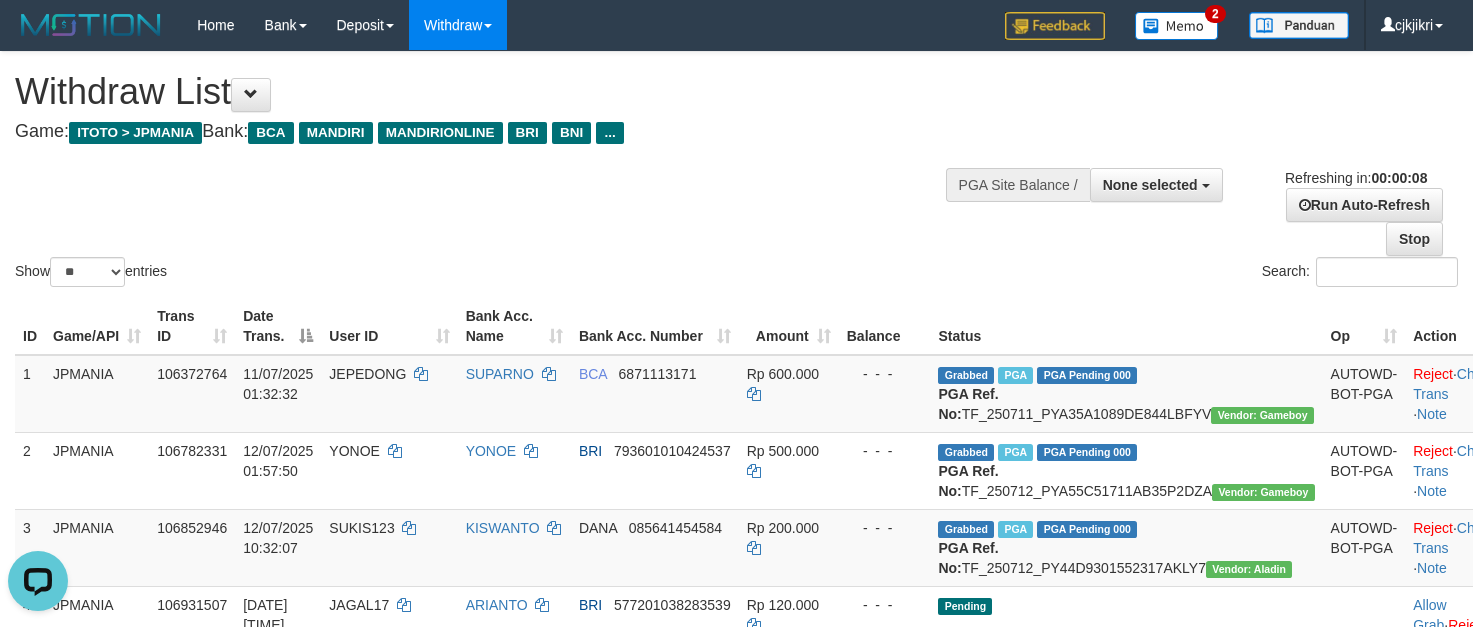 scroll, scrollTop: 0, scrollLeft: 0, axis: both 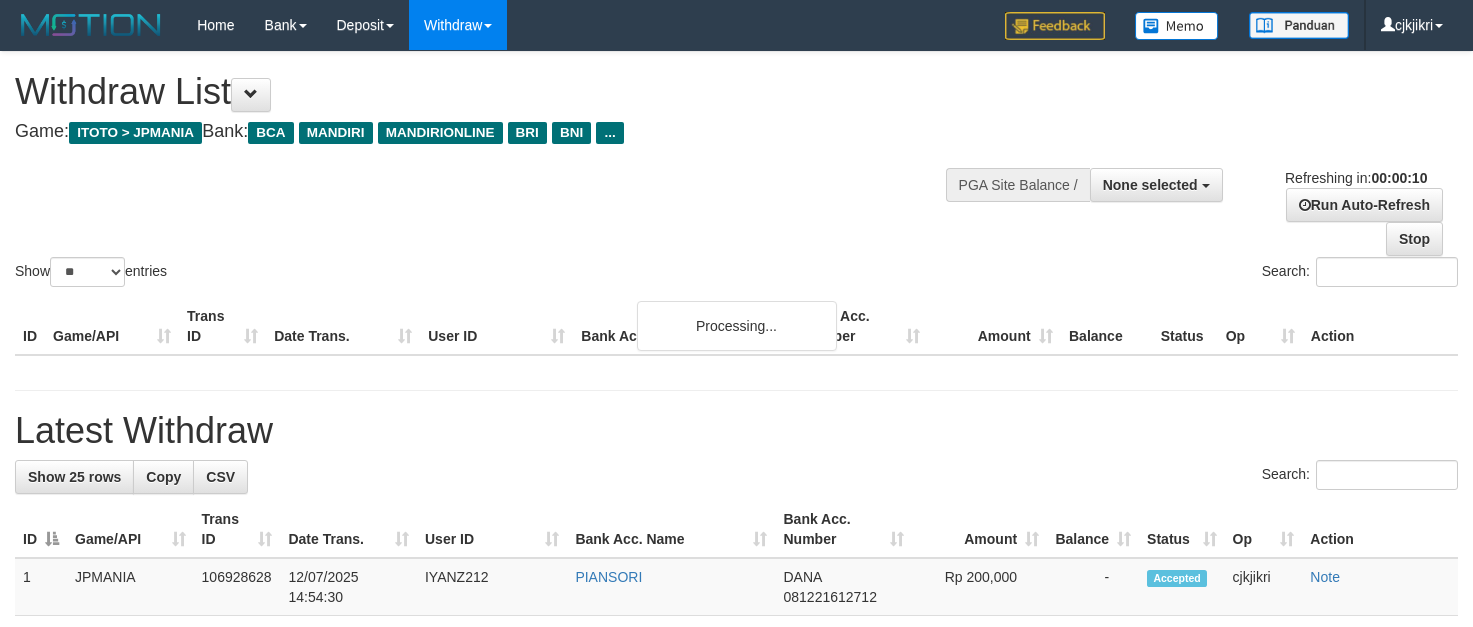 select 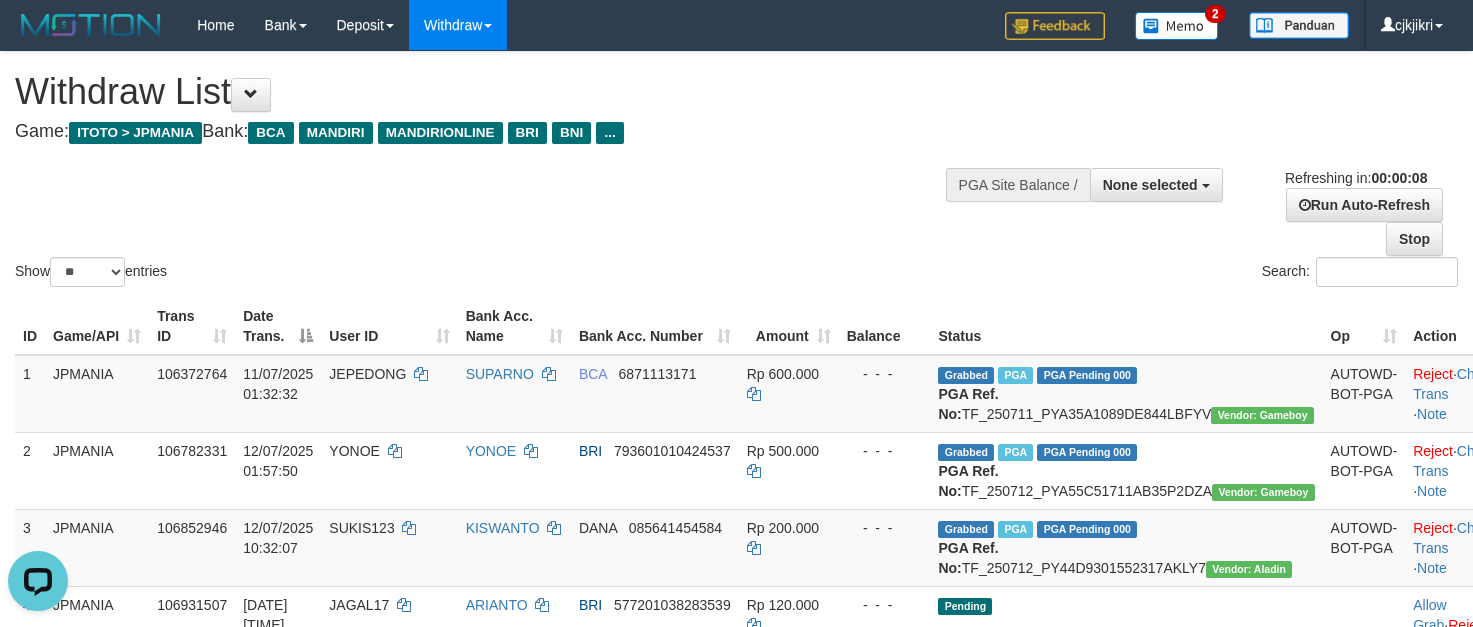 scroll, scrollTop: 0, scrollLeft: 0, axis: both 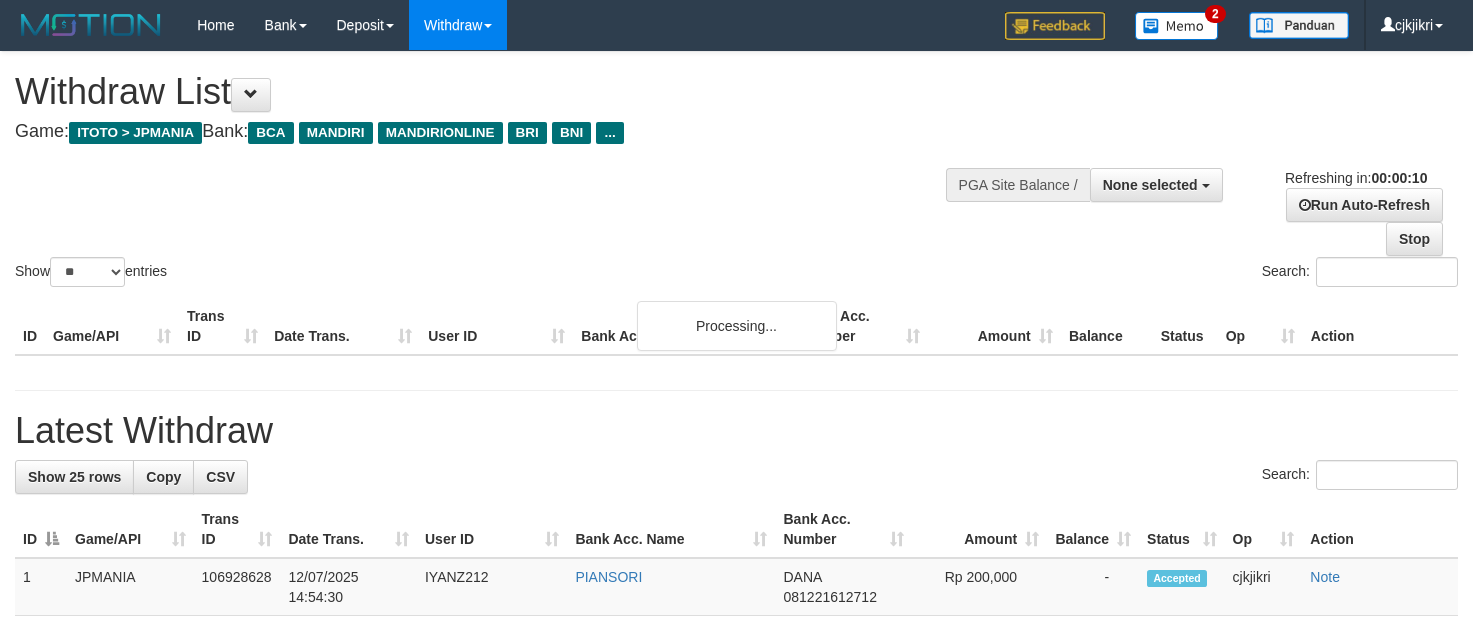 select 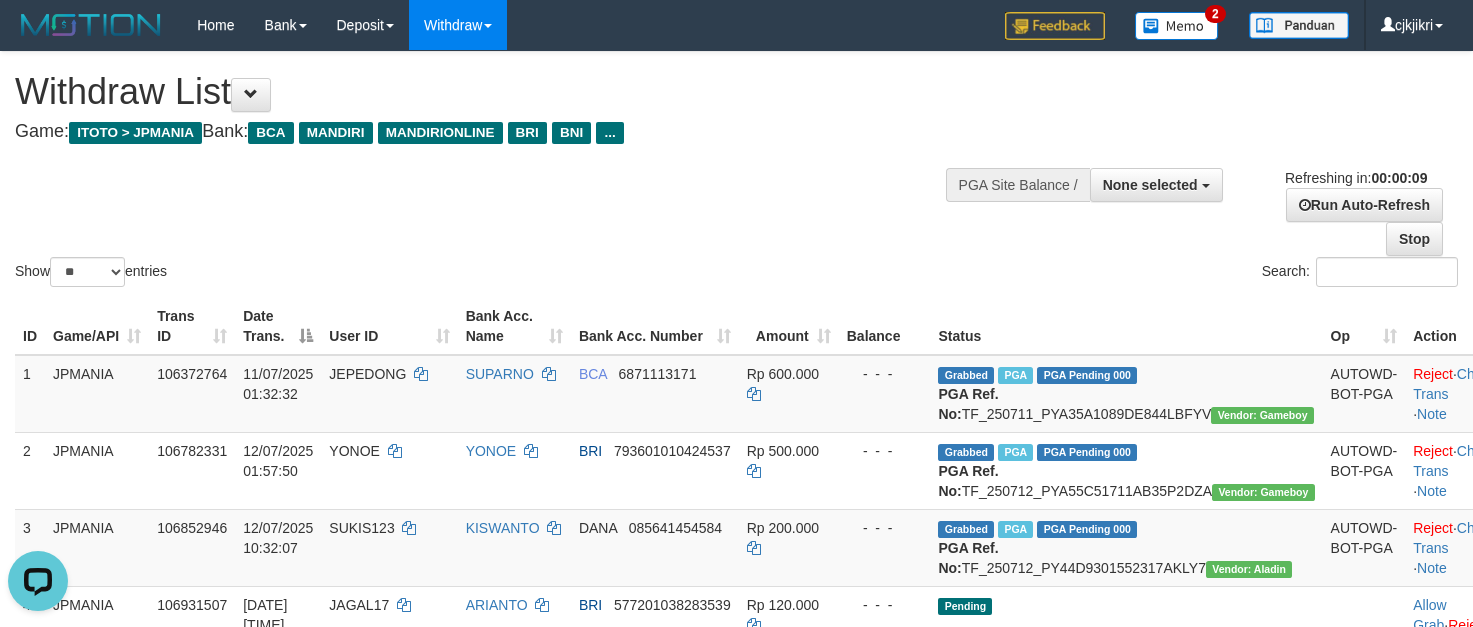 scroll, scrollTop: 0, scrollLeft: 0, axis: both 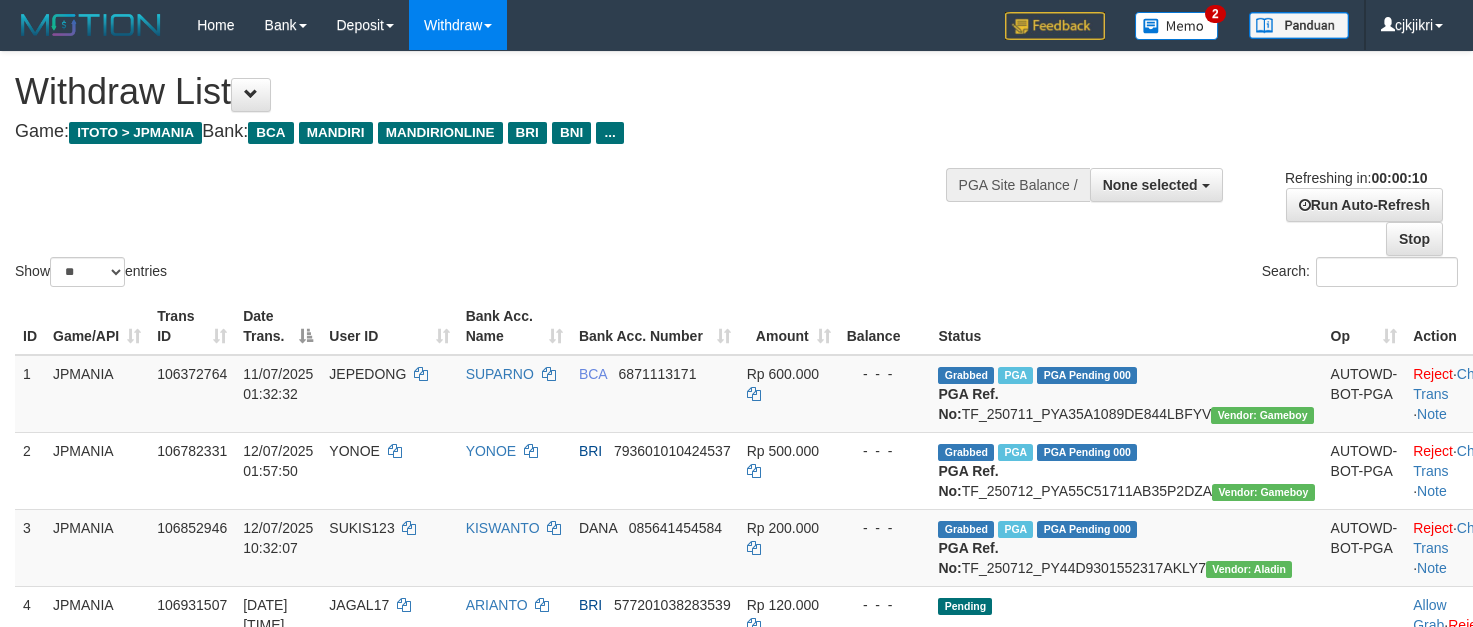 select 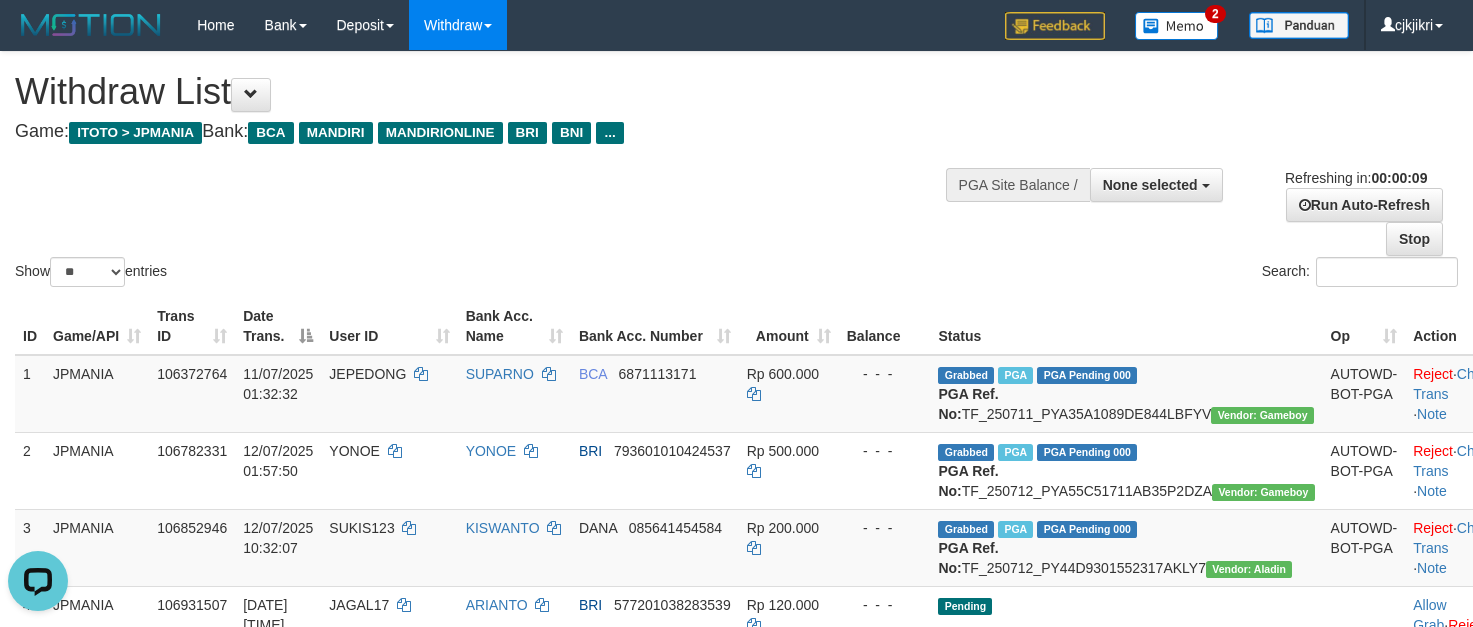 scroll, scrollTop: 0, scrollLeft: 0, axis: both 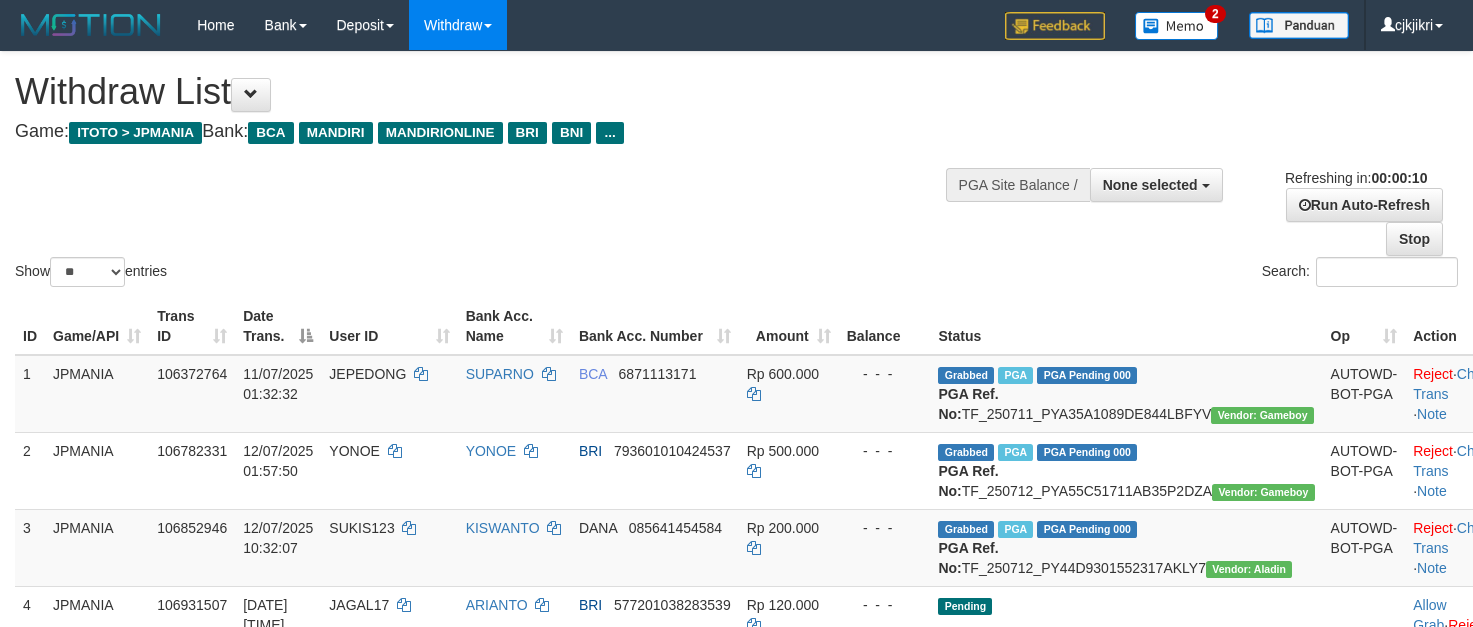 select 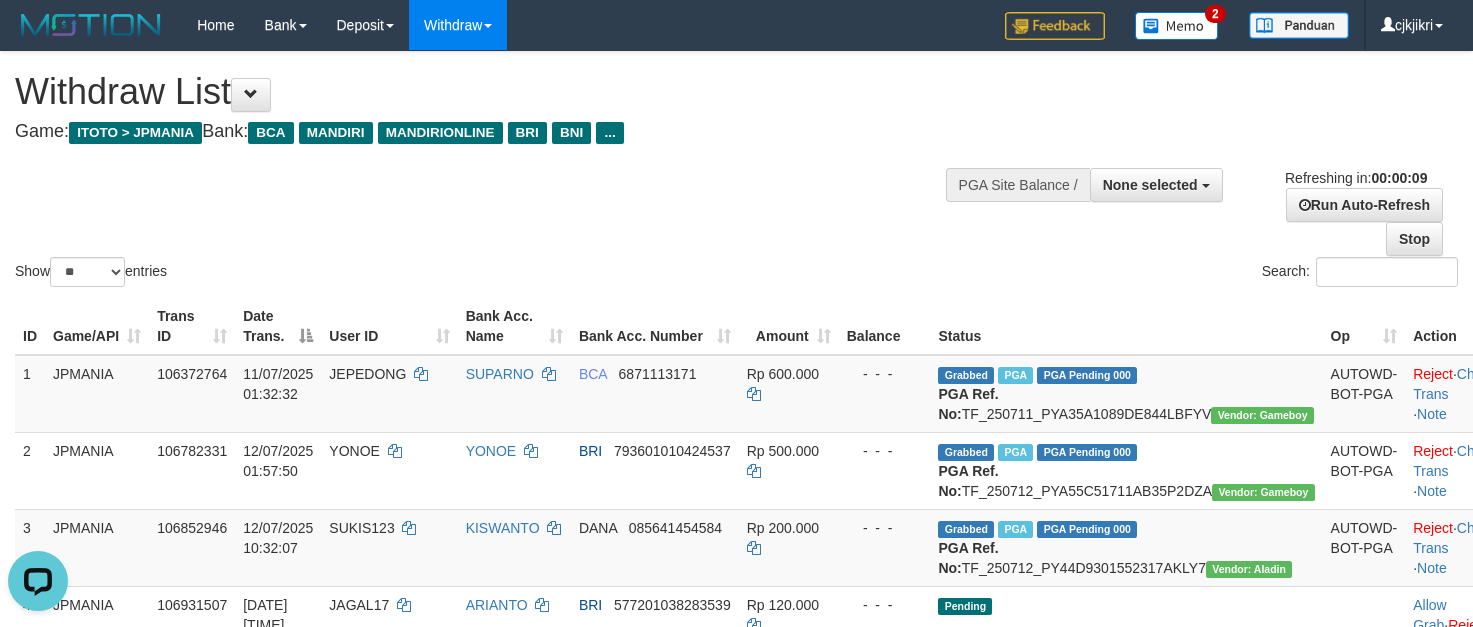 scroll, scrollTop: 0, scrollLeft: 0, axis: both 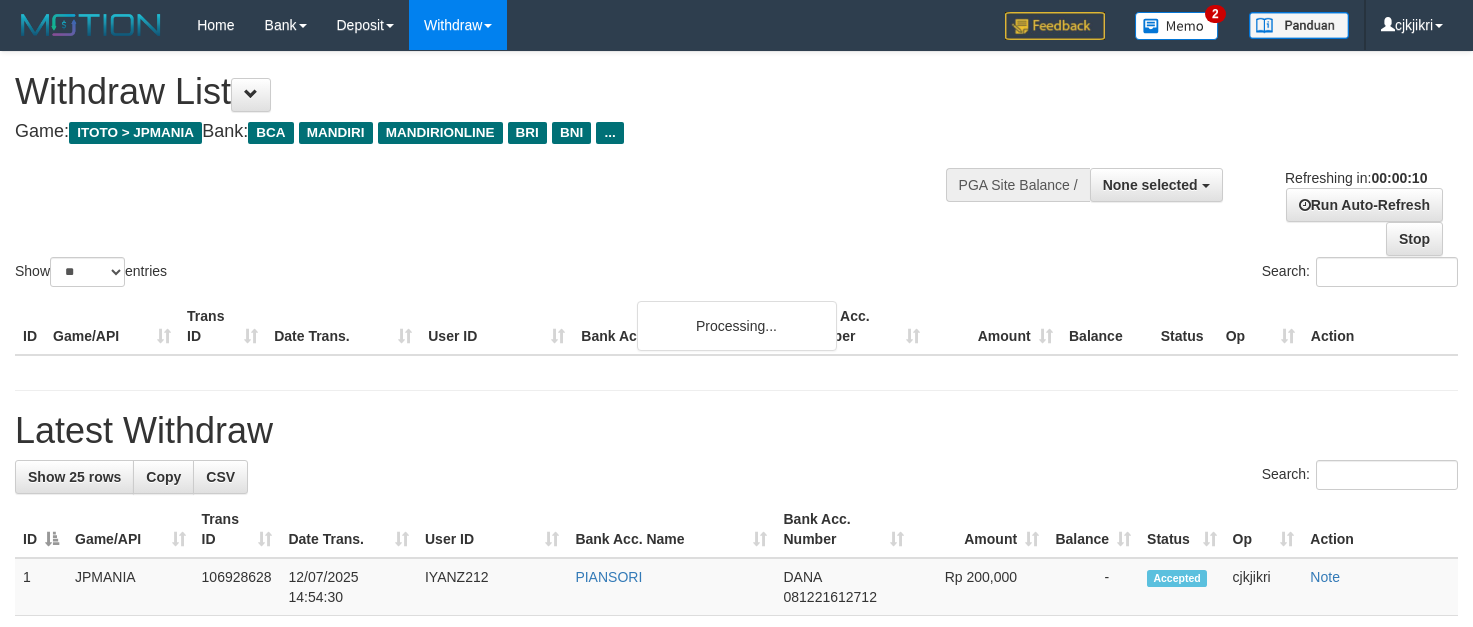 select 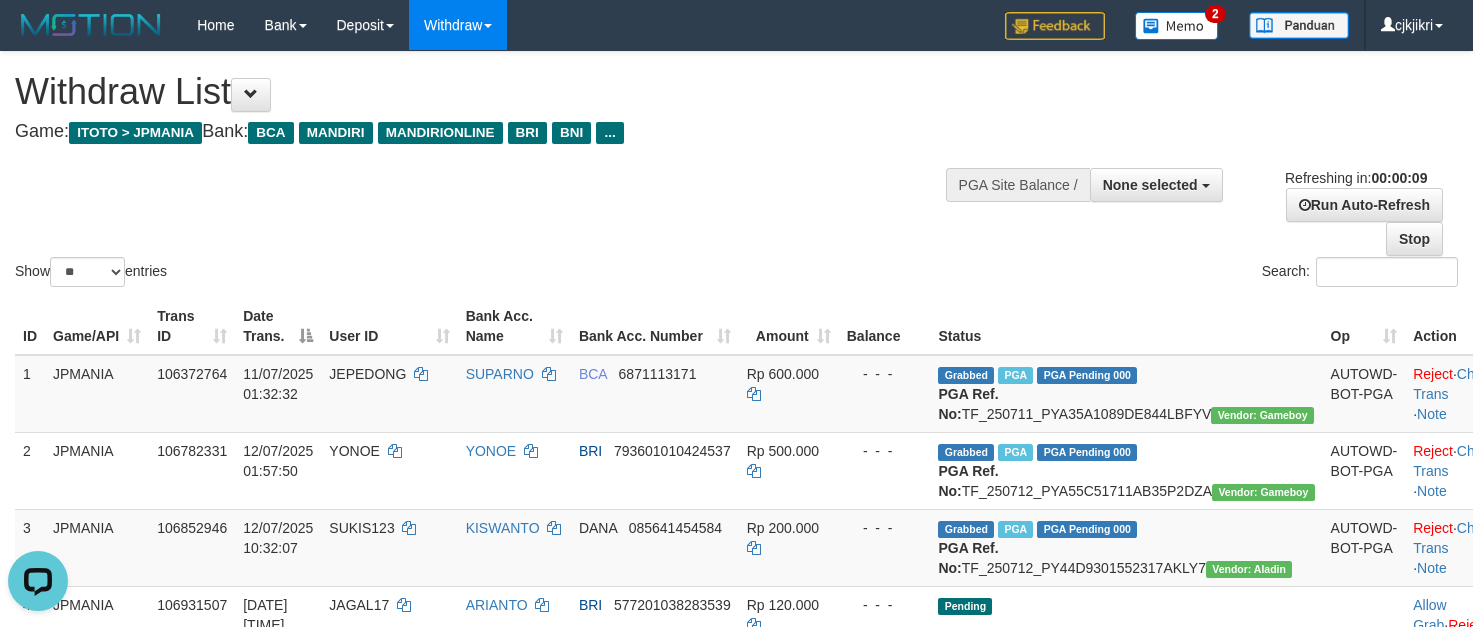 scroll, scrollTop: 0, scrollLeft: 0, axis: both 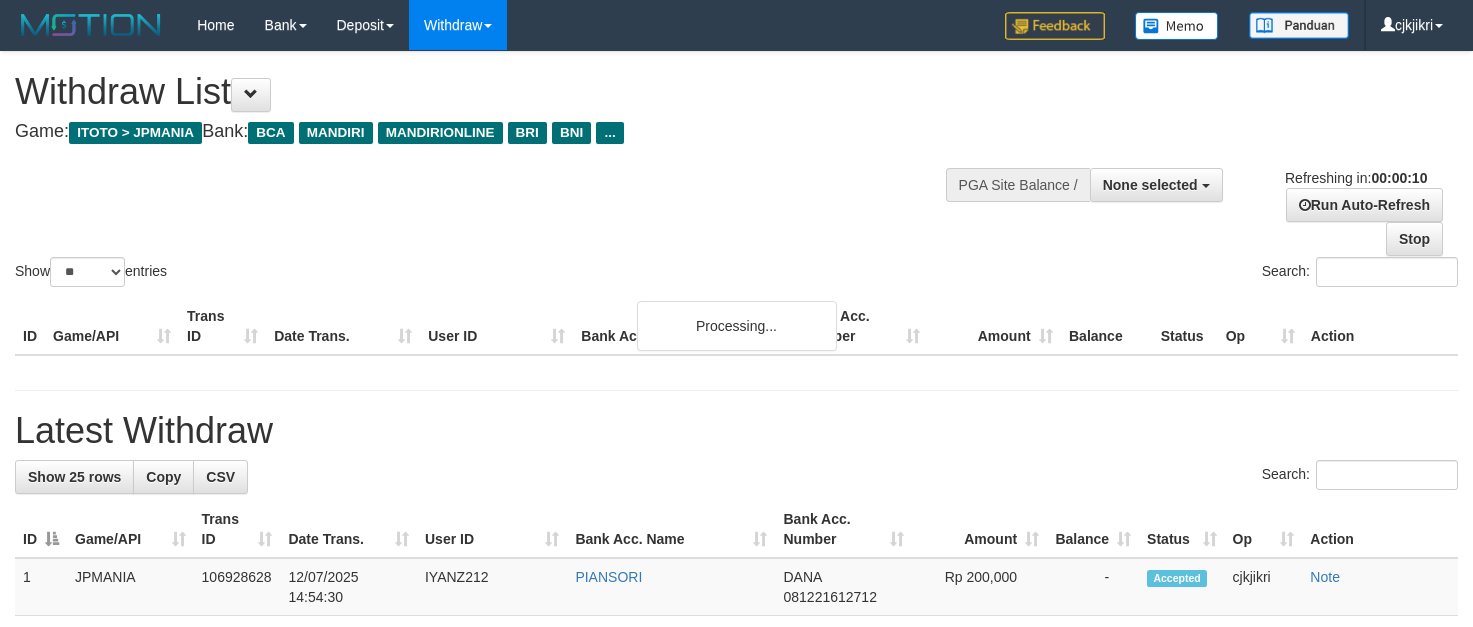 select 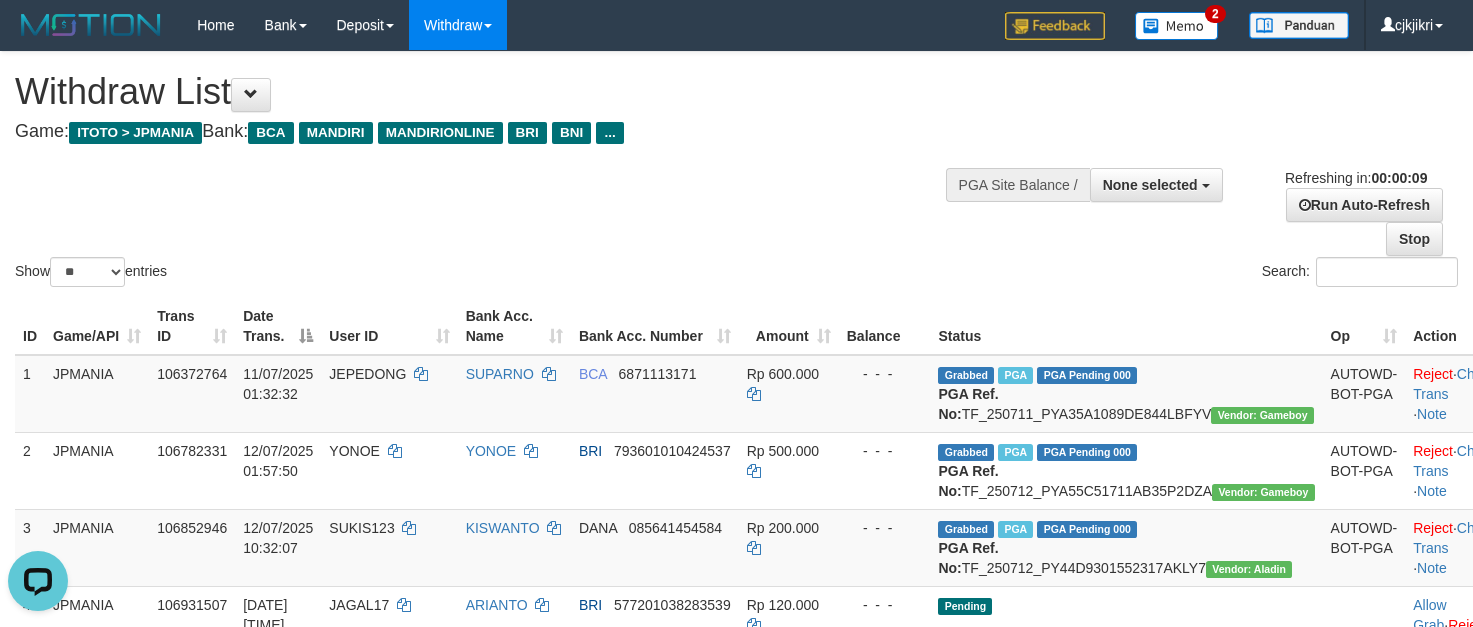 scroll, scrollTop: 0, scrollLeft: 0, axis: both 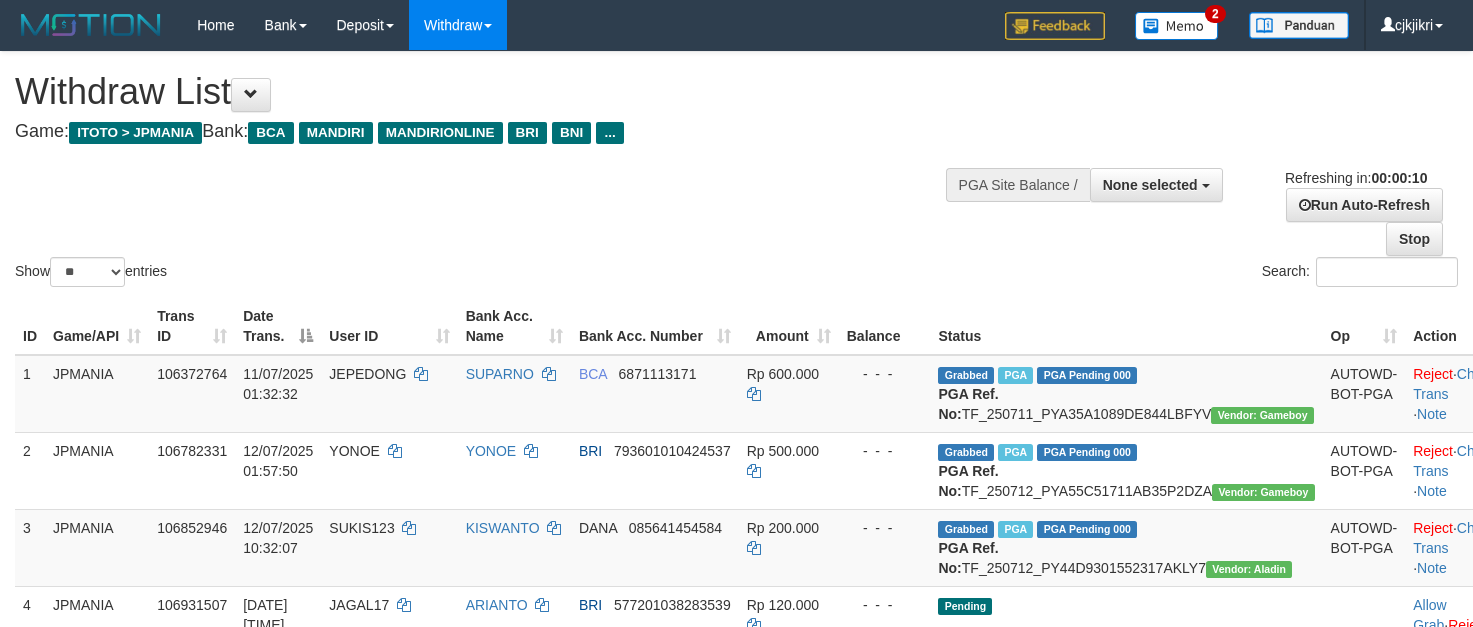 select 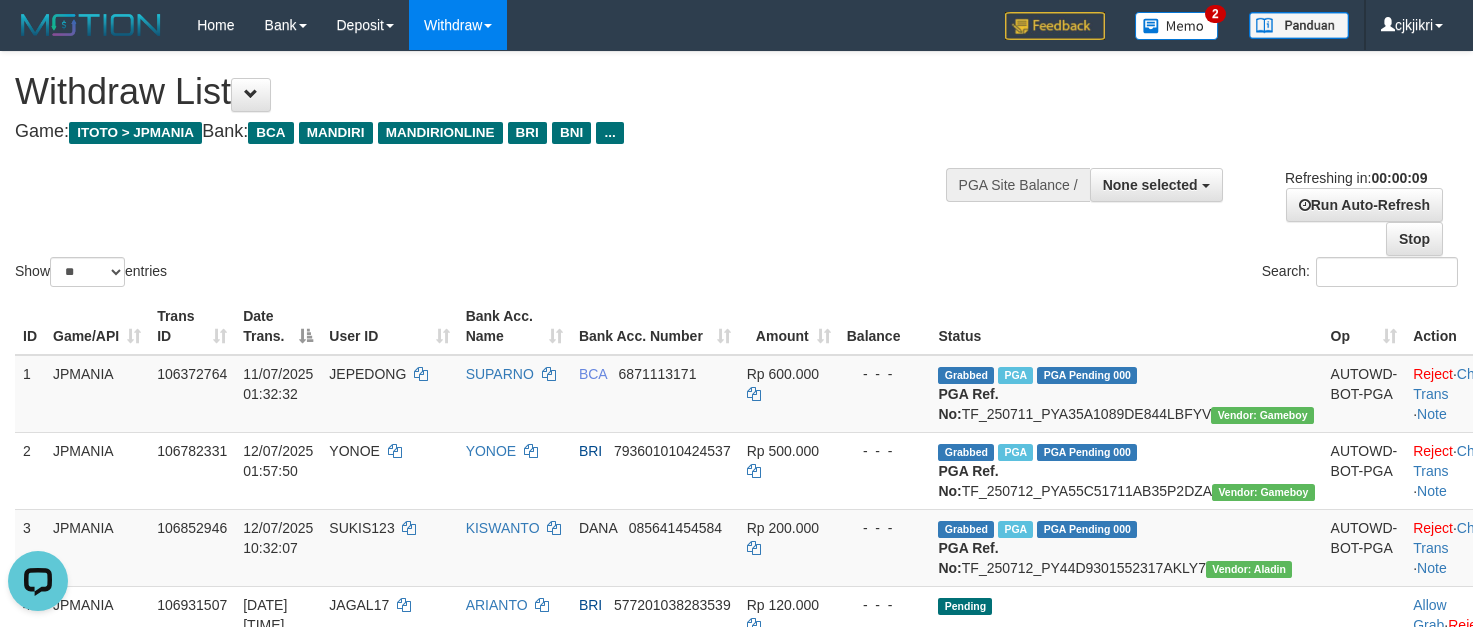 scroll, scrollTop: 0, scrollLeft: 0, axis: both 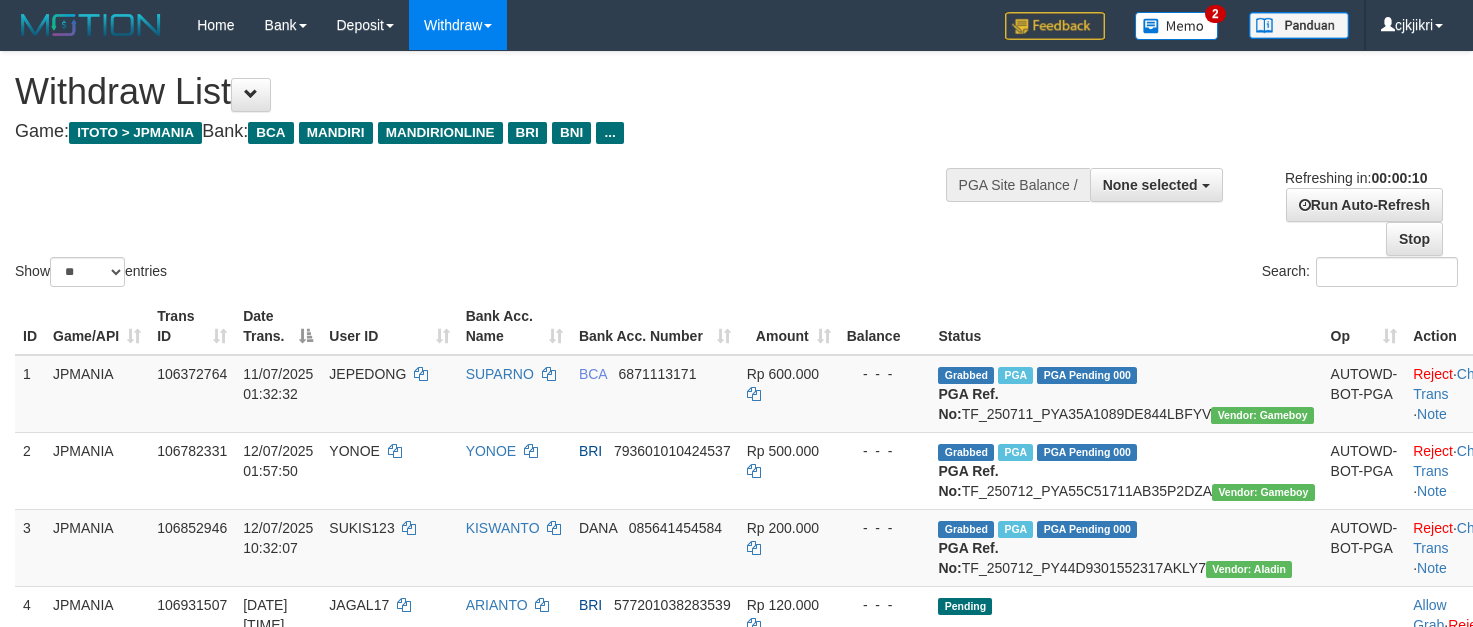 select 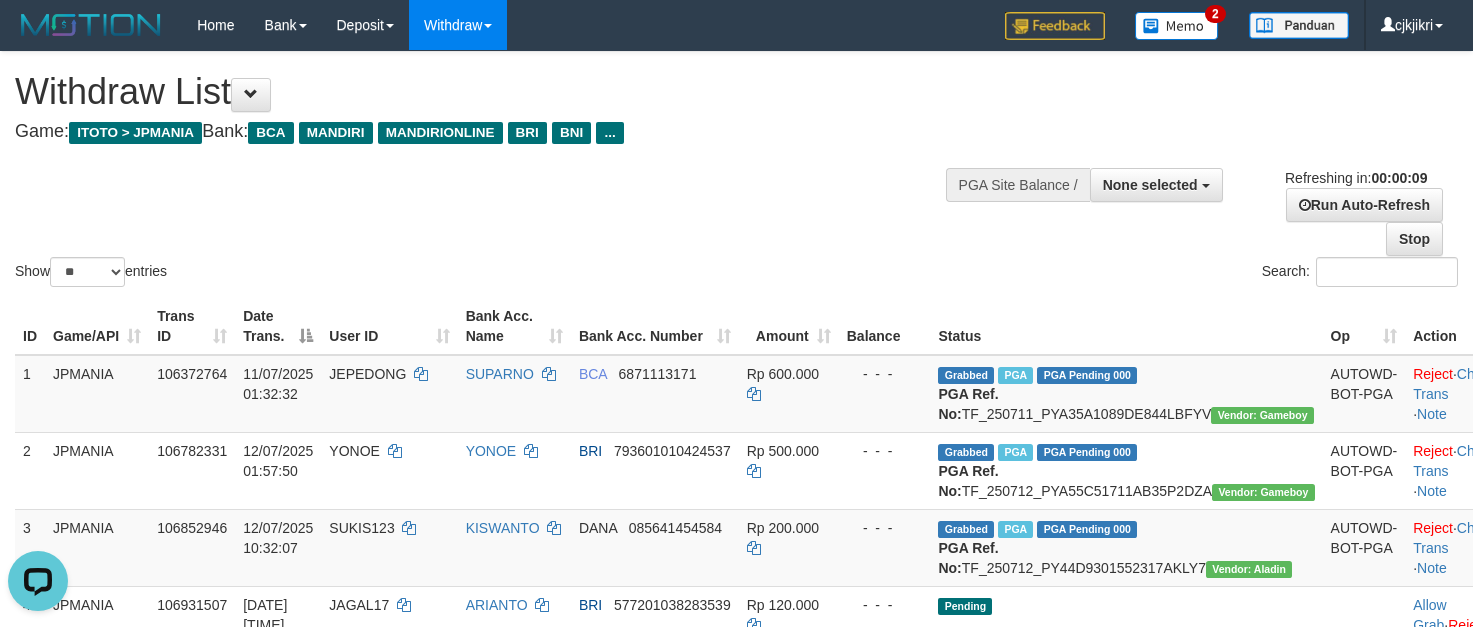 scroll, scrollTop: 0, scrollLeft: 0, axis: both 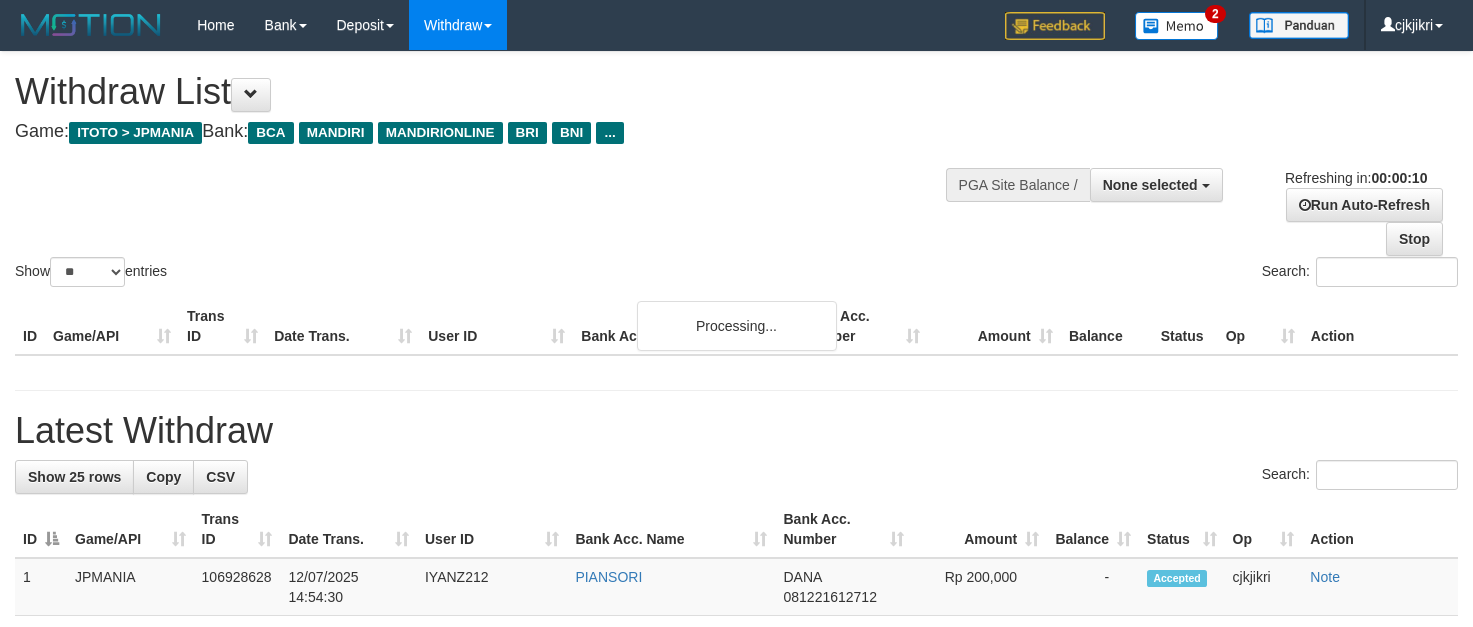 select 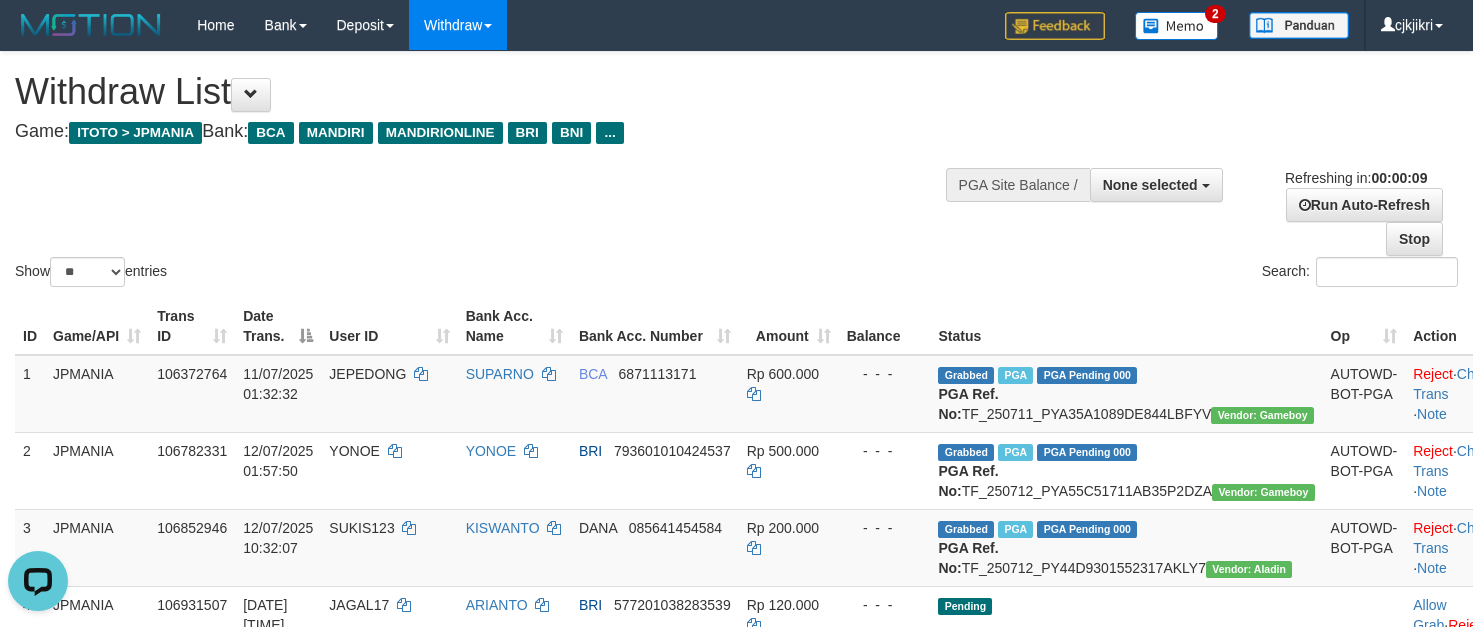 scroll, scrollTop: 0, scrollLeft: 0, axis: both 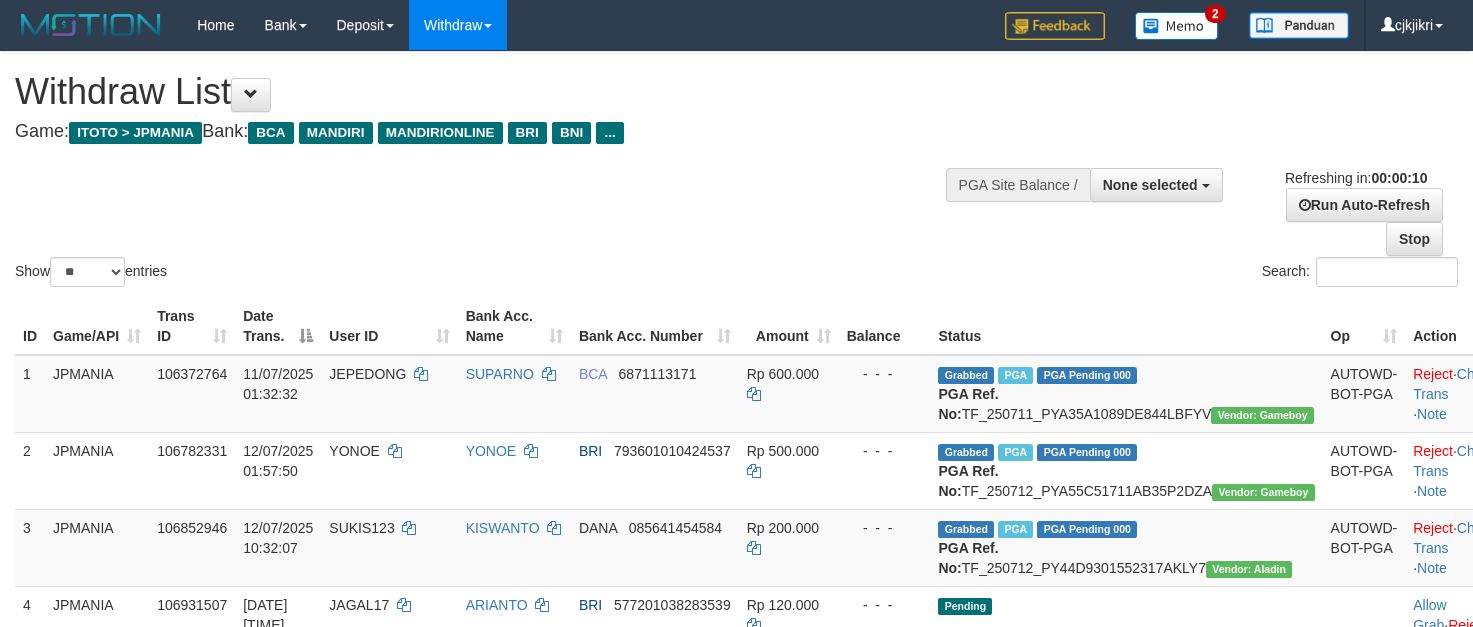 select 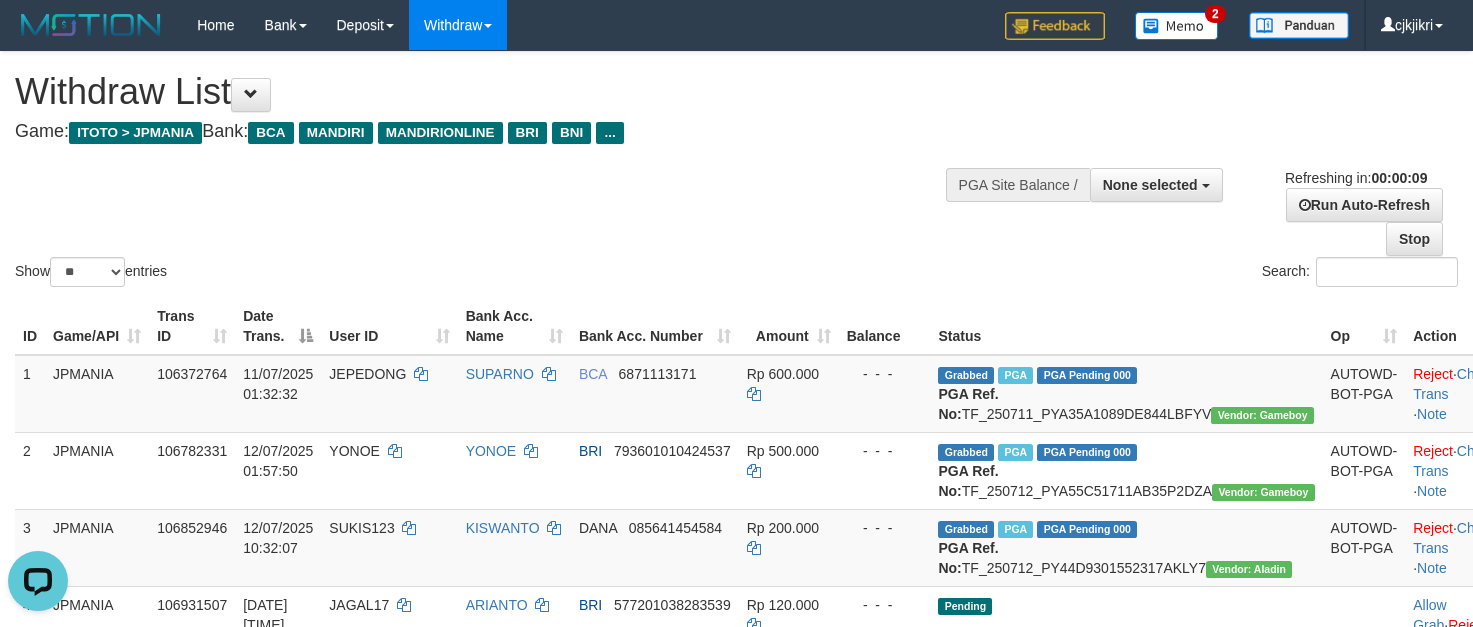 scroll, scrollTop: 0, scrollLeft: 0, axis: both 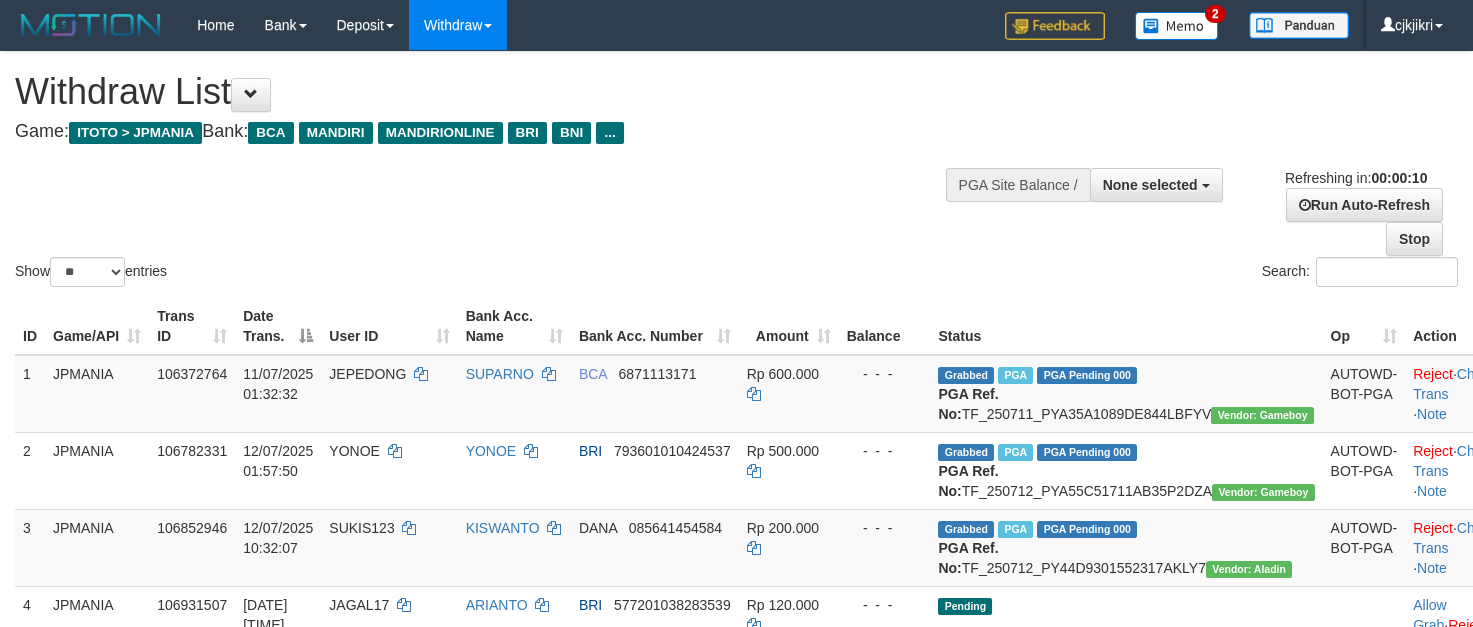 select 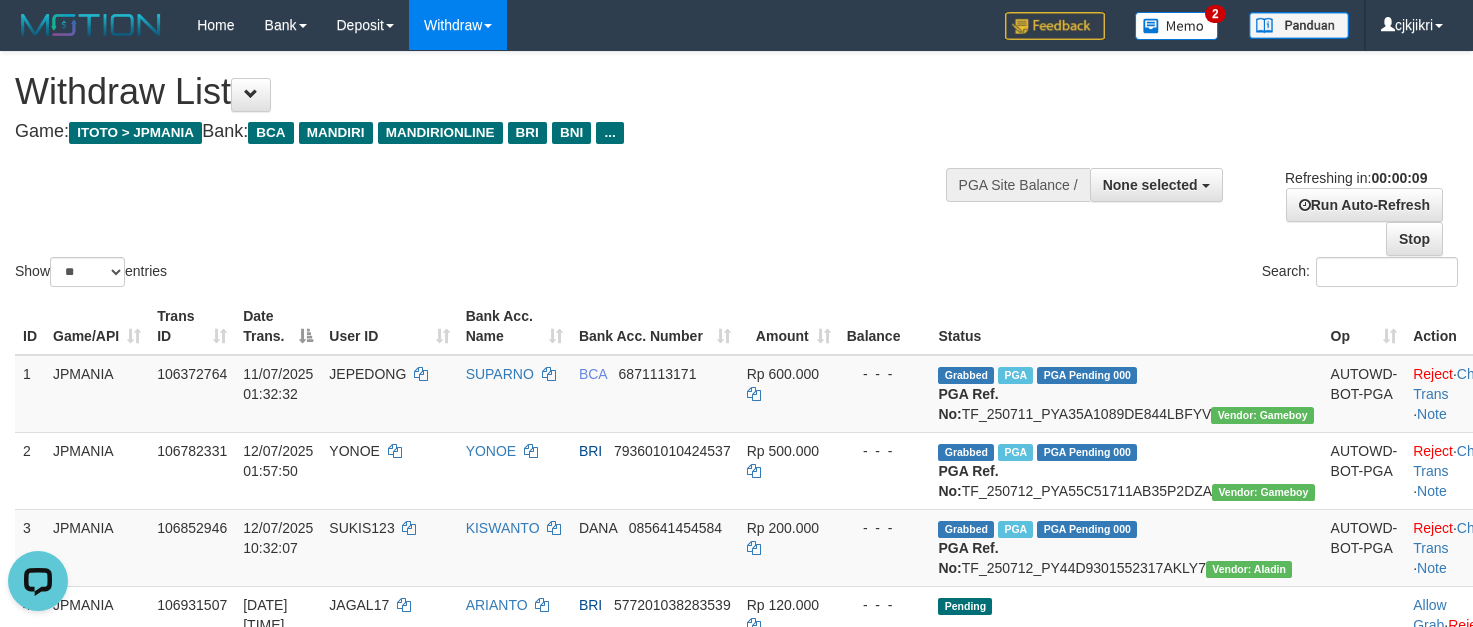 scroll, scrollTop: 0, scrollLeft: 0, axis: both 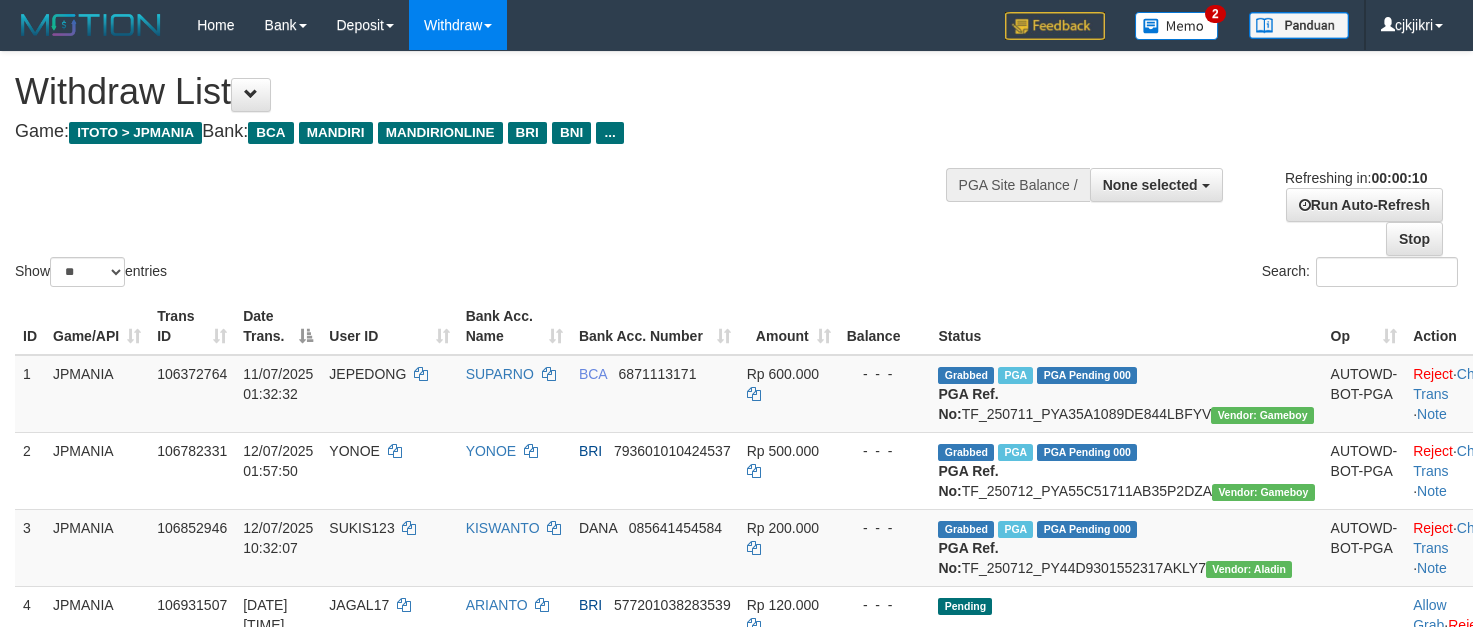 select 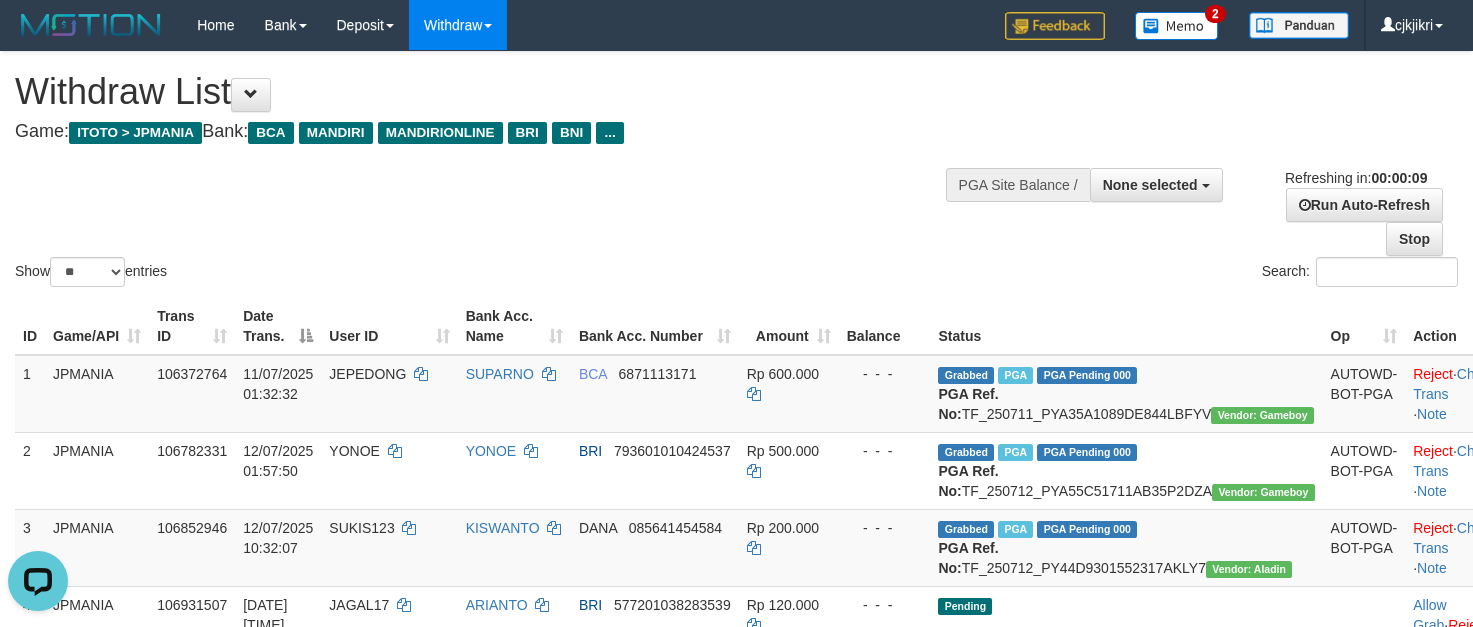 scroll, scrollTop: 0, scrollLeft: 0, axis: both 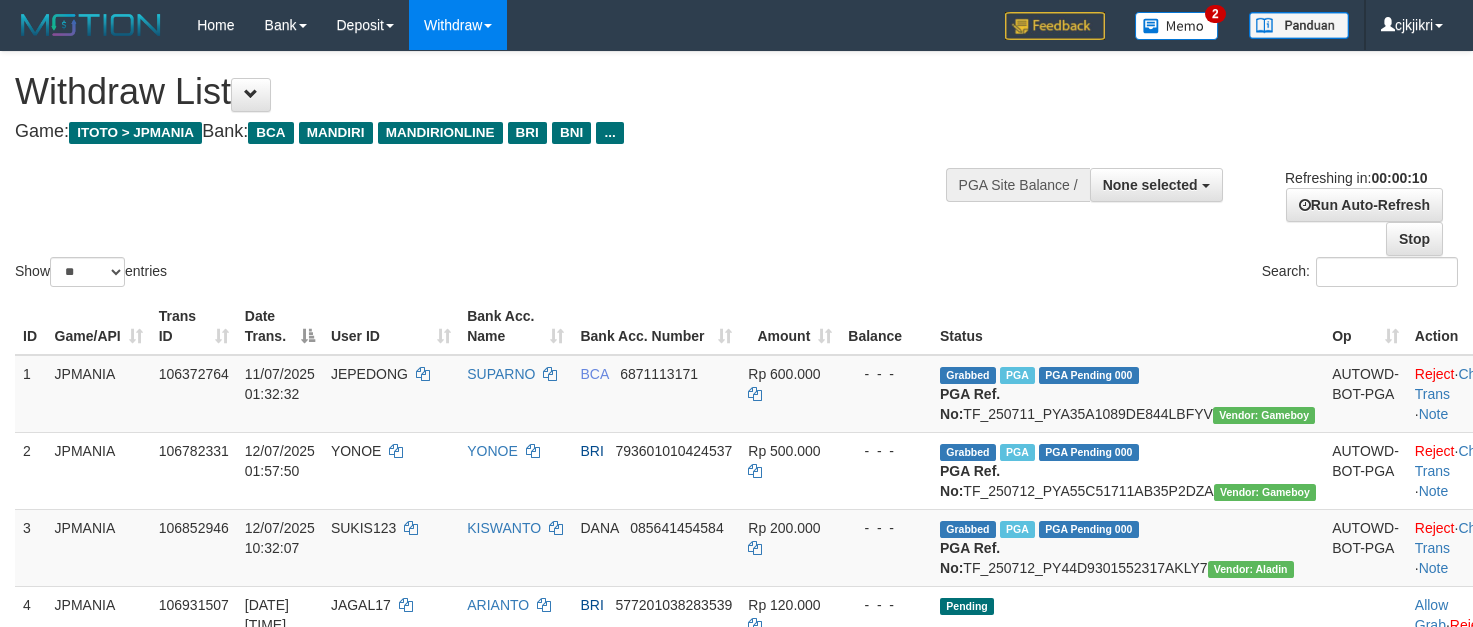 select 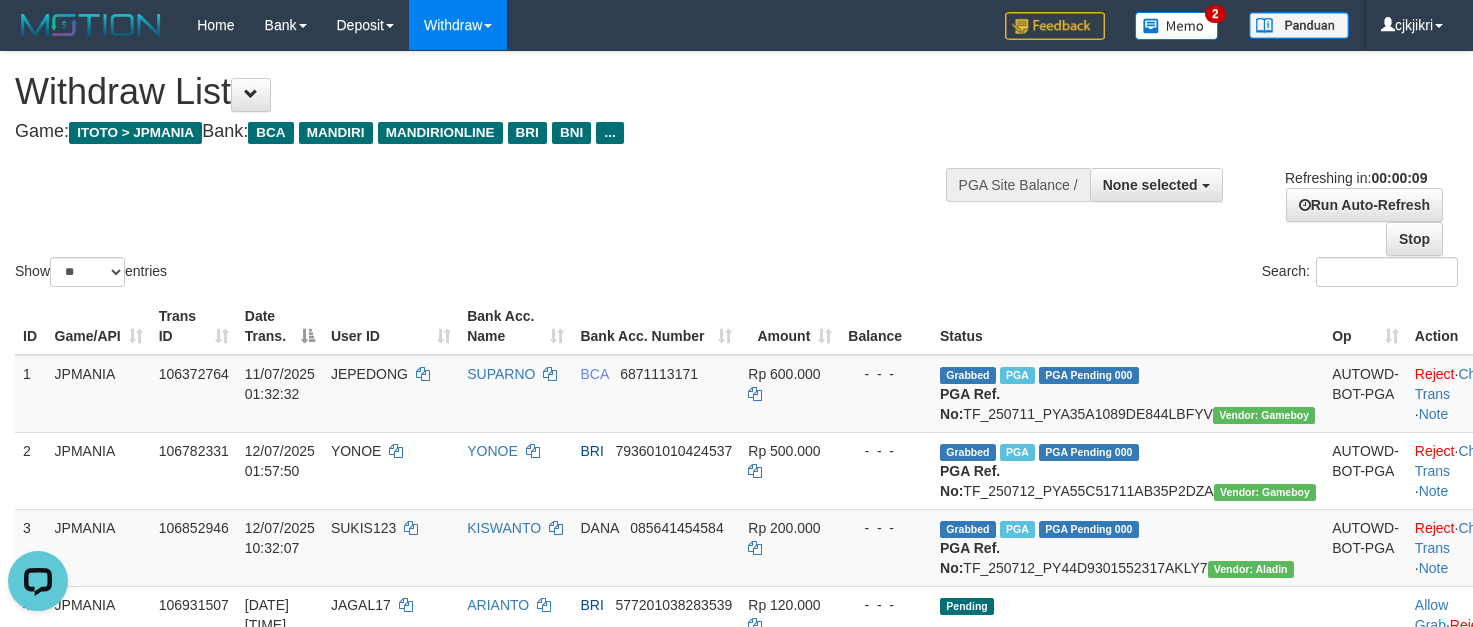 scroll, scrollTop: 0, scrollLeft: 0, axis: both 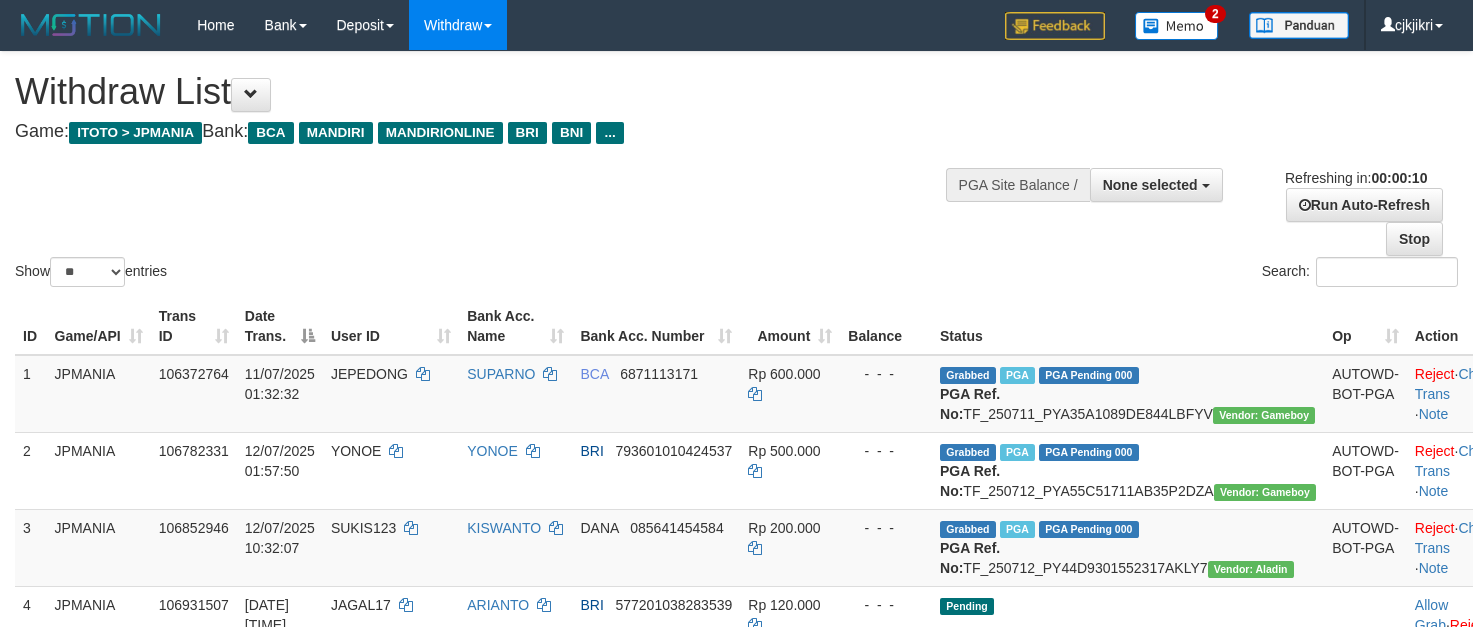 select 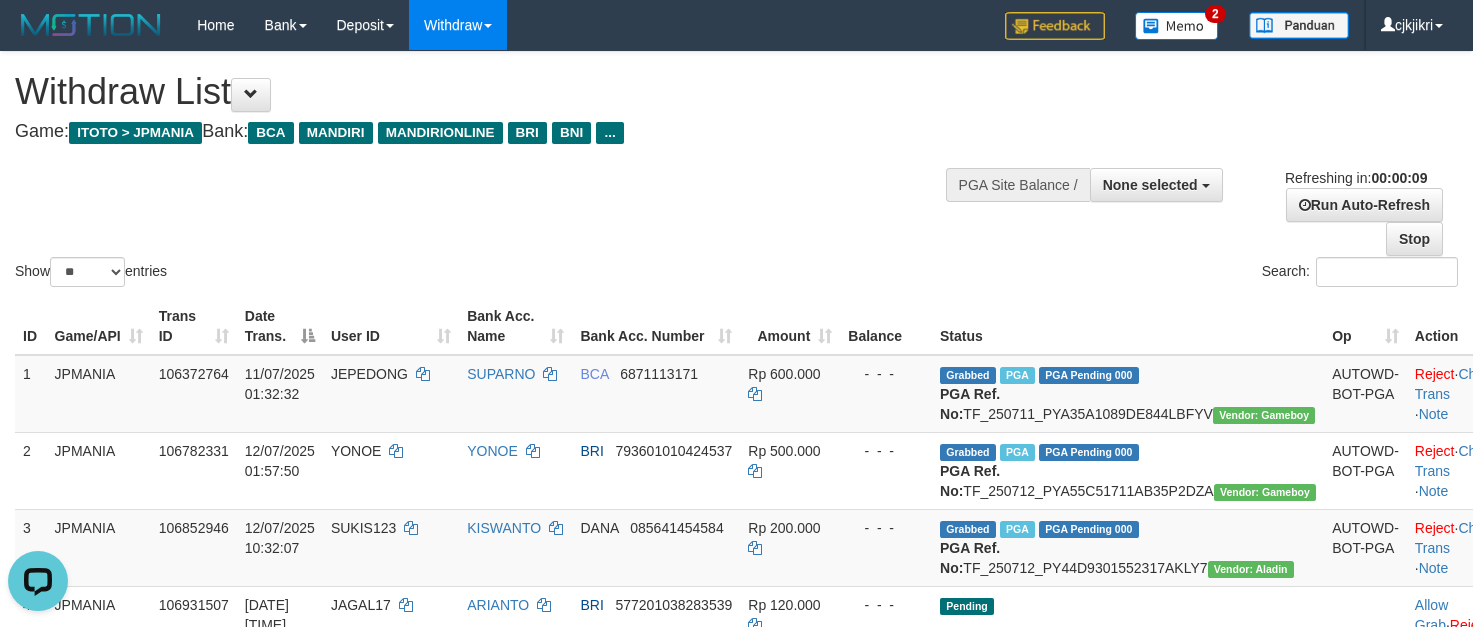 scroll, scrollTop: 0, scrollLeft: 0, axis: both 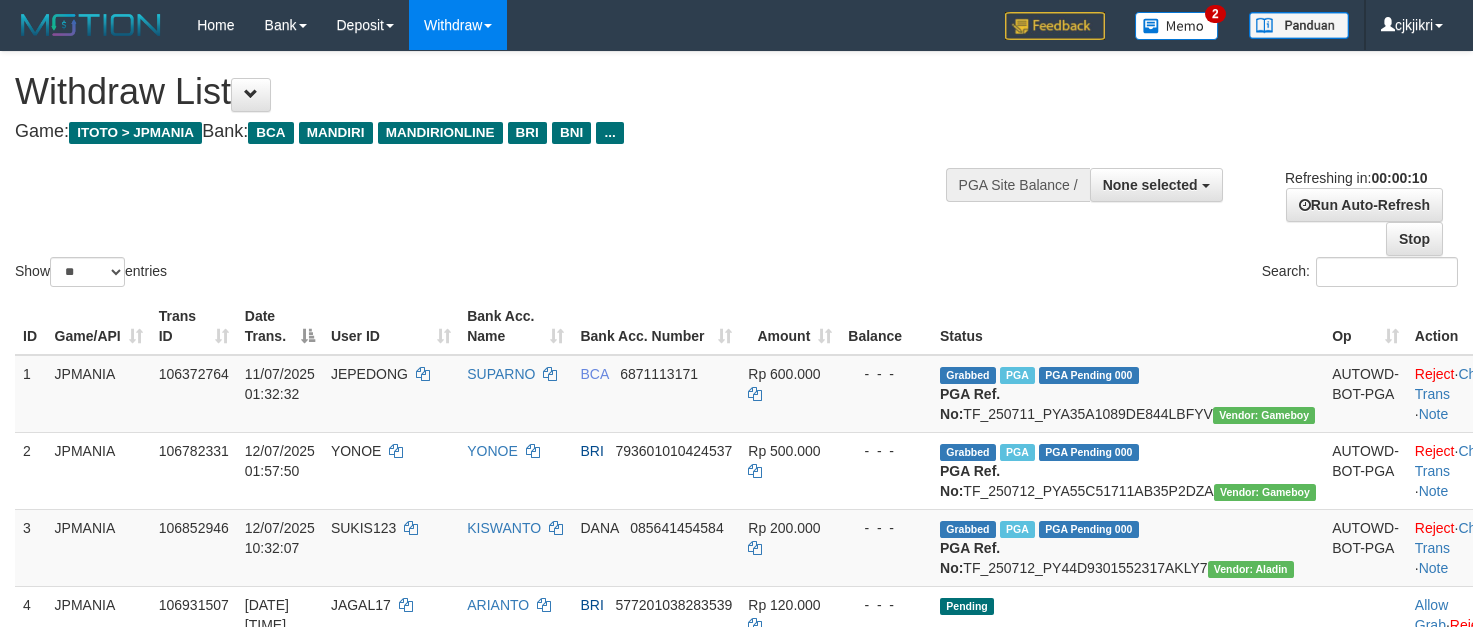 select 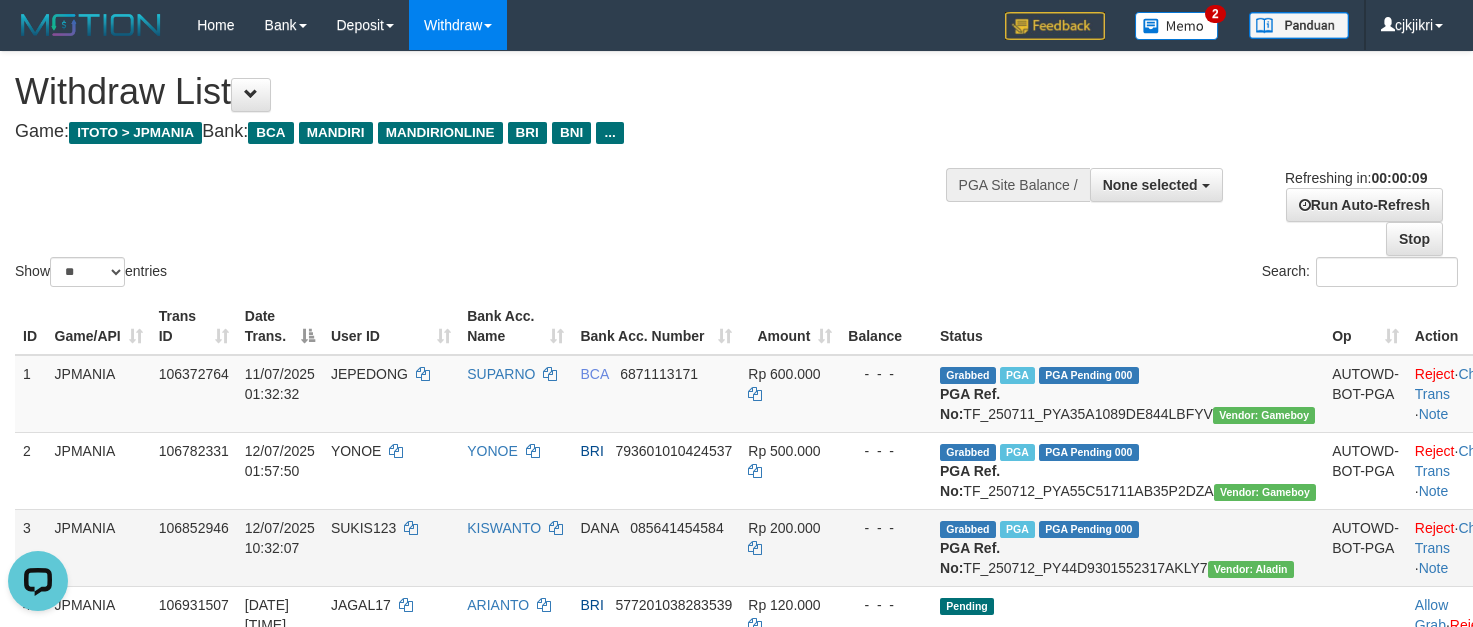 scroll, scrollTop: 0, scrollLeft: 0, axis: both 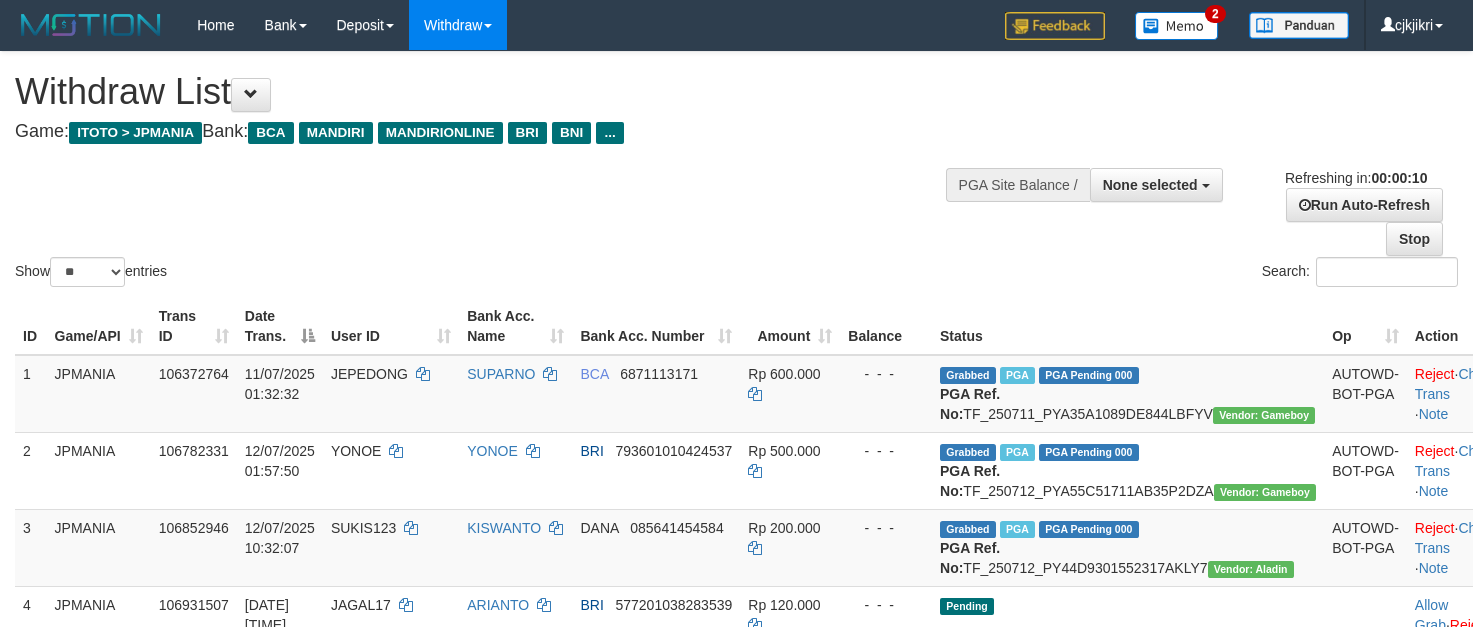 select 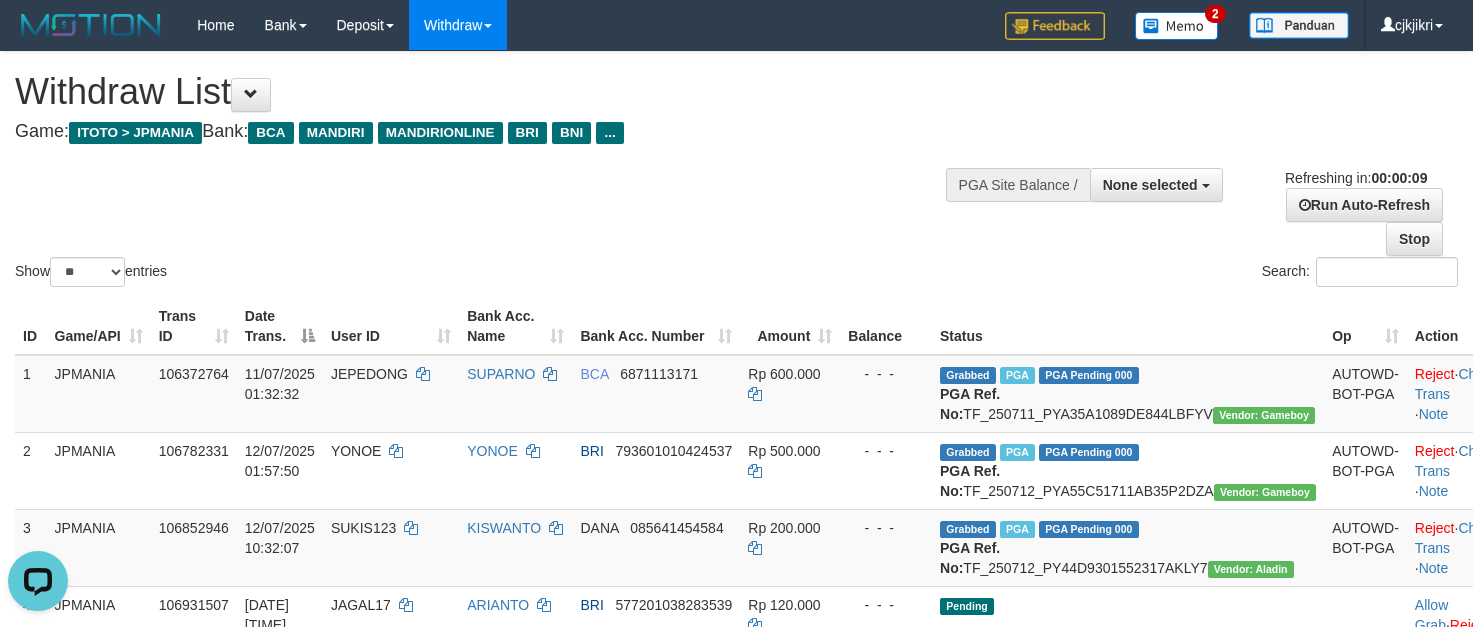 scroll, scrollTop: 0, scrollLeft: 0, axis: both 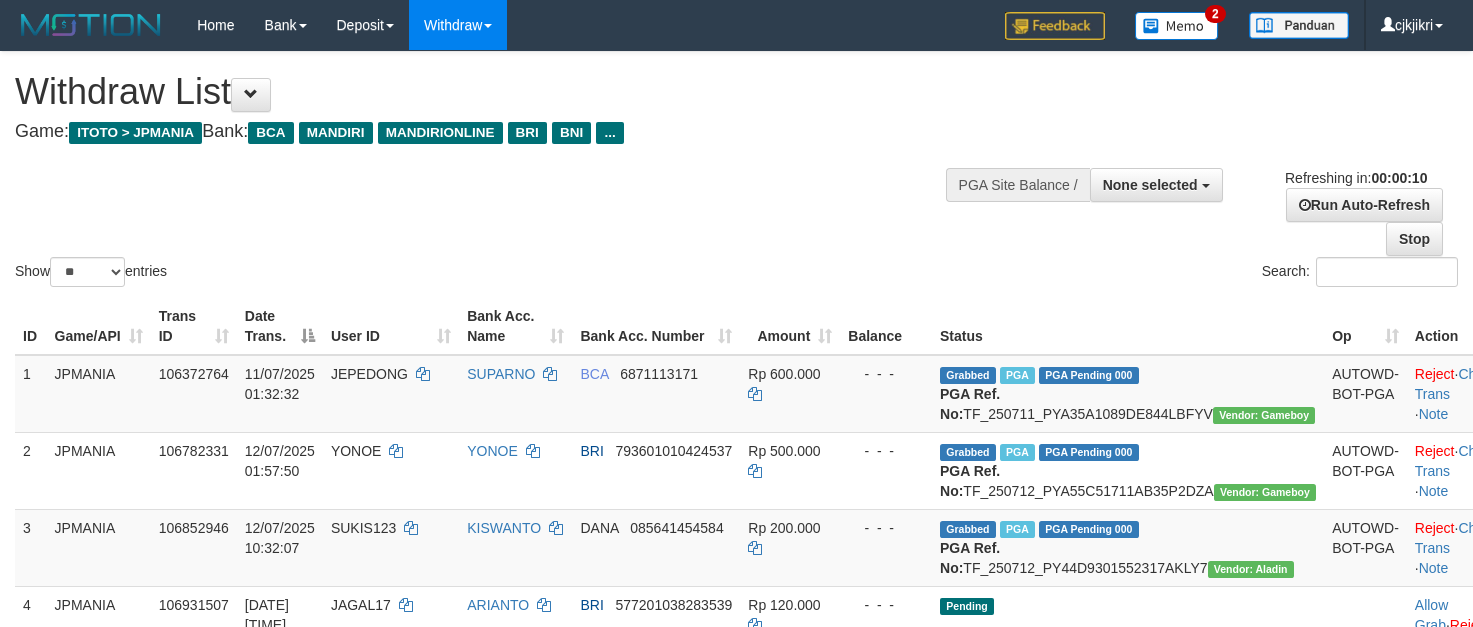 select 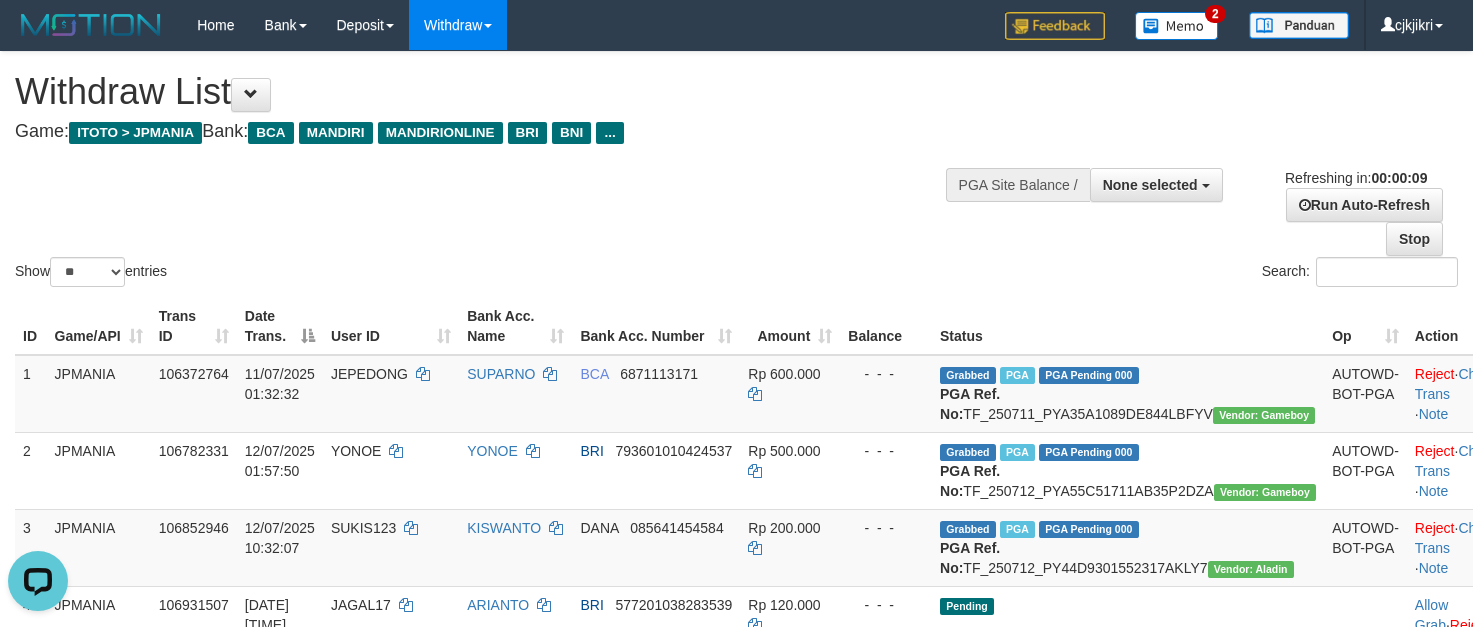 scroll, scrollTop: 0, scrollLeft: 0, axis: both 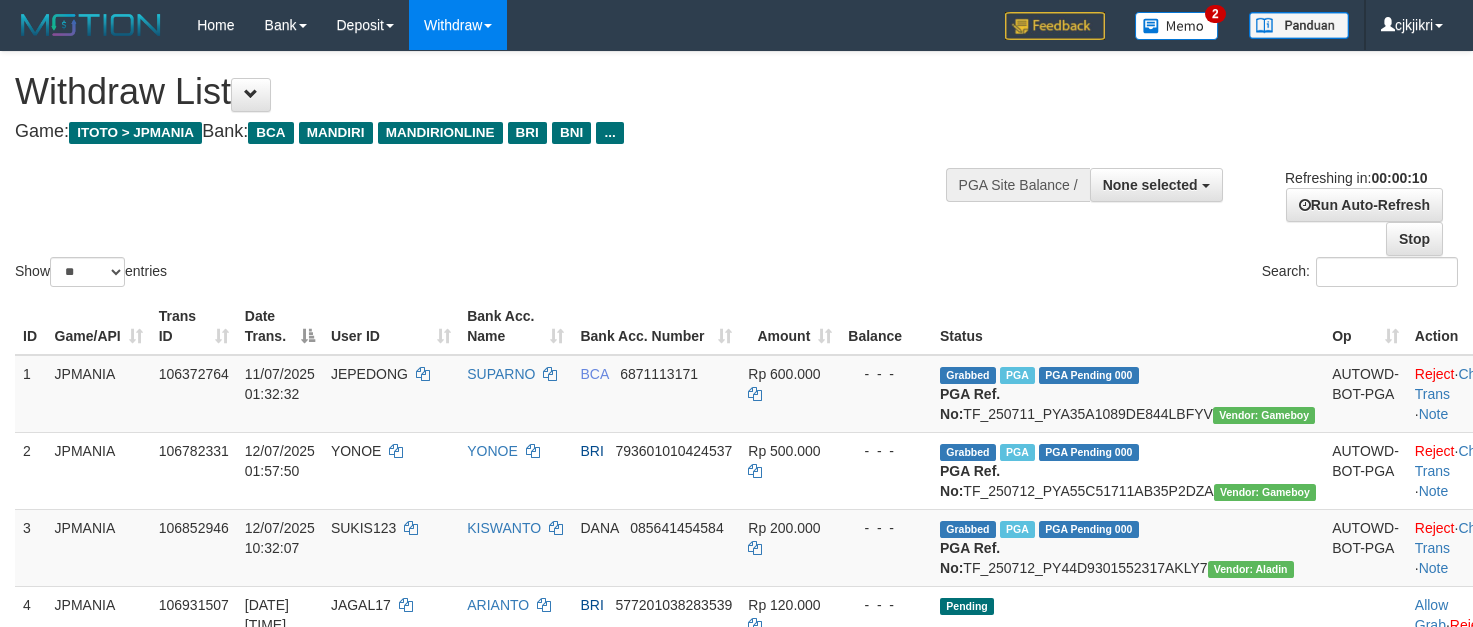 select 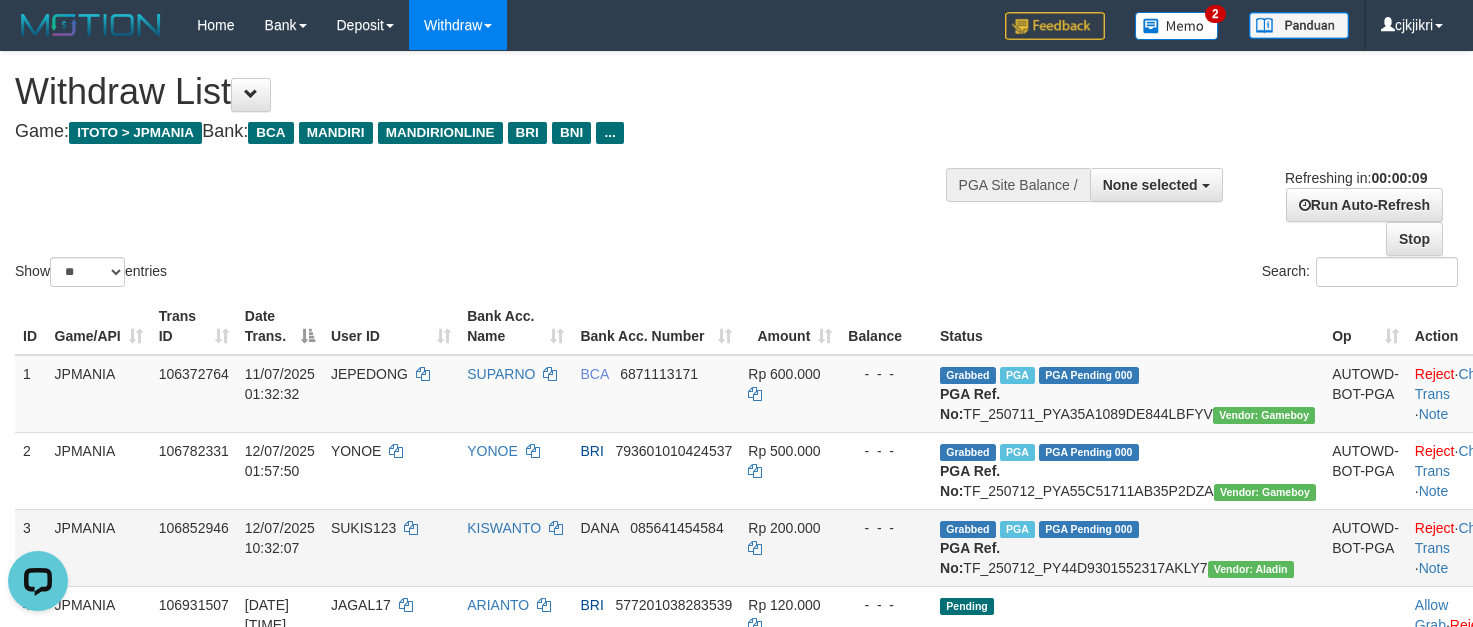 scroll, scrollTop: 0, scrollLeft: 0, axis: both 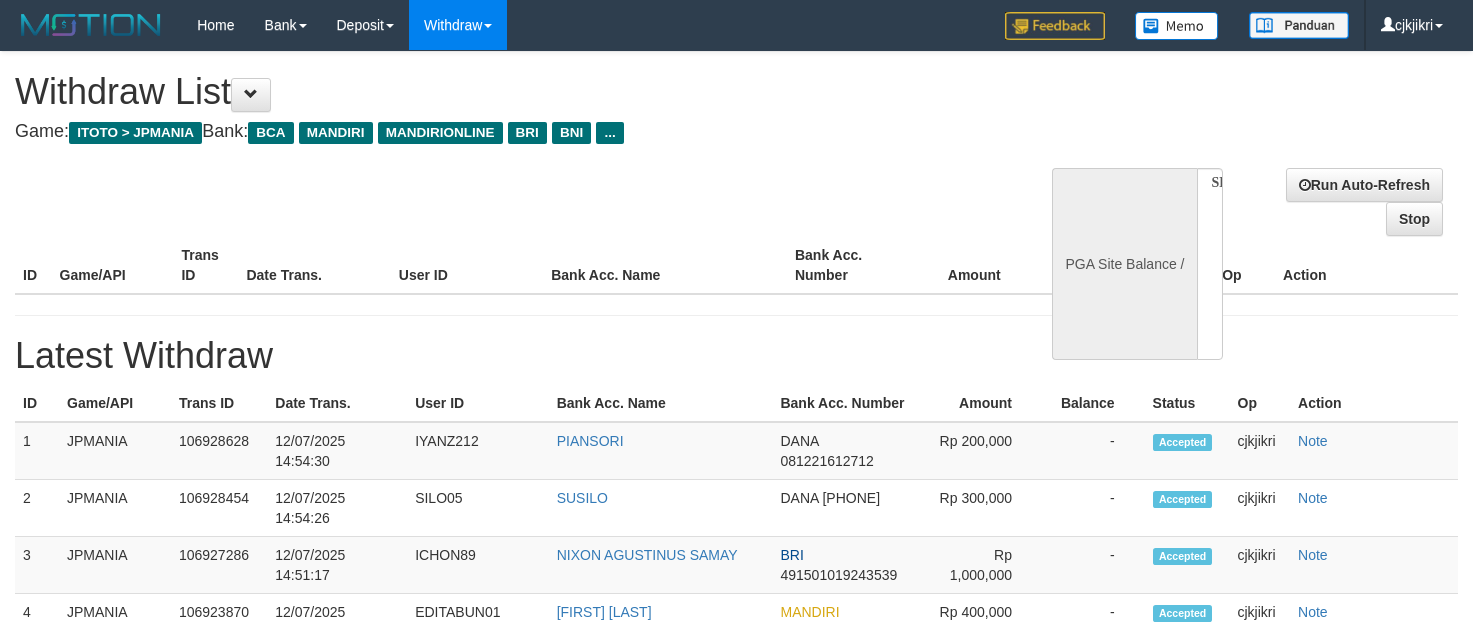 select 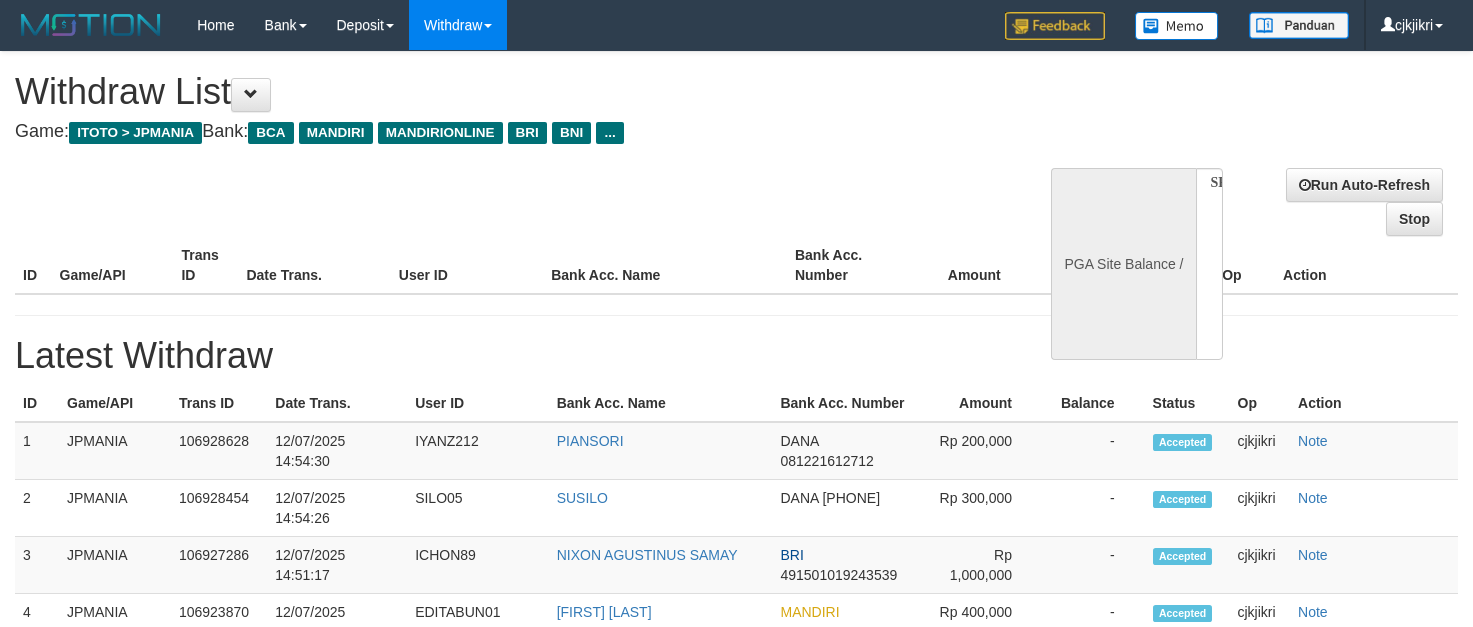 scroll, scrollTop: 0, scrollLeft: 0, axis: both 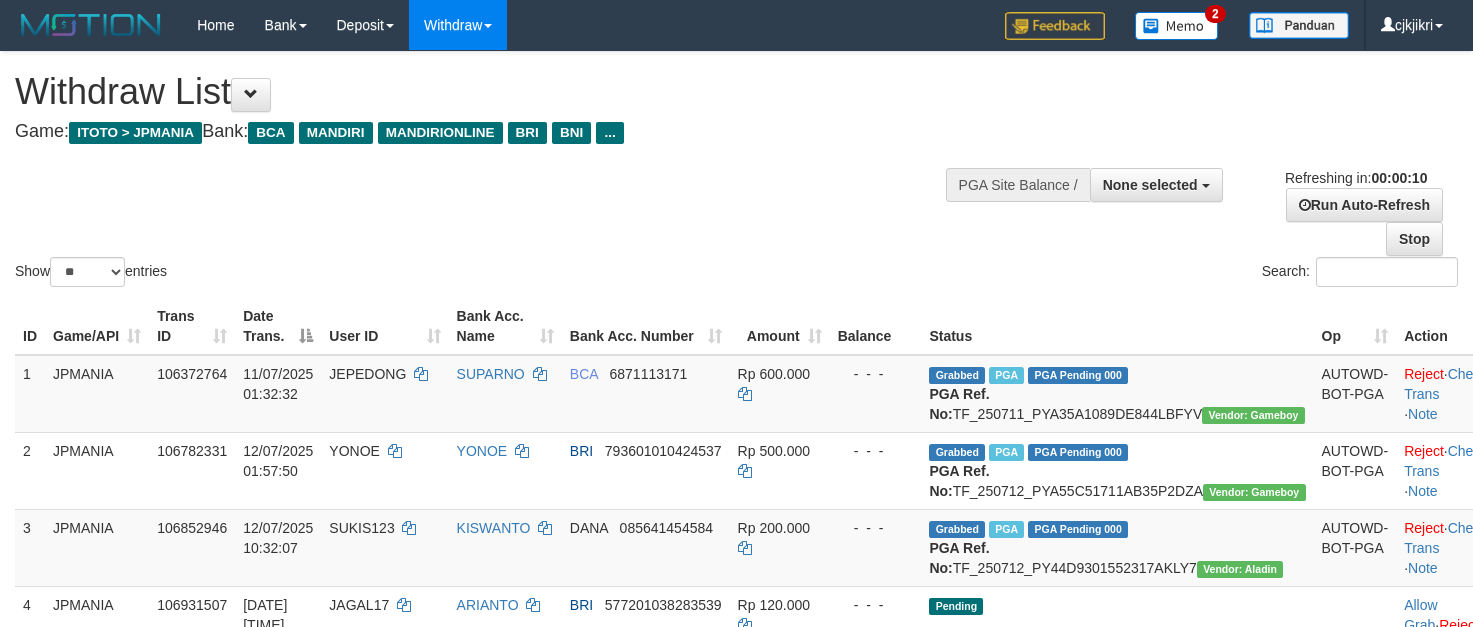 select 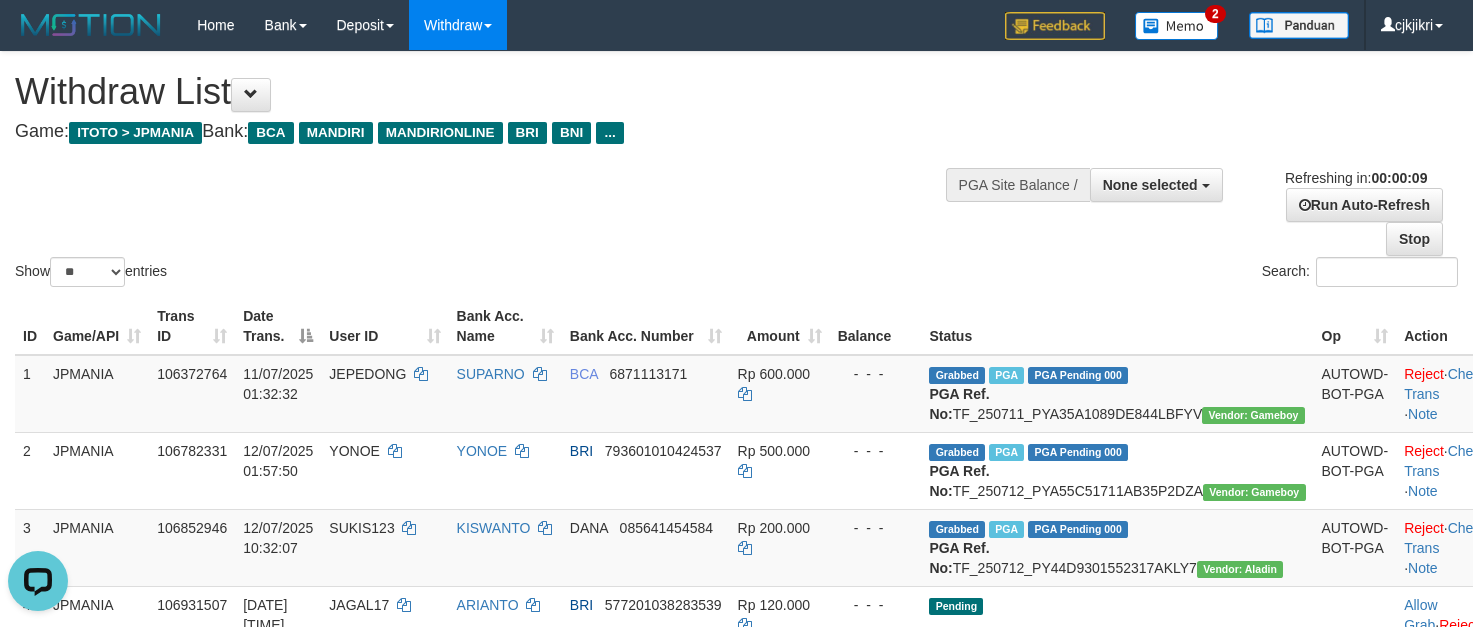 scroll, scrollTop: 0, scrollLeft: 0, axis: both 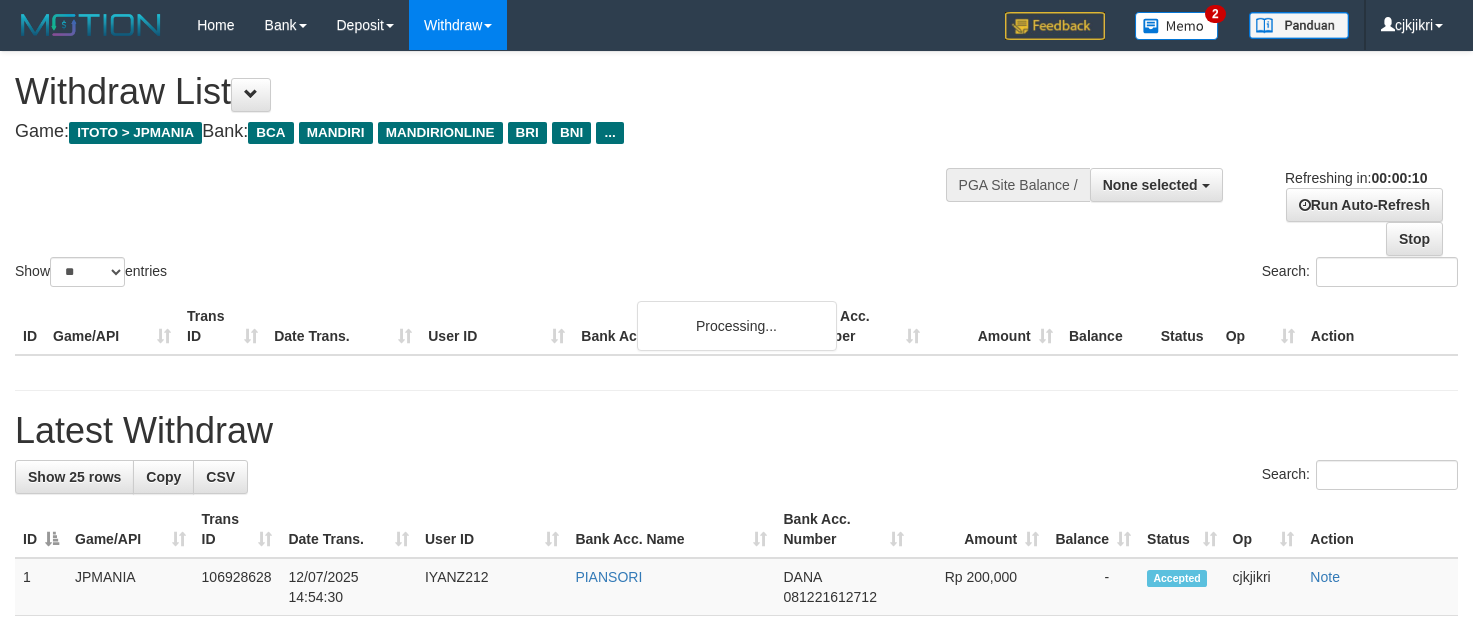 select 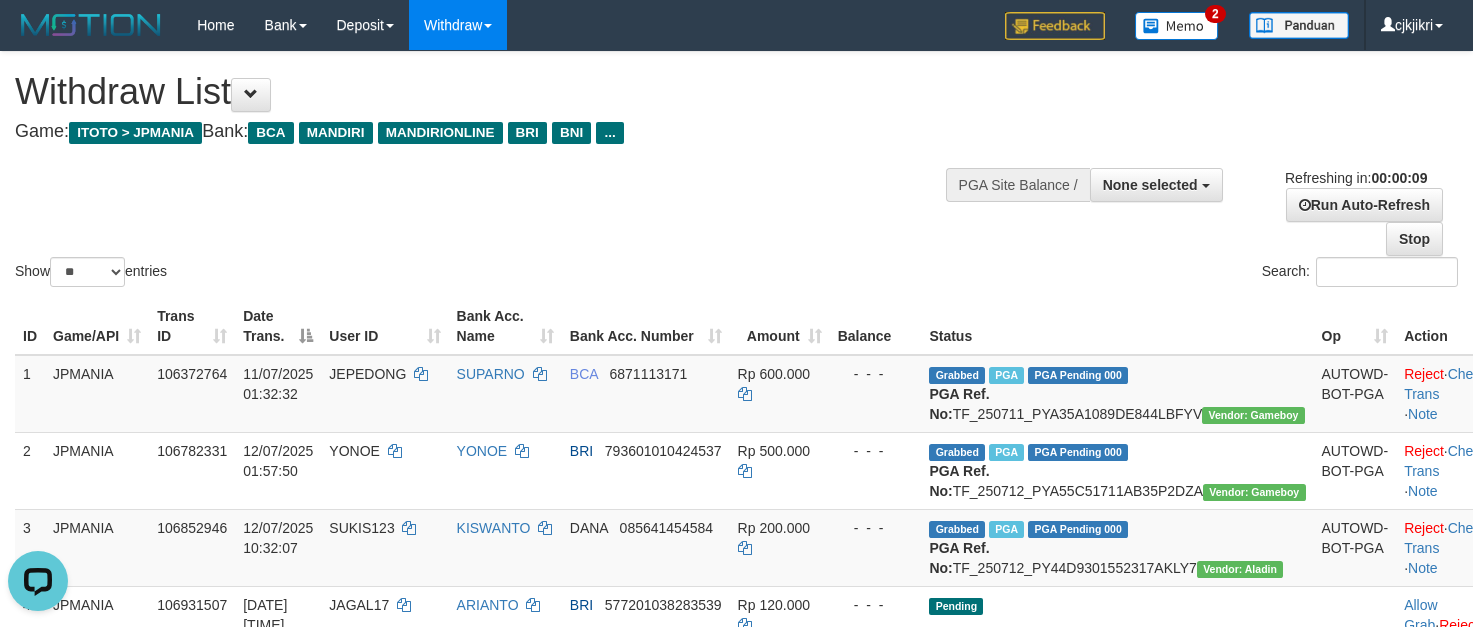 scroll, scrollTop: 0, scrollLeft: 0, axis: both 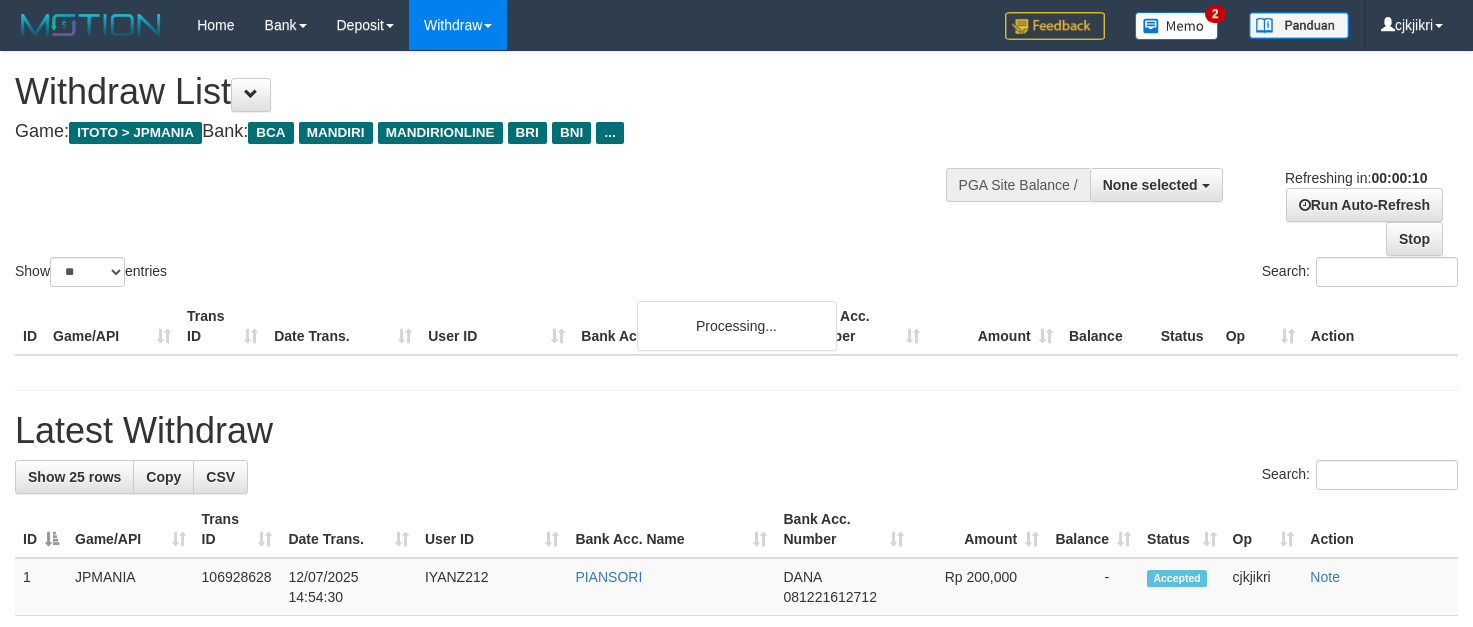 select 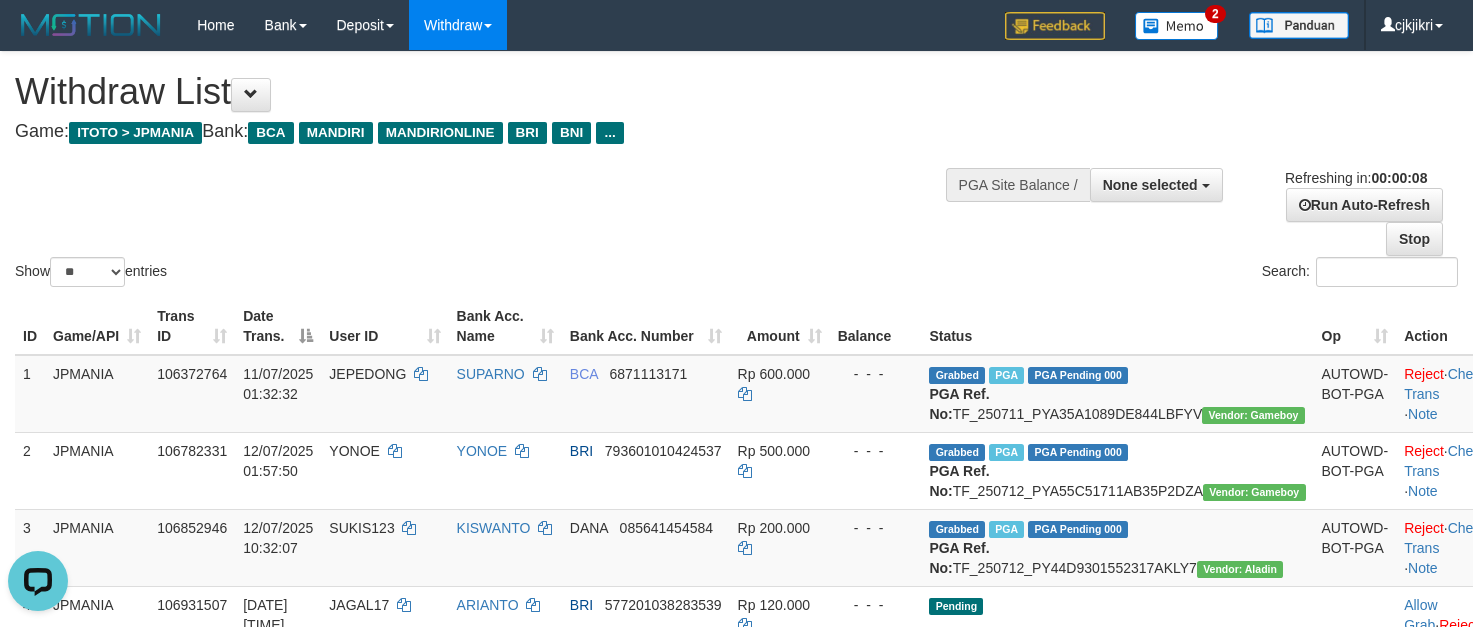 scroll, scrollTop: 0, scrollLeft: 0, axis: both 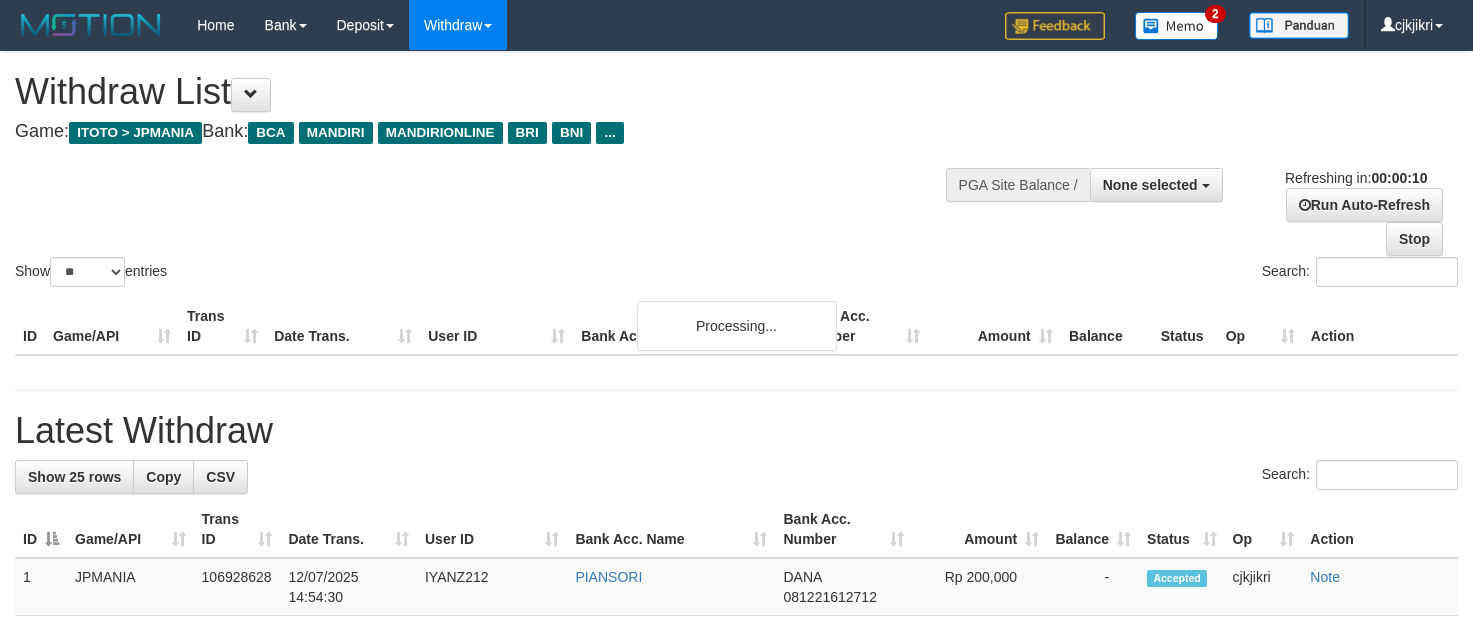 select 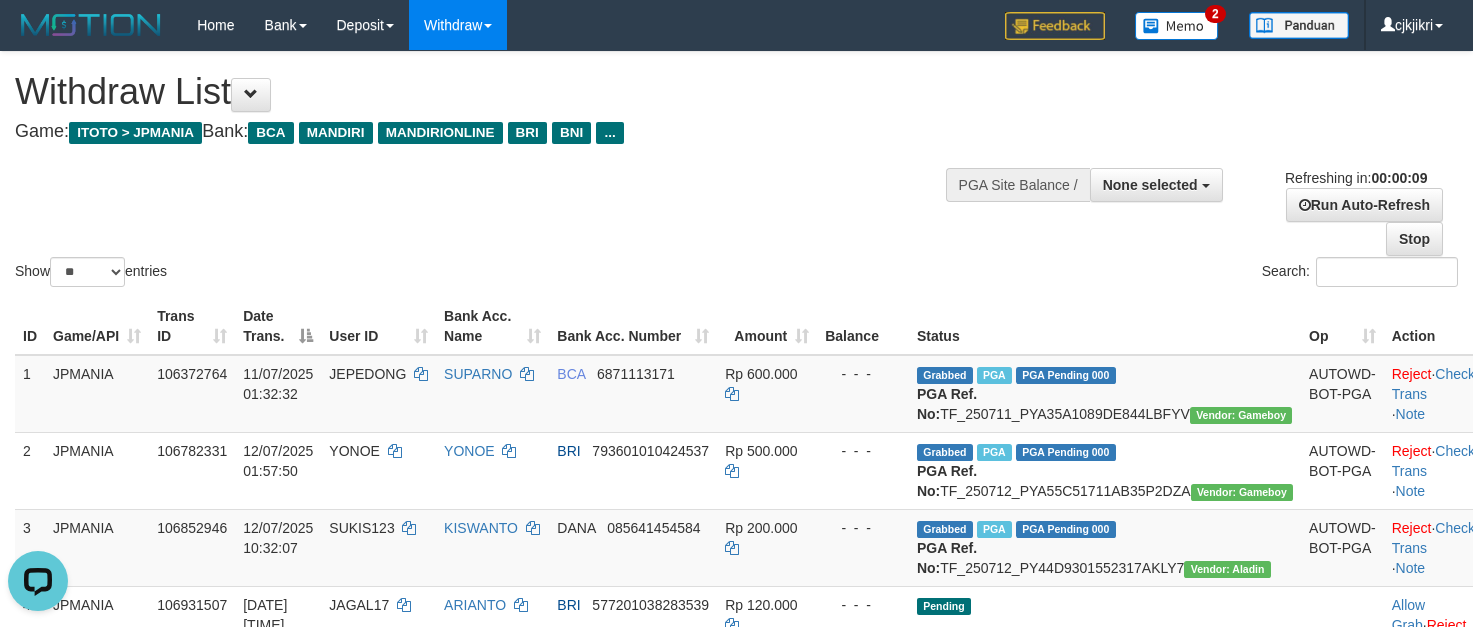 scroll, scrollTop: 0, scrollLeft: 0, axis: both 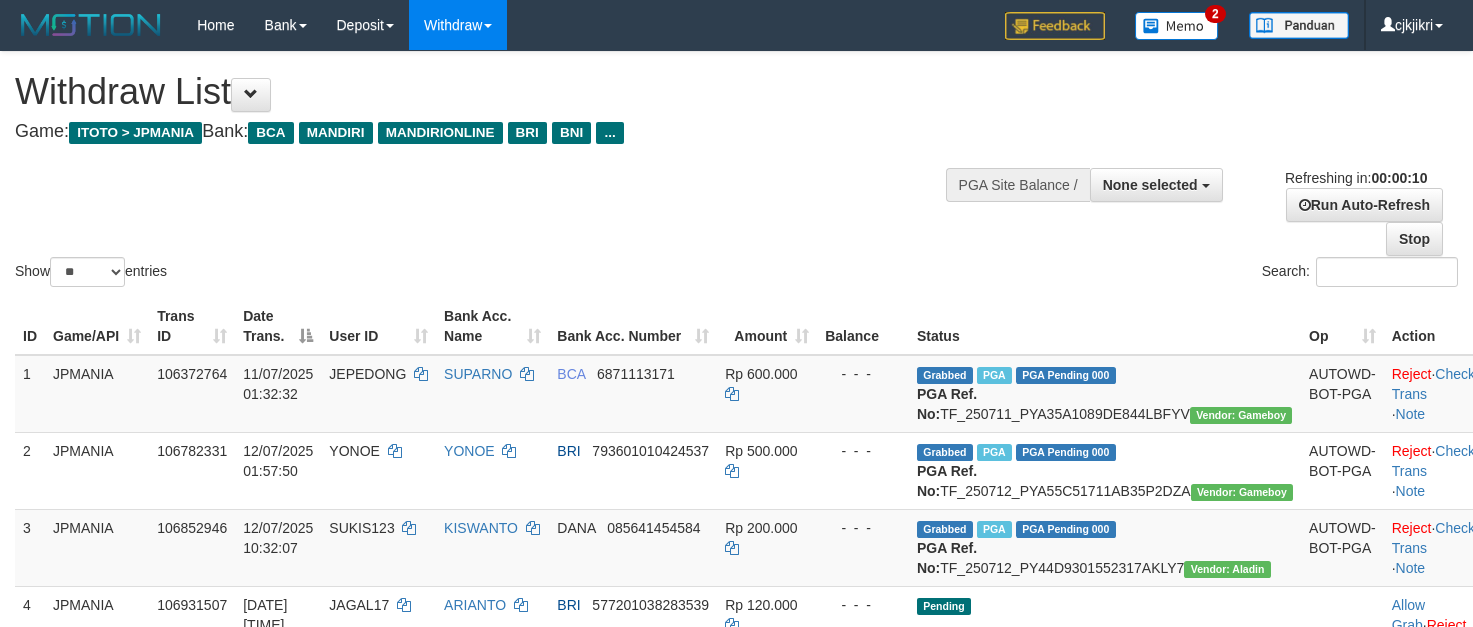 select 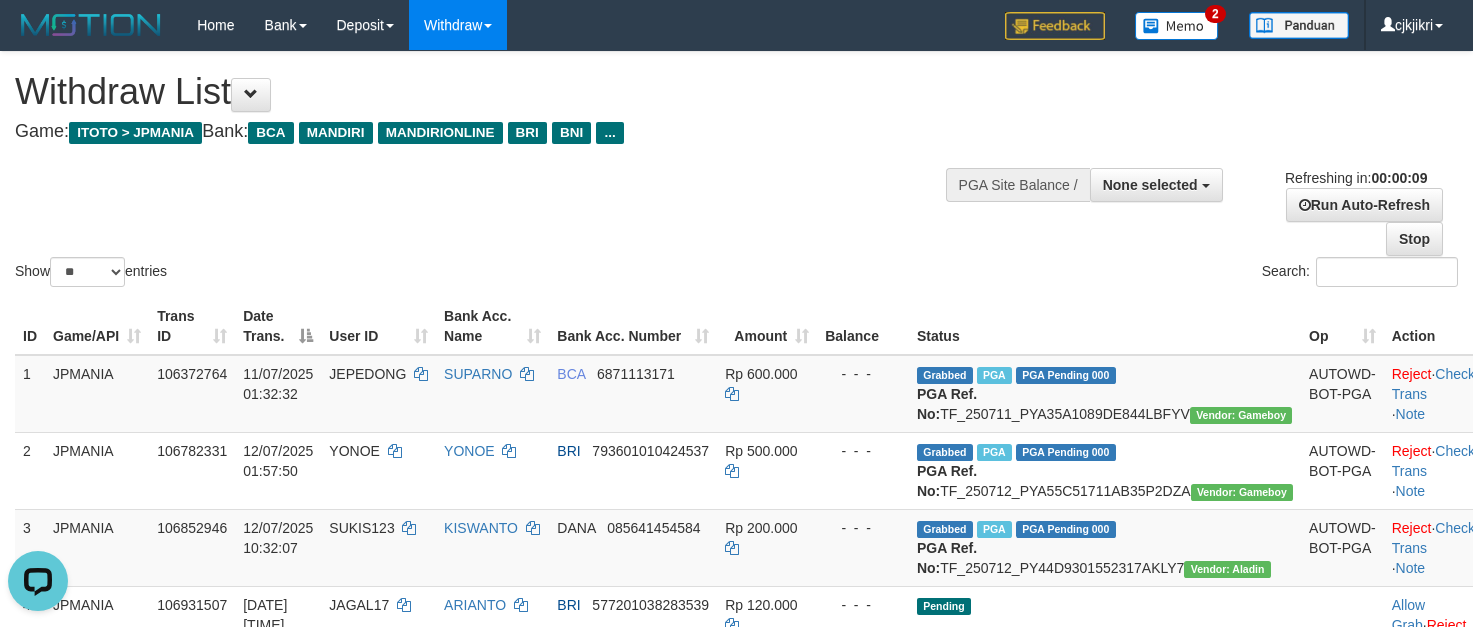 scroll, scrollTop: 0, scrollLeft: 0, axis: both 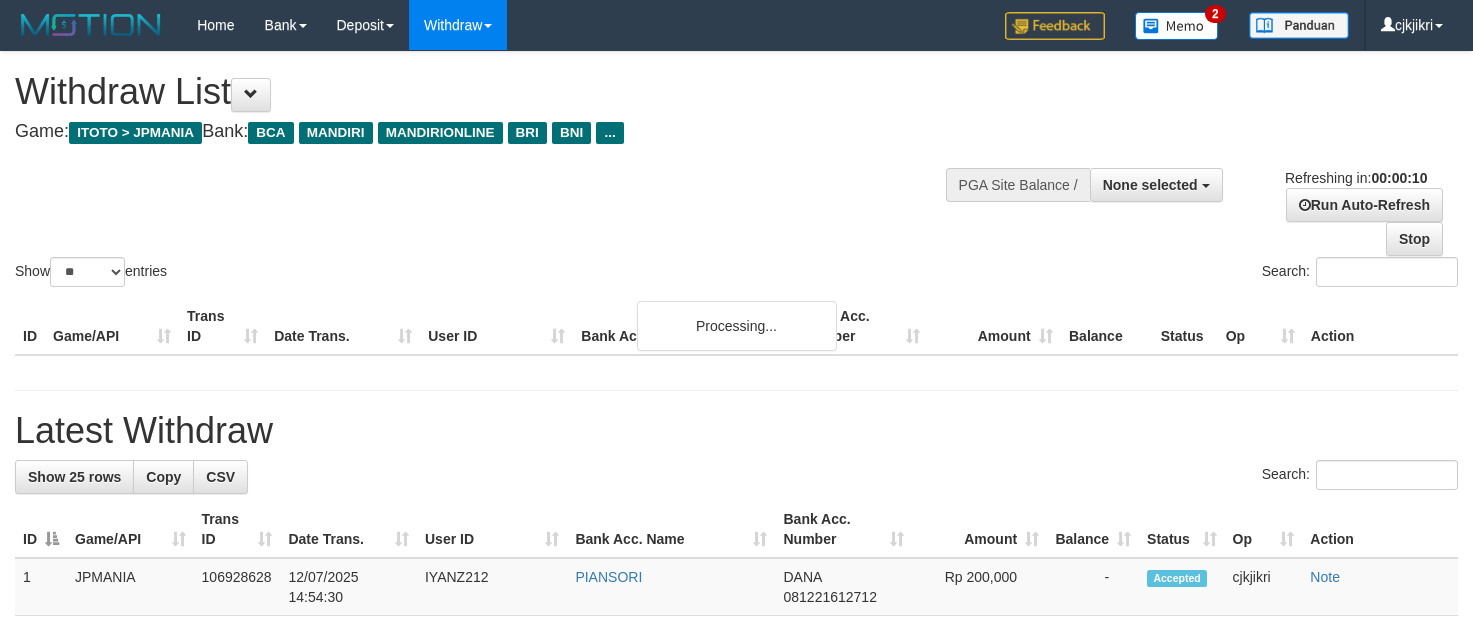 select 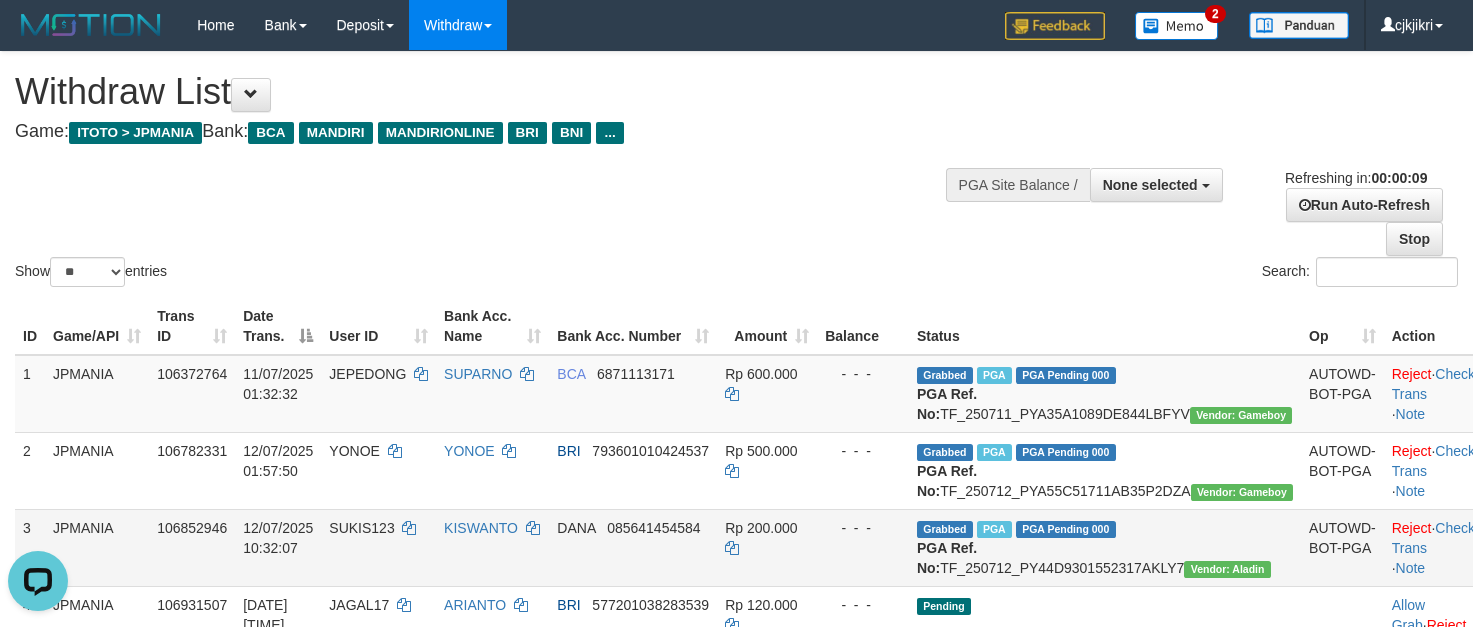 scroll, scrollTop: 0, scrollLeft: 0, axis: both 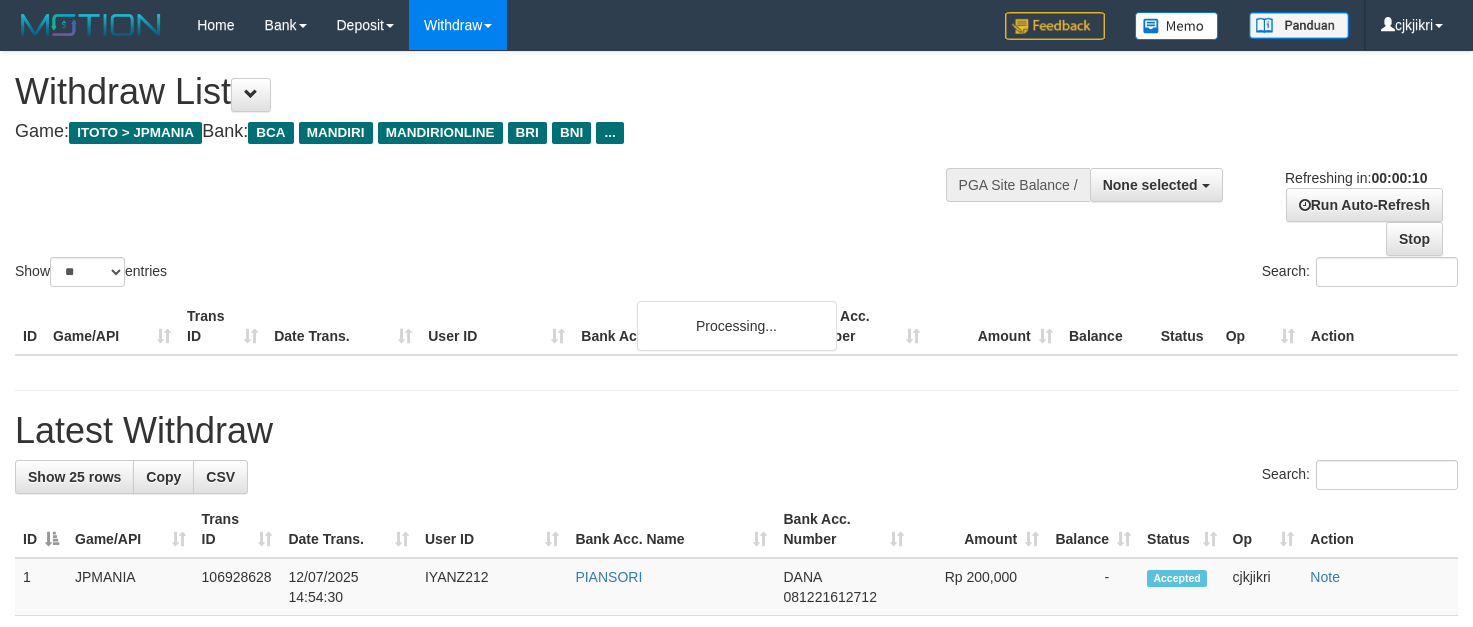 select 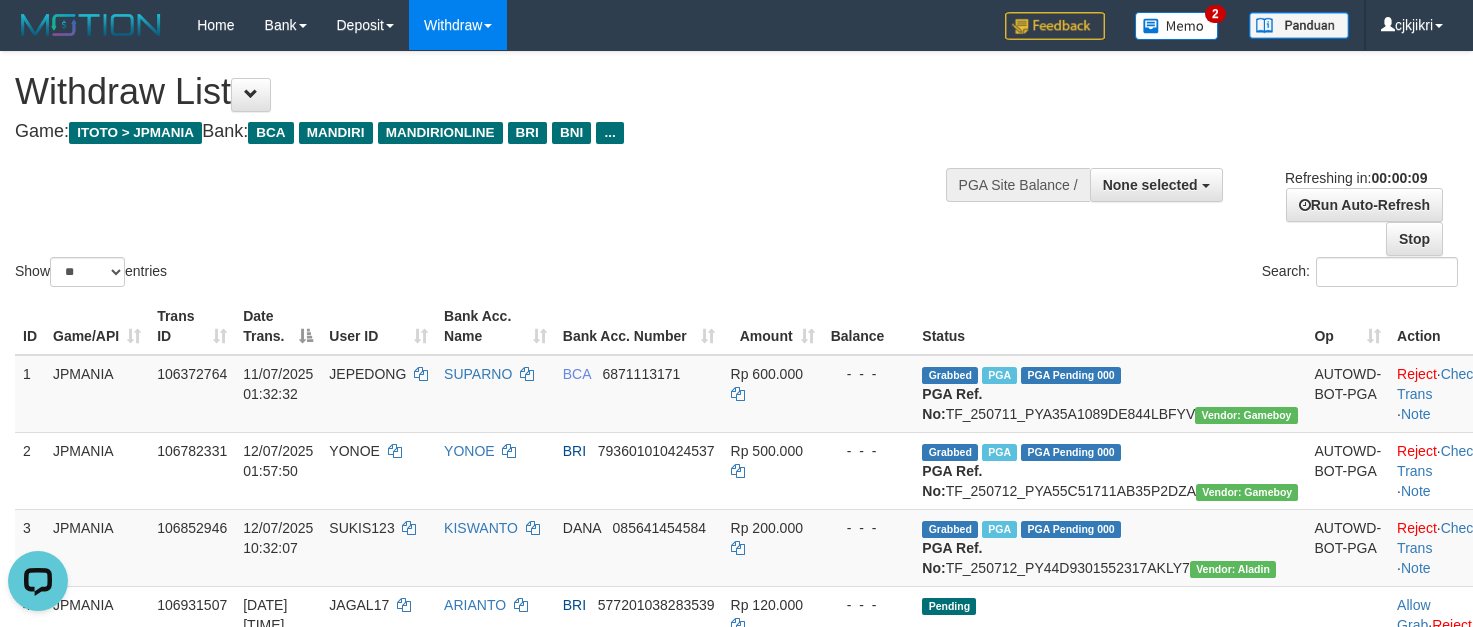 scroll, scrollTop: 0, scrollLeft: 0, axis: both 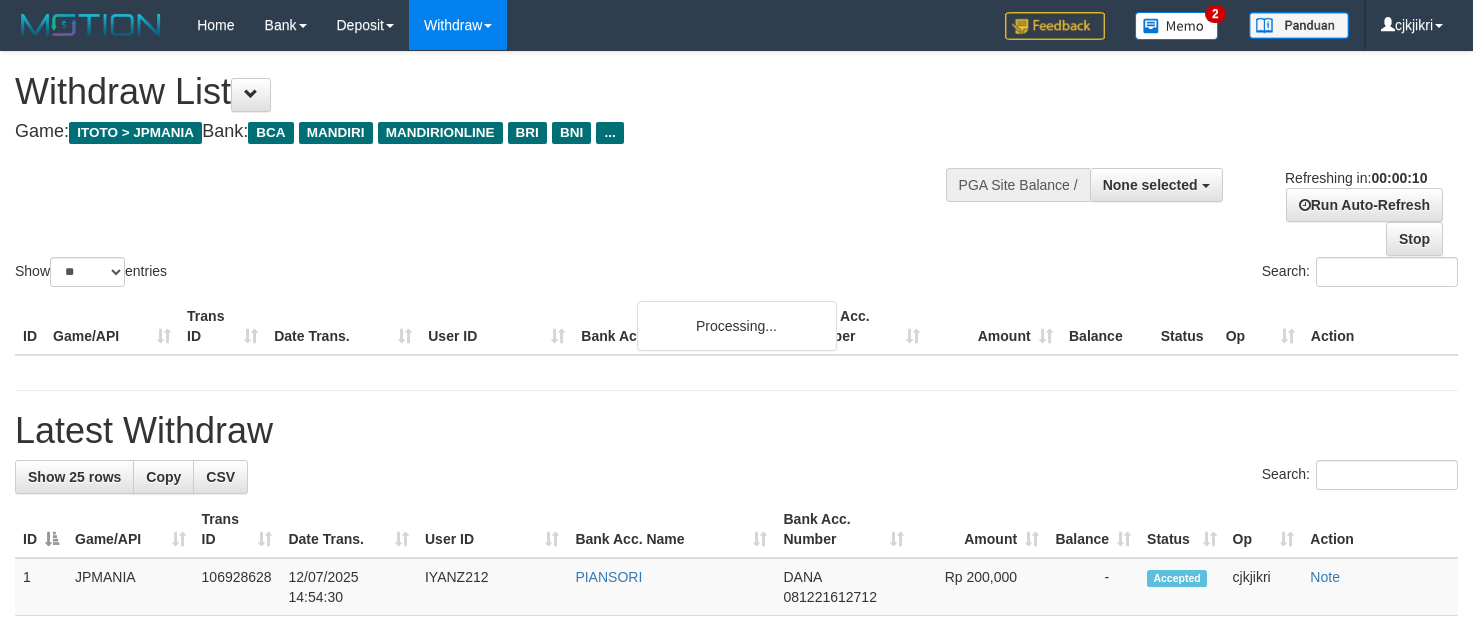 select 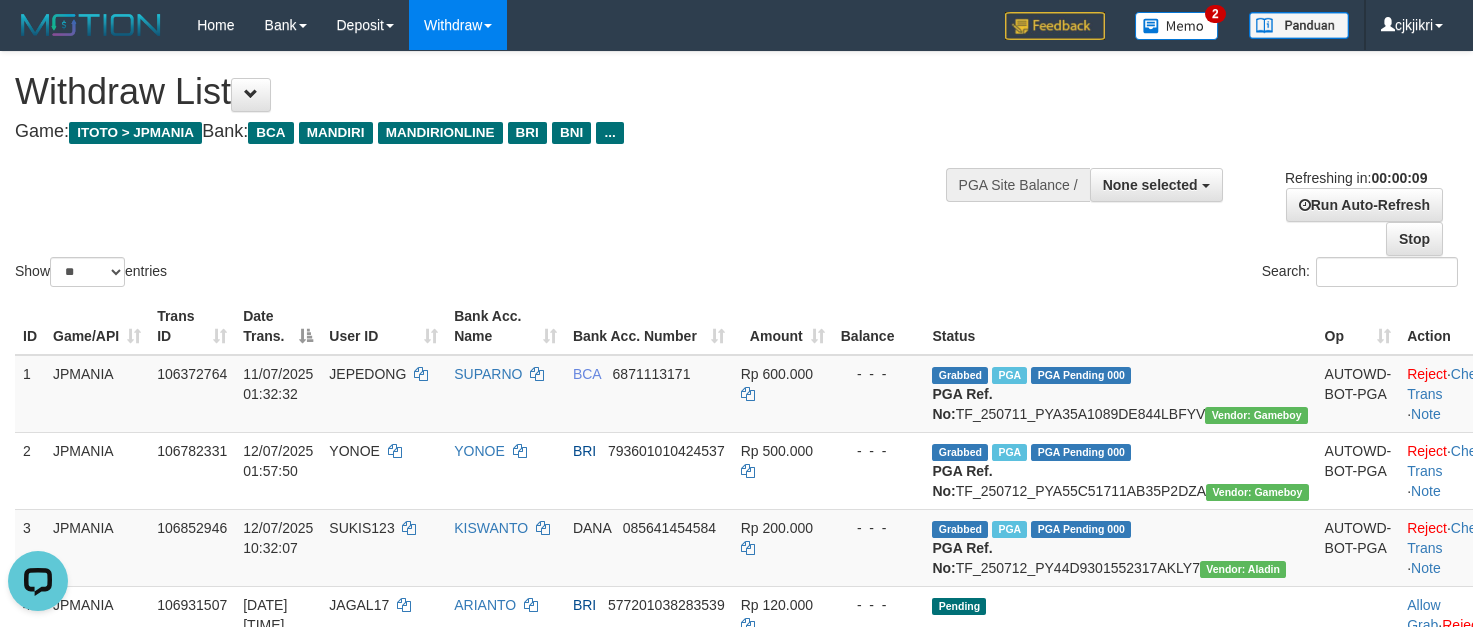 scroll, scrollTop: 0, scrollLeft: 0, axis: both 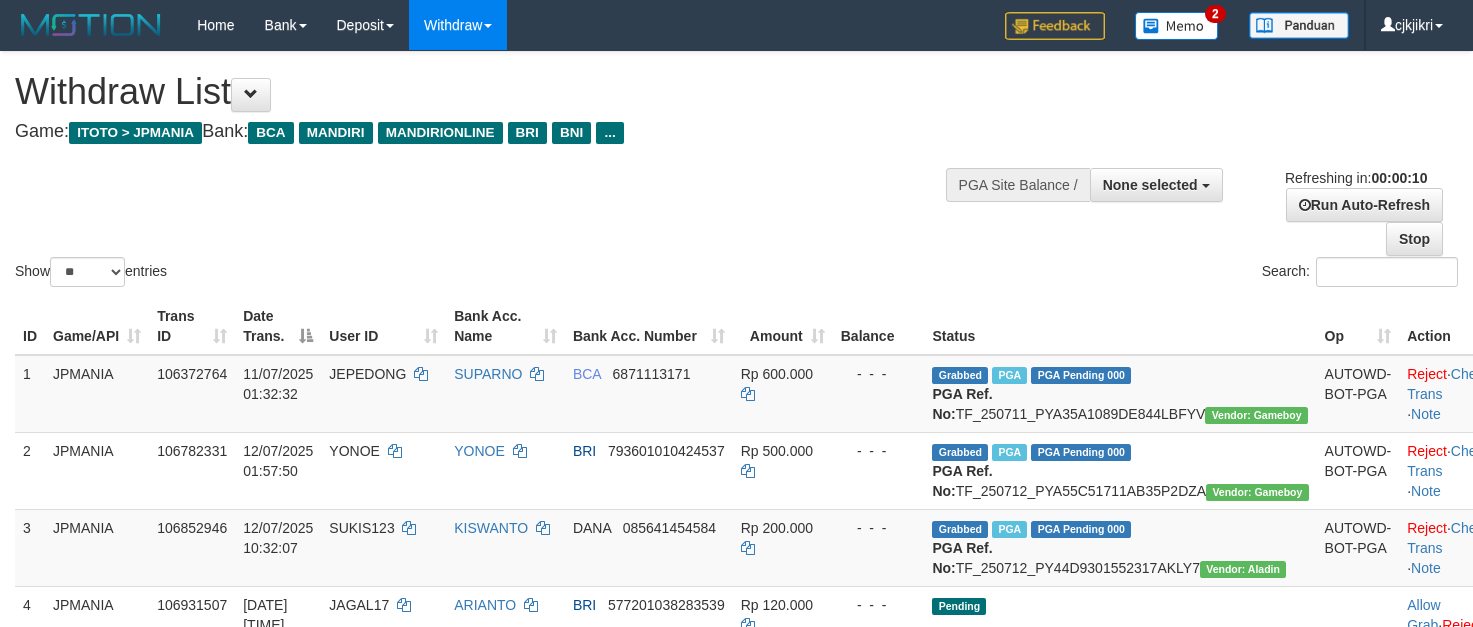 select 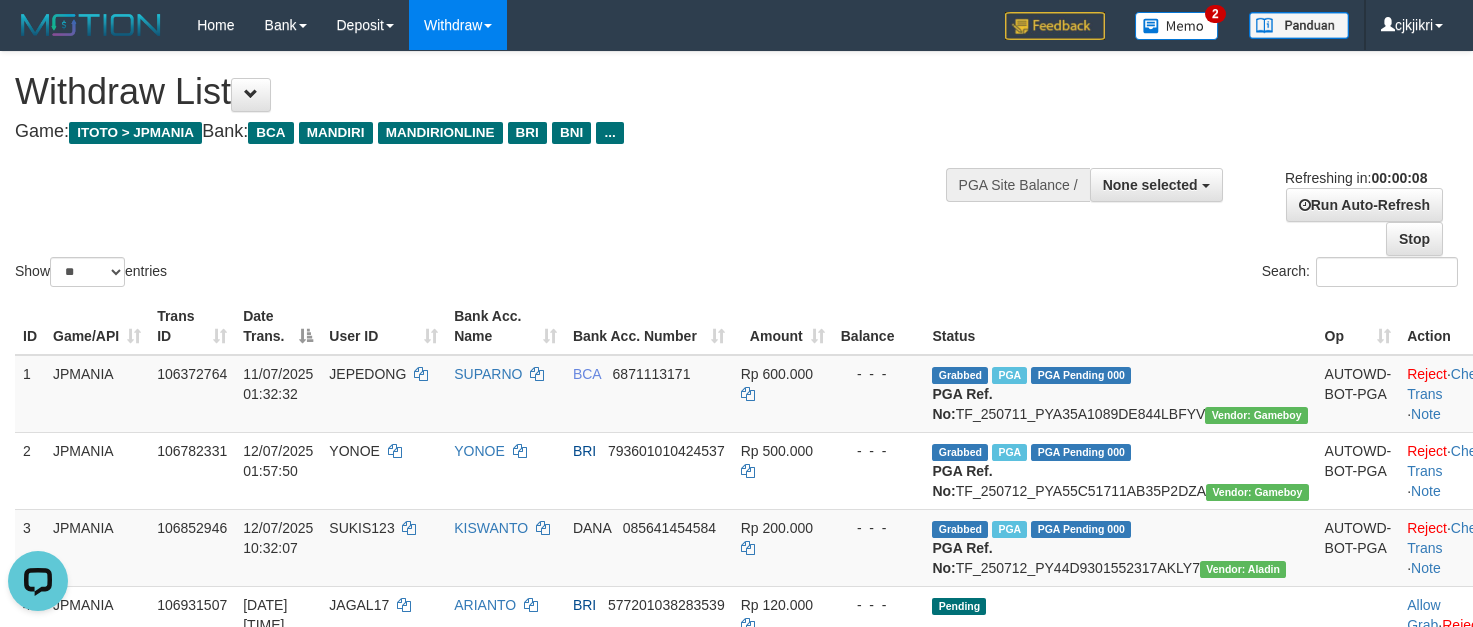 scroll, scrollTop: 0, scrollLeft: 0, axis: both 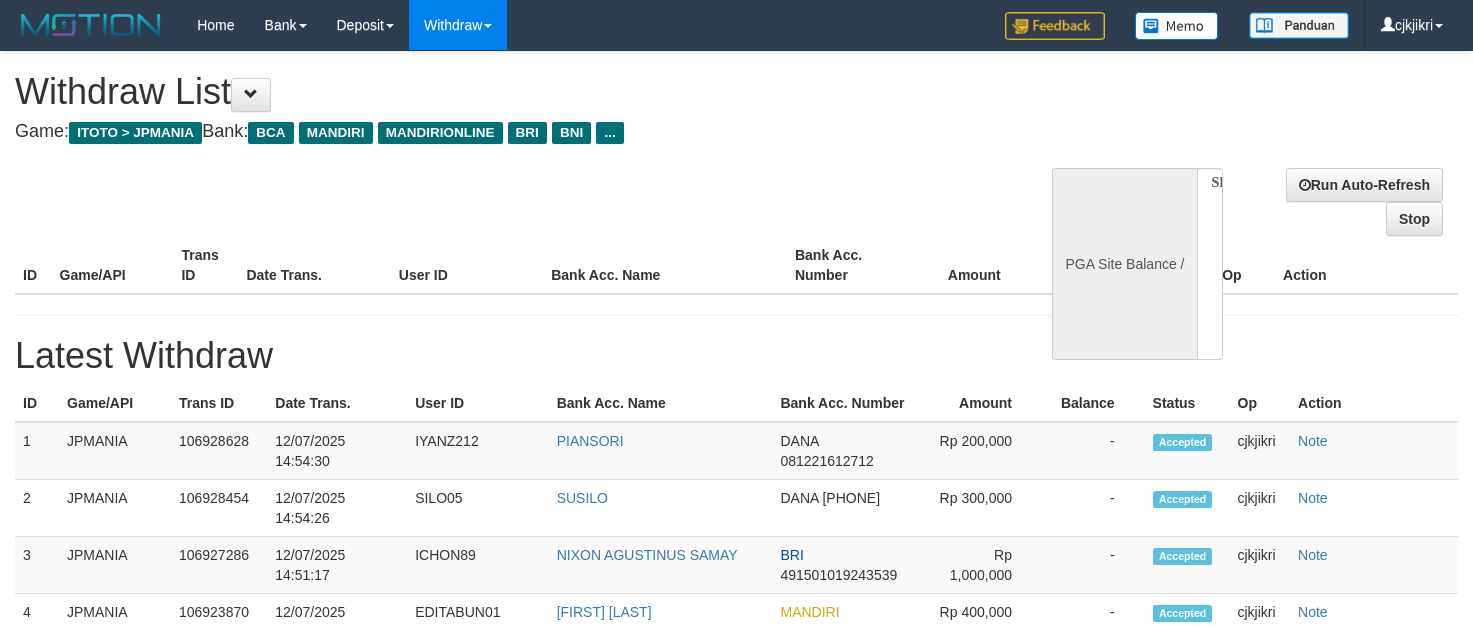 select 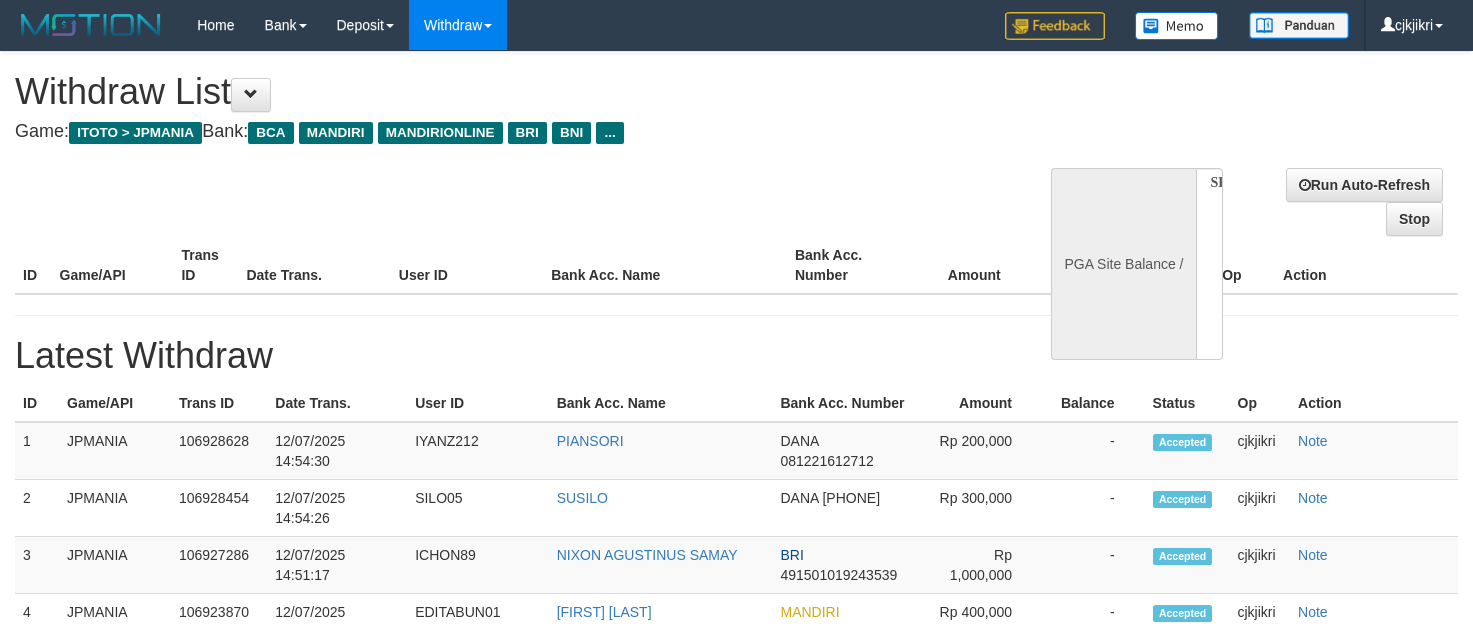 scroll, scrollTop: 0, scrollLeft: 0, axis: both 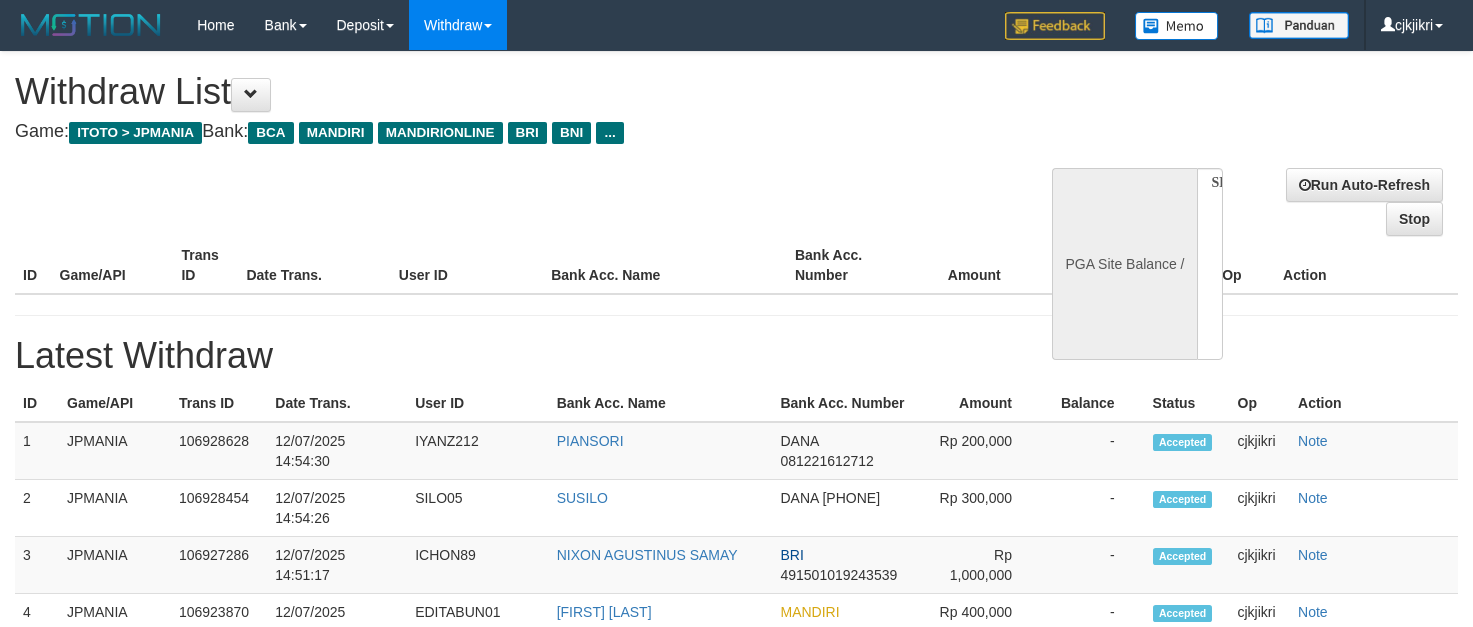 select 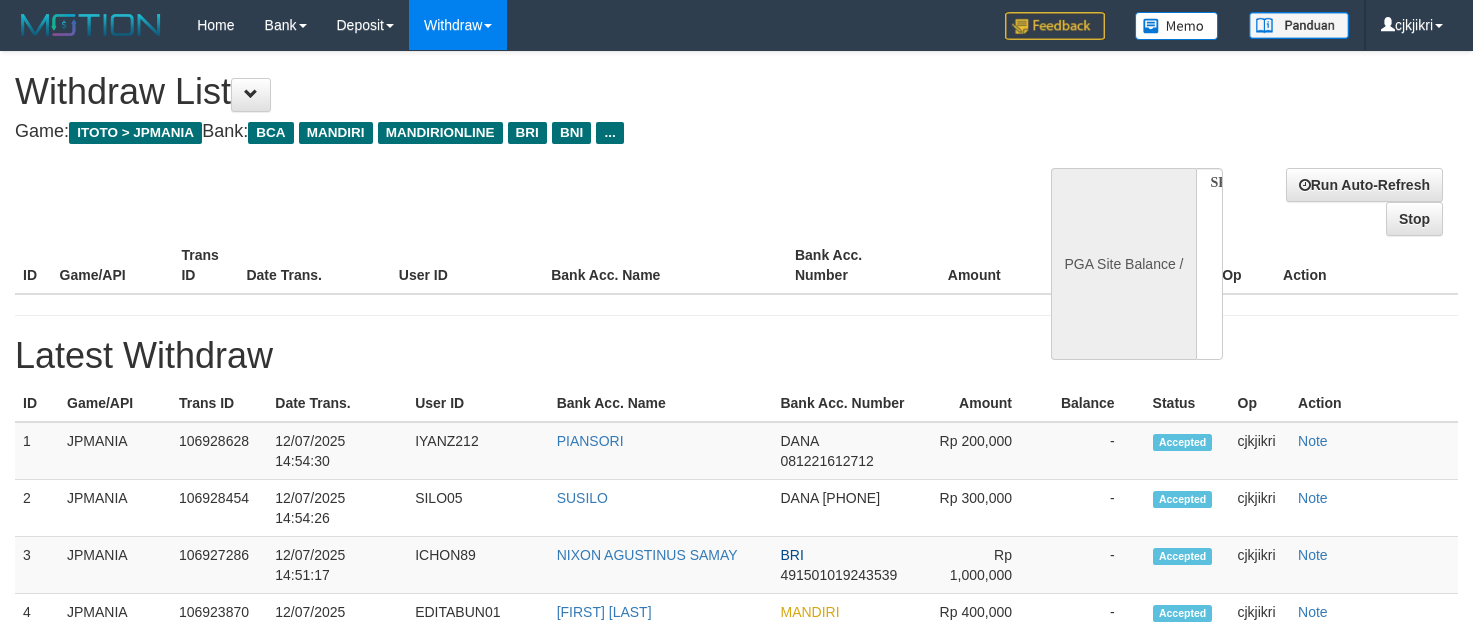 scroll, scrollTop: 0, scrollLeft: 0, axis: both 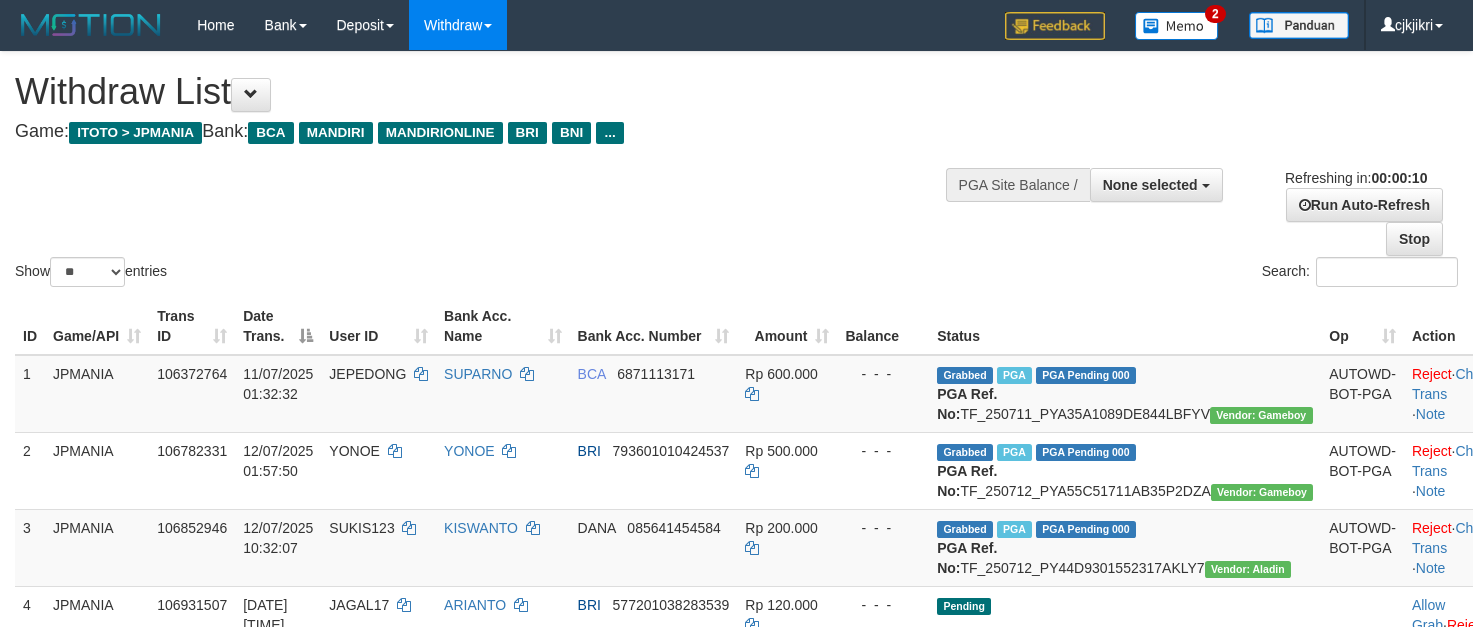 select 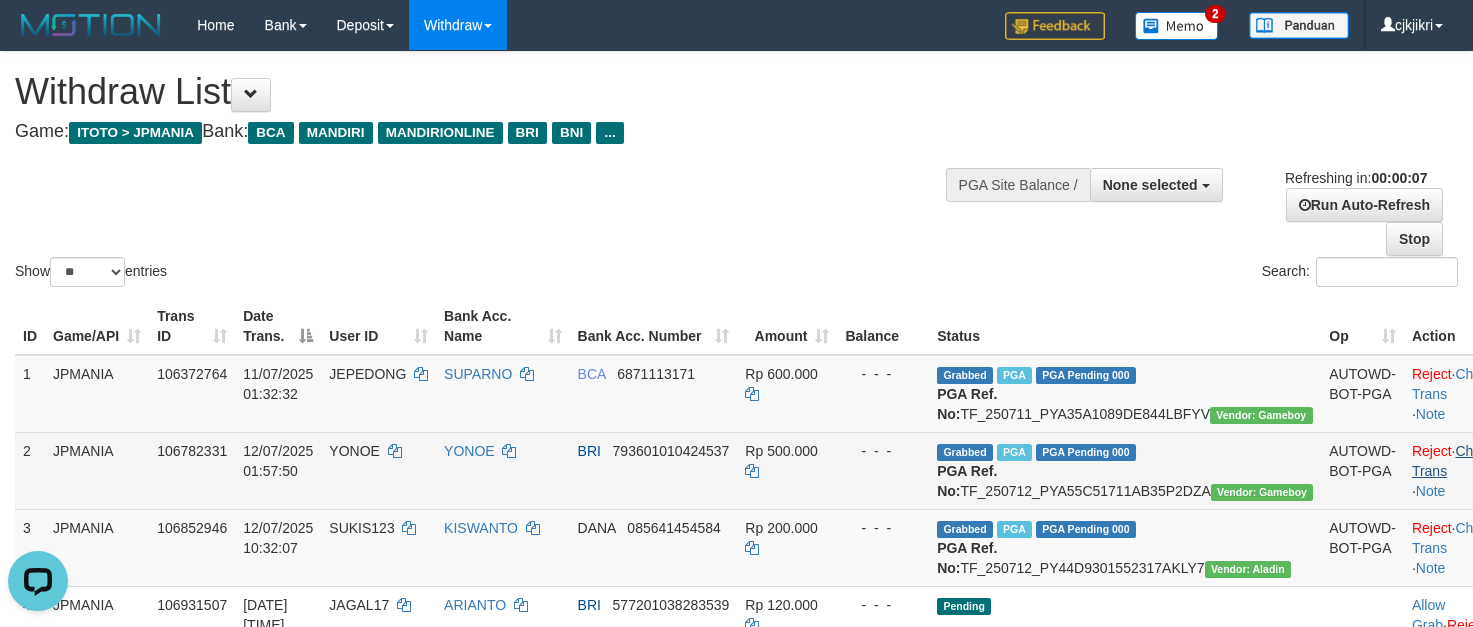scroll, scrollTop: 0, scrollLeft: 0, axis: both 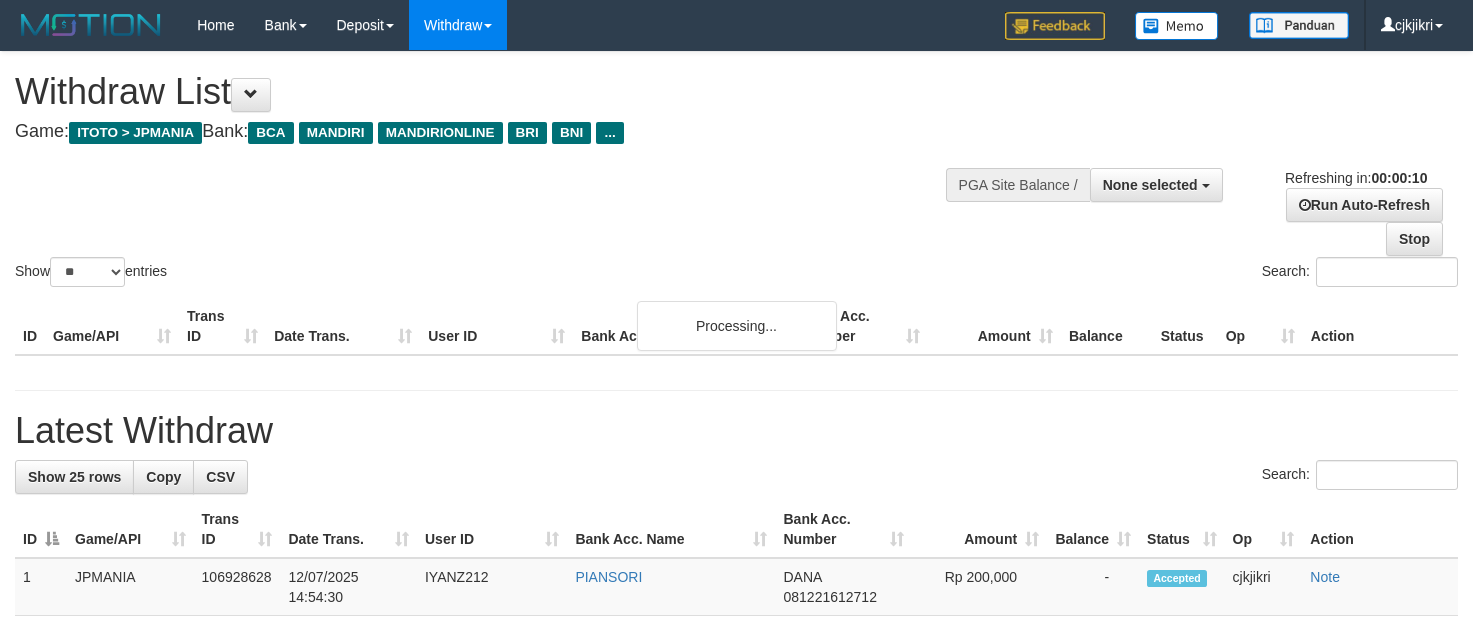 select 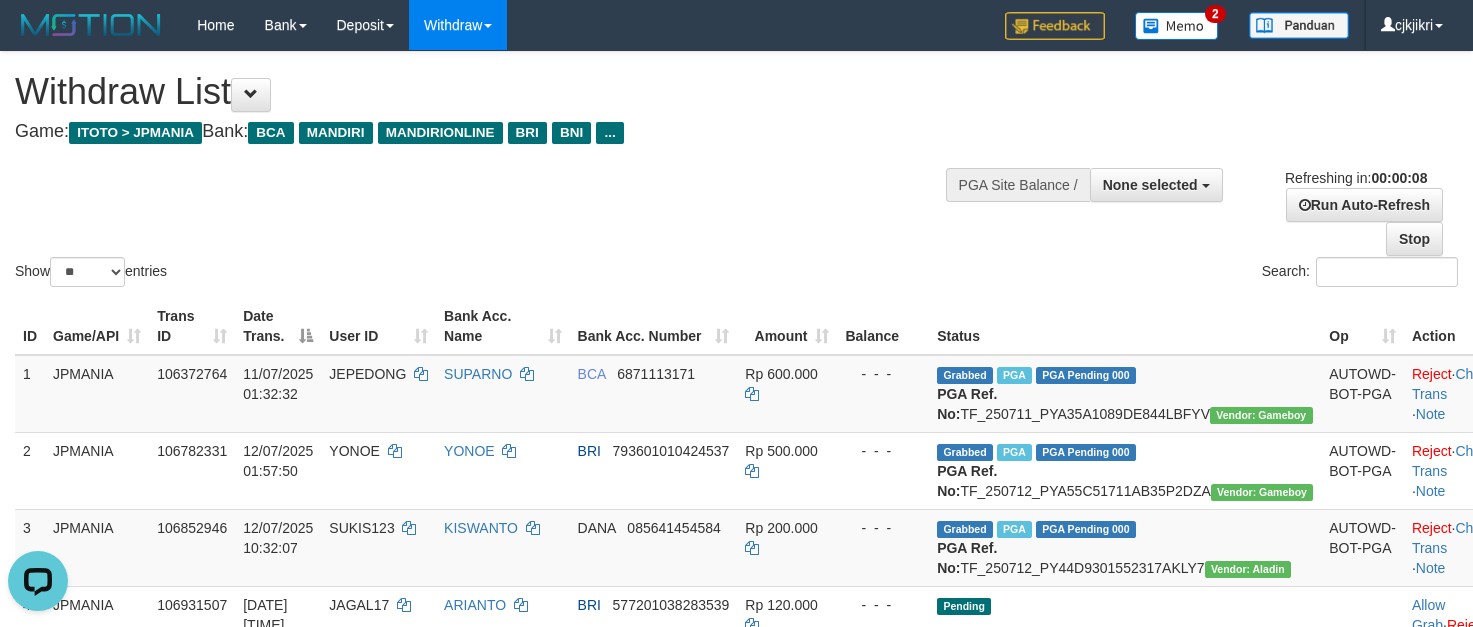 scroll, scrollTop: 0, scrollLeft: 0, axis: both 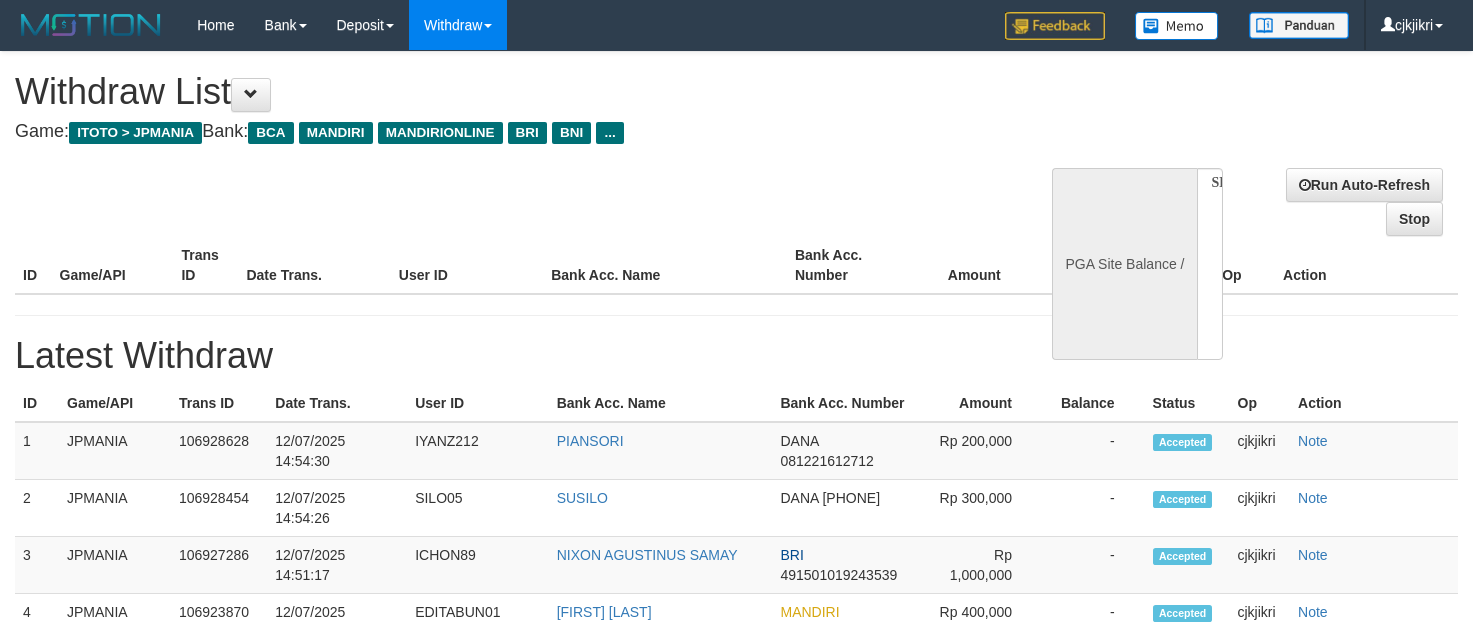 select 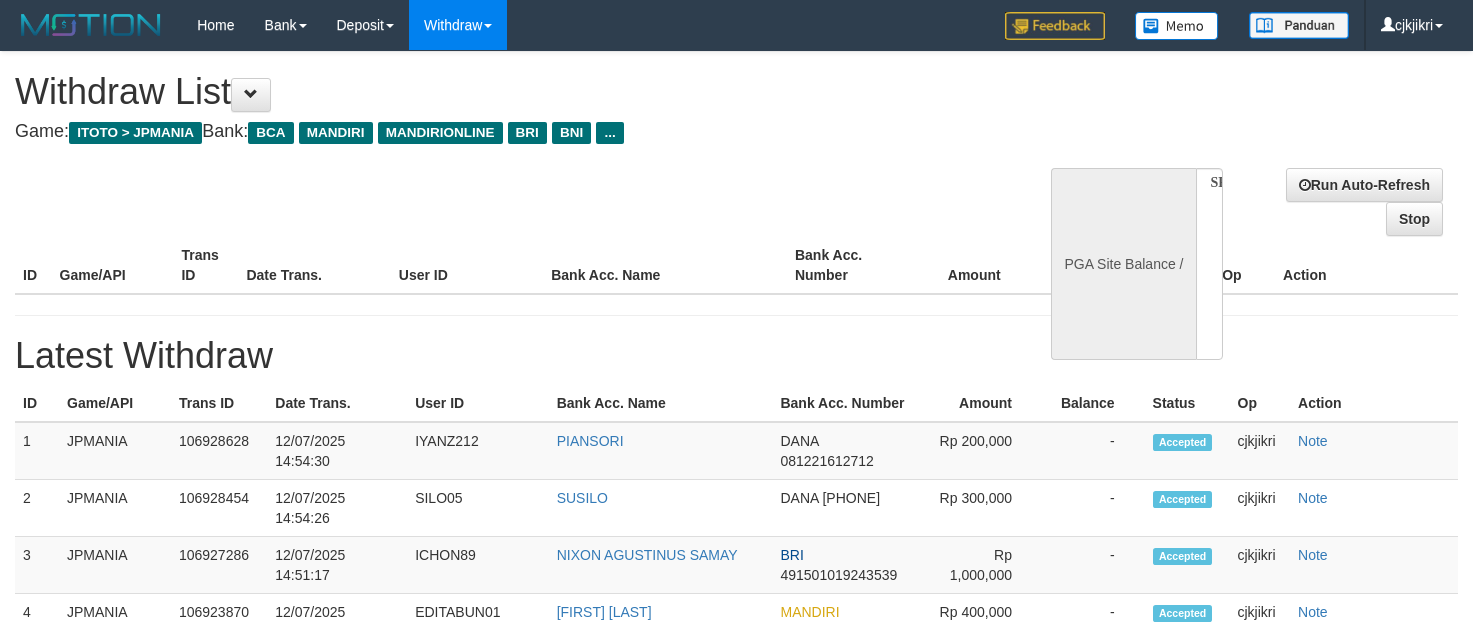 scroll, scrollTop: 0, scrollLeft: 0, axis: both 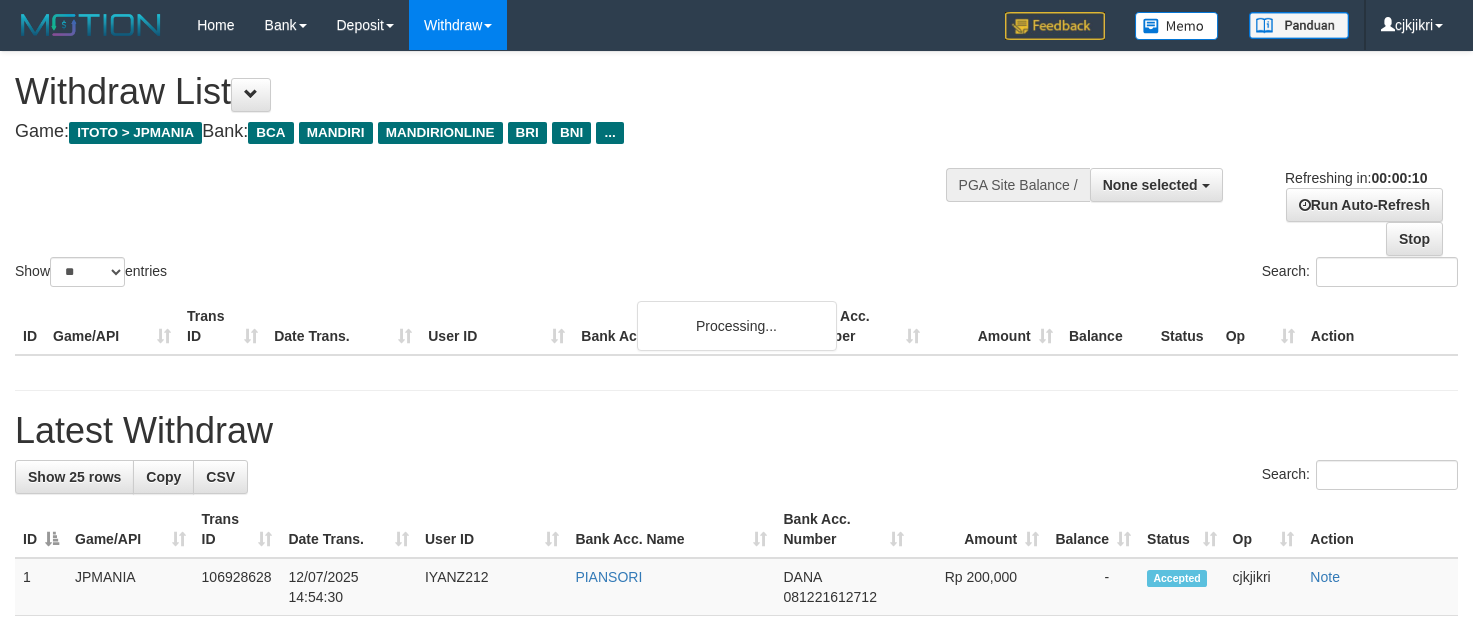 select 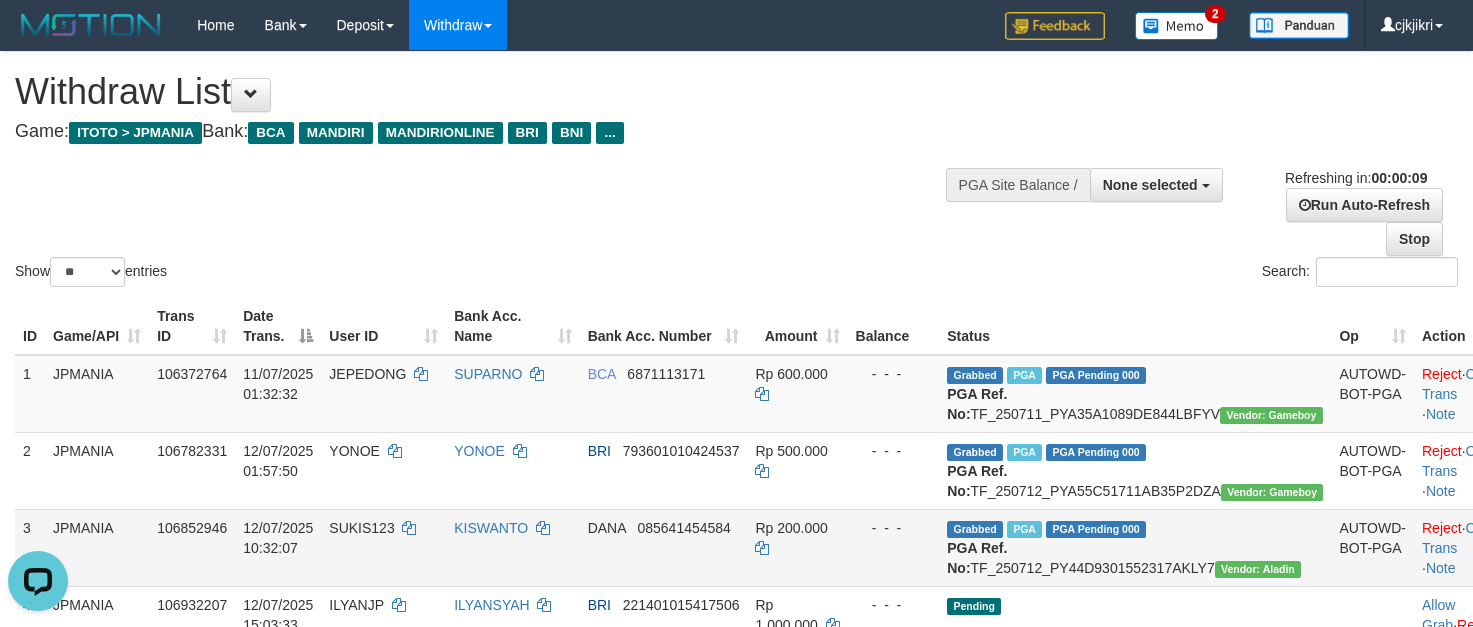 scroll, scrollTop: 0, scrollLeft: 0, axis: both 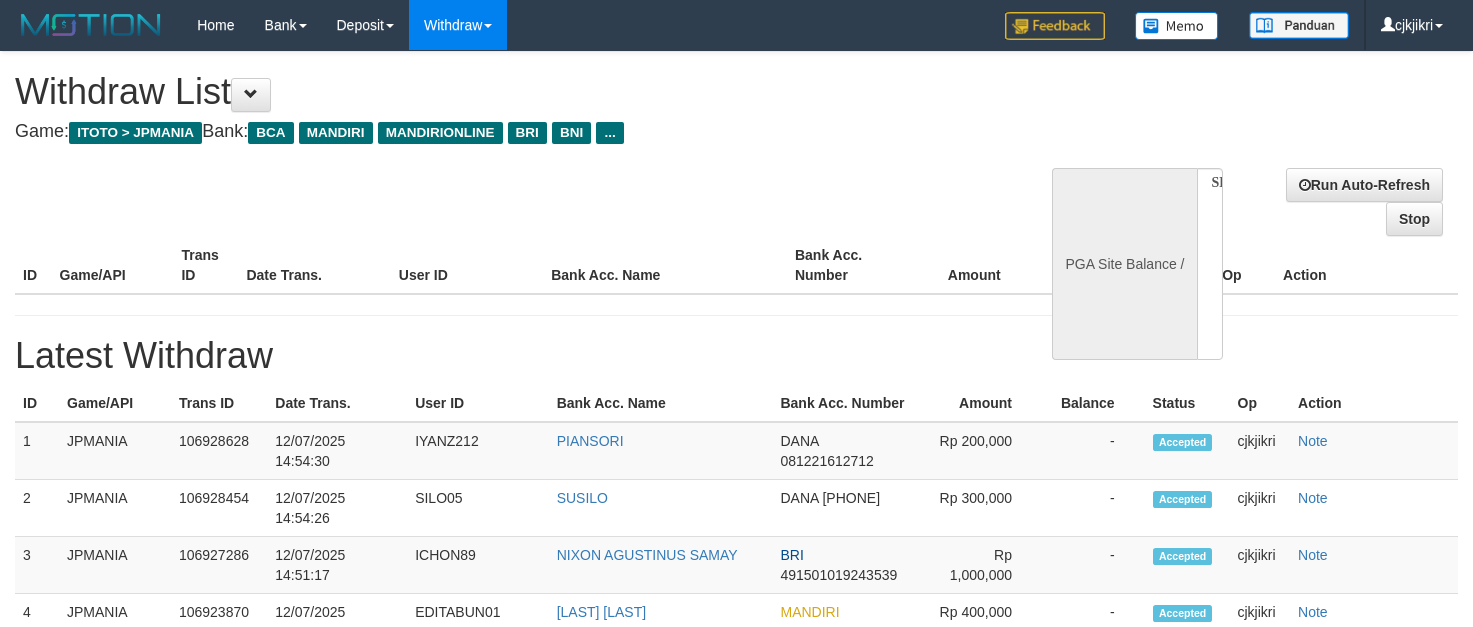 select 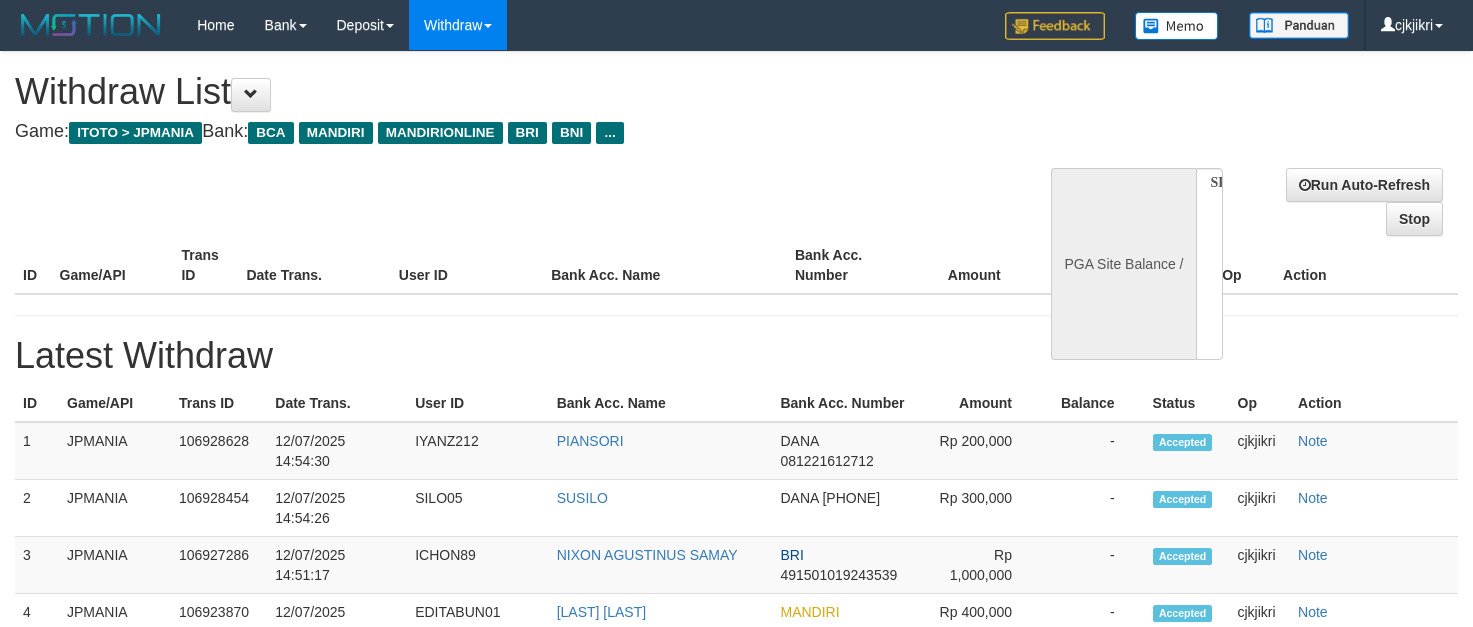 scroll, scrollTop: 0, scrollLeft: 0, axis: both 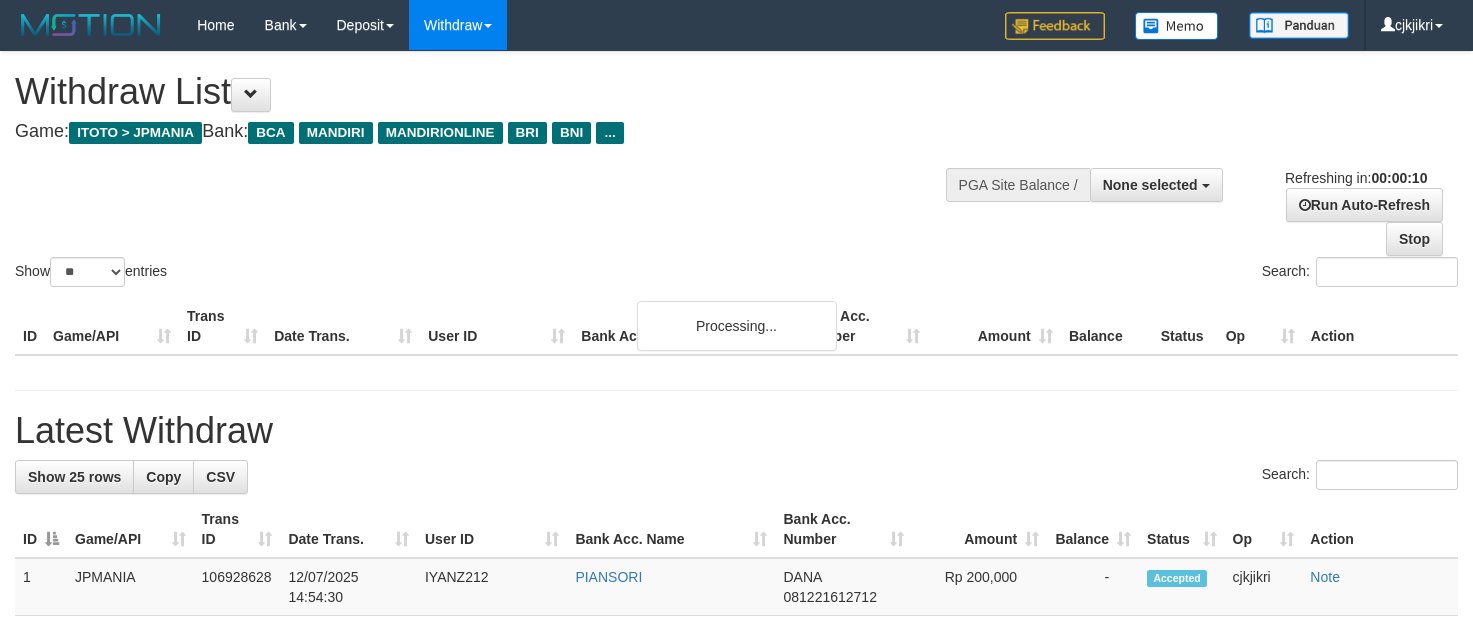 select 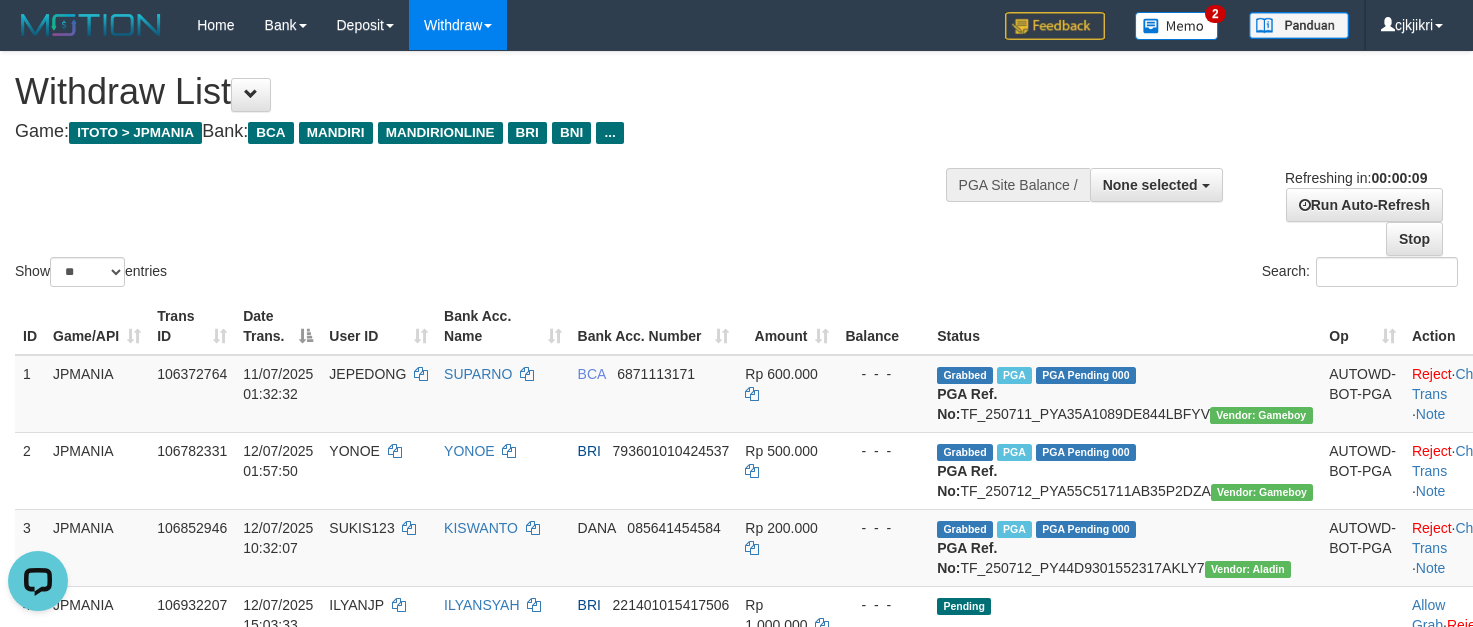 scroll, scrollTop: 0, scrollLeft: 0, axis: both 